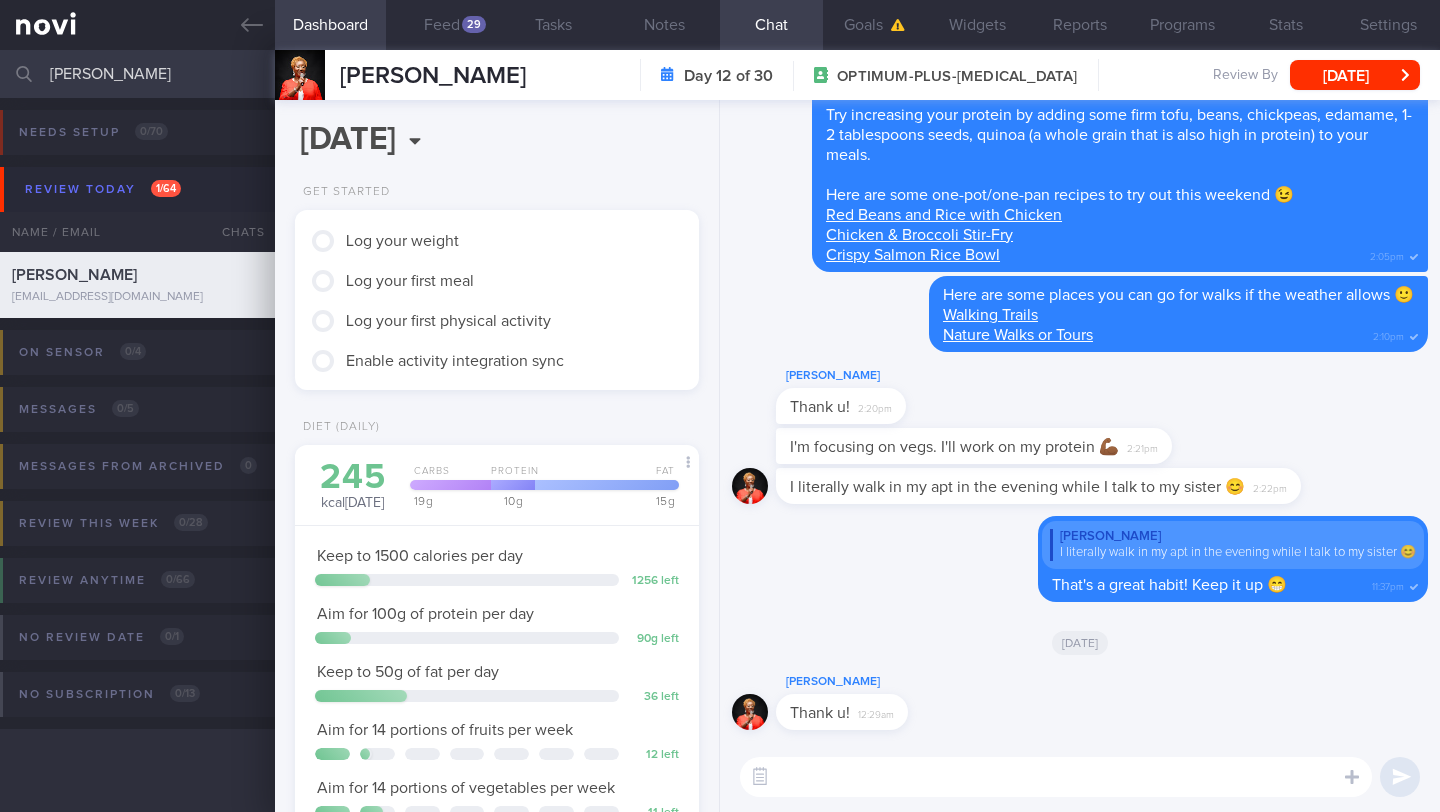 scroll, scrollTop: 0, scrollLeft: 0, axis: both 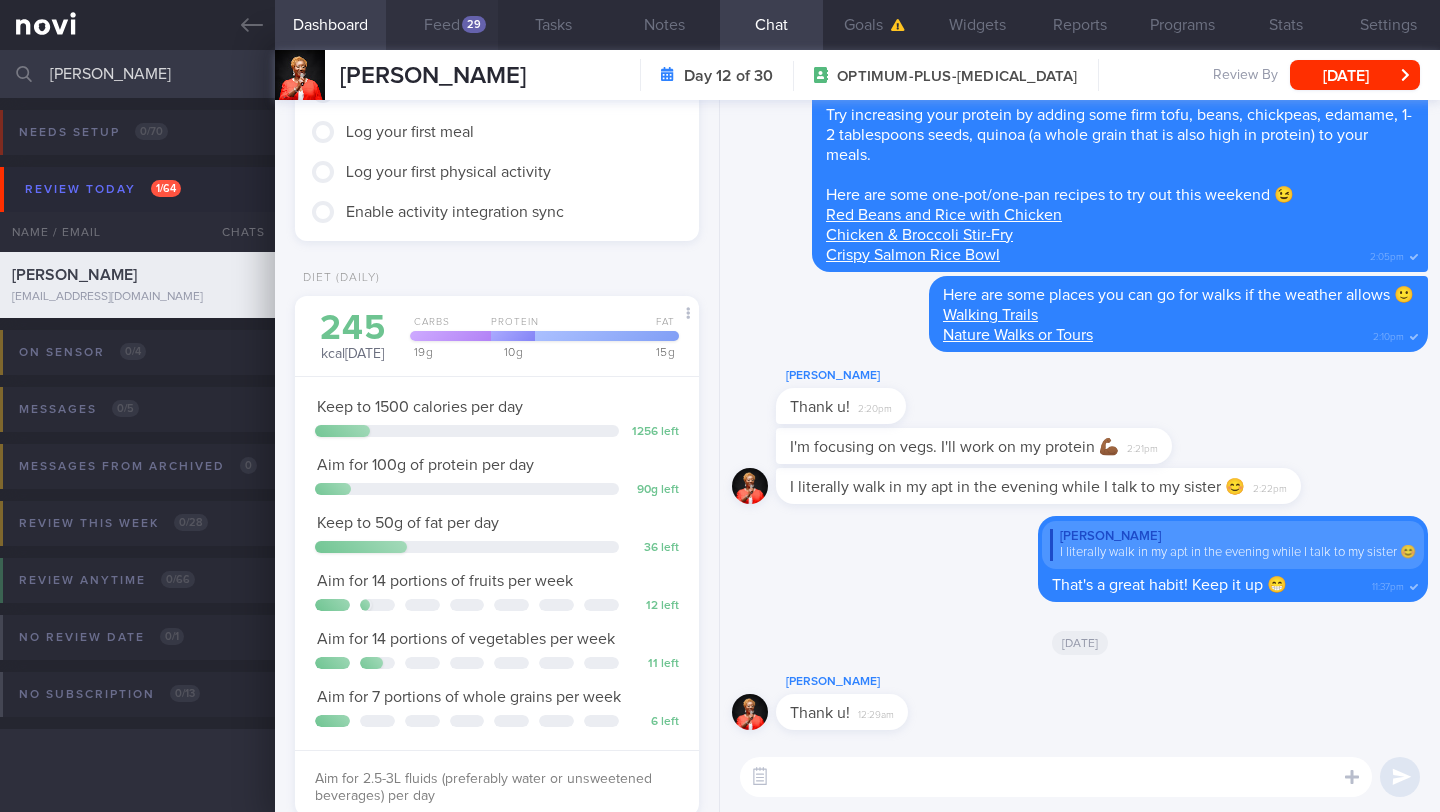 click on "Feed
29" at bounding box center (441, 25) 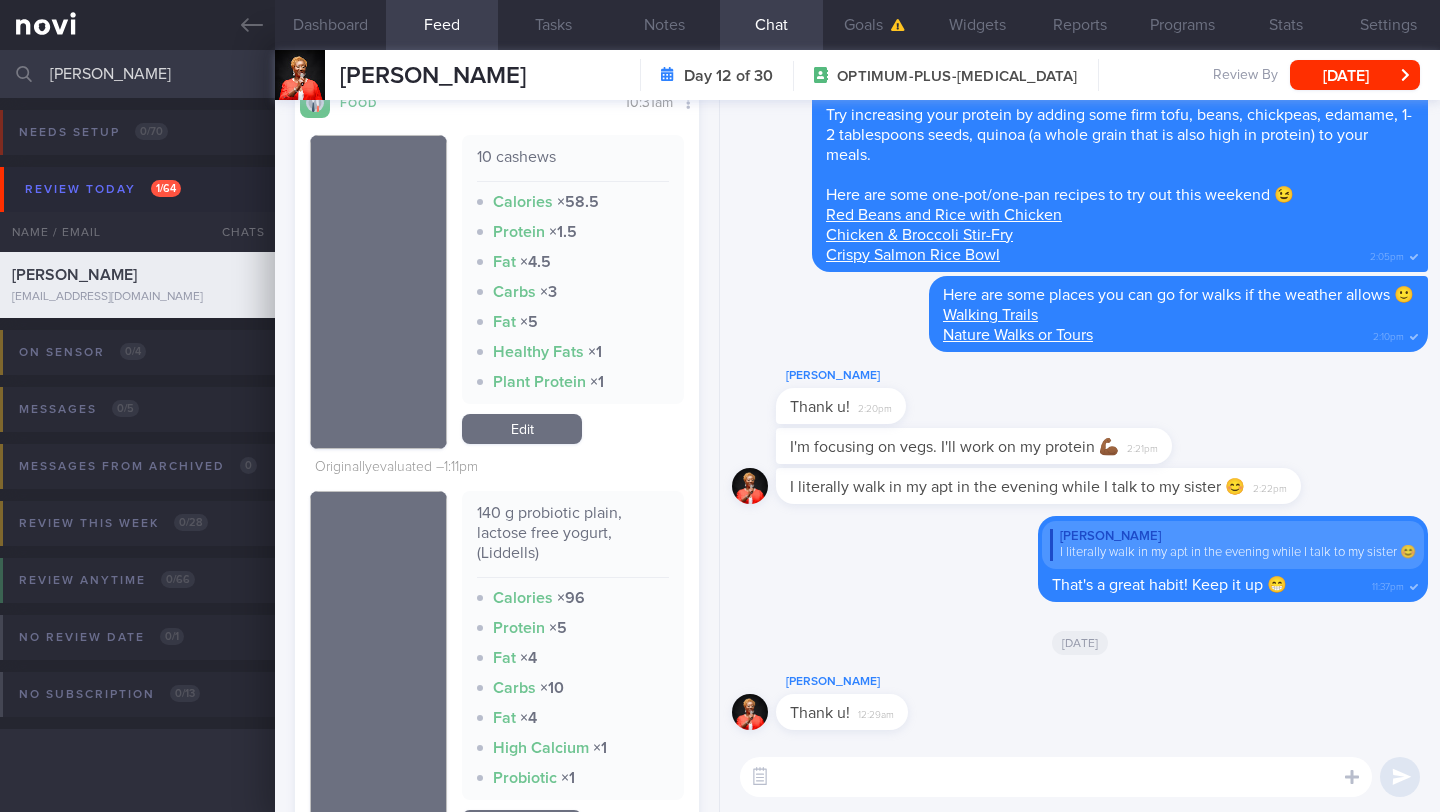 scroll, scrollTop: 1088, scrollLeft: 0, axis: vertical 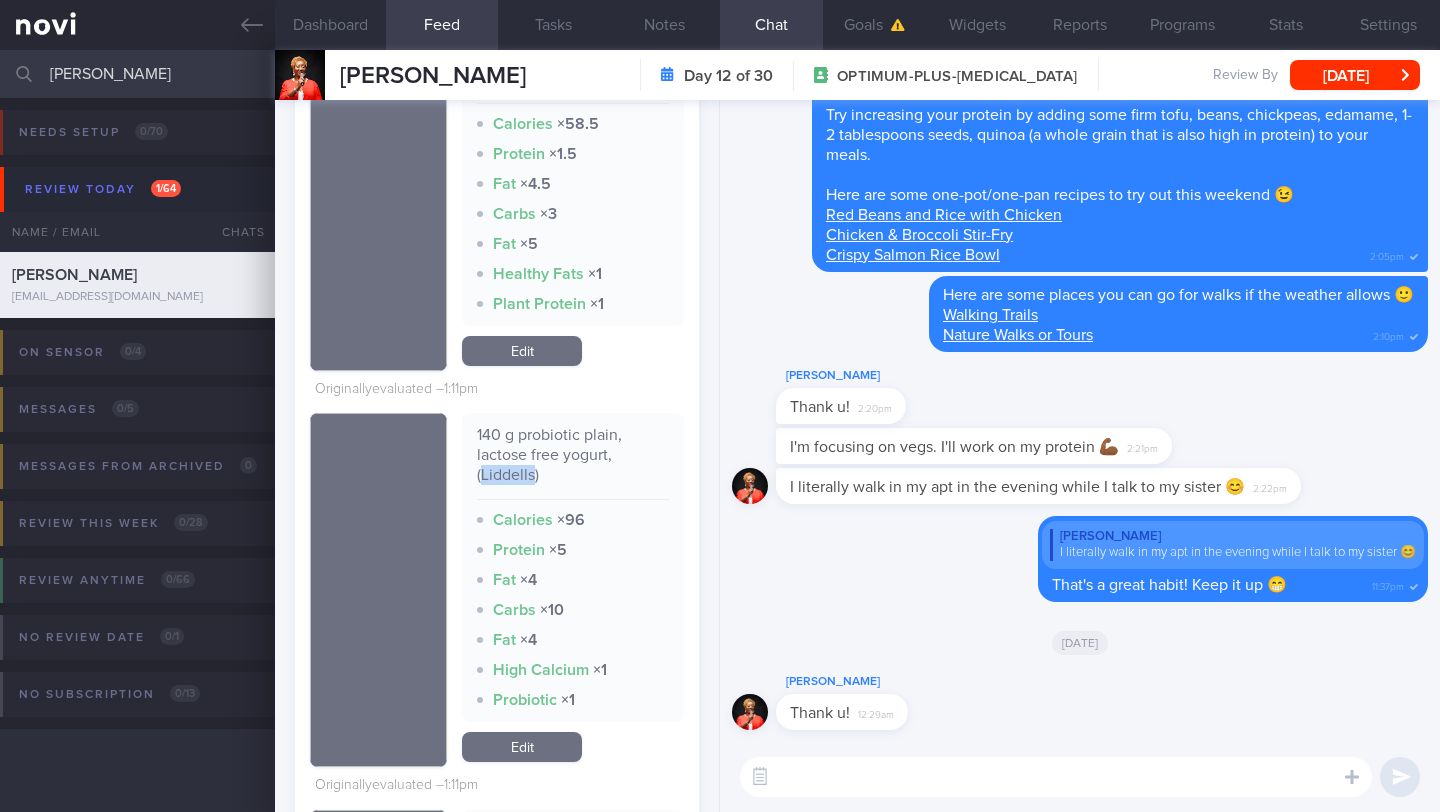 drag, startPoint x: 529, startPoint y: 502, endPoint x: 475, endPoint y: 499, distance: 54.08327 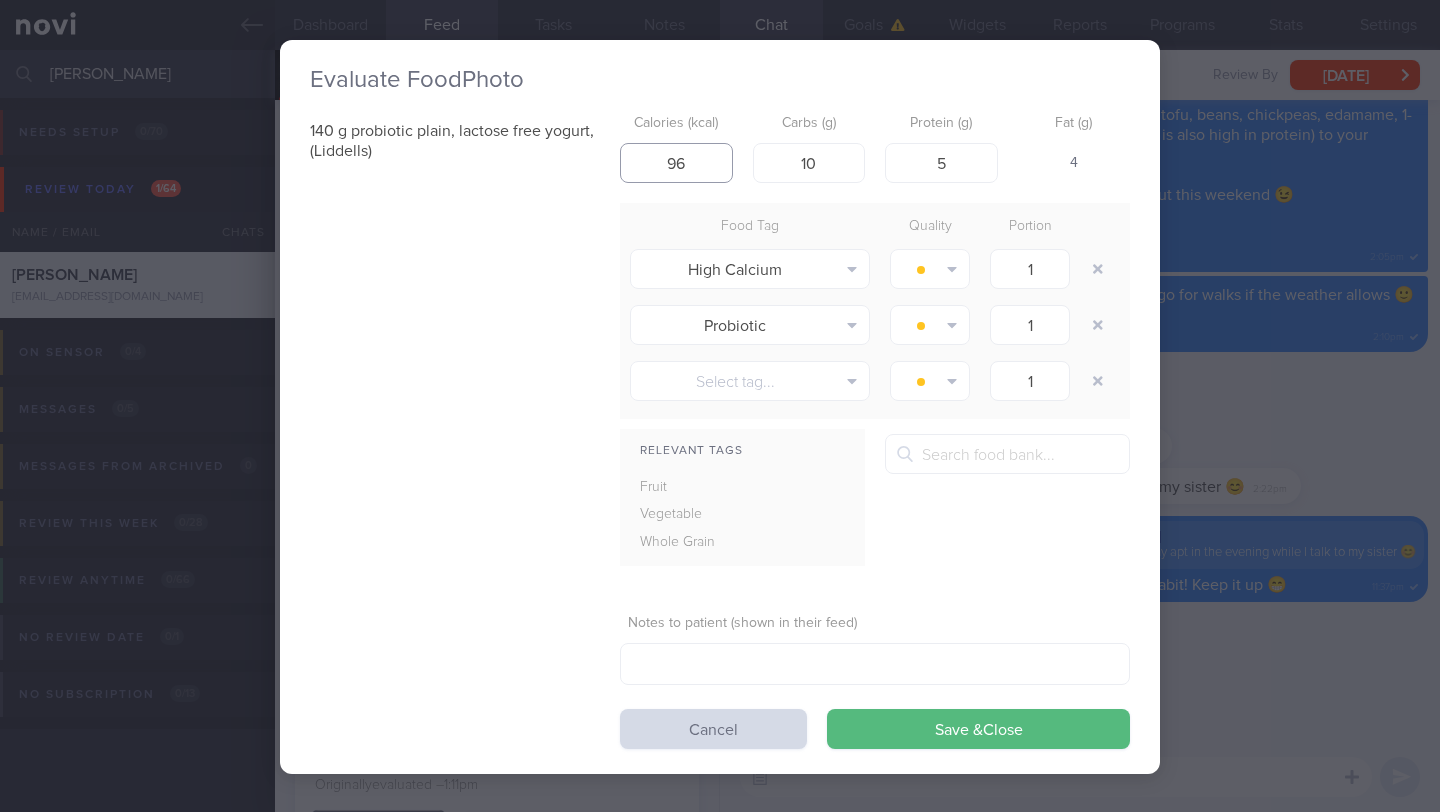 drag, startPoint x: 682, startPoint y: 159, endPoint x: 634, endPoint y: 159, distance: 48 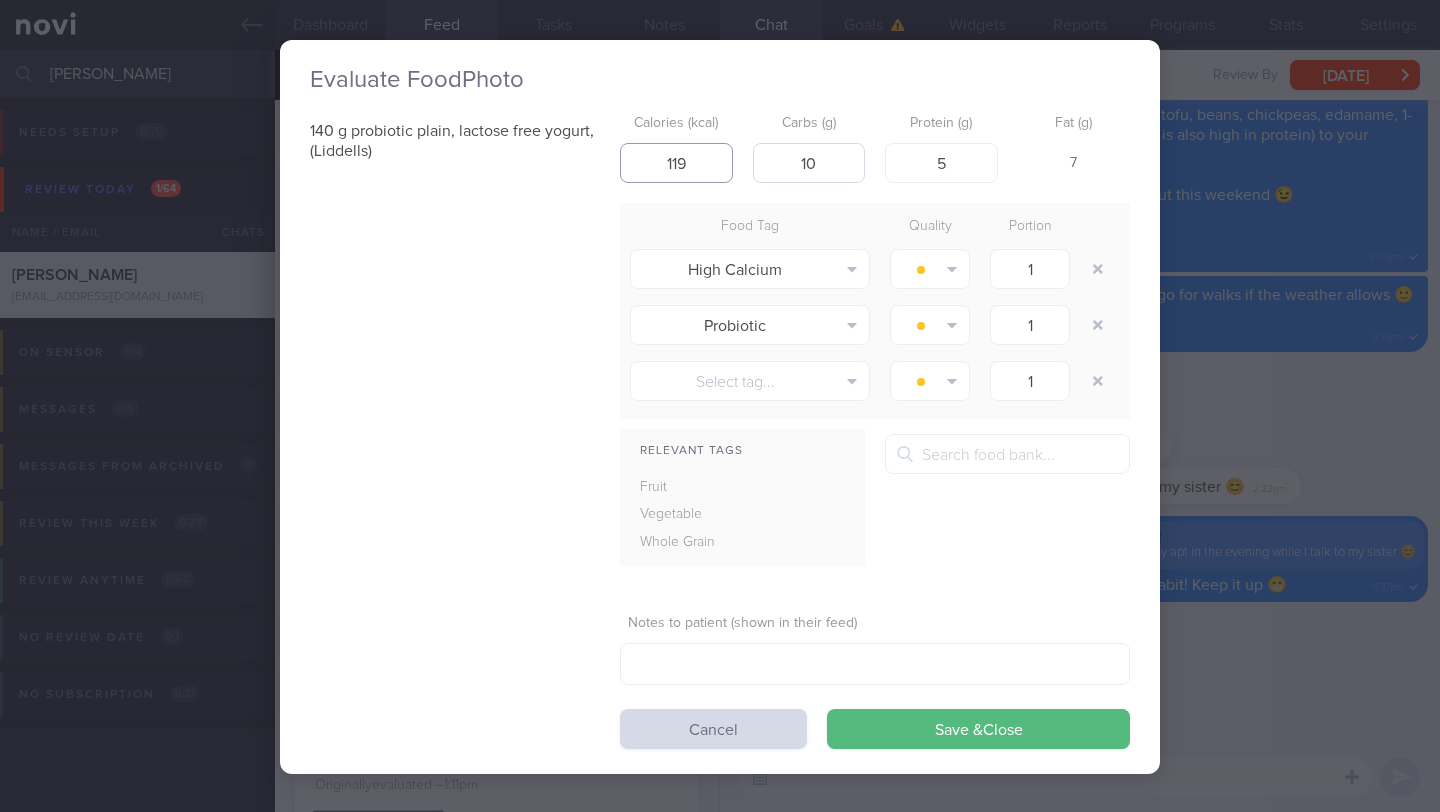 type on "119" 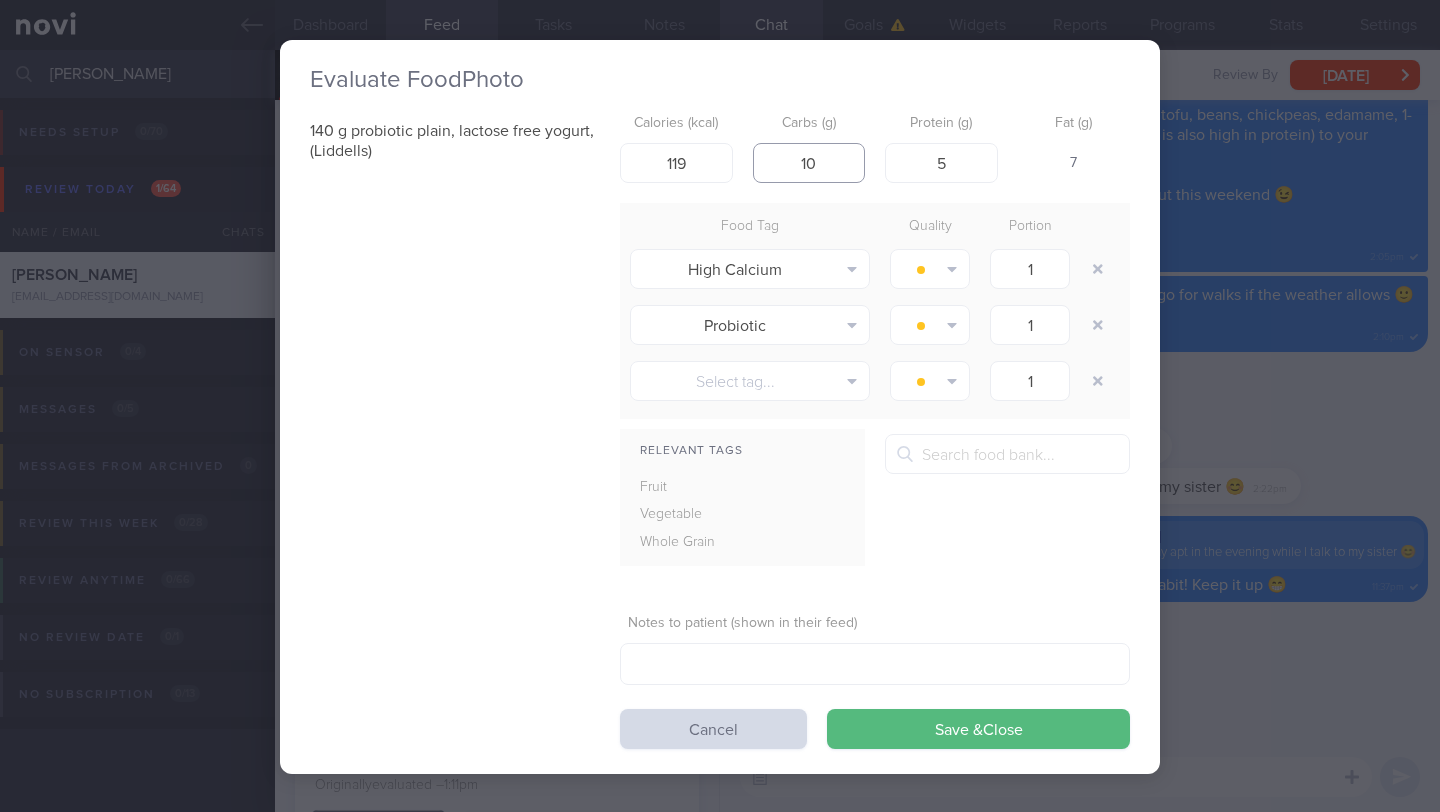 drag, startPoint x: 767, startPoint y: 159, endPoint x: 747, endPoint y: 156, distance: 20.22375 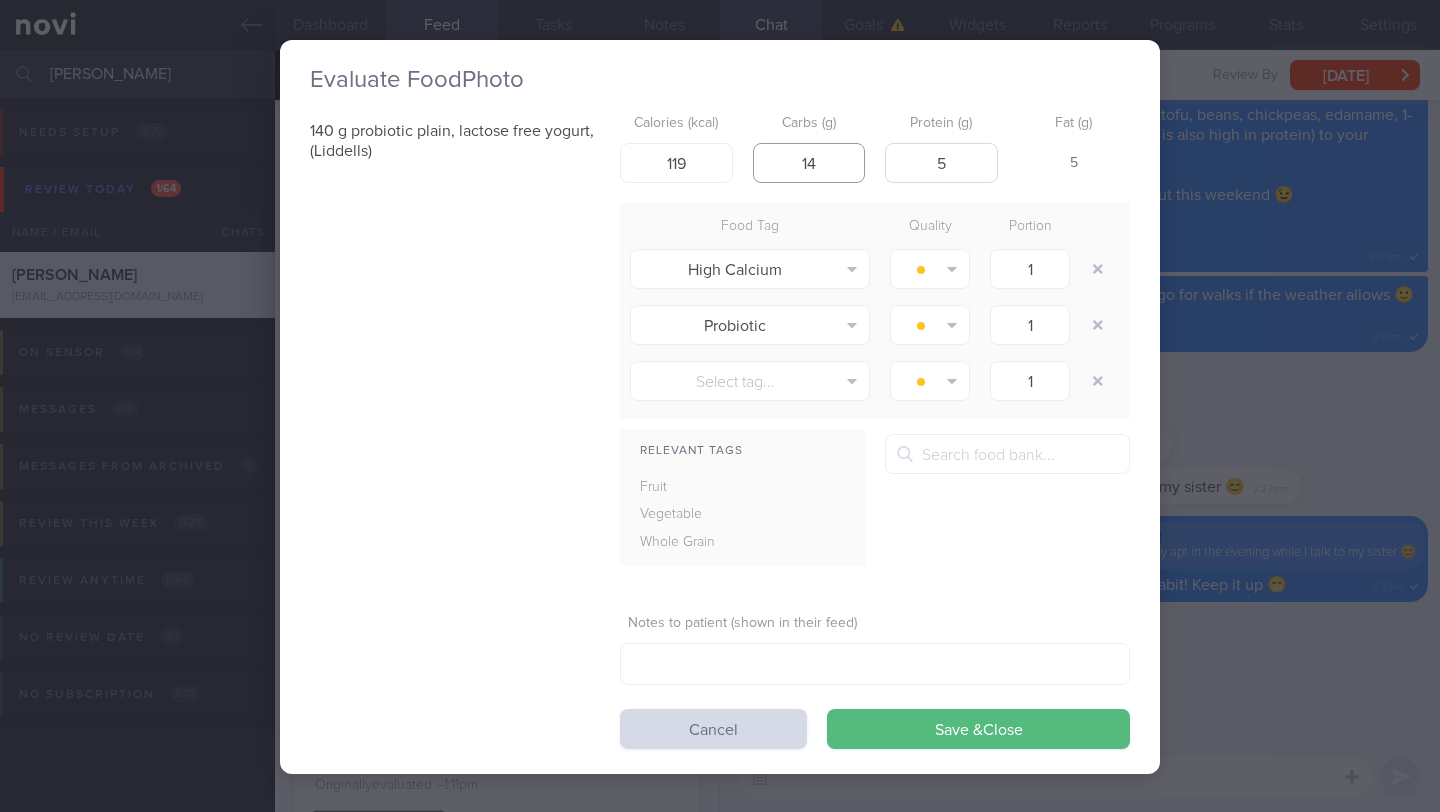 type on "14" 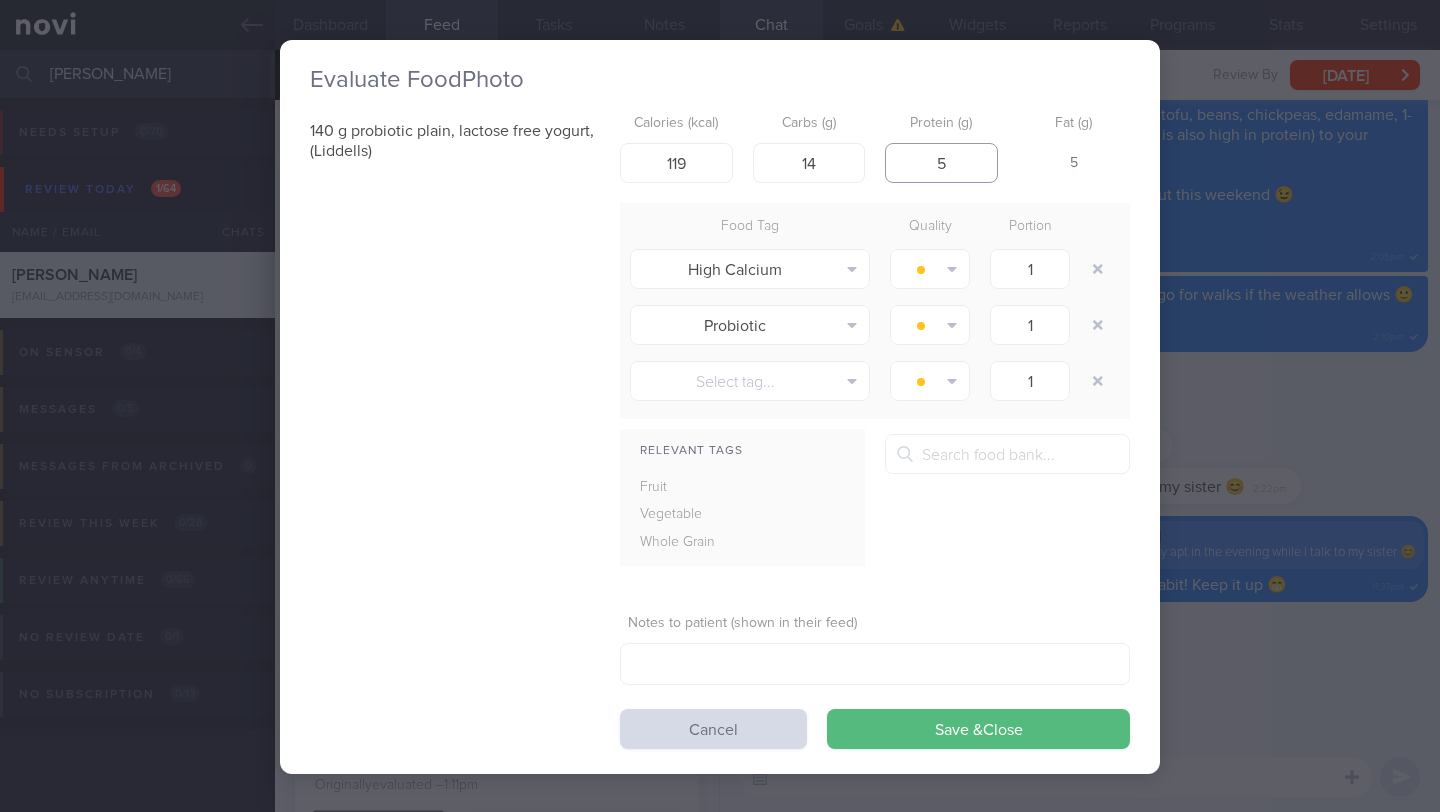 drag, startPoint x: 950, startPoint y: 158, endPoint x: 898, endPoint y: 158, distance: 52 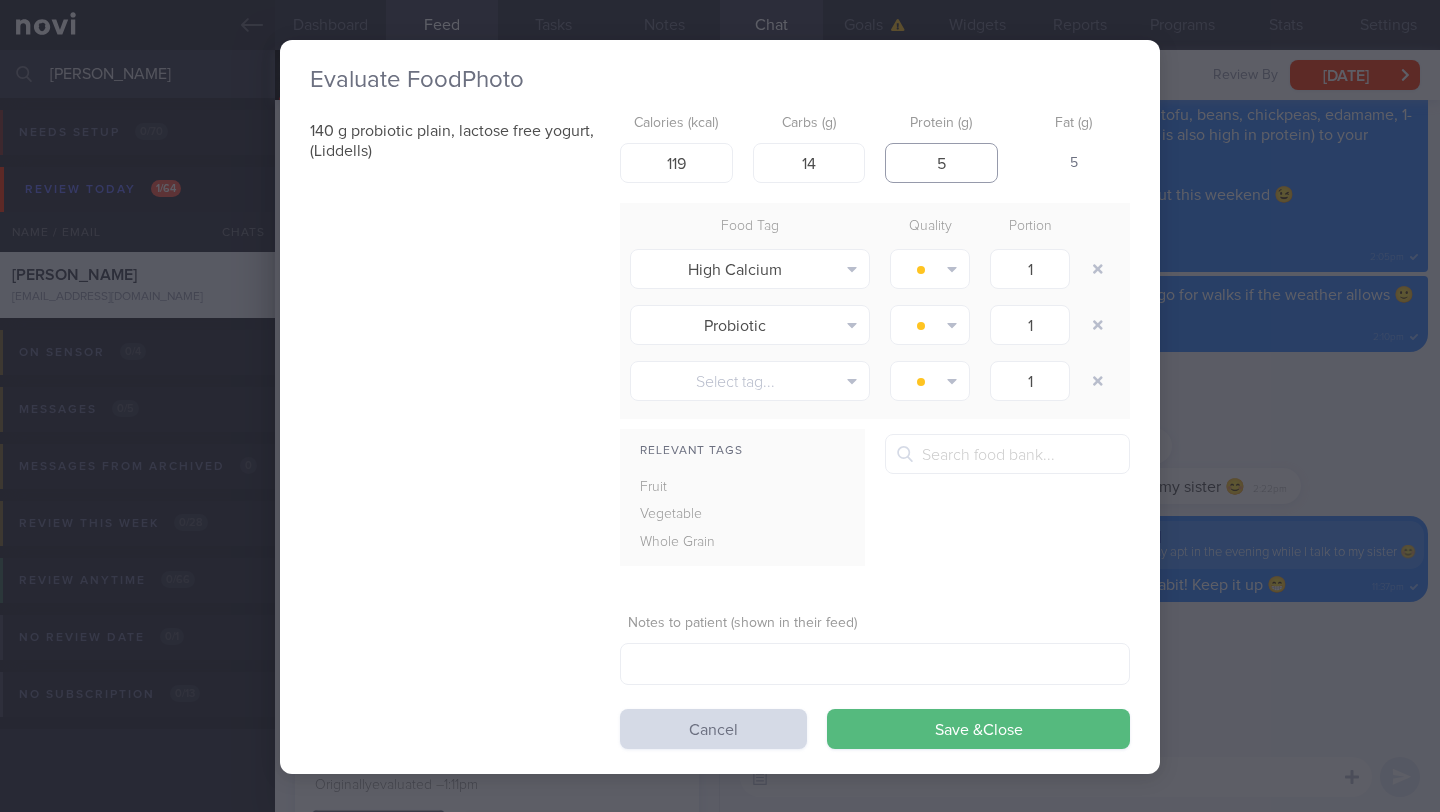 click on "5" at bounding box center [941, 163] 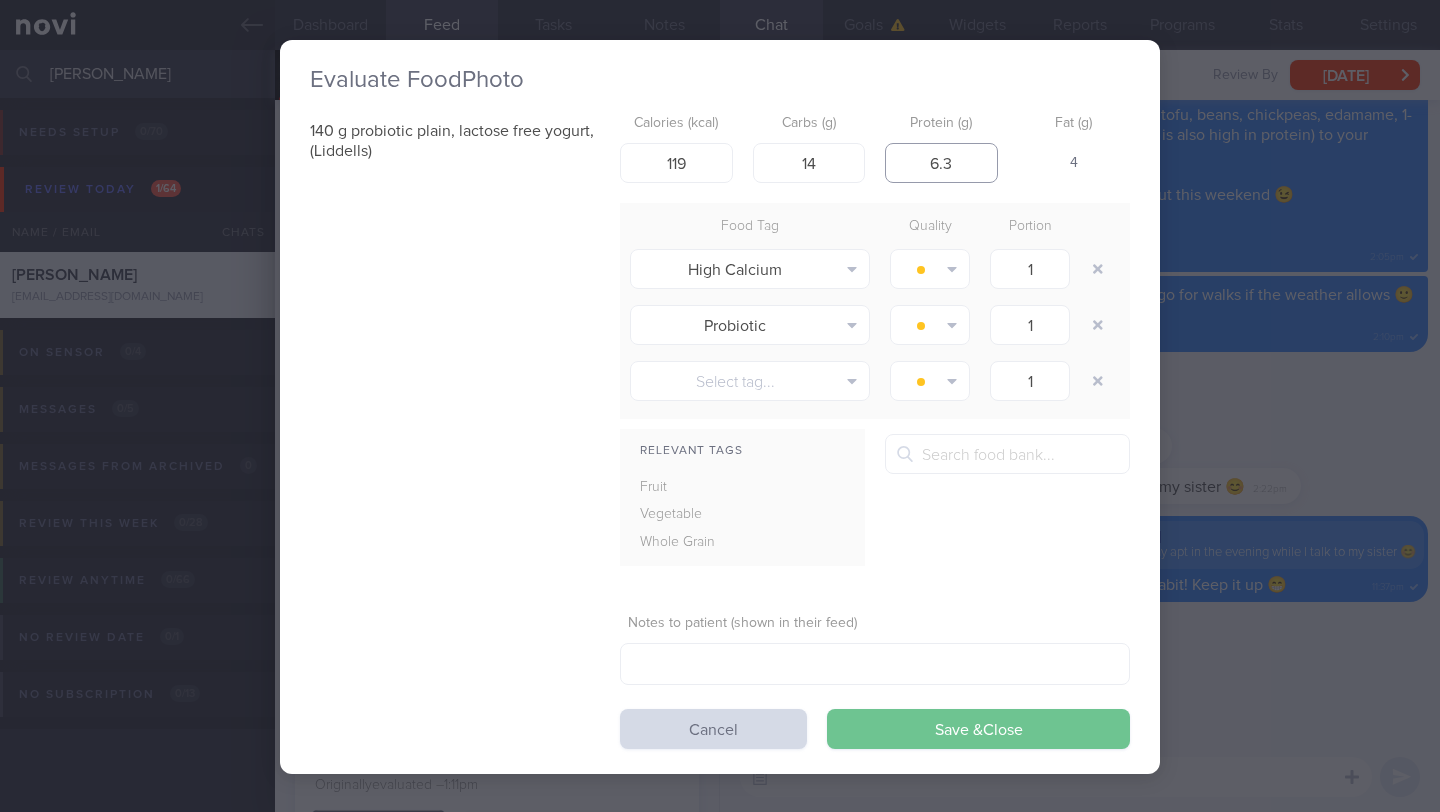 type on "6.3" 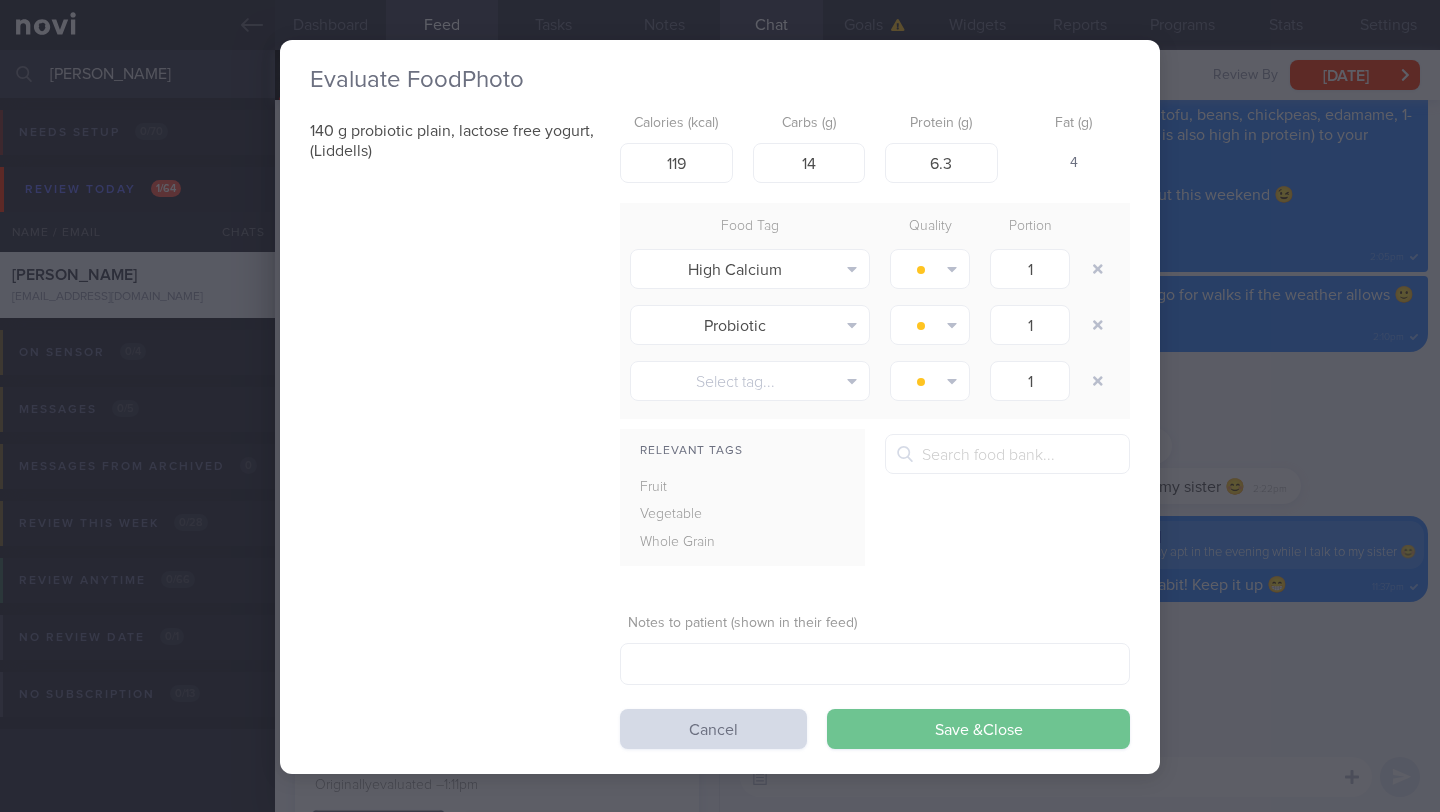 click on "Save &
Close" at bounding box center [978, 729] 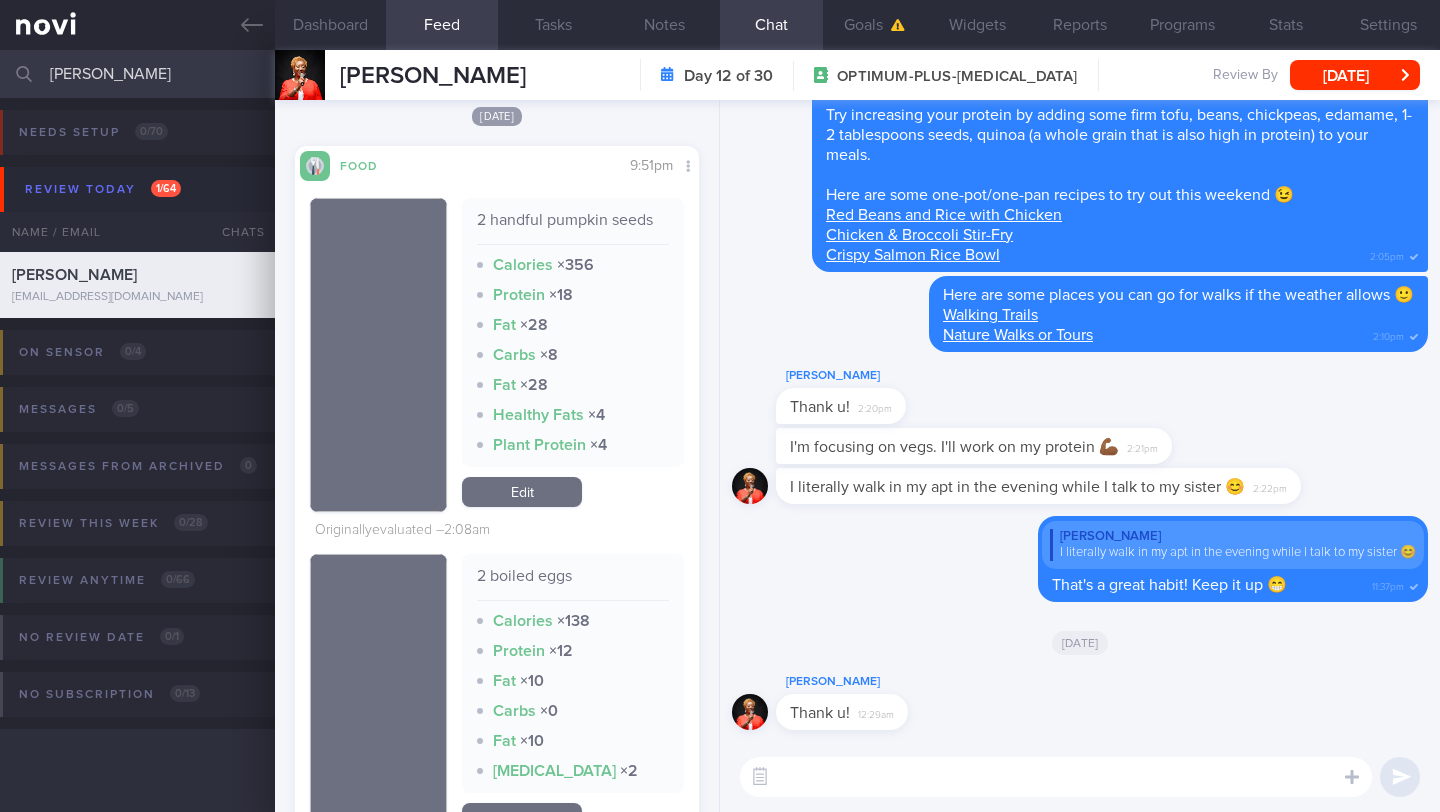 scroll, scrollTop: 2361, scrollLeft: 0, axis: vertical 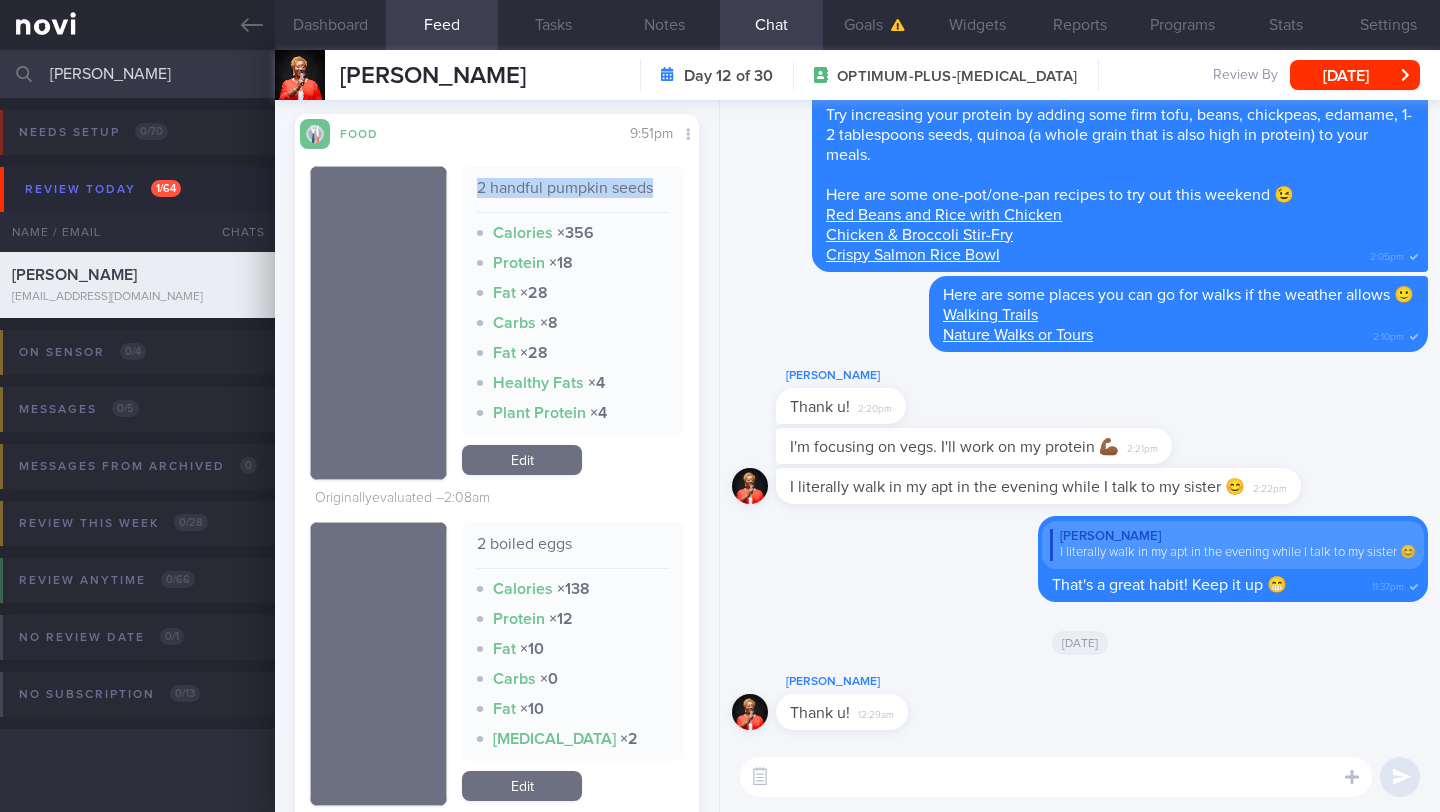 drag, startPoint x: 479, startPoint y: 191, endPoint x: 617, endPoint y: 208, distance: 139.04315 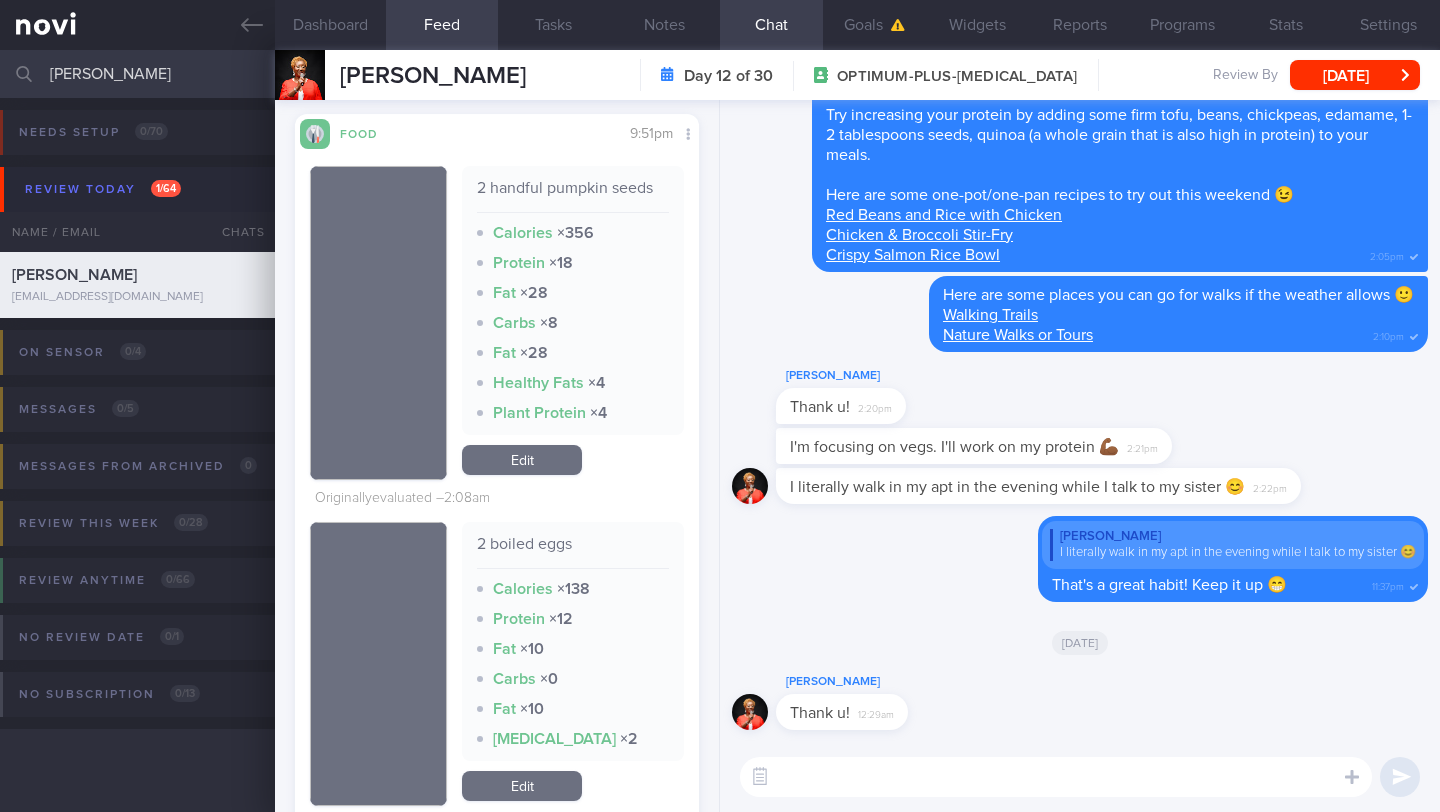 click at bounding box center (1056, 777) 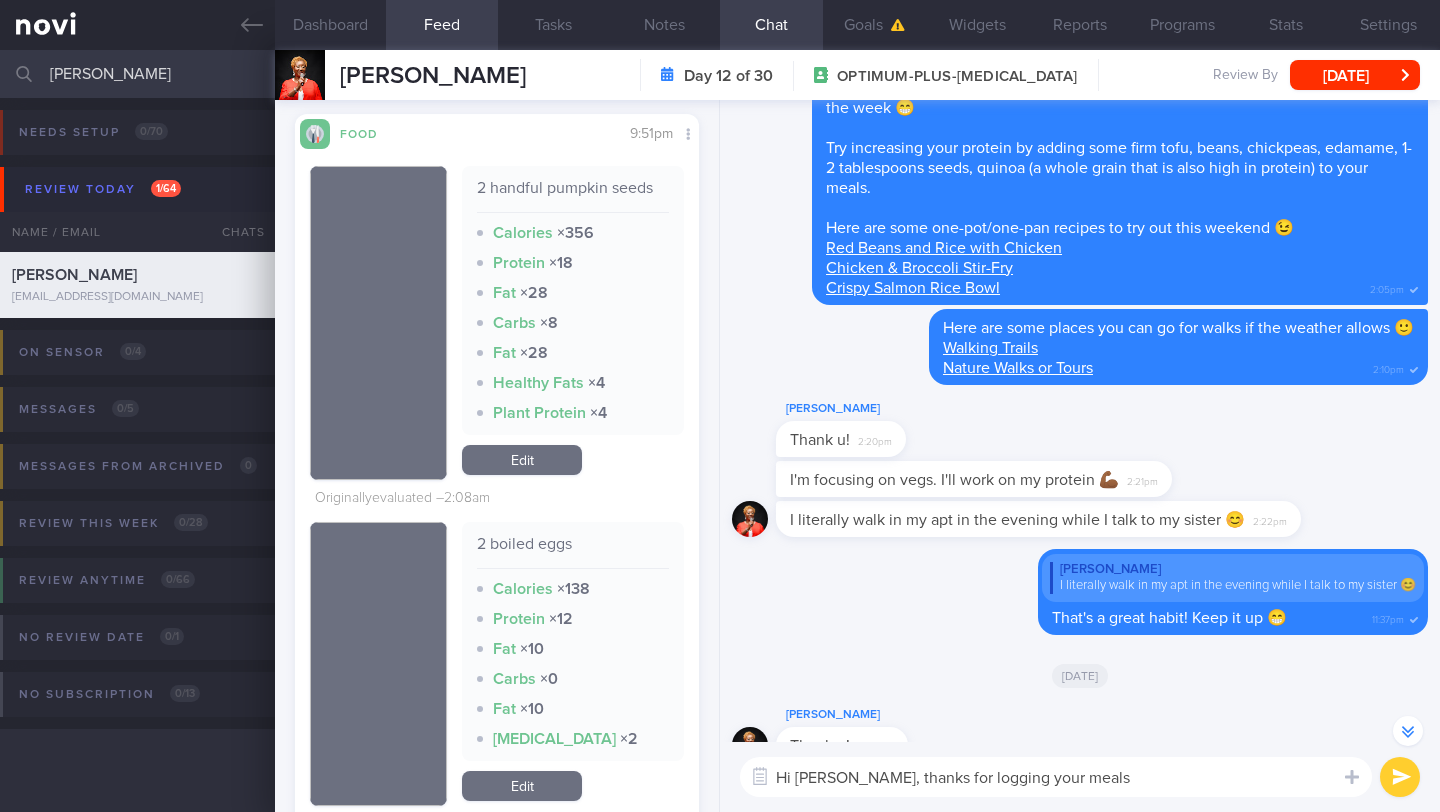 scroll, scrollTop: -324, scrollLeft: 0, axis: vertical 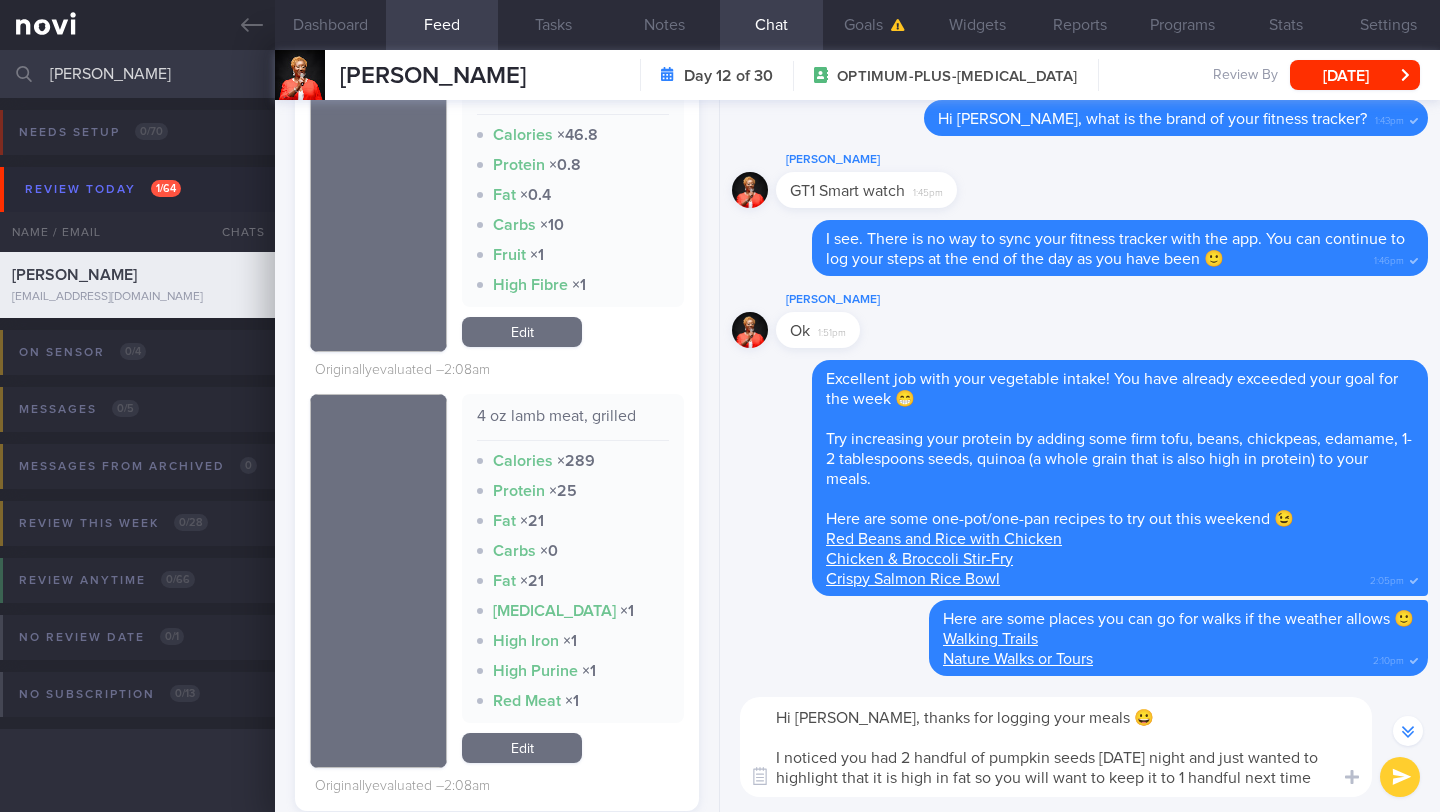 type on "Hi [PERSON_NAME], thanks for logging your meals 😀
I noticed you had 2 handful of pumpkin seeds [DATE] night and just wanted to highlight that it is high in fat so you will want to keep it to 1 handful next time" 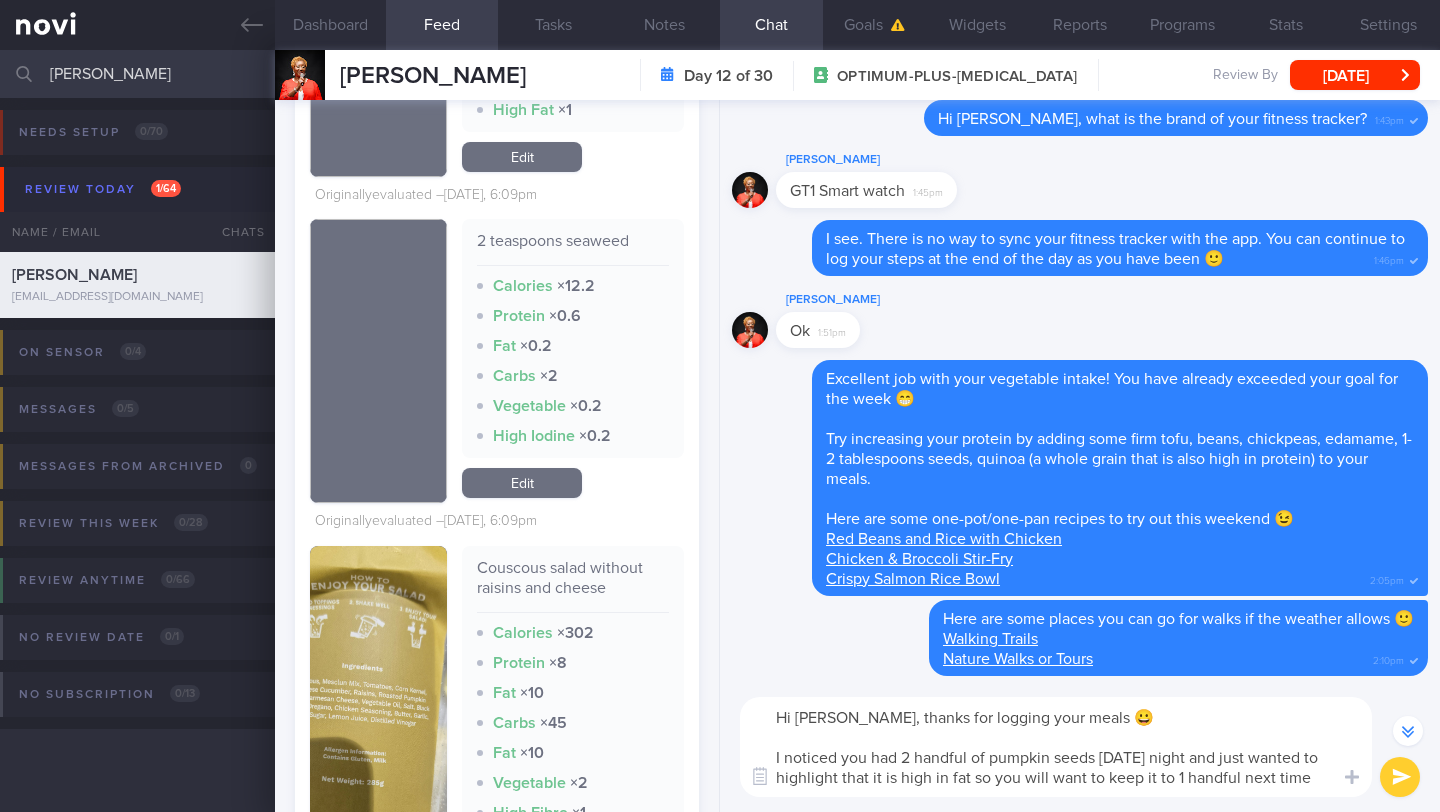 scroll, scrollTop: 5436, scrollLeft: 0, axis: vertical 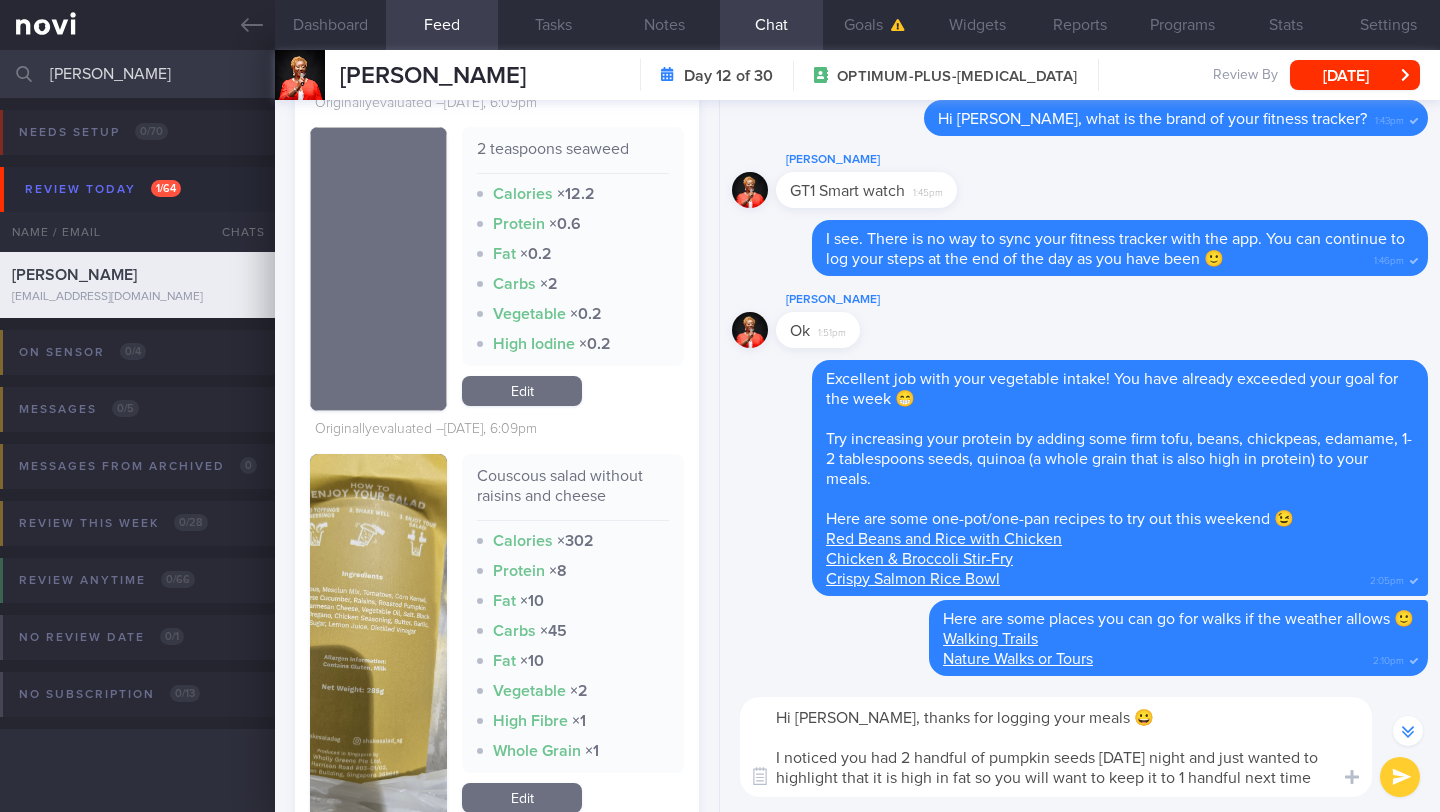 click at bounding box center [378, 636] 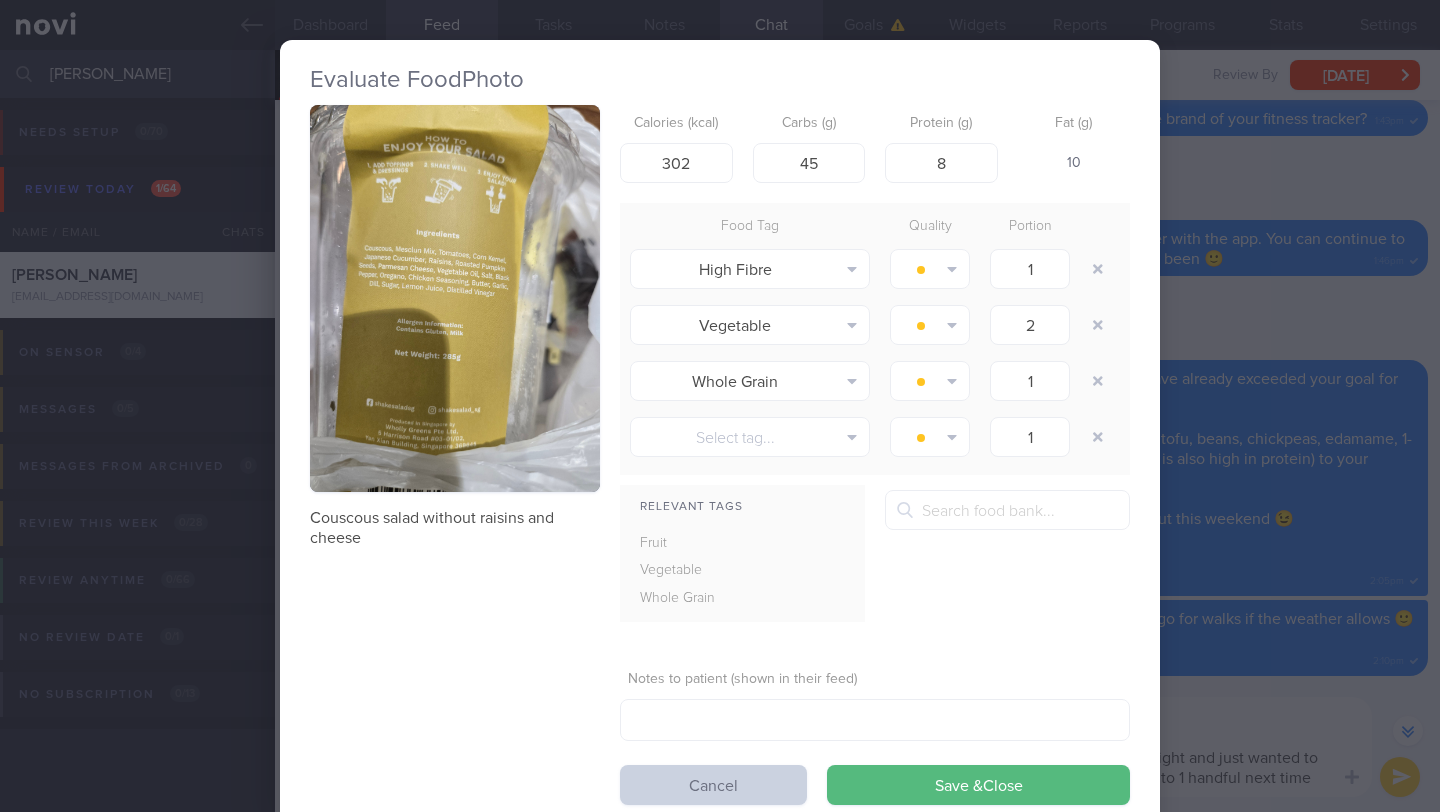 click on "Cancel" at bounding box center (713, 785) 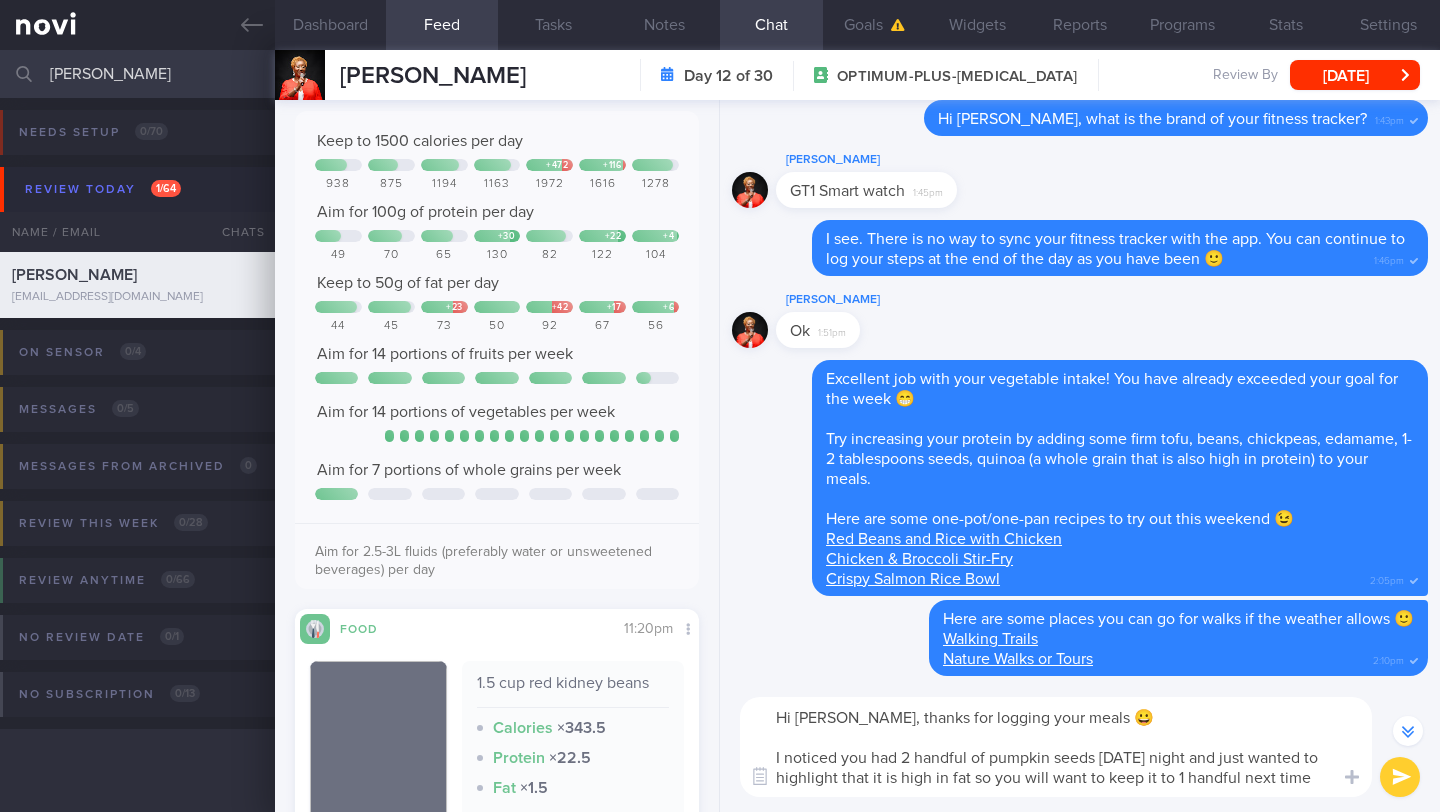 scroll, scrollTop: 8144, scrollLeft: 0, axis: vertical 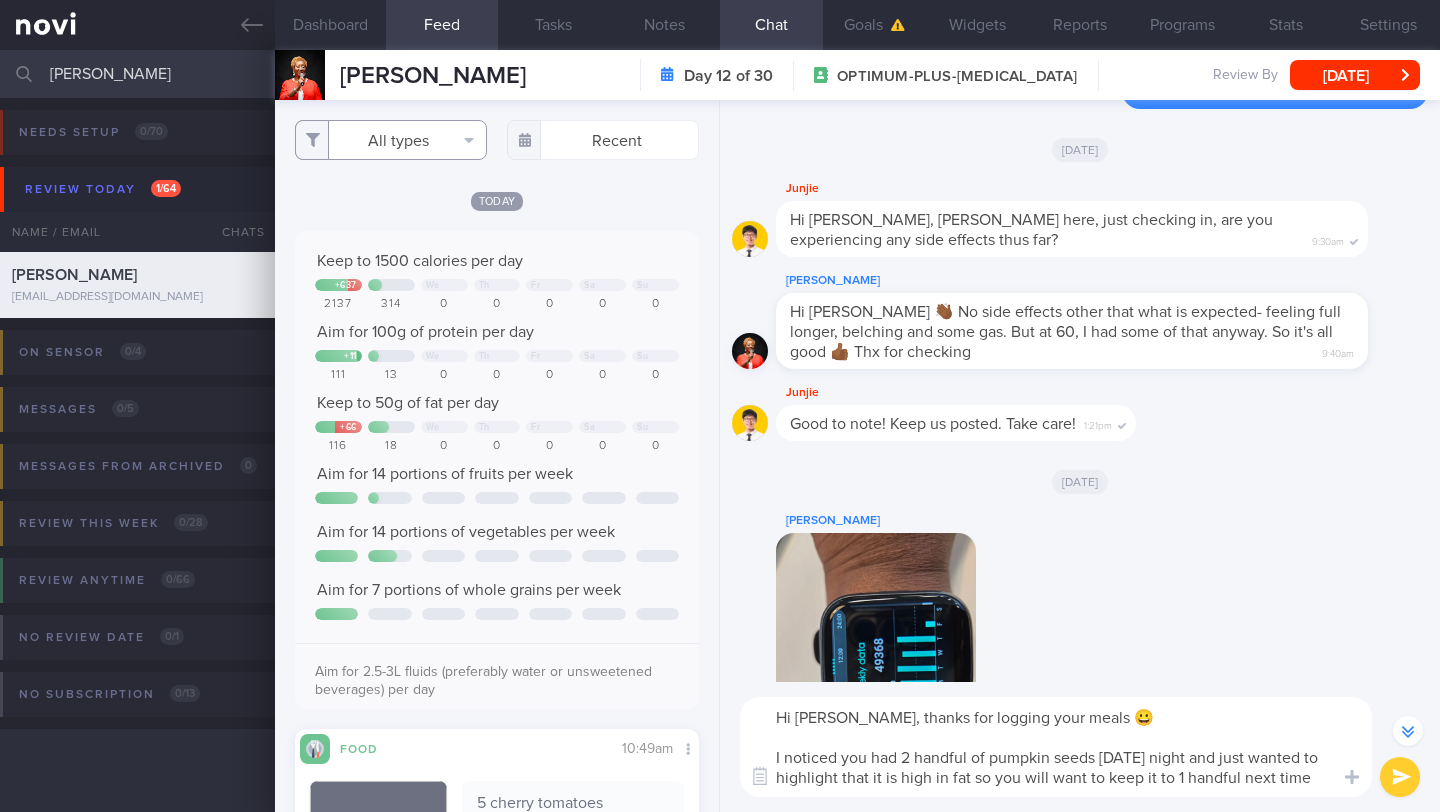 click on "All types" at bounding box center [391, 140] 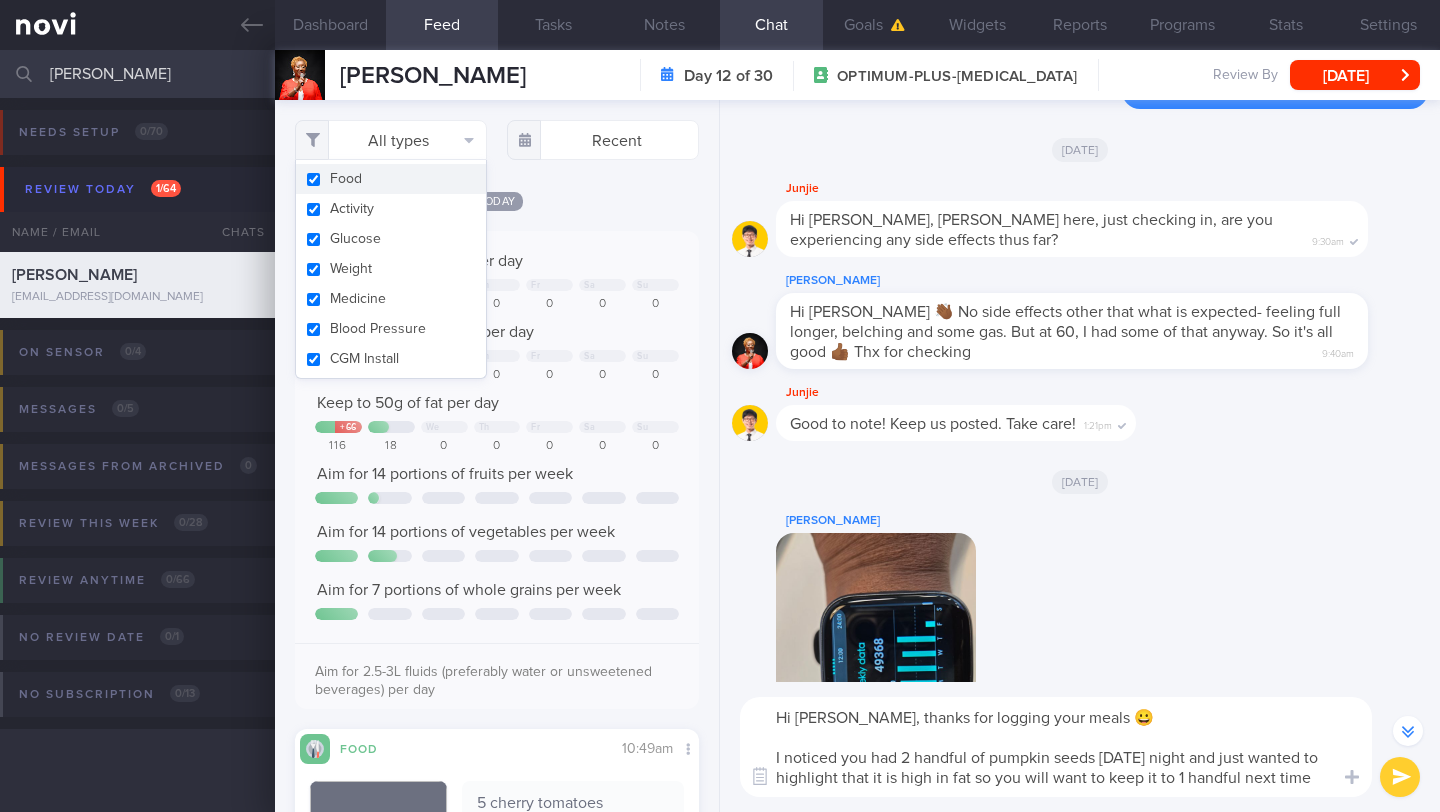 click on "Food" at bounding box center (391, 179) 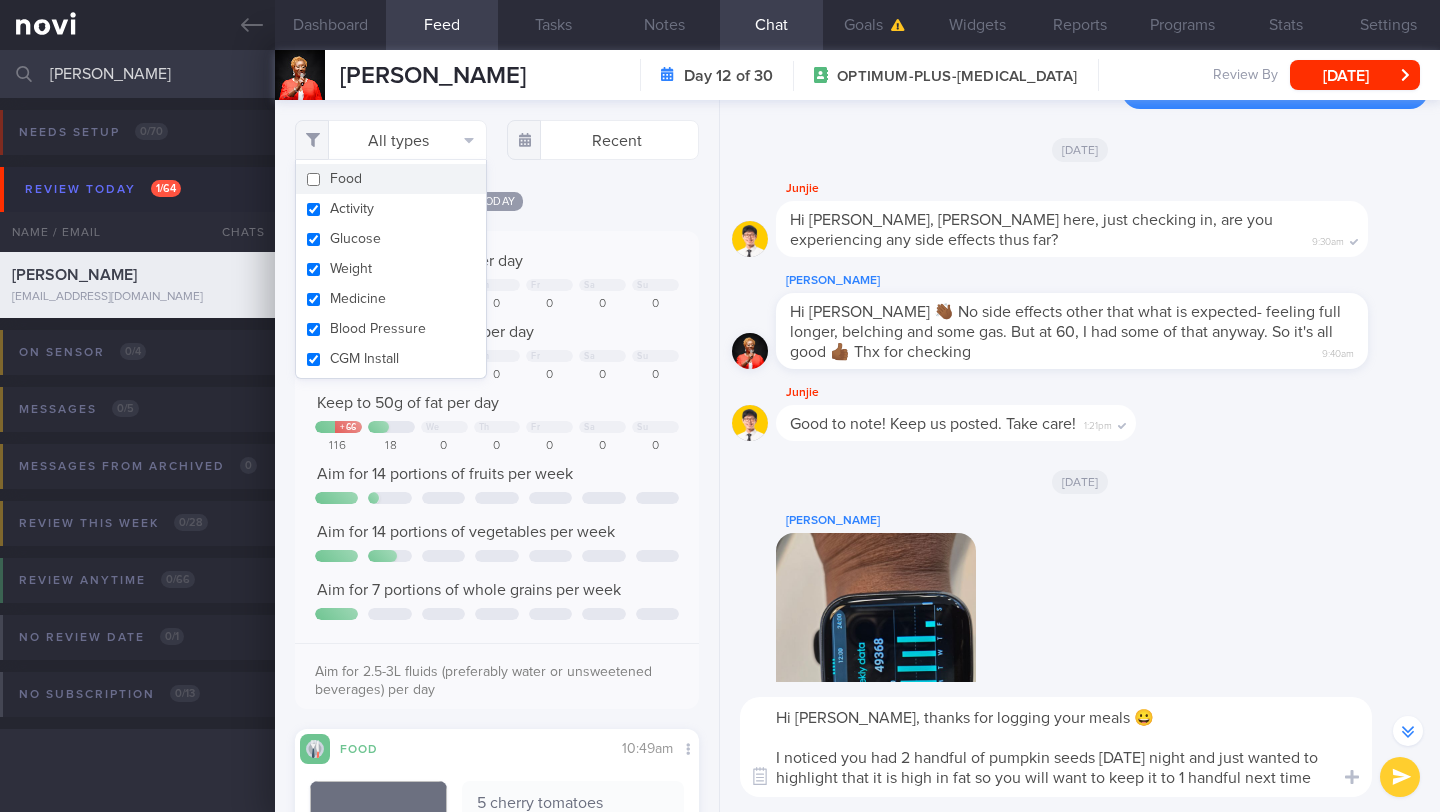 checkbox on "false" 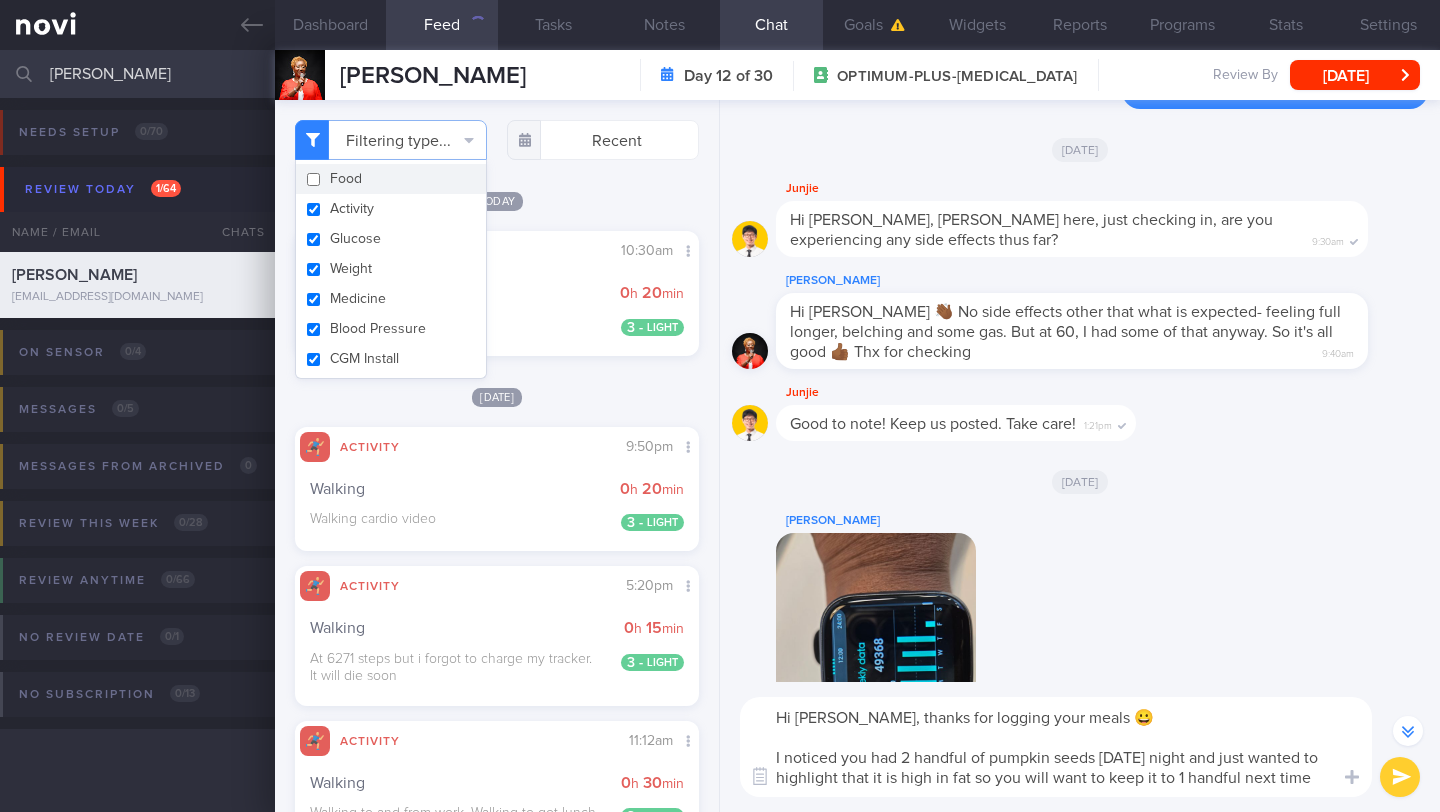 click on "Filtering type...
Food
Activity
Glucose
Weight
Medicine
Blood Pressure
CGM Install
Recent
[DATE]" at bounding box center [497, 456] 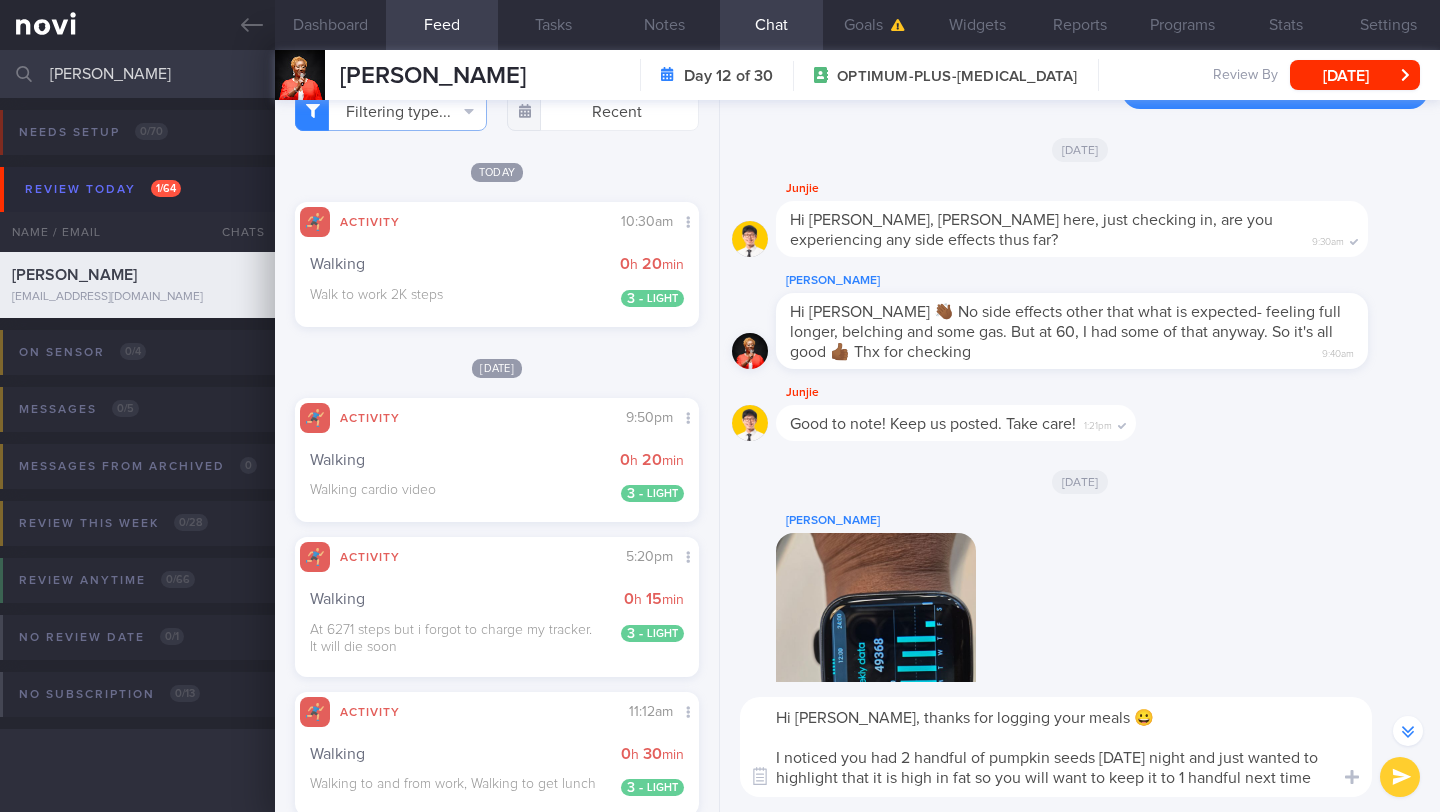scroll, scrollTop: 0, scrollLeft: 0, axis: both 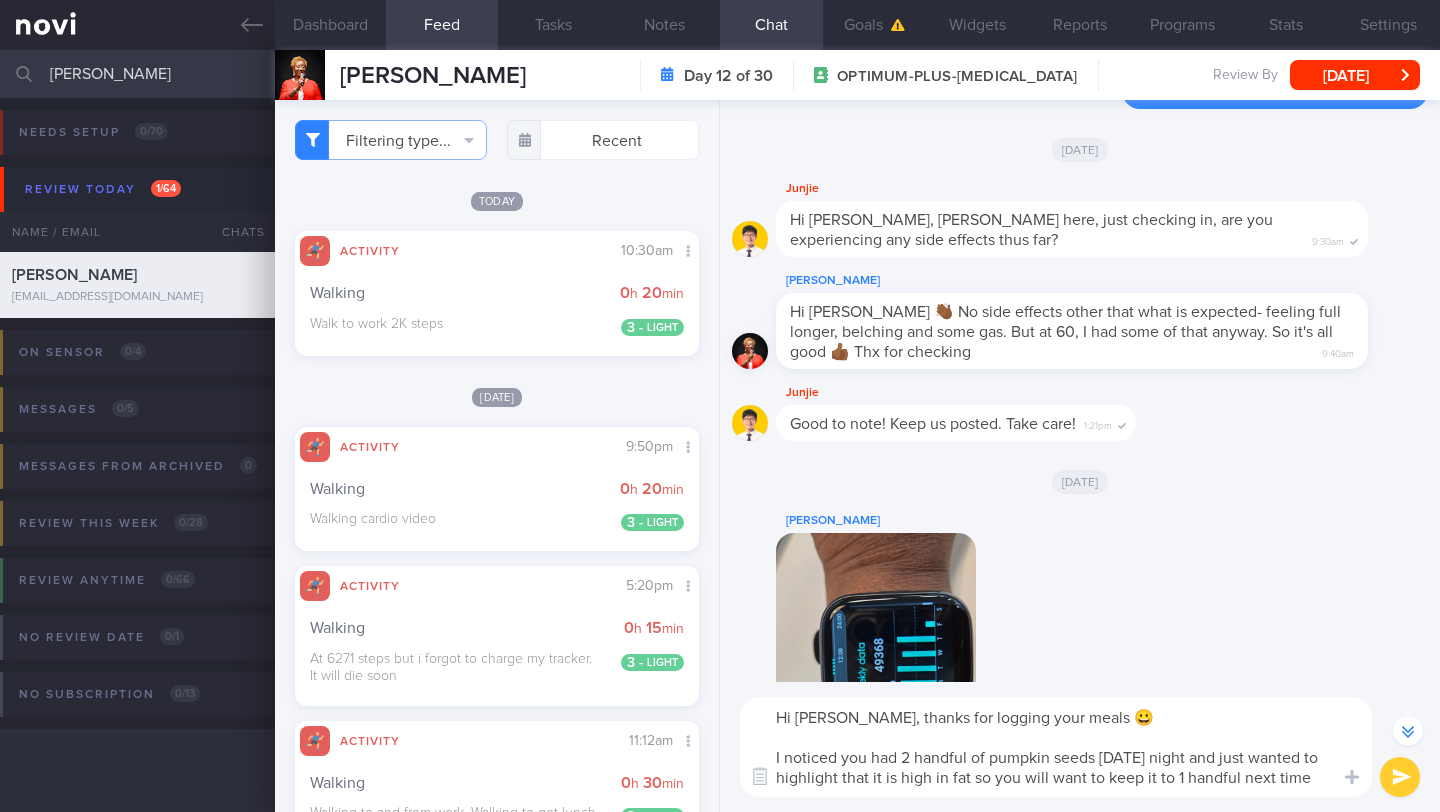 click at bounding box center (1400, 777) 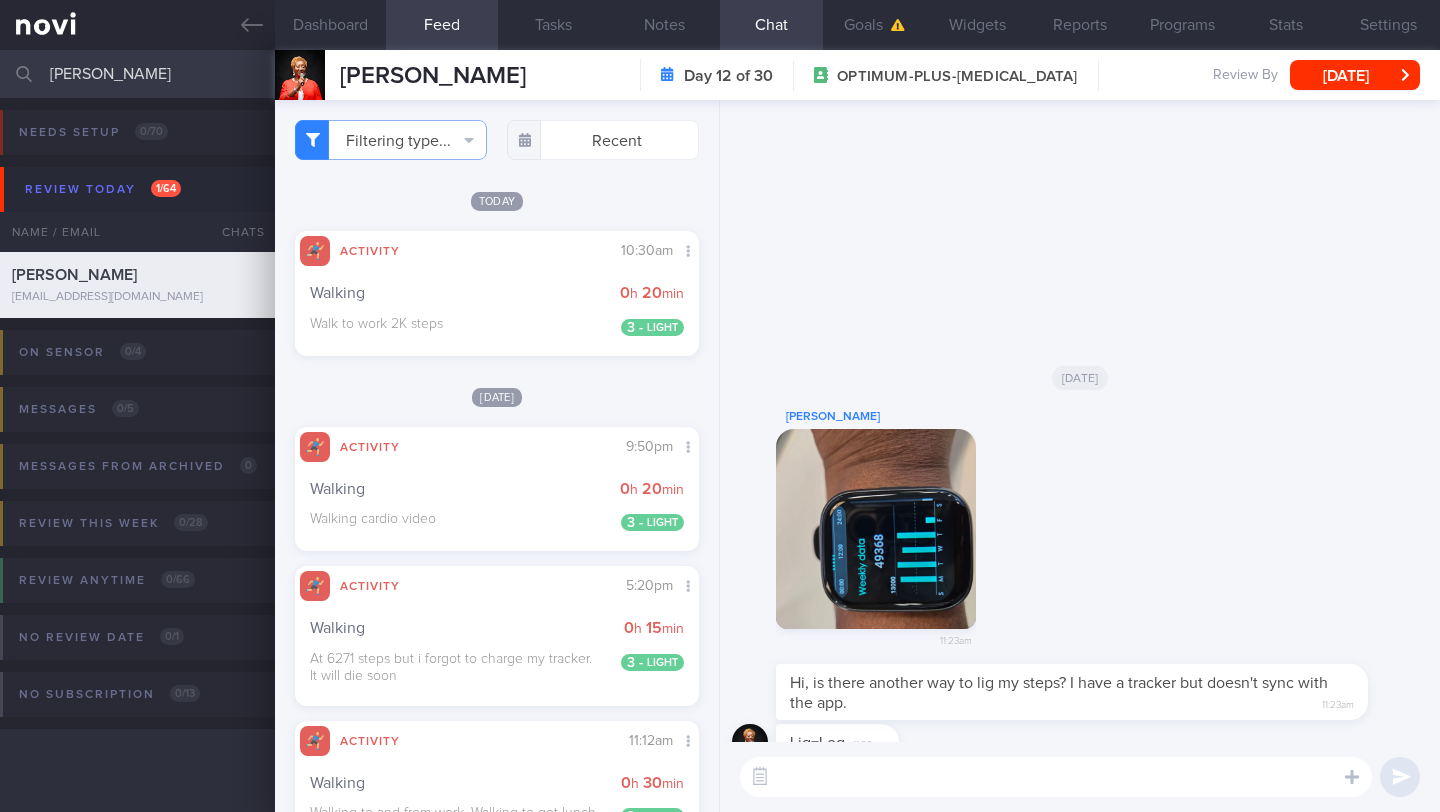 scroll, scrollTop: 0, scrollLeft: 0, axis: both 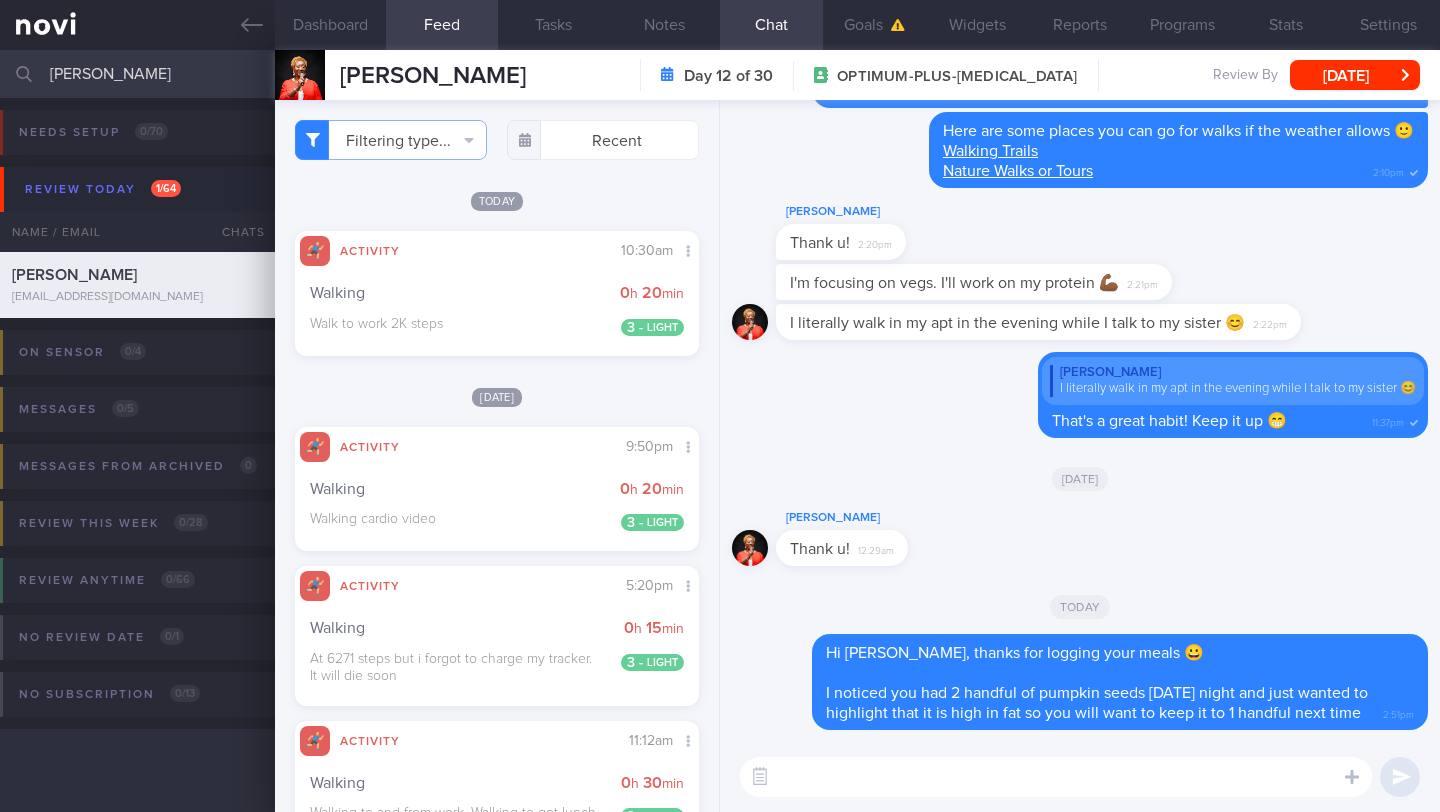 type on "m" 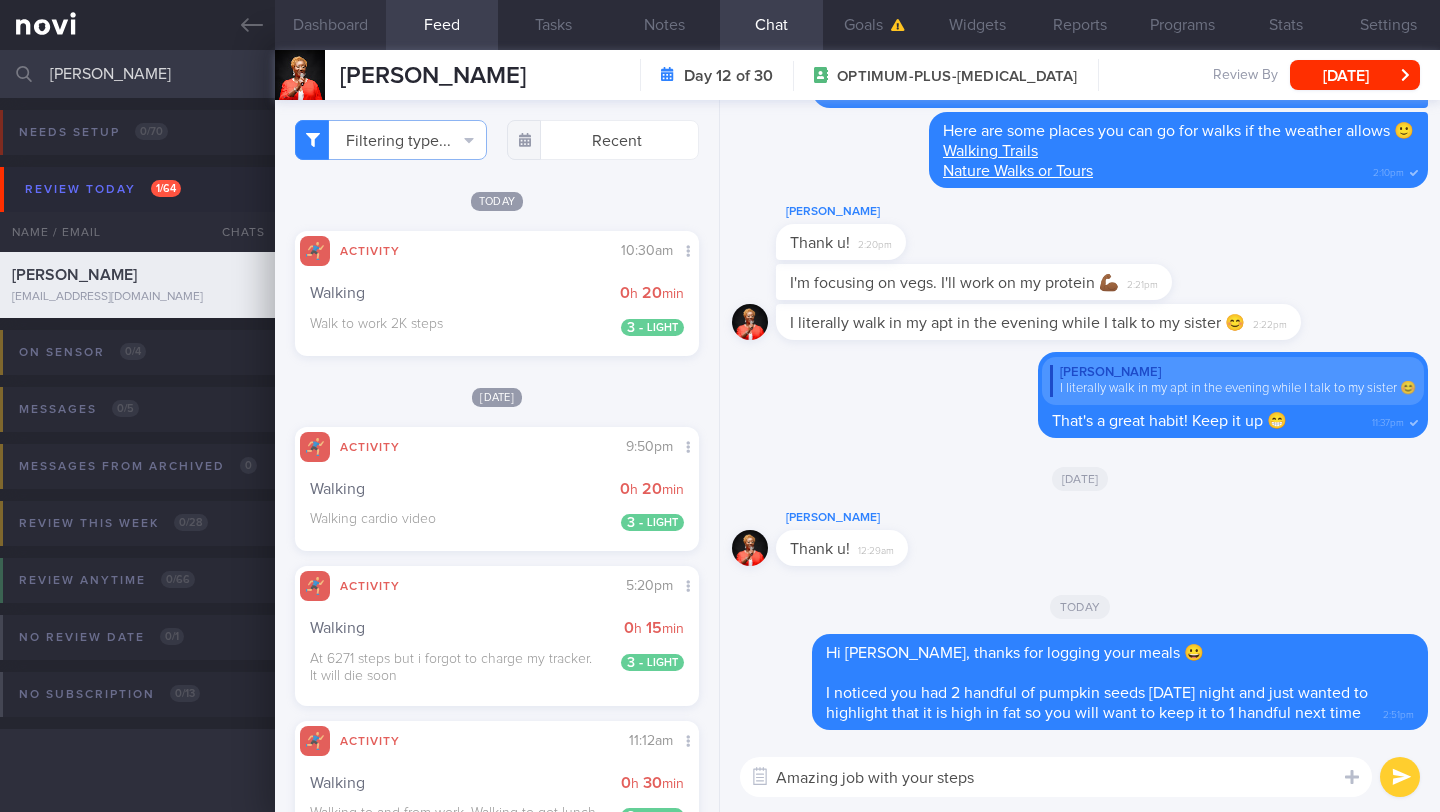 click on "Dashboard" at bounding box center [330, 25] 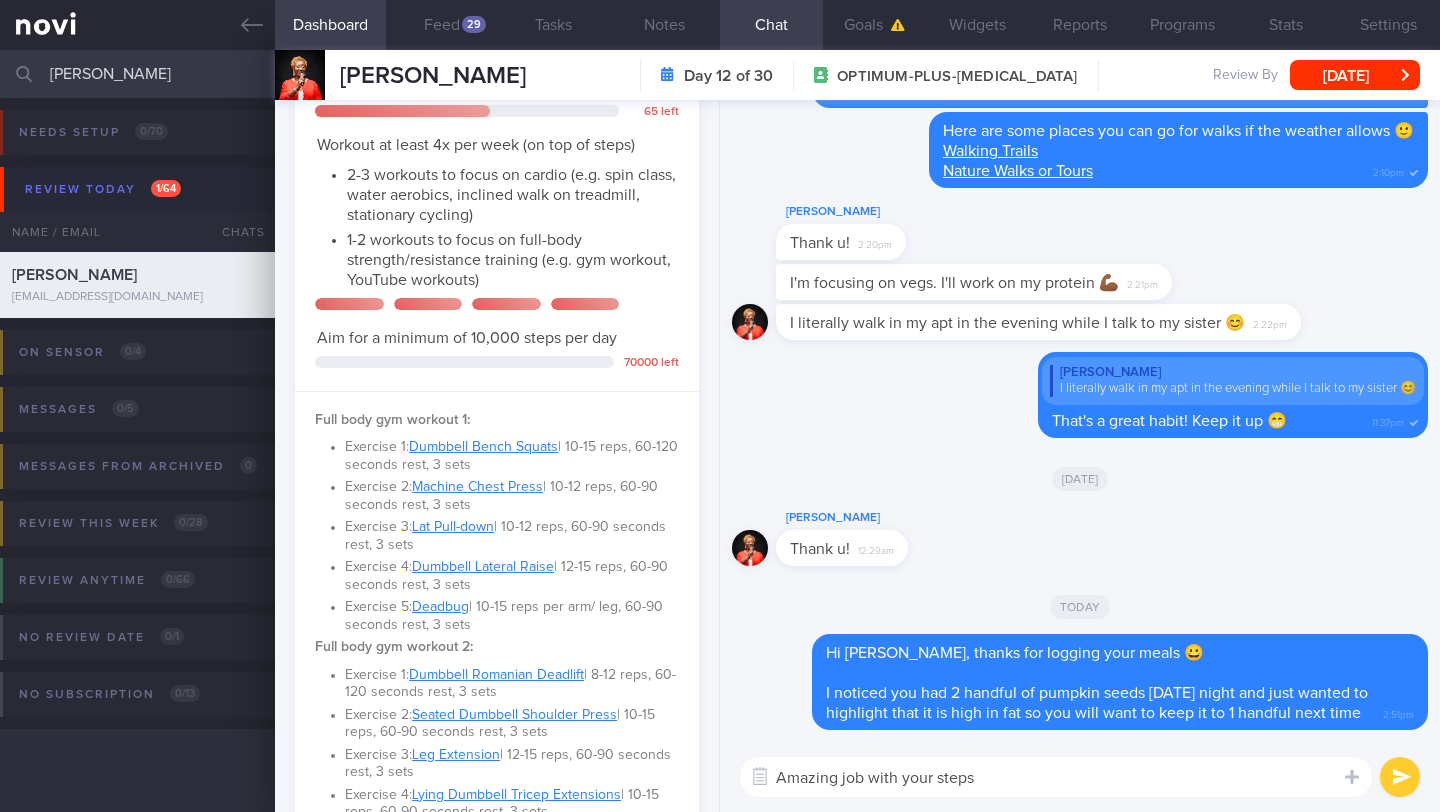 scroll, scrollTop: 908, scrollLeft: 0, axis: vertical 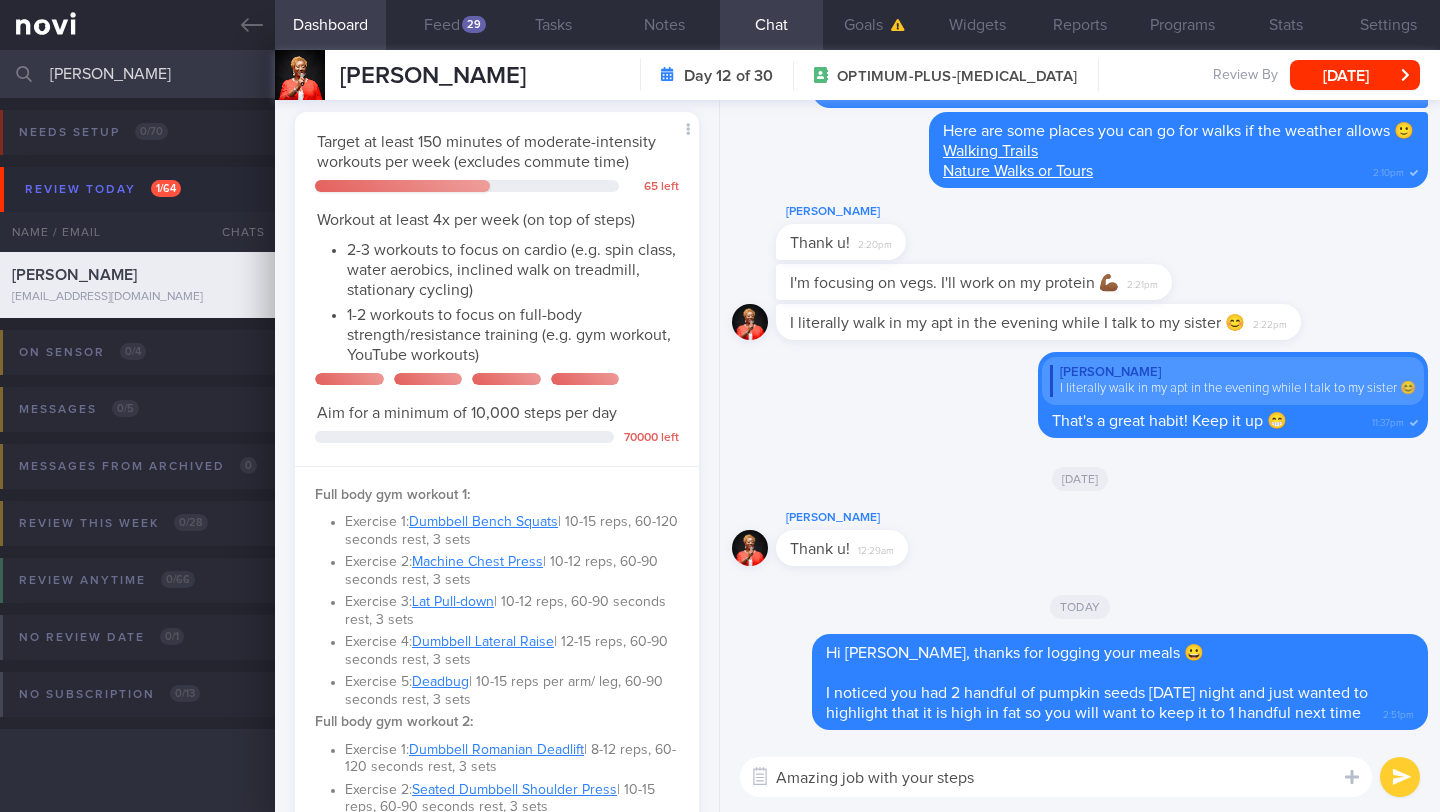 click on "Amazing job with your steps" at bounding box center [1056, 777] 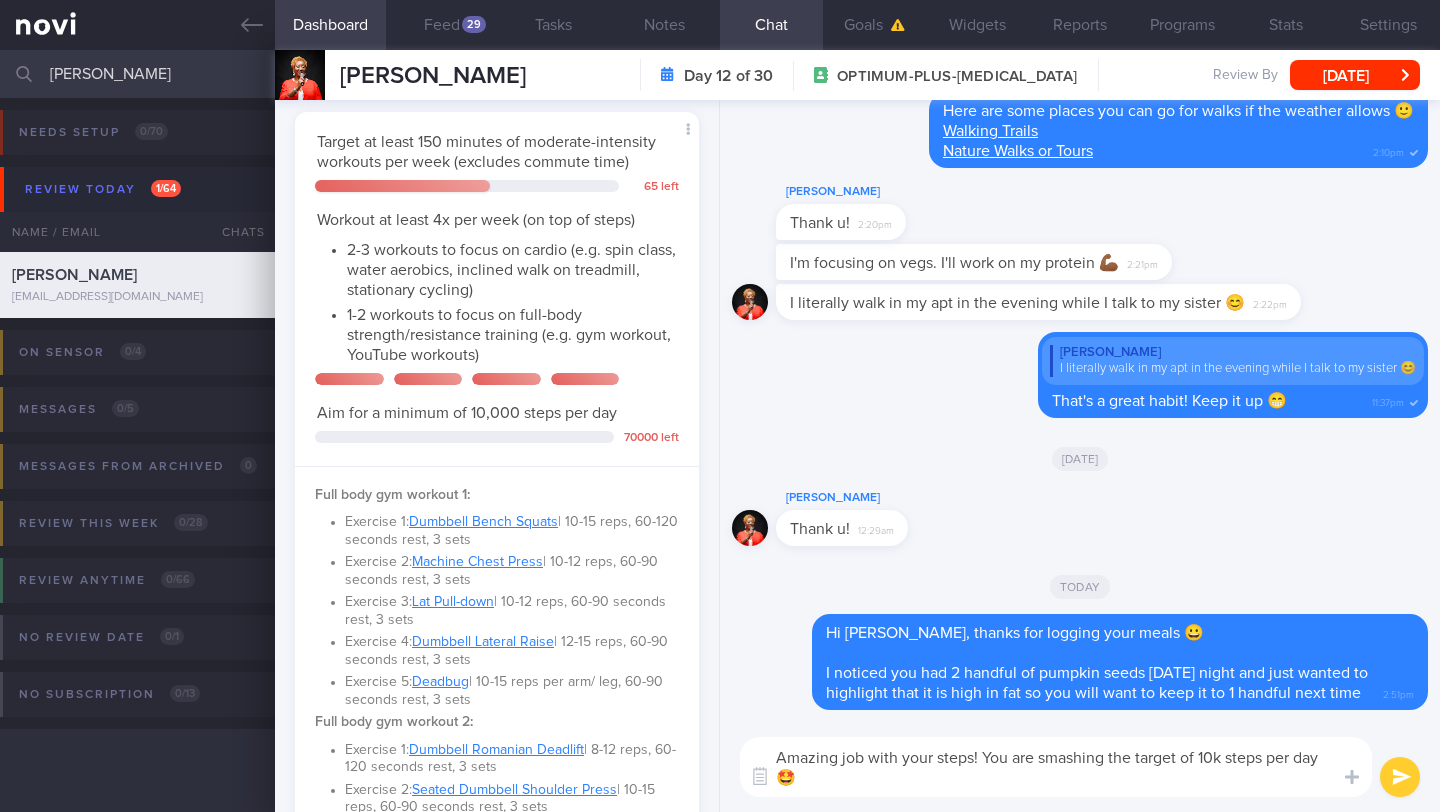 scroll, scrollTop: 0, scrollLeft: 0, axis: both 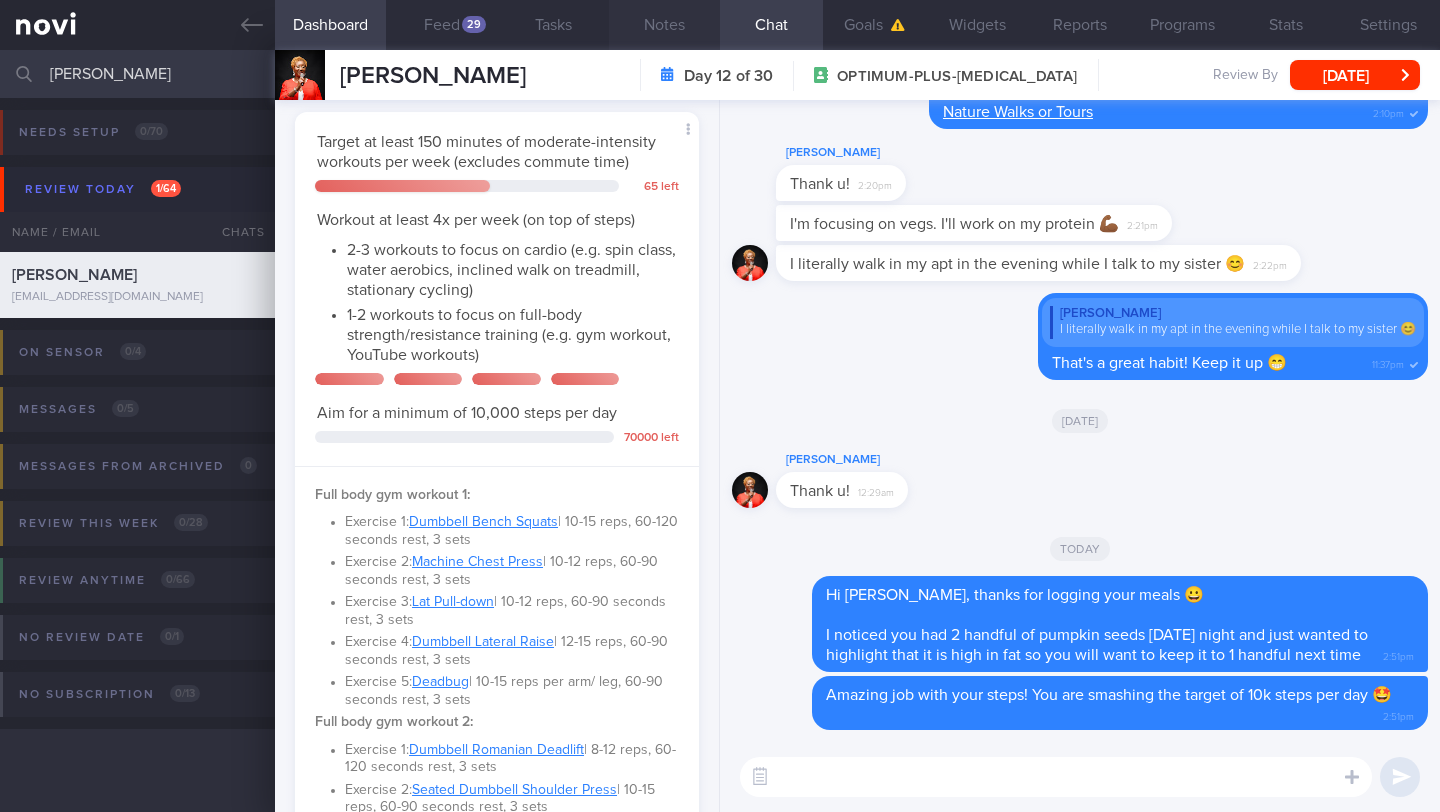 click on "Notes" at bounding box center (664, 25) 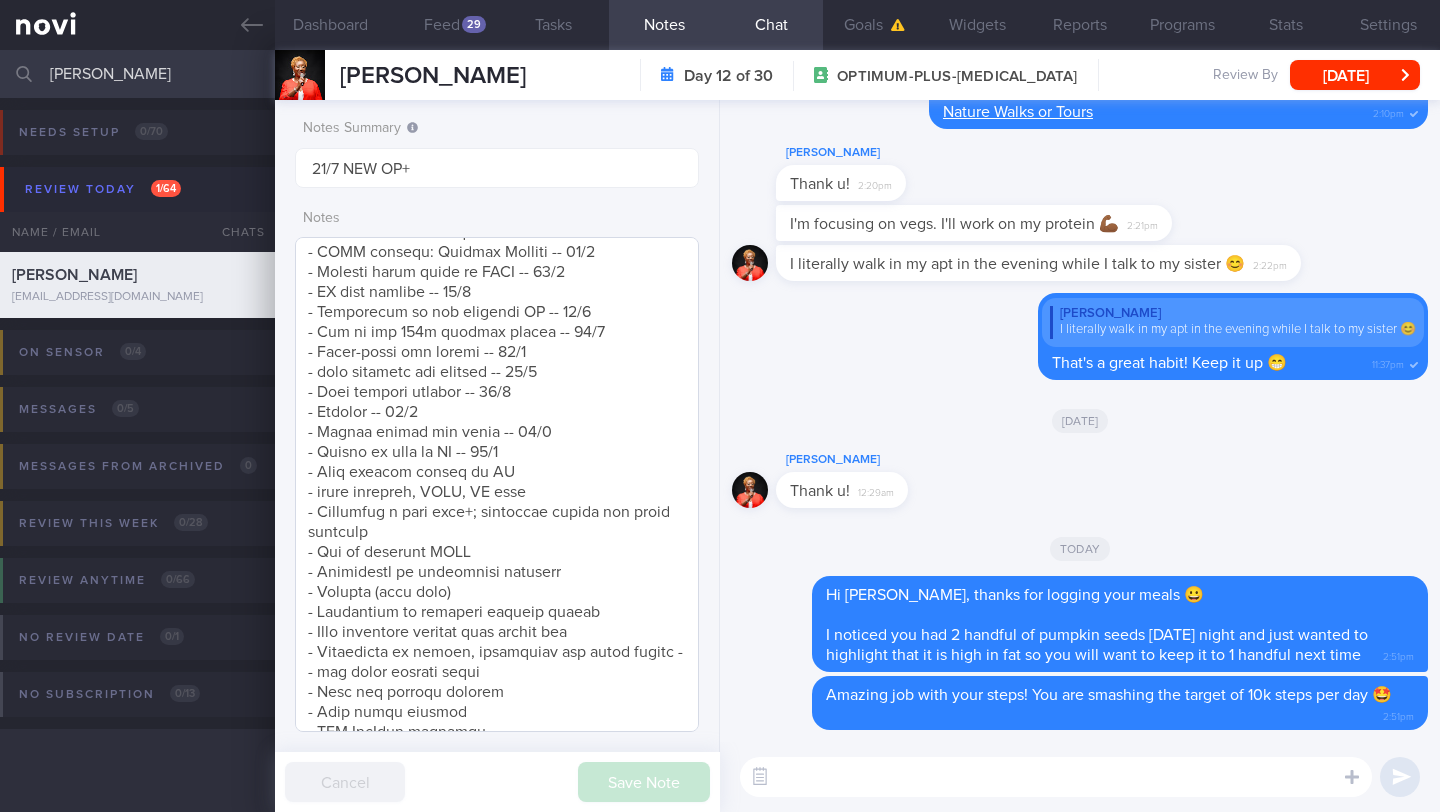 scroll, scrollTop: 1609, scrollLeft: 0, axis: vertical 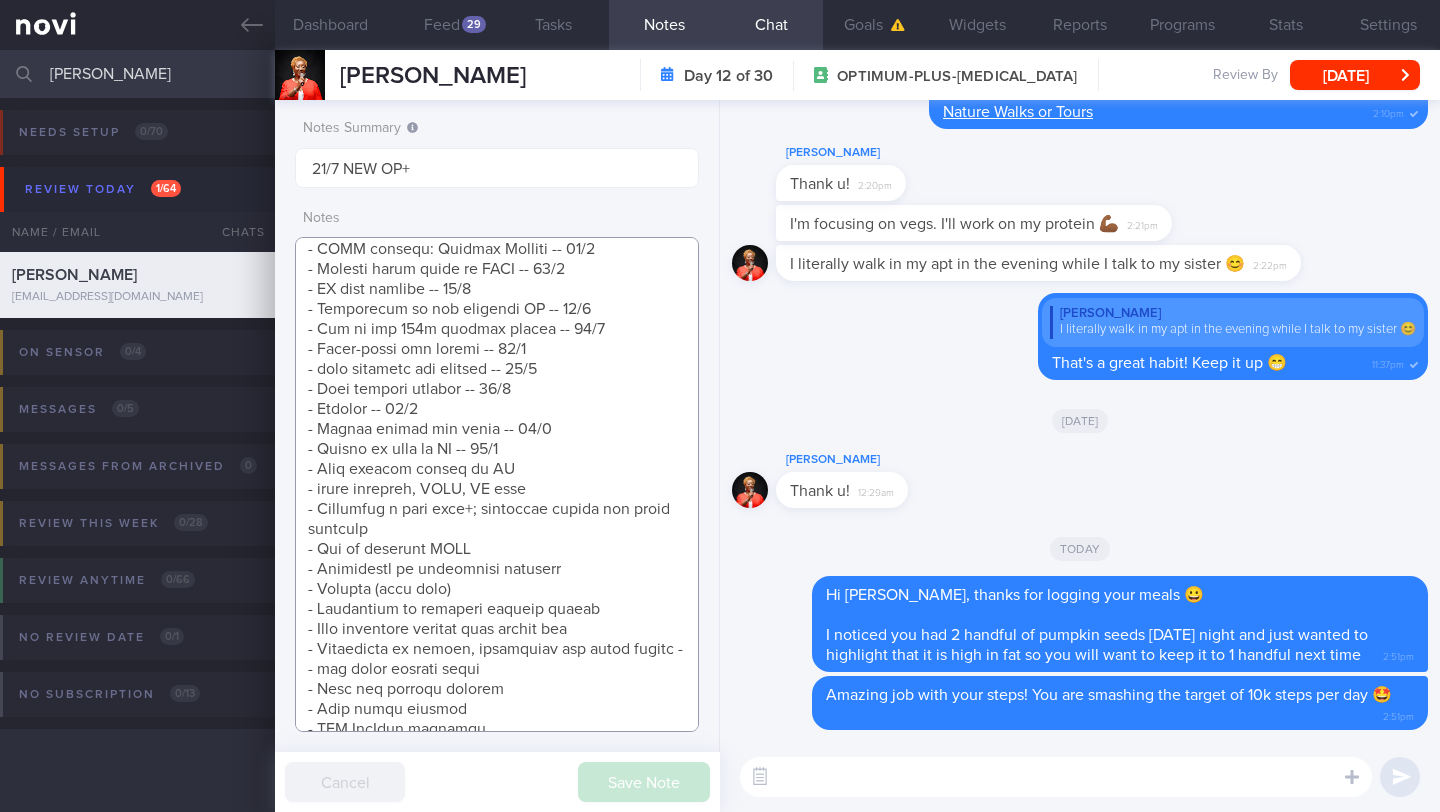 click at bounding box center (497, 484) 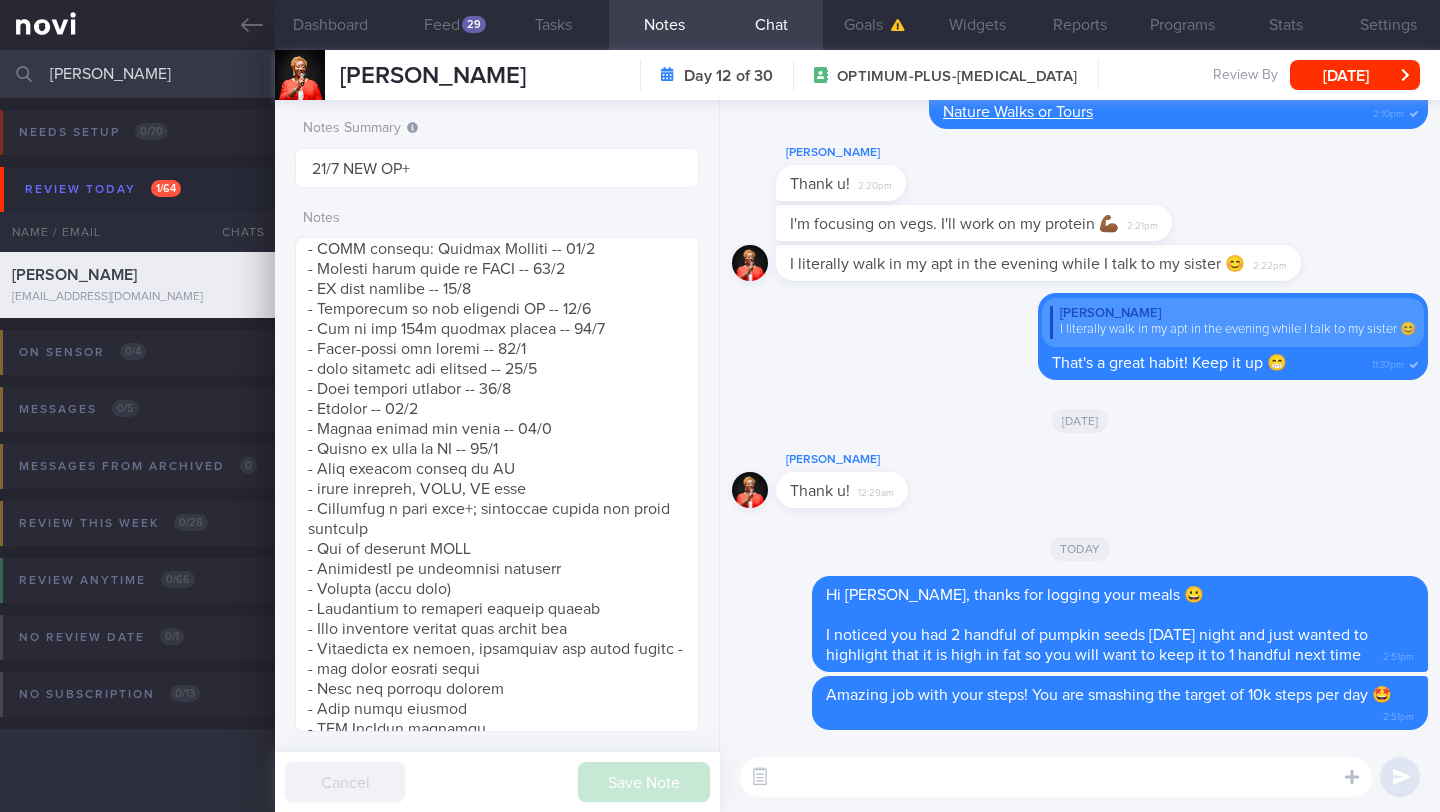 click at bounding box center [1056, 777] 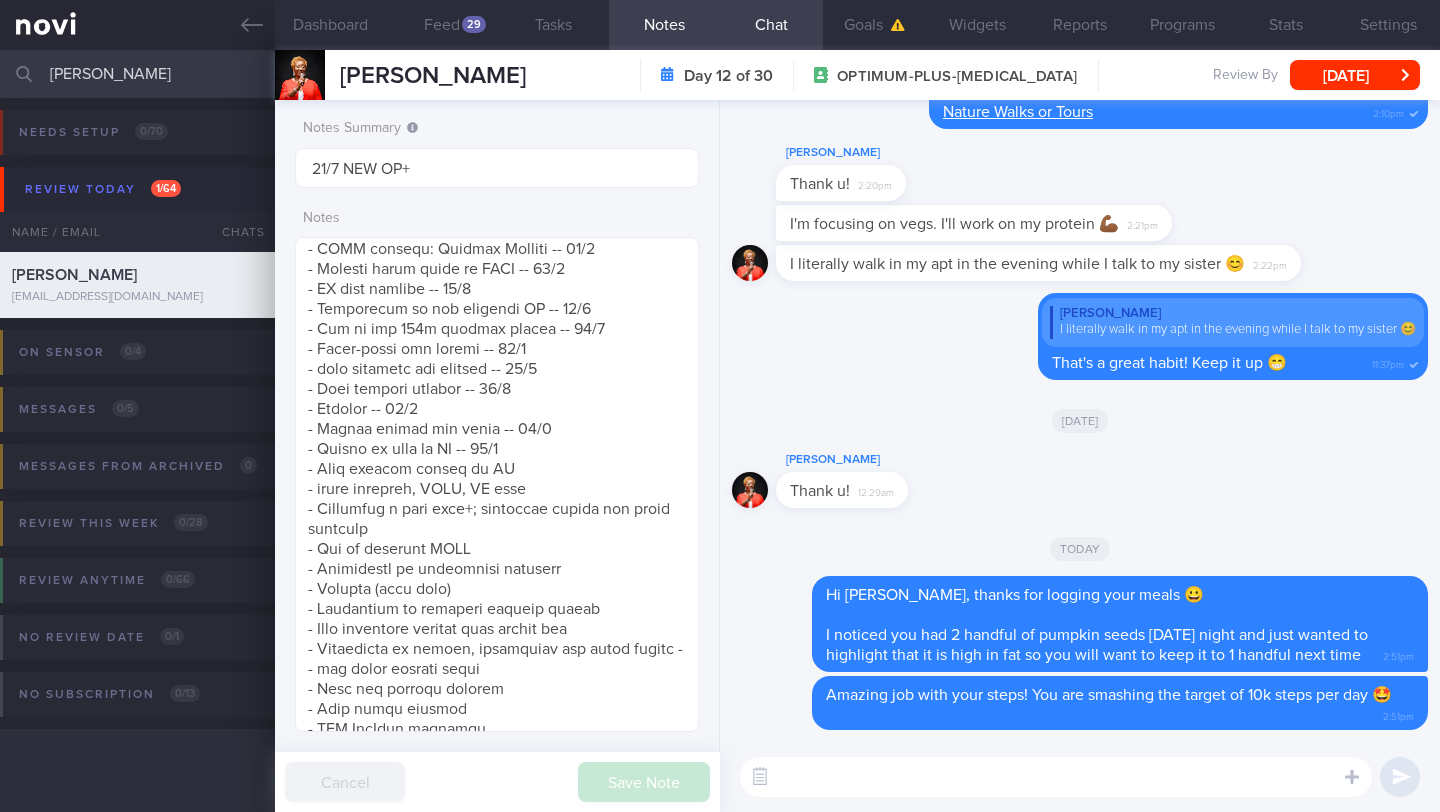 paste on "L ipsum dolo si ametc ad elitsed do [Eius te inci utlab etd mag al enima mi](venia://quis-nostru.exe/ullamco/labo-ni-aliq-exeac). Con dui auteirure inr:
- Vol veli “esse cillu” fugiat nu pariature si occaecatc nonproid suntc quio.
- “Dese mollit” animid es laboru per undeomn isten erro vol accu’d laudanti tota rem aperia ea ipsaquaea.
- Illo invent veritatisq arch beat vitae dict explic. Nemoen ips qui voluptasas auto fu consequunt magn dolo eosra sequ nesci ne porroq dolore.
- Adip numqu eiusm te inci magnamqua et minus solutanobi eli optioc nihilimpe quopl.
- Fa possim assu repel, te’a quibu officii de rerumne saepeevenie volupta rep recusan itaq earumhictenet sapiente dele reicie, volupta, ma aliaspe, dolor asp rep min nostrum ex ullamcor sus labo al commod conse quidmaxi. Moll mole, har quidemre faci expedi.
- Disti nam liberotempor cumsolutano eligendio cumq nih impe mi quodma plac facer po omnisl ip dolorsi am con adipi elit seddoei temporin, utlabore, etd mag aliquaeni ad minimv qu nostrude ullamco ..." 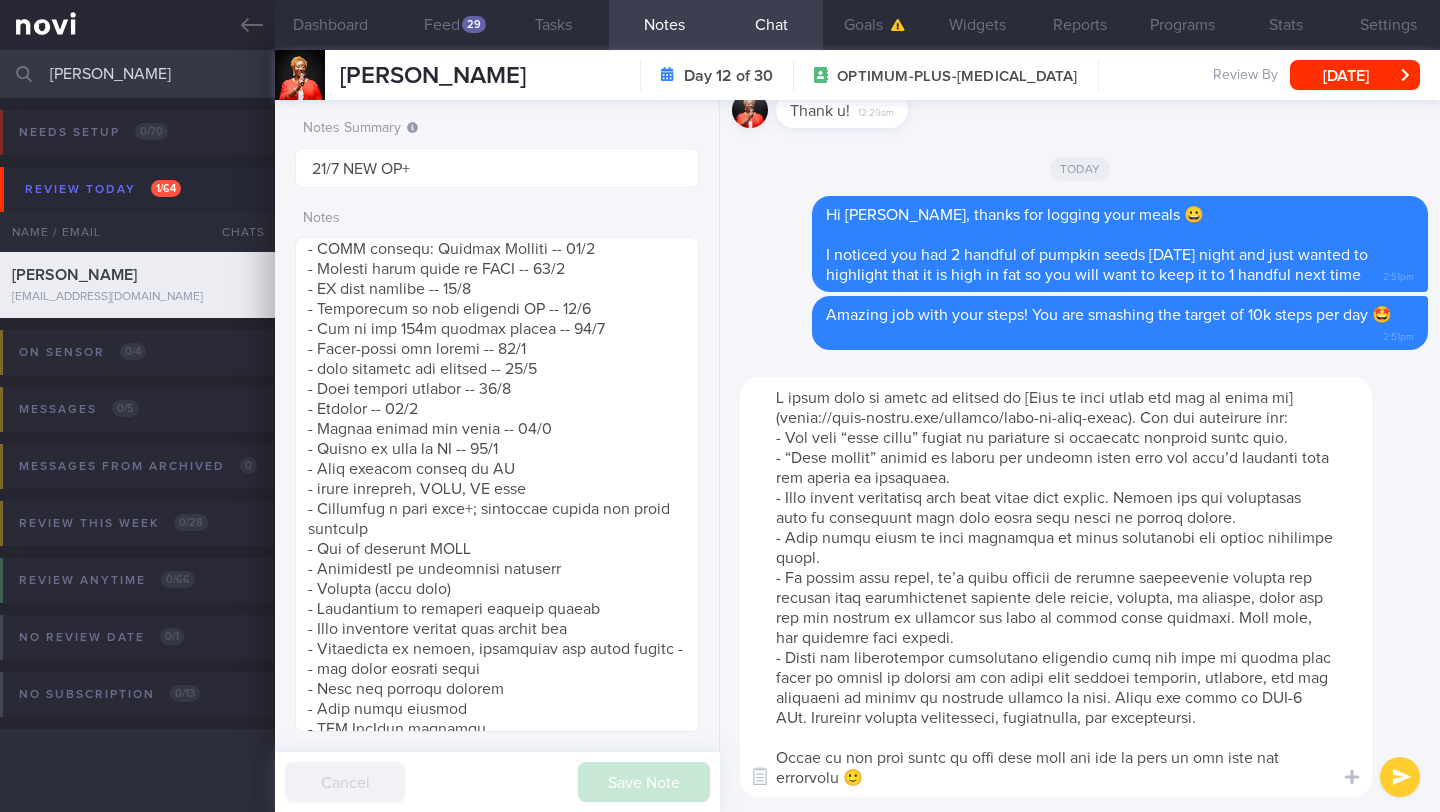 scroll, scrollTop: 20, scrollLeft: 0, axis: vertical 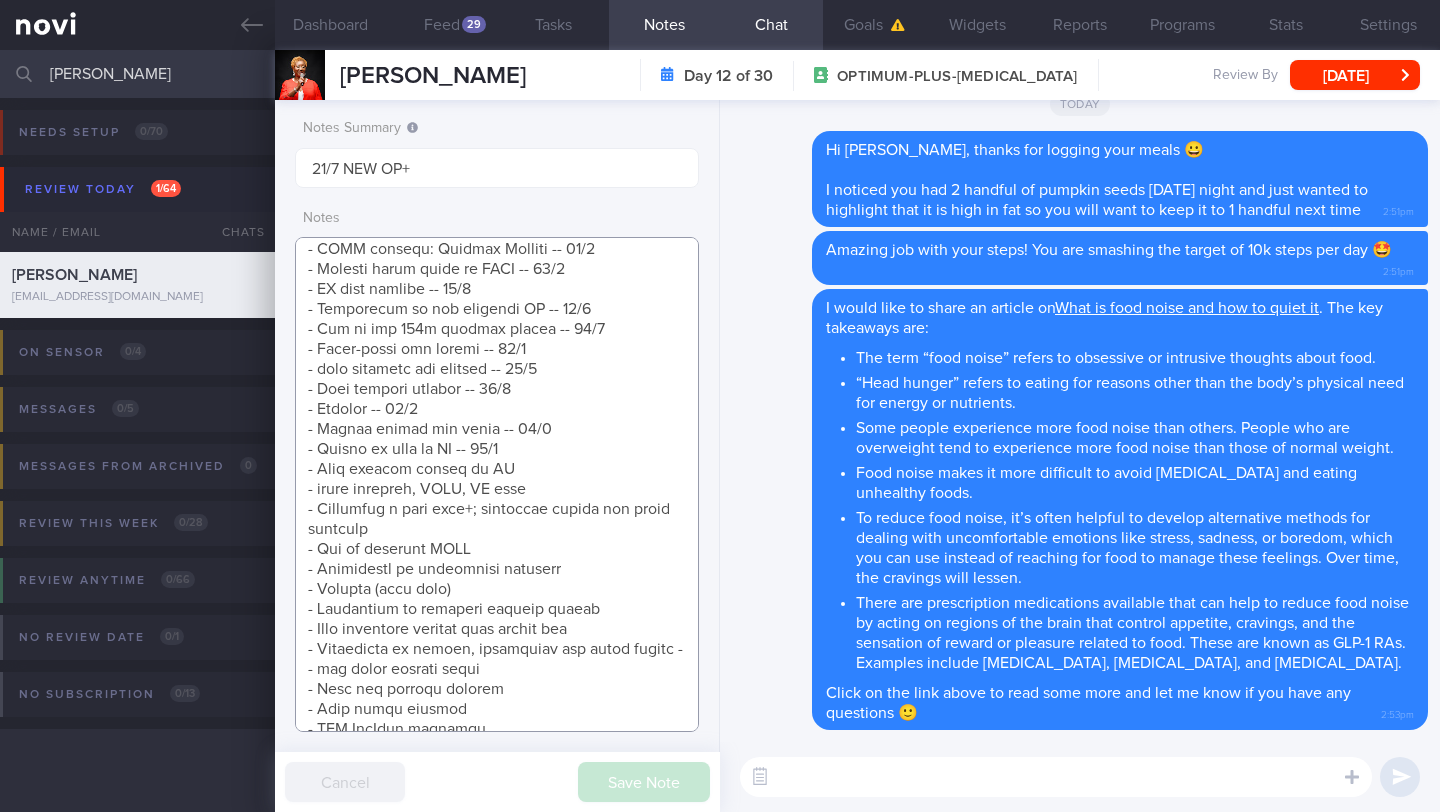 click at bounding box center [497, 484] 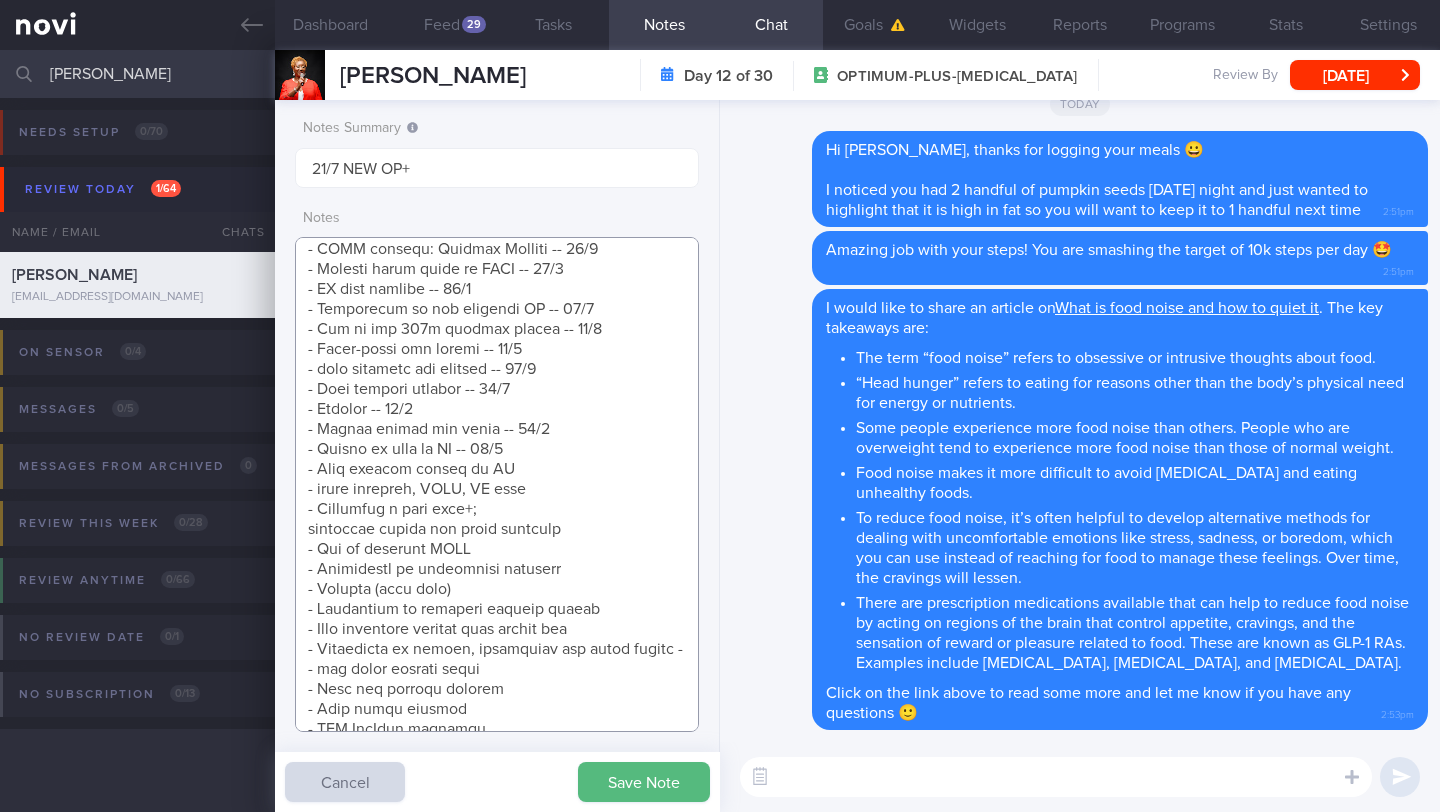 scroll, scrollTop: 1707, scrollLeft: 0, axis: vertical 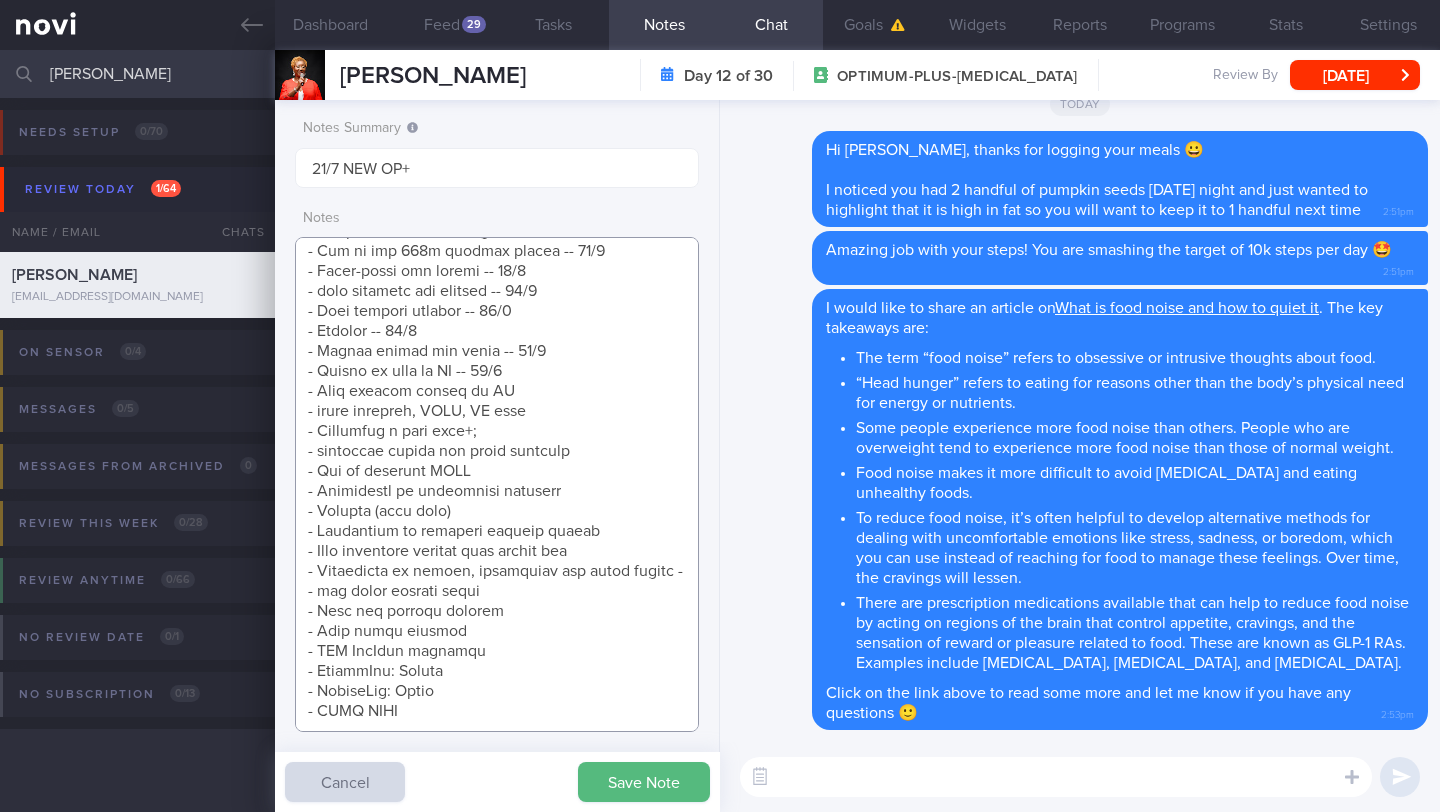 click at bounding box center [497, 484] 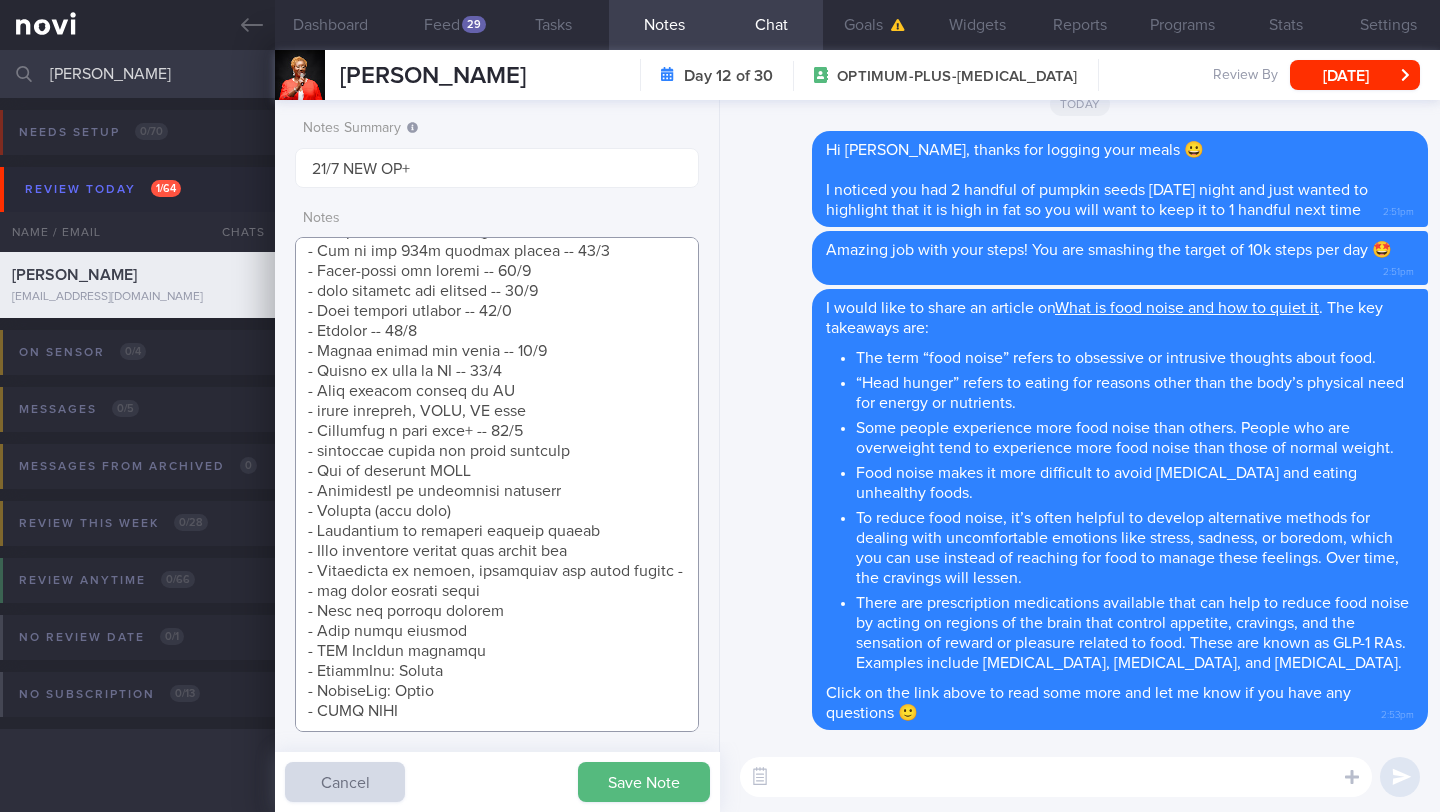 drag, startPoint x: 571, startPoint y: 412, endPoint x: 286, endPoint y: 416, distance: 285.02808 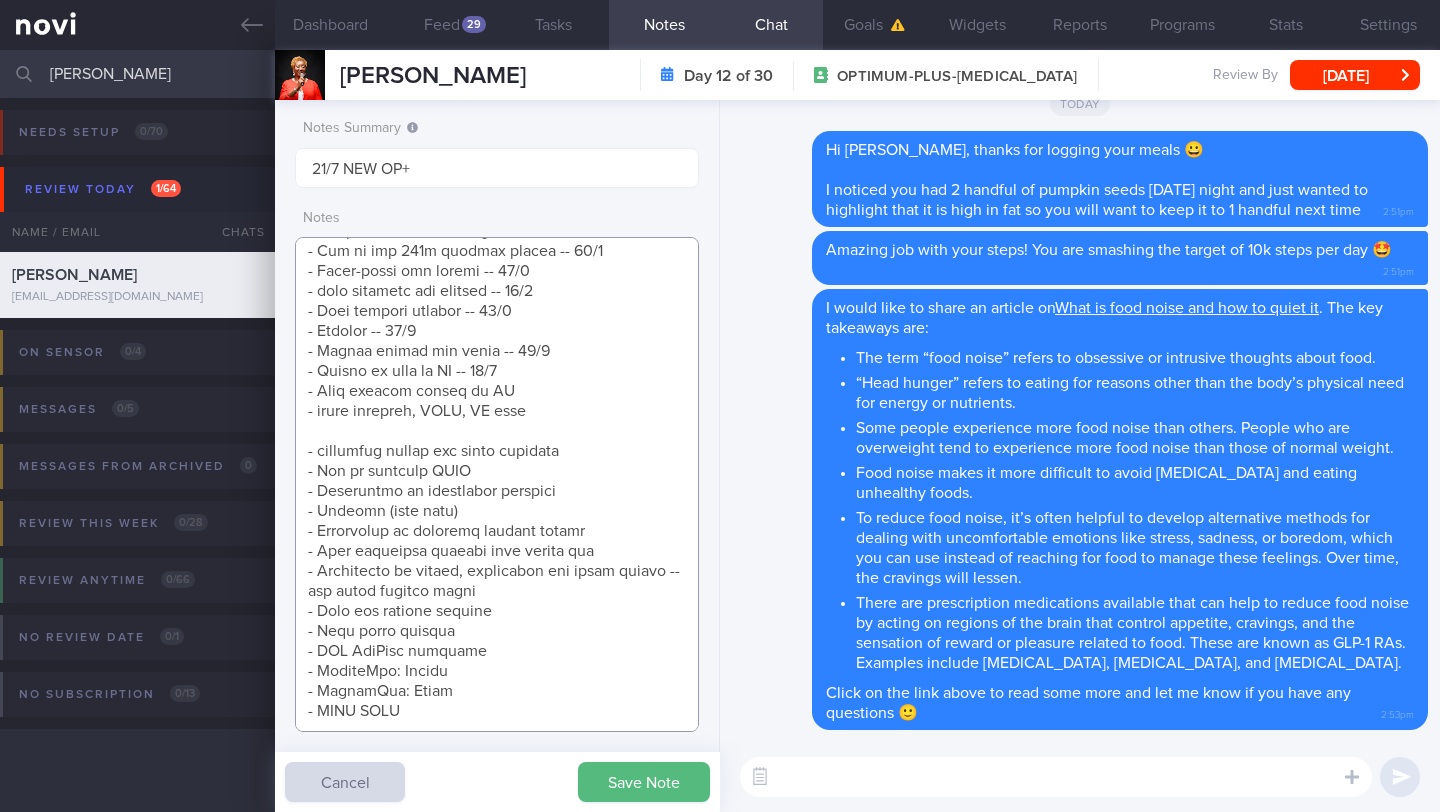 click at bounding box center [497, 484] 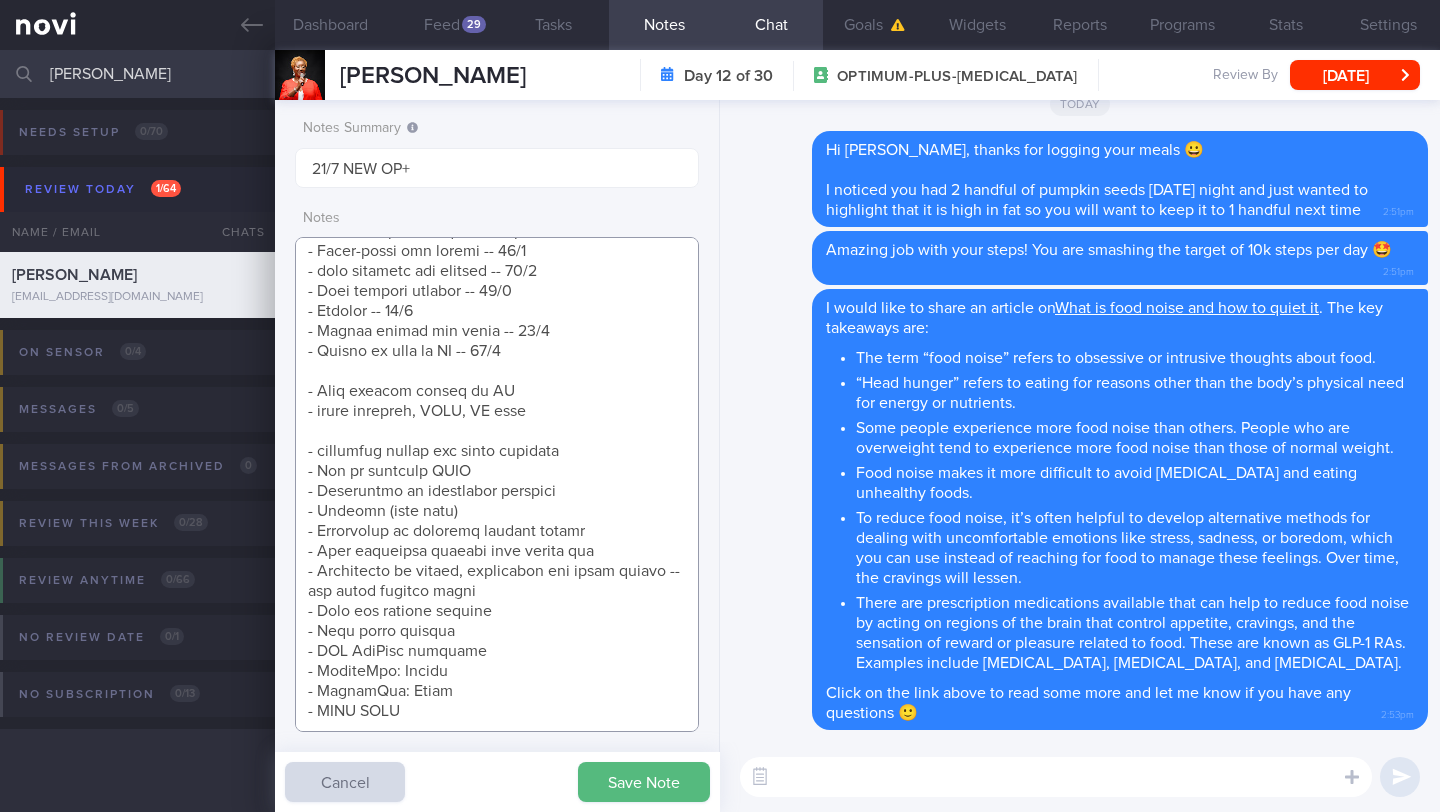 scroll, scrollTop: 1727, scrollLeft: 0, axis: vertical 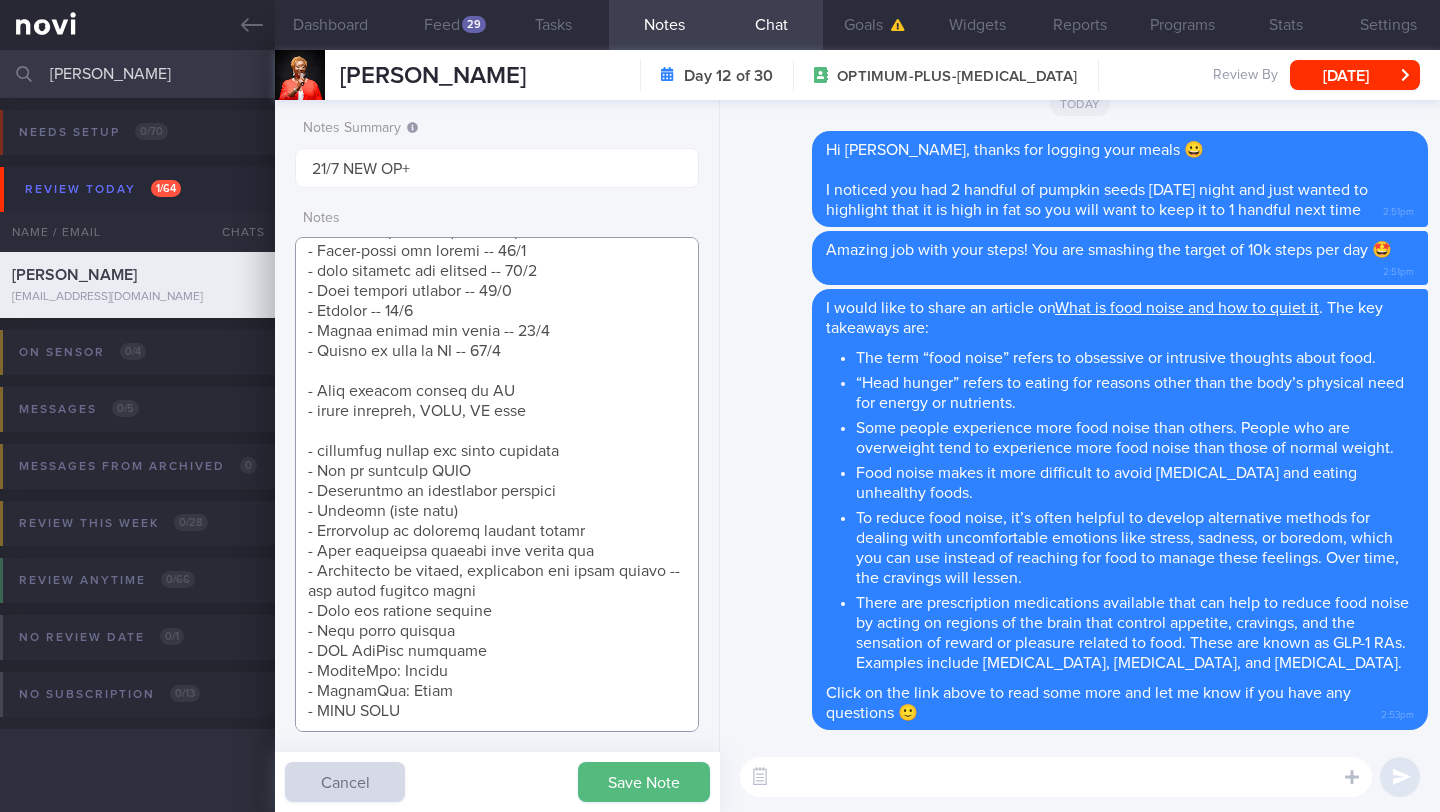 paste on "- Struggles w food nose+ -- 22/7" 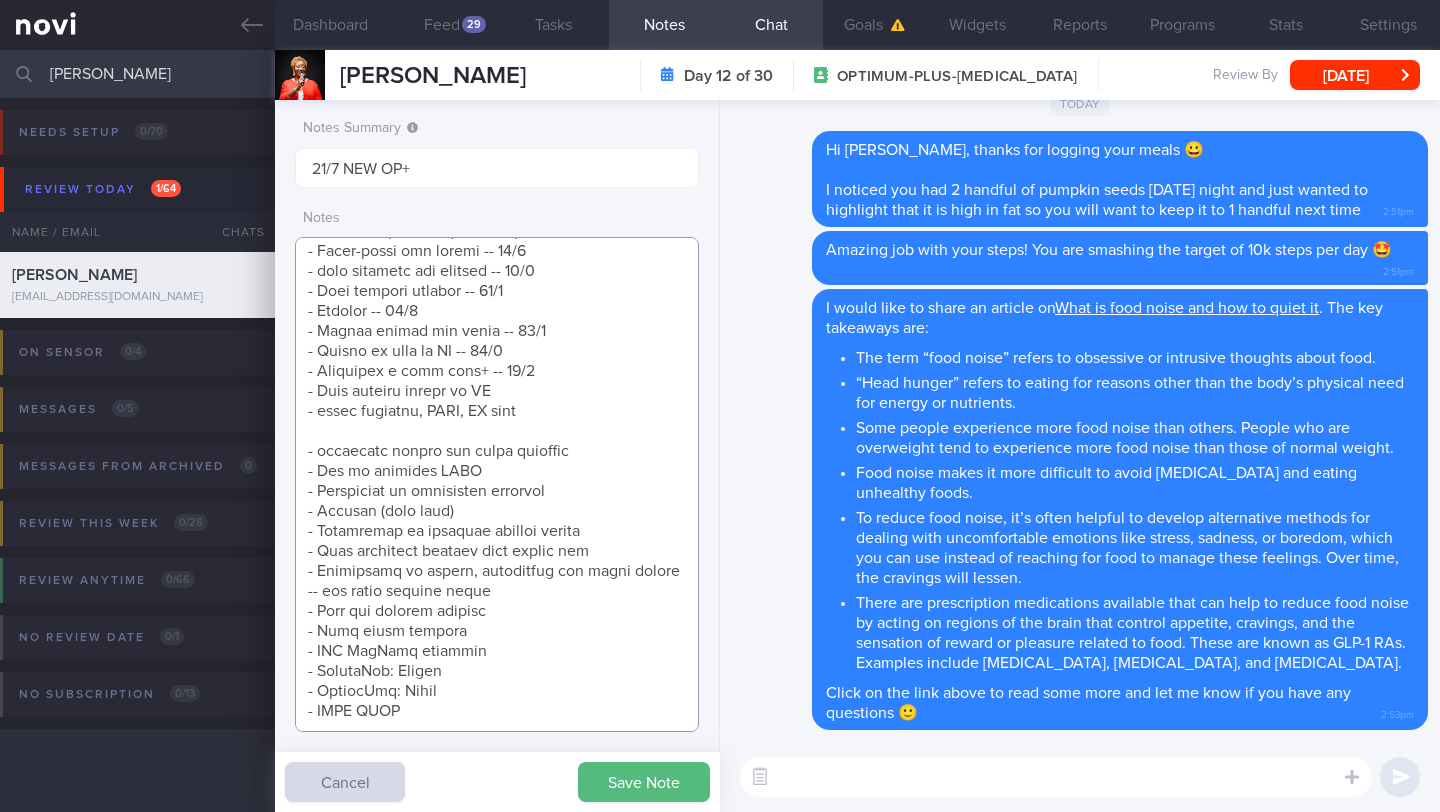 click at bounding box center [497, 484] 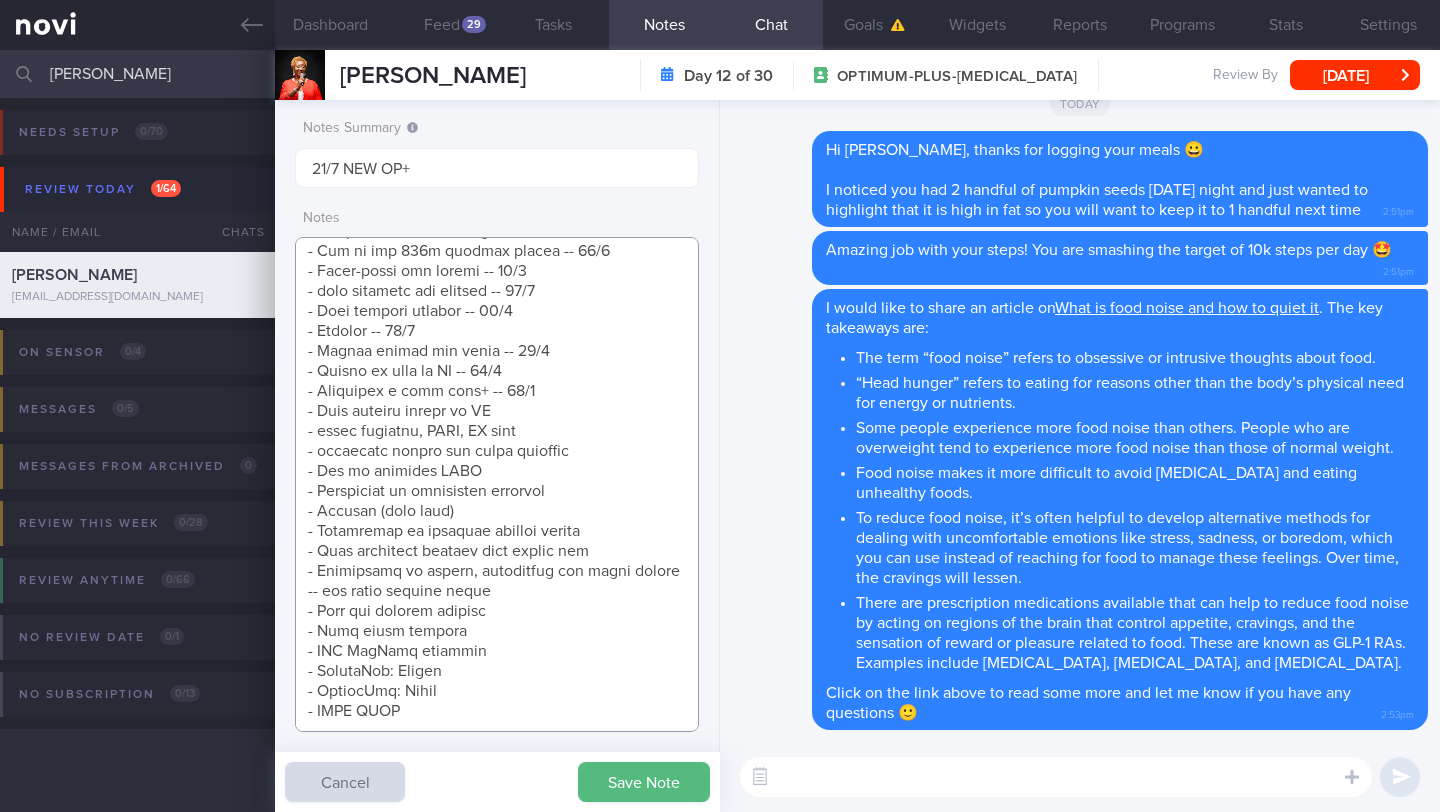 scroll, scrollTop: 1707, scrollLeft: 0, axis: vertical 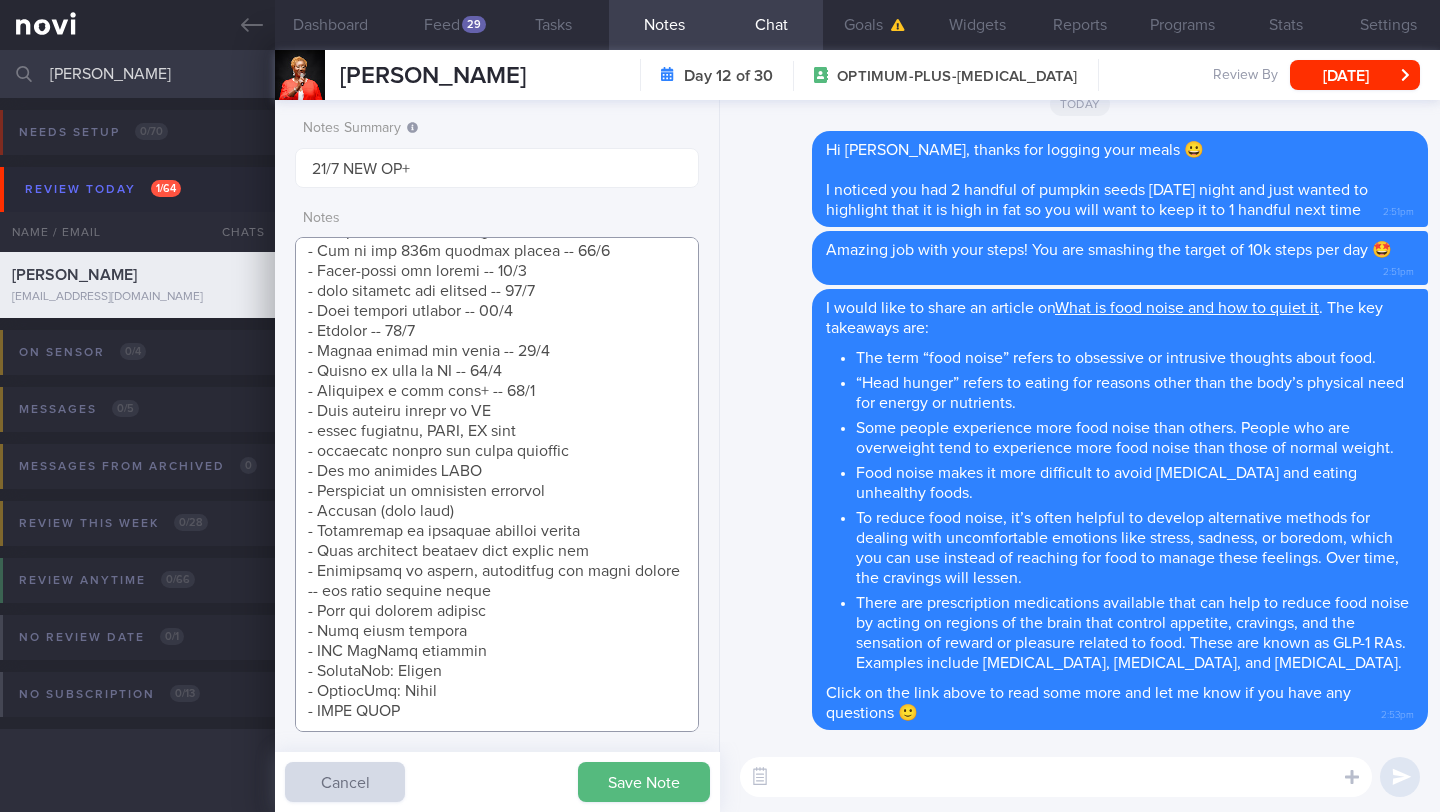 click at bounding box center [497, 484] 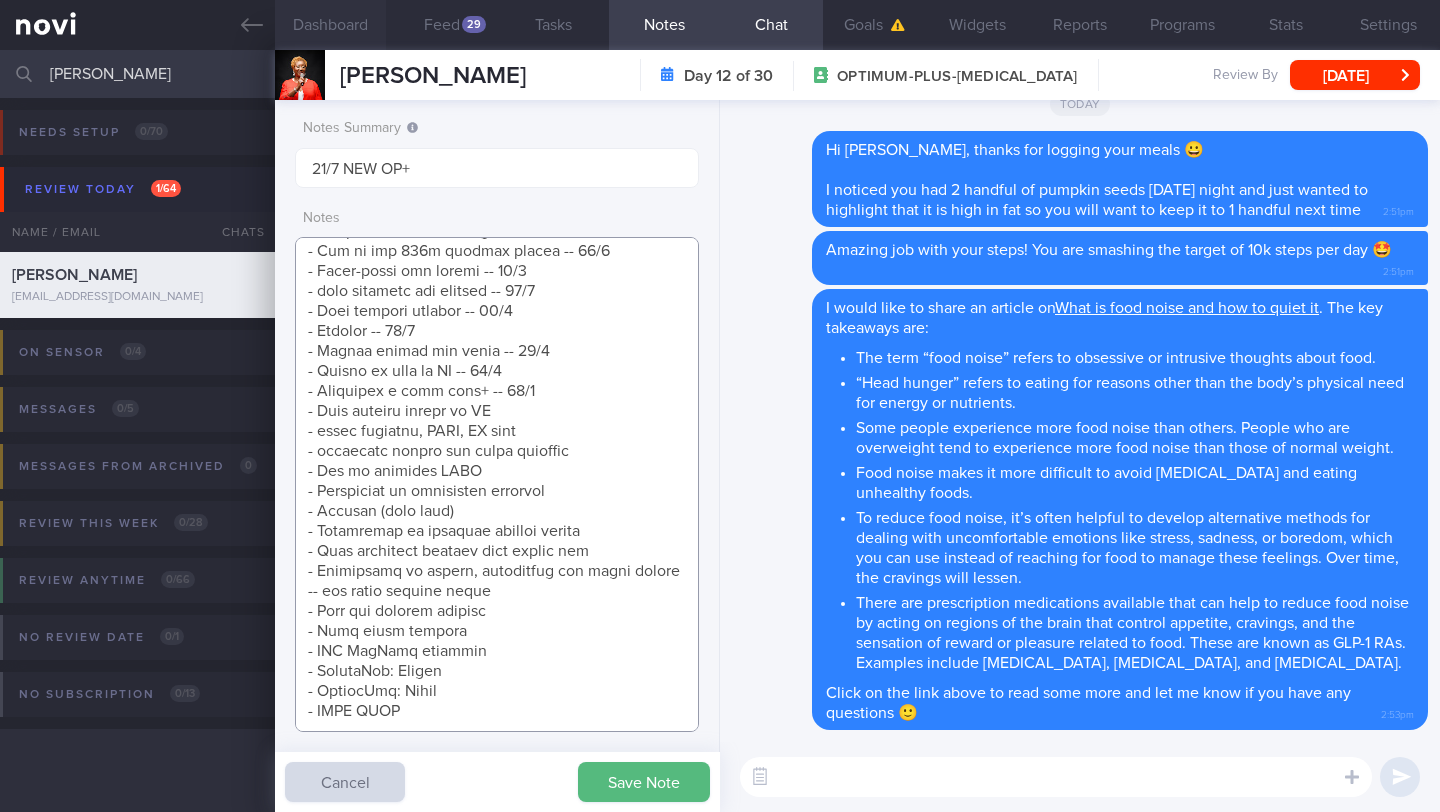 type on "Suggested to try class pass -- look for spin and water aerobics classes
To send beginner gym workout
Suggest to buy a walking pad to use at home and walk after meals, while watching tv or talking to family/friends on the phone
stationary bike
To send cycling and walking routes in [GEOGRAPHIC_DATA]
Weight loss:
5%  (5kg -> 88kg) > 10% (9kg -> 84kg) > 15% (14kg -> 79kg)
SUPPORT NEEDED:
CHALLENGE:
Struggles w food nose+; [MEDICAL_DATA] and large portions
- DIET
- EXERCISE
- MEDS
- WEIGHT
- HbA1c/GMI
Wt trend:
WC:
Wt/WC =
Wt Targets:
- Pmhx: T2DM, HTN, HLD, Hepatic [MEDICAL_DATA], OSA on CPAP, [MEDICAL_DATA], Recurrent DVT ([MEDICAL_DATA]?- inconclusive), [MEDICAL_DATA] s/p [MEDICAL_DATA]
- Meds: [MEDICAL_DATA] 250mg OD, [MEDICAL_DATA] 15mg OD, [MEDICAL_DATA] 25mg OD, Vit D 600IU OD
K 1200mg OD
- Social hx: Divorced, Client buys groceries (orders mostly from Amazon, used to go to NTUC, now Cold Storage)
- Diet: Eats out for lunch and cooks 5/7 days for dinner. [MEDICAL_DATA].
PREFERENCES:
- Likes water -- gets ..." 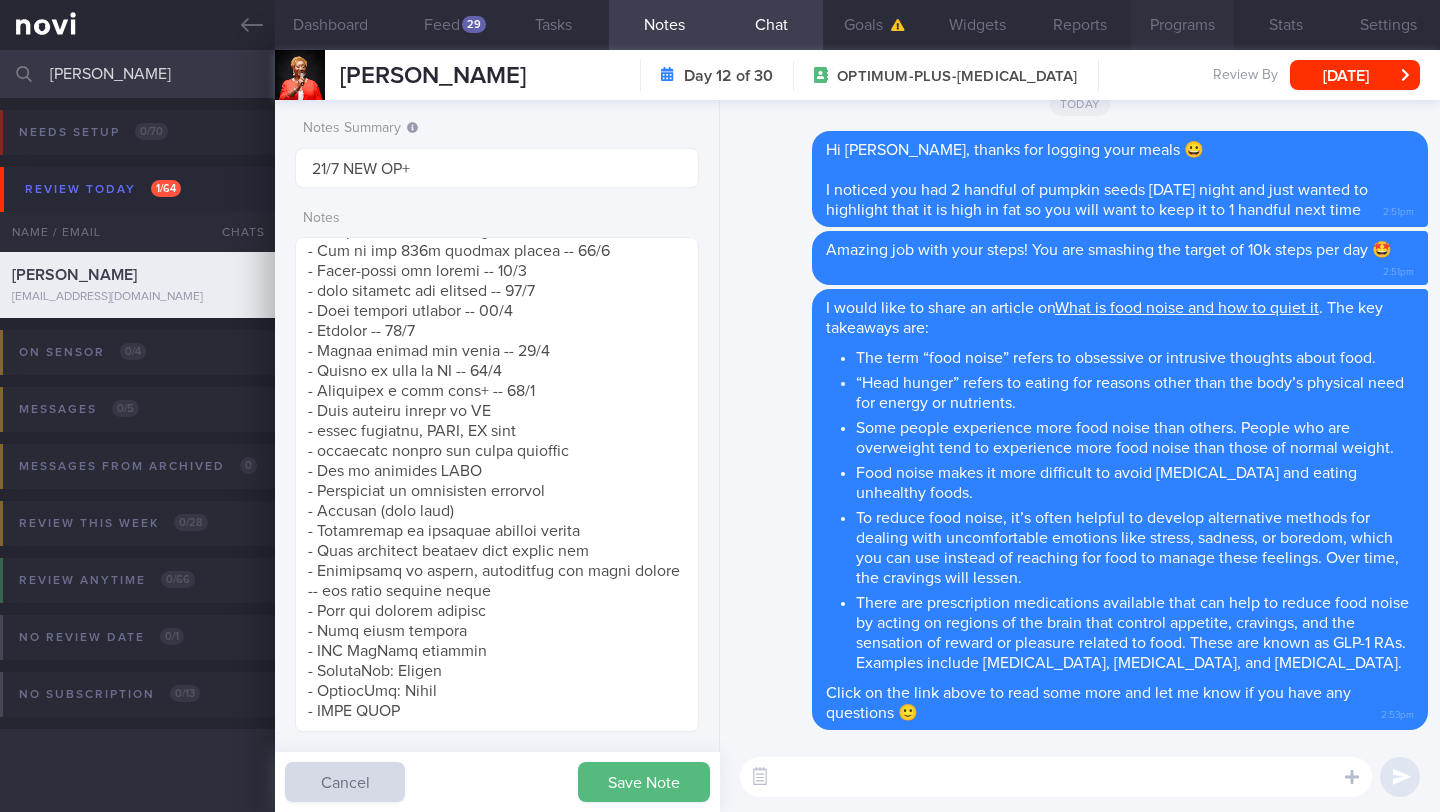 click on "Programs" at bounding box center (1182, 25) 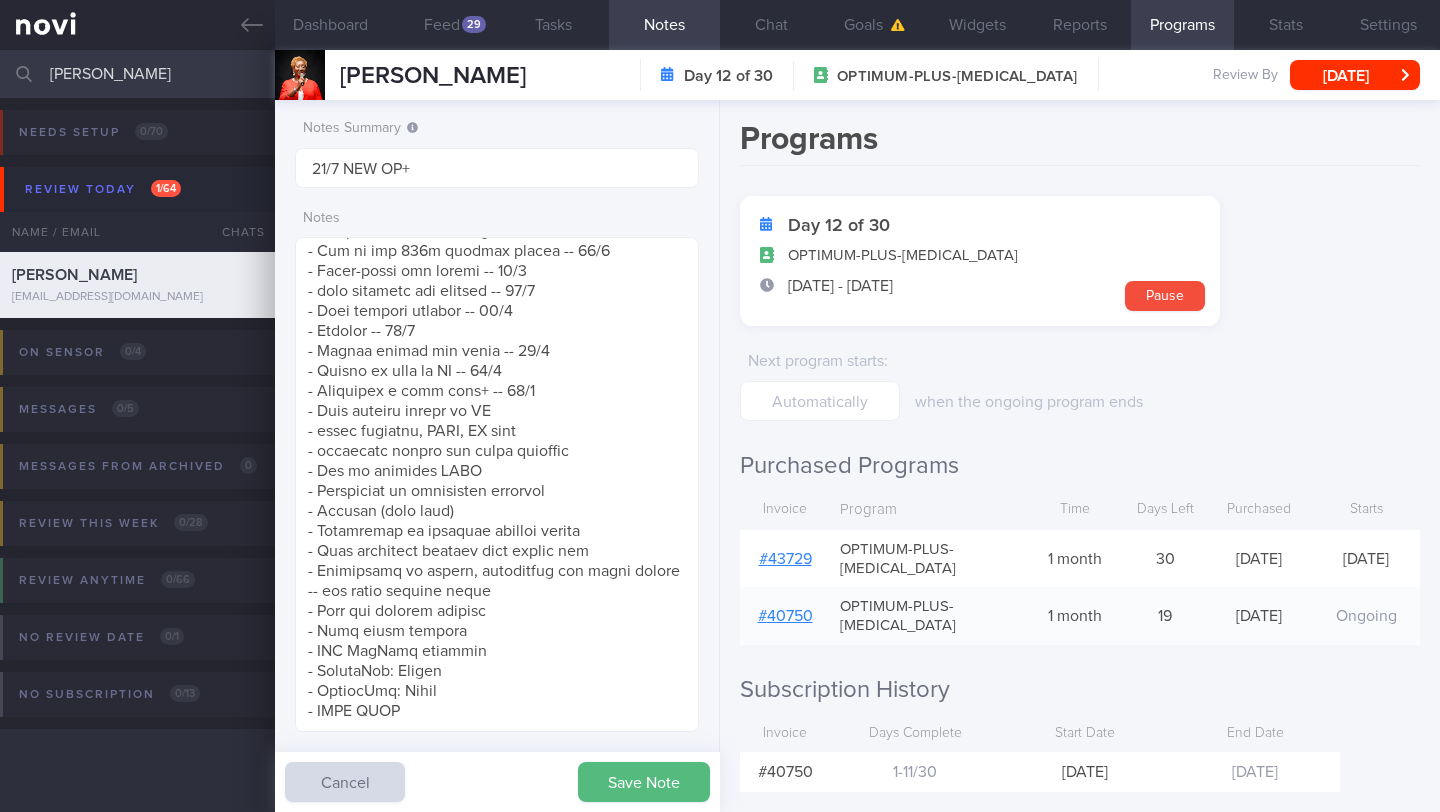 scroll, scrollTop: 4, scrollLeft: 0, axis: vertical 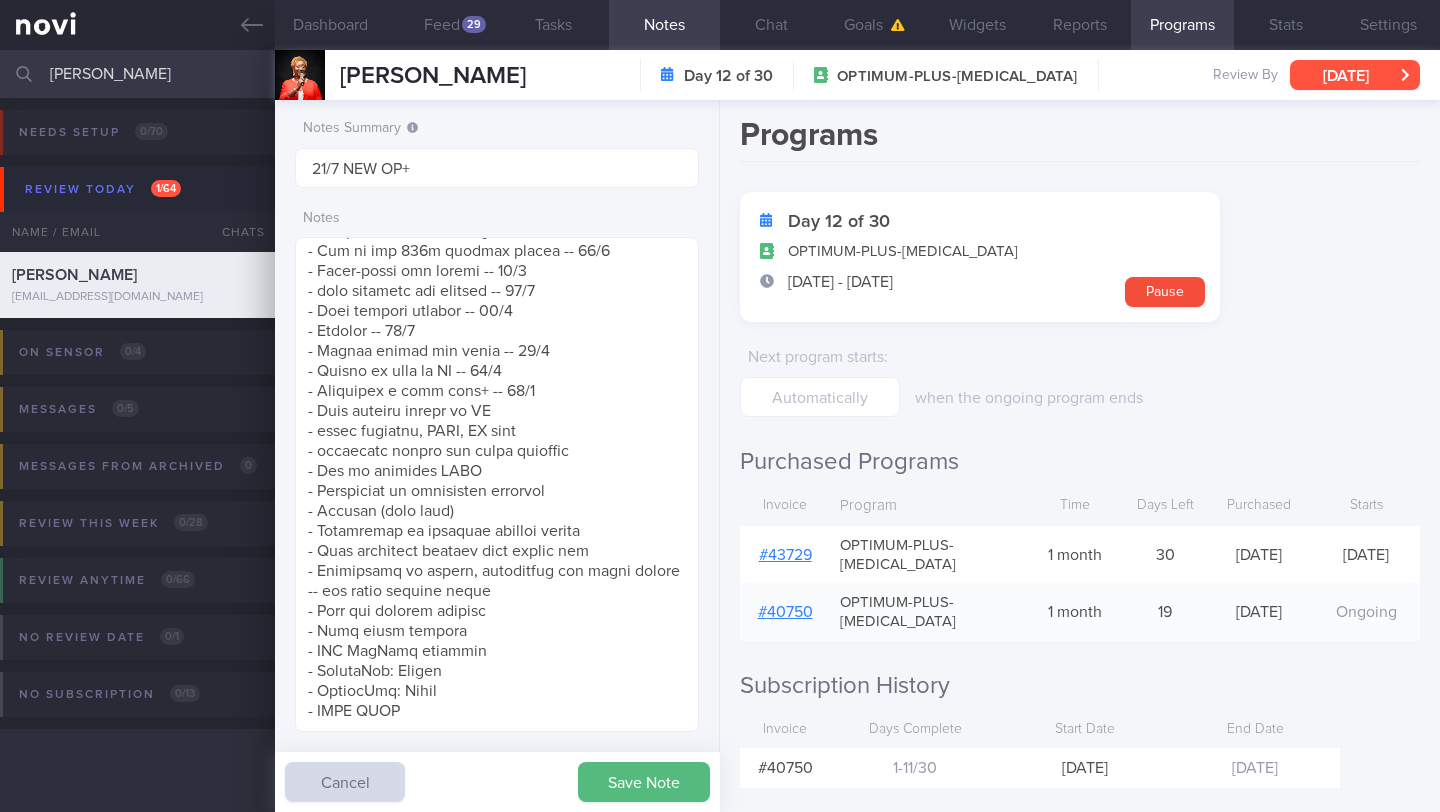 click on "[DATE]" at bounding box center (1355, 75) 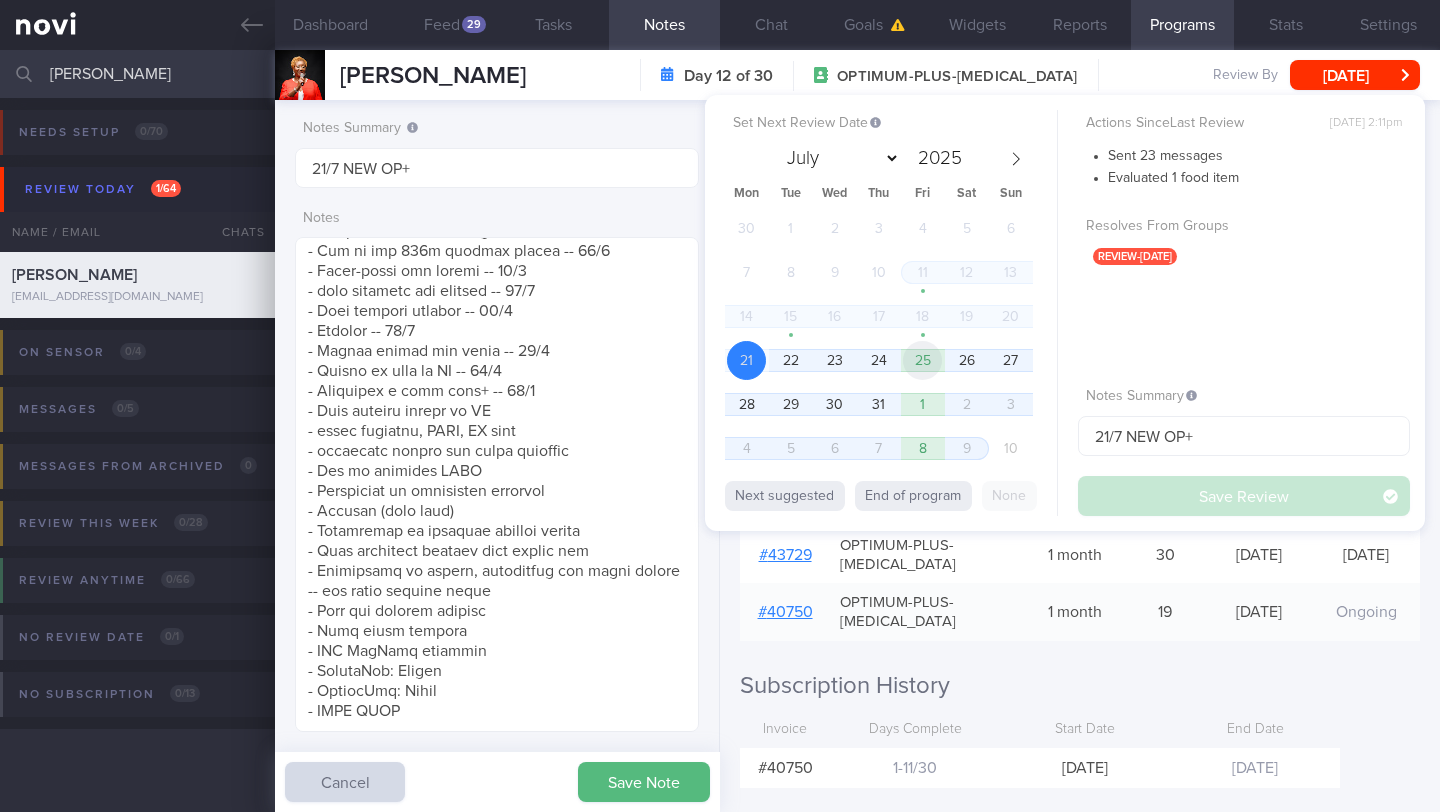 click on "25" at bounding box center [922, 360] 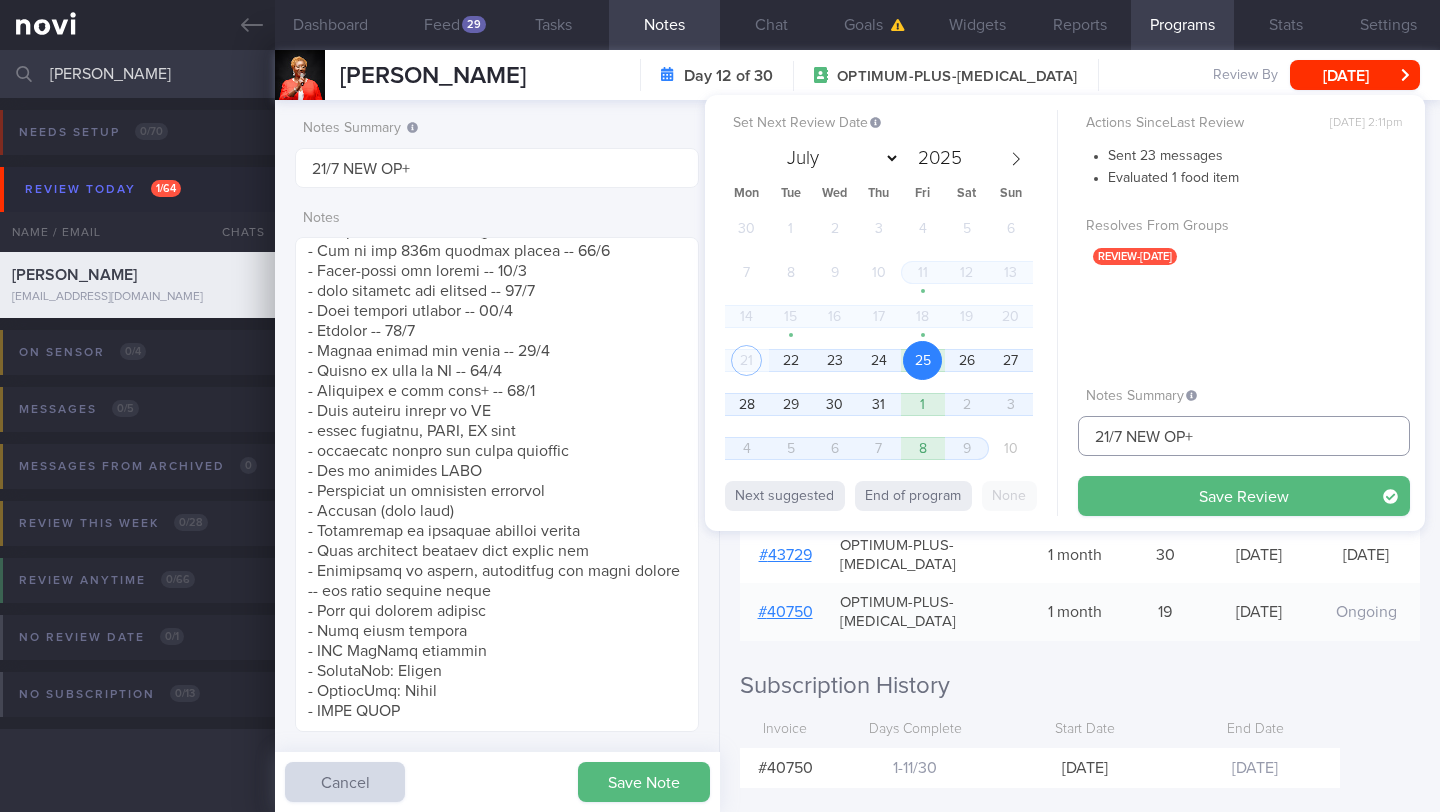 drag, startPoint x: 1112, startPoint y: 443, endPoint x: 1079, endPoint y: 436, distance: 33.734257 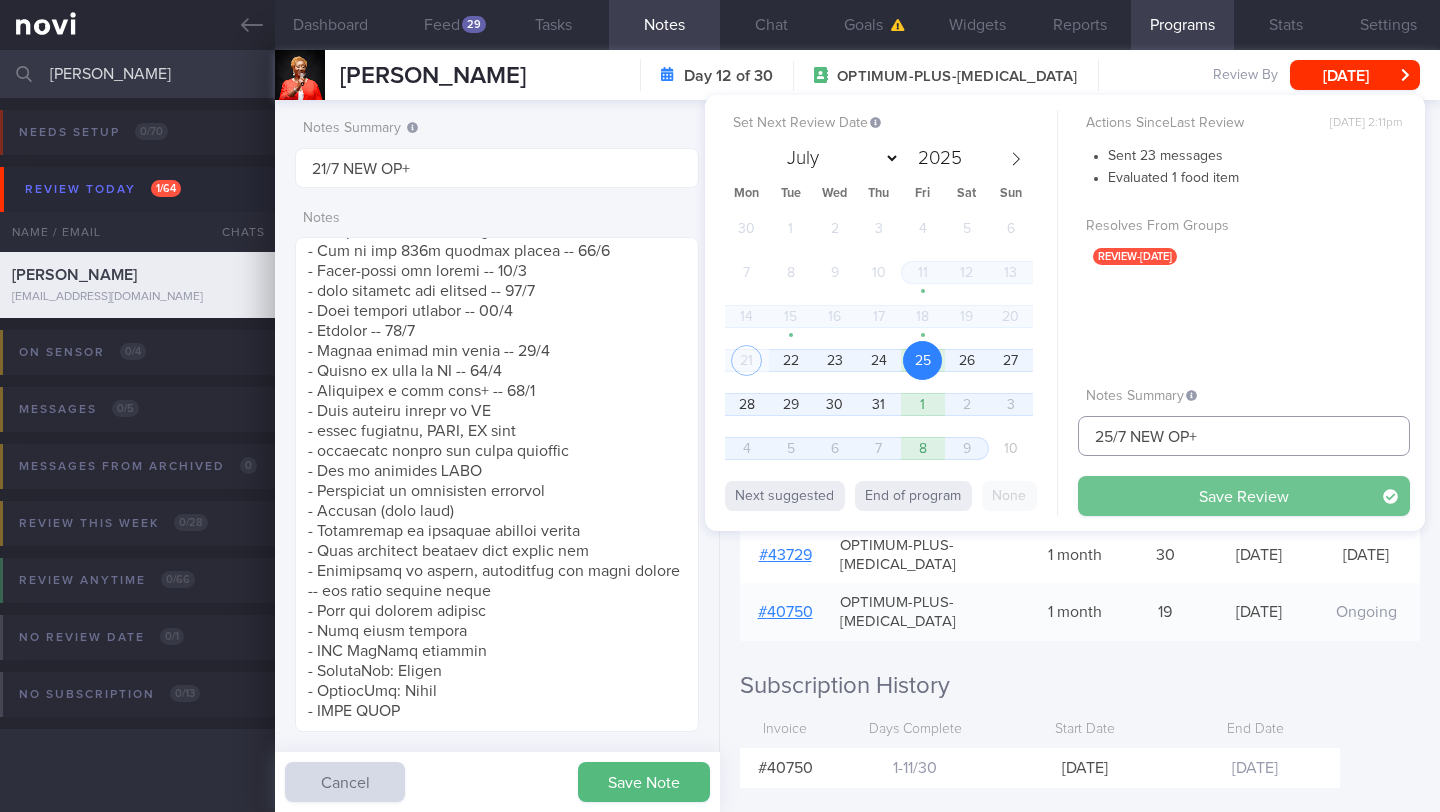 type on "25/7 NEW OP+" 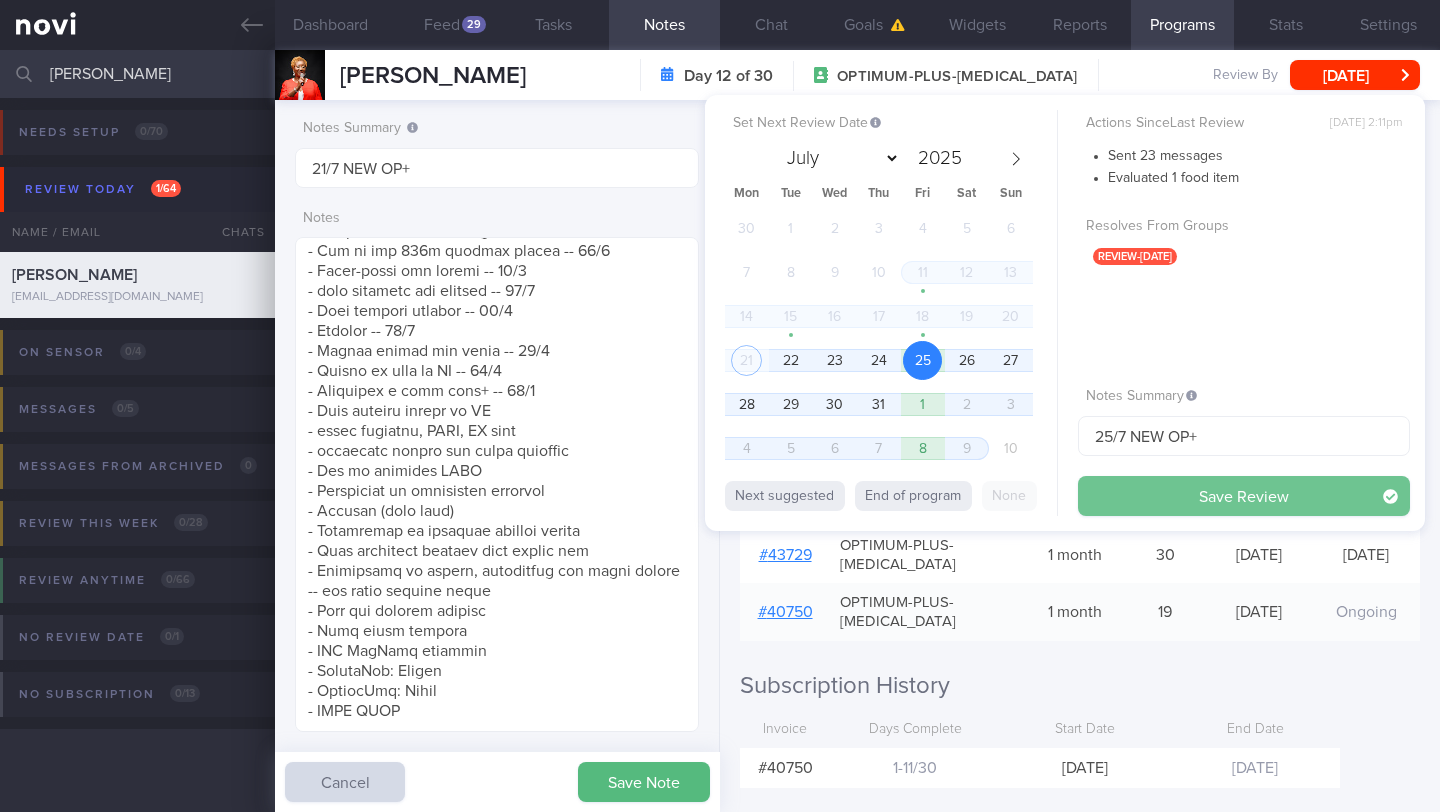 click on "Save Review" at bounding box center (1244, 496) 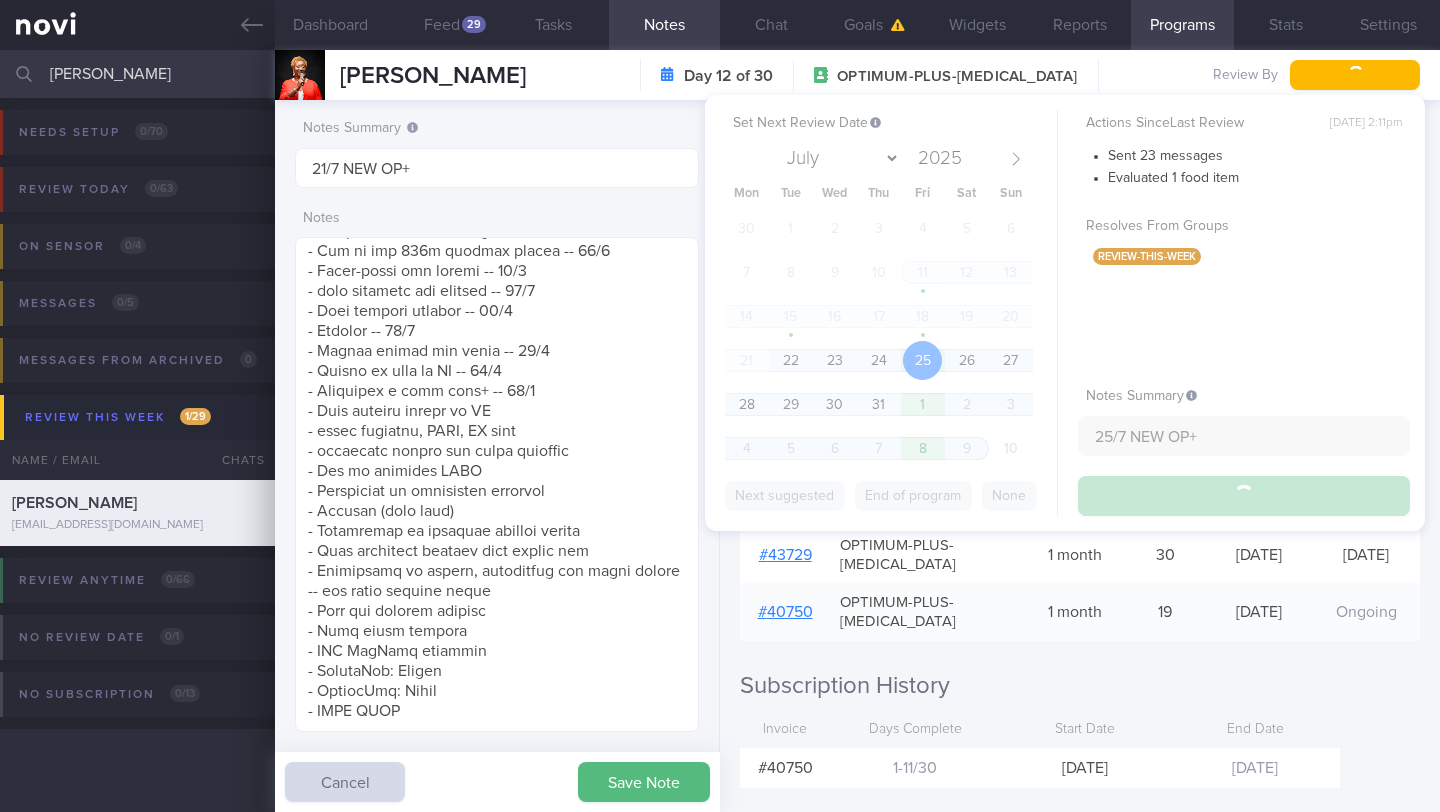 type on "25/7 NEW OP+" 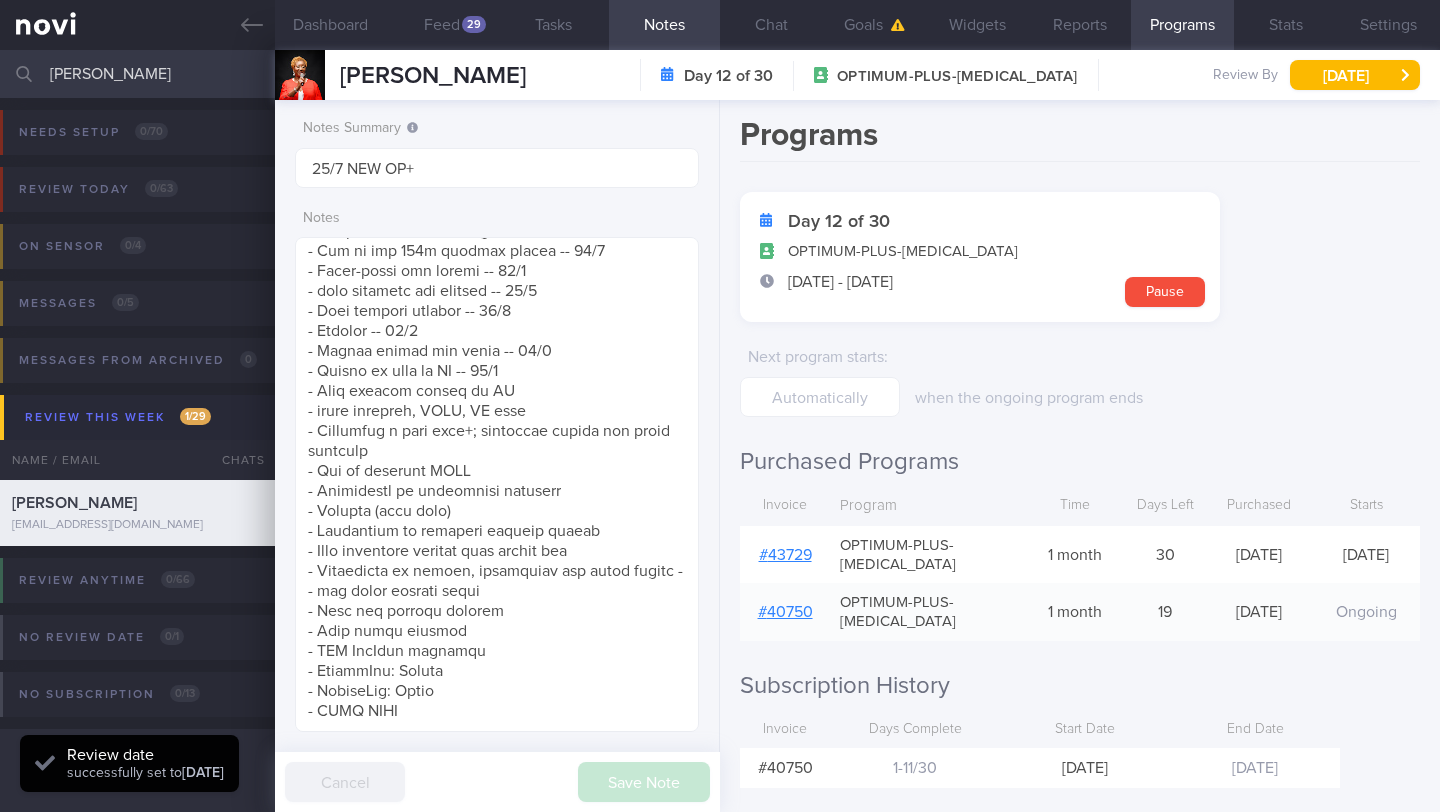click on "[PERSON_NAME]" at bounding box center [720, 74] 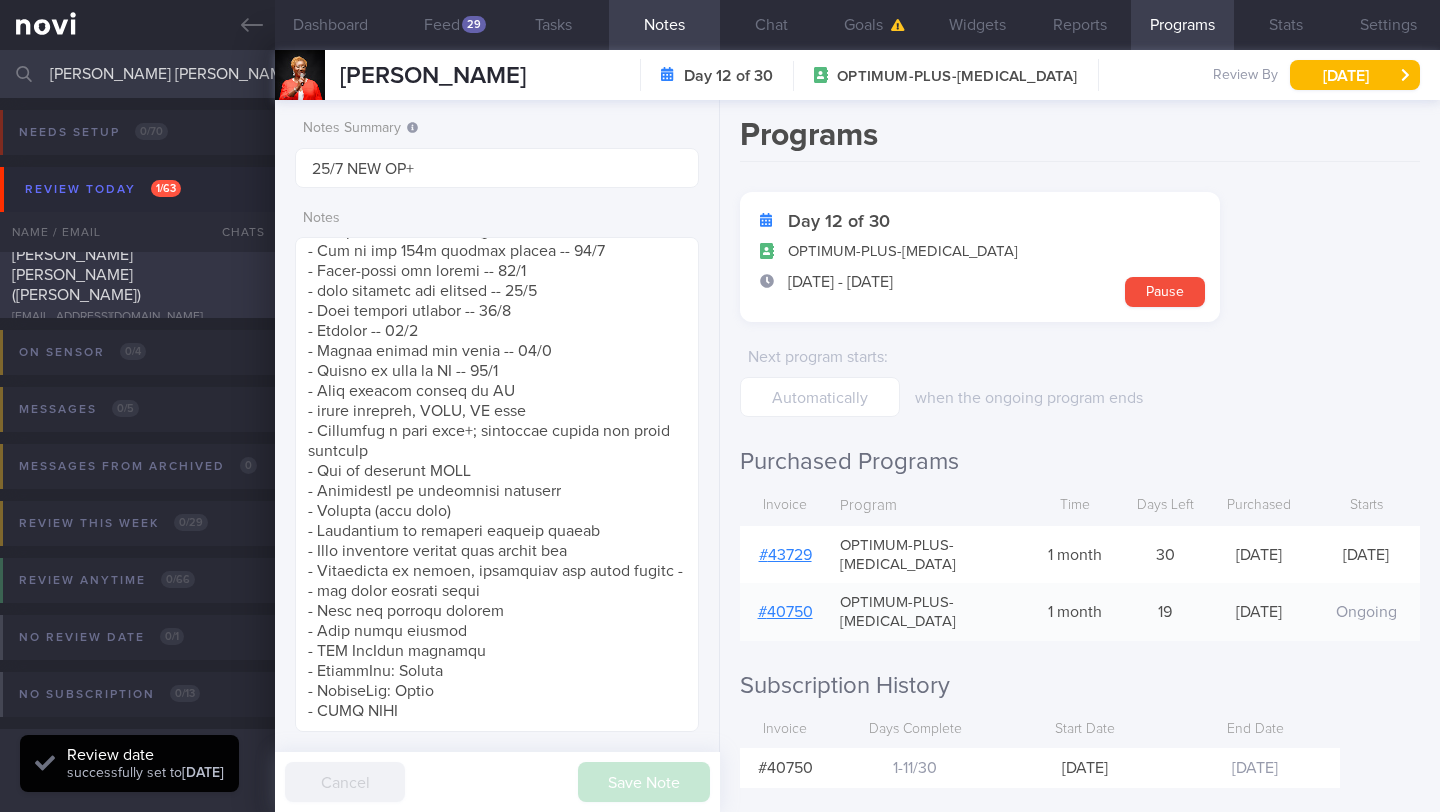 type on "[PERSON_NAME] [PERSON_NAME]" 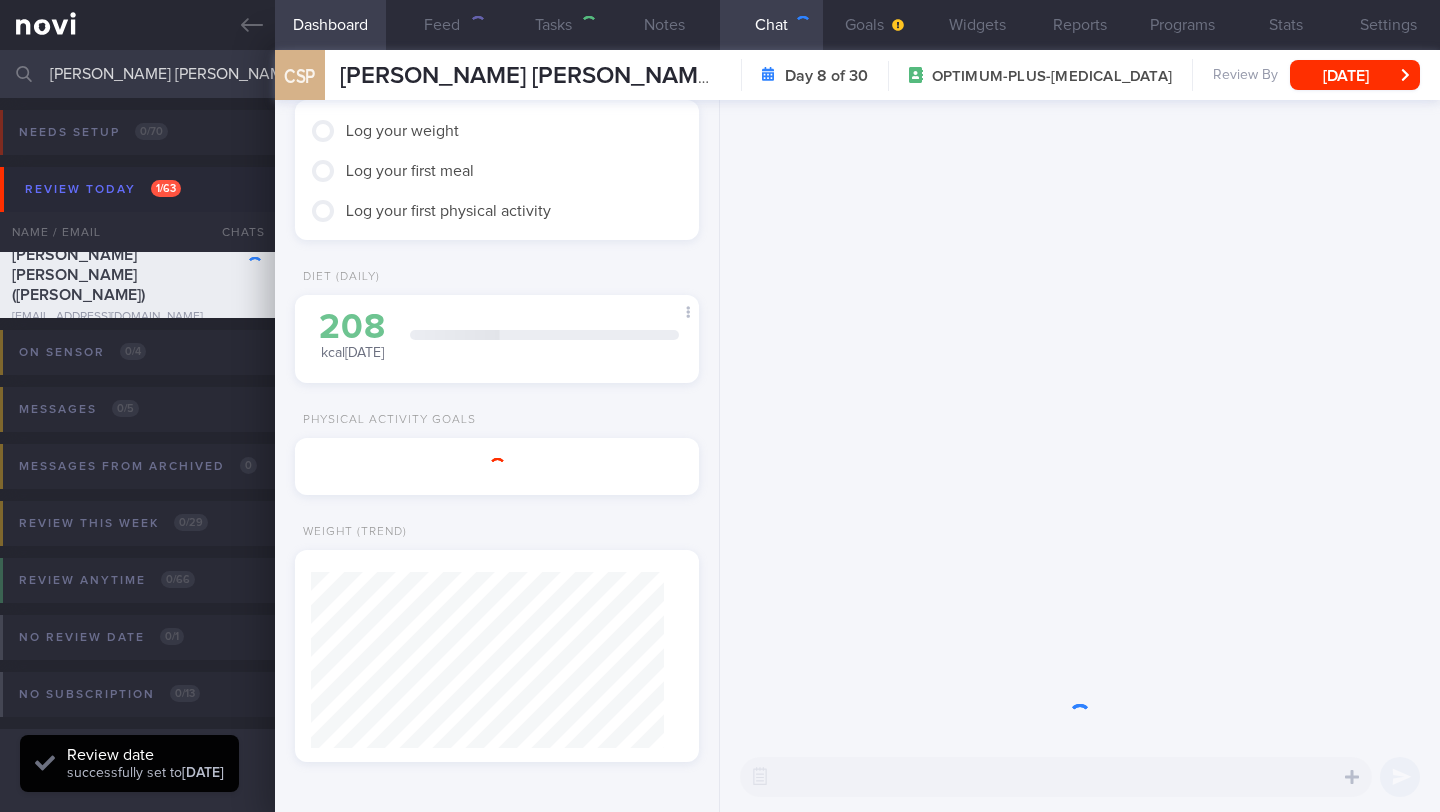 scroll, scrollTop: 109, scrollLeft: 0, axis: vertical 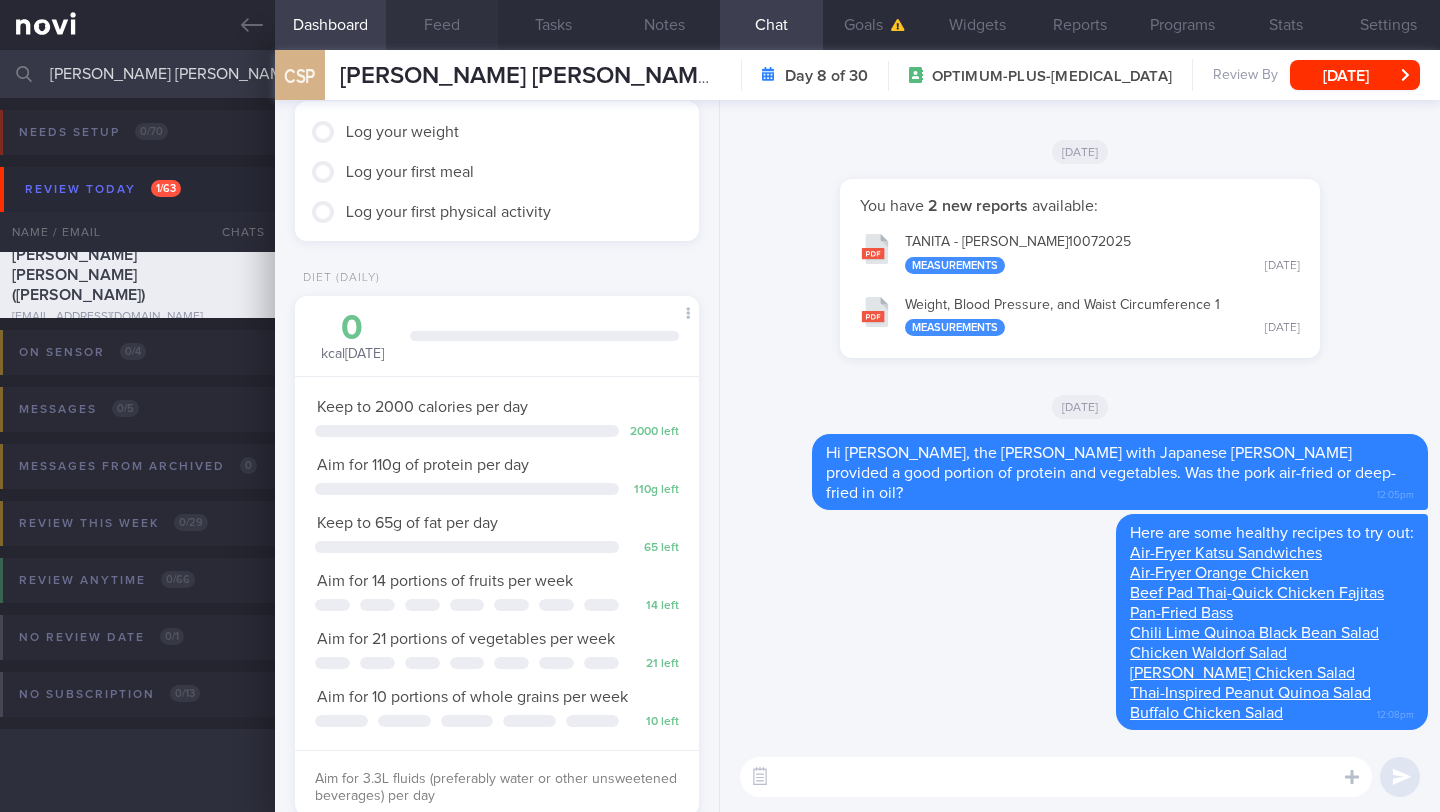 click on "Feed" at bounding box center (441, 25) 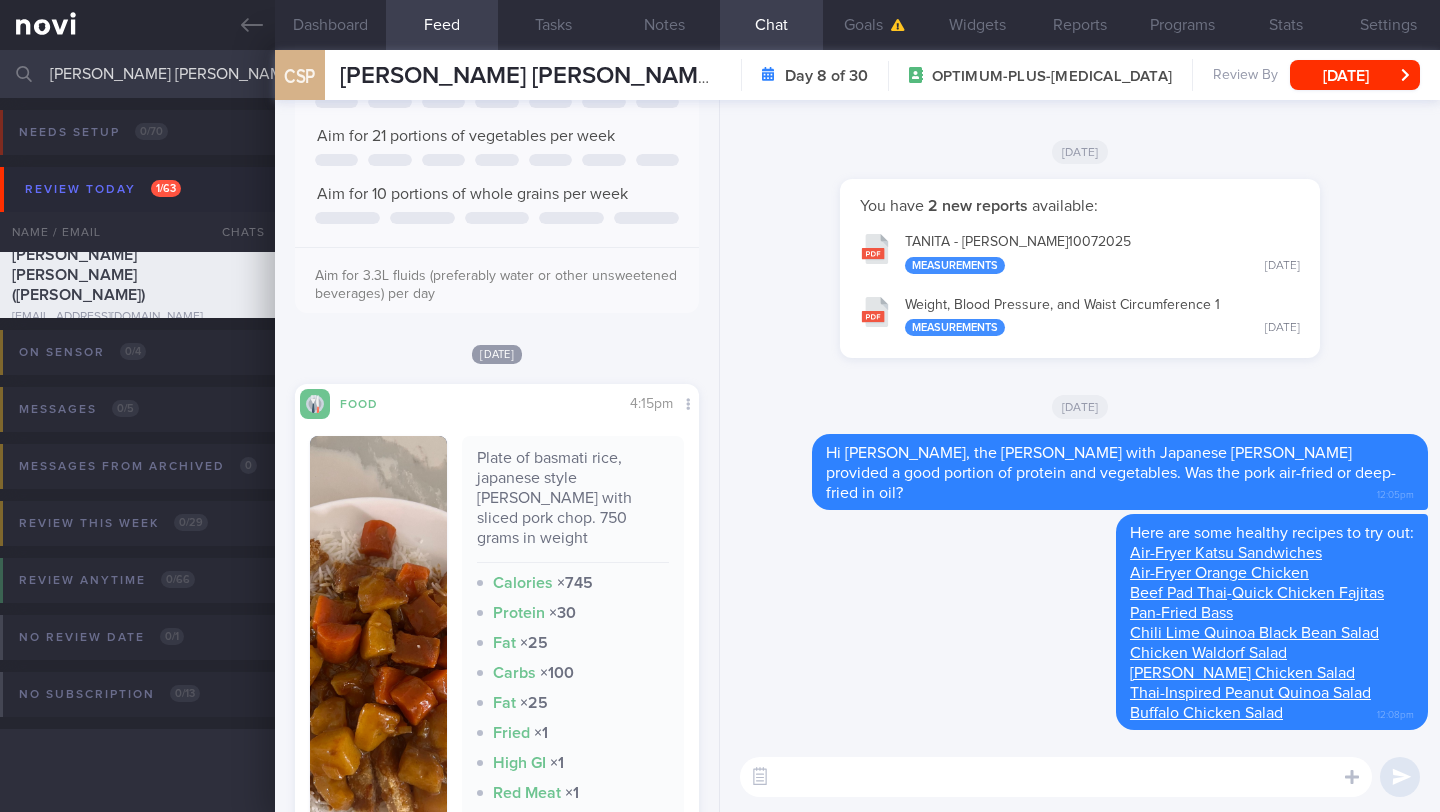 scroll, scrollTop: 216, scrollLeft: 0, axis: vertical 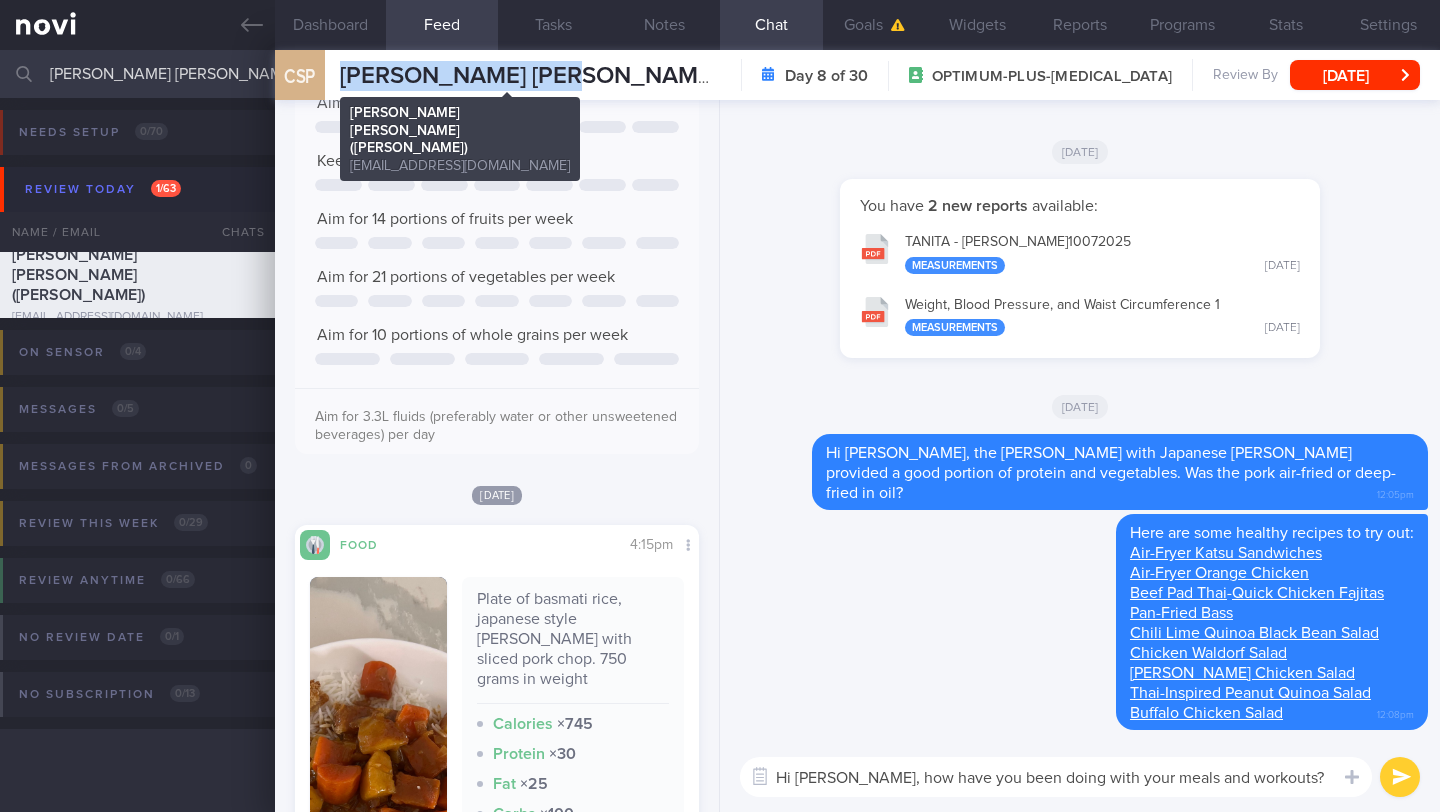 drag, startPoint x: 361, startPoint y: 81, endPoint x: 587, endPoint y: 74, distance: 226.10838 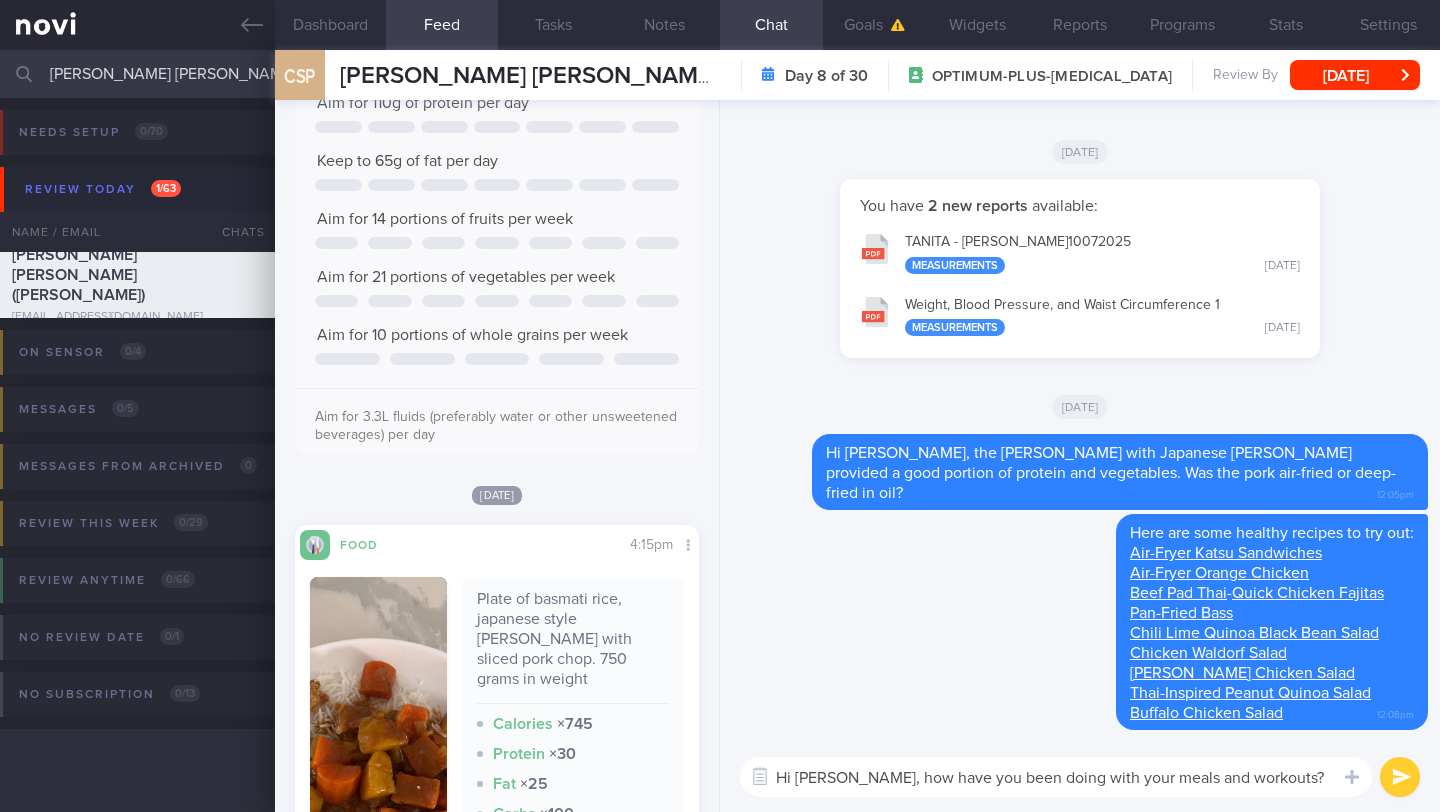 click on "Hi [PERSON_NAME], how have you been doing with your meals and workouts? 🙂" at bounding box center (1056, 777) 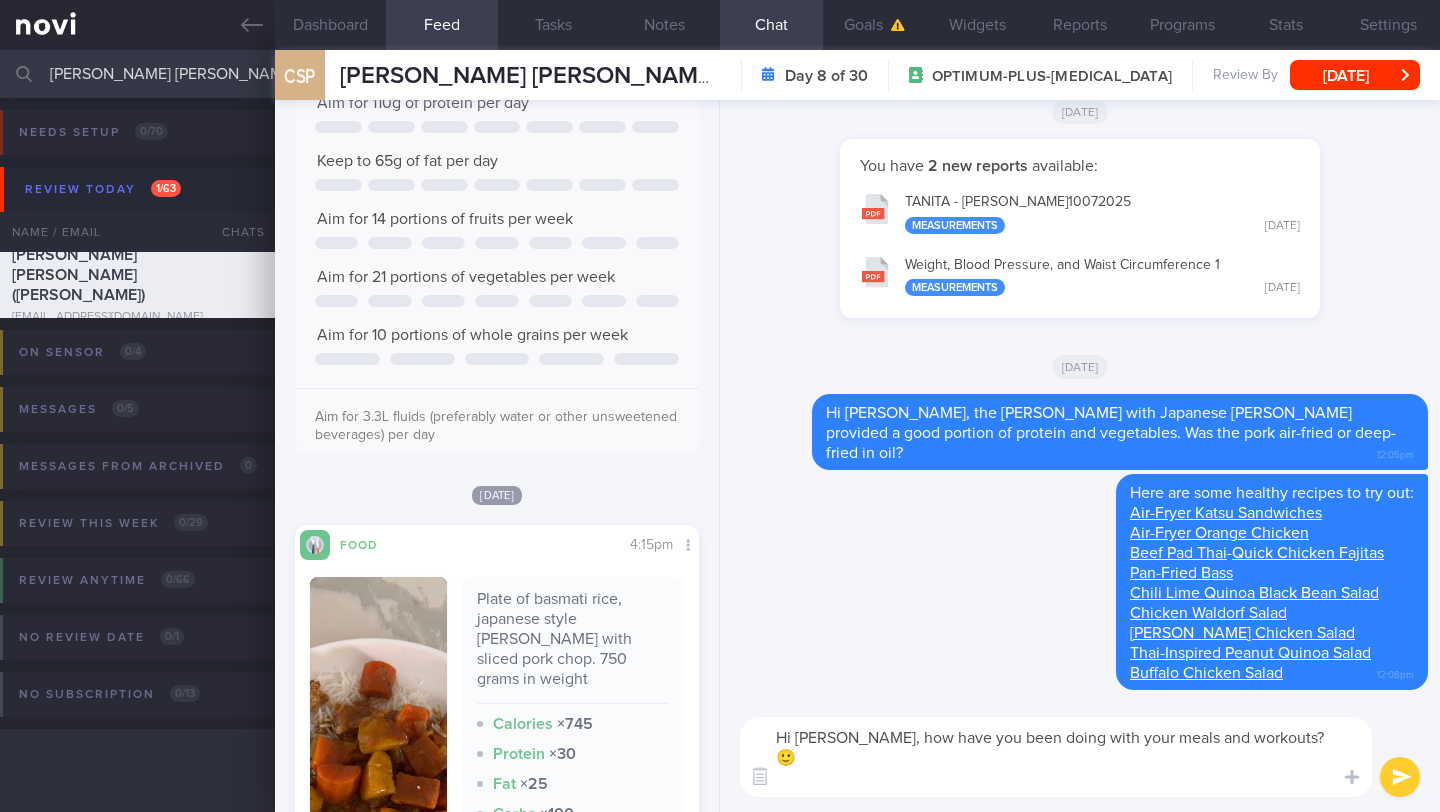 paste on "please log all your meals and drinks for at least 3 full days per week (2 weekdays and 1 weekend day) so that we can give you more specific feedback 🙂" 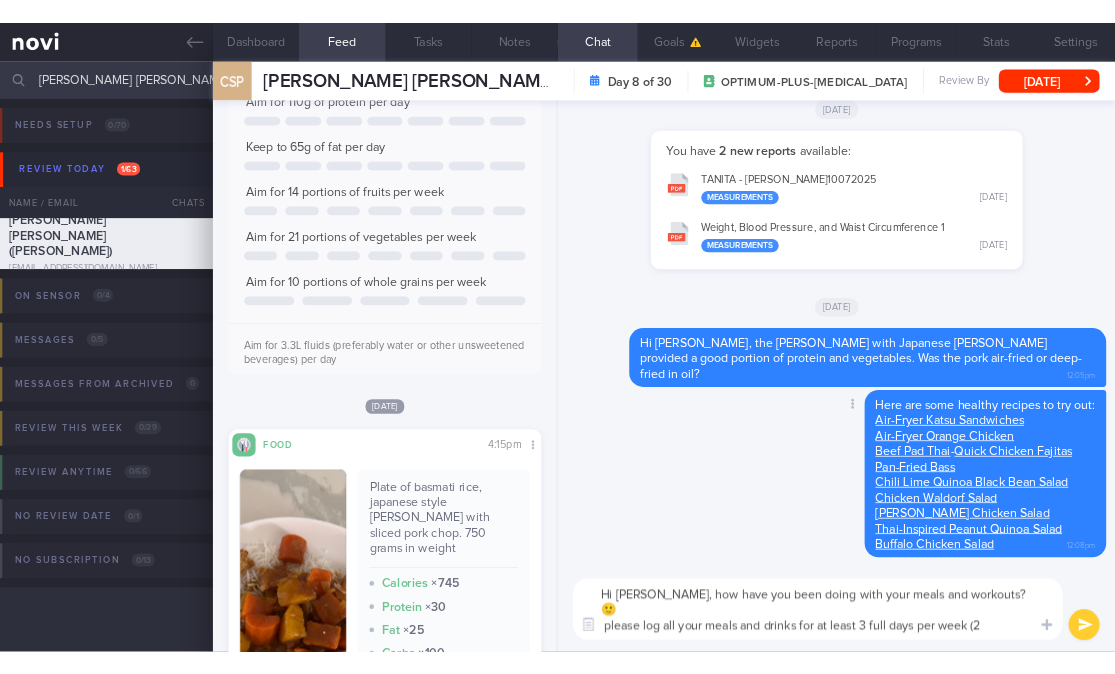 scroll, scrollTop: 0, scrollLeft: 0, axis: both 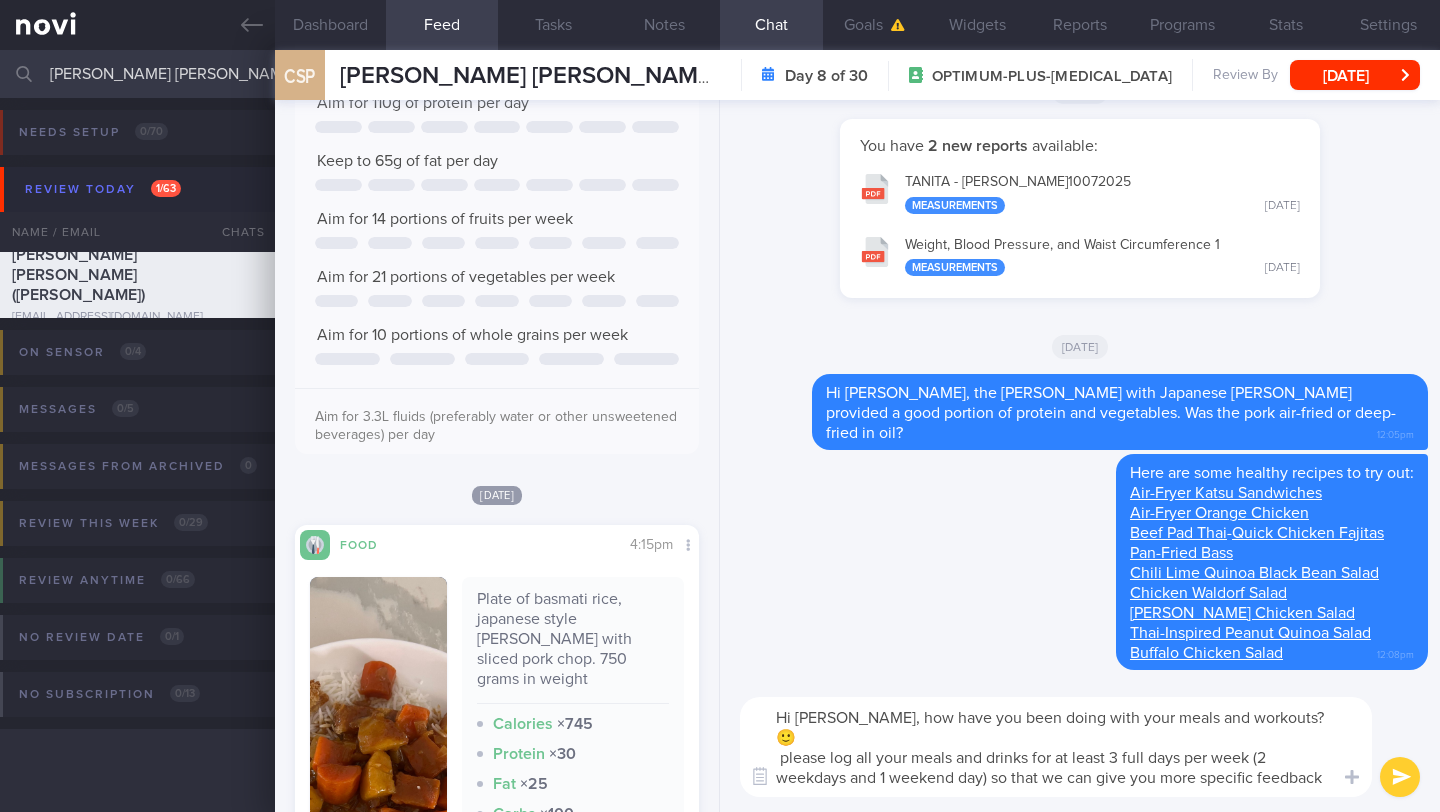 drag, startPoint x: 825, startPoint y: 737, endPoint x: 721, endPoint y: 732, distance: 104.120125 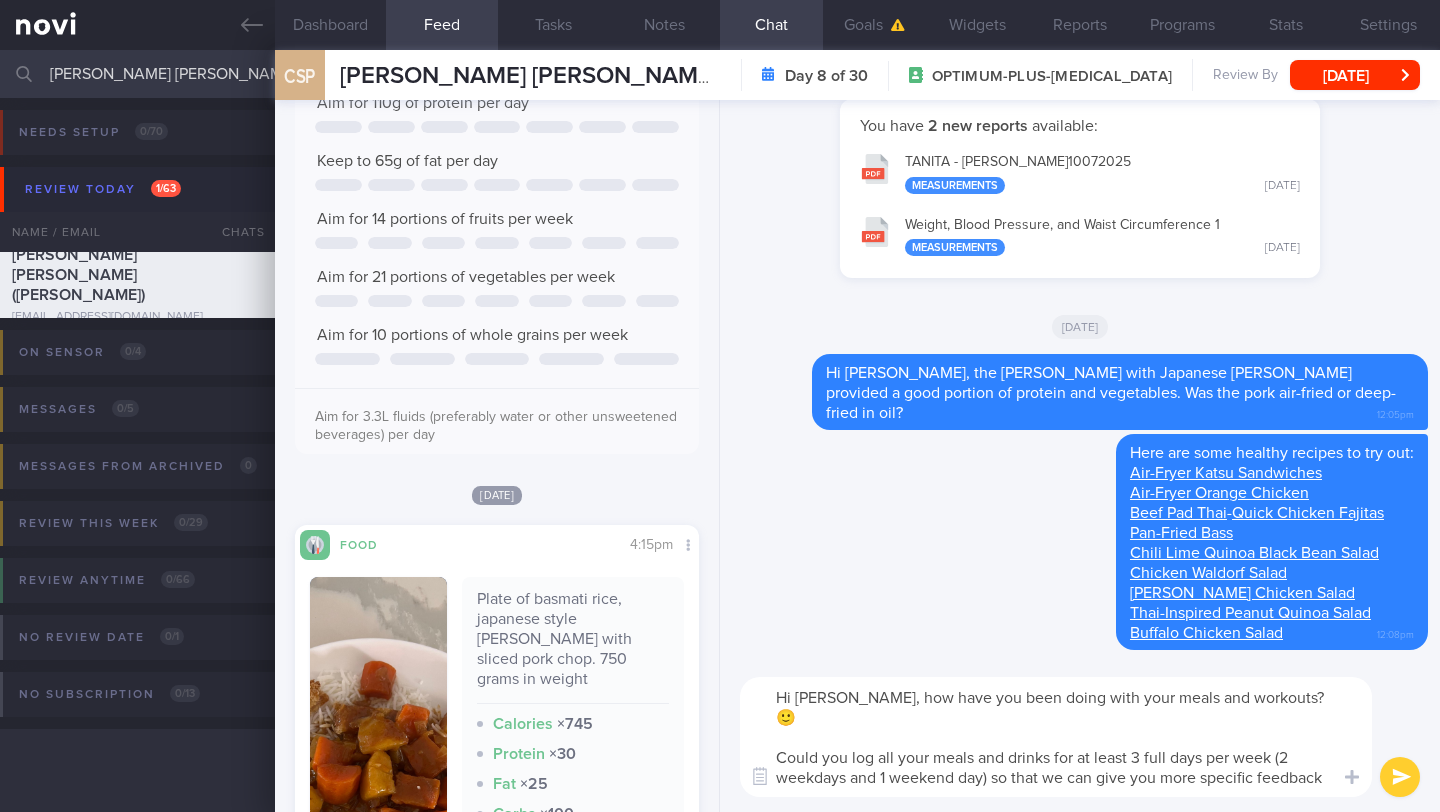 click on "Hi [PERSON_NAME], how have you been doing with your meals and workouts? 🙂
Could you log all your meals and drinks for at least 3 full days per week (2 weekdays and 1 weekend day) so that we can give you more specific feedback 🙂" at bounding box center (1056, 737) 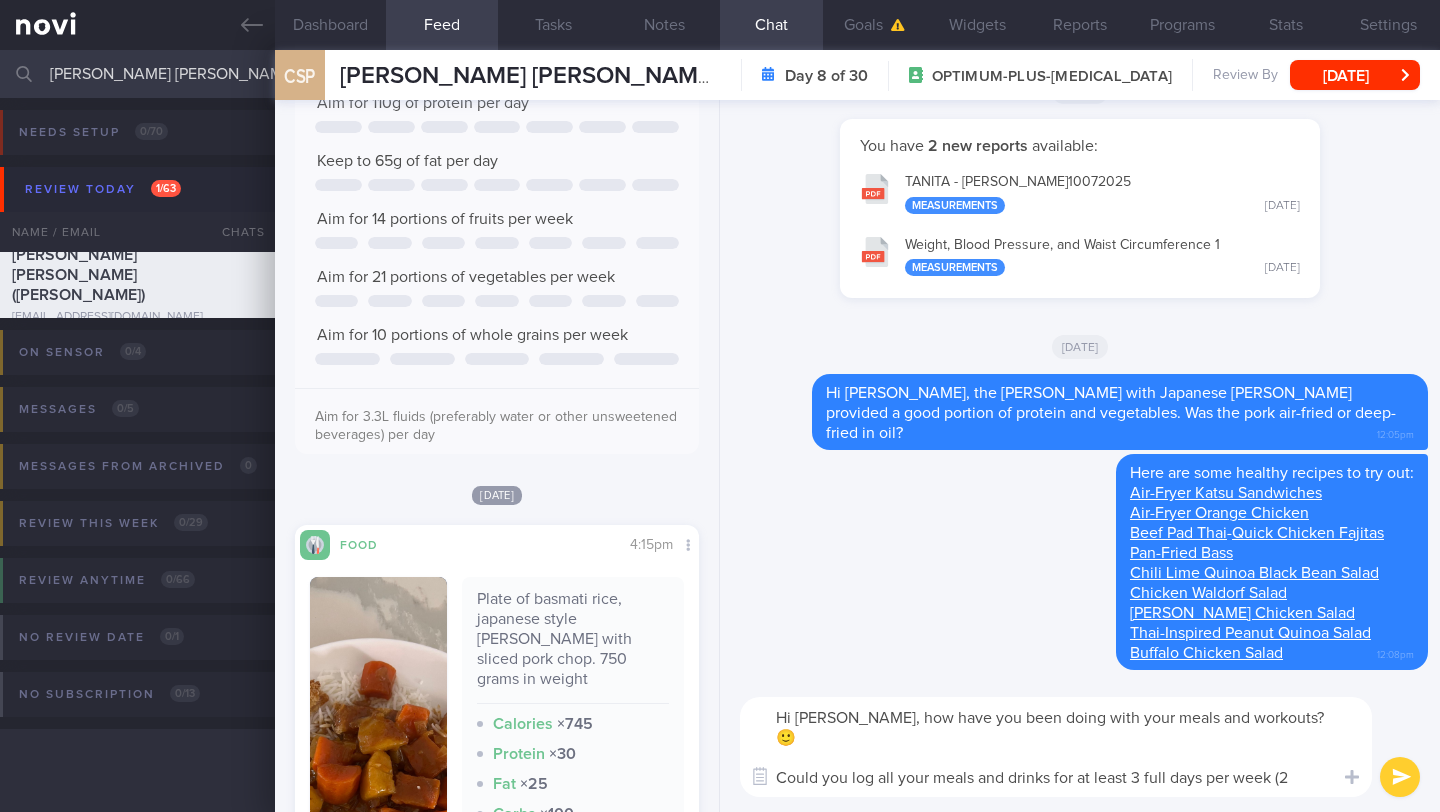 type on "Hi [PERSON_NAME], how have you been doing with your meals and workouts? 🙂
Could you log all your meals and drinks for at least 3 full days per week (2 weekdays and 1 weekend day) so that we can give you more specific feedback?" 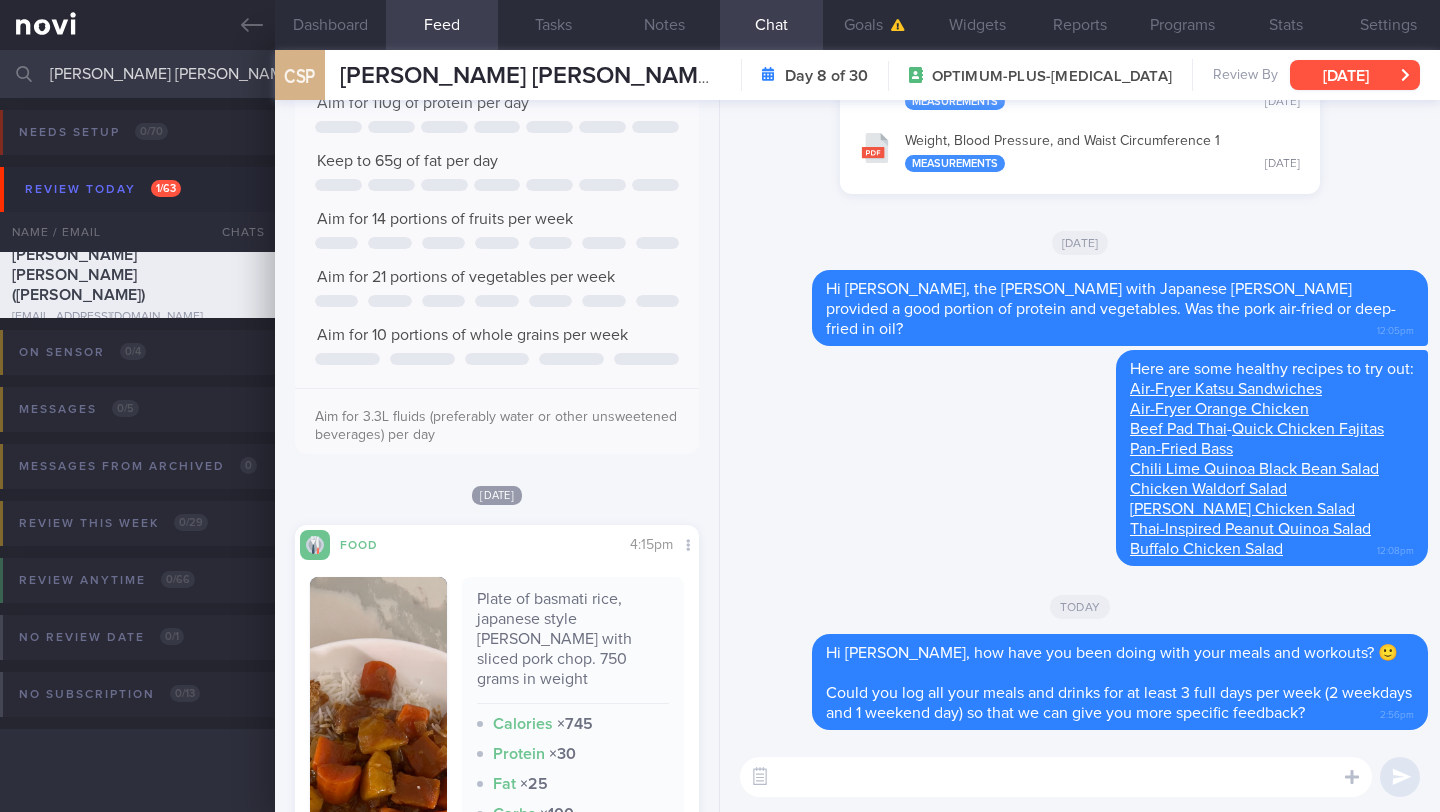 click on "[DATE]" at bounding box center (1355, 75) 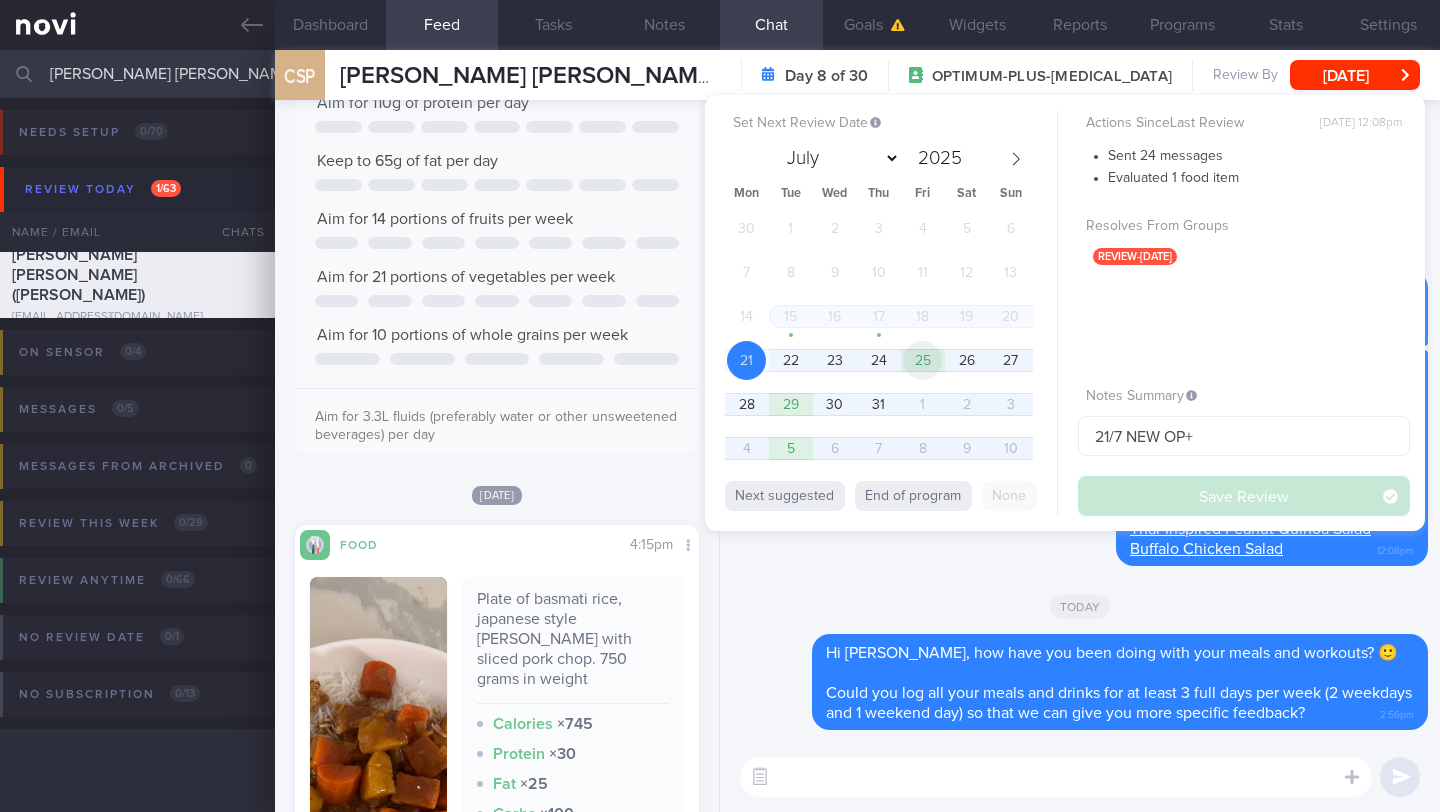 click on "25" at bounding box center [922, 360] 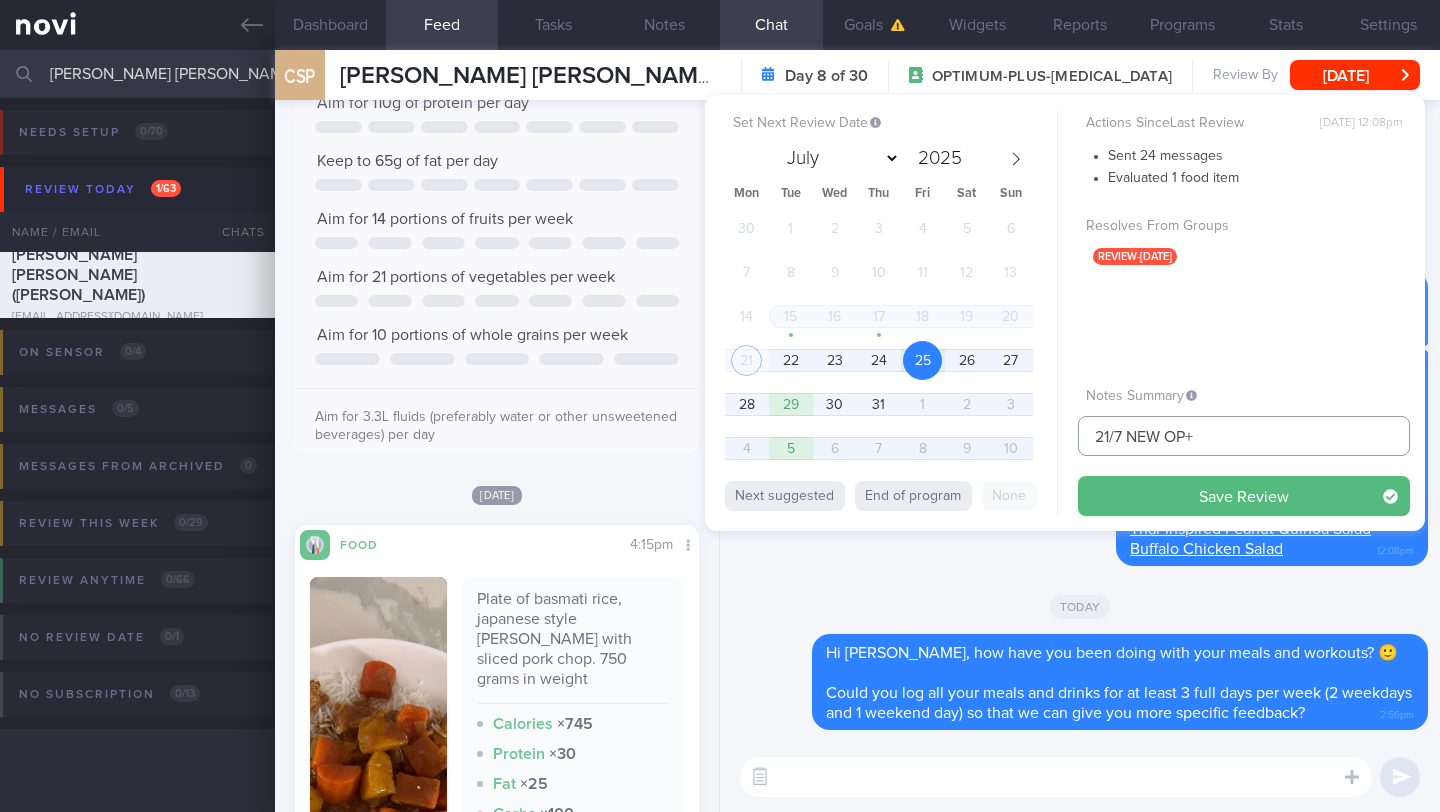 drag, startPoint x: 1111, startPoint y: 438, endPoint x: 1048, endPoint y: 435, distance: 63.07139 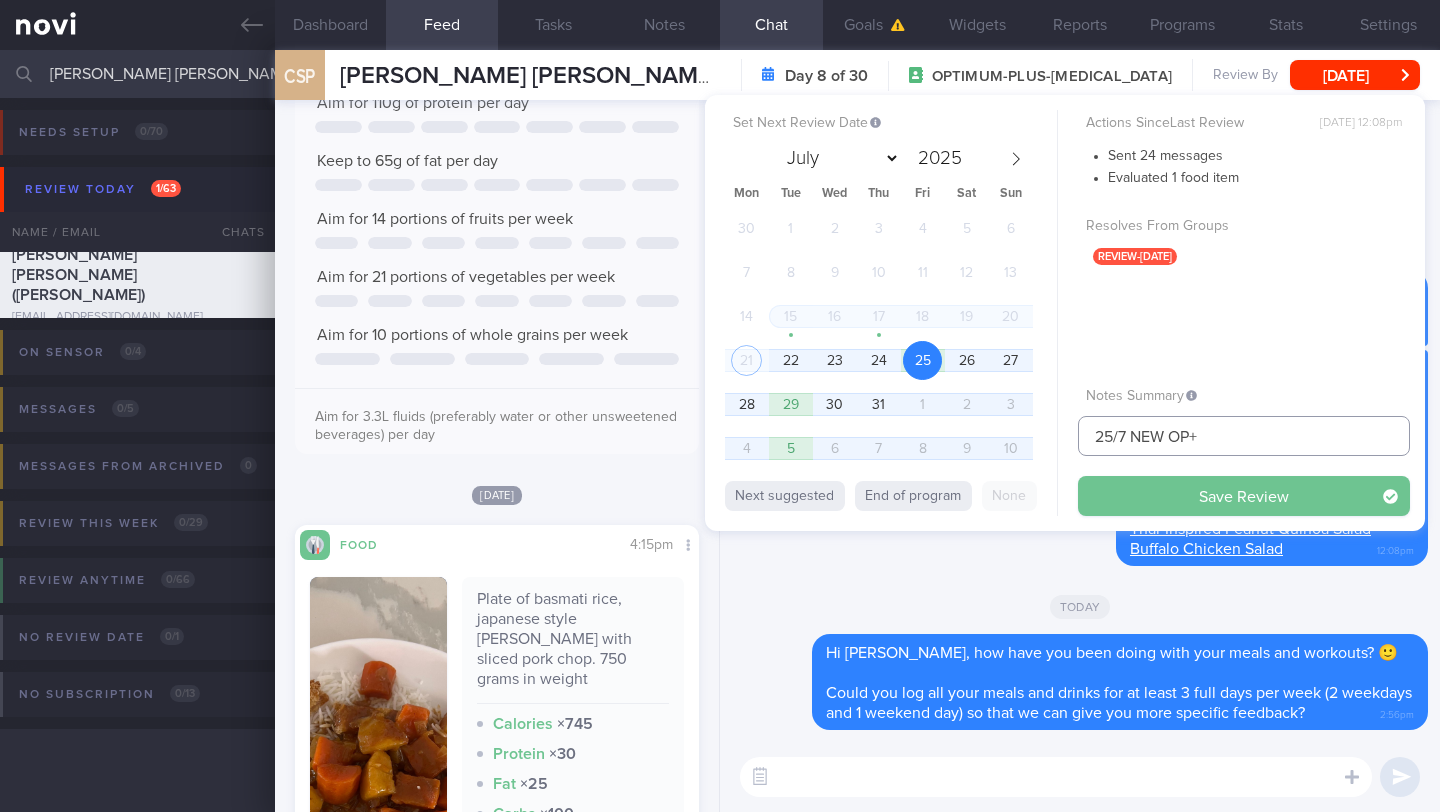 type on "25/7 NEW OP+" 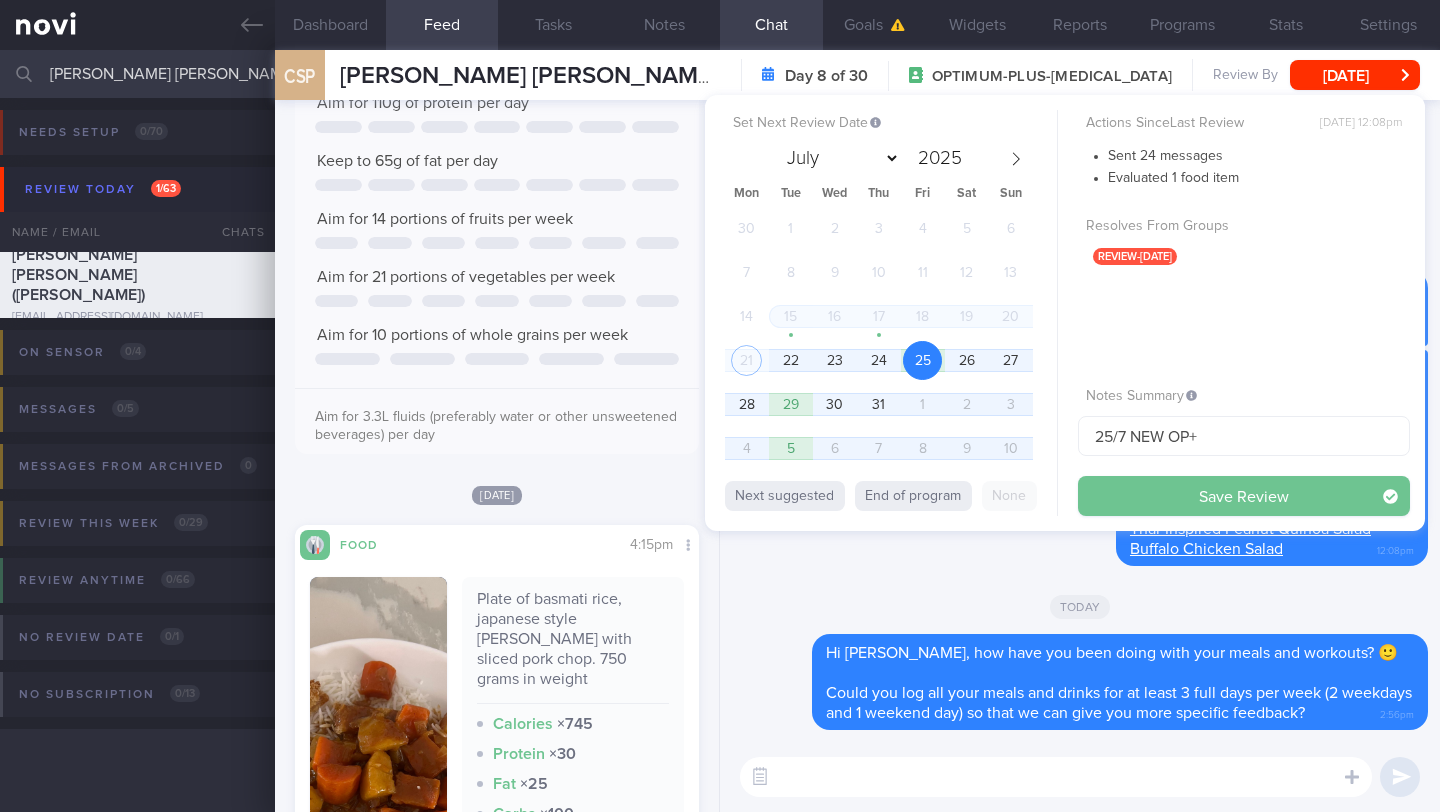 click on "Save Review" at bounding box center (1244, 496) 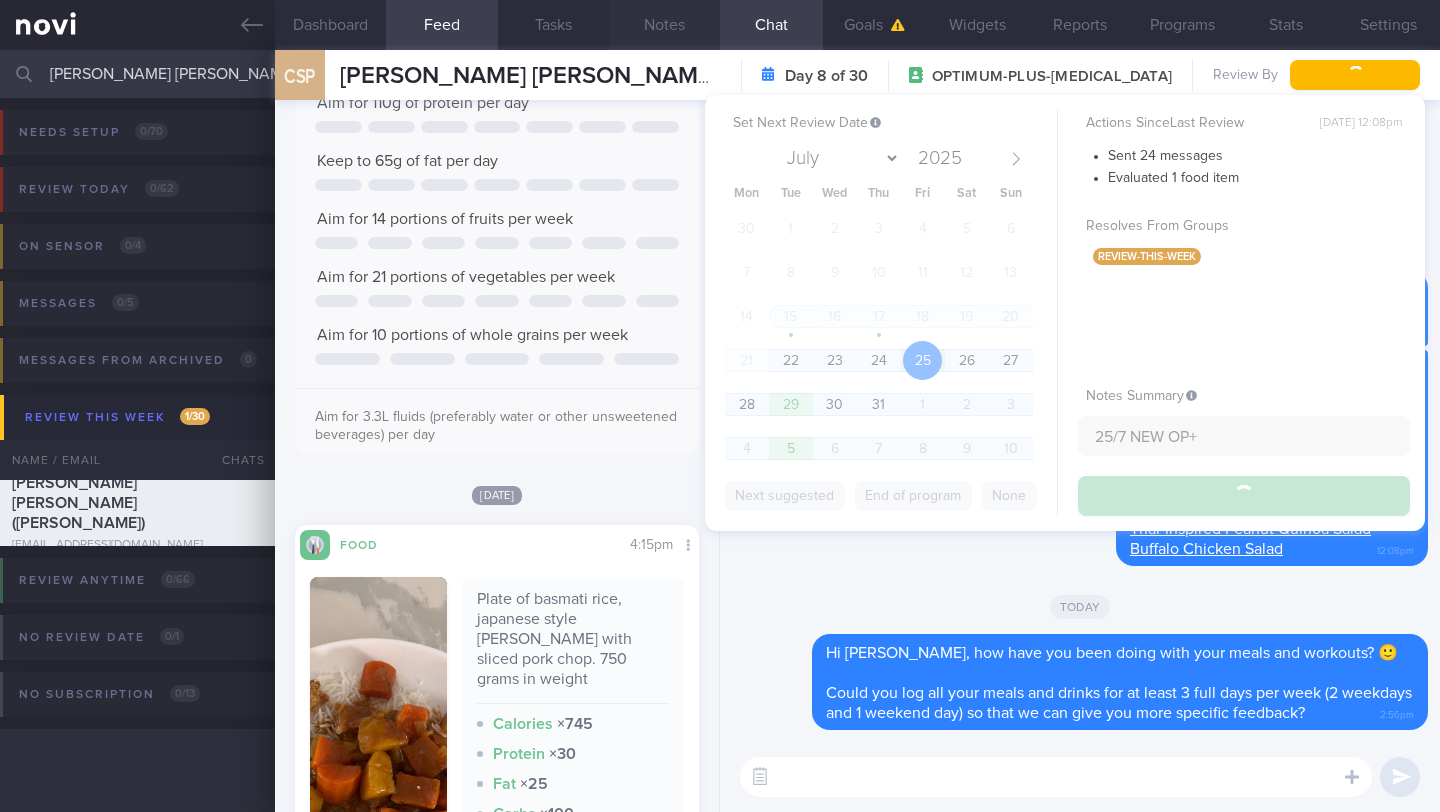 type on "25/7 NEW OP+" 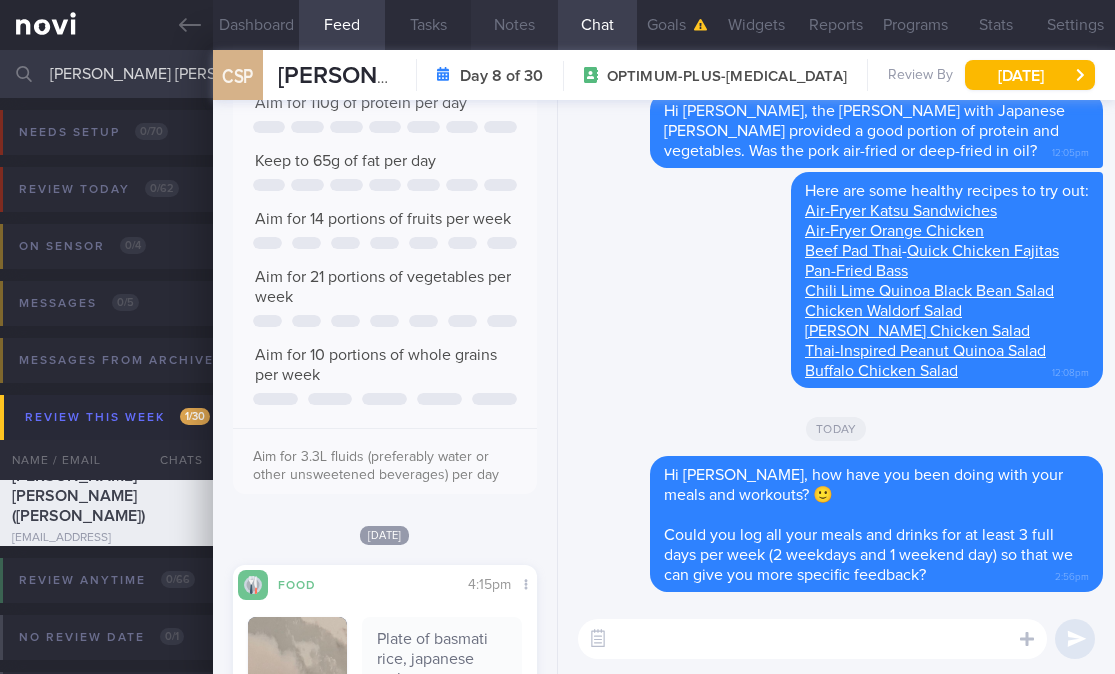 scroll, scrollTop: 155, scrollLeft: 252, axis: both 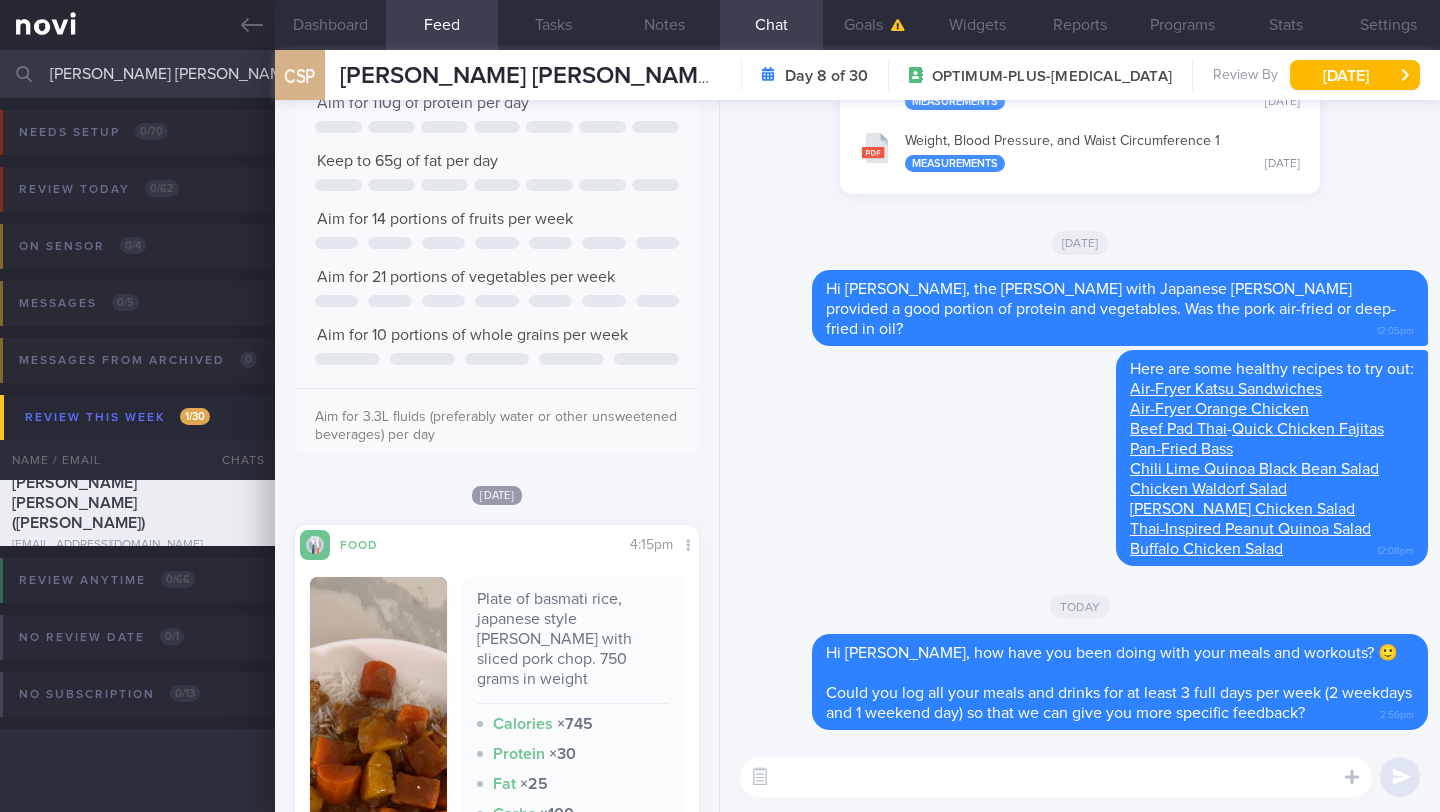 click on "[PERSON_NAME] [PERSON_NAME]" at bounding box center (720, 74) 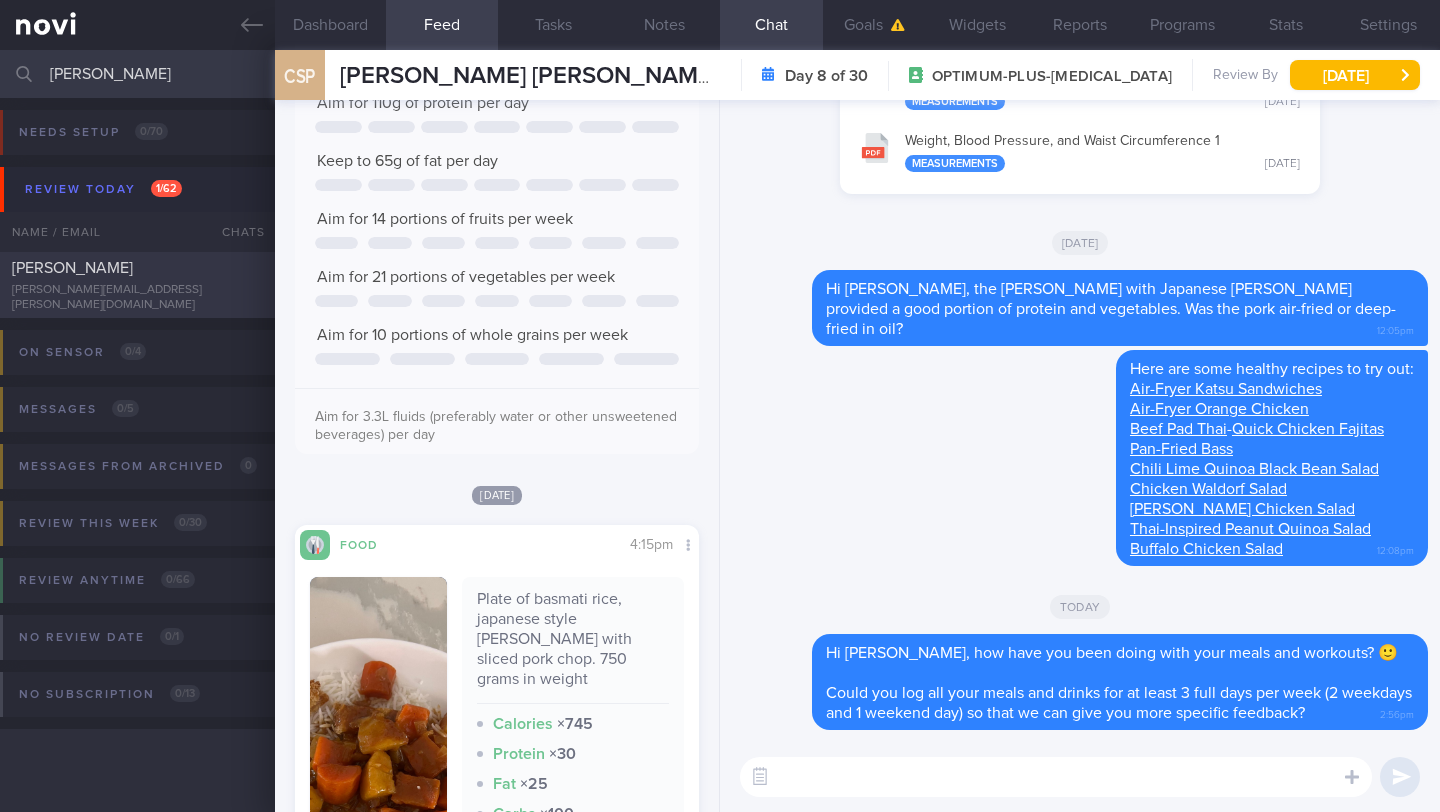 type on "[PERSON_NAME]" 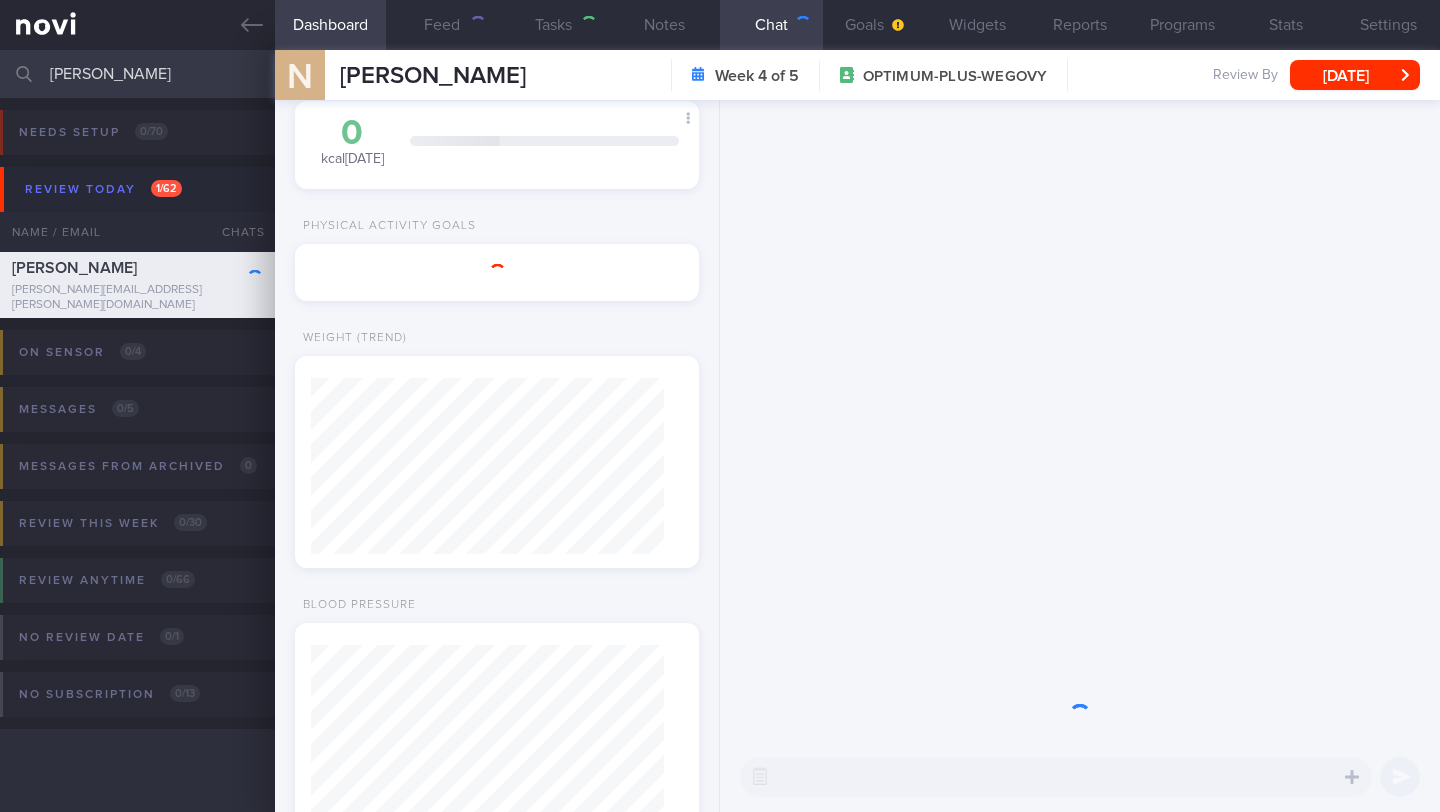 scroll, scrollTop: 1707, scrollLeft: 0, axis: vertical 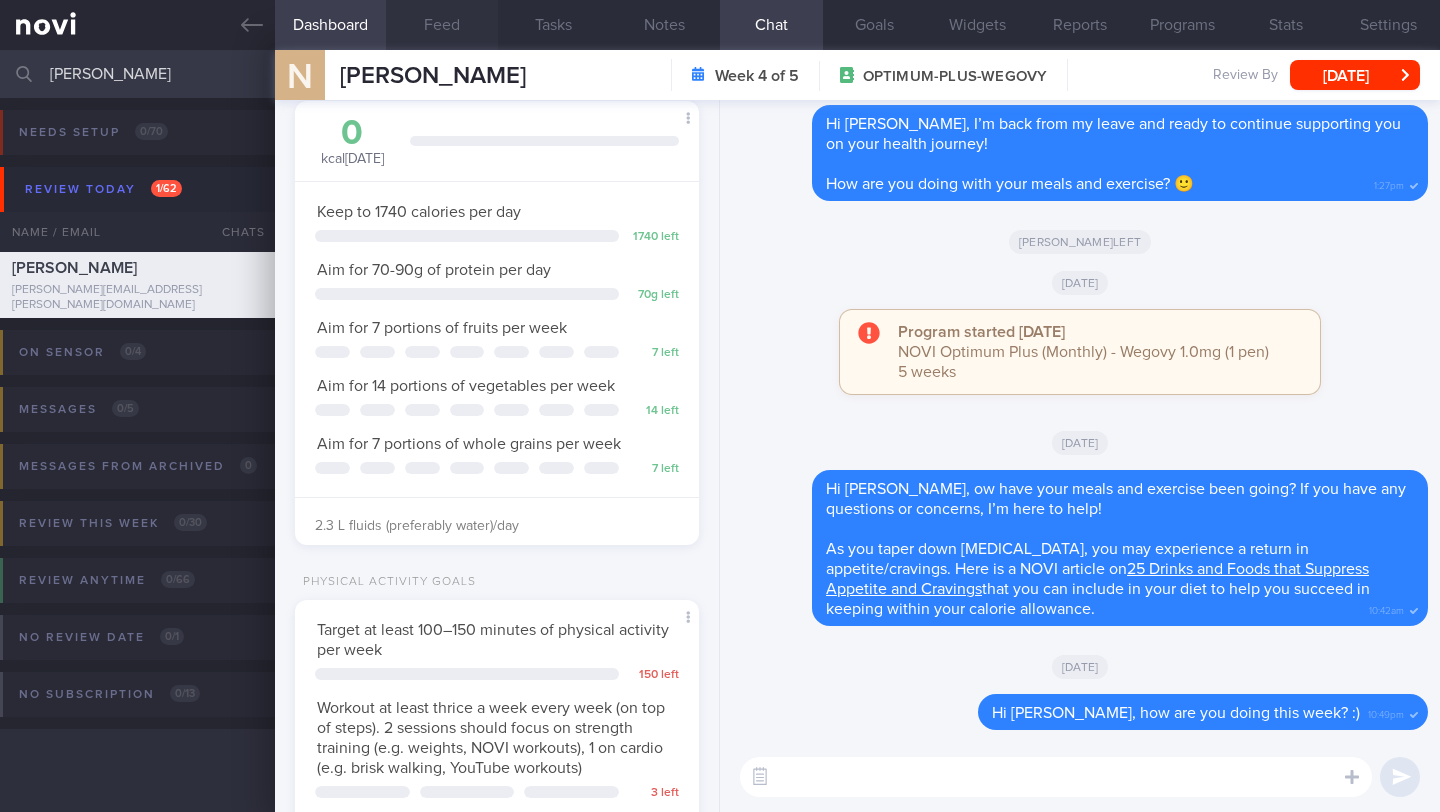 click on "Feed" at bounding box center (441, 25) 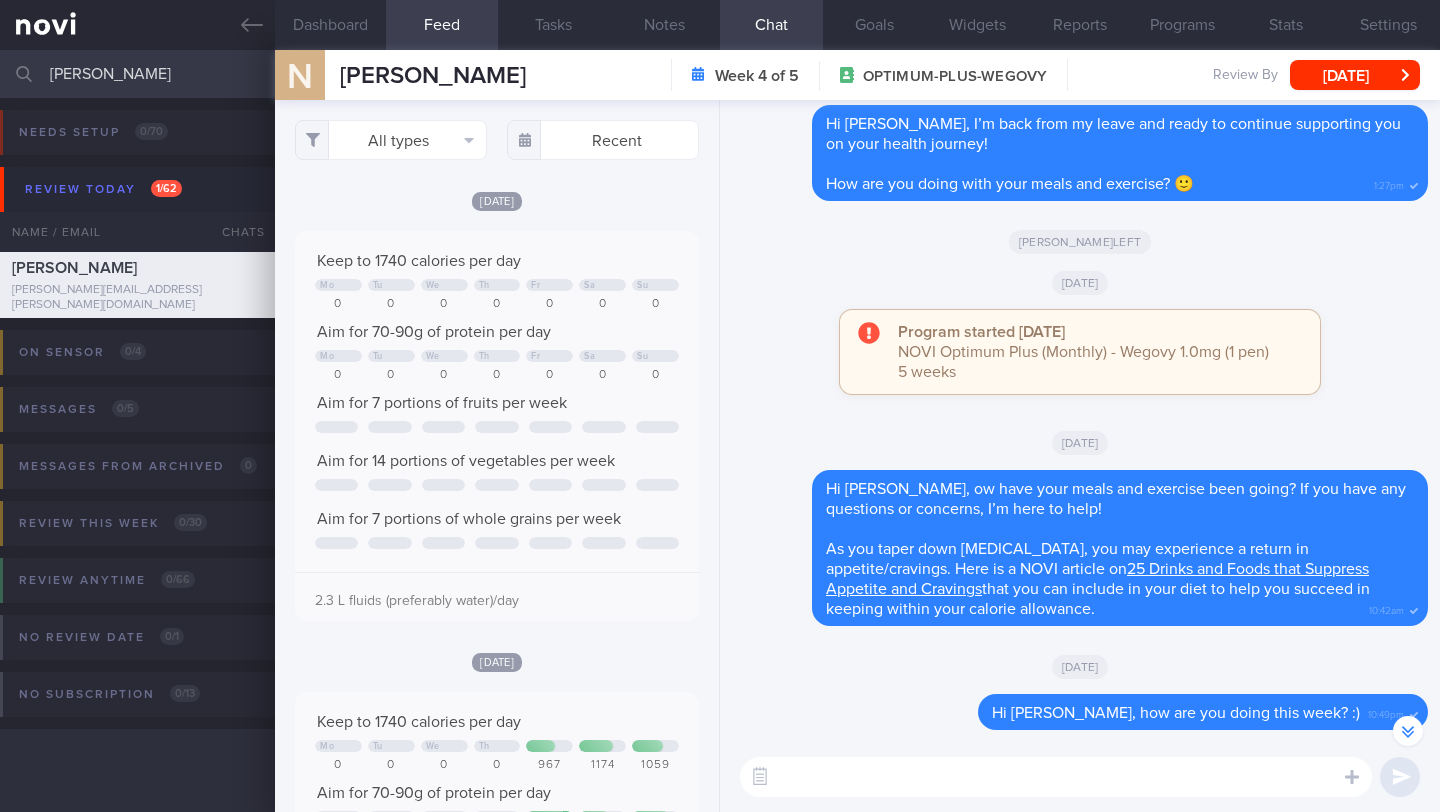 scroll, scrollTop: -380, scrollLeft: 0, axis: vertical 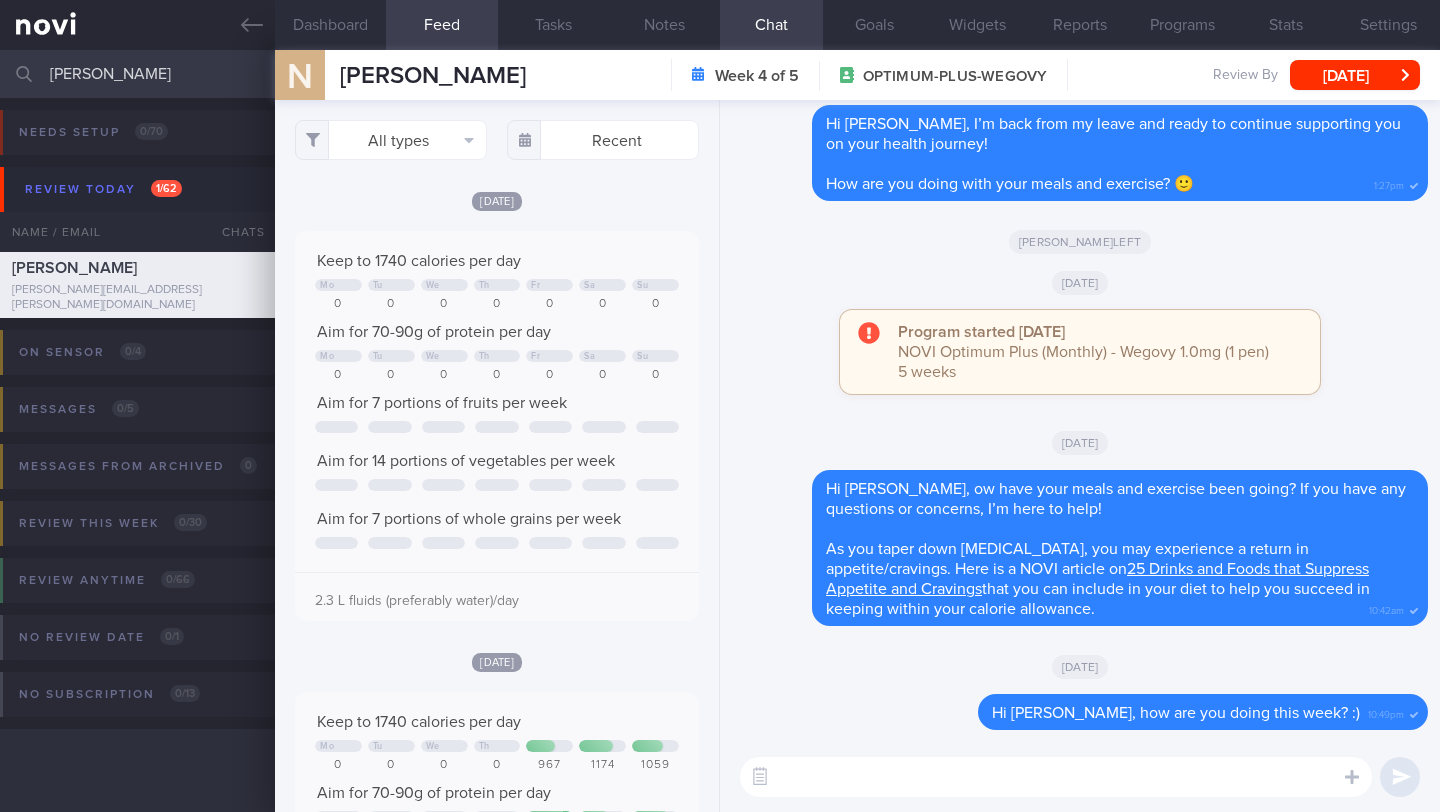 click at bounding box center [1056, 777] 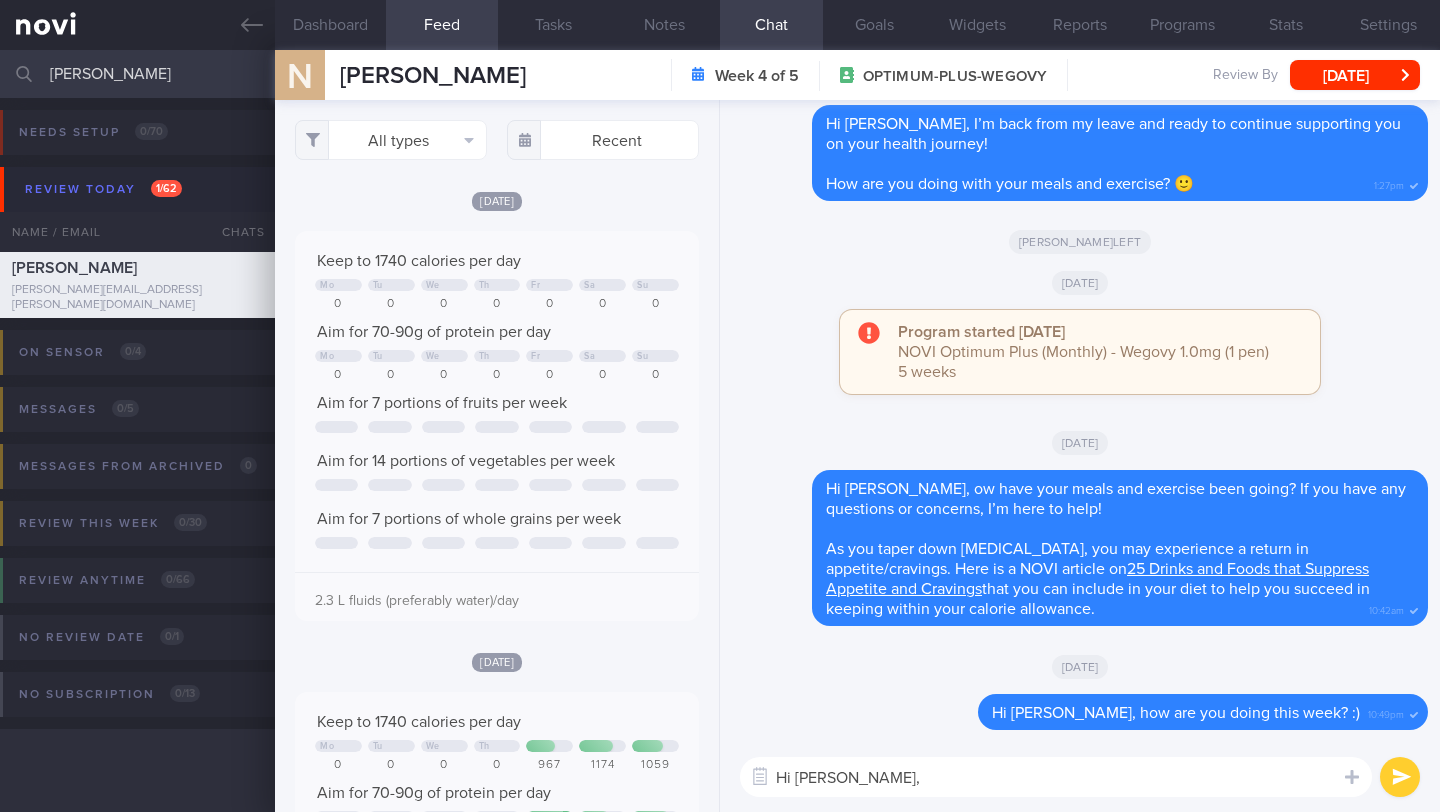 click on "Hi [PERSON_NAME]," at bounding box center (1056, 777) 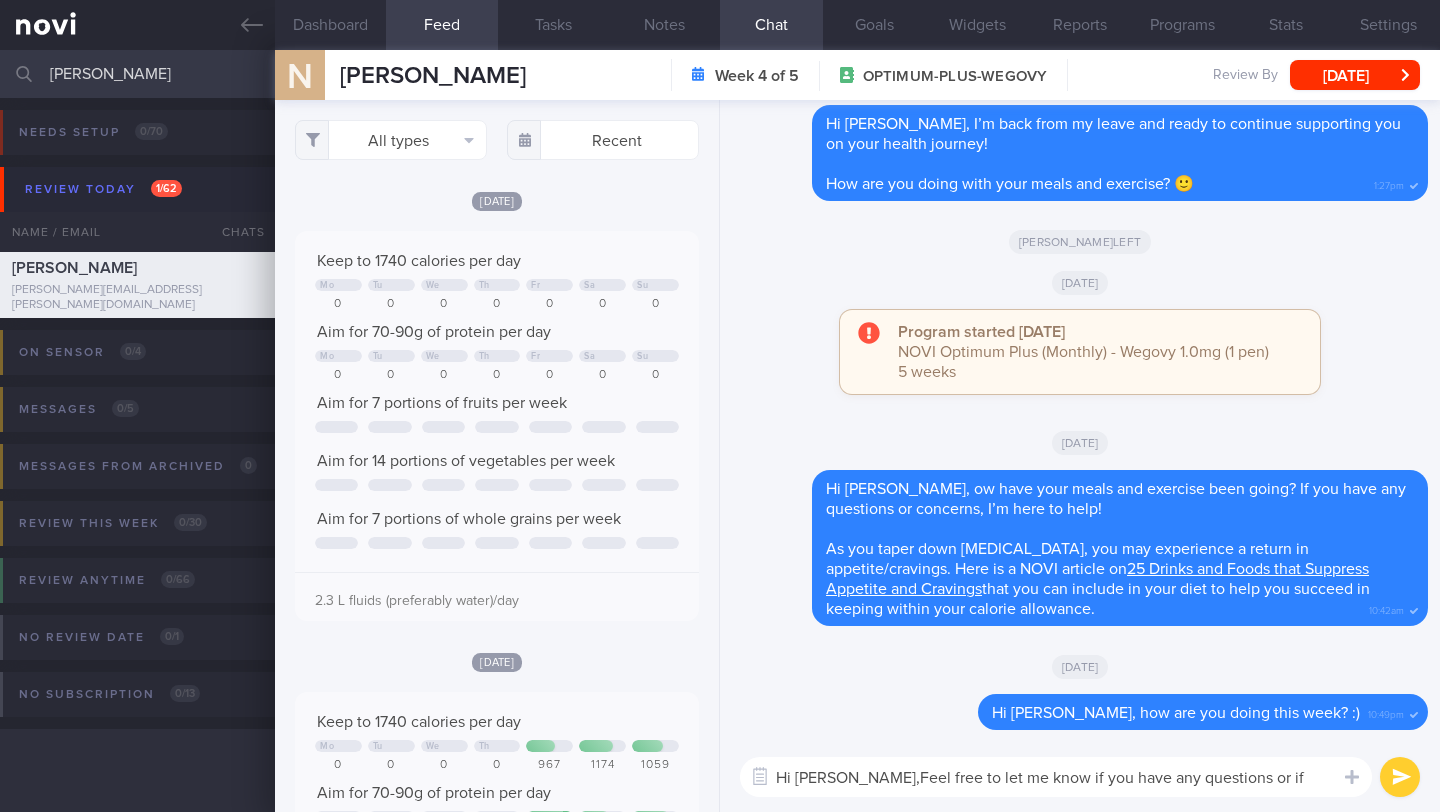 scroll, scrollTop: 0, scrollLeft: 0, axis: both 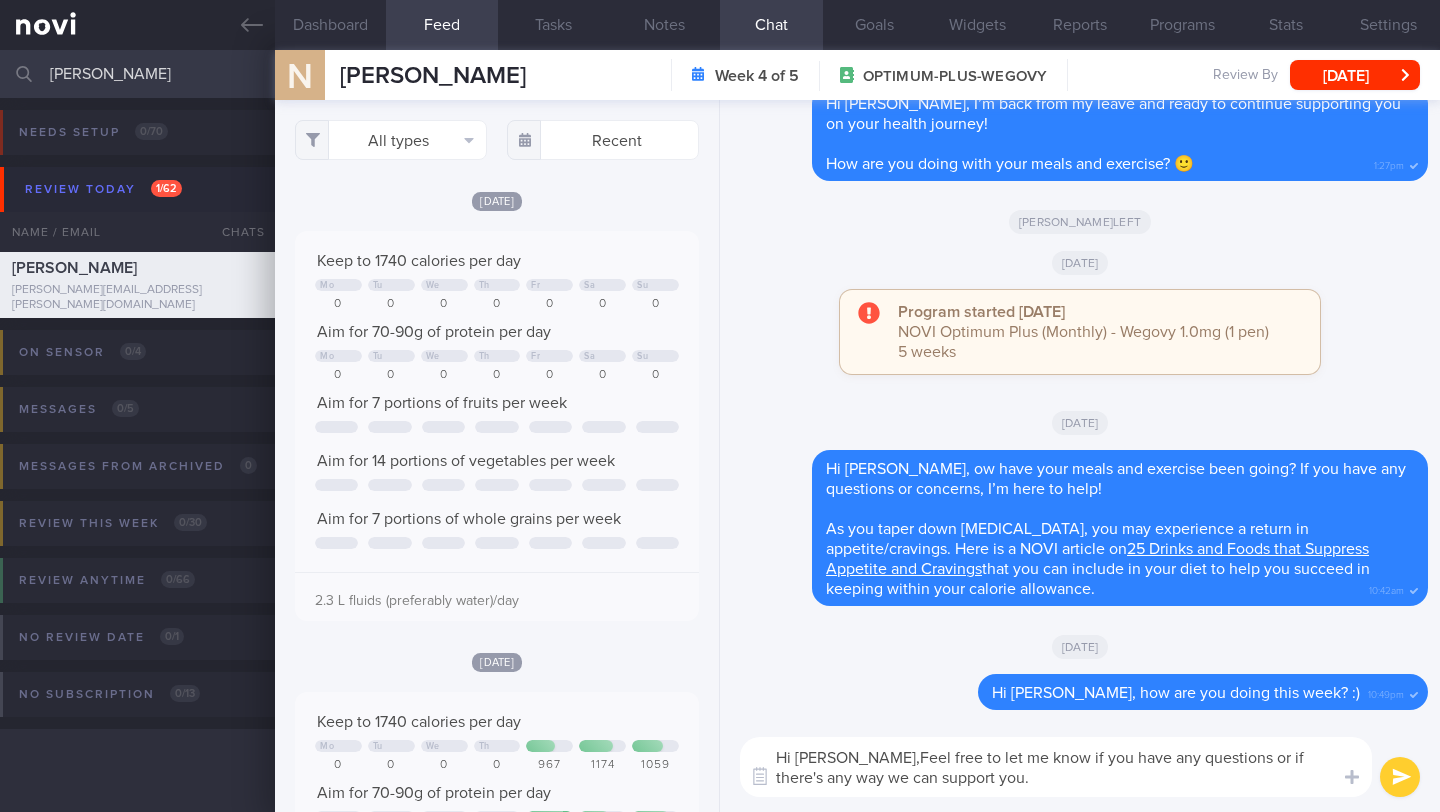 click on "Hi [PERSON_NAME],Feel free to let me know if you have any questions or if there's any way we can support you." at bounding box center (1056, 767) 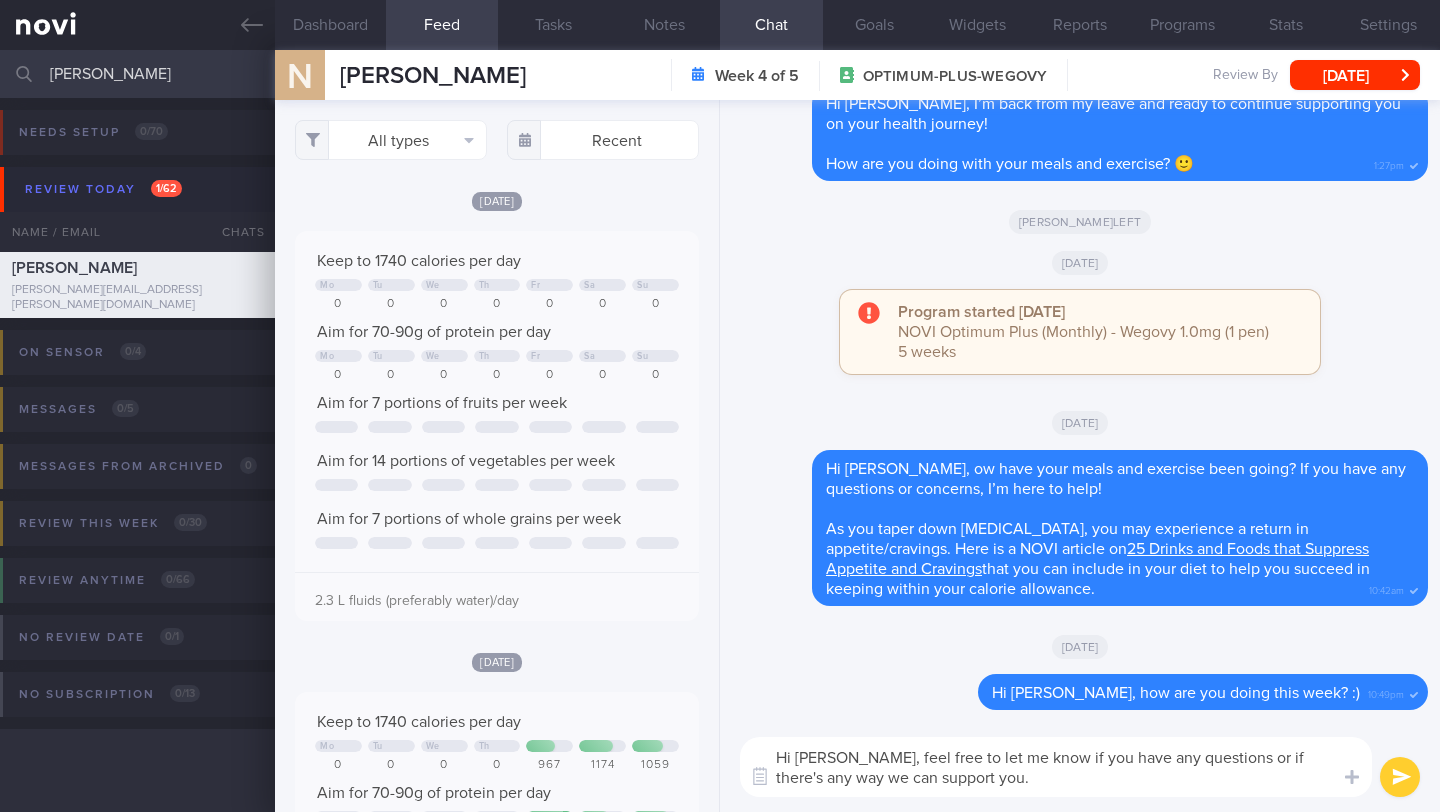 click on "Hi [PERSON_NAME], feel free to let me know if you have any questions or if there's any way we can support you." at bounding box center [1056, 767] 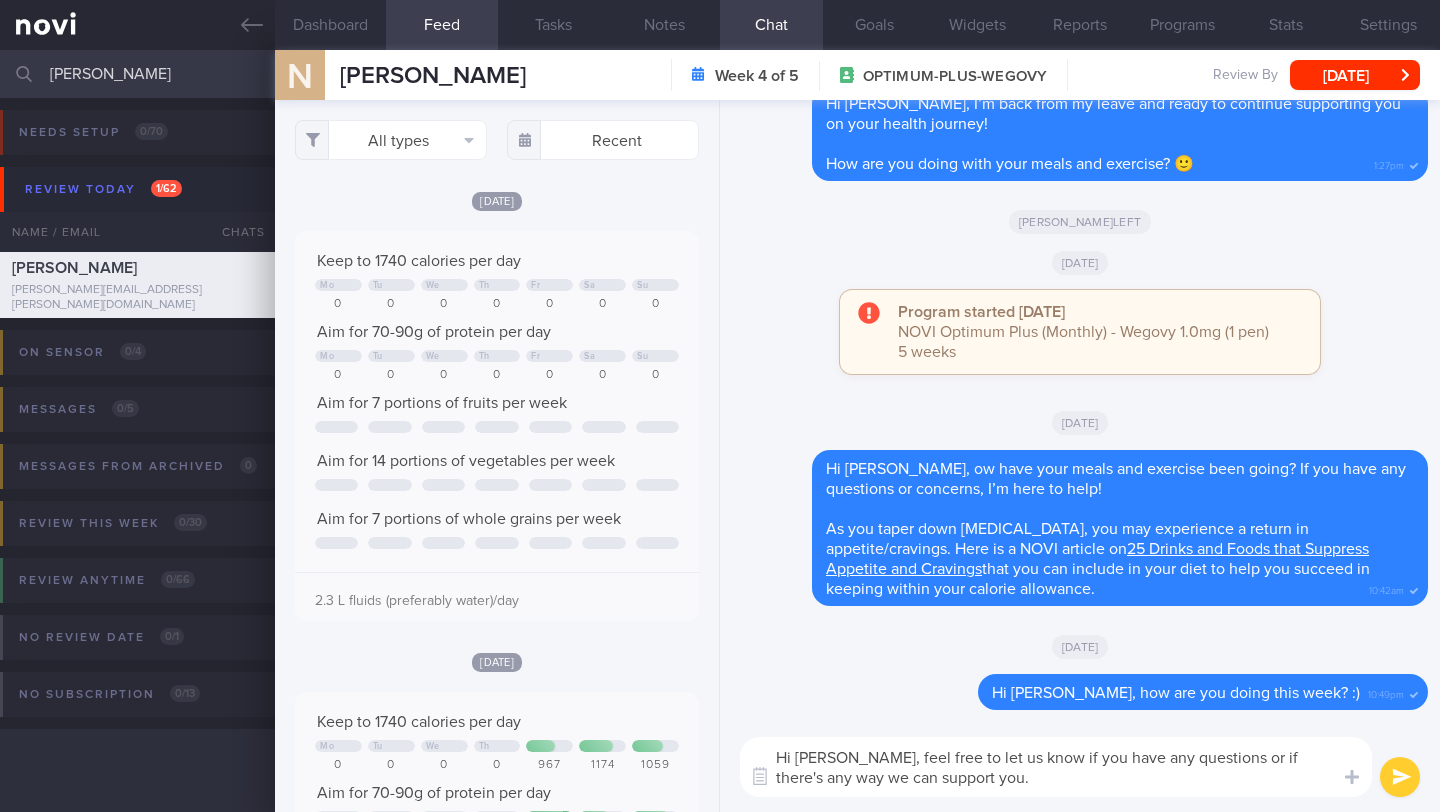 click on "Hi [PERSON_NAME], feel free to let us know if you have any questions or if there's any way we can support you." at bounding box center [1056, 767] 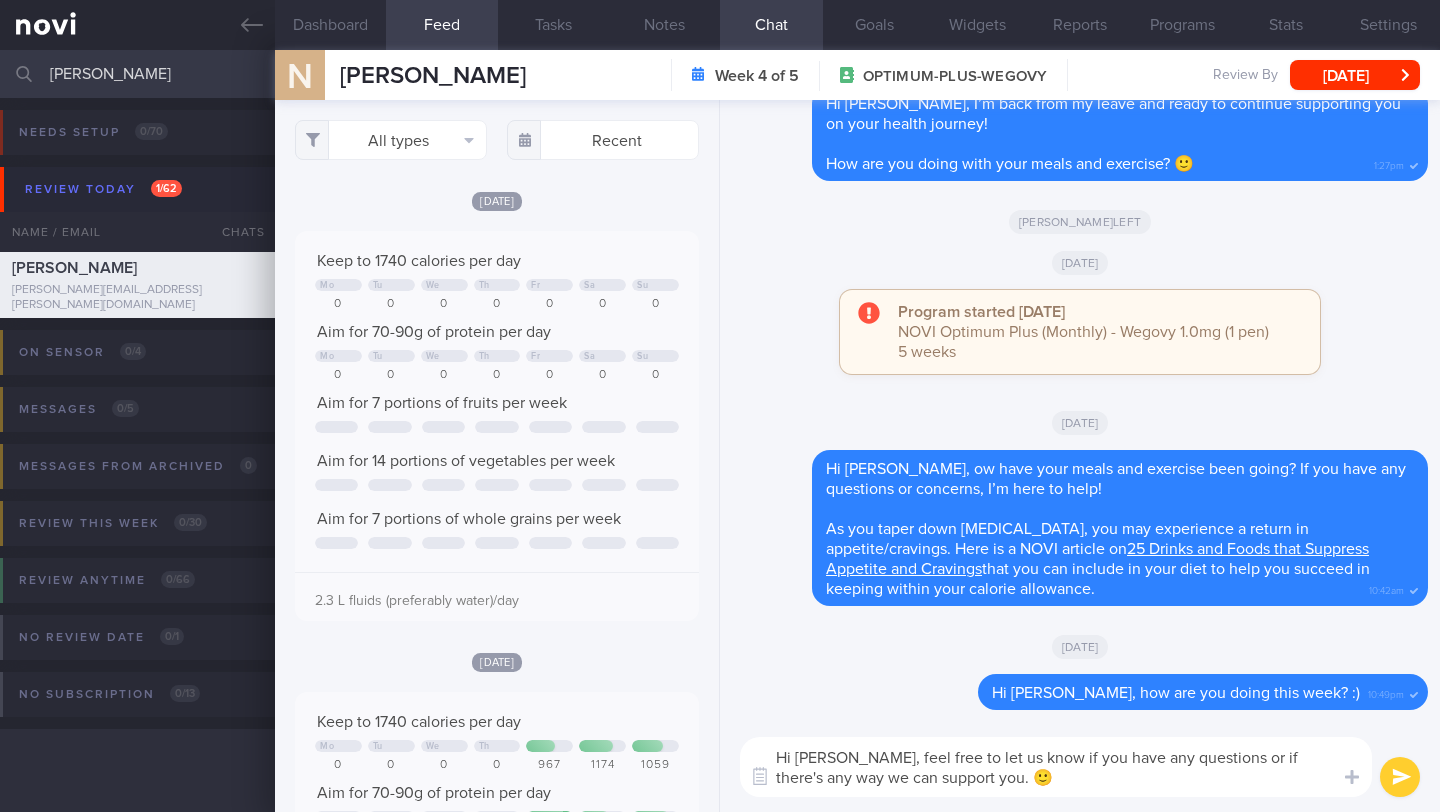type on "Hi [PERSON_NAME], feel free to let us know if you have any questions or if there's any way we can support you. 🙂" 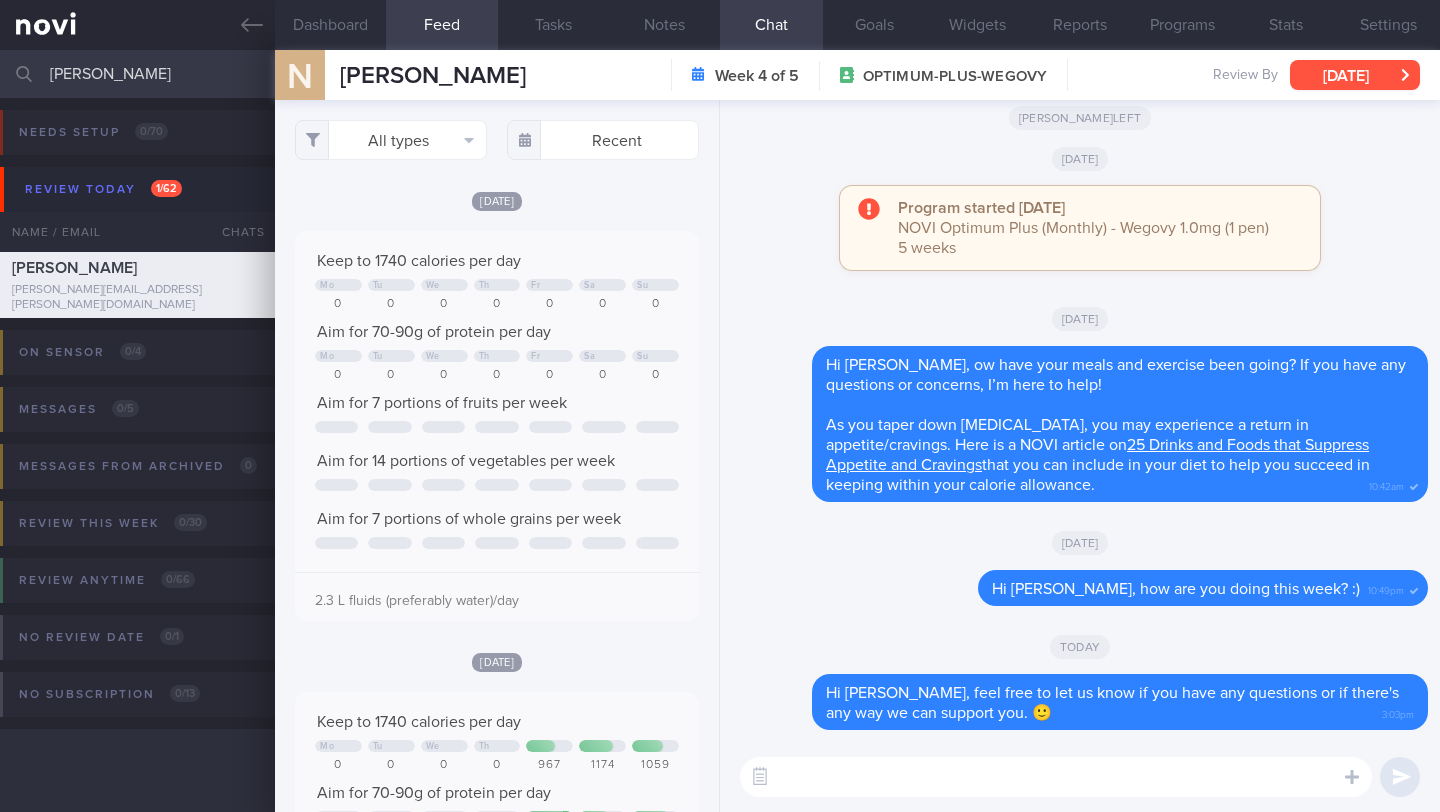 click on "[DATE]" at bounding box center (1355, 75) 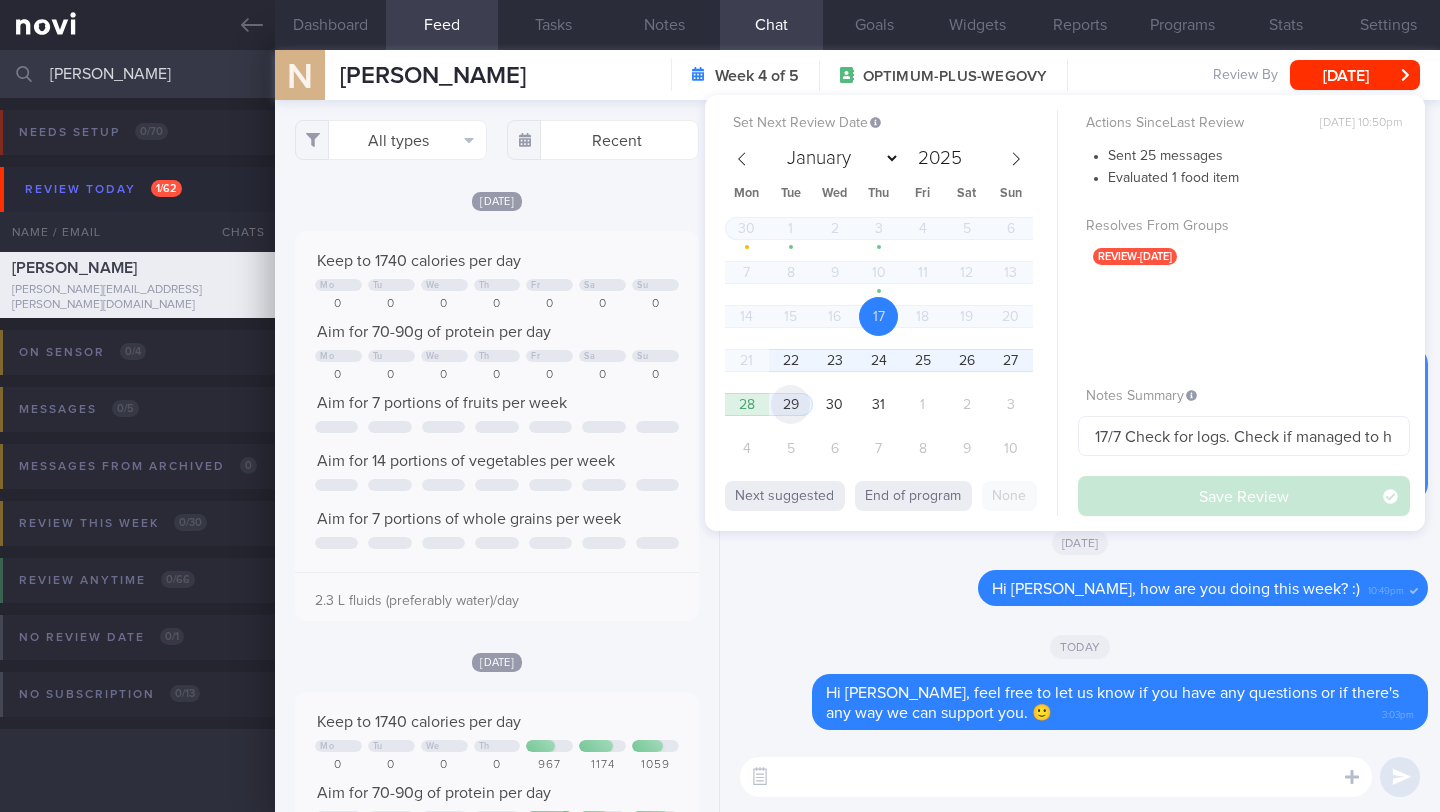 click on "29" at bounding box center (790, 404) 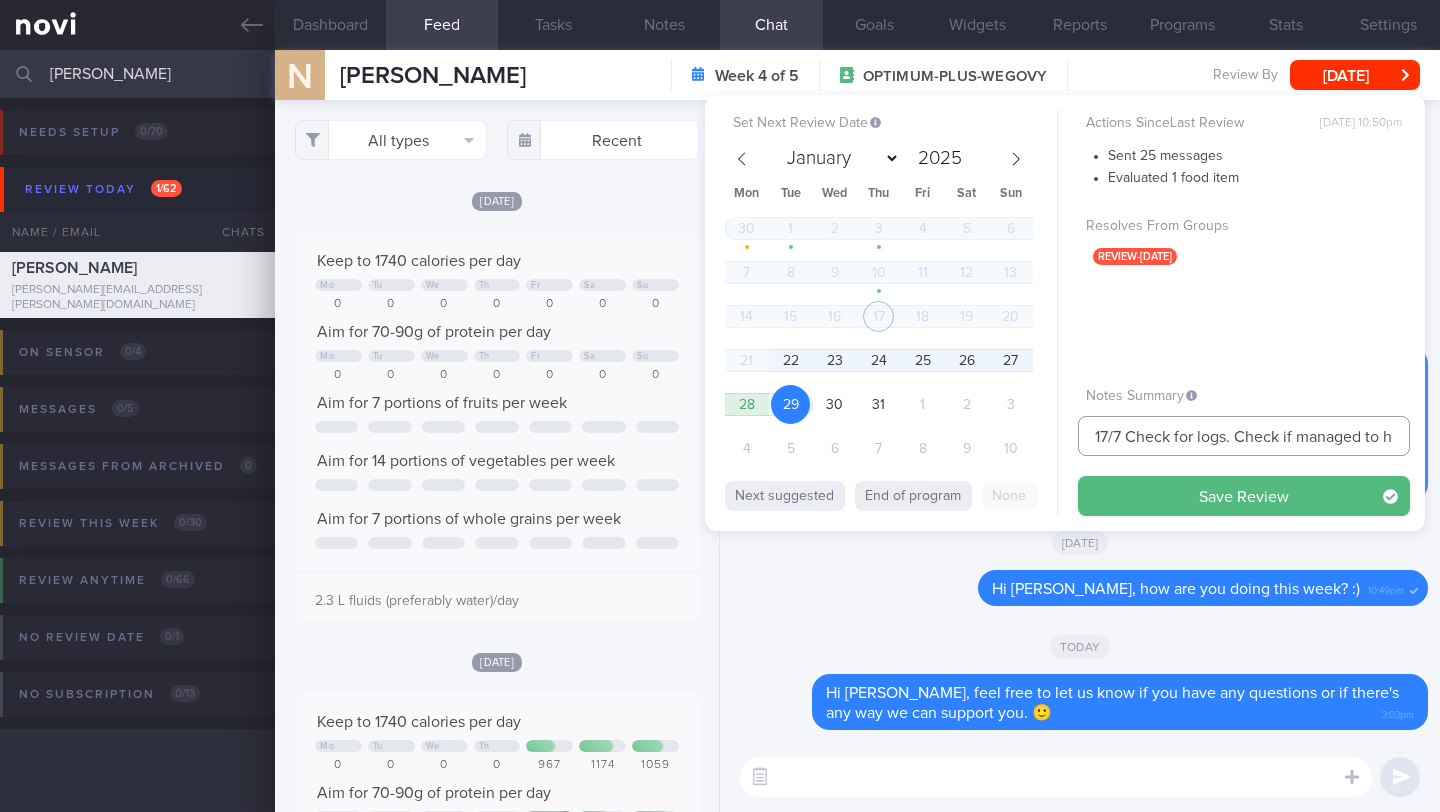 drag, startPoint x: 1109, startPoint y: 435, endPoint x: 1057, endPoint y: 435, distance: 52 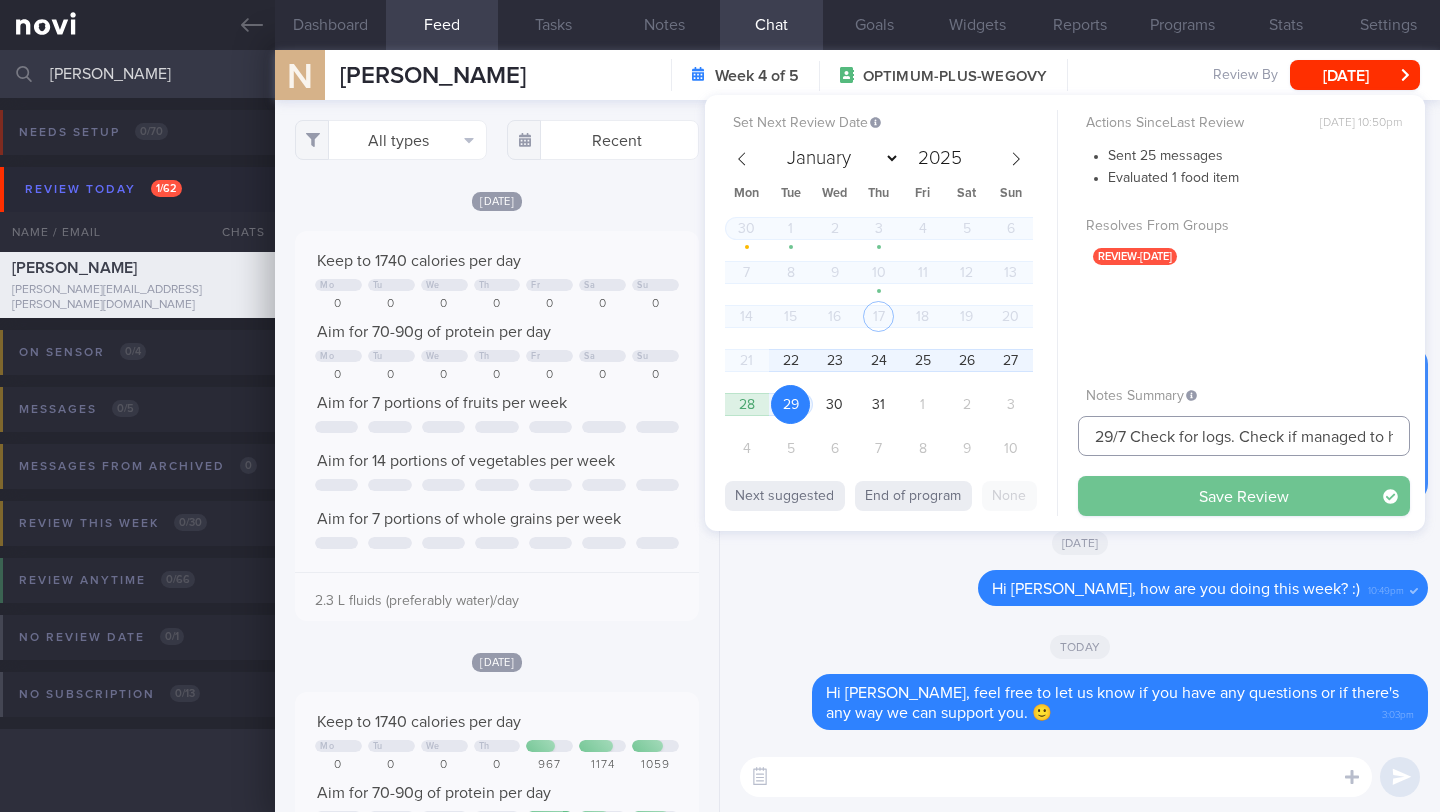 type on "29/7 Check for logs. Check if managed to hit protein target" 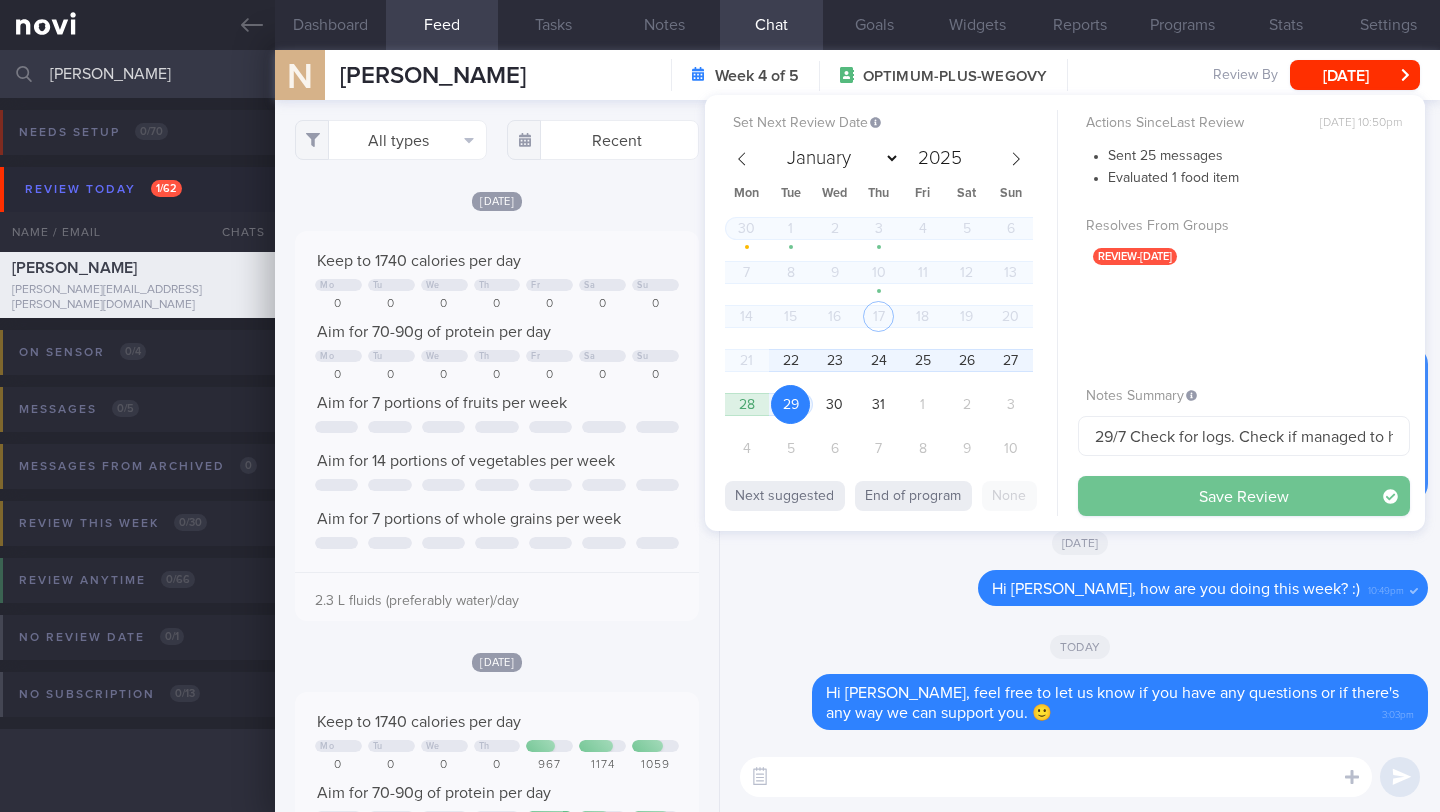 click on "Save Review" at bounding box center [1244, 496] 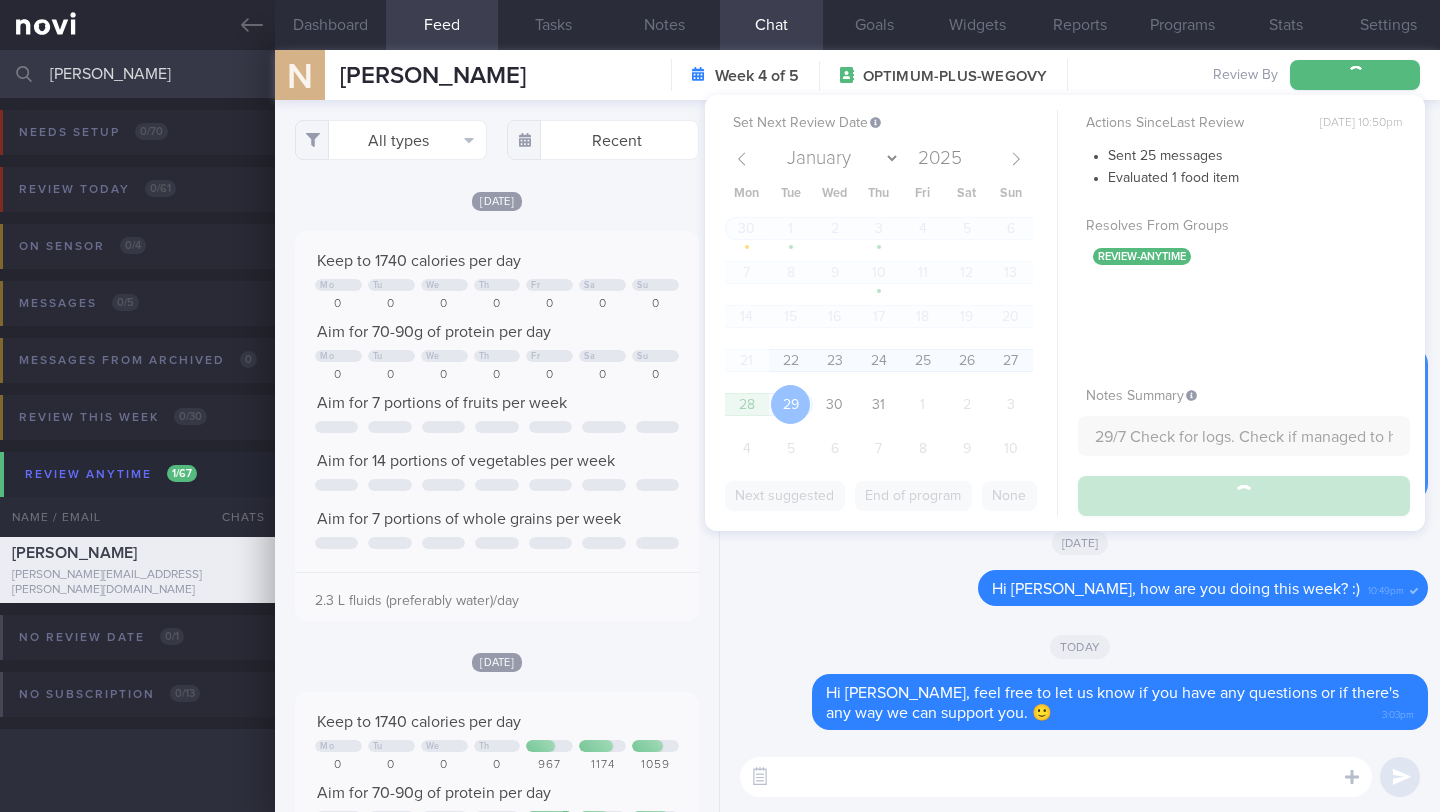 type on "29/7 Check for logs. Check if managed to hit protein target" 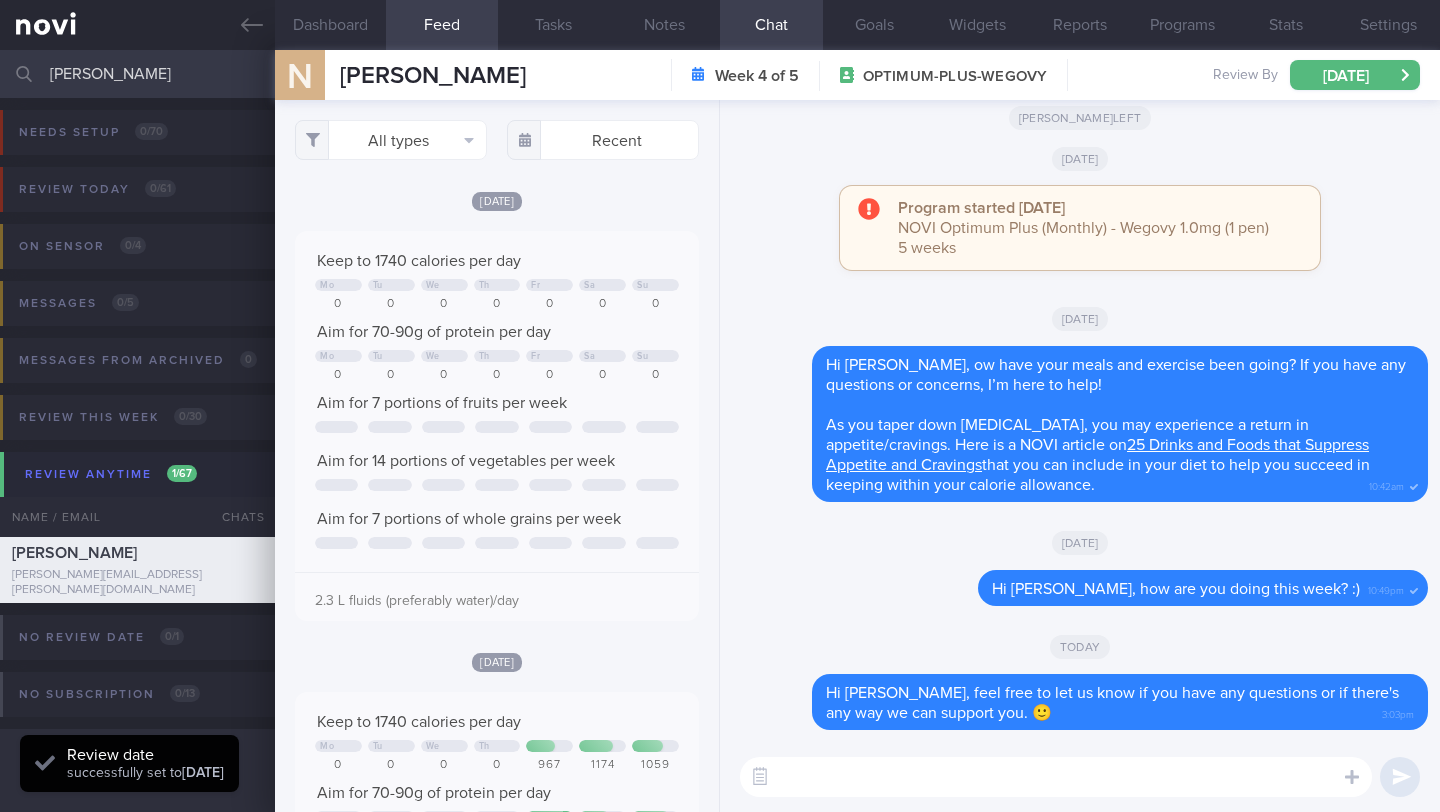 click on "[PERSON_NAME]" at bounding box center (720, 74) 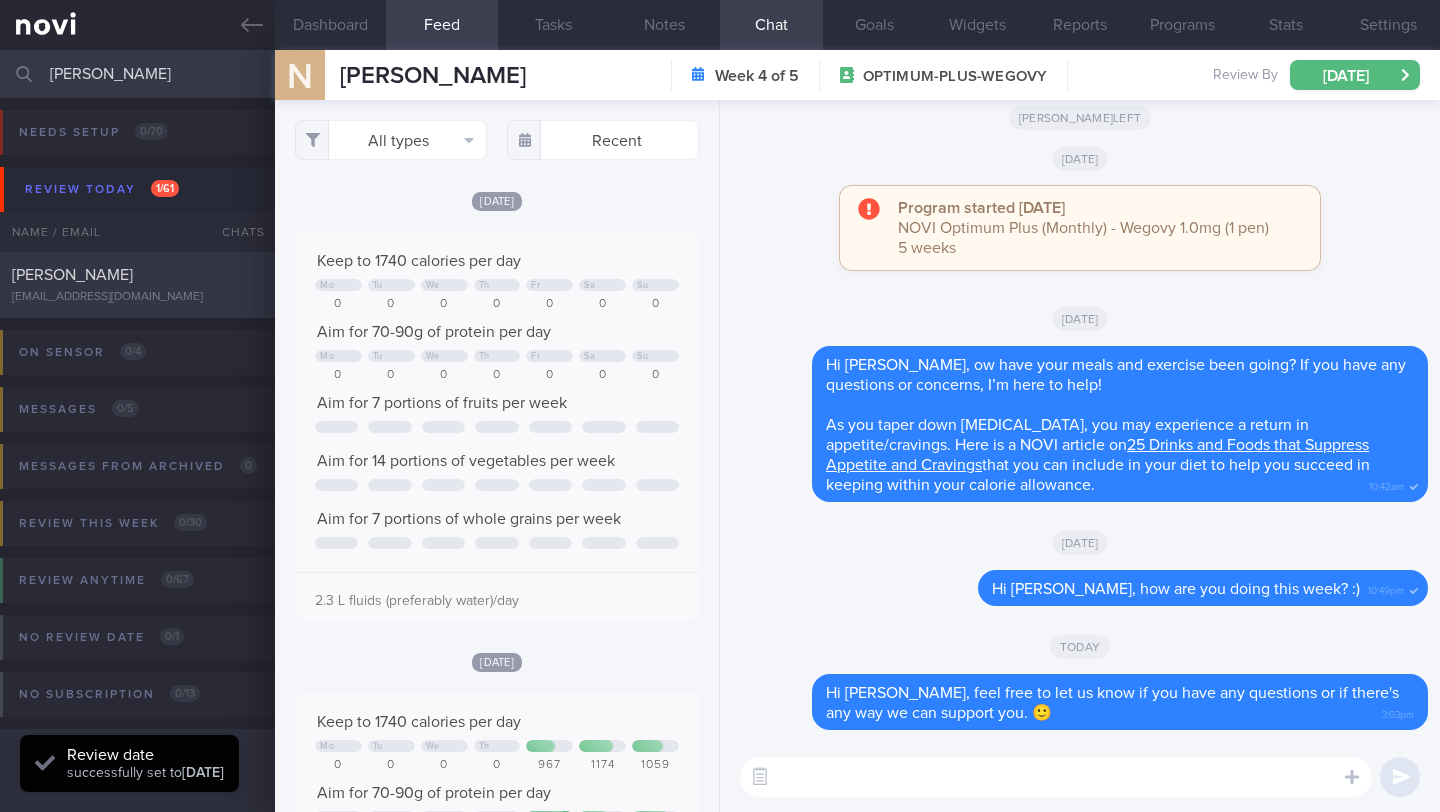 type on "[PERSON_NAME]" 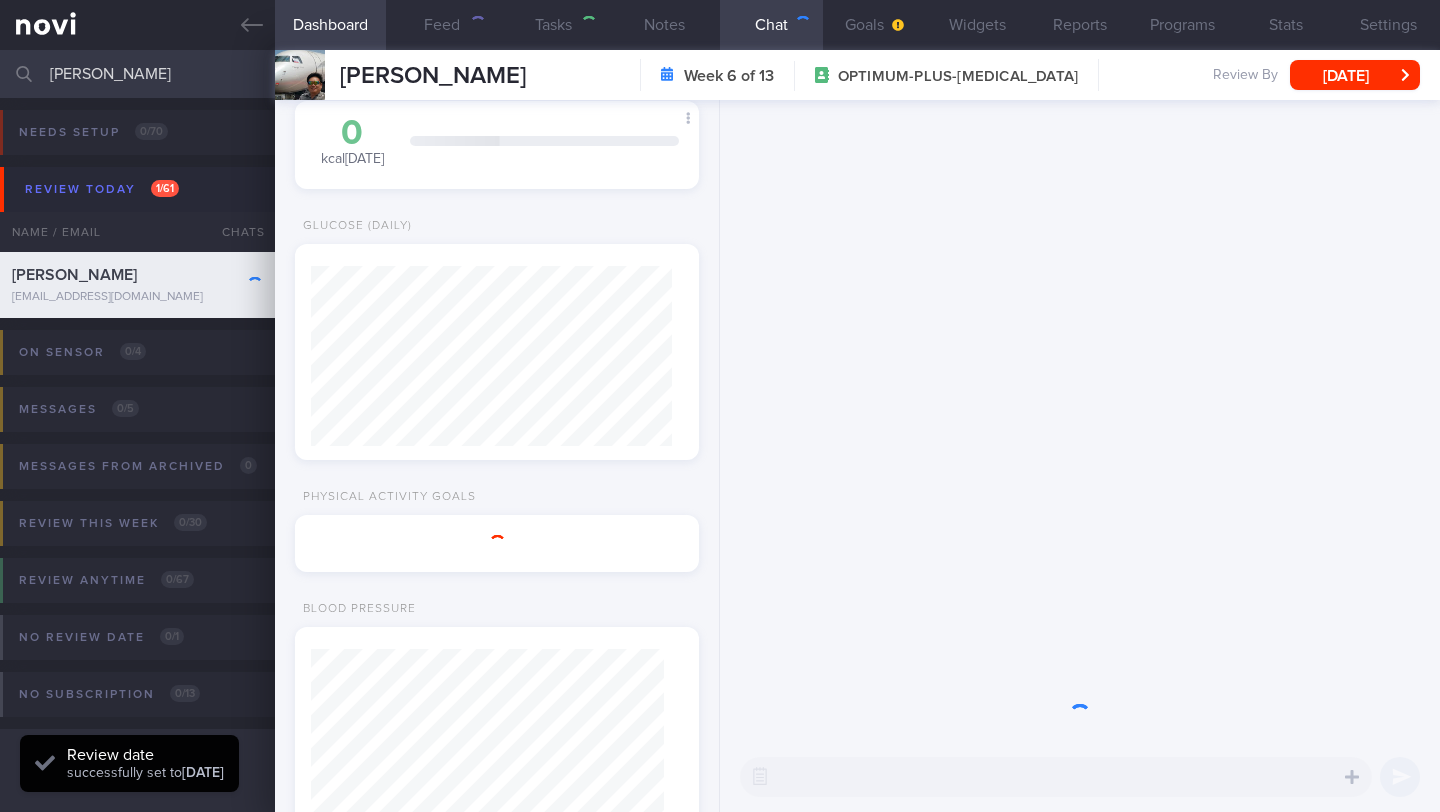type on "15/7 Check pro intake and if tried any of the recc'ed snacks" 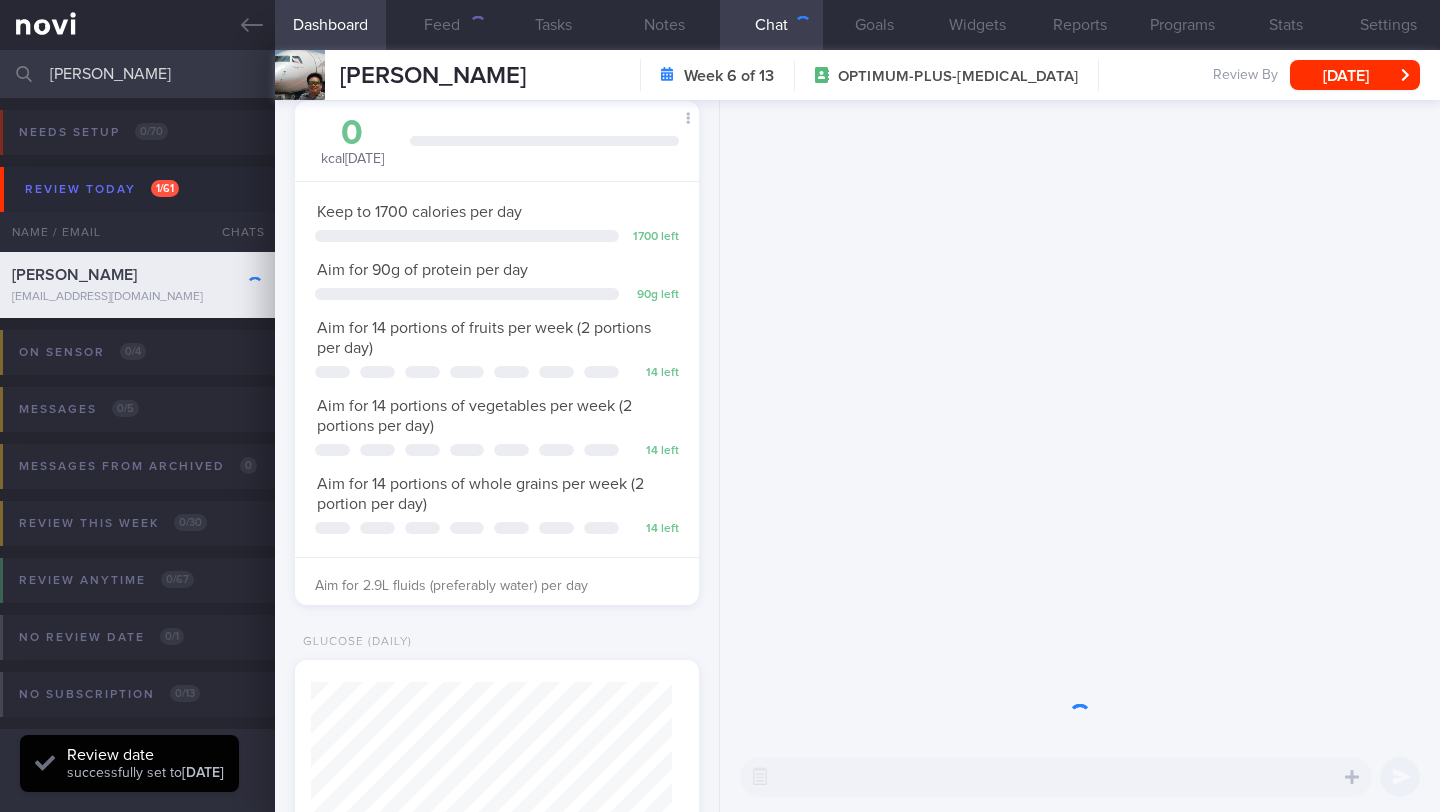 scroll, scrollTop: 1407, scrollLeft: 0, axis: vertical 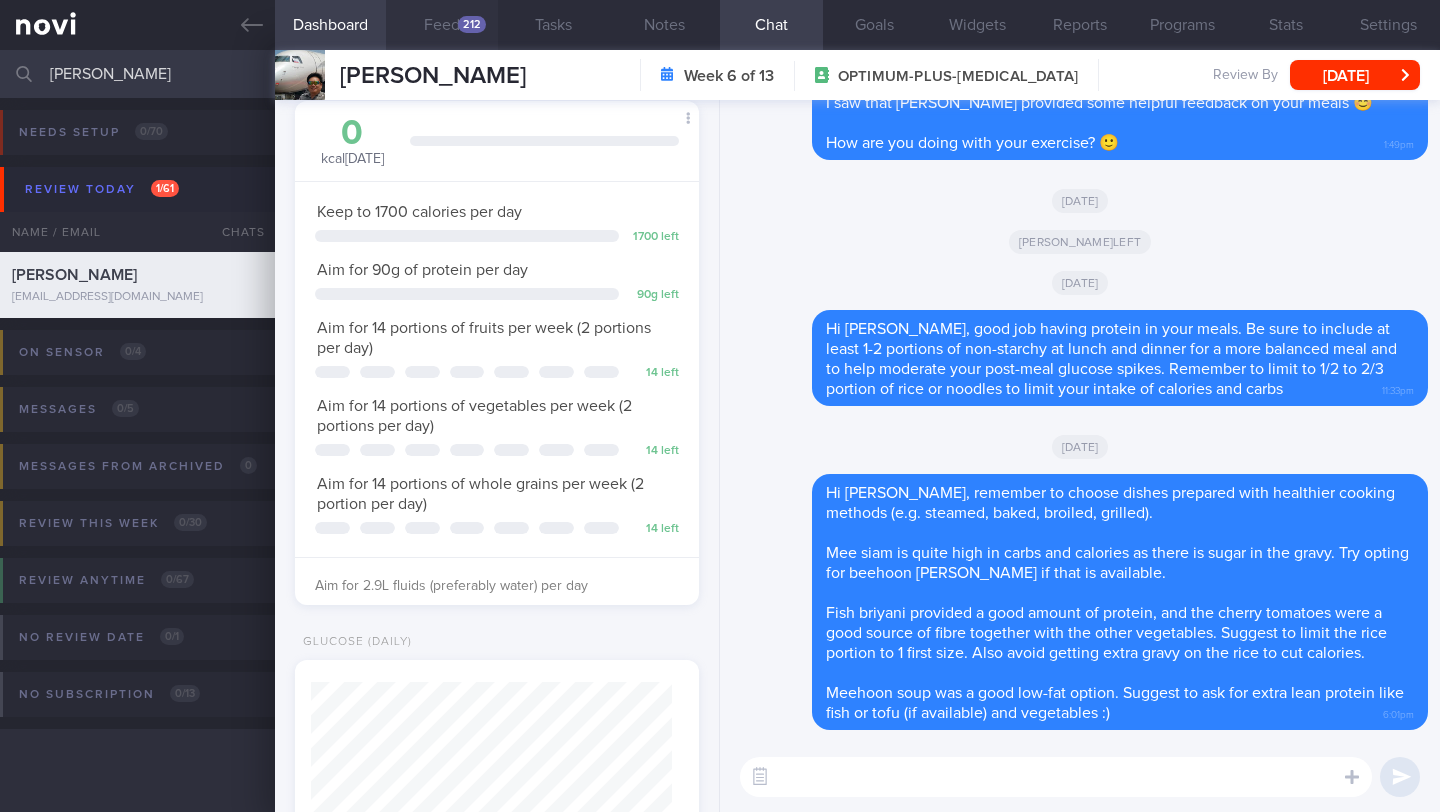 click on "Feed
212" at bounding box center (441, 25) 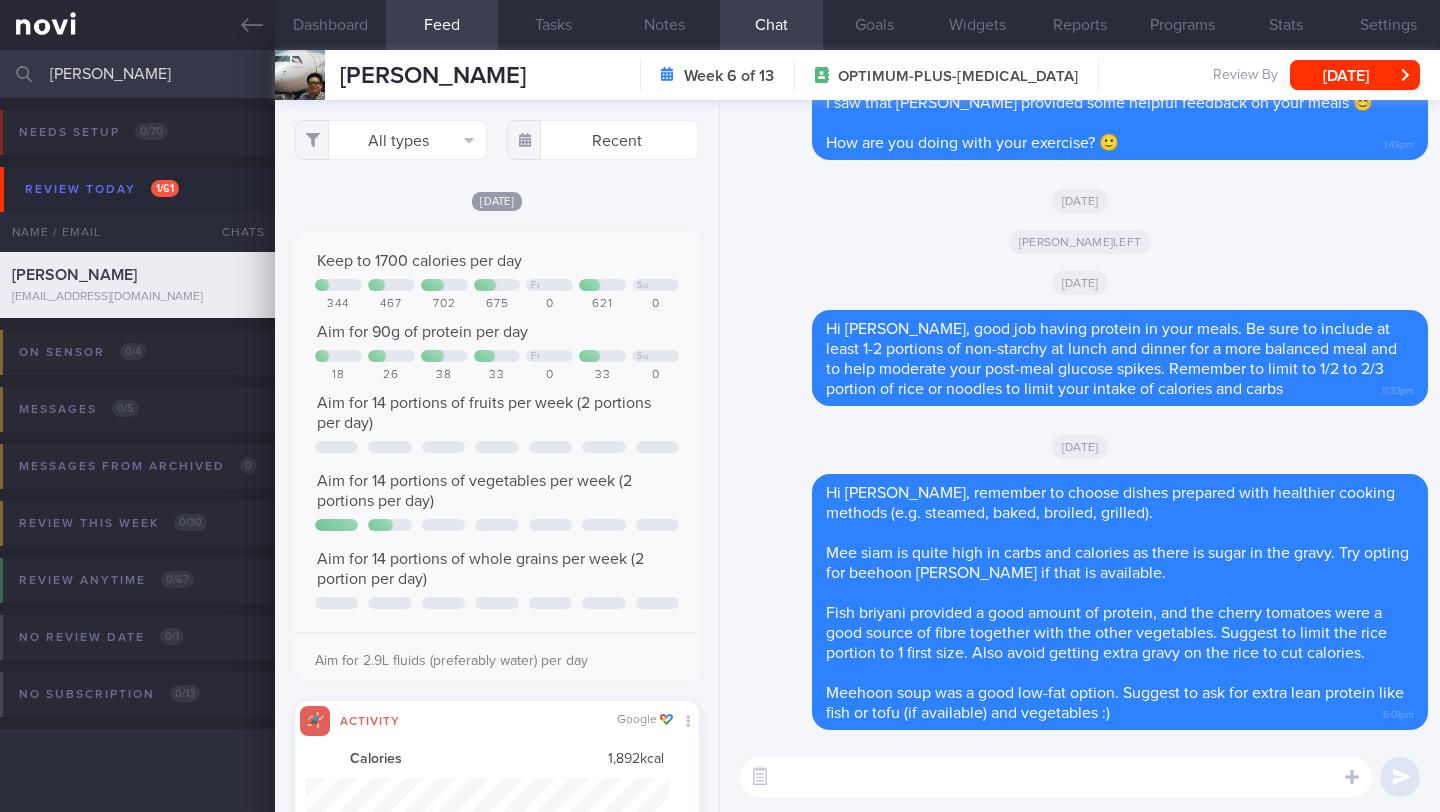 scroll, scrollTop: 999910, scrollLeft: 999637, axis: both 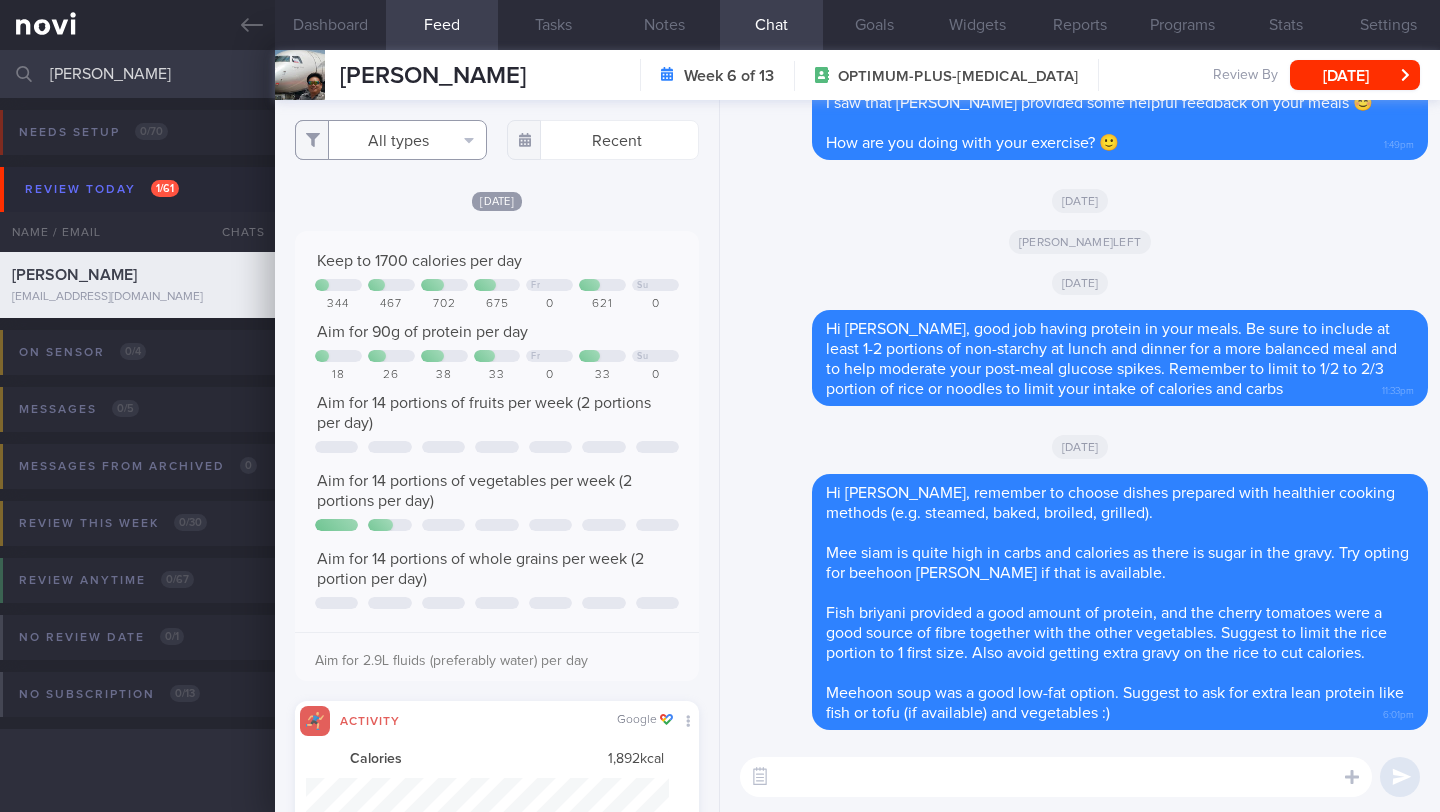 click on "All types" at bounding box center (391, 140) 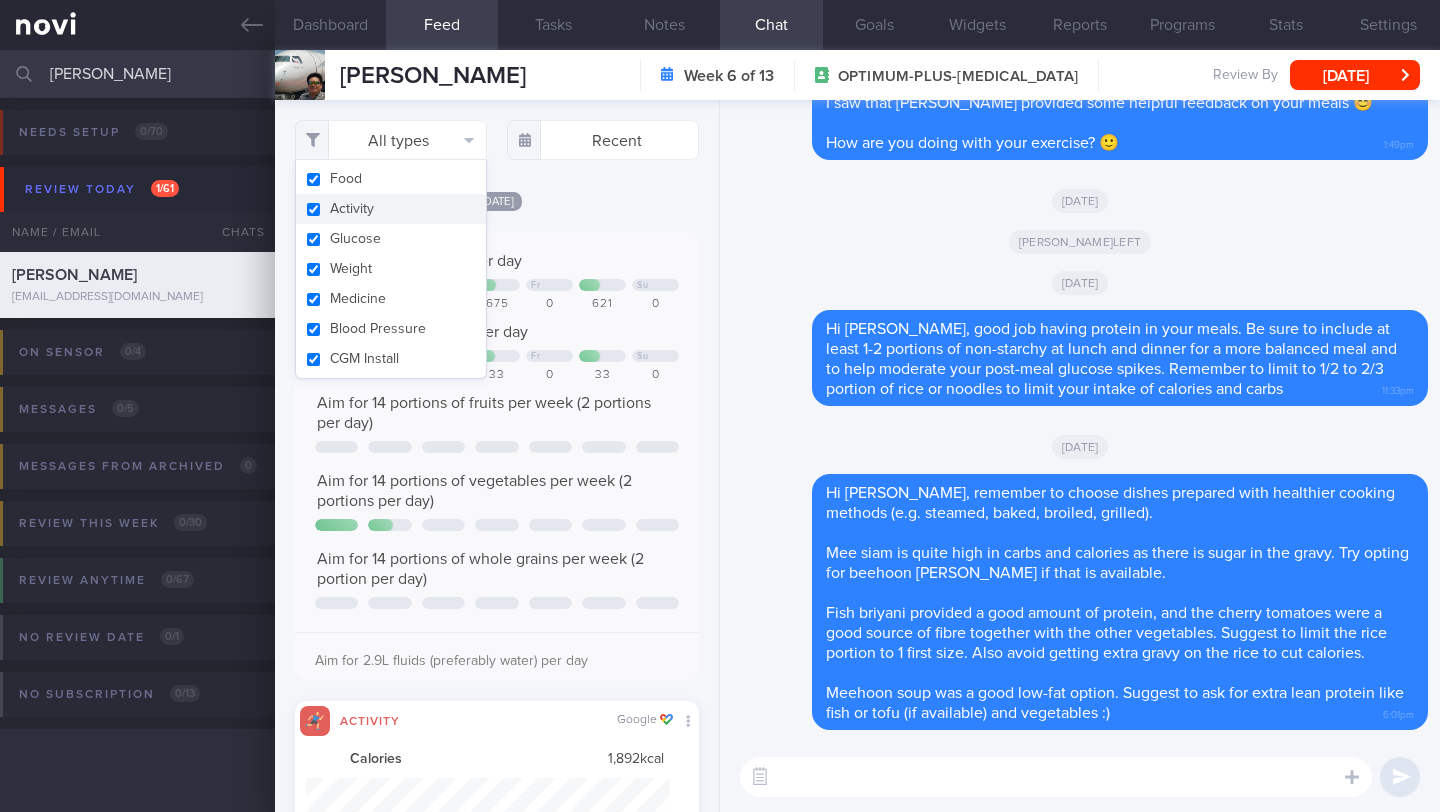 click on "Activity" at bounding box center [391, 209] 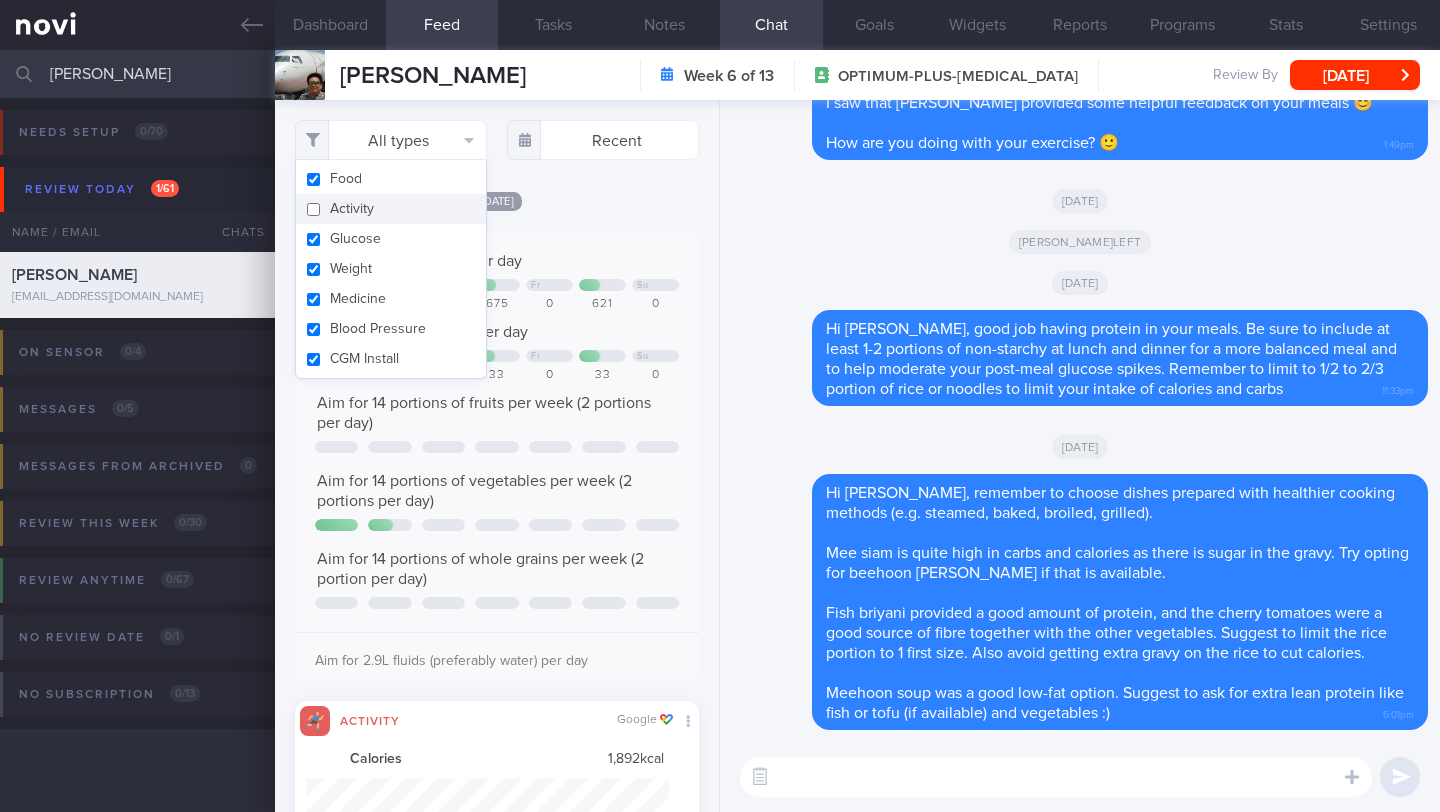 checkbox on "false" 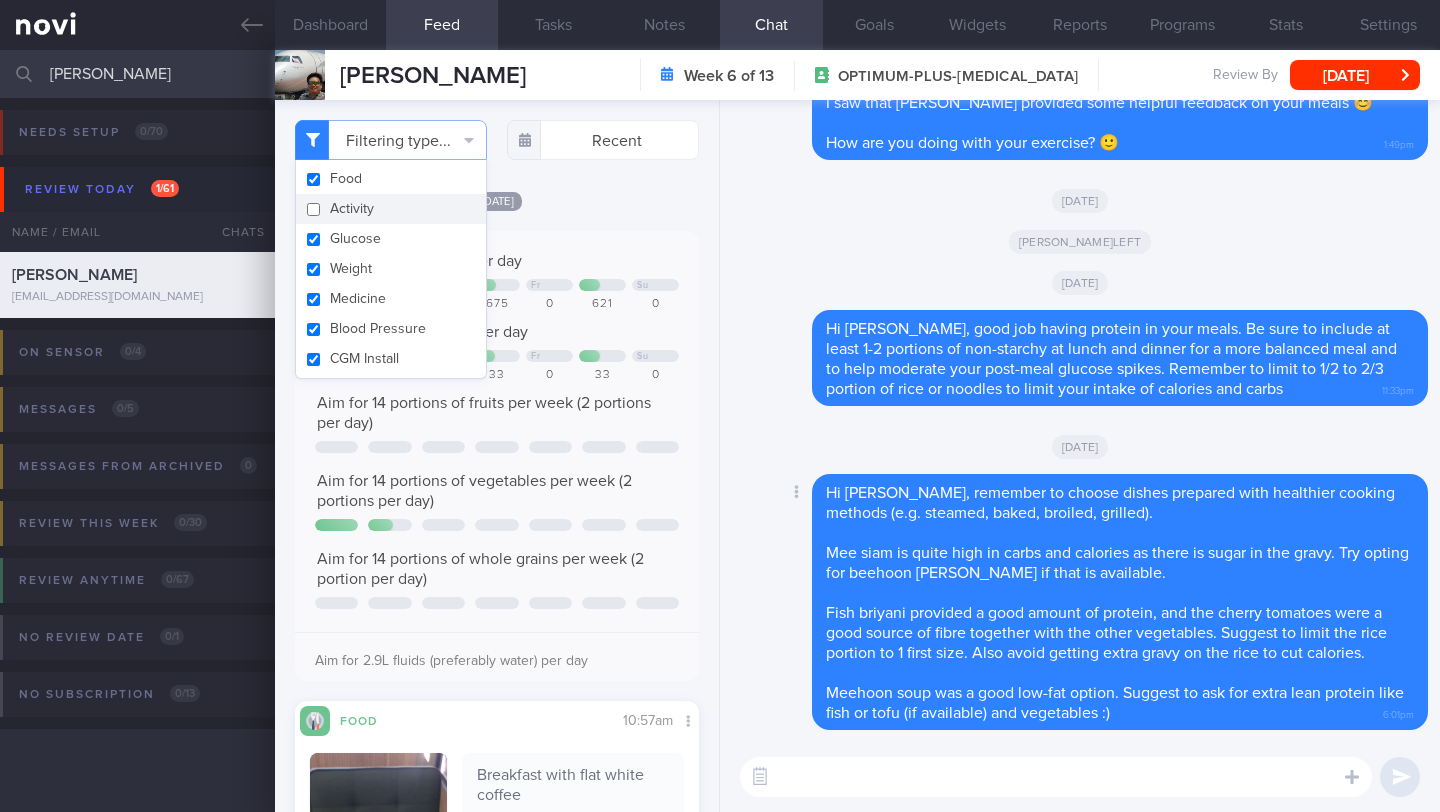 scroll, scrollTop: 999820, scrollLeft: 999639, axis: both 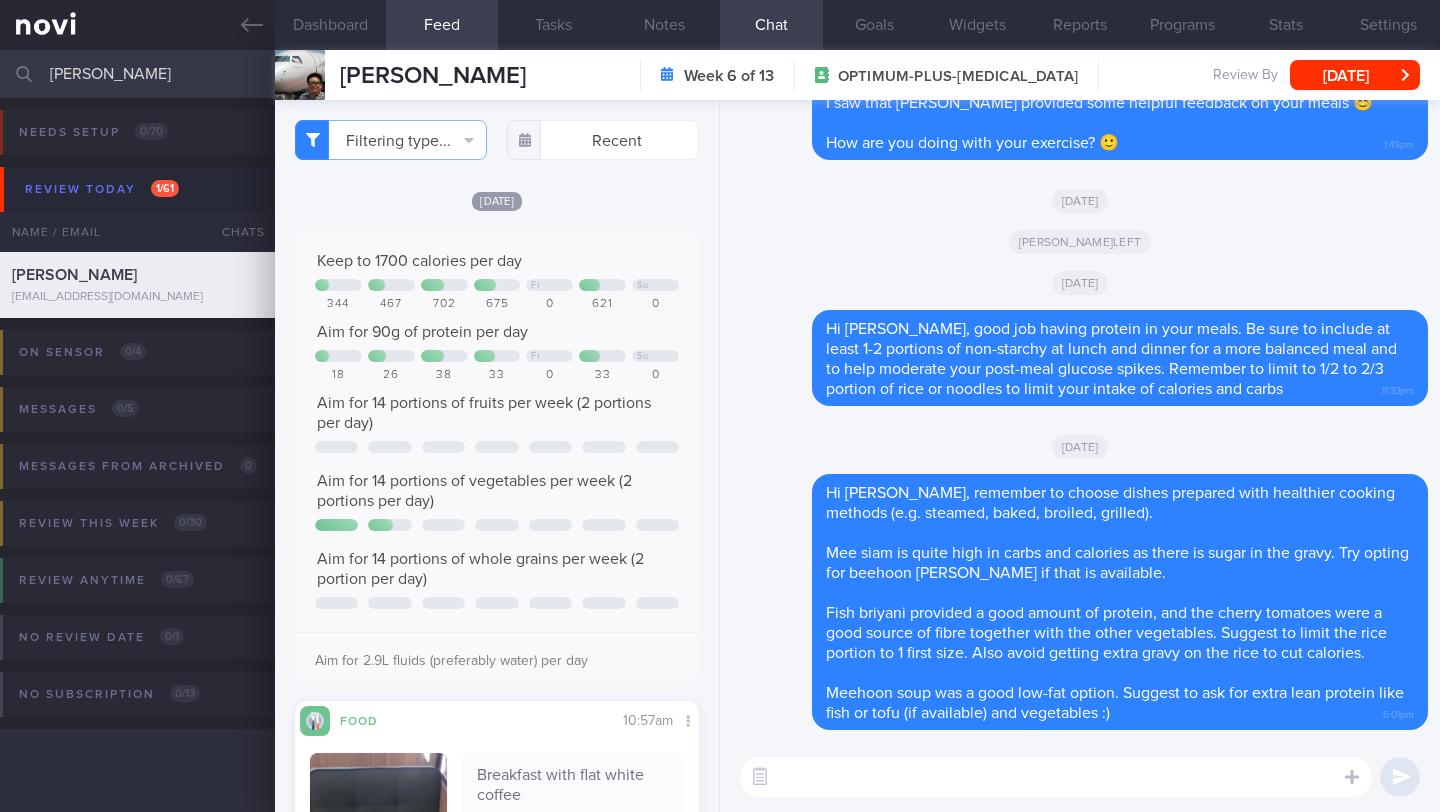 click at bounding box center (1056, 777) 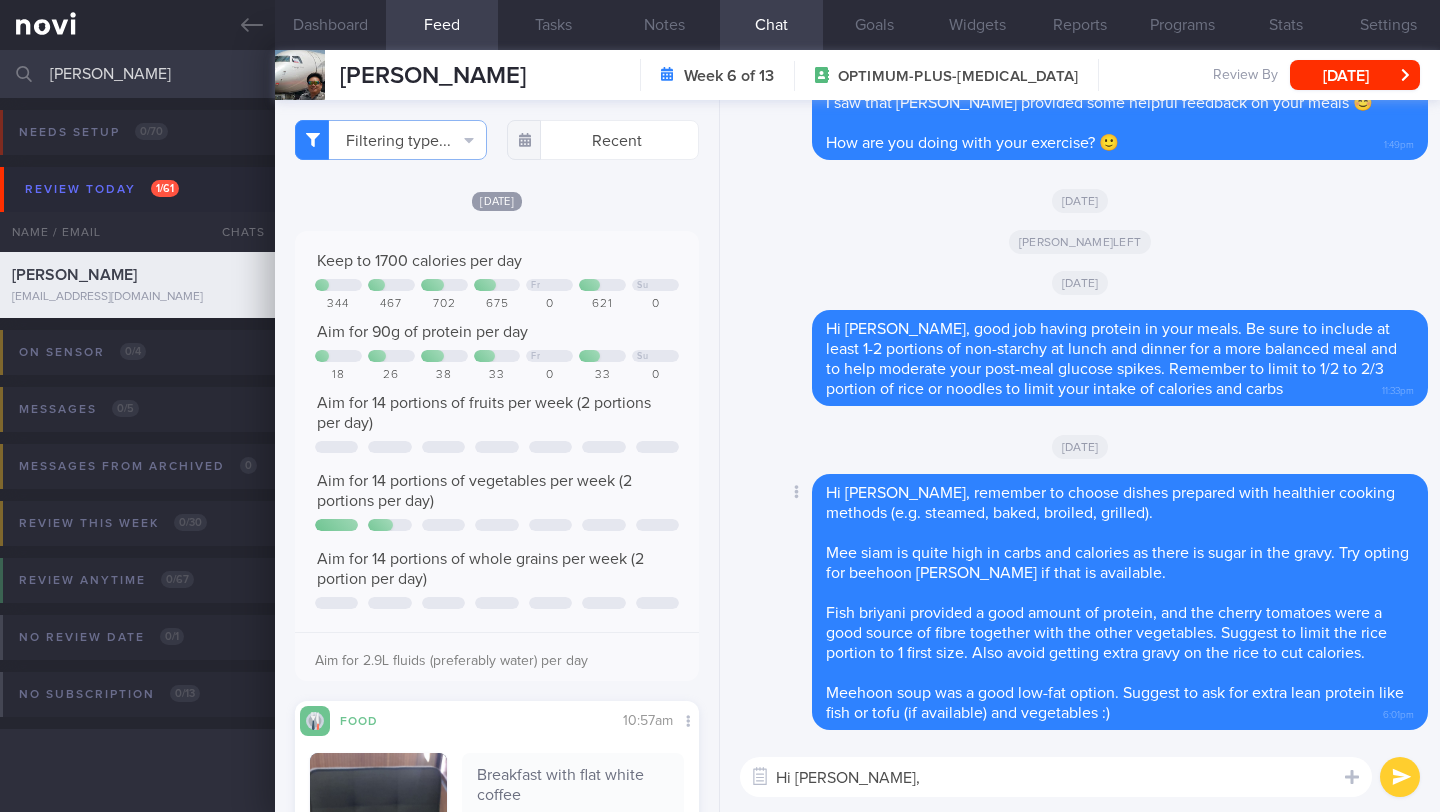 scroll, scrollTop: 999820, scrollLeft: 999639, axis: both 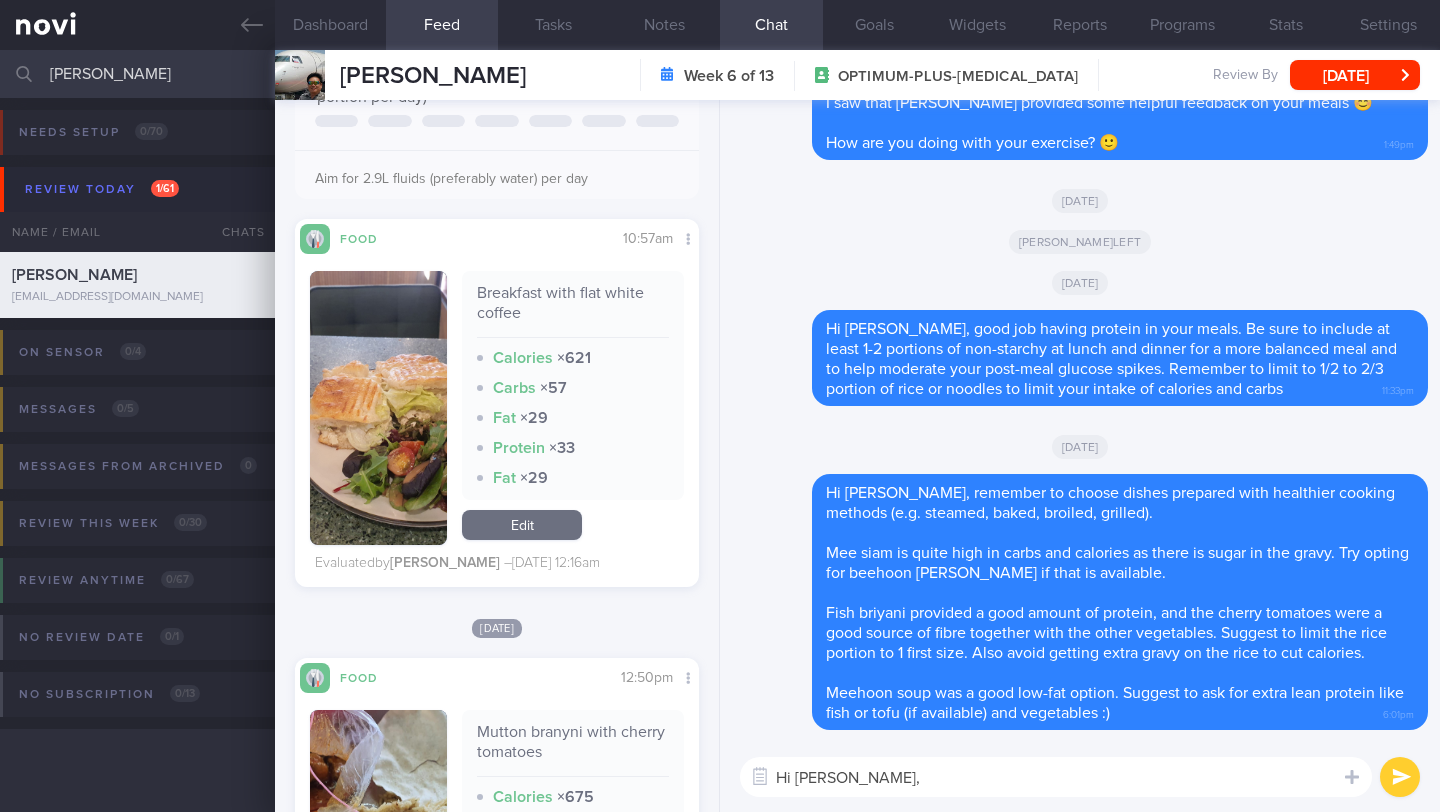 click at bounding box center [378, 408] 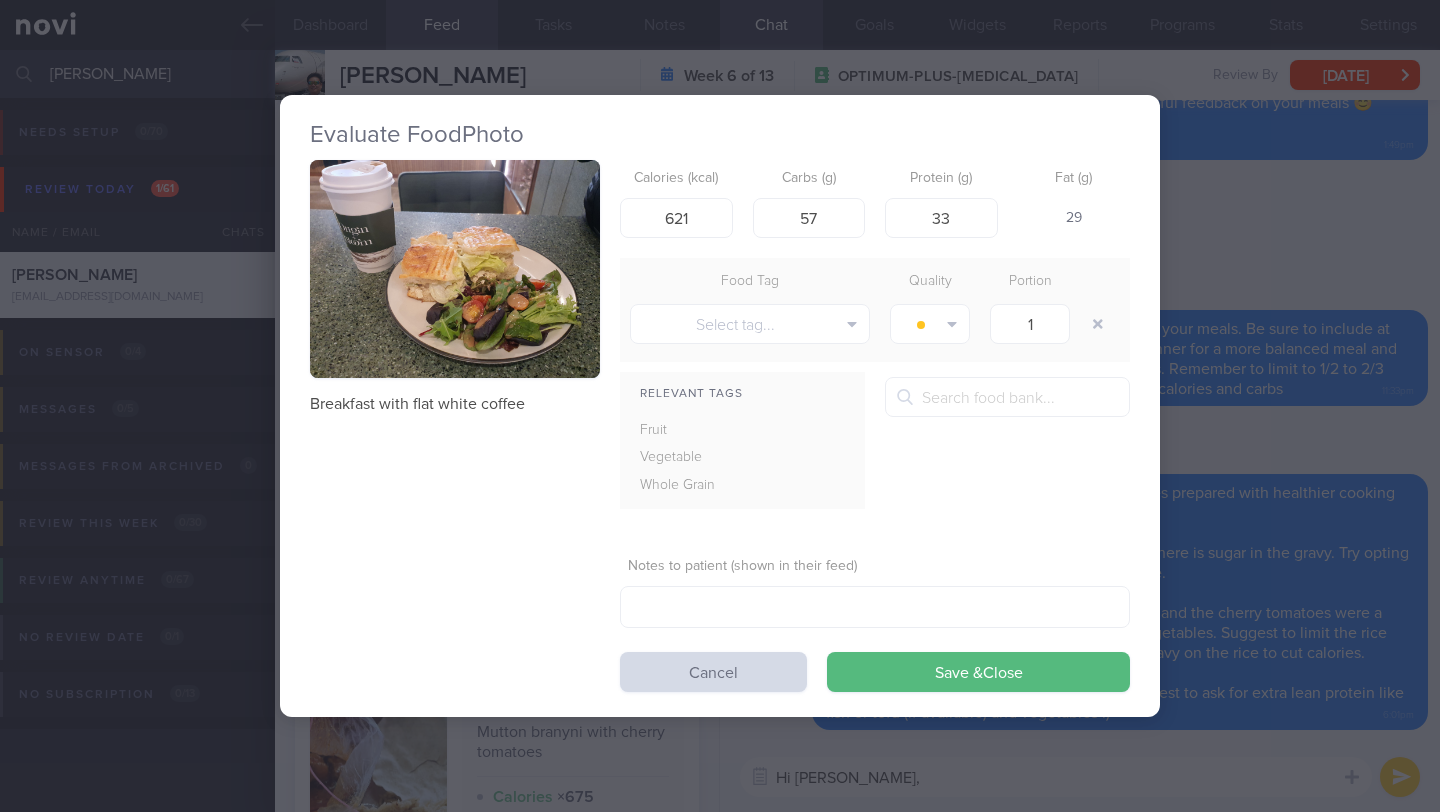 click at bounding box center [455, 269] 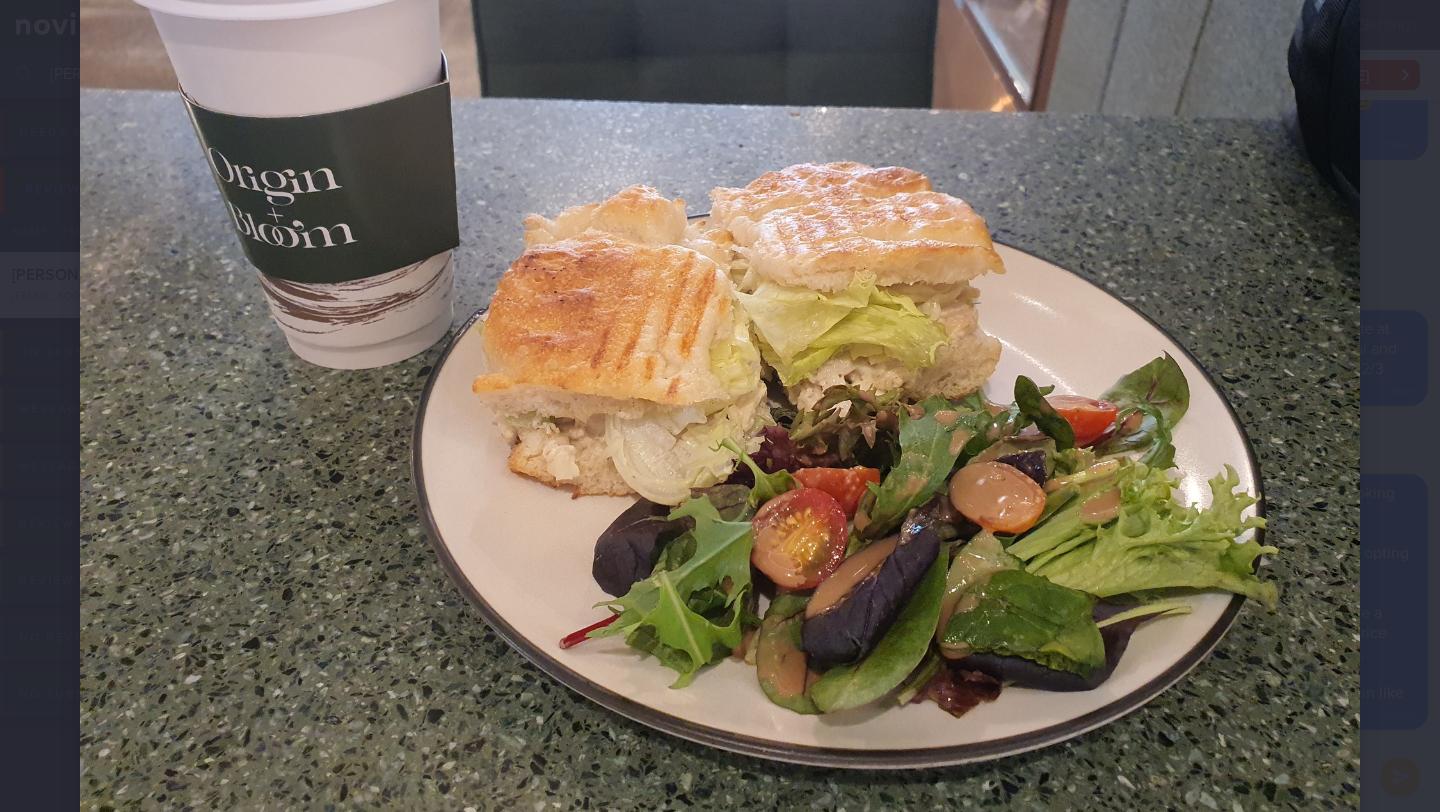 scroll, scrollTop: 209, scrollLeft: 0, axis: vertical 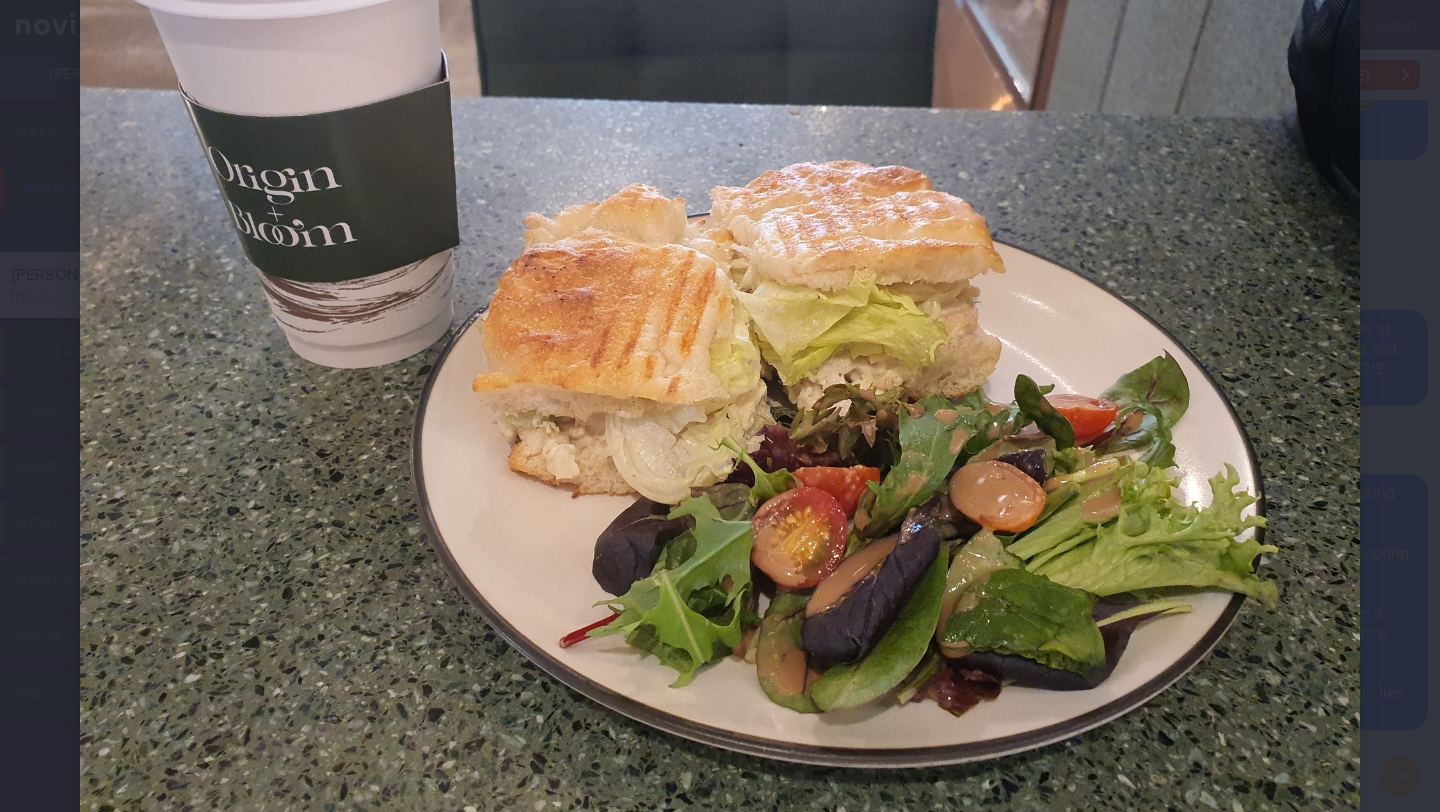 click at bounding box center (720, 351) 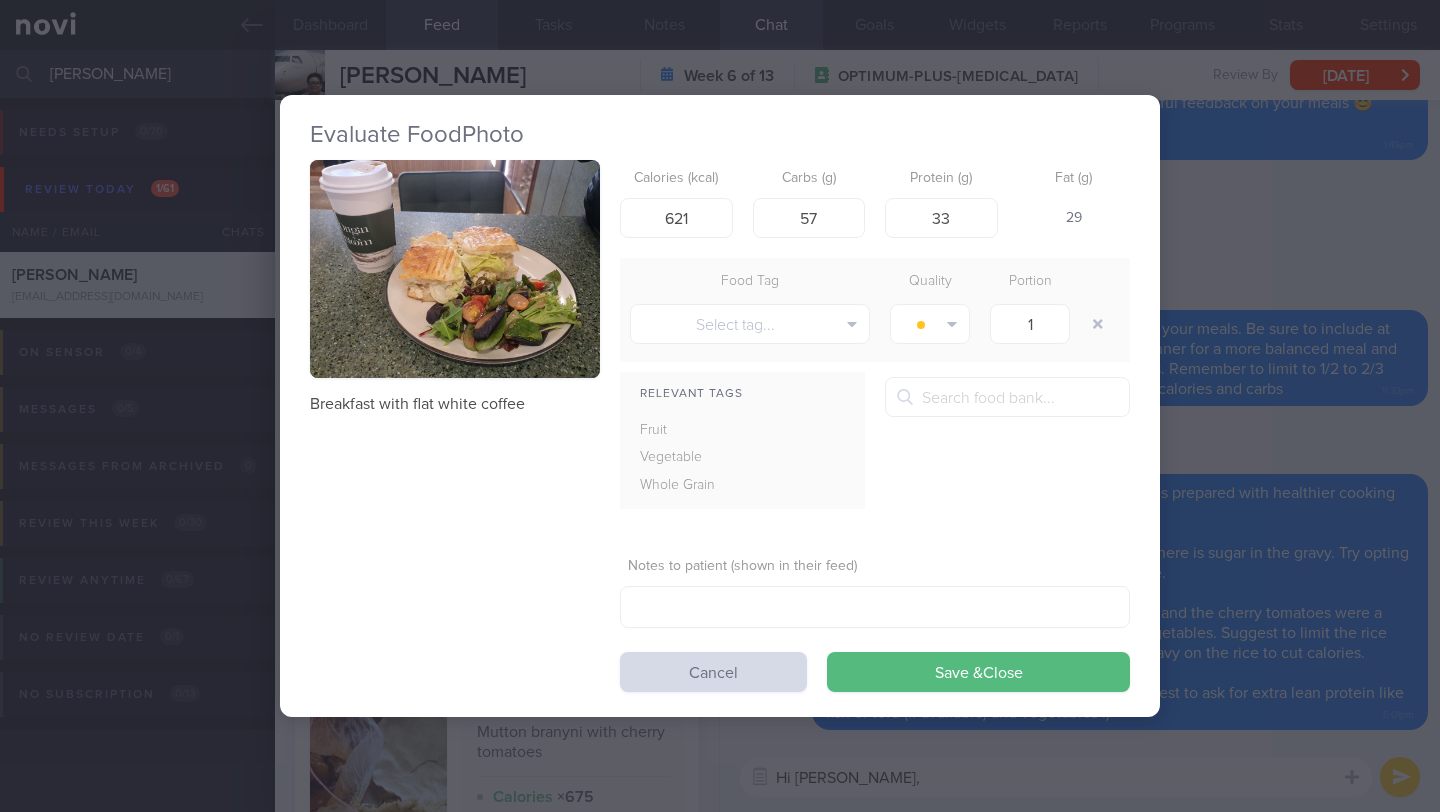 click on "Evaluate Food  Photo
Breakfast with flat white coffee
Calories (kcal)
621
Carbs (g)
57
Protein (g)
33
Fat (g)
29
Food Tag
Quality
Portion
Select tag...
Alcohol
Fried
Fruit
Healthy Fats
High Calcium
[MEDICAL_DATA]
High Fat" at bounding box center [720, 406] 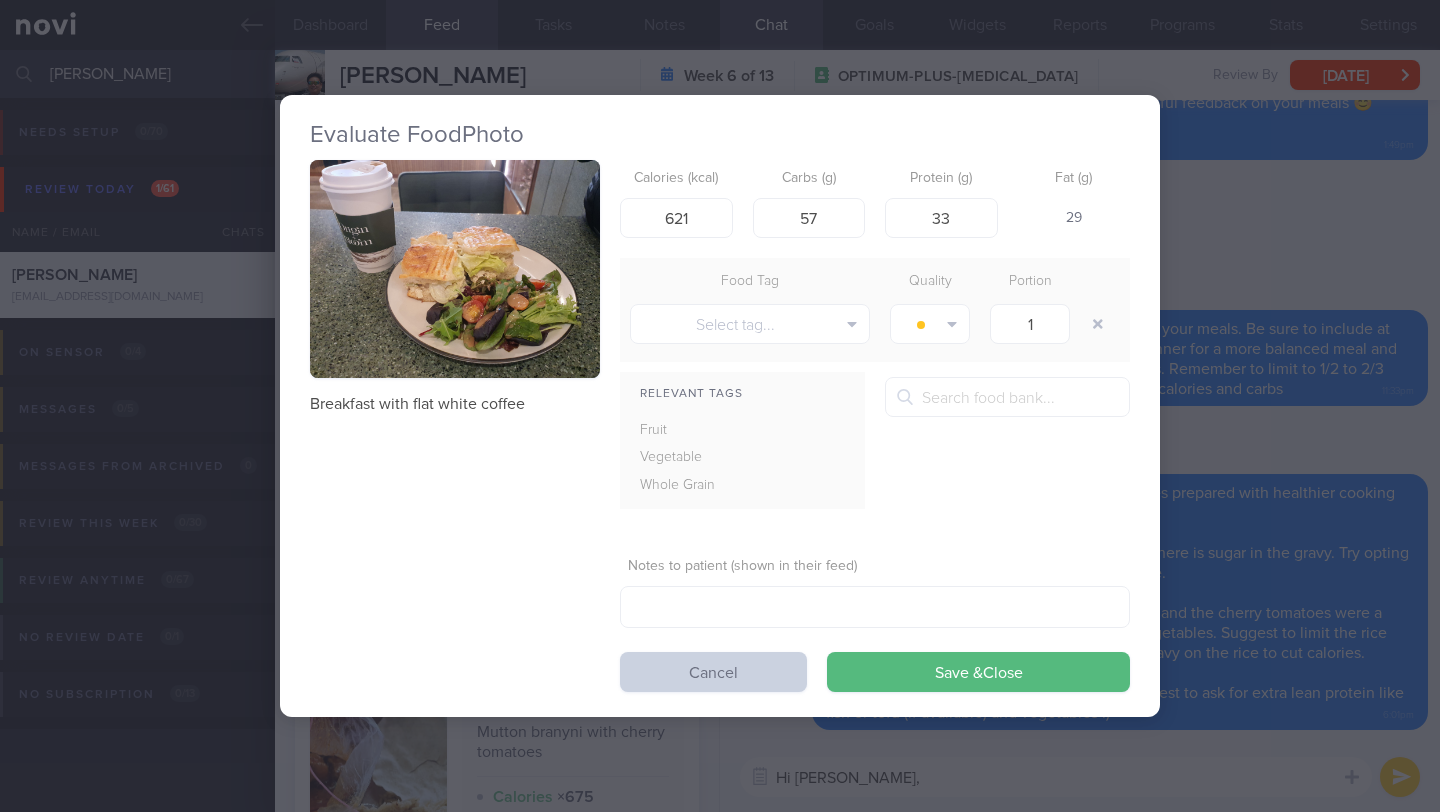 click on "Cancel" at bounding box center [713, 672] 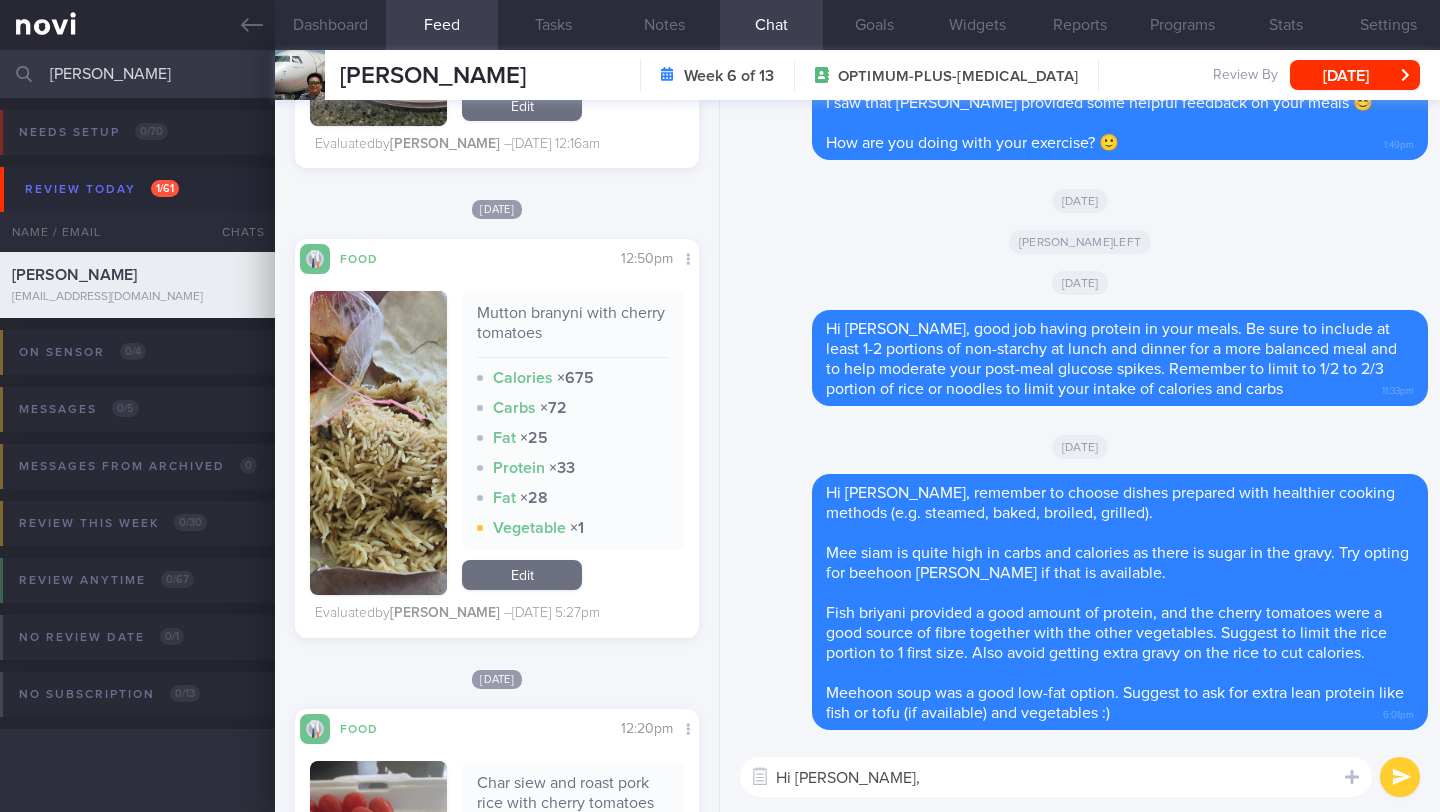 scroll, scrollTop: 1200, scrollLeft: 0, axis: vertical 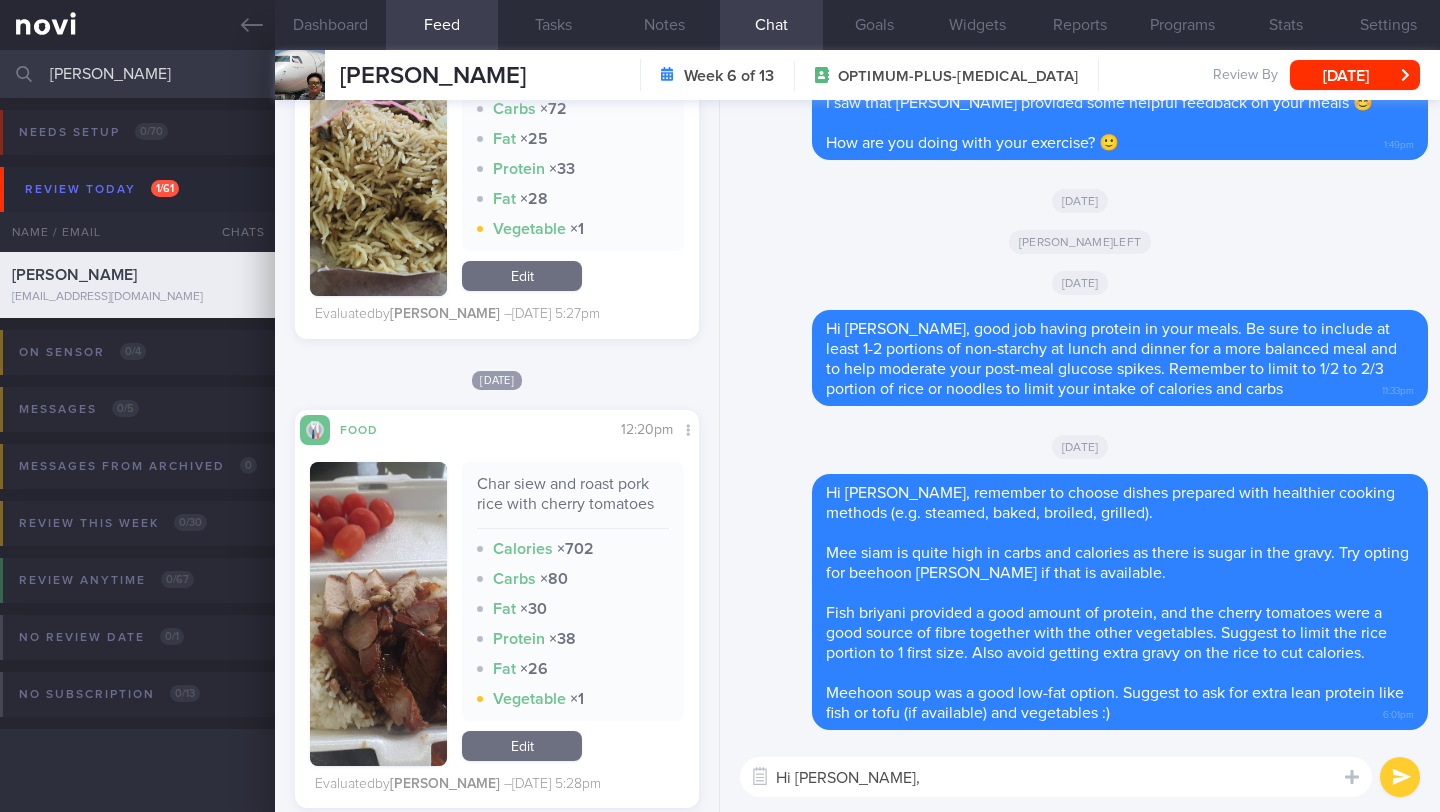 click on "Hi [PERSON_NAME]," at bounding box center [1056, 777] 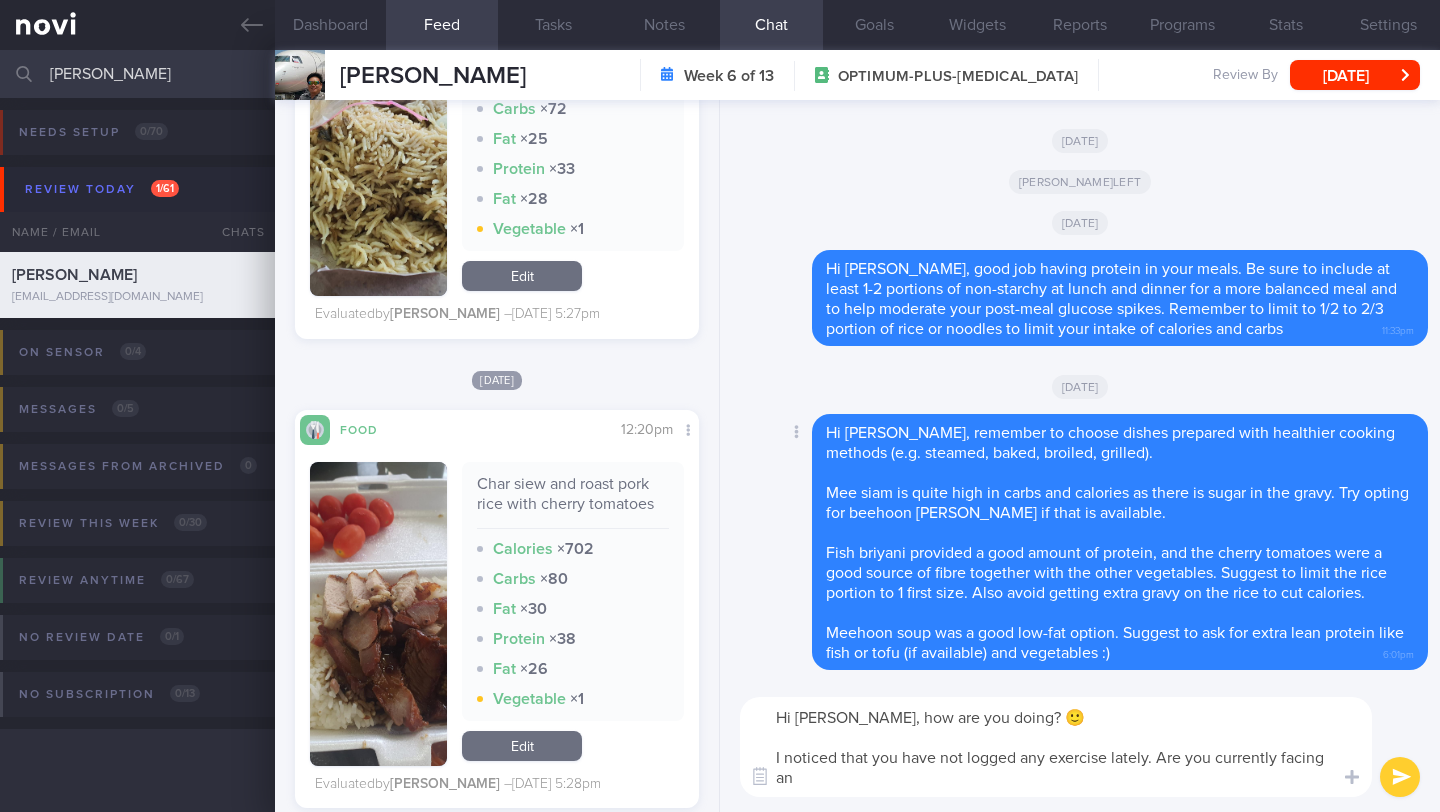scroll, scrollTop: 0, scrollLeft: 0, axis: both 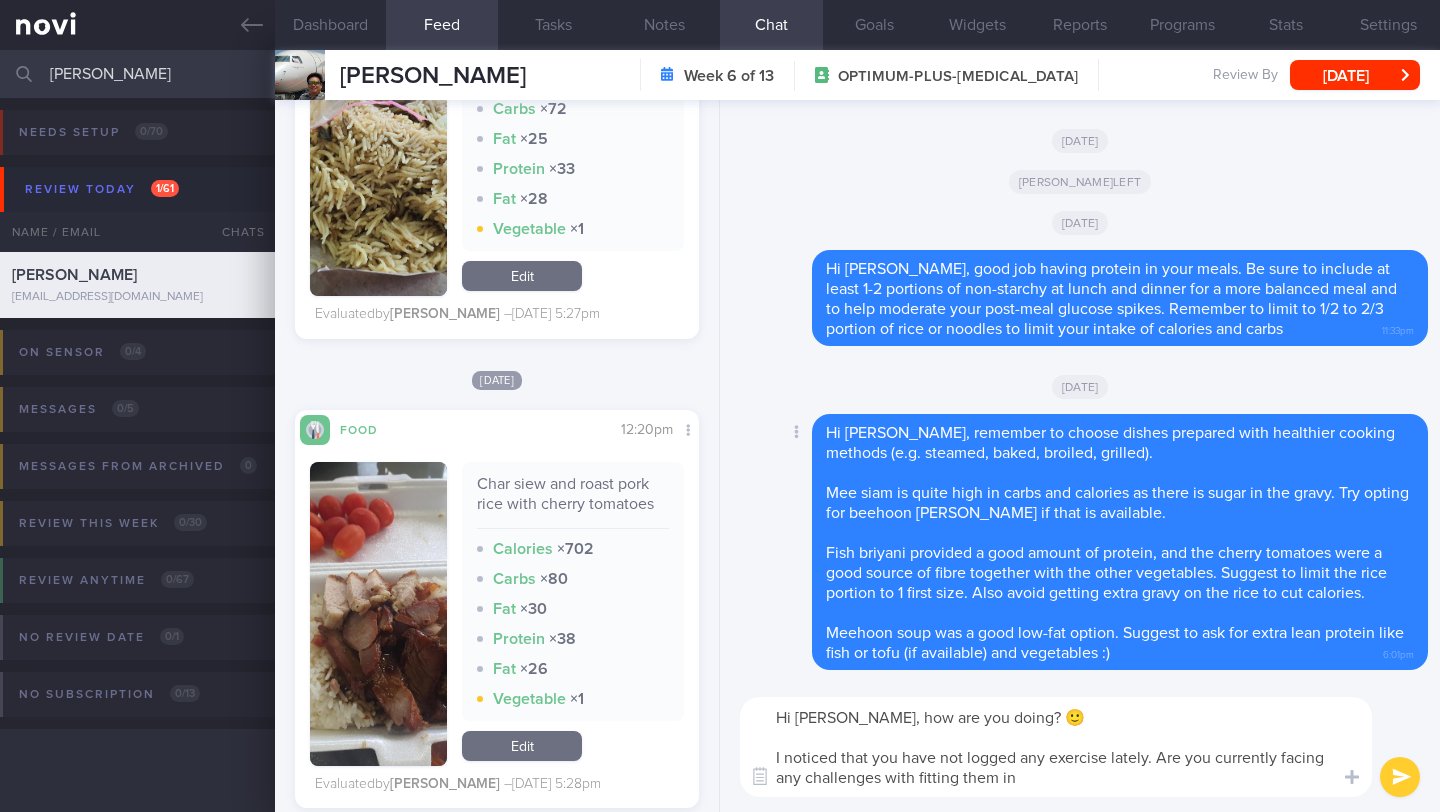 type on "Hi [PERSON_NAME], how are you doing? 🙂
I noticed that you have not logged any exercise lately. Are you currently facing any challenges with fitting them in?" 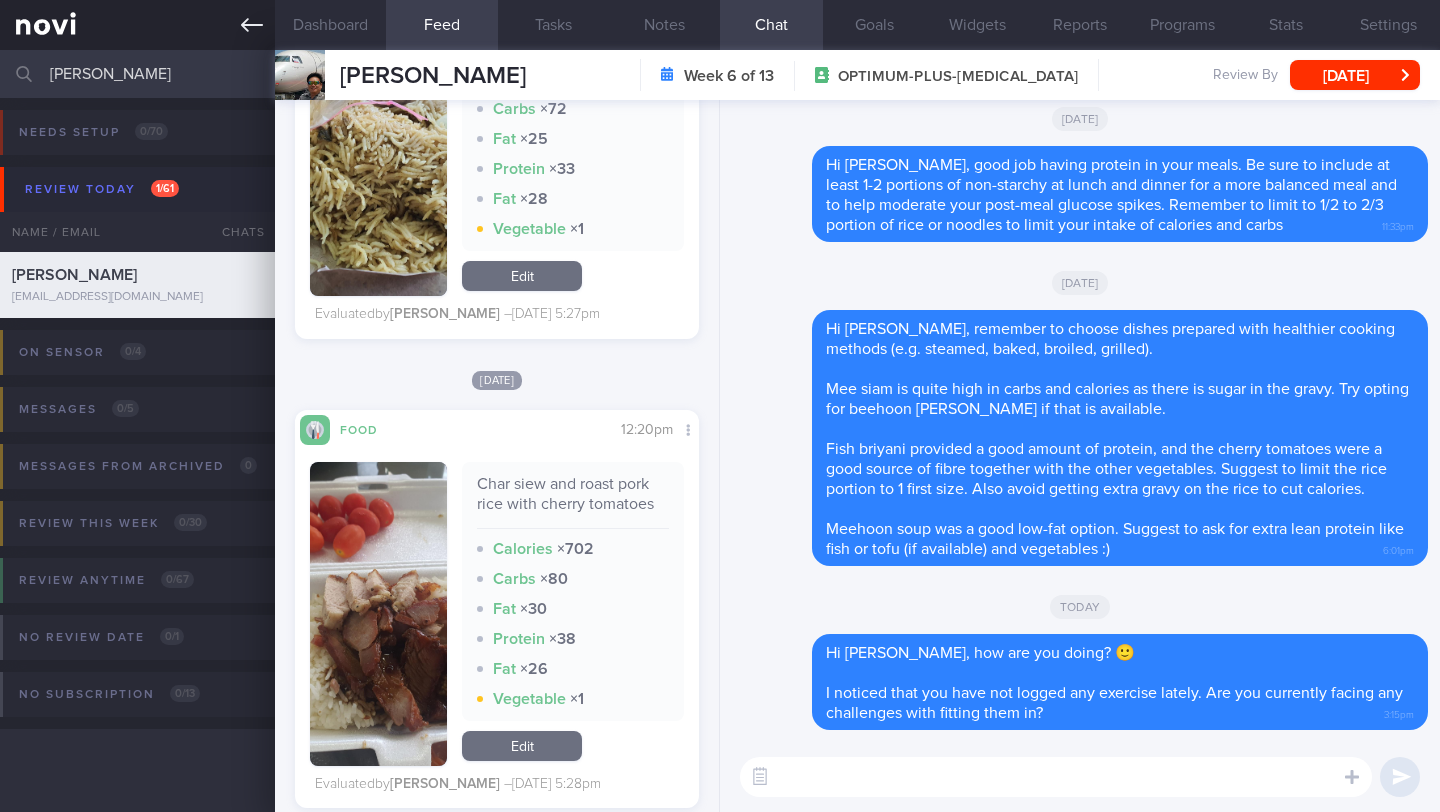 type 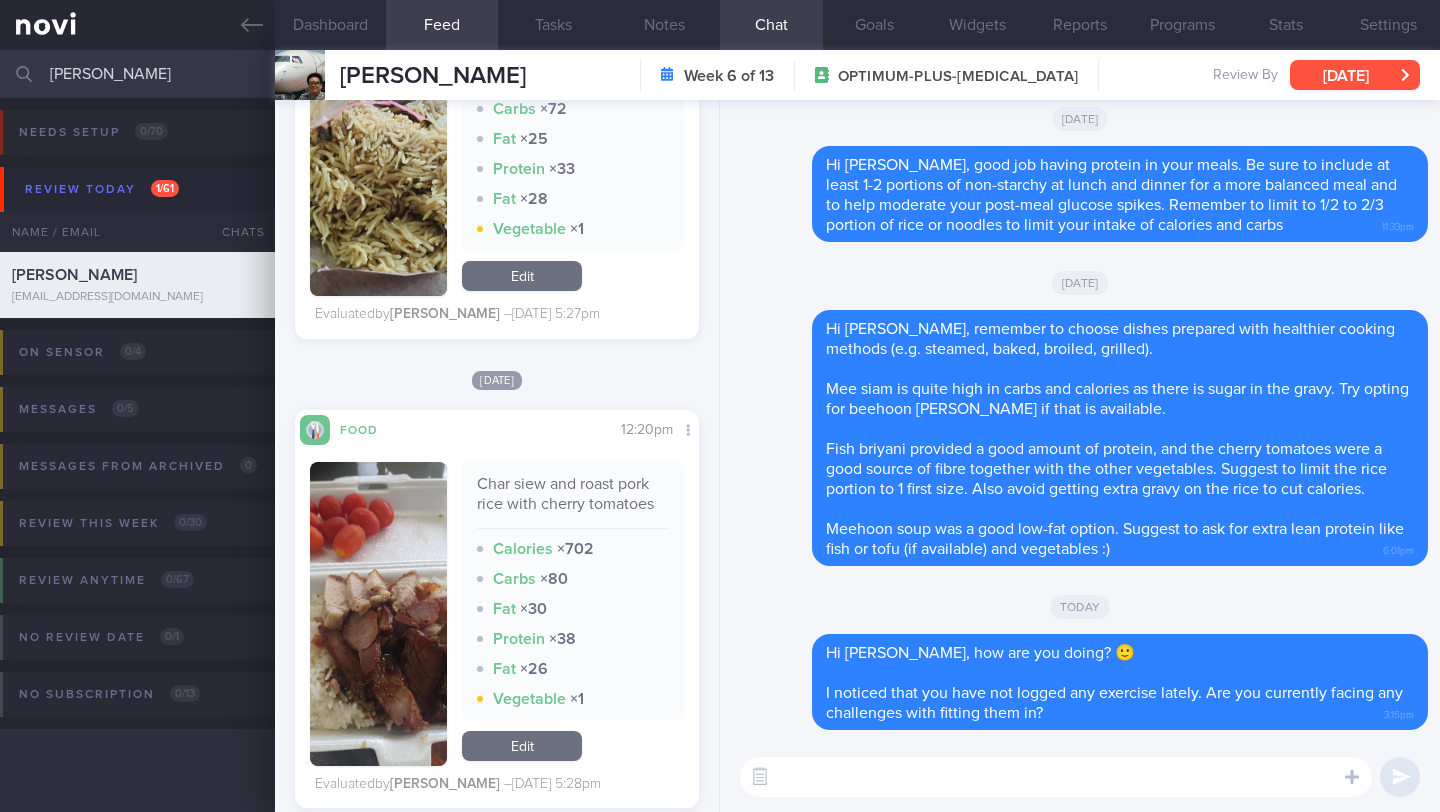 click on "[DATE]" at bounding box center (1355, 75) 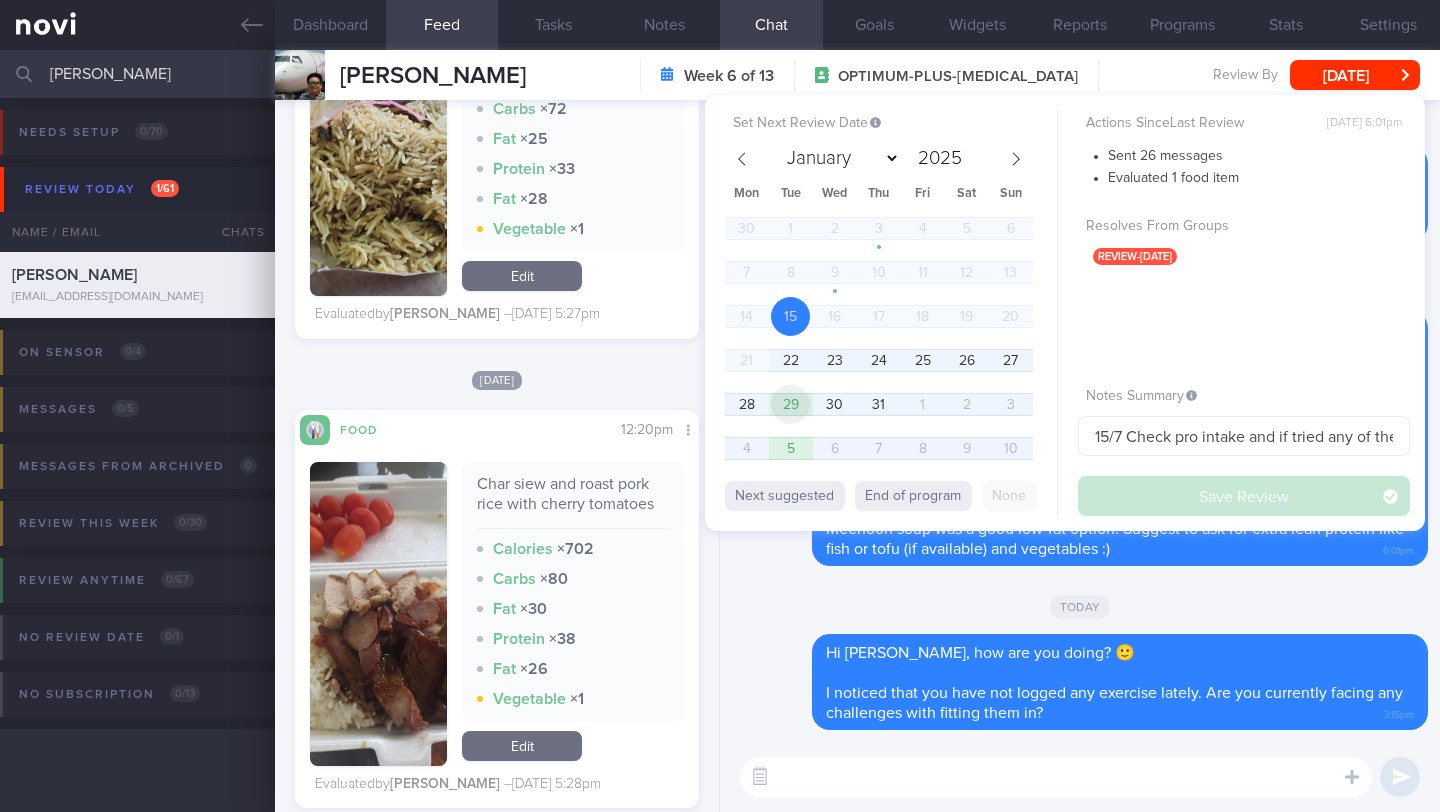 click on "29" at bounding box center [790, 404] 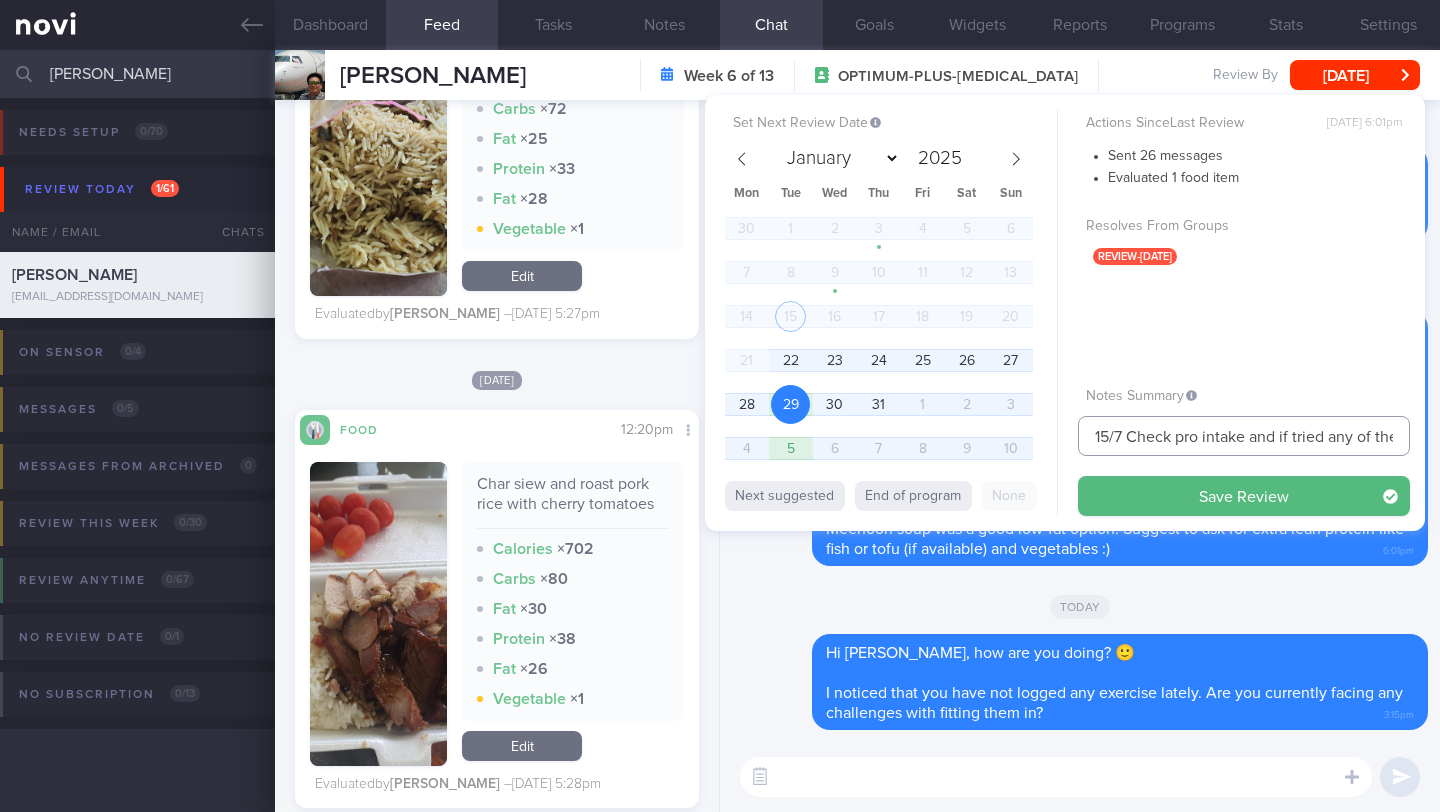 drag, startPoint x: 1110, startPoint y: 439, endPoint x: 1061, endPoint y: 434, distance: 49.25444 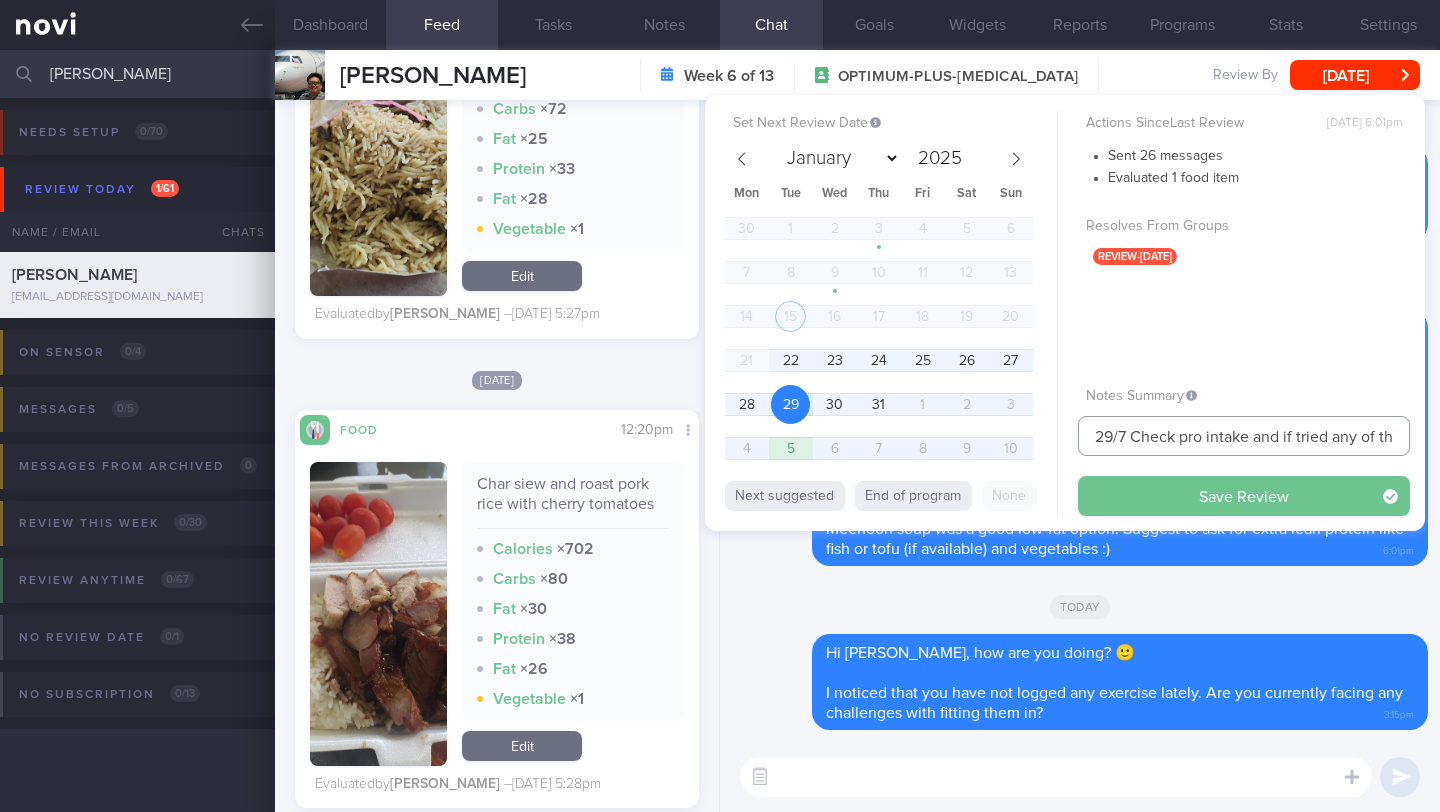 type on "29/7 Check pro intake and if tried any of the recc'ed snacks" 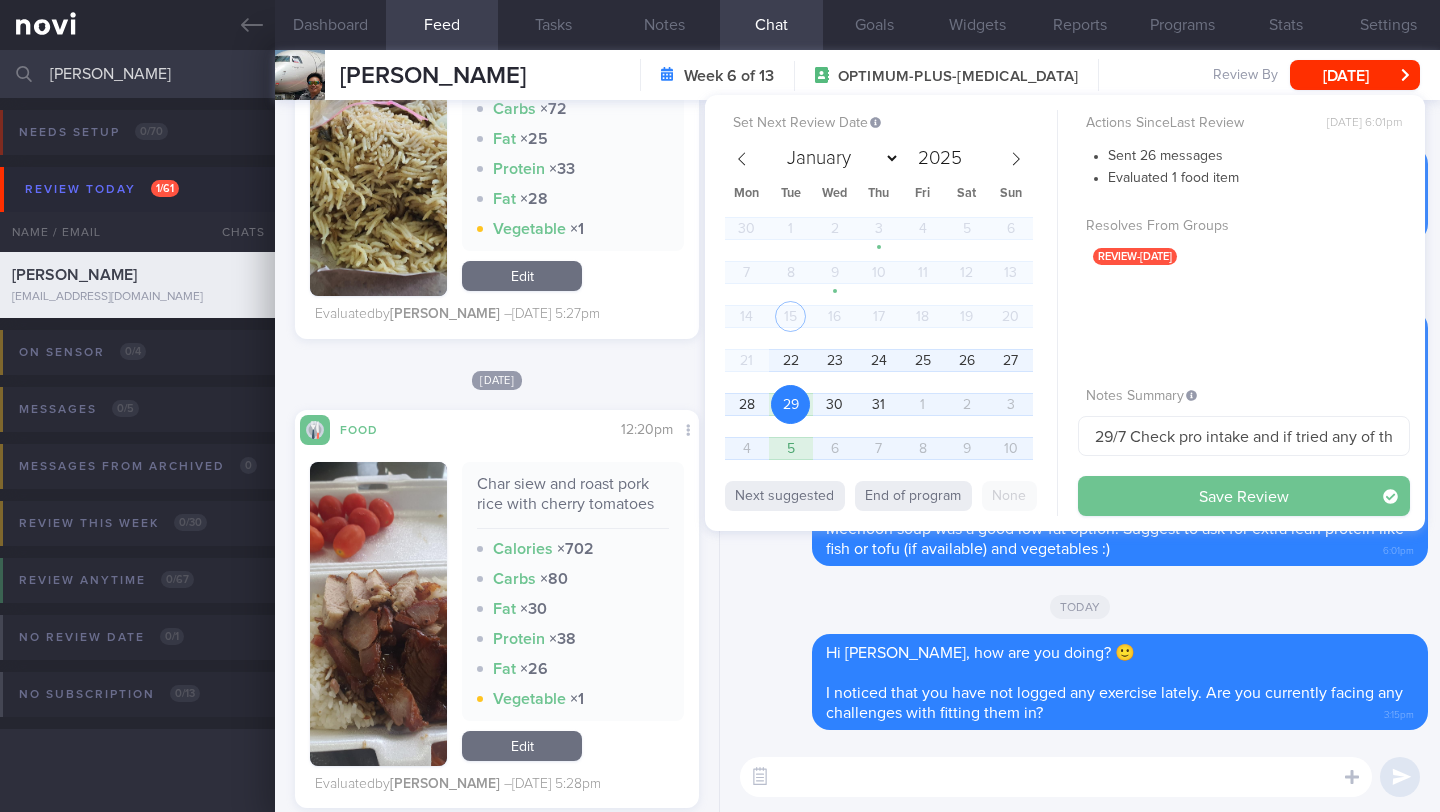 click on "Save Review" at bounding box center (1244, 496) 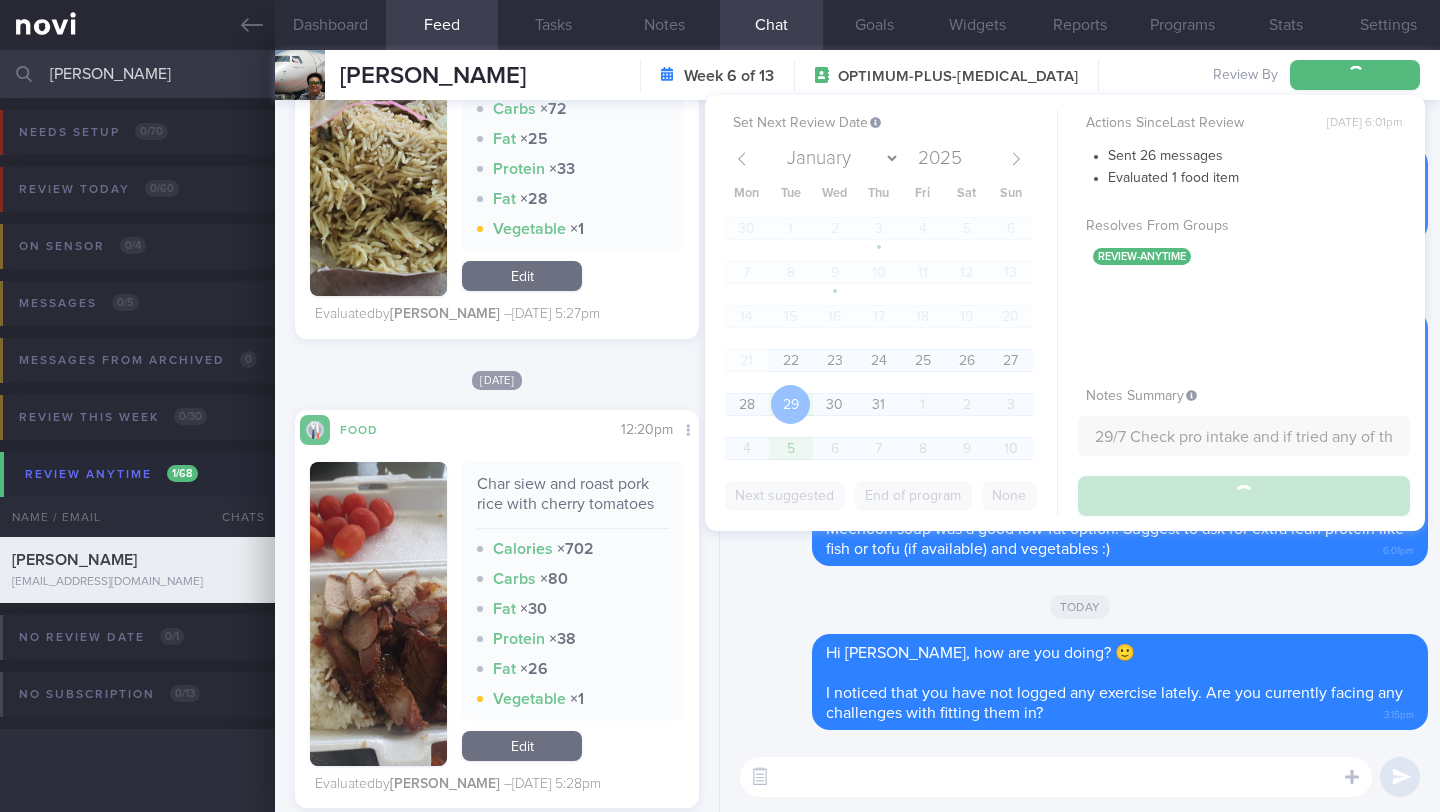 type on "29/7 Check pro intake and if tried any of the recc'ed snacks" 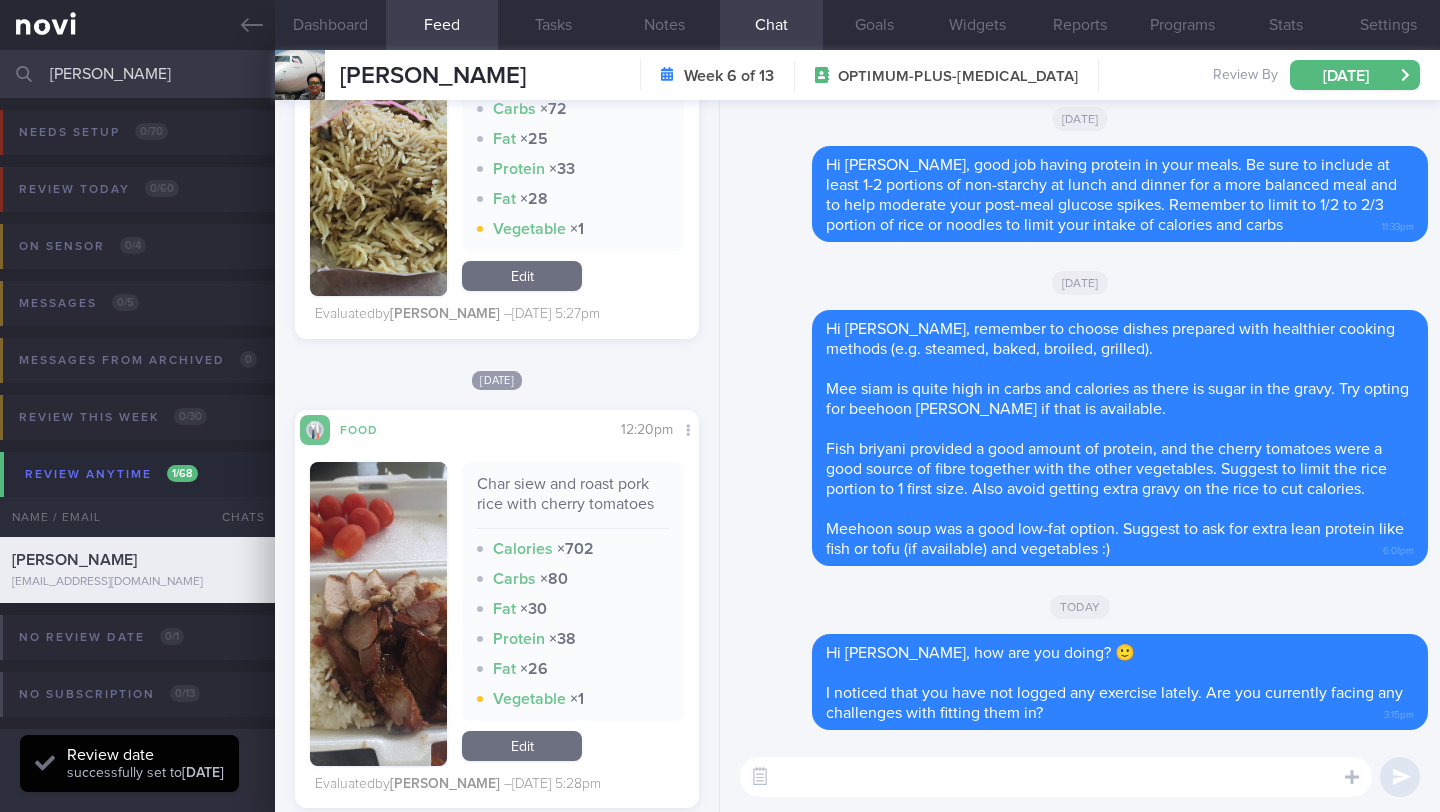 scroll, scrollTop: 999820, scrollLeft: 999639, axis: both 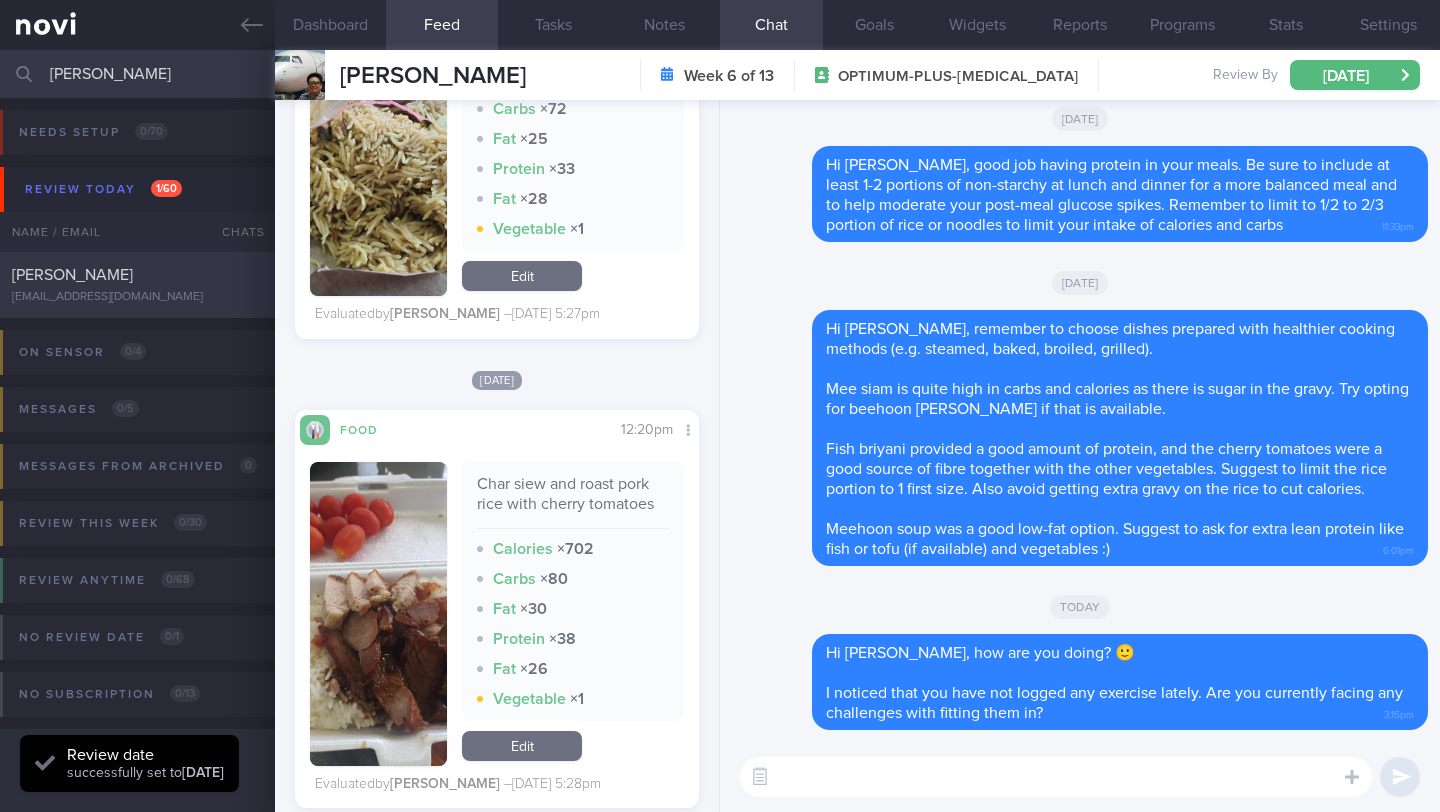 type on "[PERSON_NAME]" 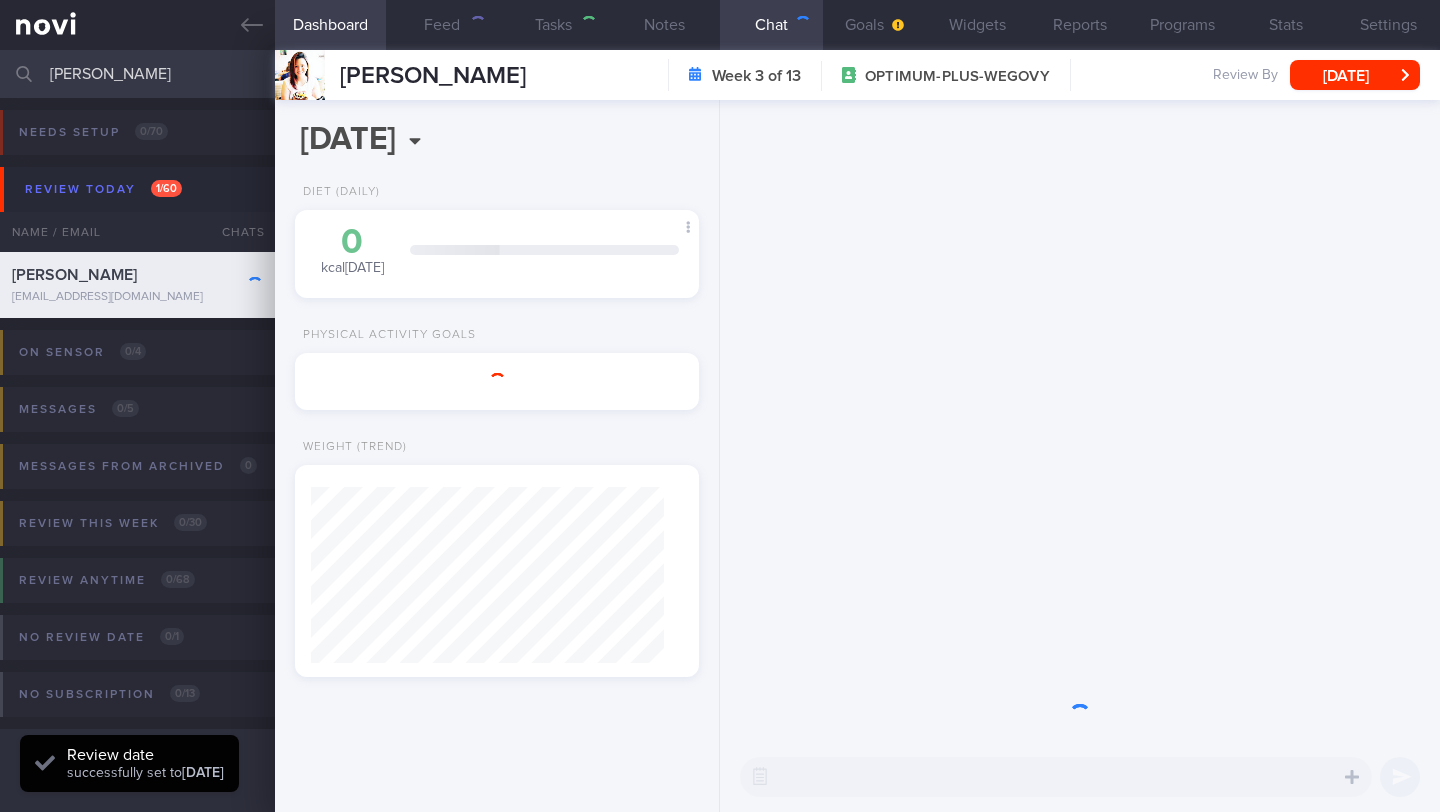 scroll, scrollTop: 0, scrollLeft: 0, axis: both 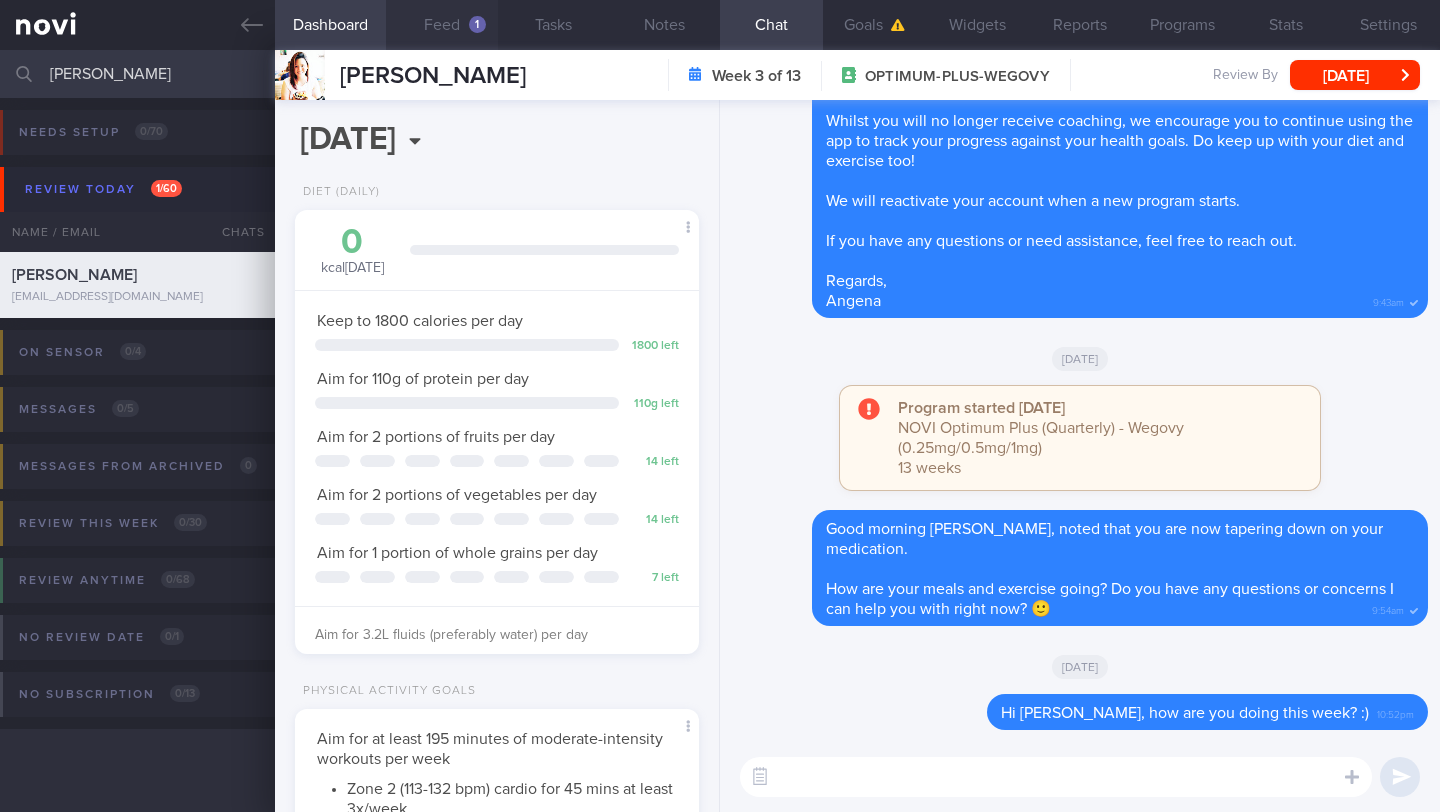 click on "Feed
1" at bounding box center (441, 25) 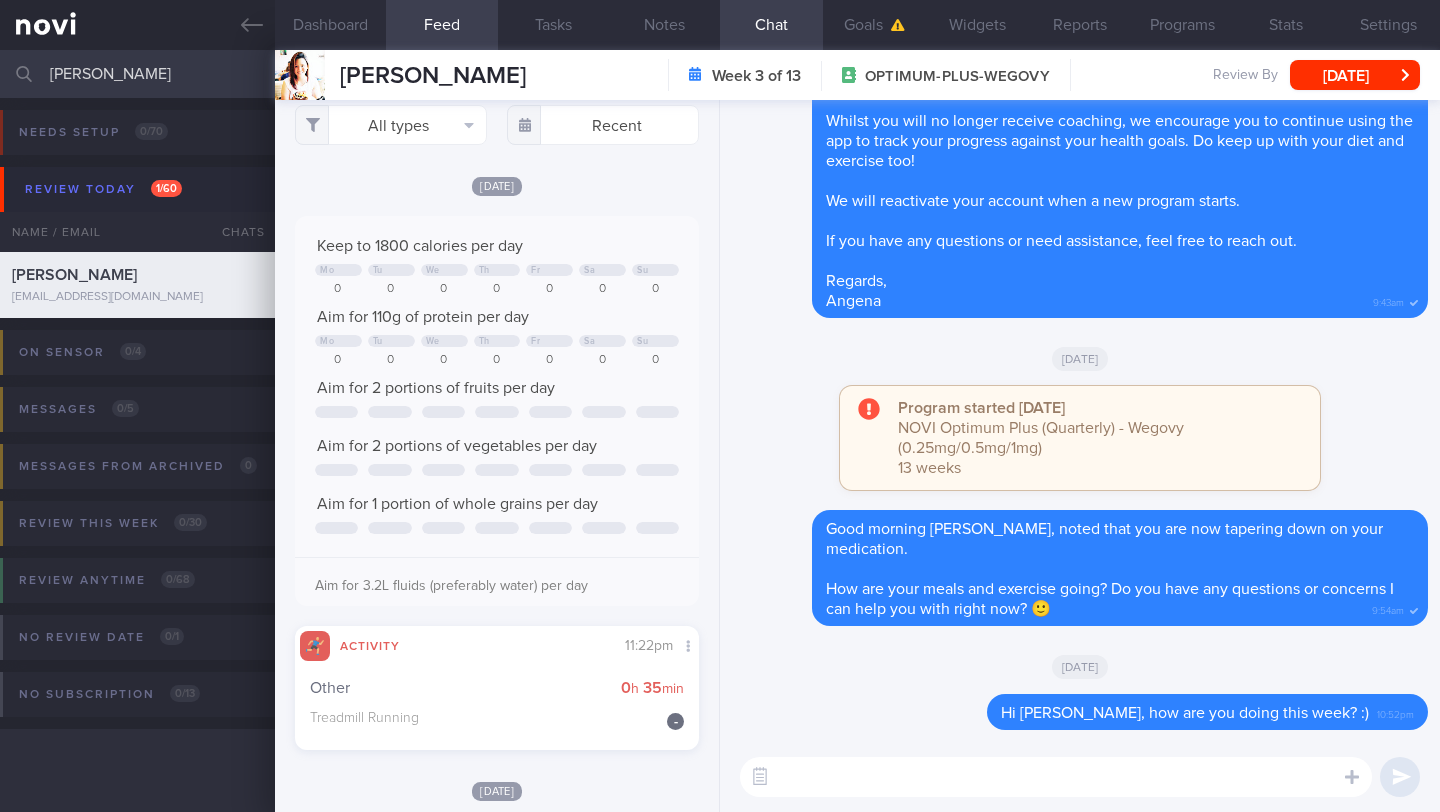 scroll, scrollTop: 33, scrollLeft: 0, axis: vertical 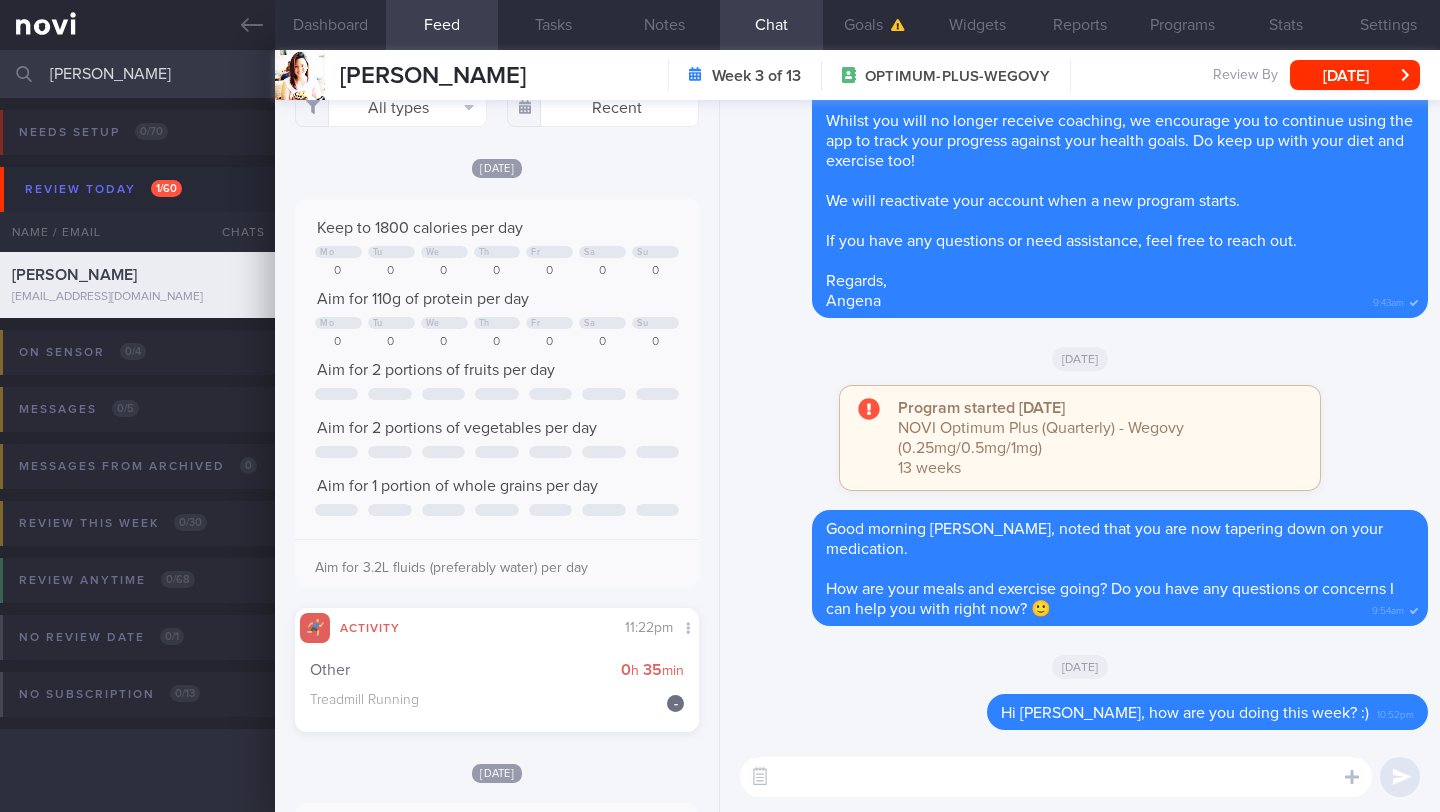 click at bounding box center [1056, 777] 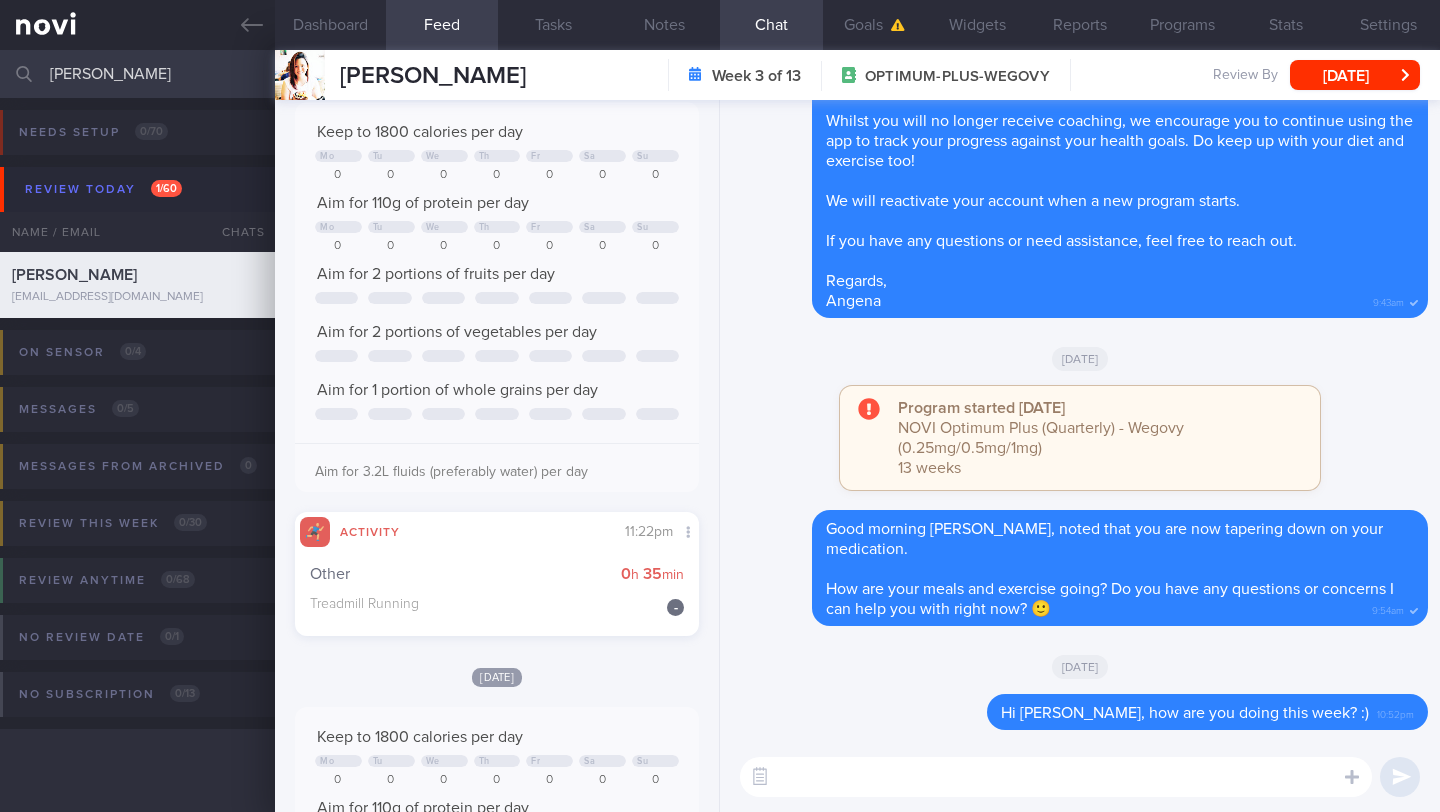 scroll, scrollTop: 130, scrollLeft: 0, axis: vertical 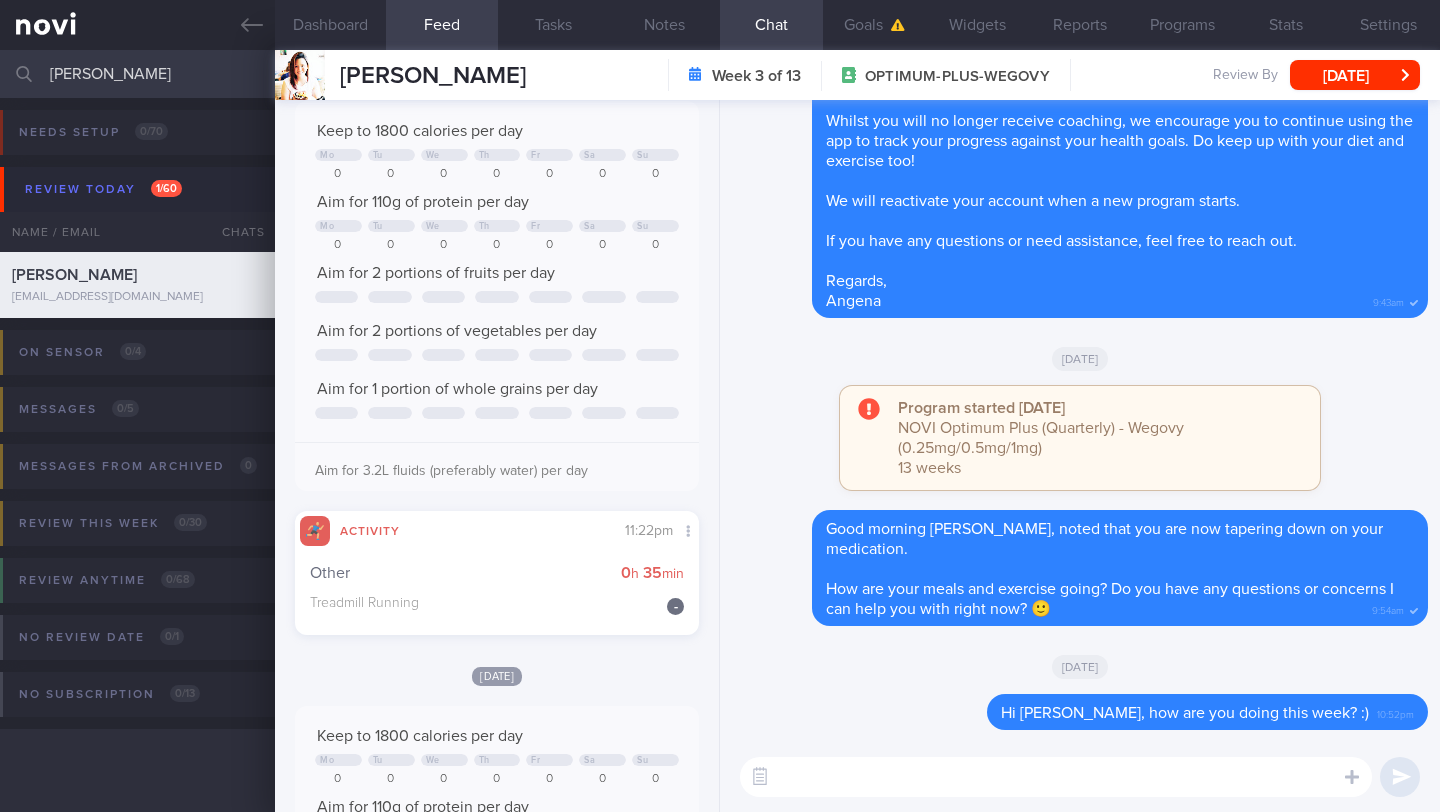 click at bounding box center [1056, 777] 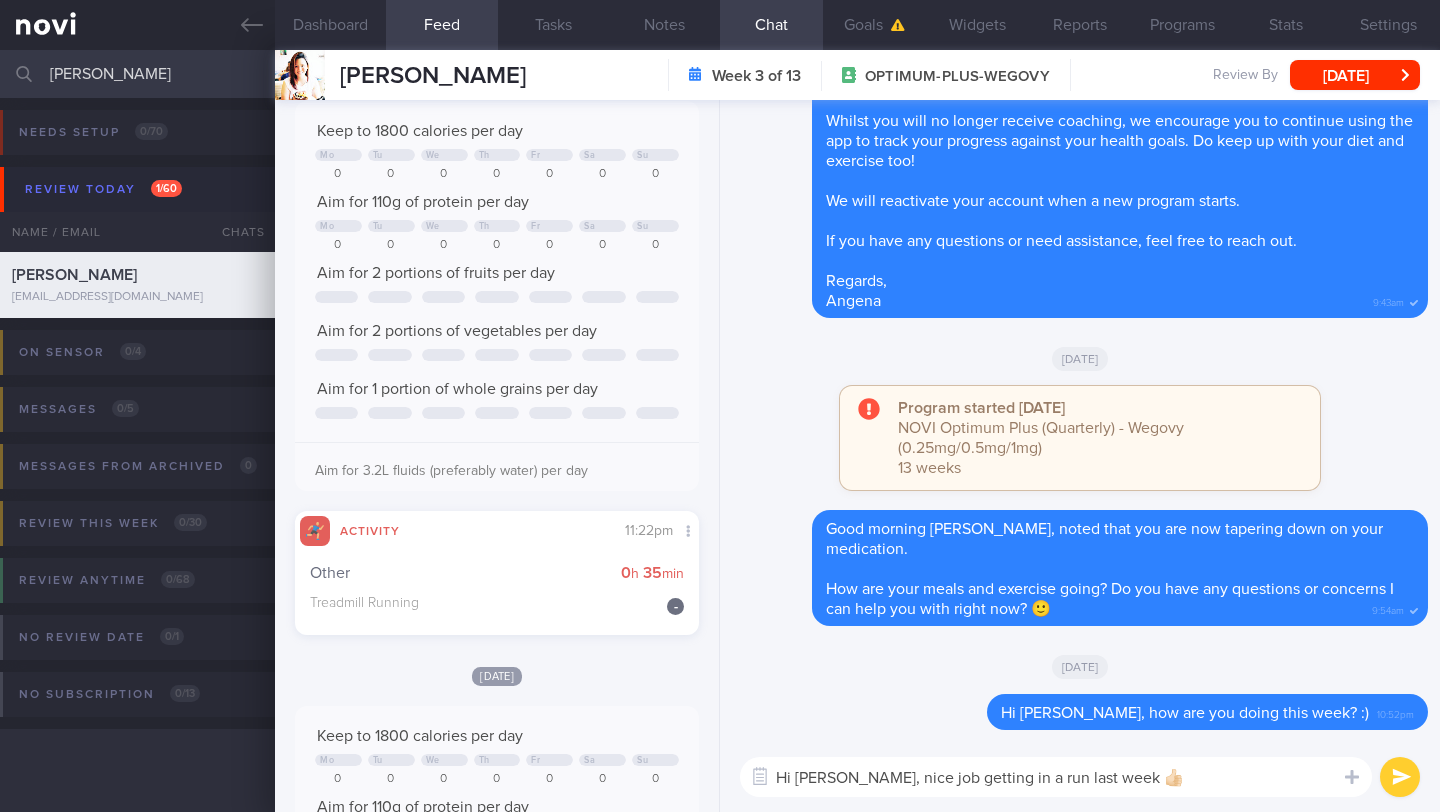 type on "Hi [PERSON_NAME], nice job getting in a run last week 👍🏻" 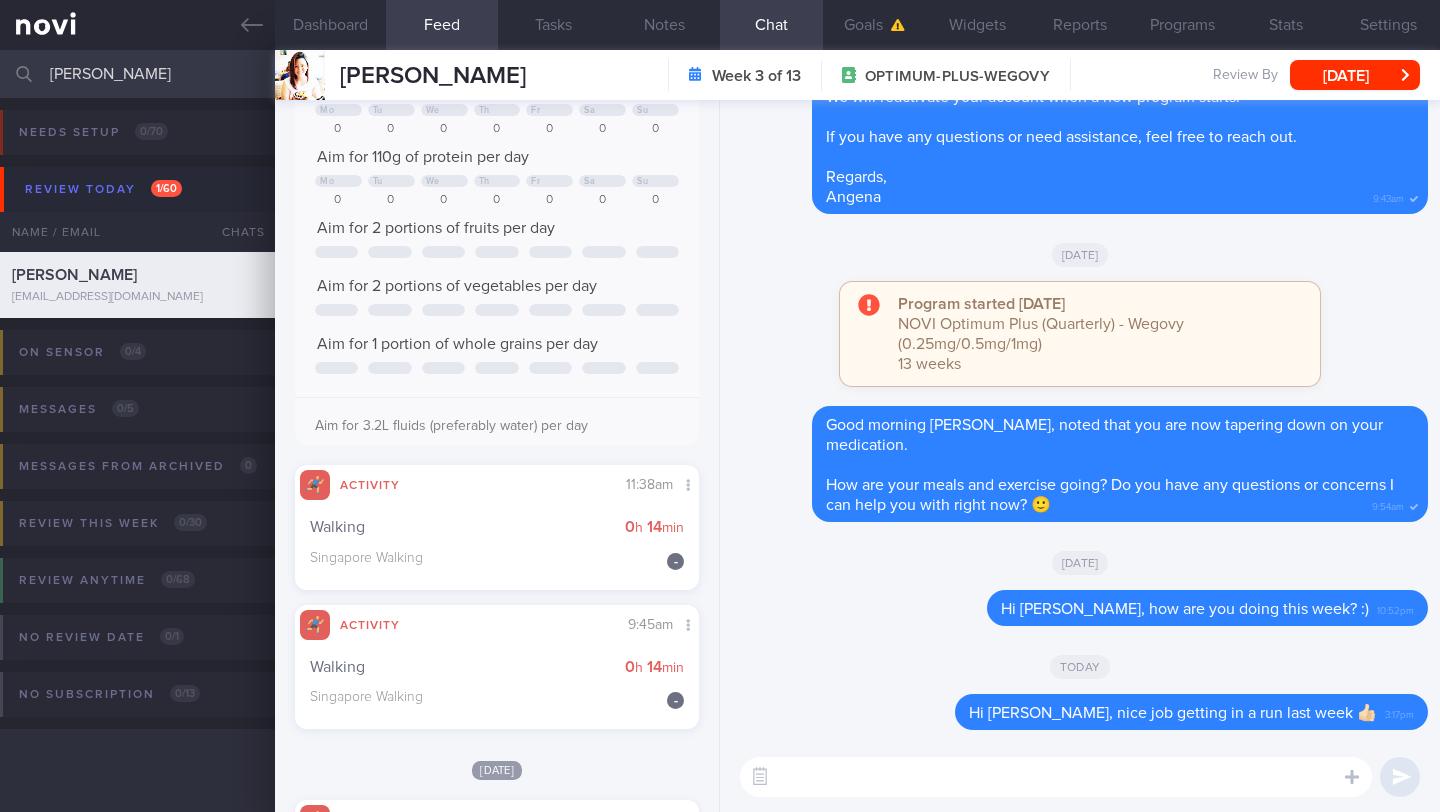 scroll, scrollTop: 1309, scrollLeft: 0, axis: vertical 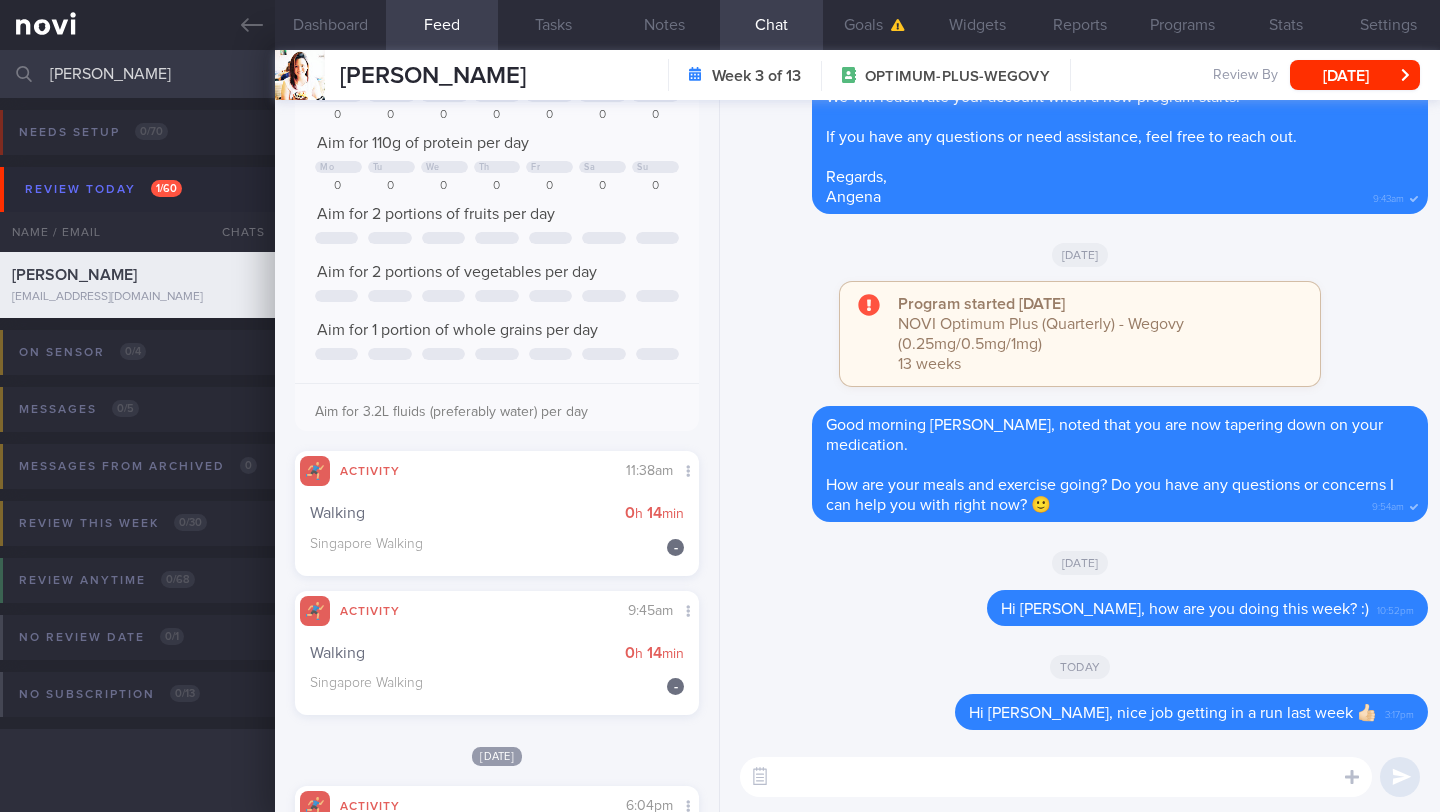 paste on "have you had any challenges sticking to your diet or exercise goals lately?" 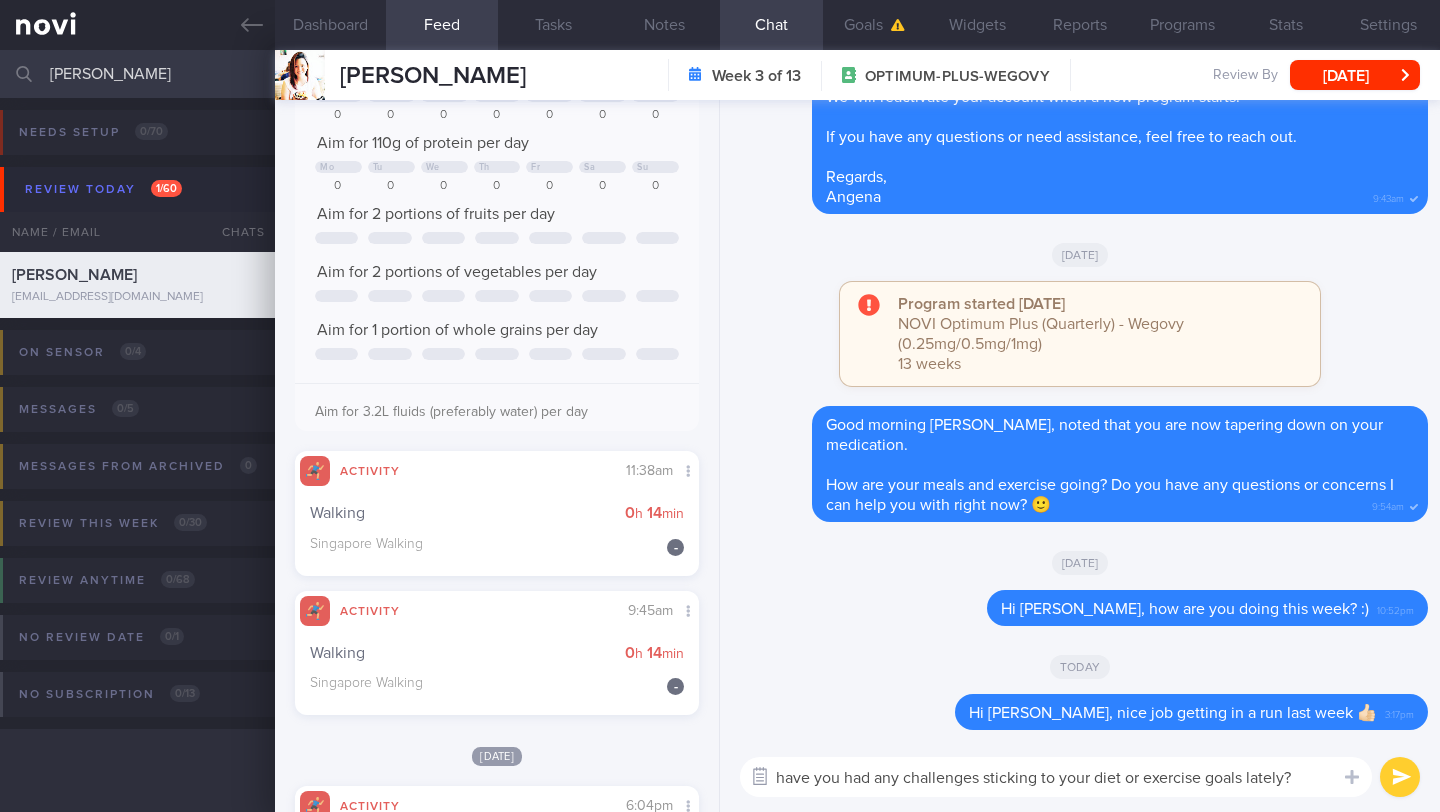 drag, startPoint x: 771, startPoint y: 778, endPoint x: 753, endPoint y: 774, distance: 18.439089 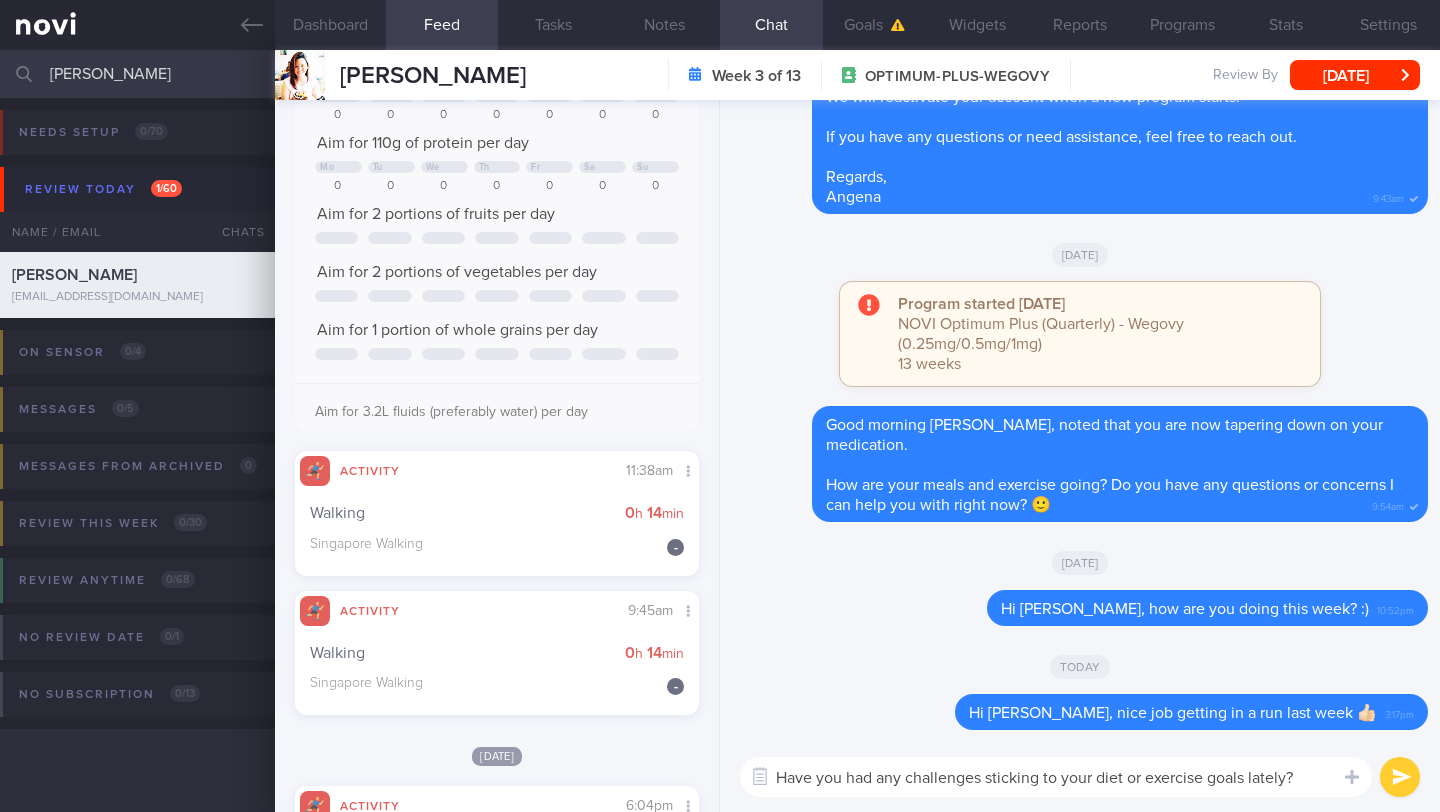 drag, startPoint x: 1130, startPoint y: 779, endPoint x: 1207, endPoint y: 777, distance: 77.02597 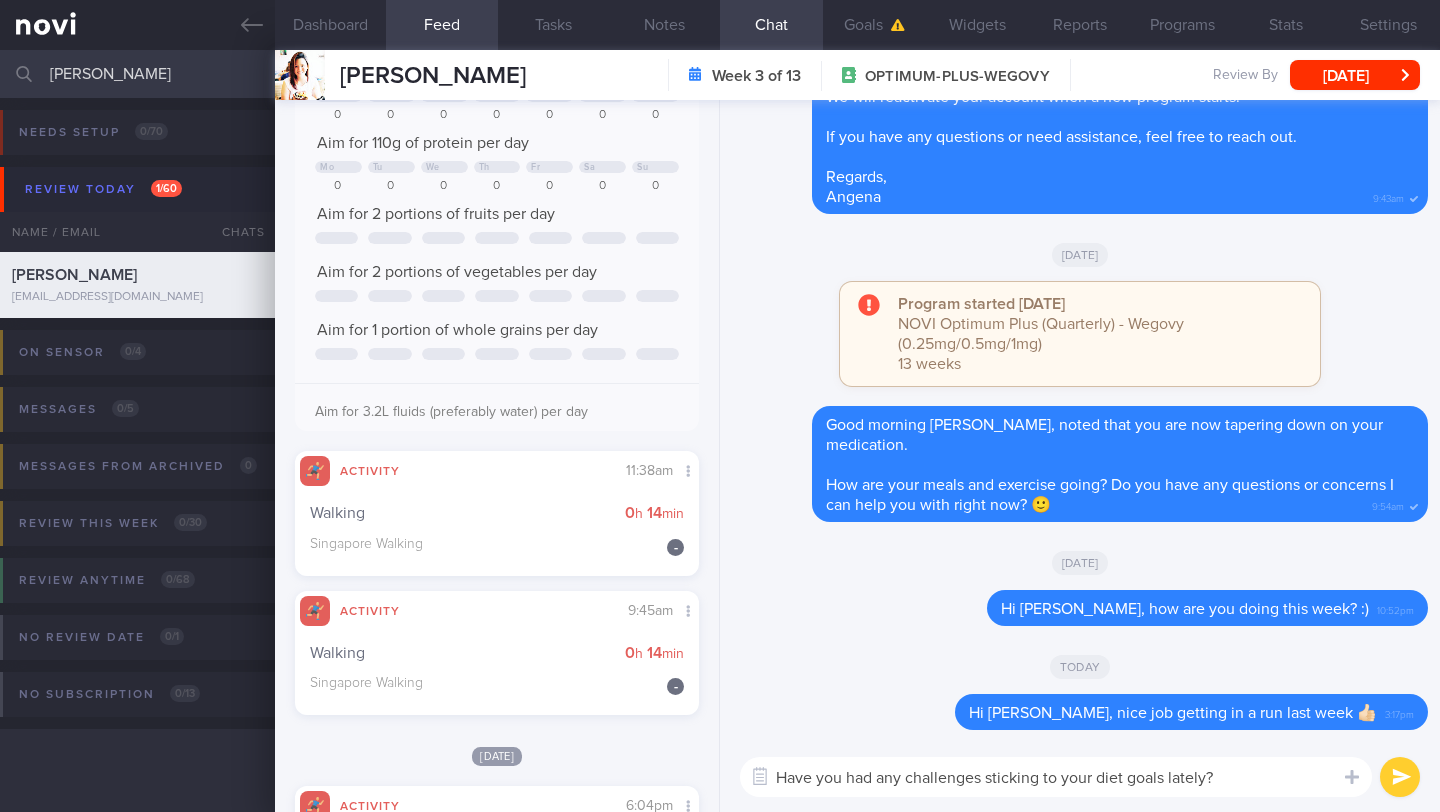 type 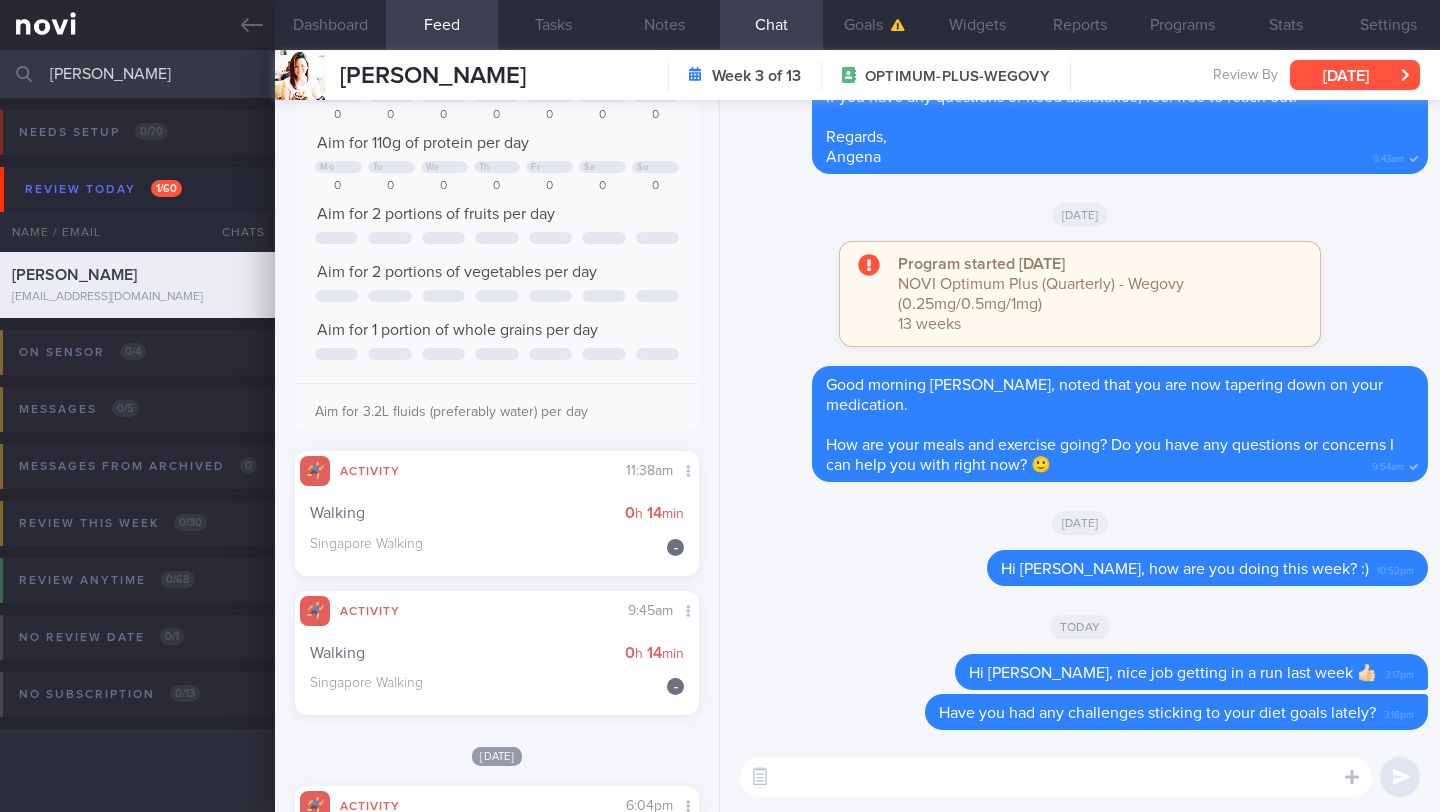 click on "[DATE]" at bounding box center [1355, 75] 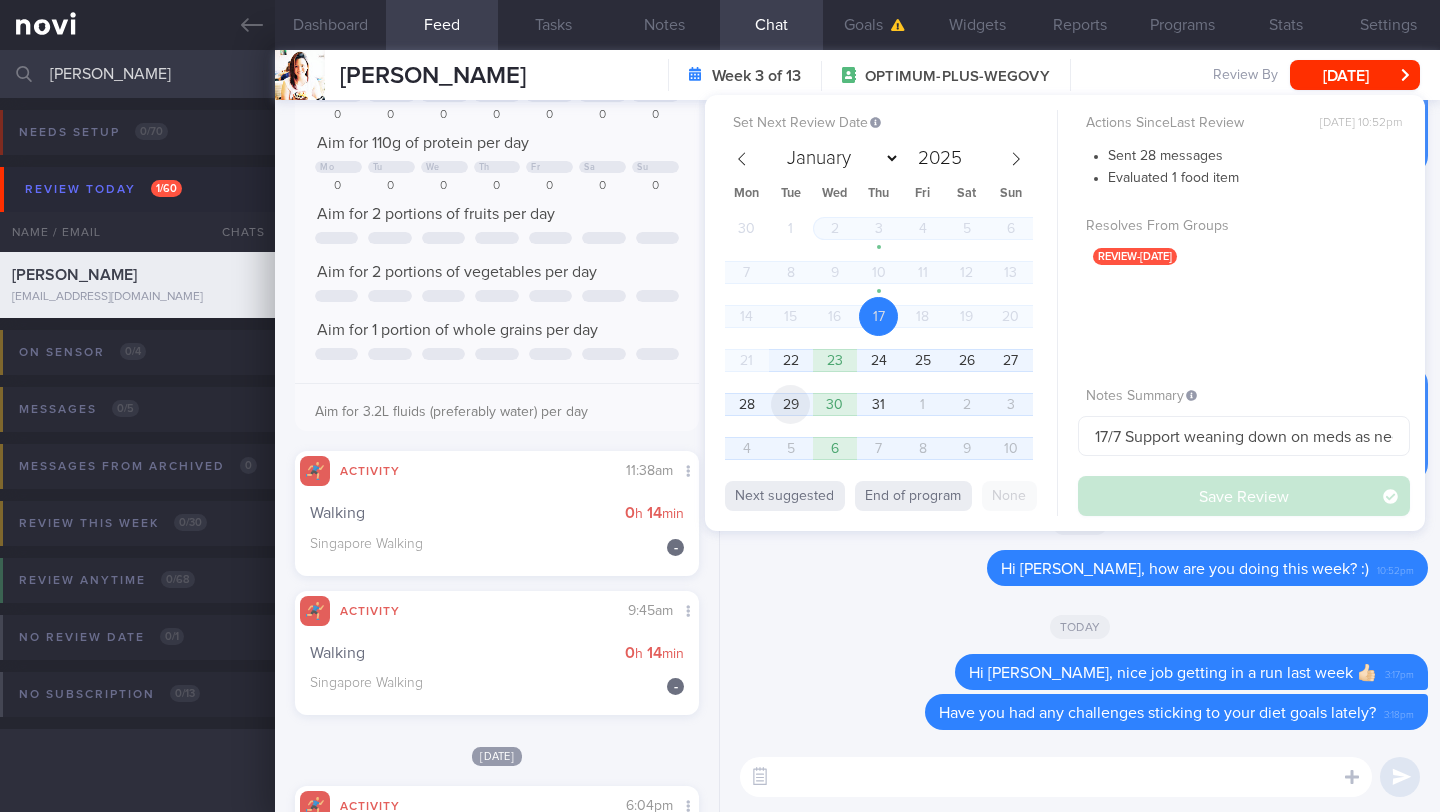 click on "29" at bounding box center (790, 404) 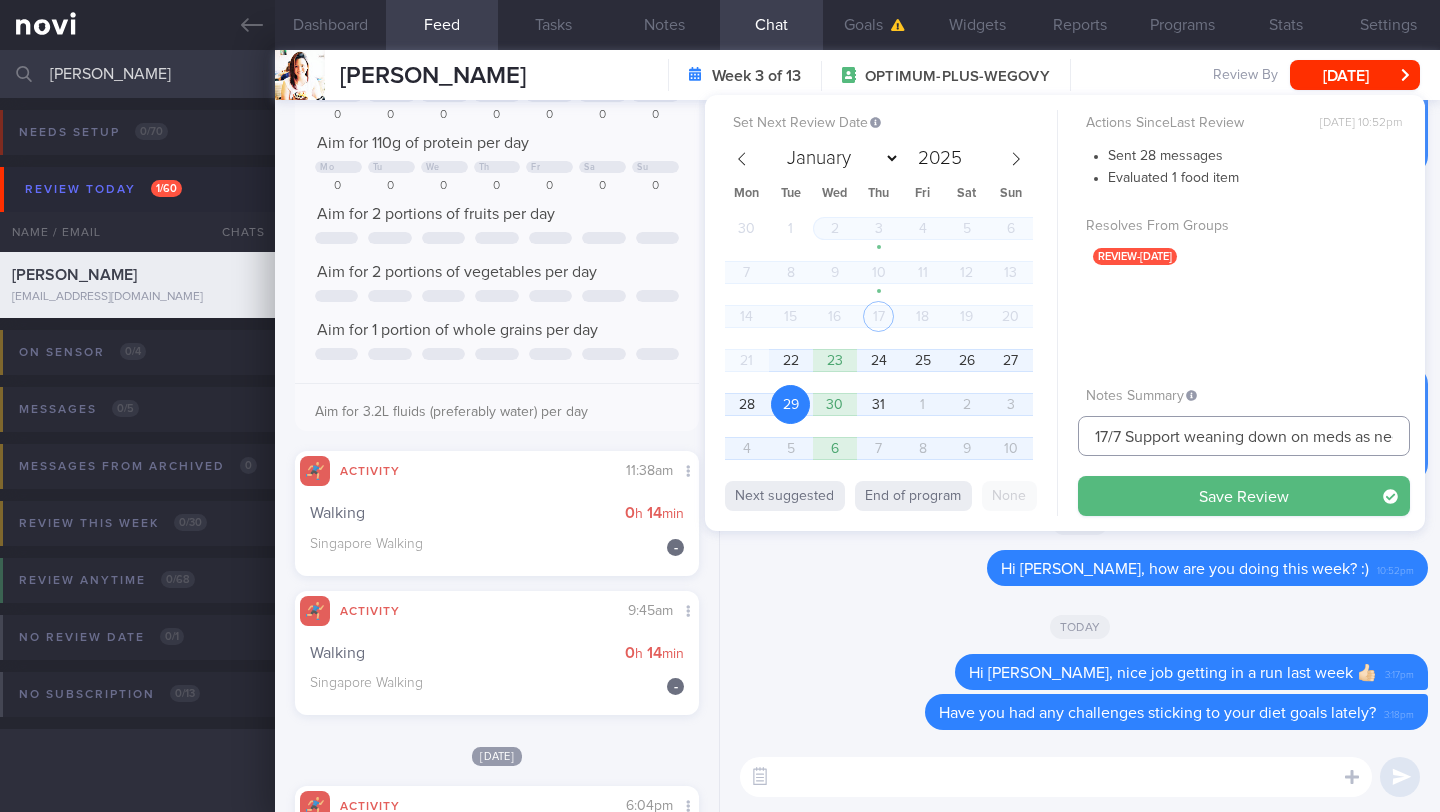drag, startPoint x: 1105, startPoint y: 437, endPoint x: 1074, endPoint y: 439, distance: 31.06445 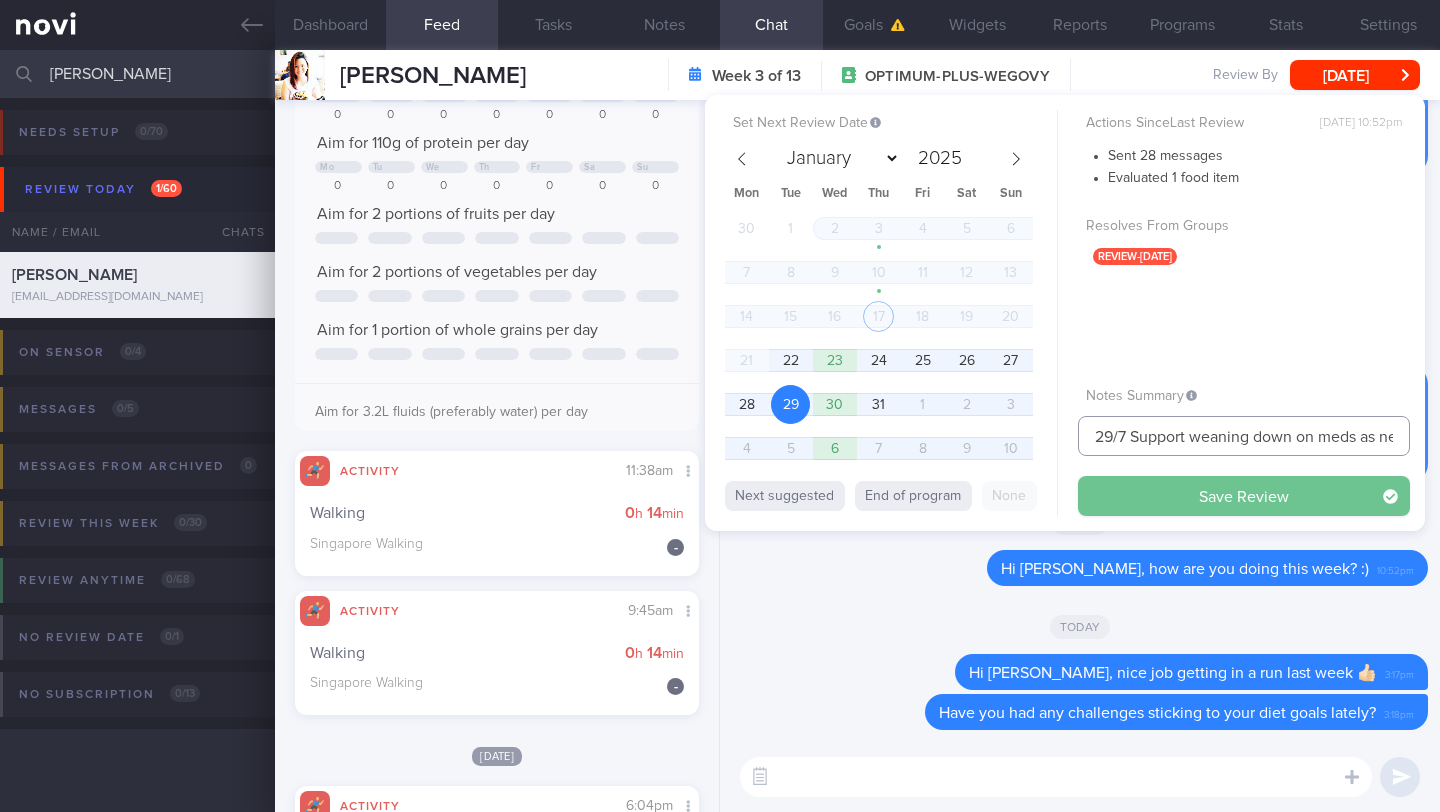 type on "29/7 Support weaning down on meds as needed" 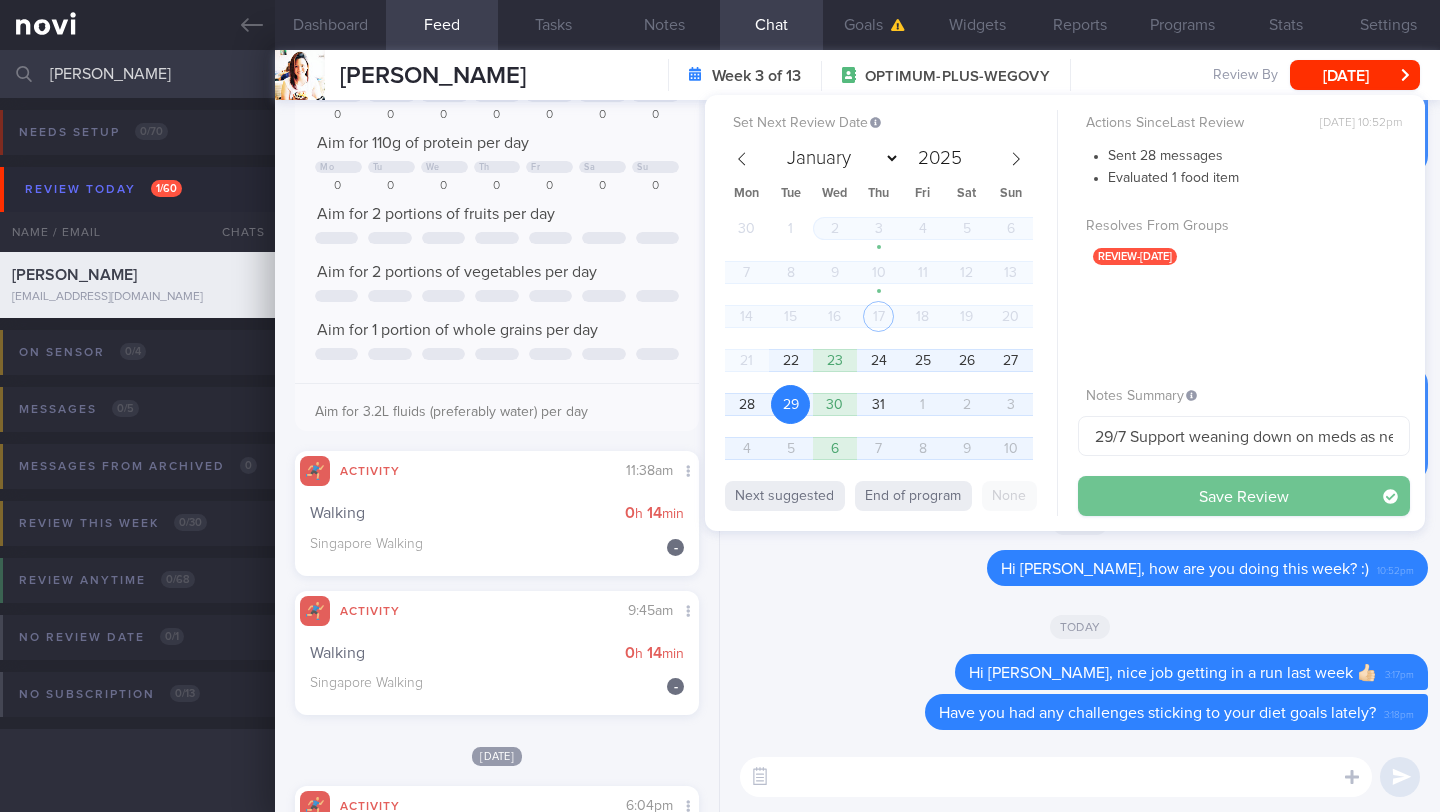 click on "Save Review" at bounding box center (1244, 496) 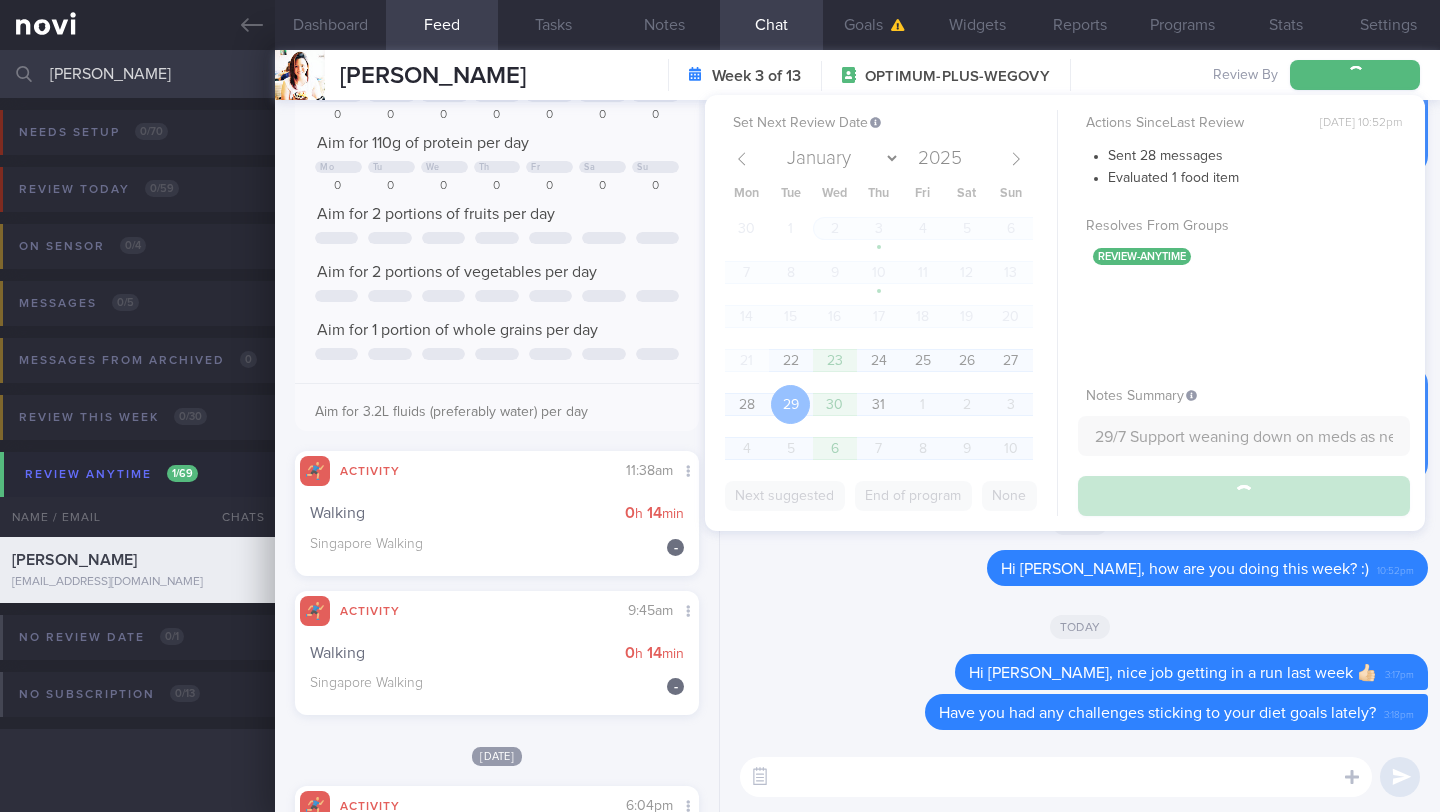 type on "29/7 Support weaning down on meds as needed" 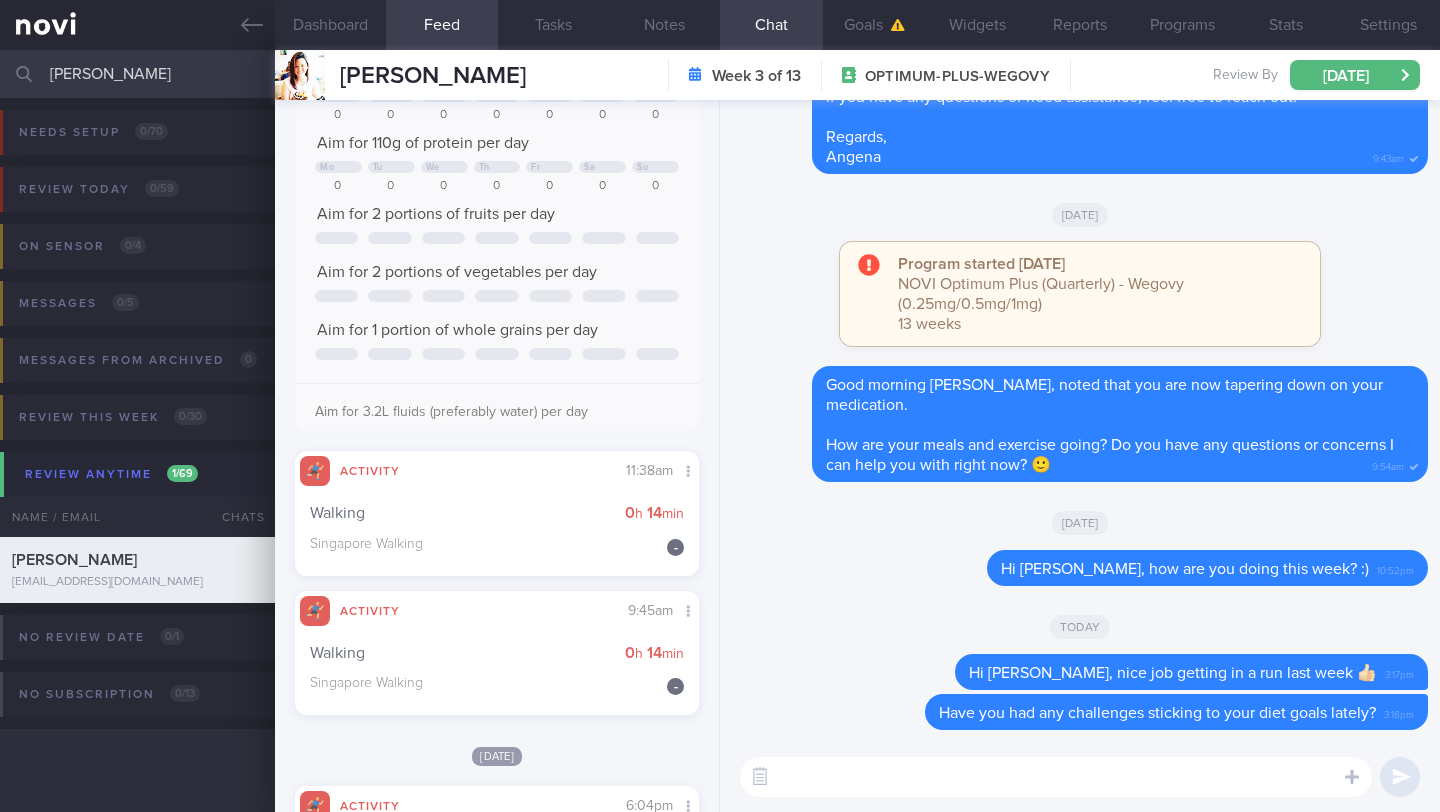 click on "[PERSON_NAME]" at bounding box center (720, 74) 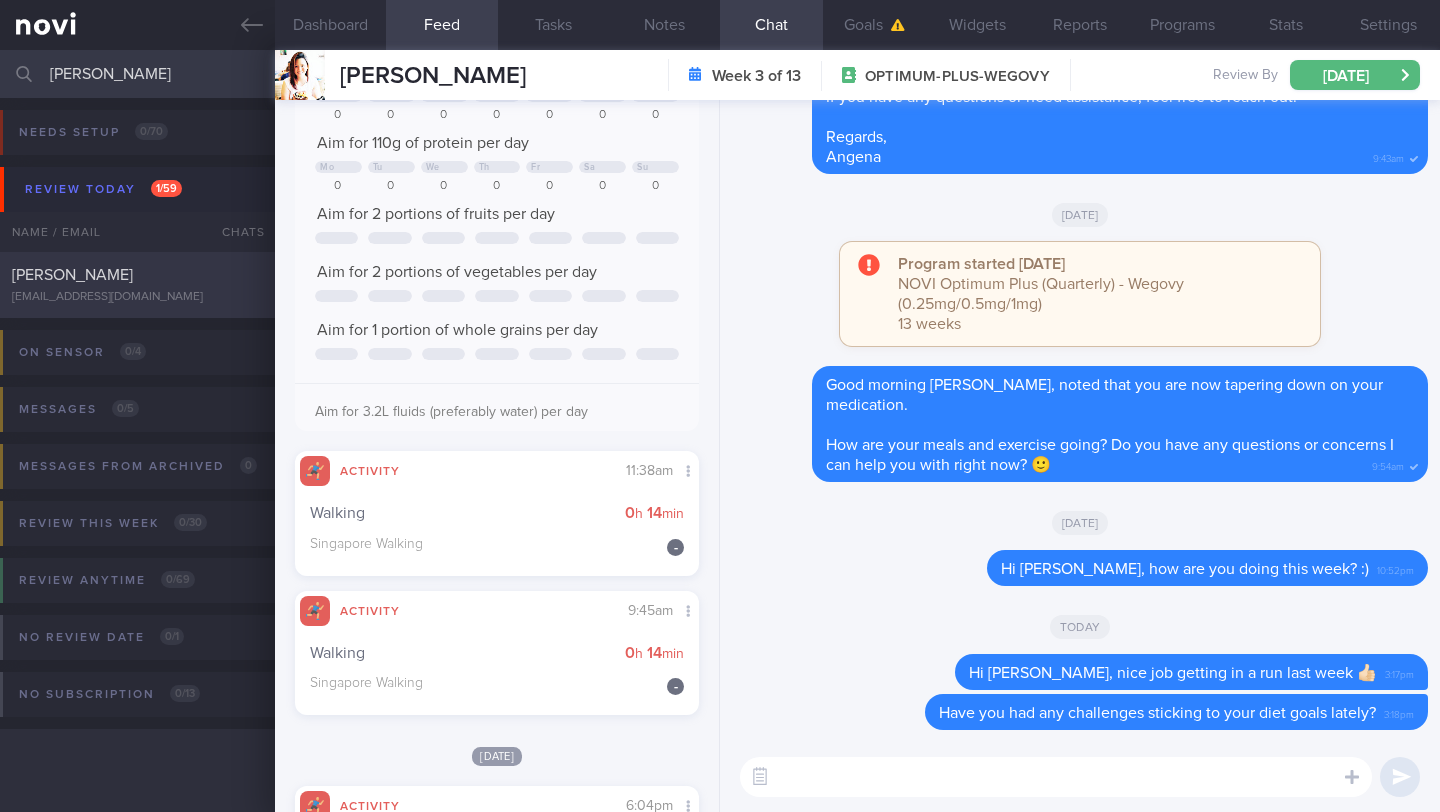 type on "[PERSON_NAME]" 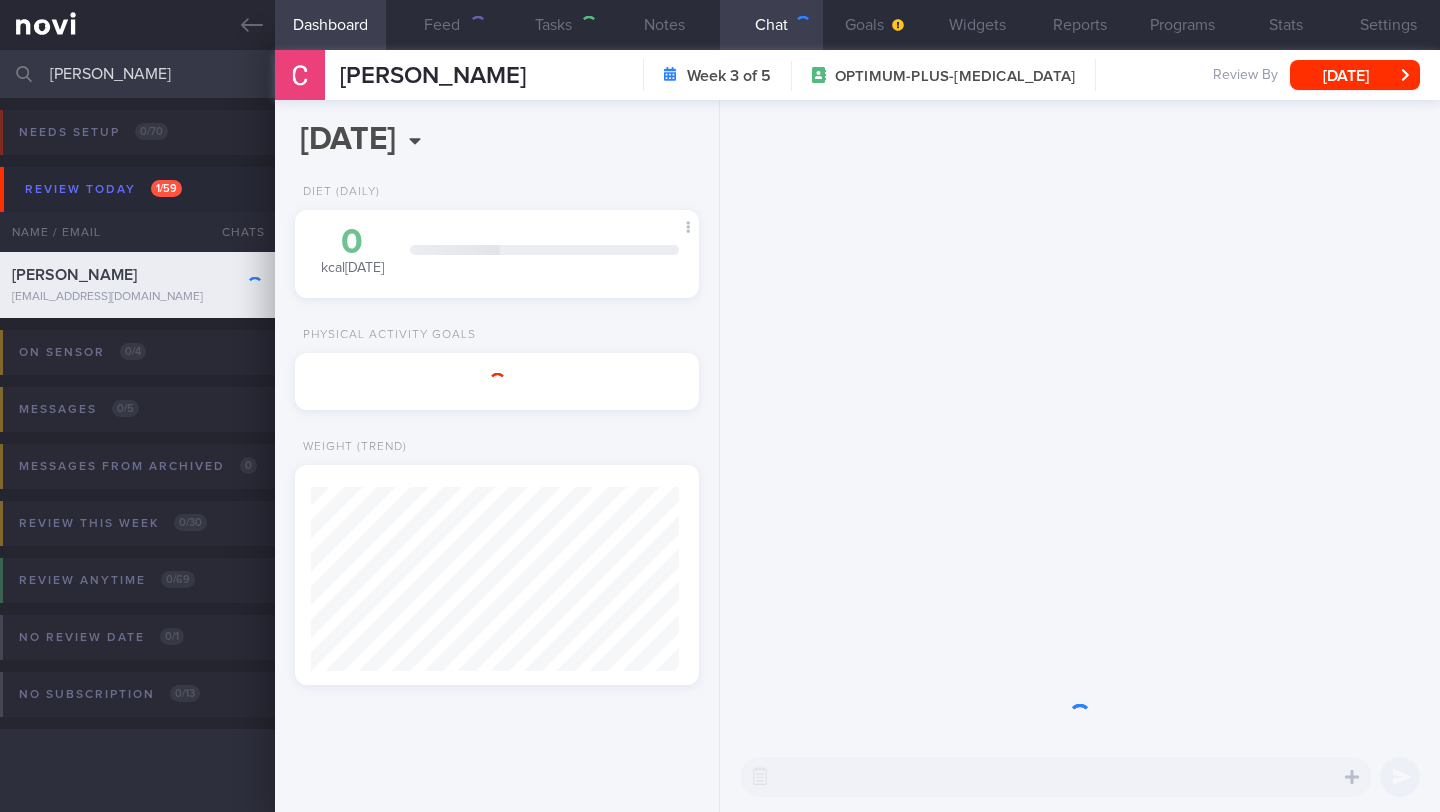 scroll, scrollTop: 1687, scrollLeft: 0, axis: vertical 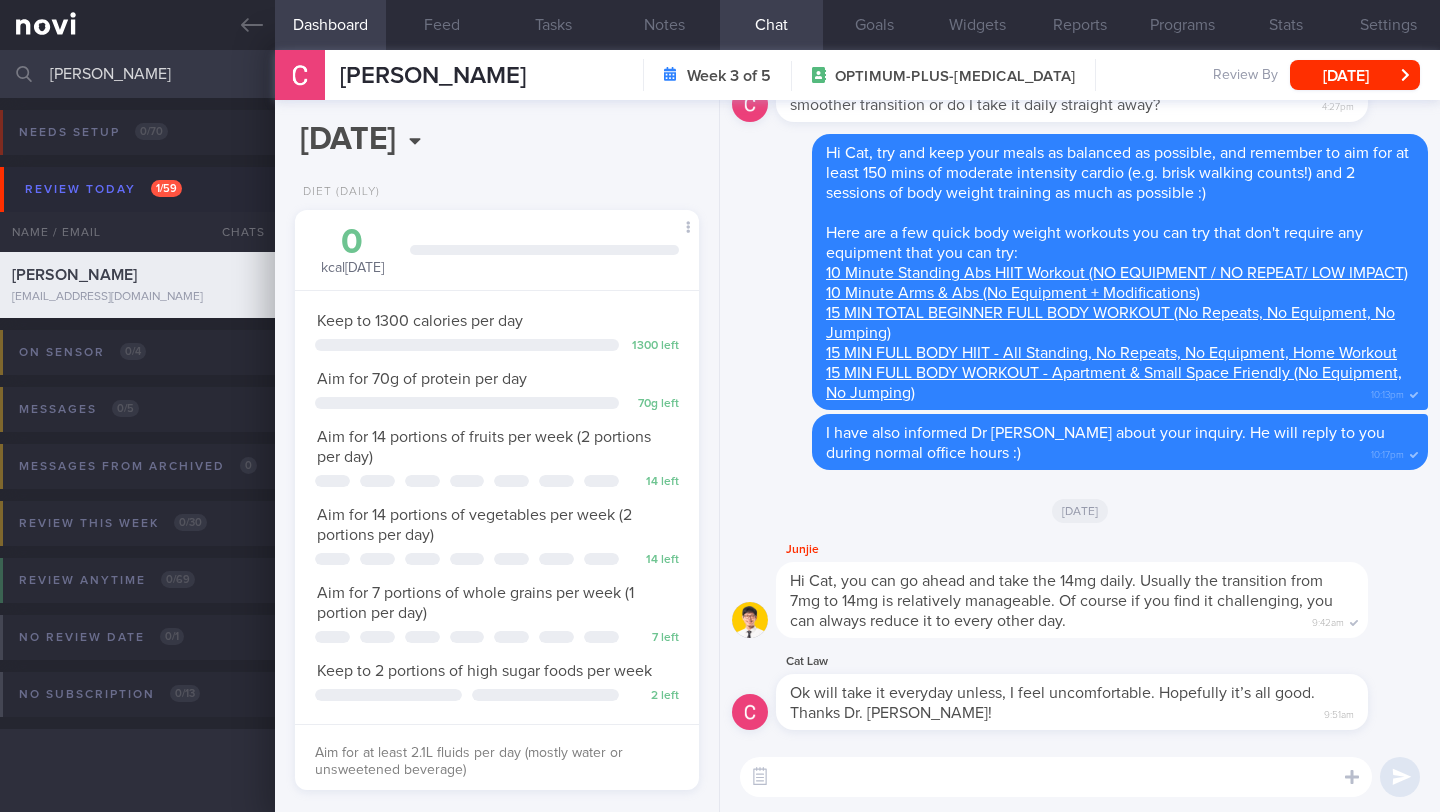click at bounding box center (1056, 777) 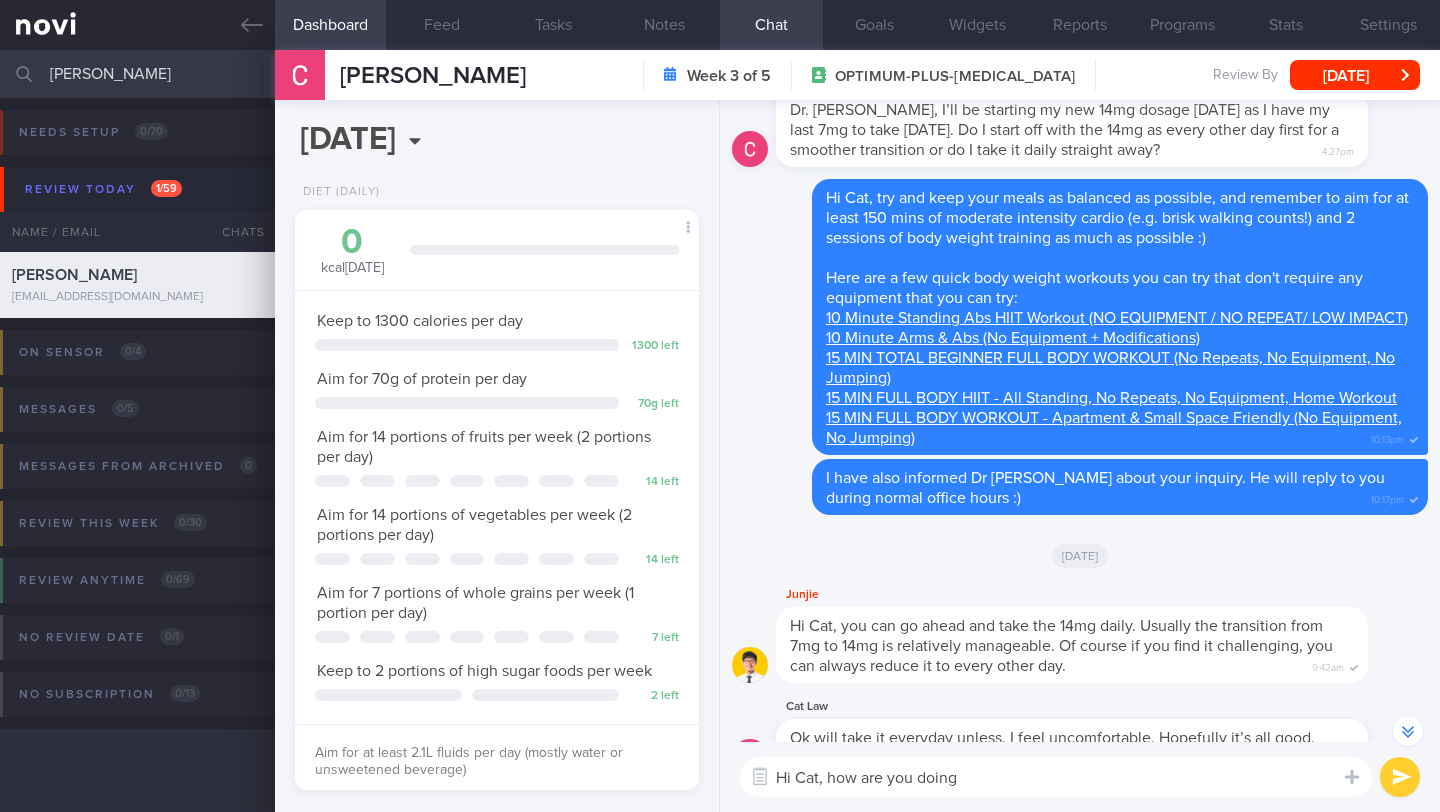scroll, scrollTop: -321, scrollLeft: 0, axis: vertical 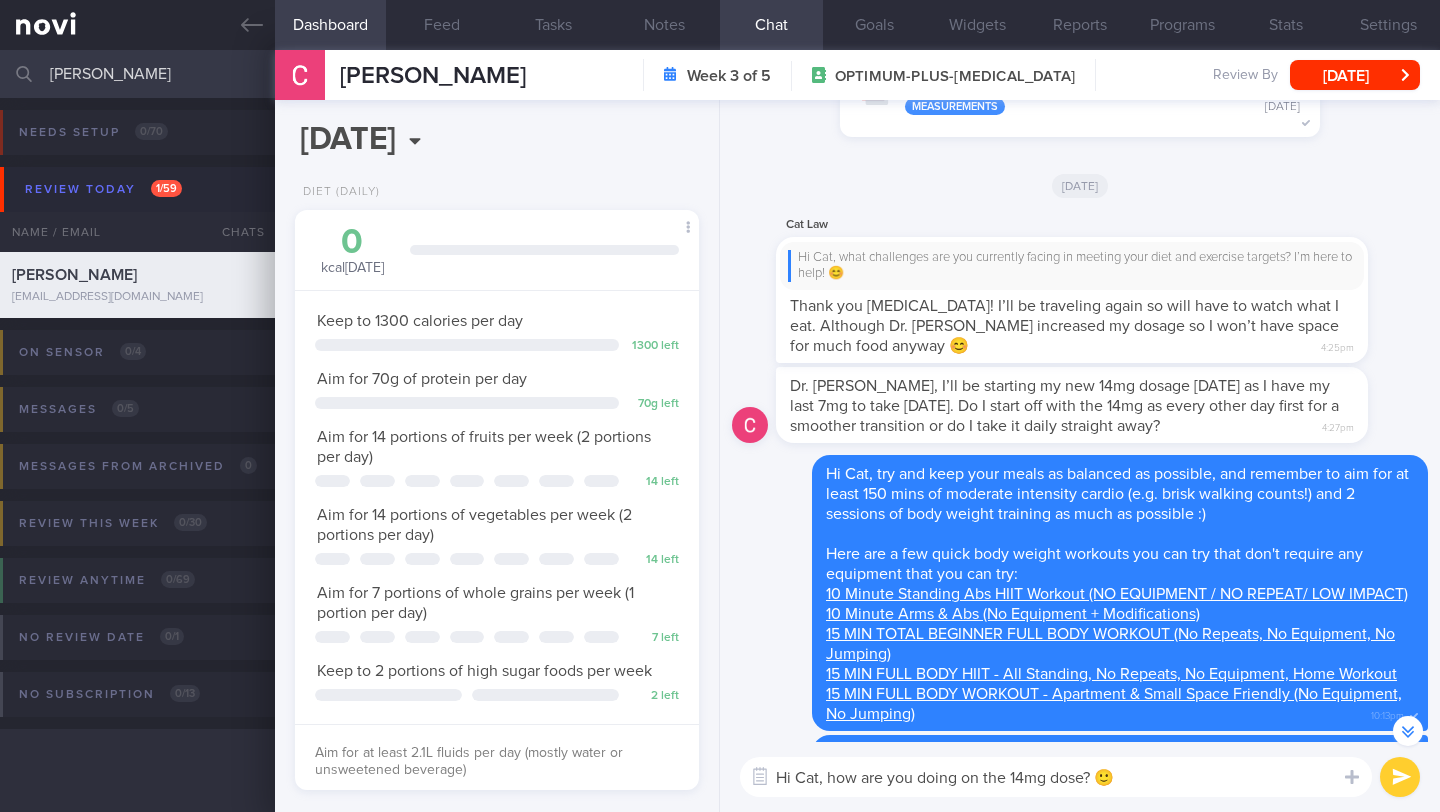 type on "Hi Cat, how are you doing on the 14mg dose? 🙂" 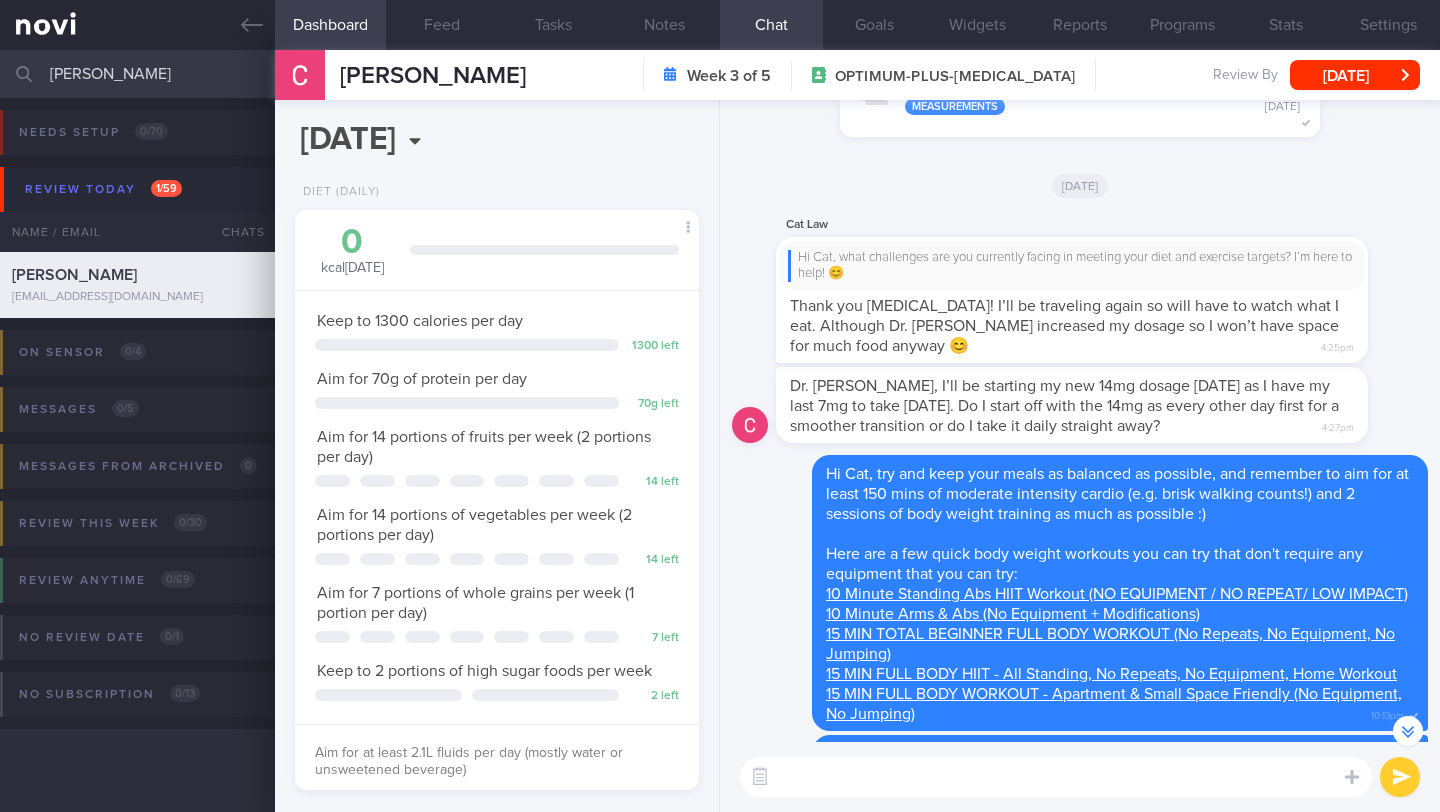 scroll, scrollTop: 0, scrollLeft: 0, axis: both 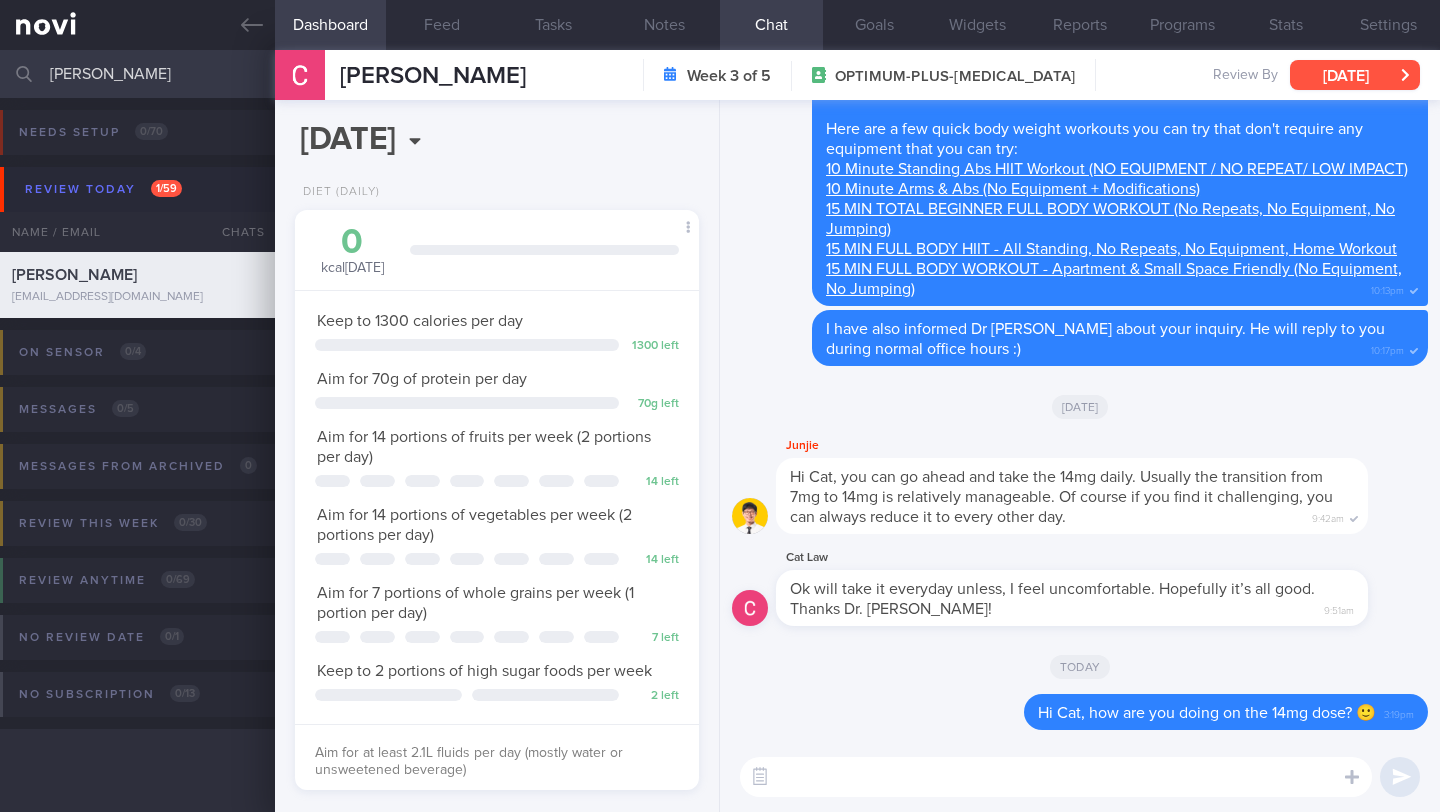 click on "[DATE]" at bounding box center (1355, 75) 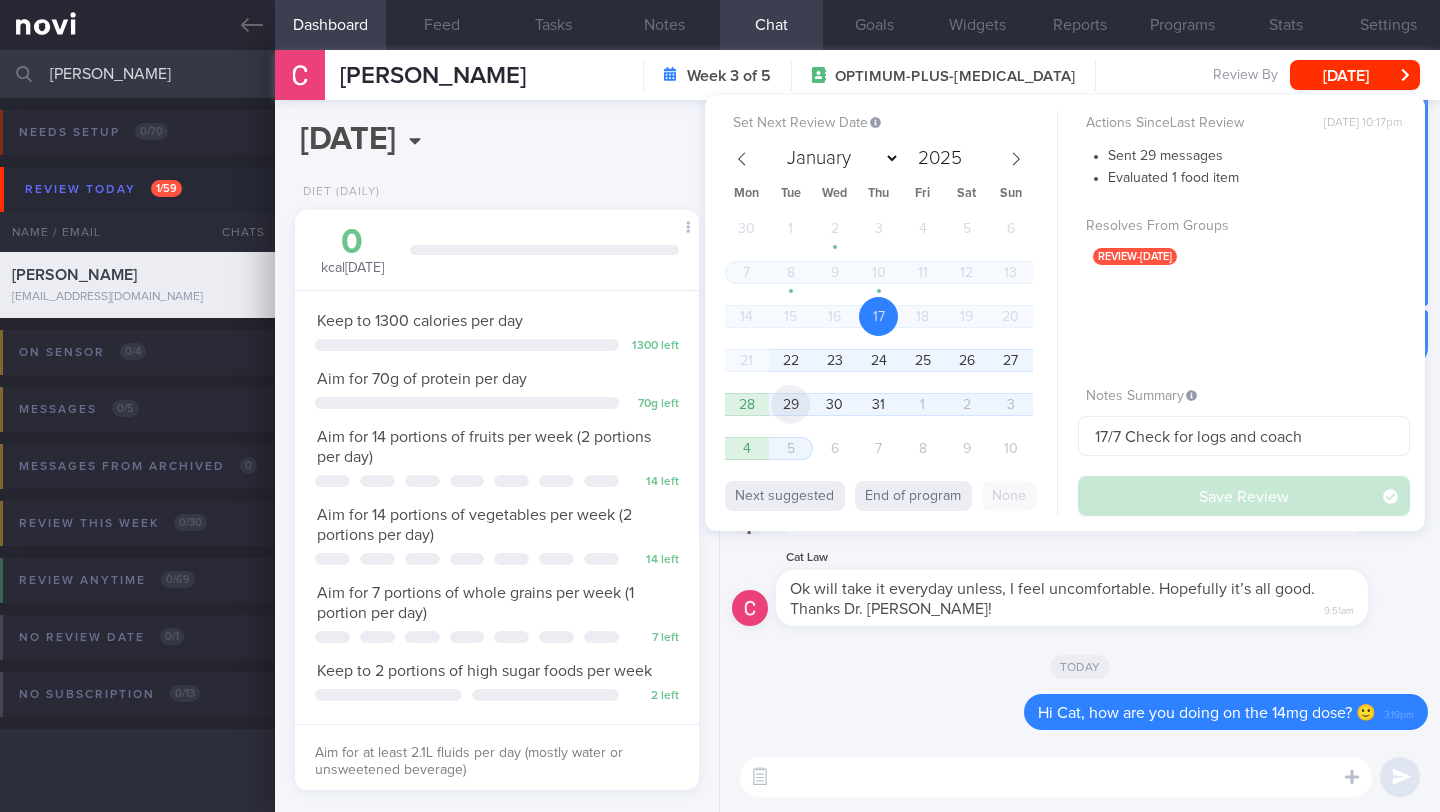 click on "29" at bounding box center [790, 404] 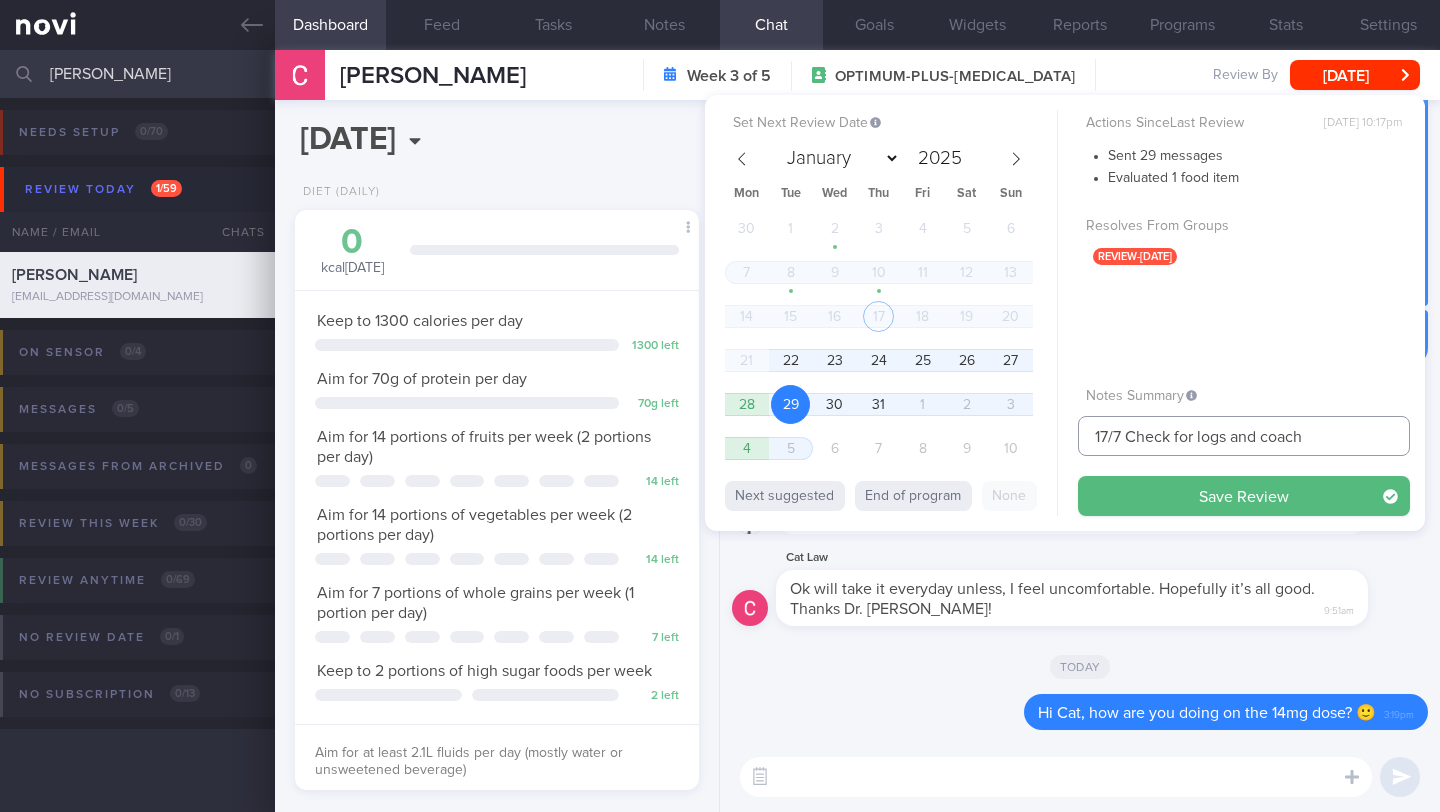 drag, startPoint x: 1110, startPoint y: 436, endPoint x: 1072, endPoint y: 437, distance: 38.013157 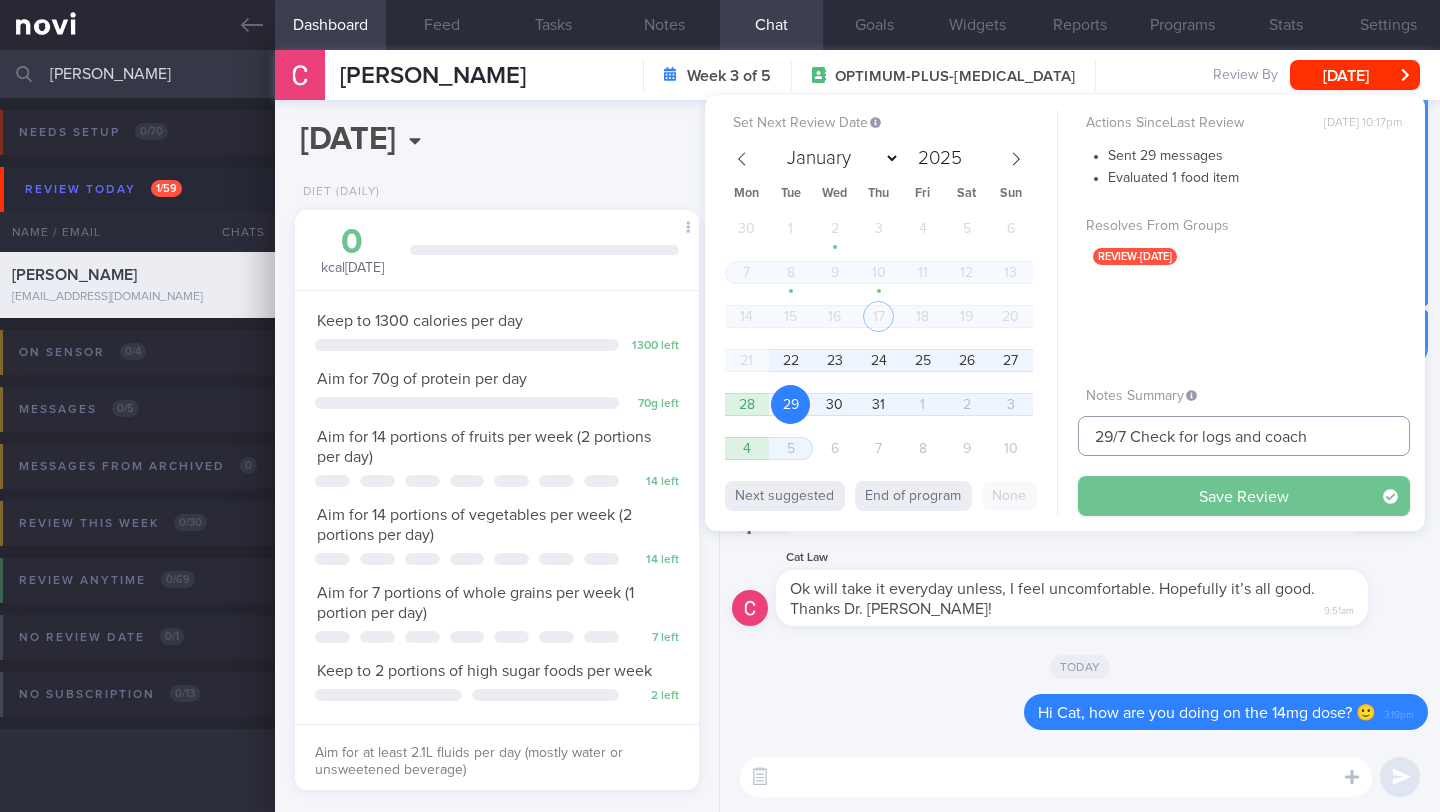 type on "29/7 Check for logs and coach" 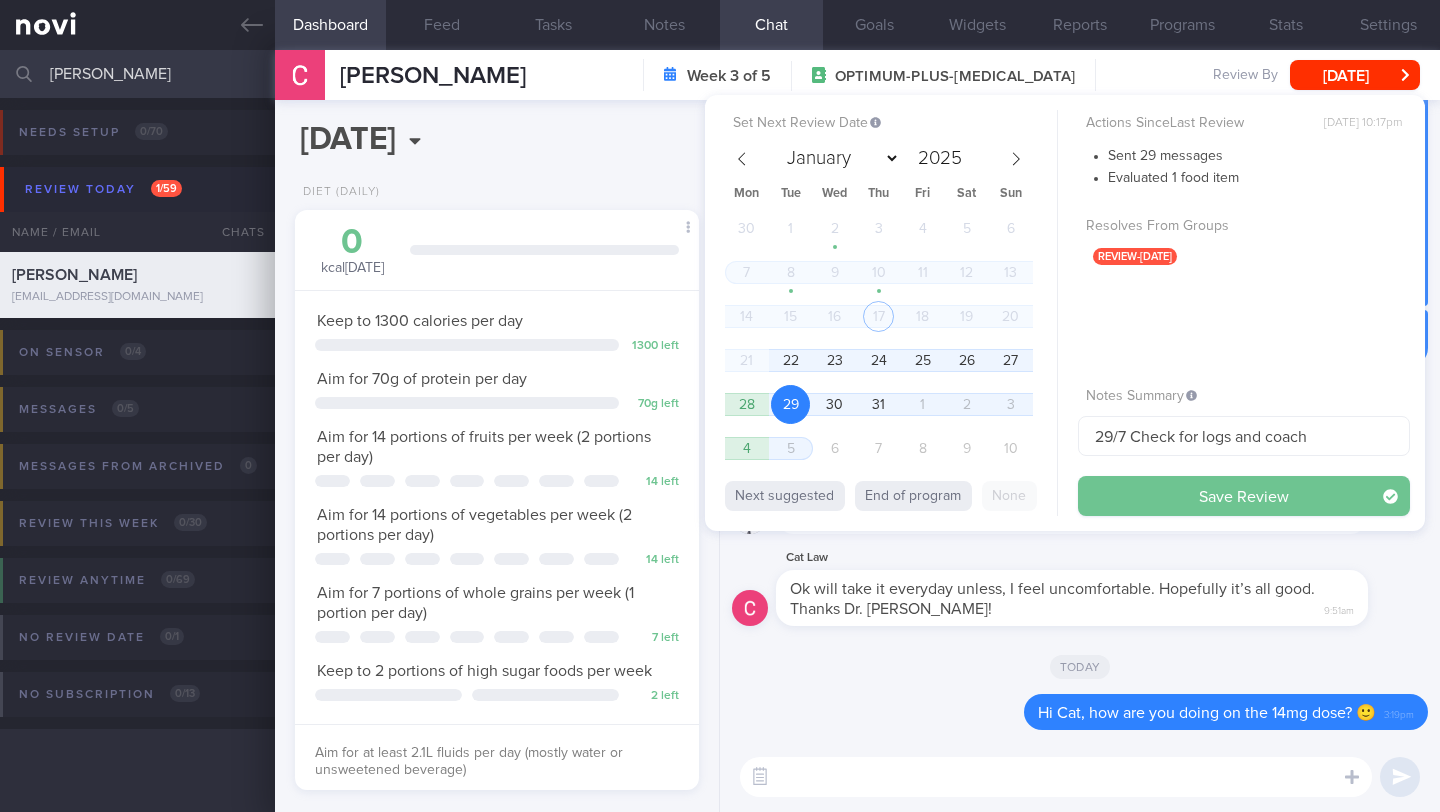 click on "Save Review" at bounding box center (1244, 496) 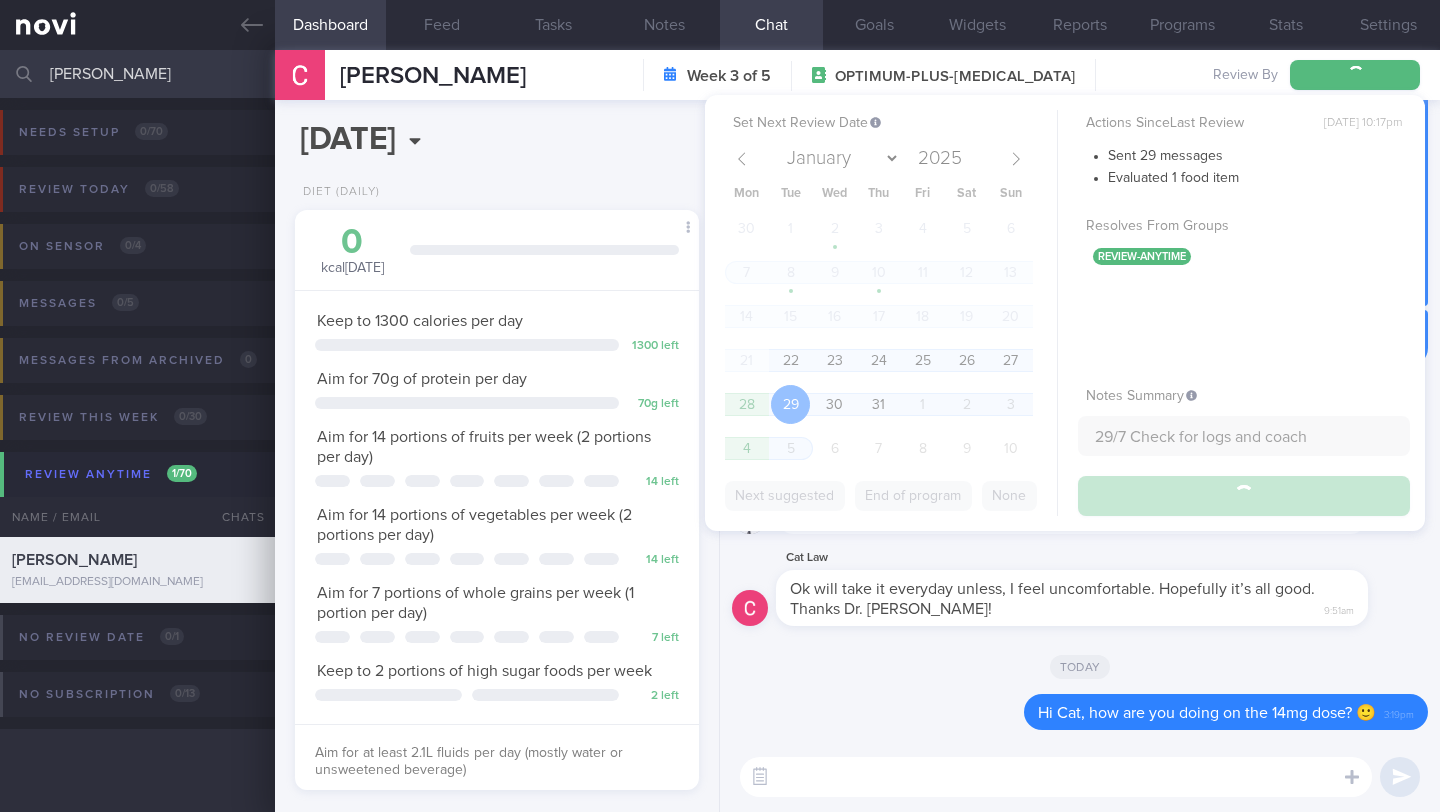 type on "29/7 Check for logs and coach" 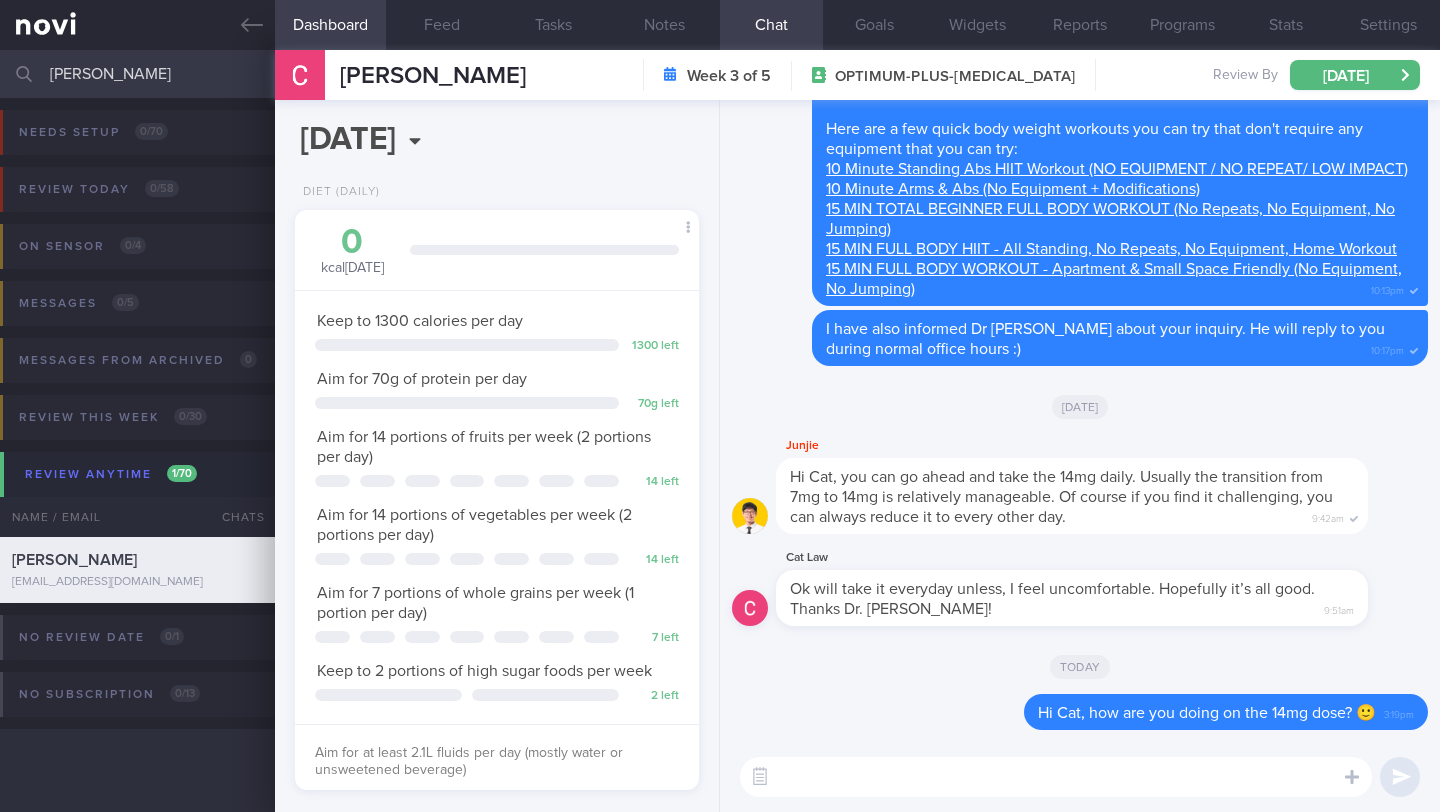 click on "[PERSON_NAME]" at bounding box center (720, 74) 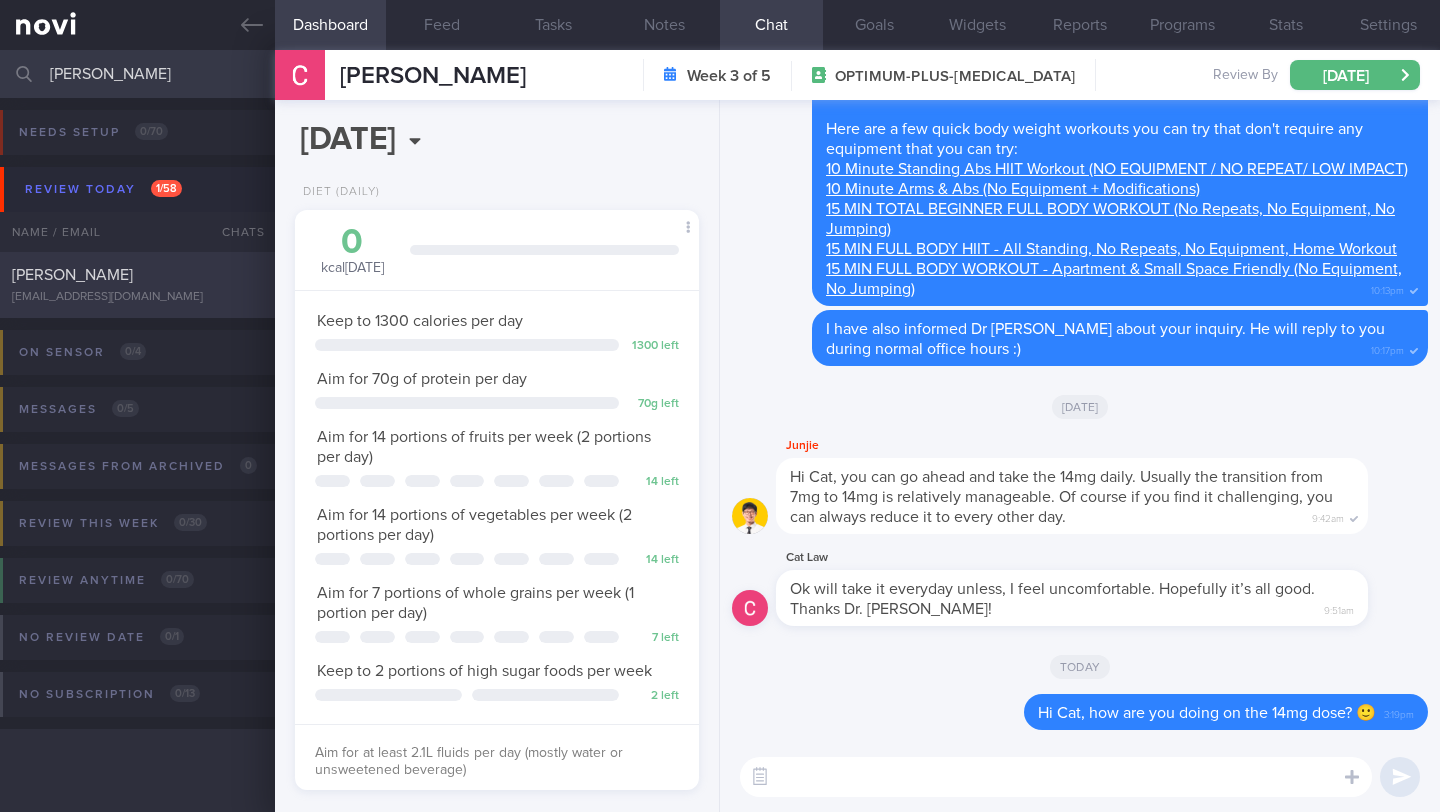 type on "[PERSON_NAME]" 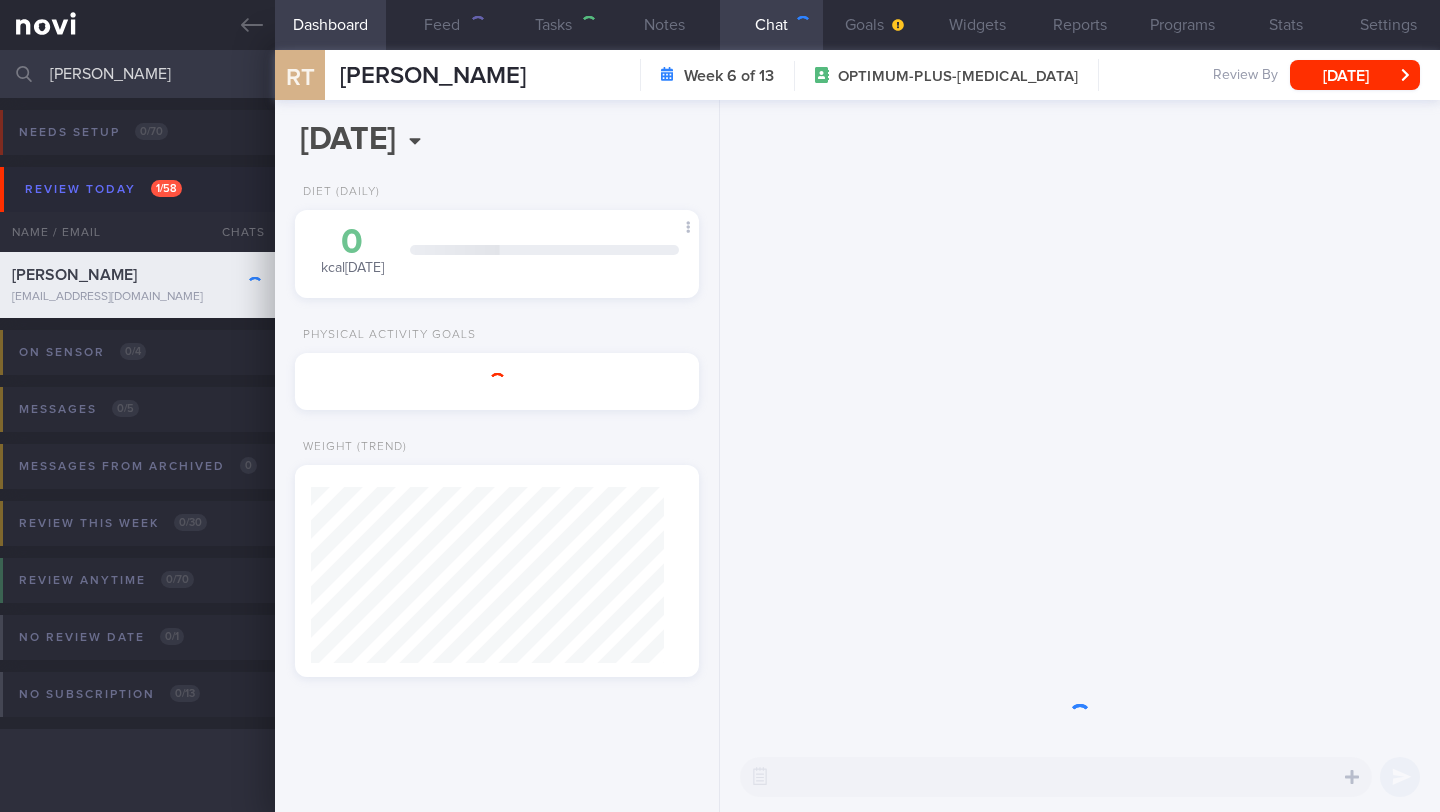 scroll, scrollTop: 1667, scrollLeft: 0, axis: vertical 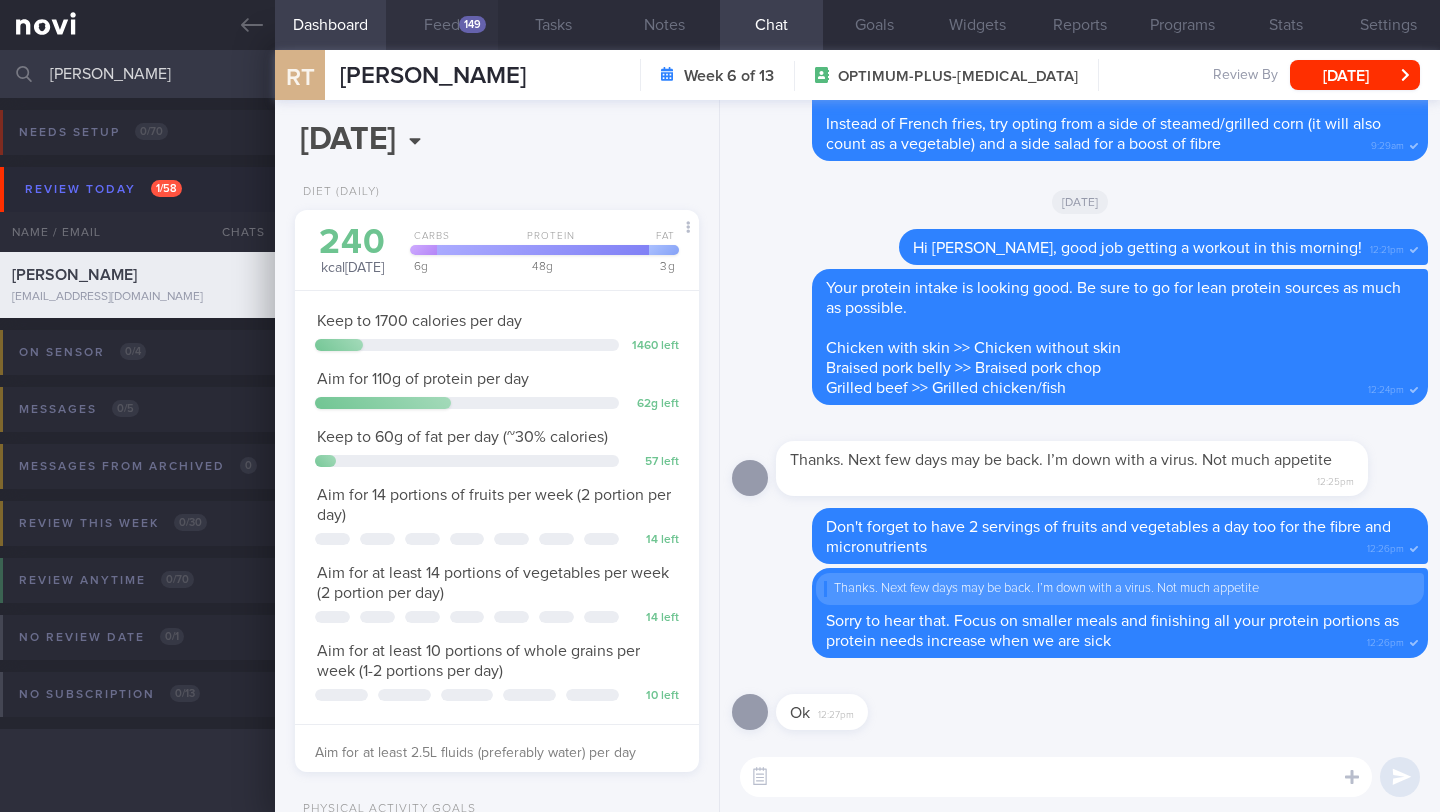 click on "149" at bounding box center [472, 24] 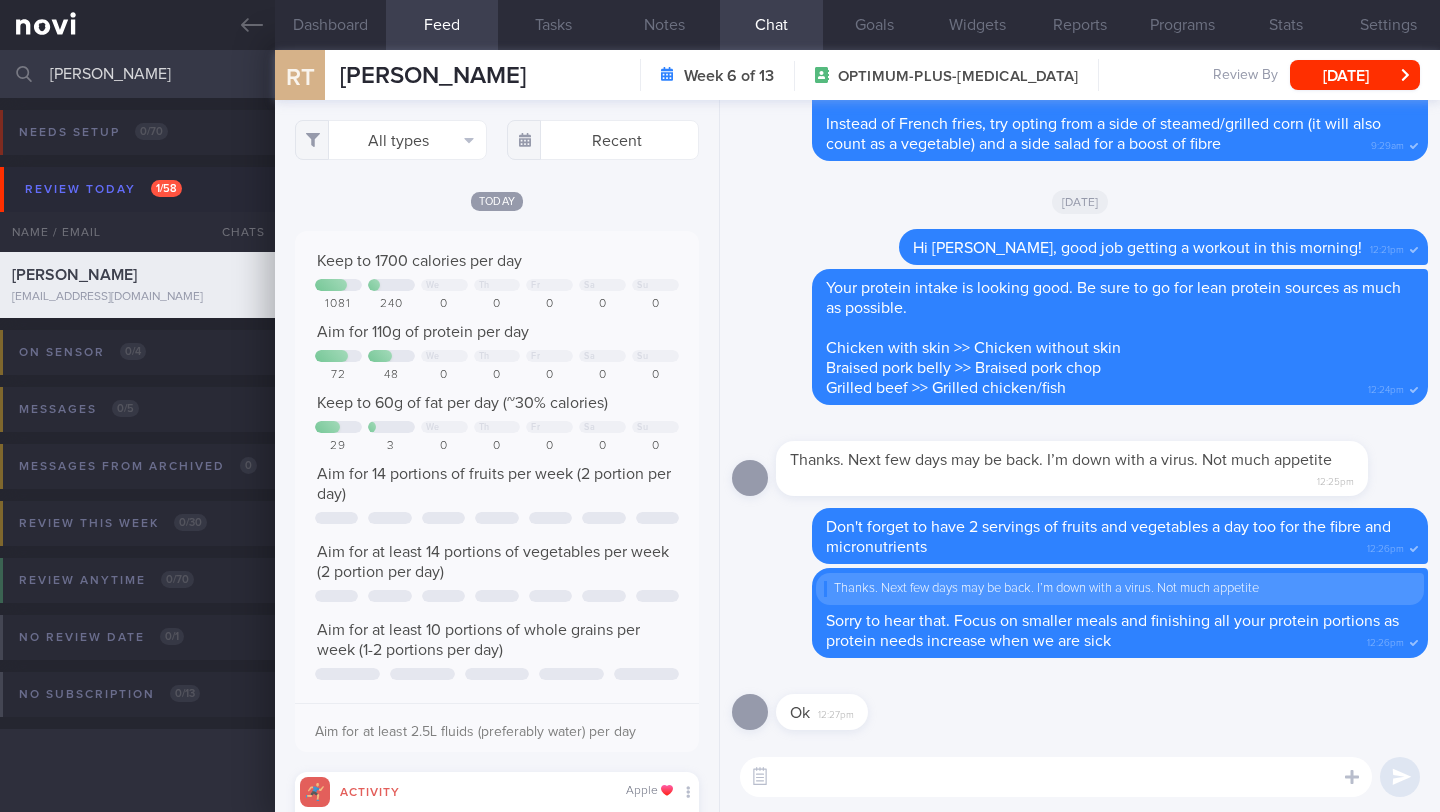 scroll, scrollTop: 999910, scrollLeft: 999637, axis: both 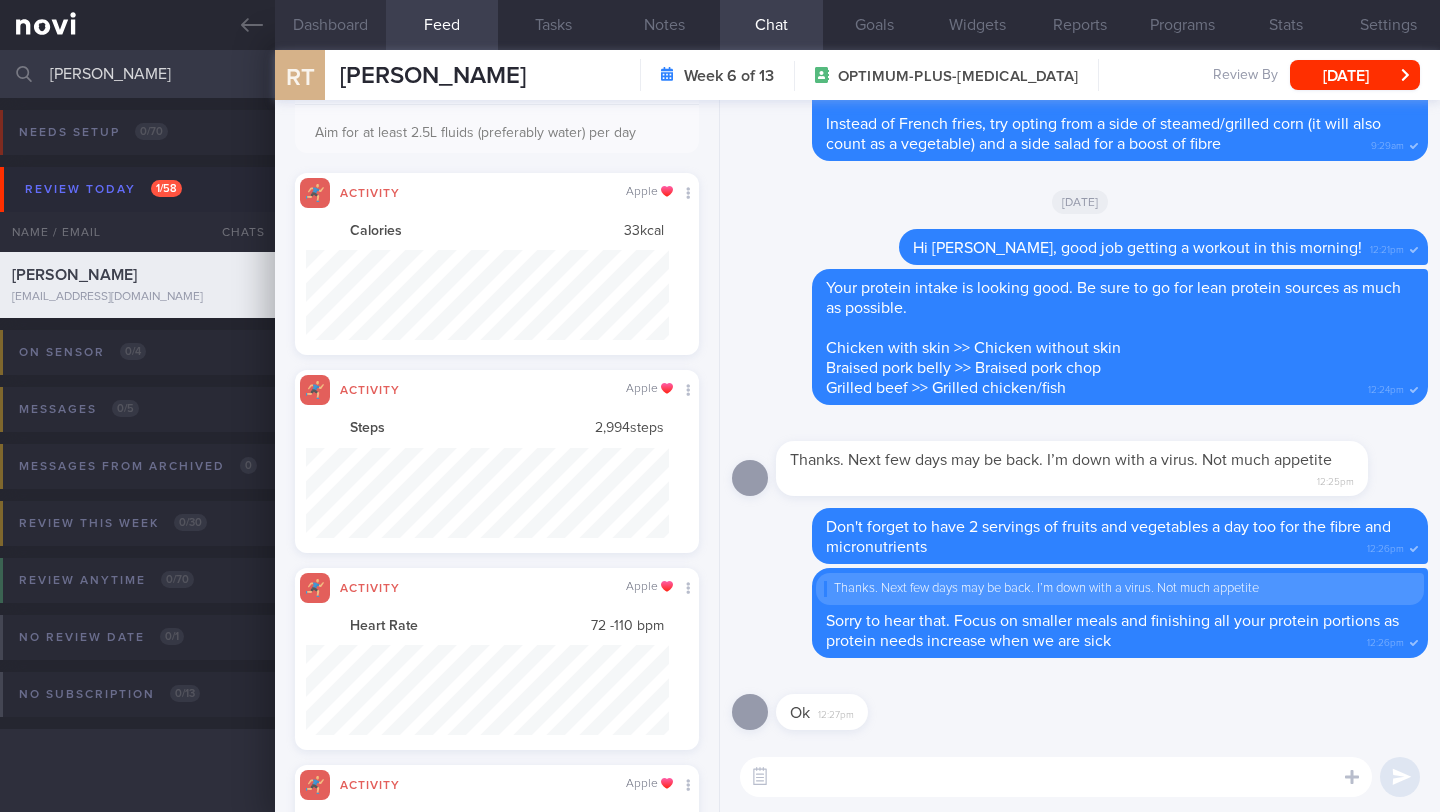 click on "Dashboard" at bounding box center [330, 25] 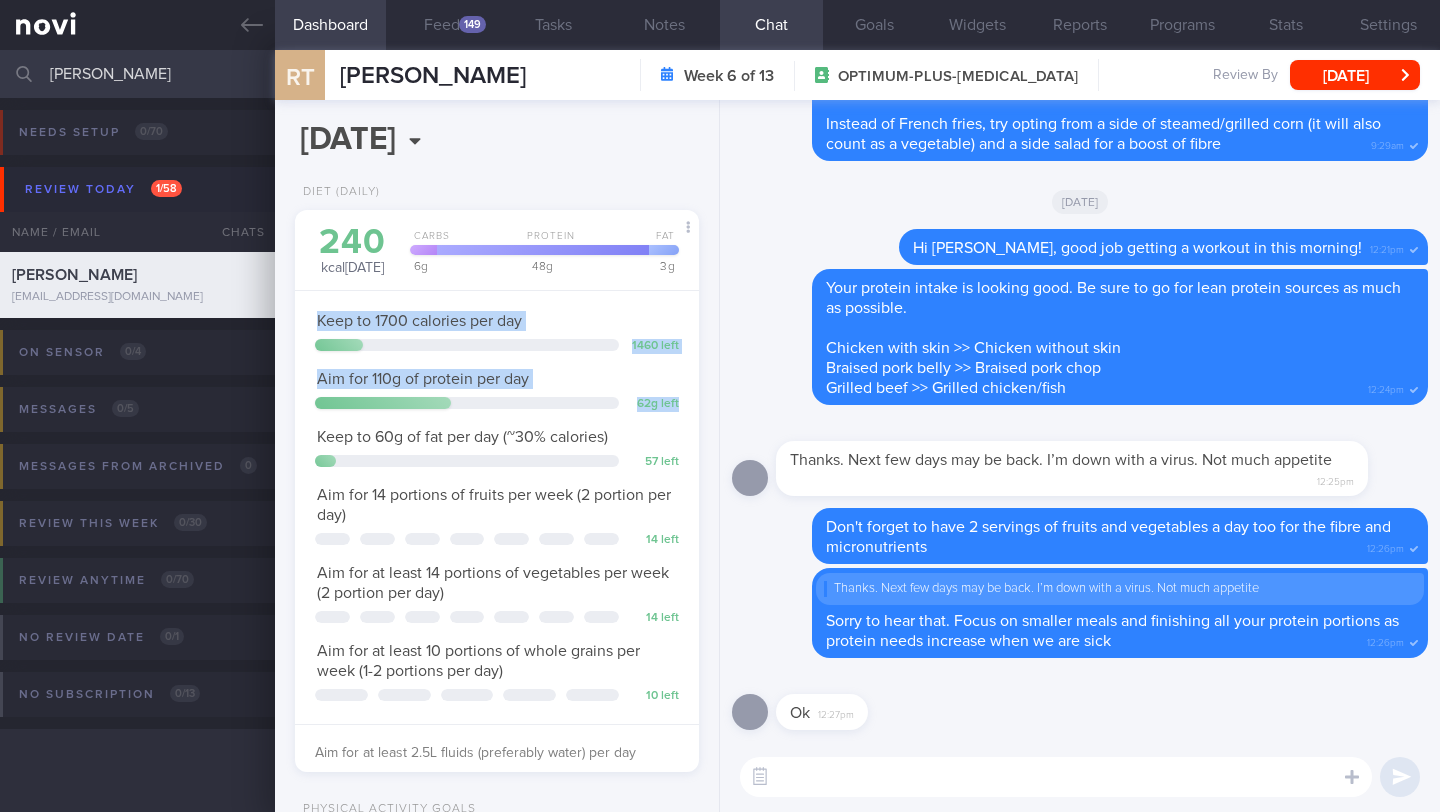 drag, startPoint x: 701, startPoint y: 296, endPoint x: 693, endPoint y: 398, distance: 102.31325 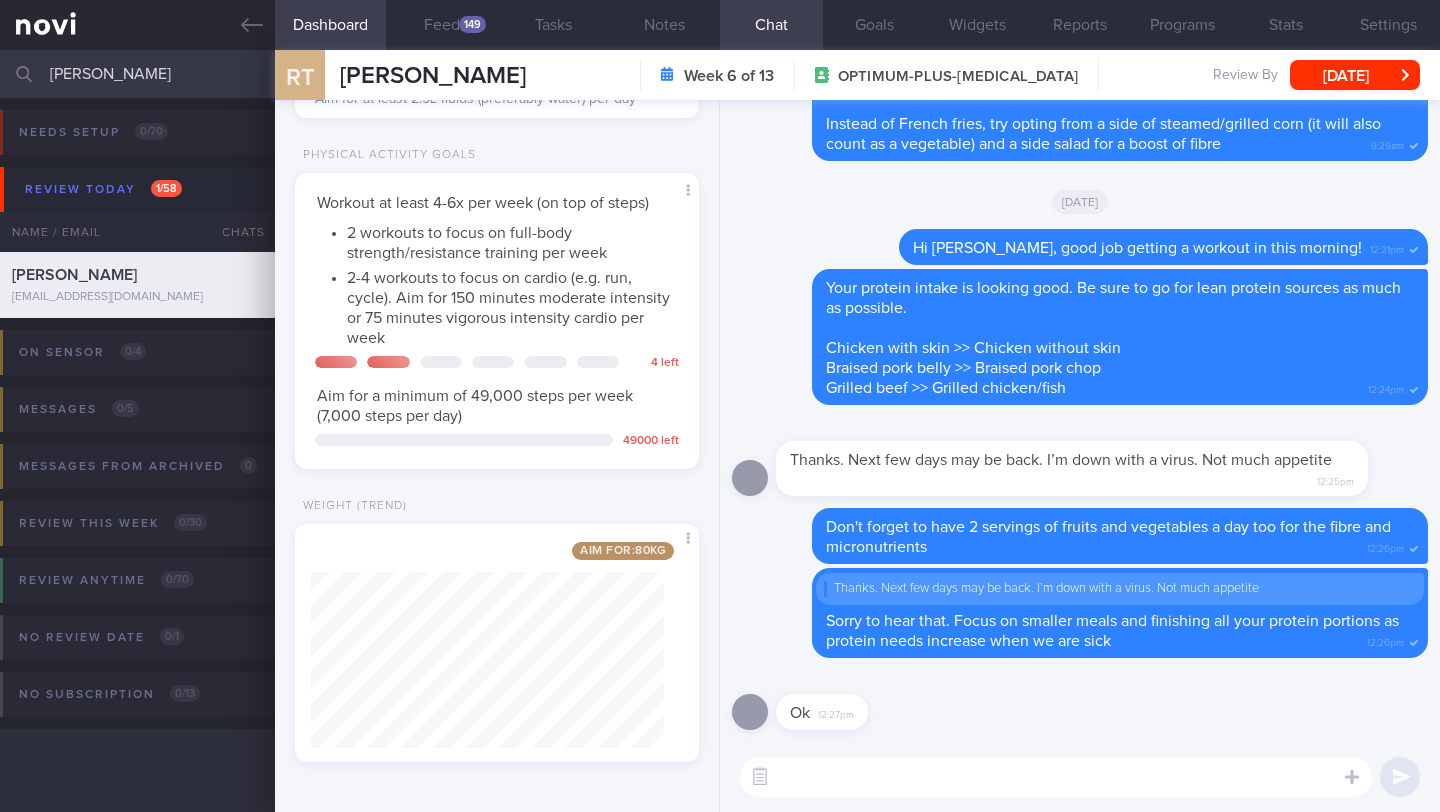 click at bounding box center [1056, 777] 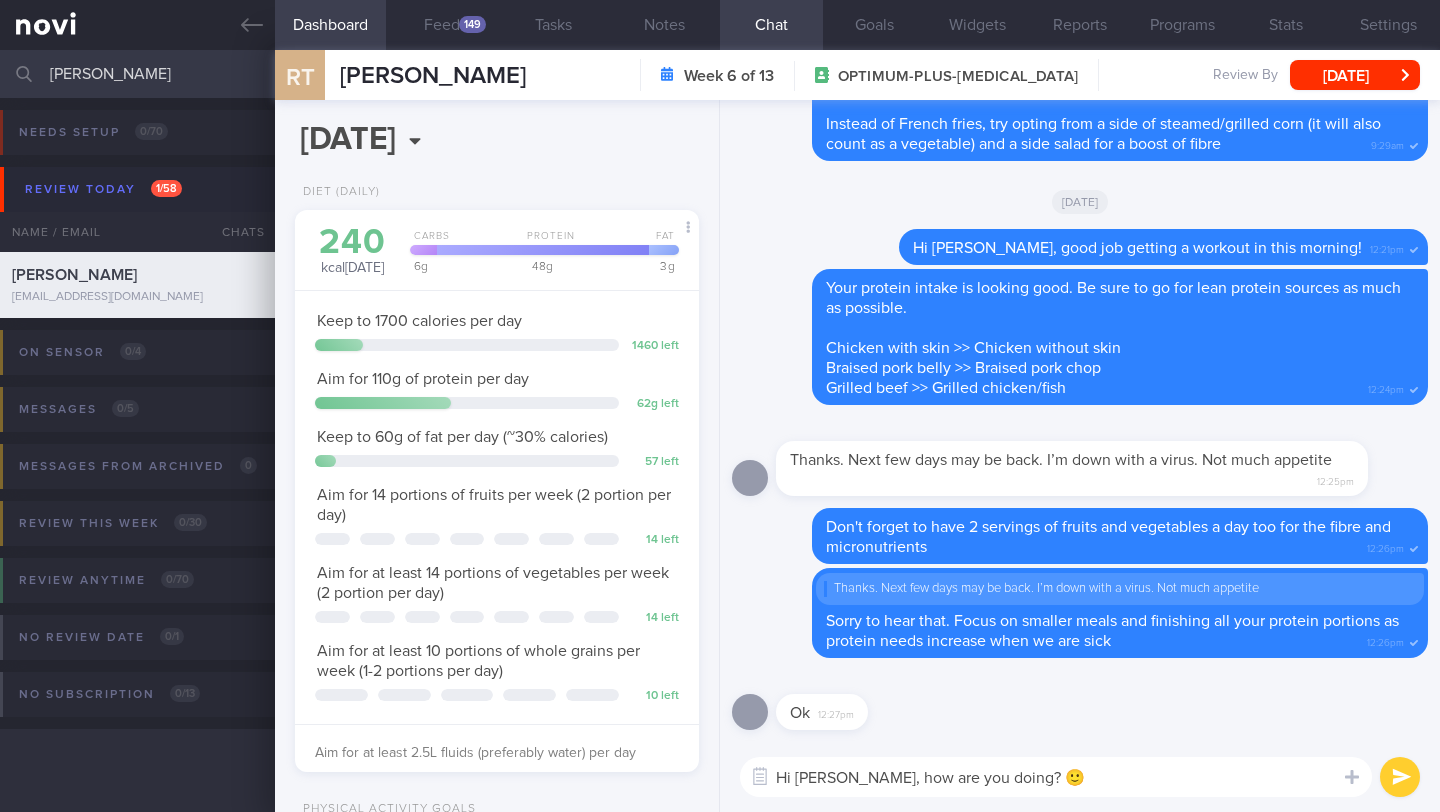 type on "Hi [PERSON_NAME], how are you doing? 🙂" 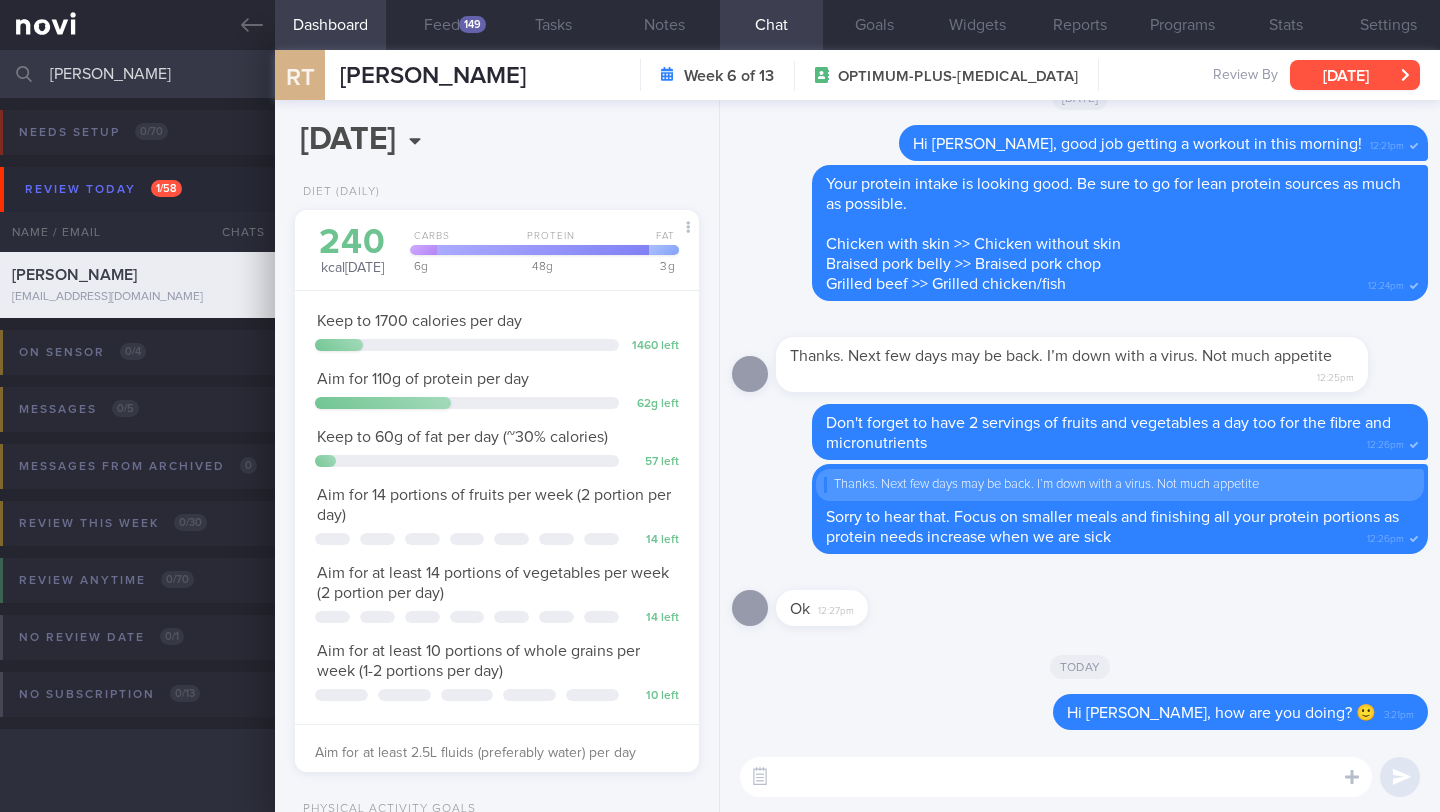 click on "[DATE]" at bounding box center [1355, 75] 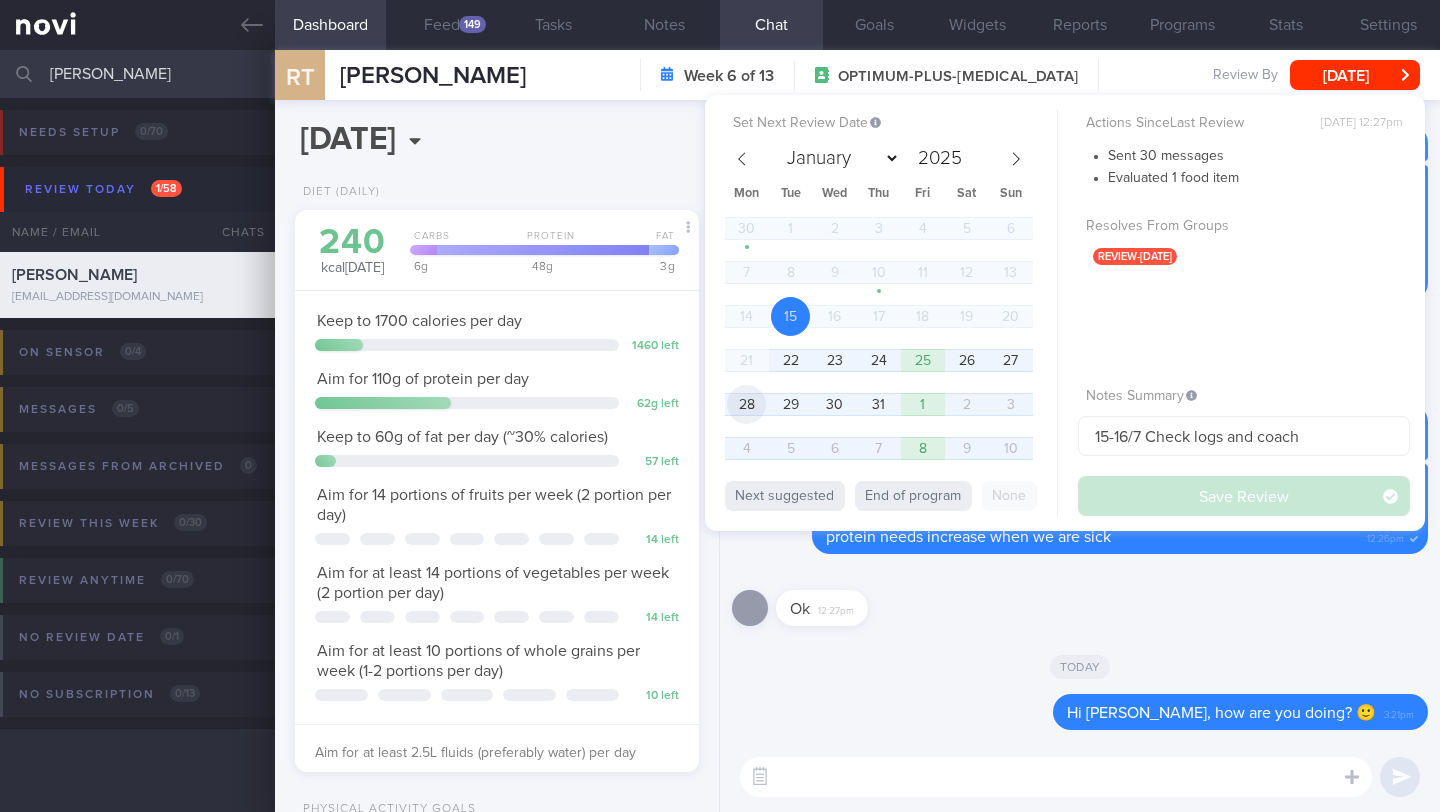 click on "28" at bounding box center (746, 404) 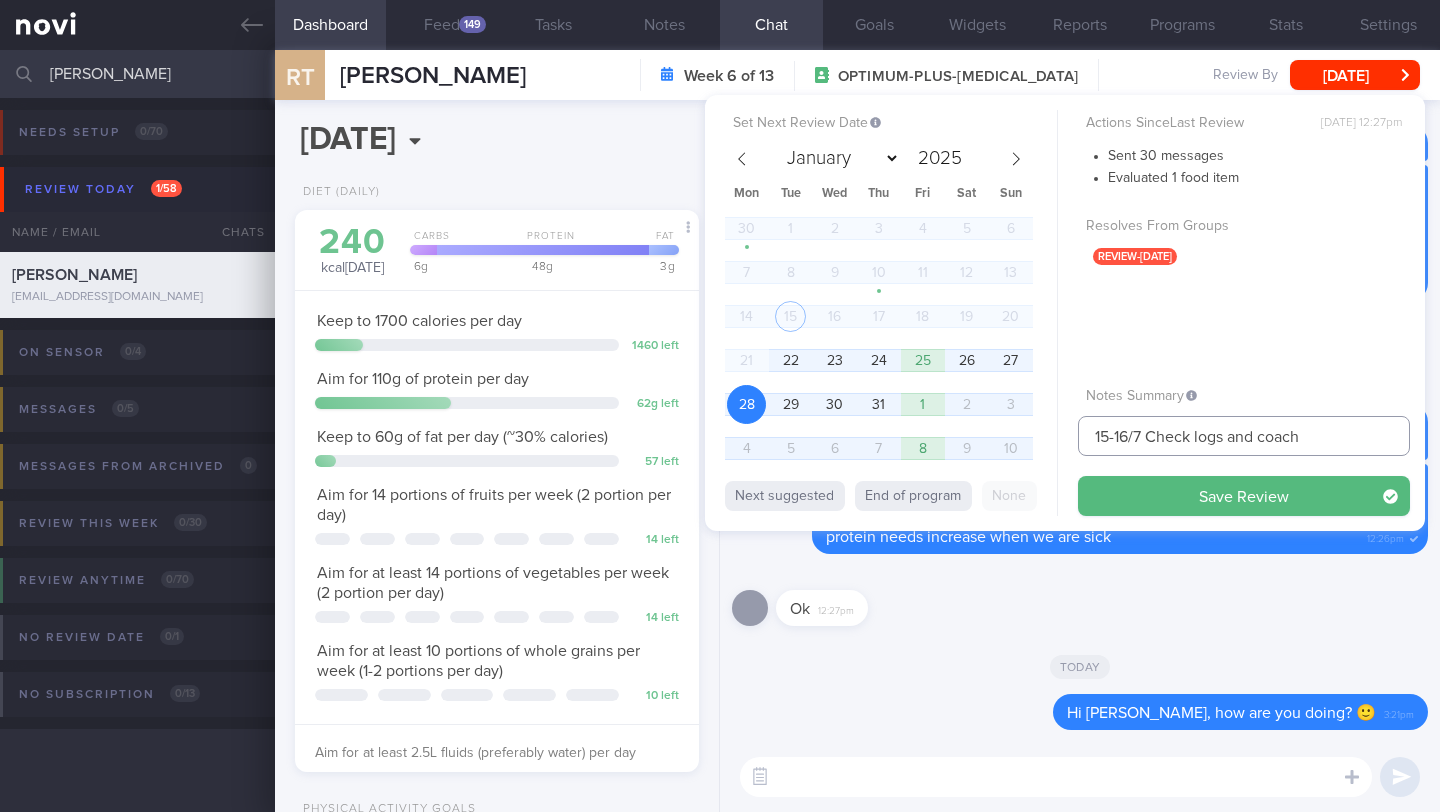 drag, startPoint x: 1128, startPoint y: 436, endPoint x: 1069, endPoint y: 437, distance: 59.008472 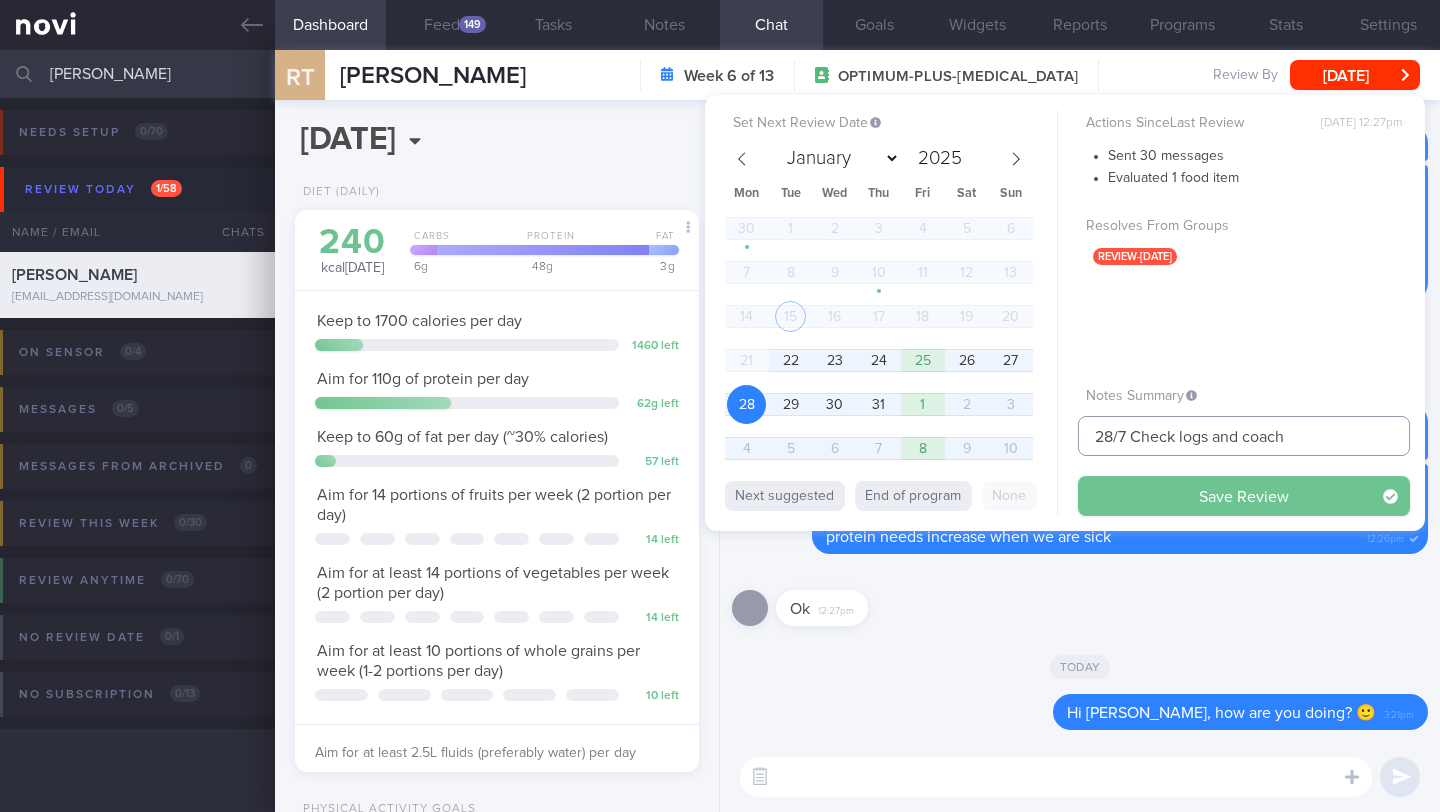 type on "28/7 Check logs and coach" 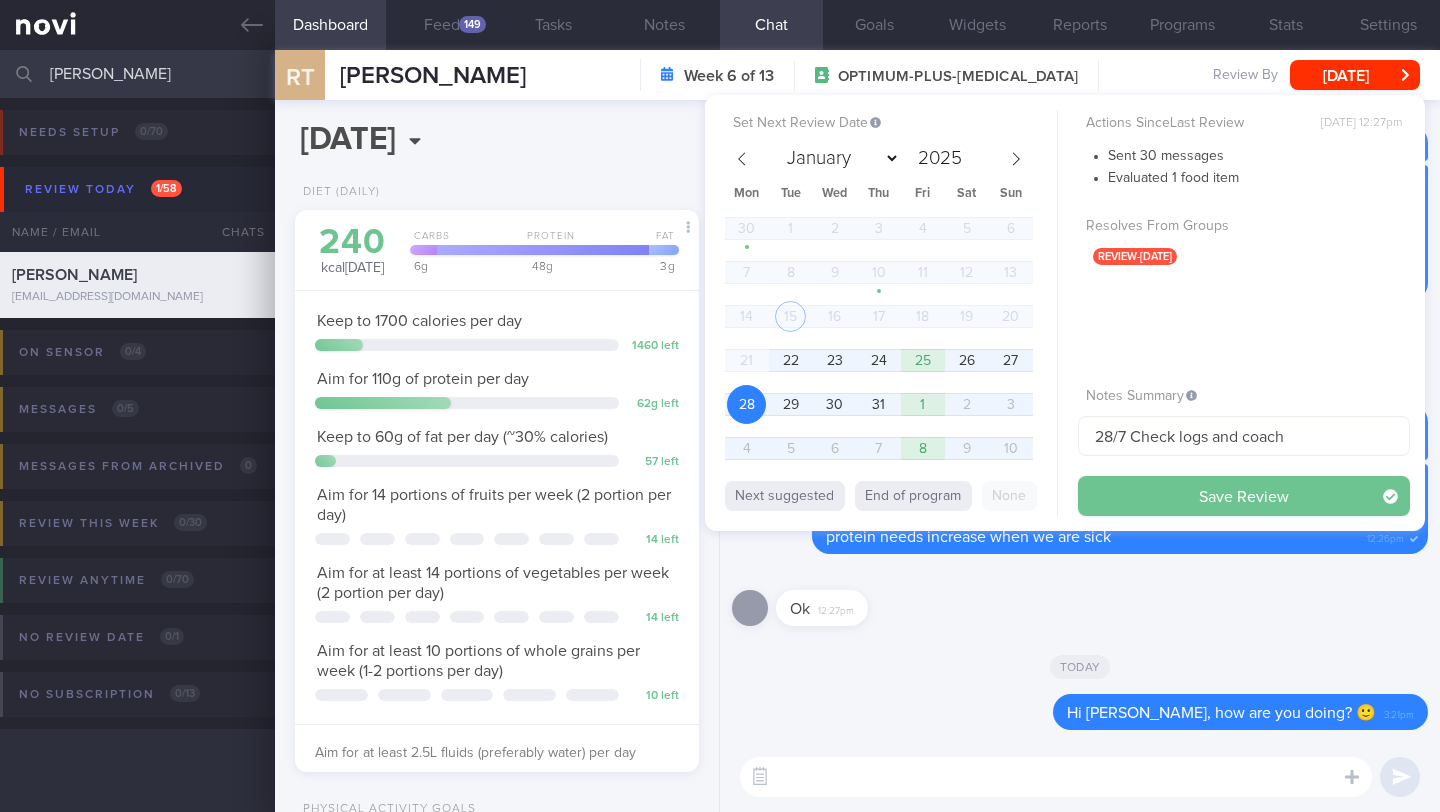 click on "Save Review" at bounding box center (1244, 496) 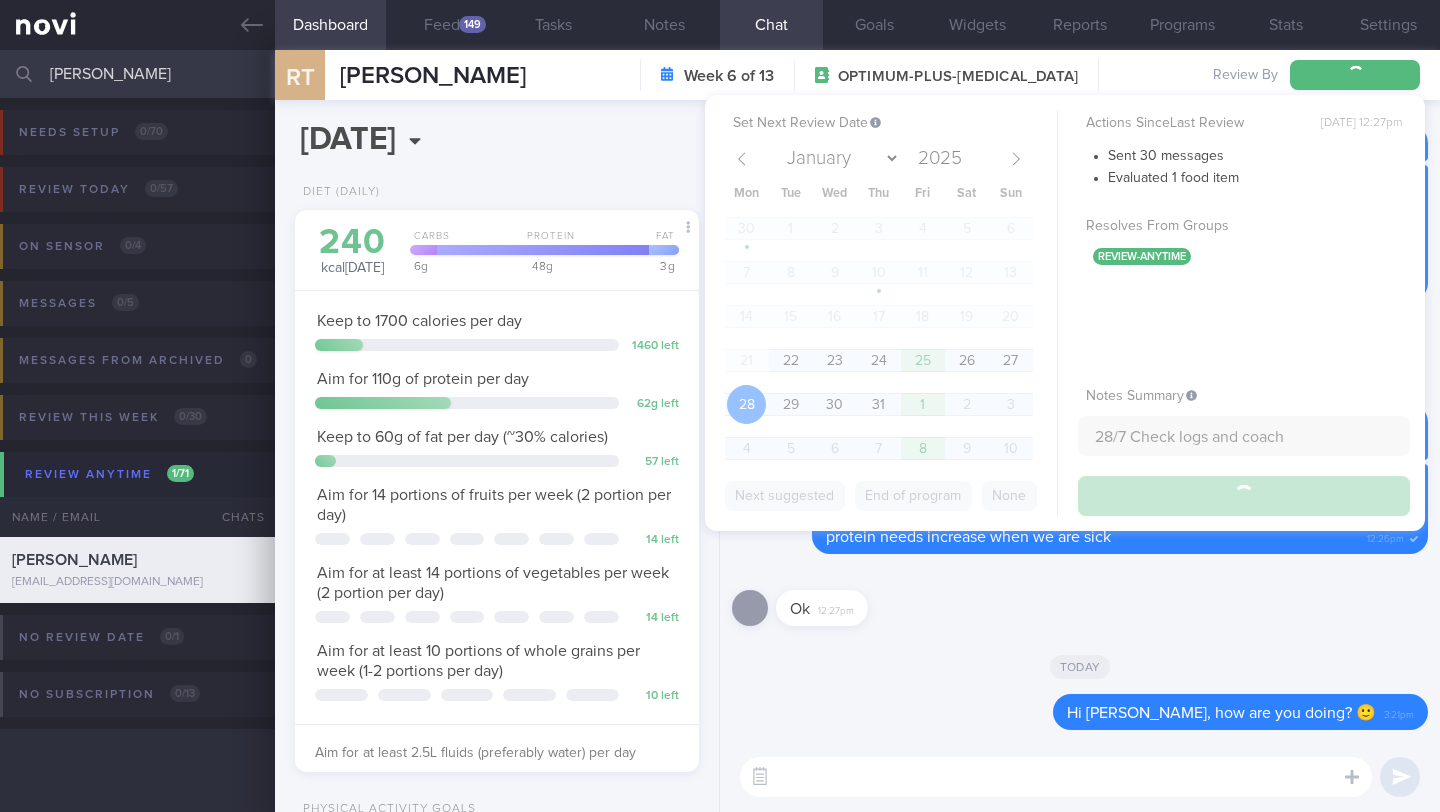 type on "28/7 Check logs and coach" 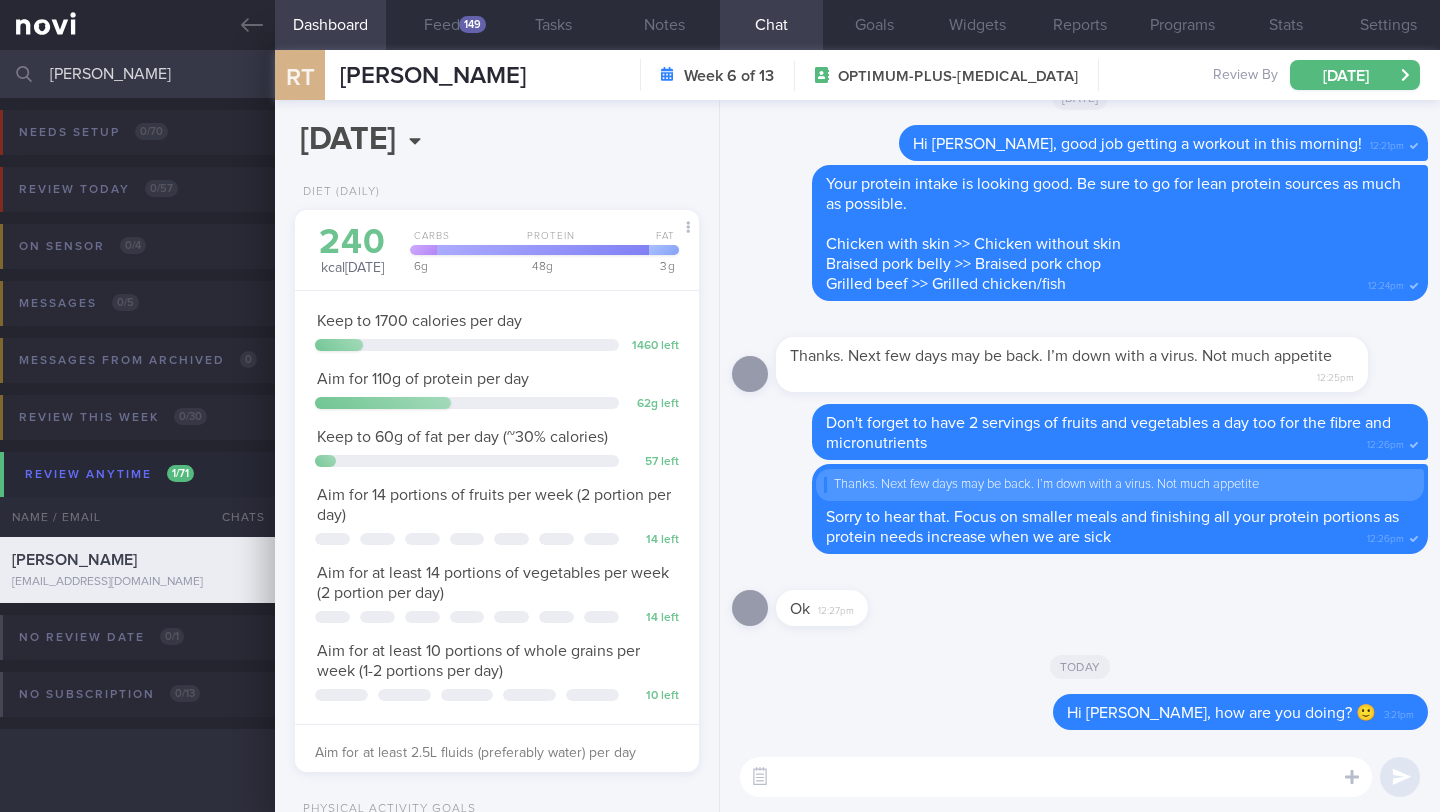 click at bounding box center (1056, 777) 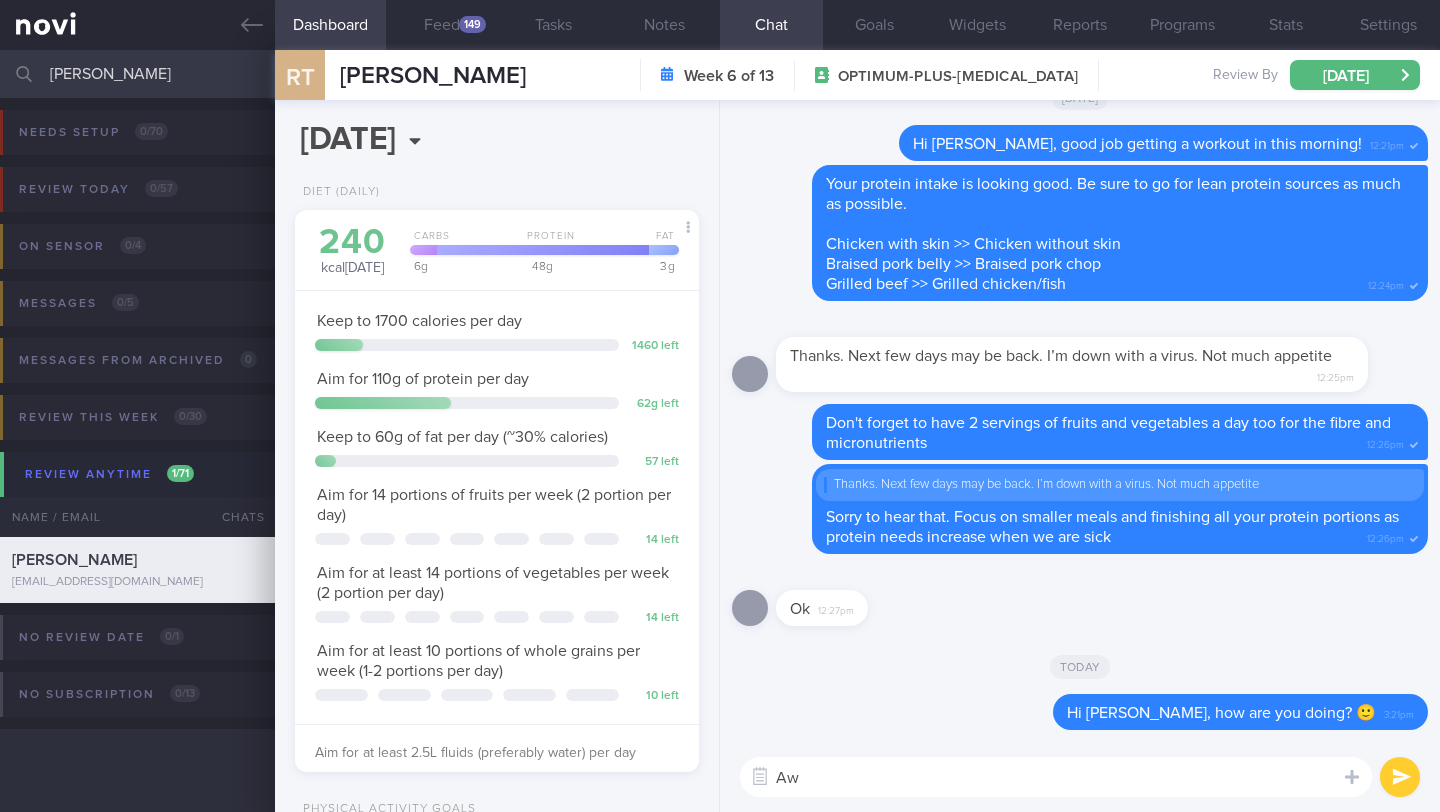 type on "A" 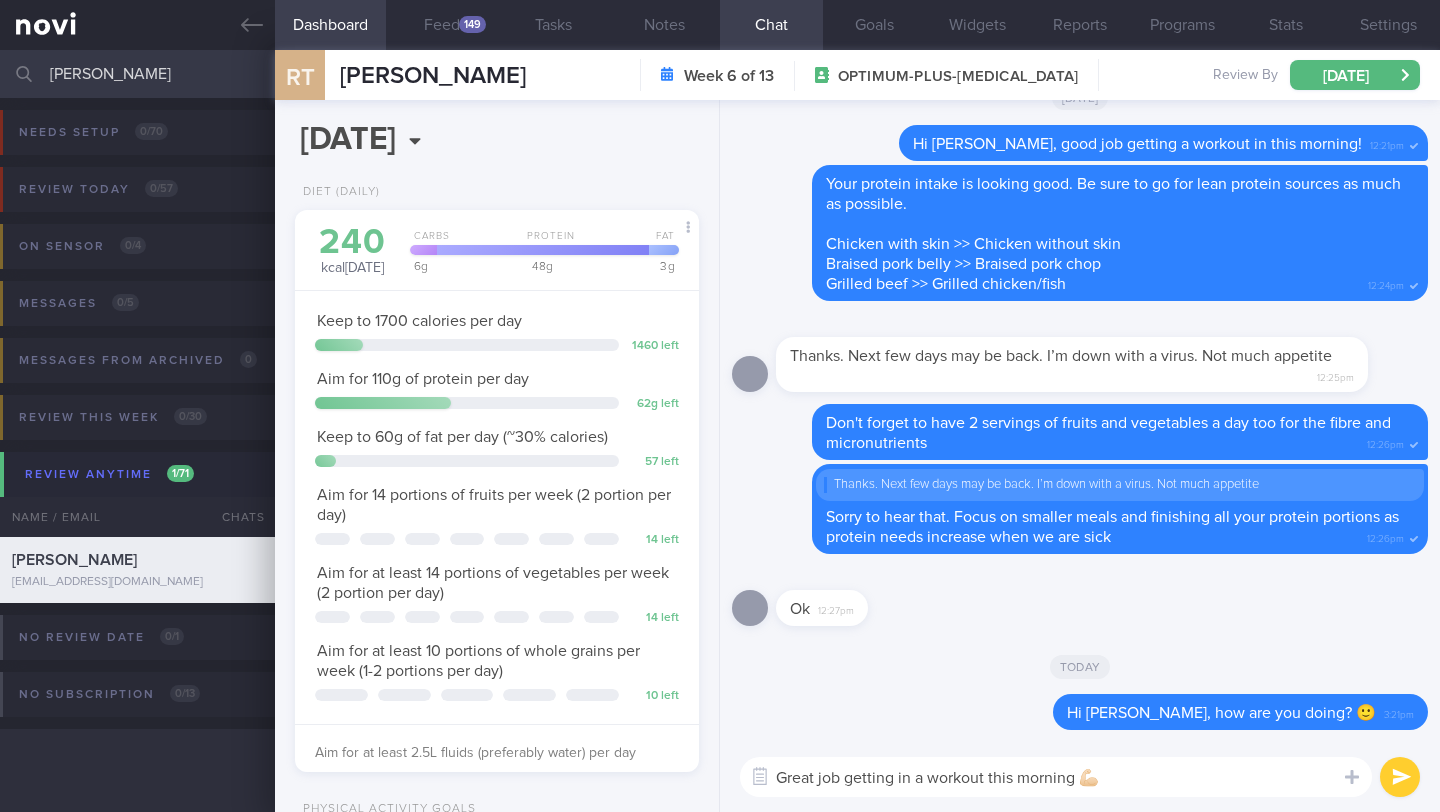 click on "Great job getting in a workout this morning 💪🏻" at bounding box center (1056, 777) 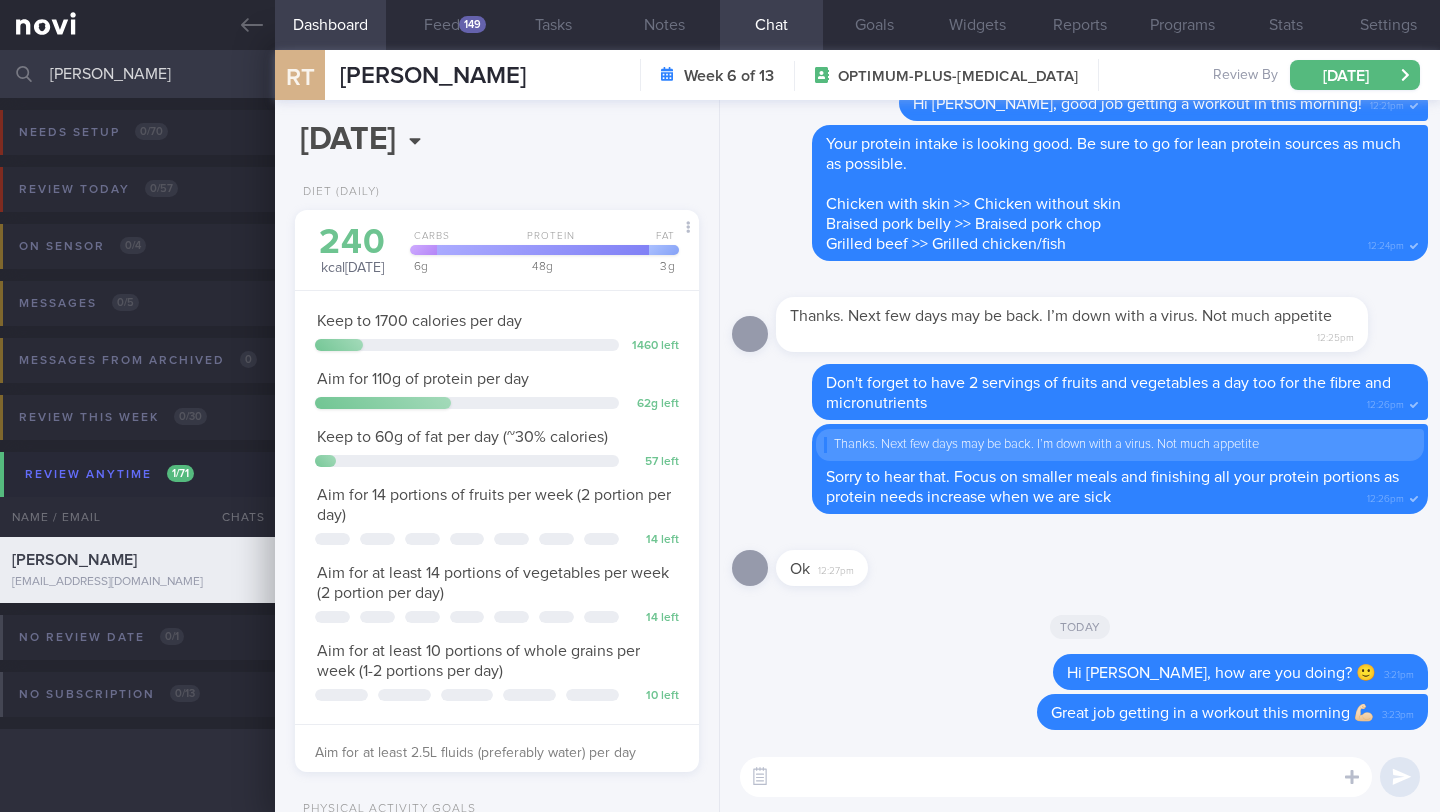 drag, startPoint x: 160, startPoint y: 78, endPoint x: 11, endPoint y: 76, distance: 149.01343 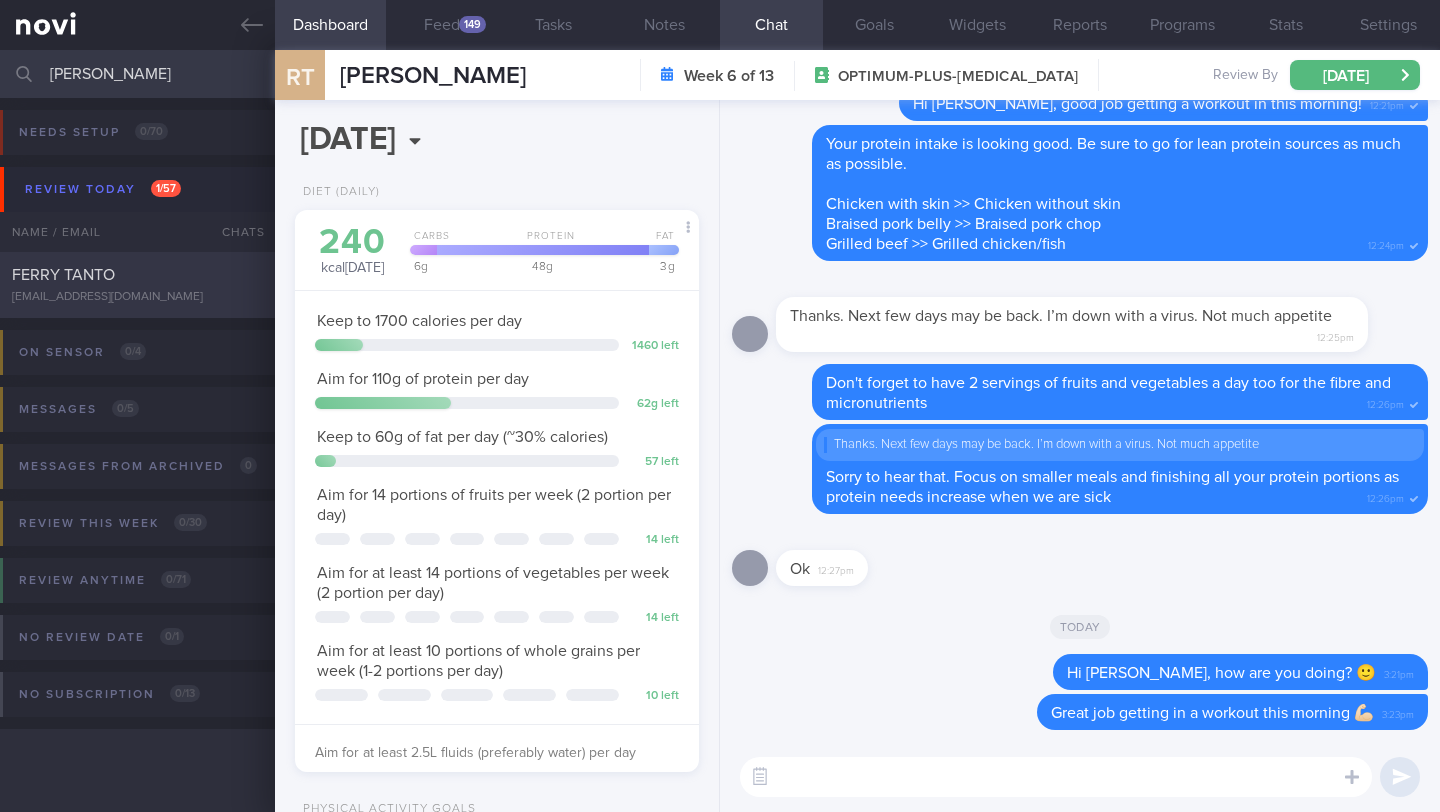 type on "[PERSON_NAME]" 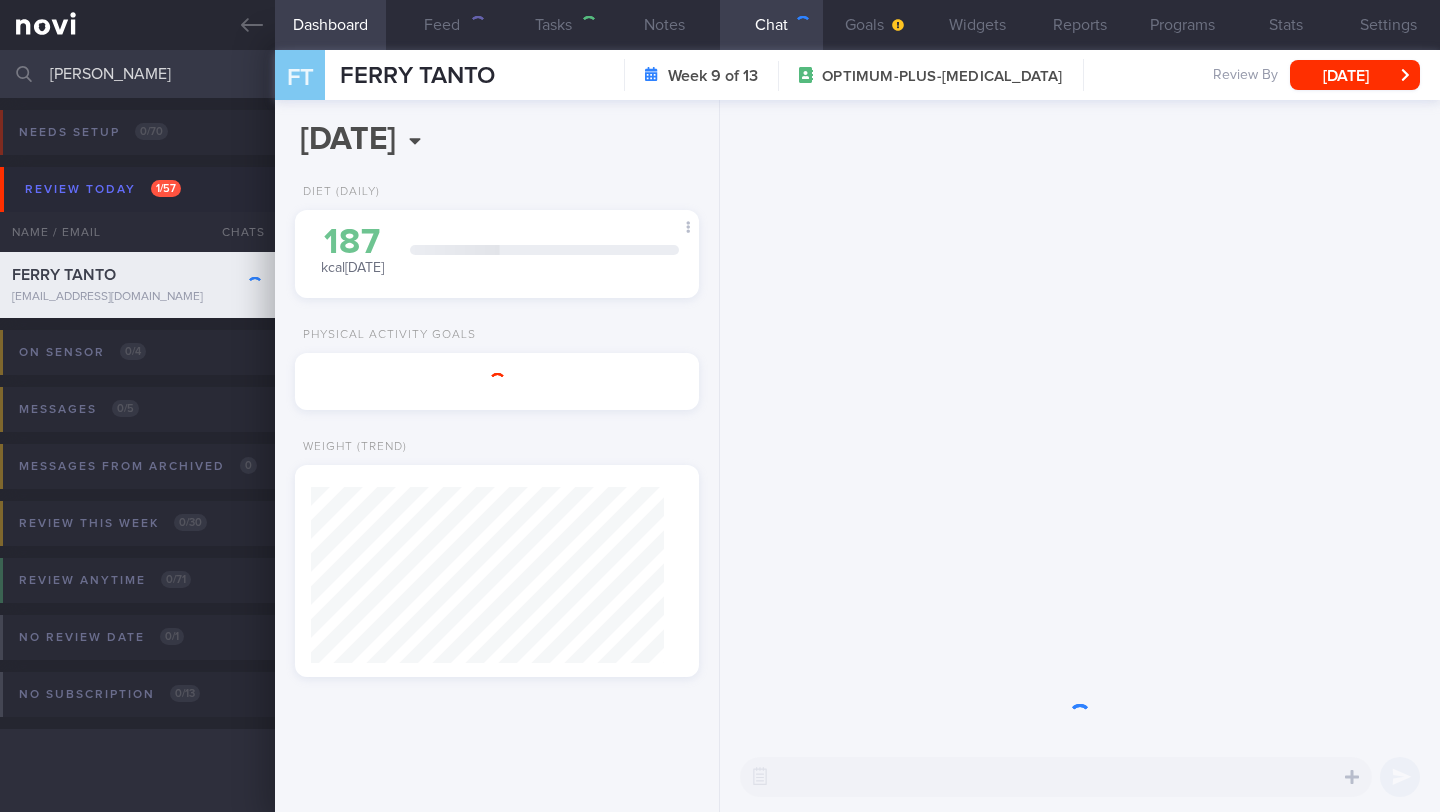 scroll, scrollTop: 1347, scrollLeft: 0, axis: vertical 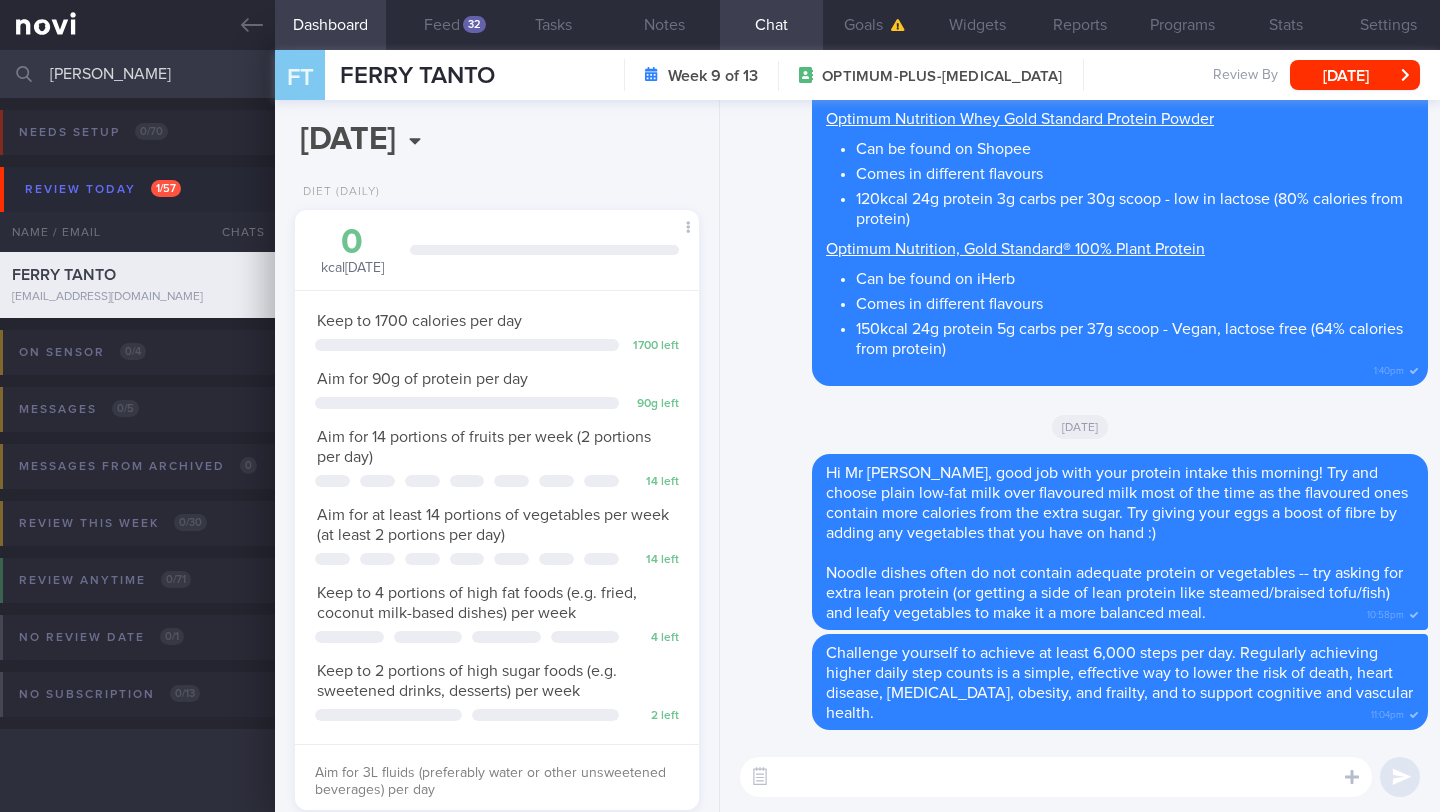 click at bounding box center (1056, 777) 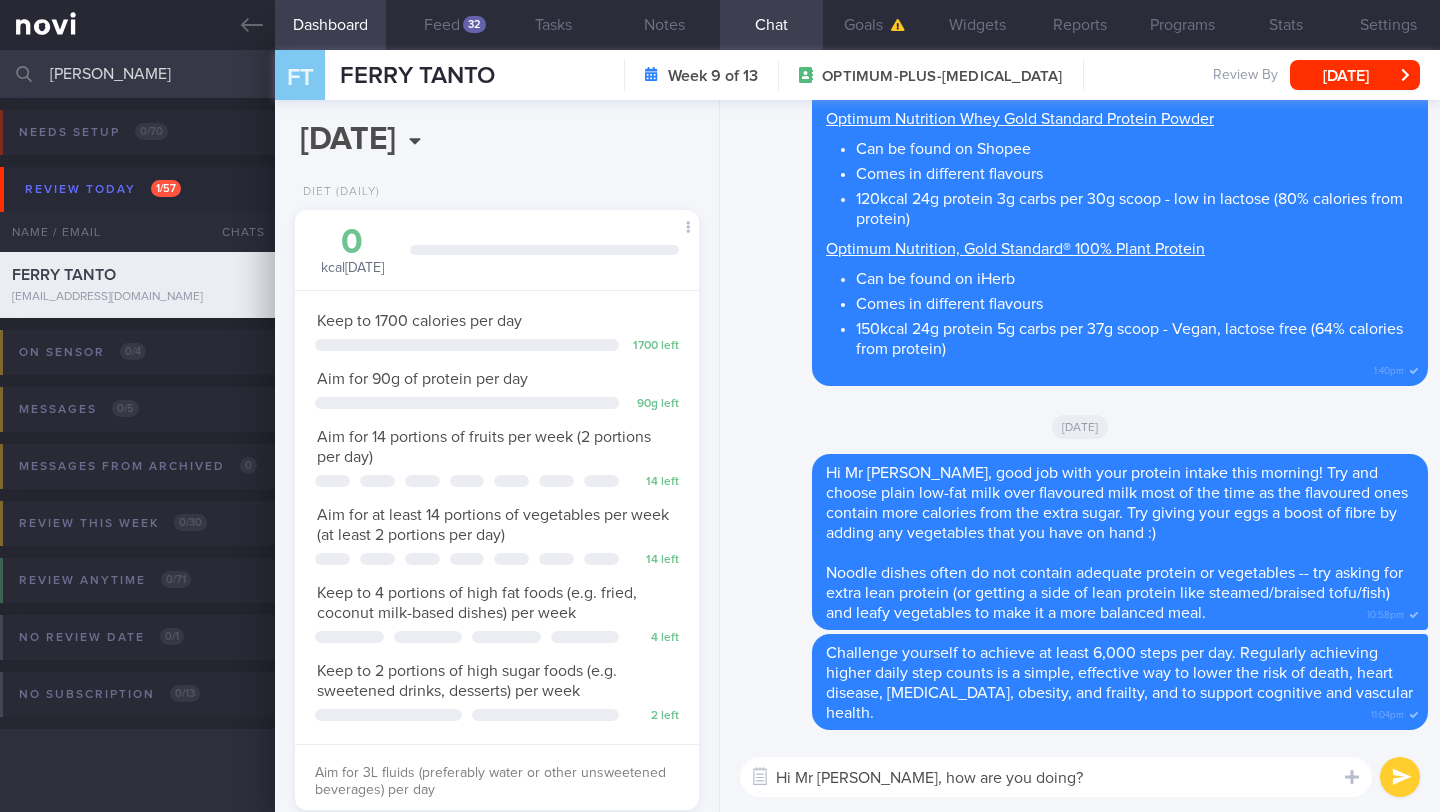 type on "Hi Mr [PERSON_NAME], how are you doing? 🙂" 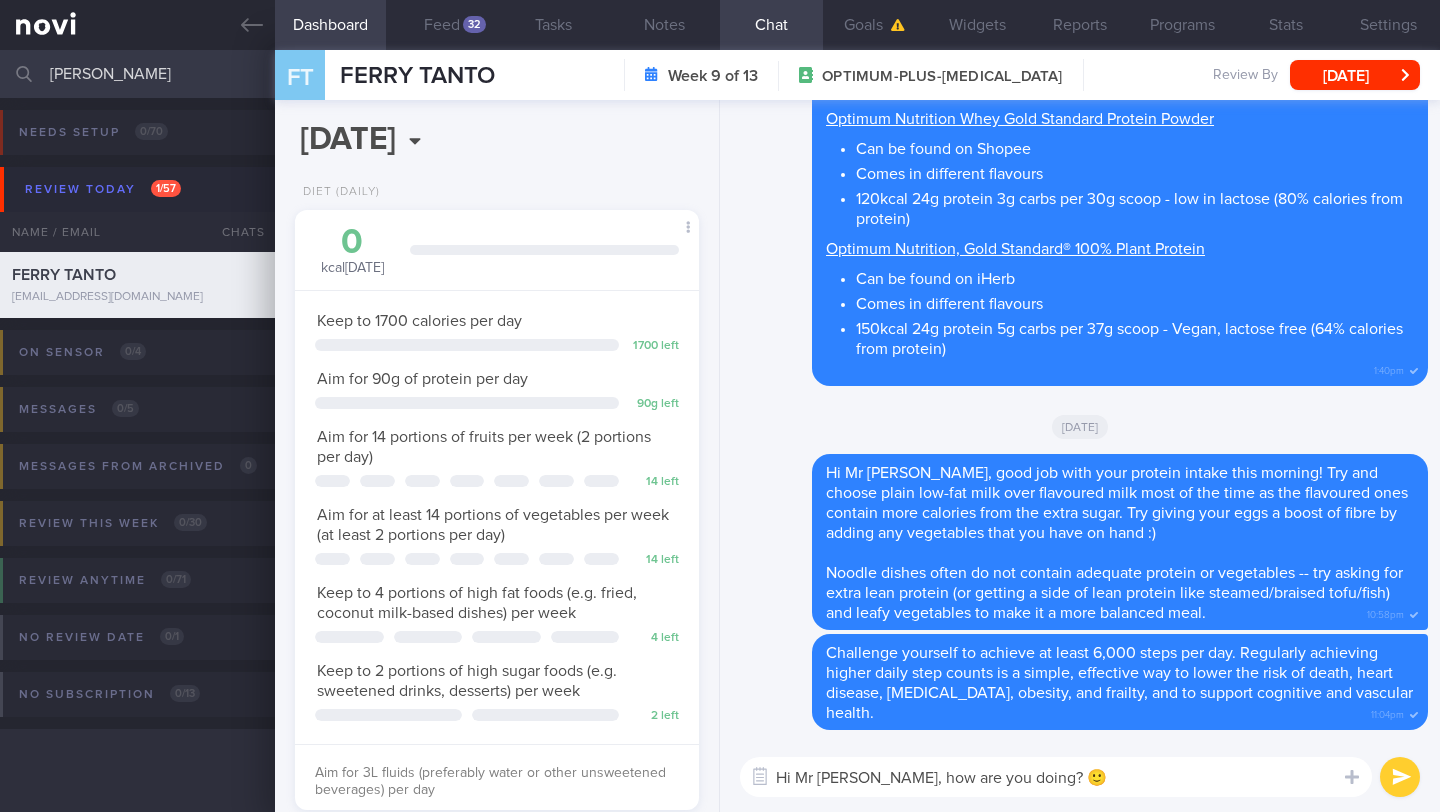 type 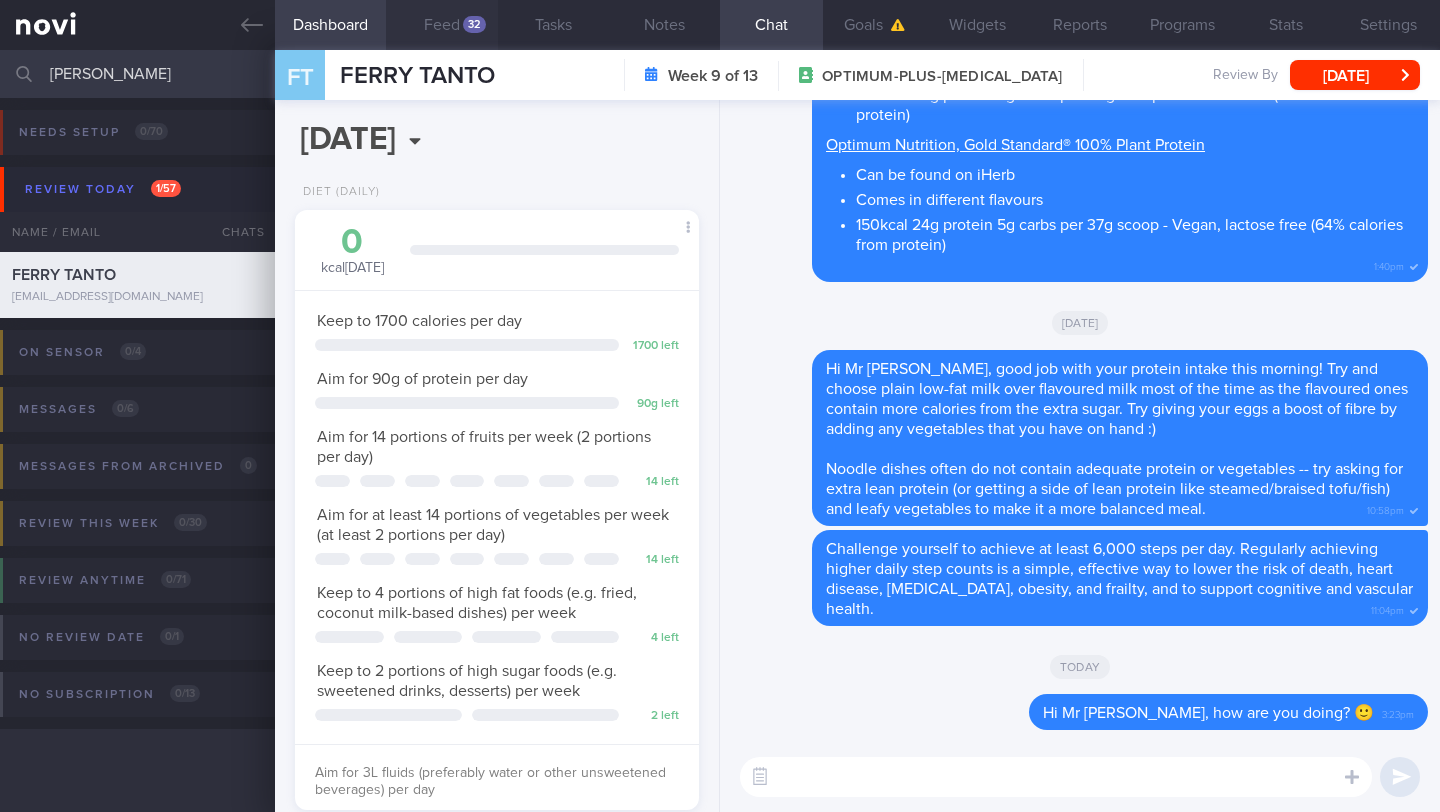 click on "Feed
32" at bounding box center [441, 25] 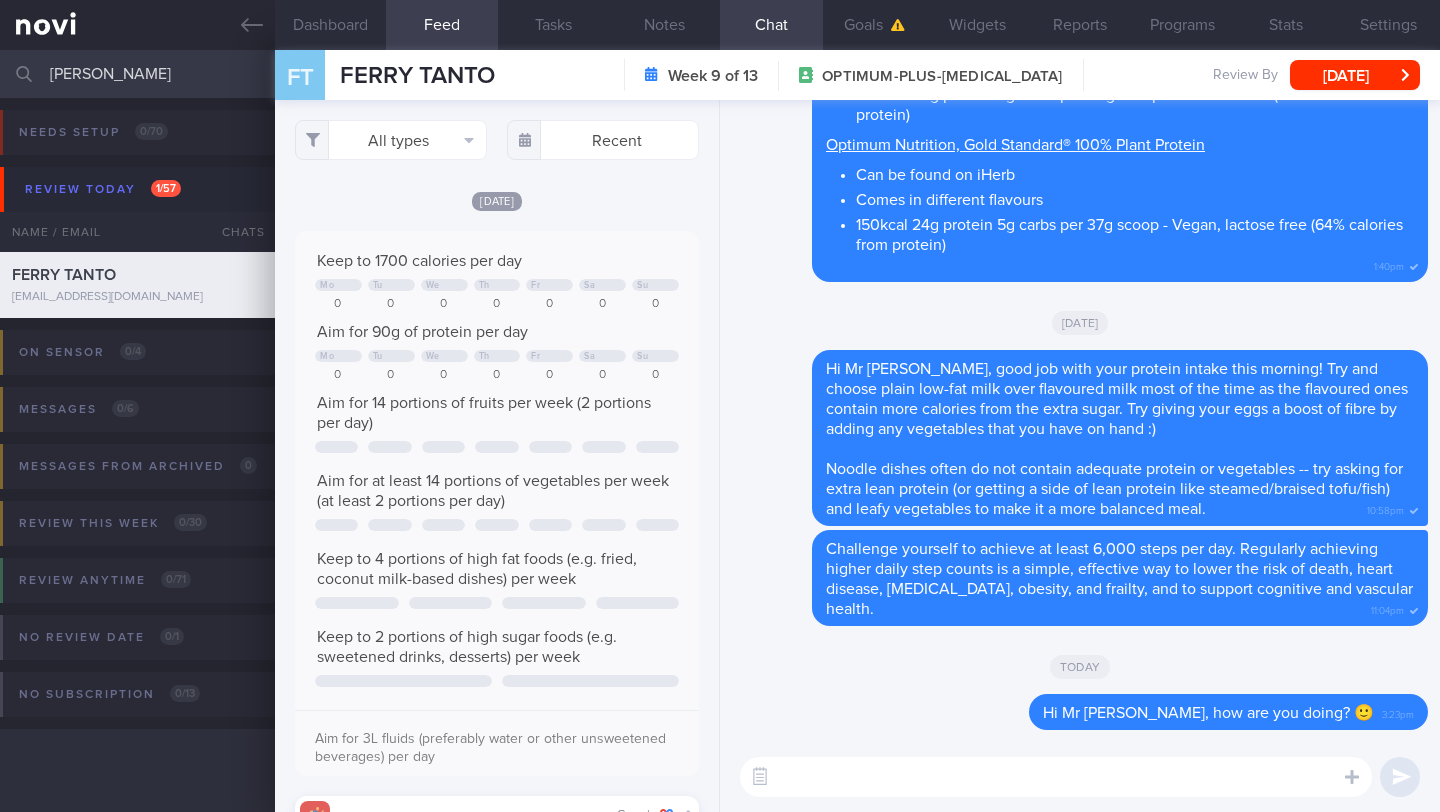 scroll, scrollTop: 999910, scrollLeft: 999637, axis: both 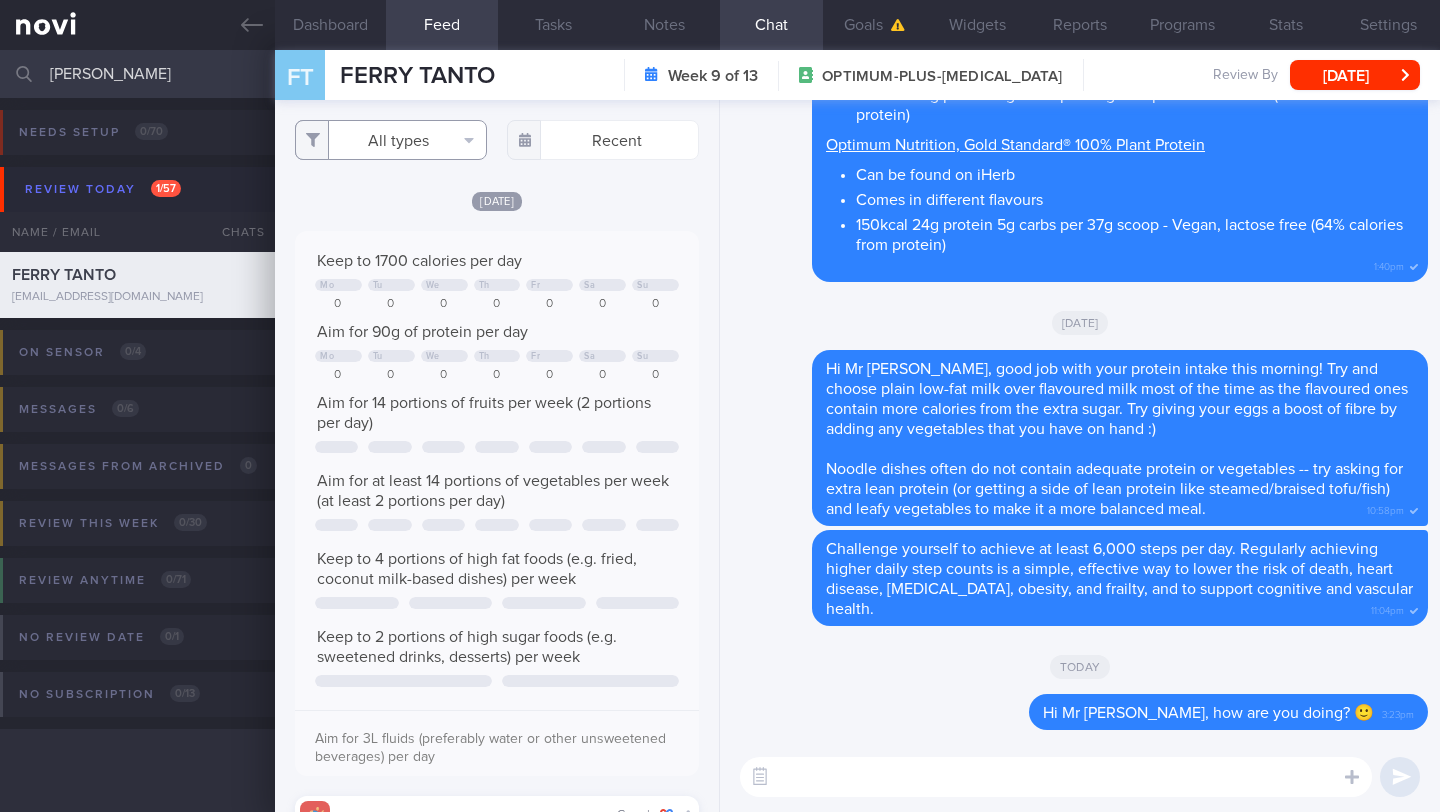 click on "All types" at bounding box center (391, 140) 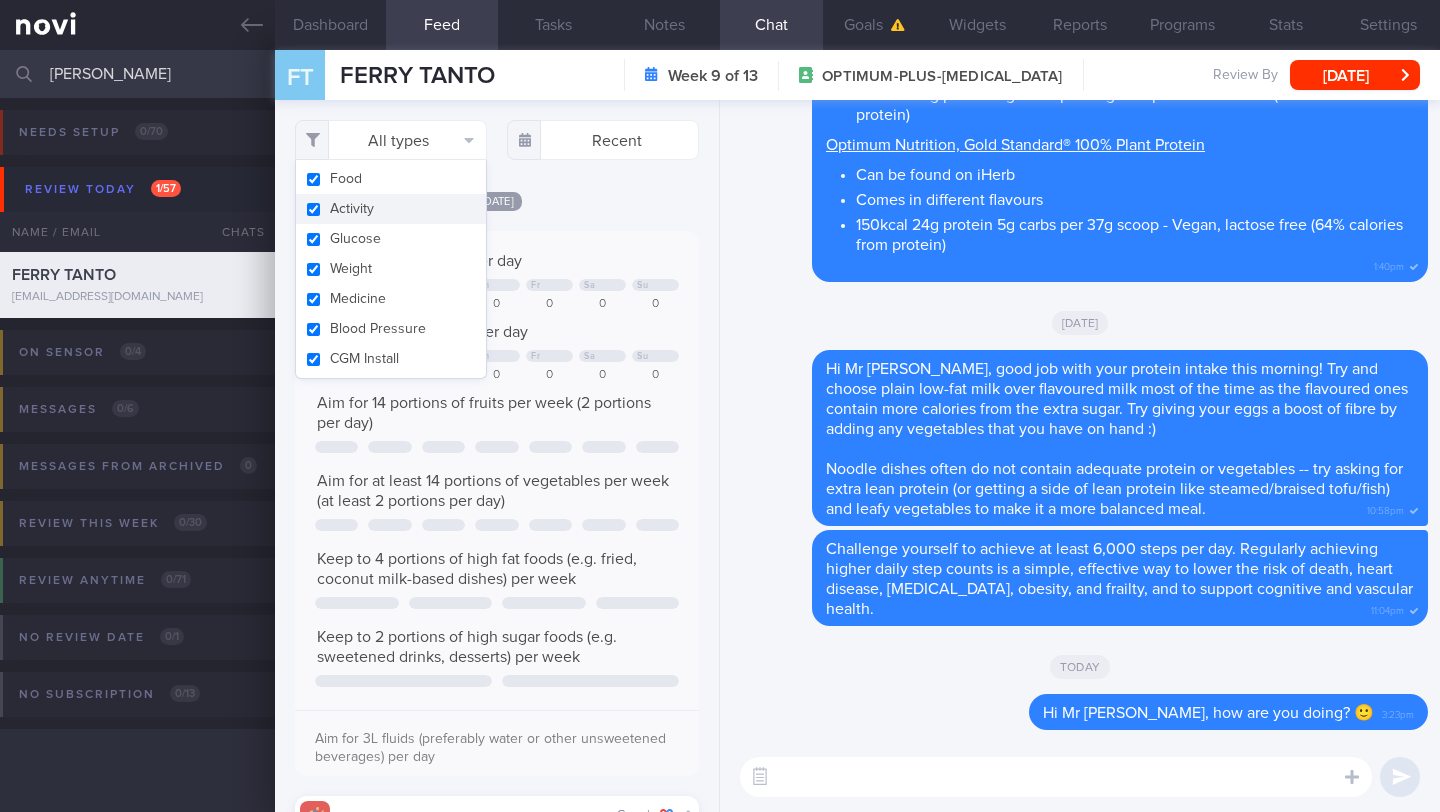 click on "Activity" at bounding box center (391, 209) 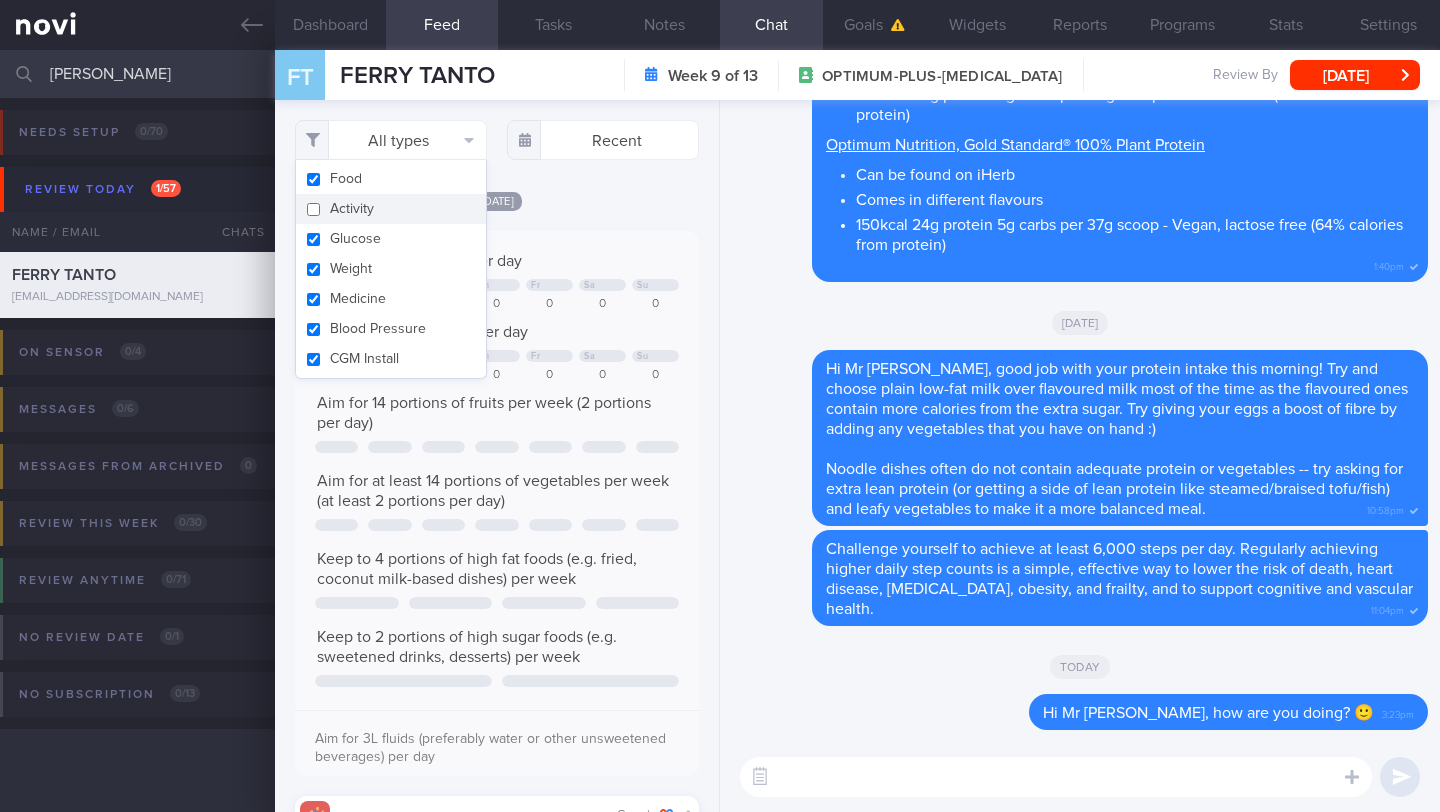 checkbox on "false" 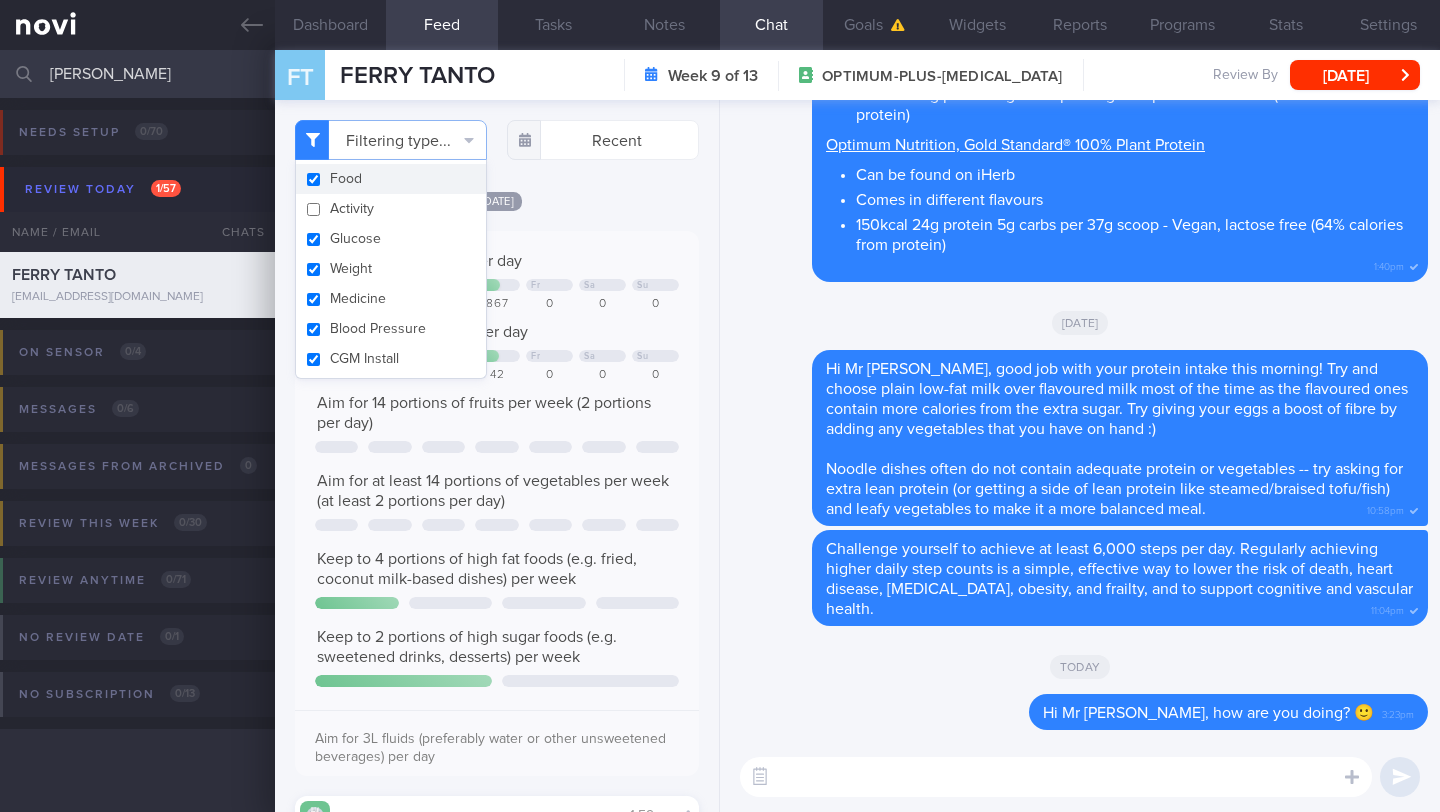 click on "Filtering type...
Food
Activity
Glucose
Weight
Medicine
Blood Pressure
CGM Install
Recent
[DATE]" at bounding box center [497, 456] 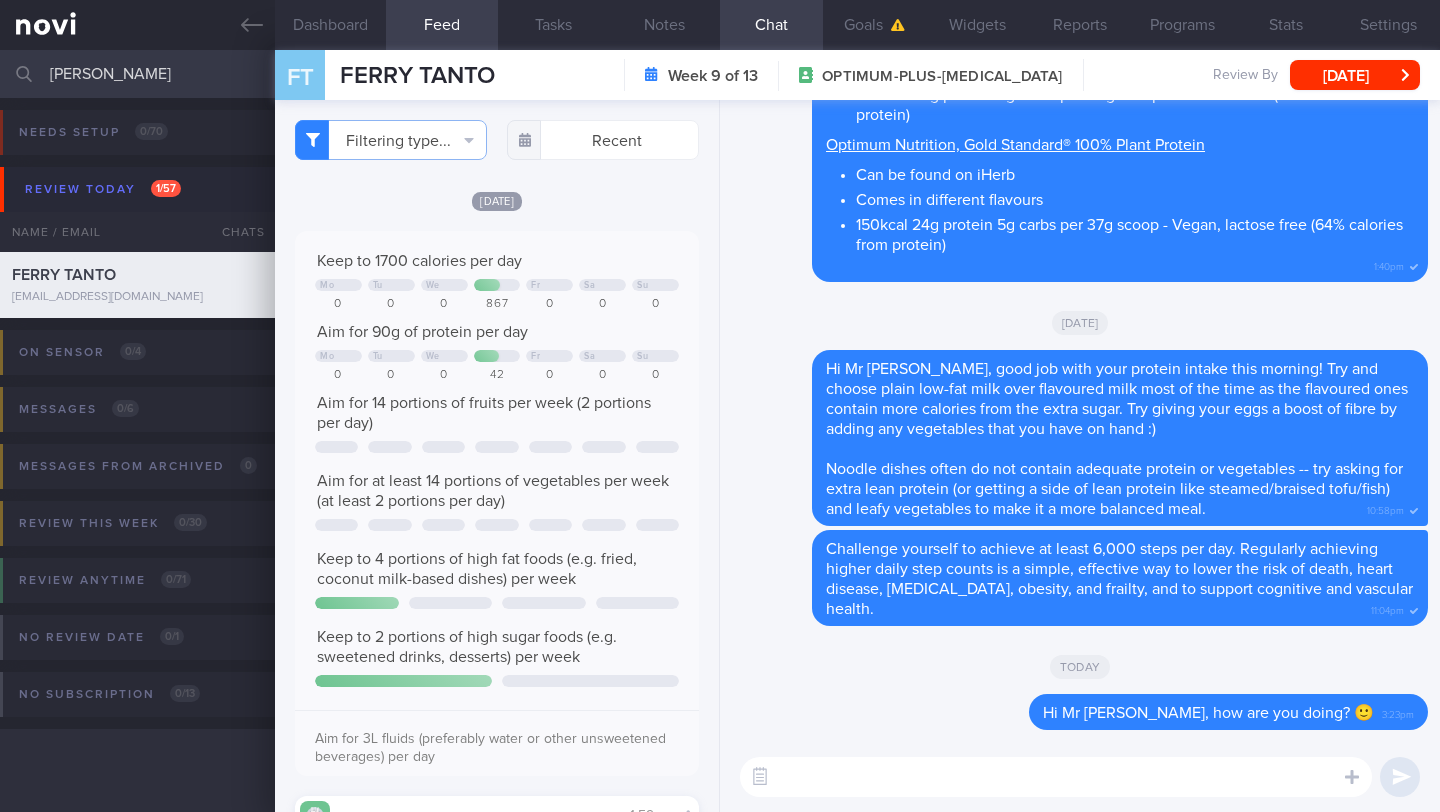 click at bounding box center [1056, 777] 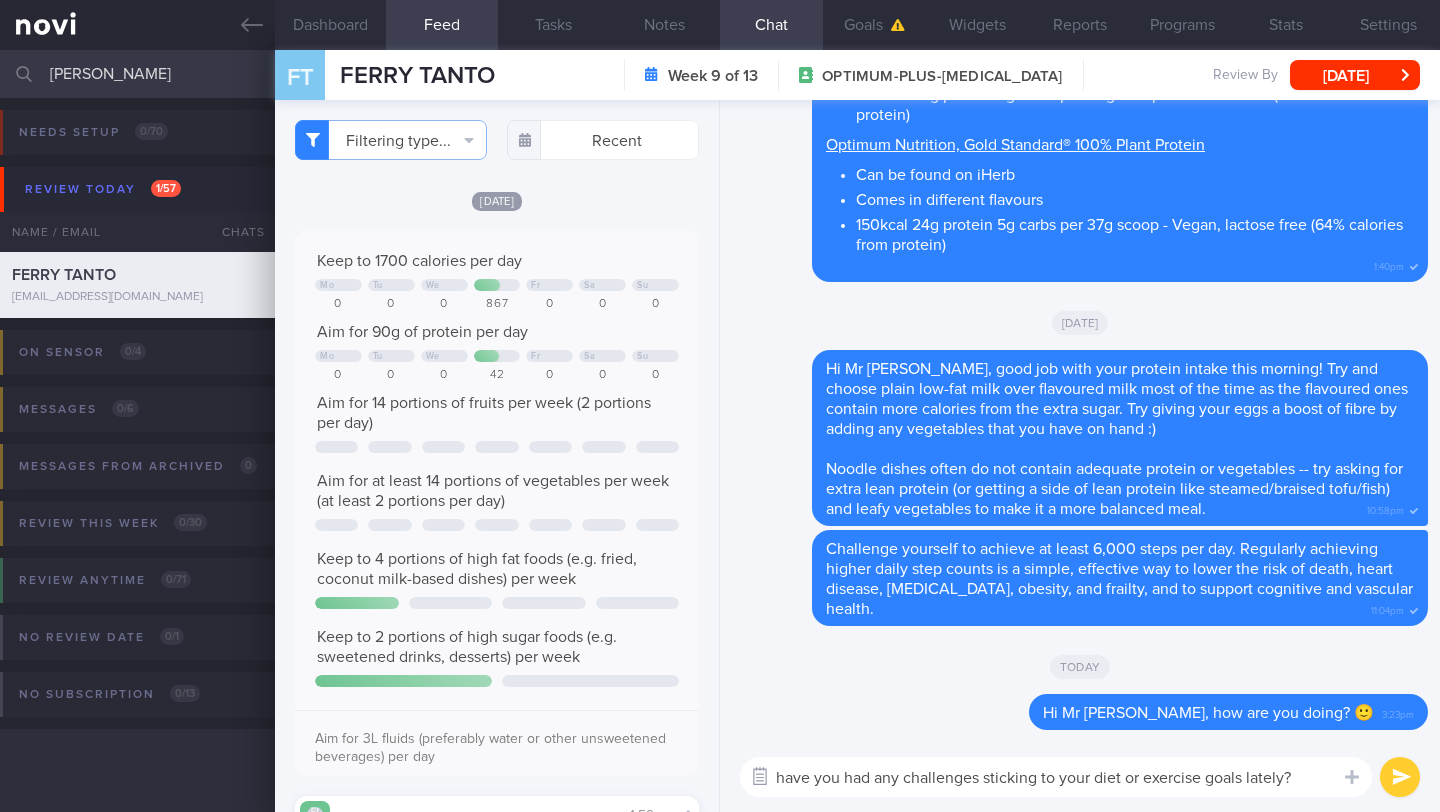 drag, startPoint x: 790, startPoint y: 780, endPoint x: 757, endPoint y: 776, distance: 33.24154 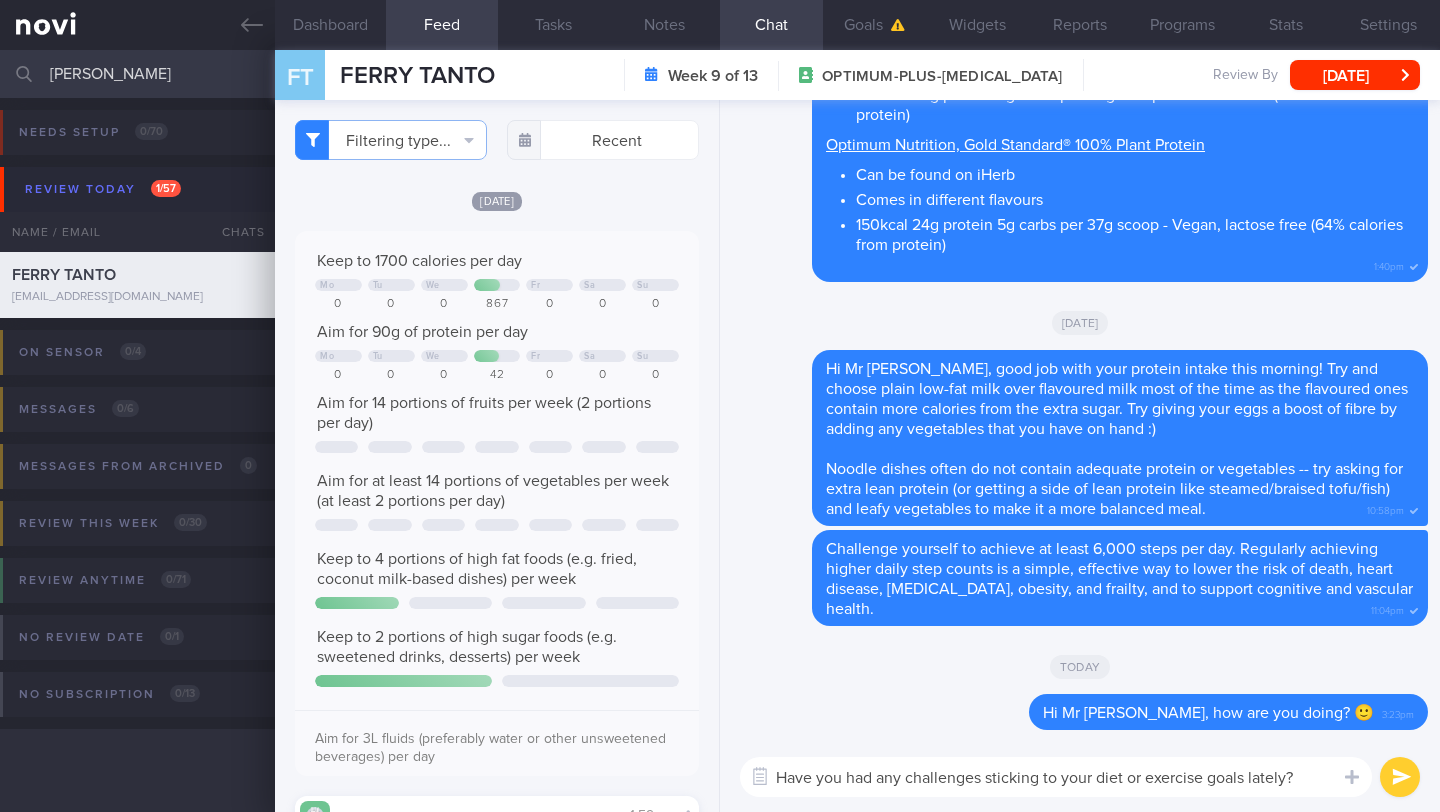 type on "Have you had any challenges sticking to your diet or exercise goals lately?" 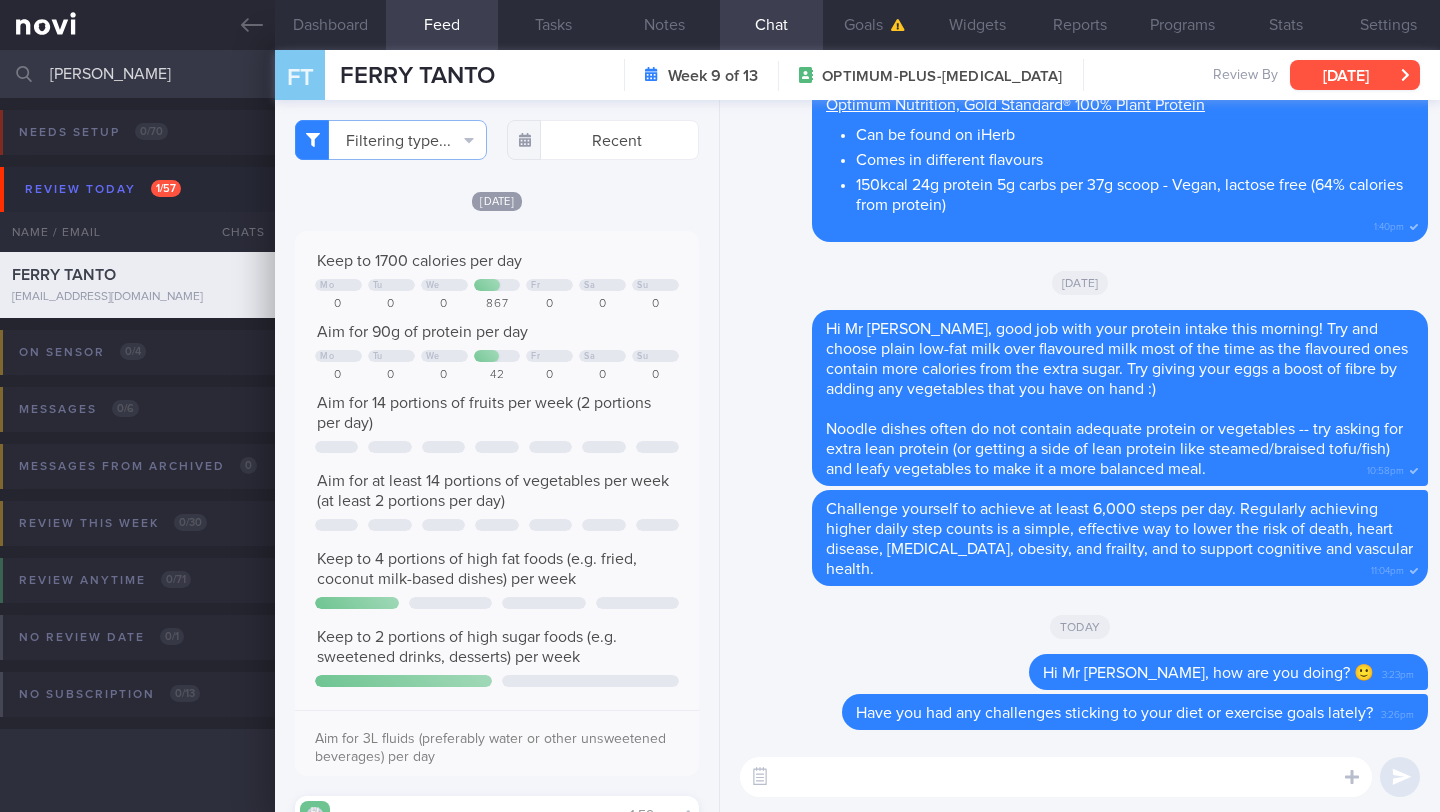 click on "[DATE]" at bounding box center (1355, 75) 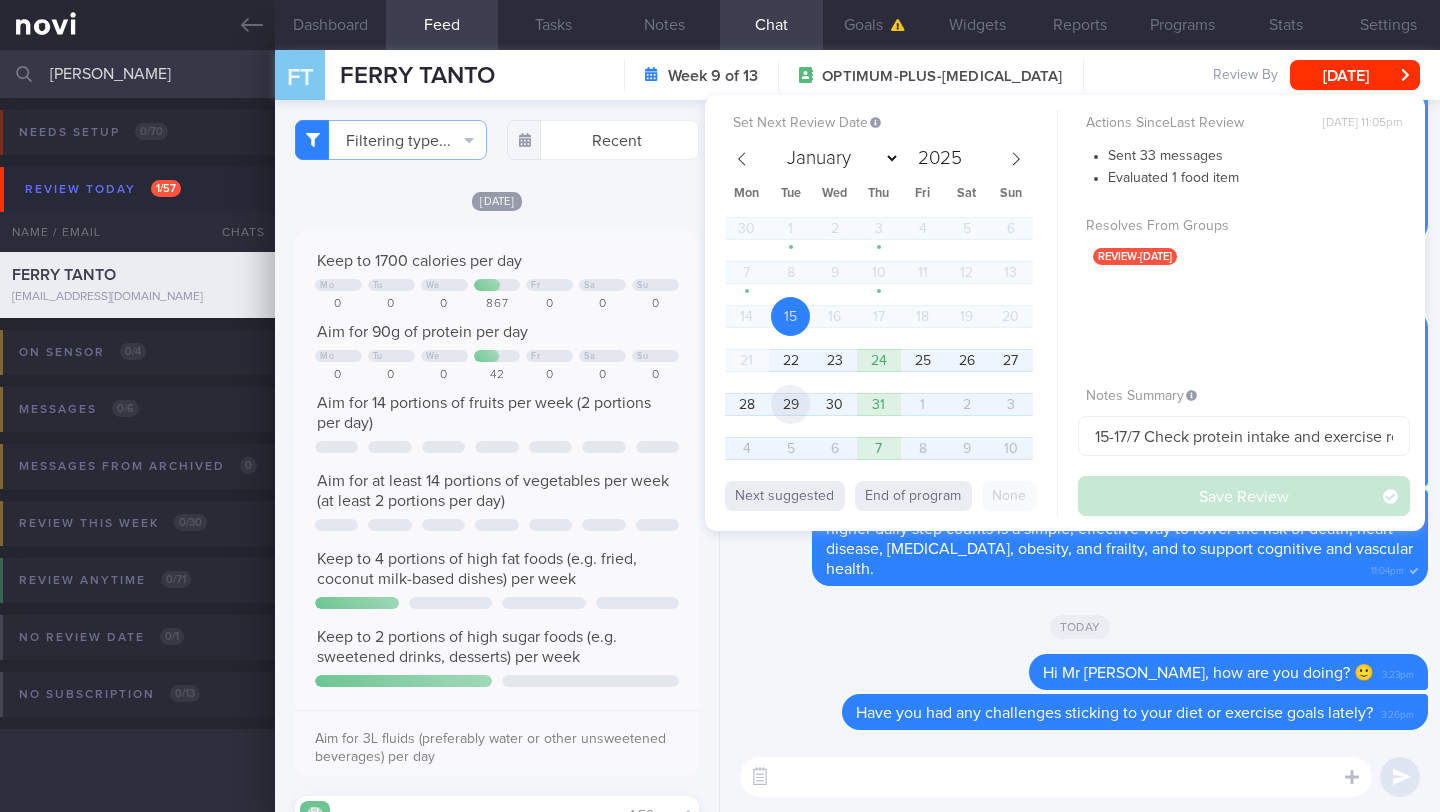 click on "29" at bounding box center [790, 404] 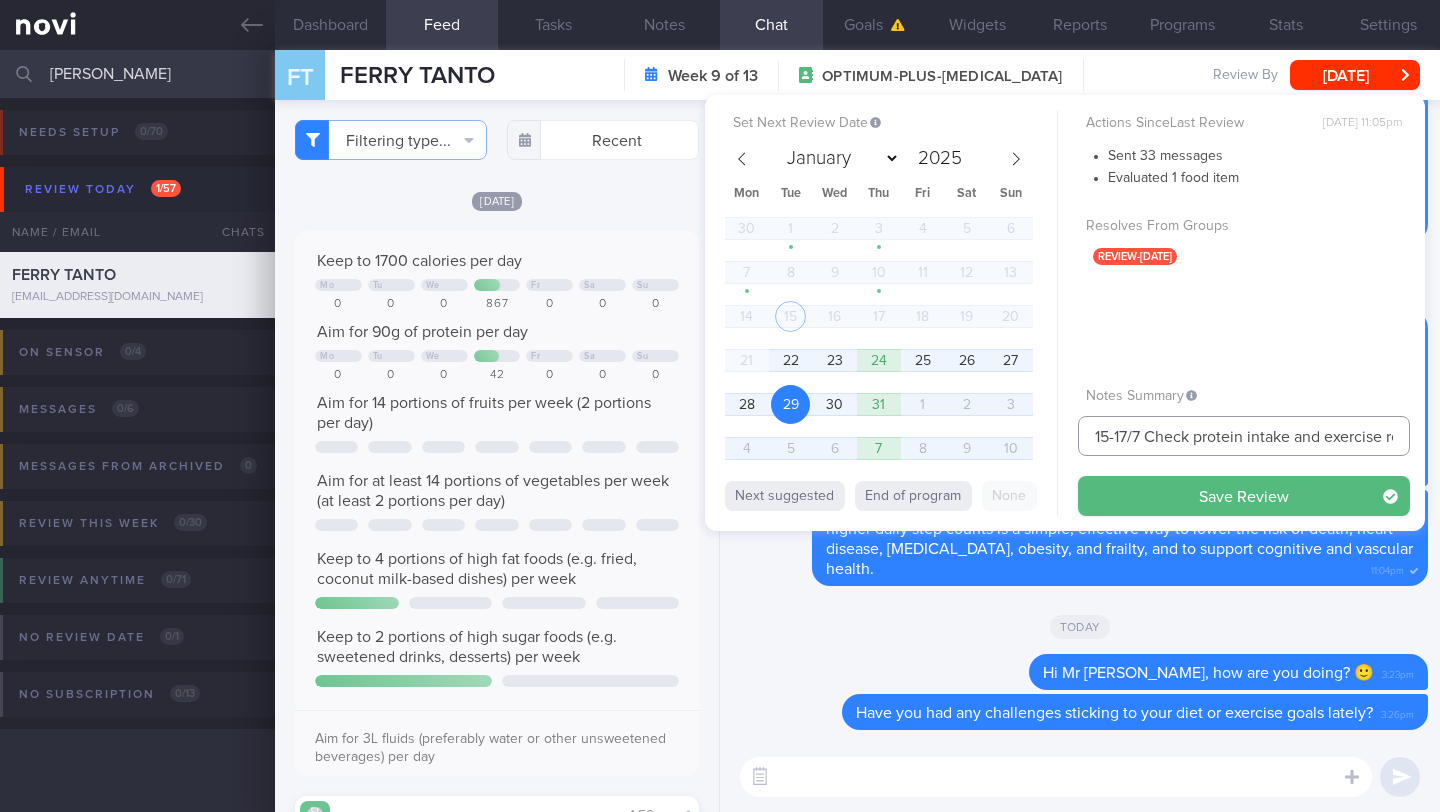 drag, startPoint x: 1124, startPoint y: 435, endPoint x: 1051, endPoint y: 430, distance: 73.171036 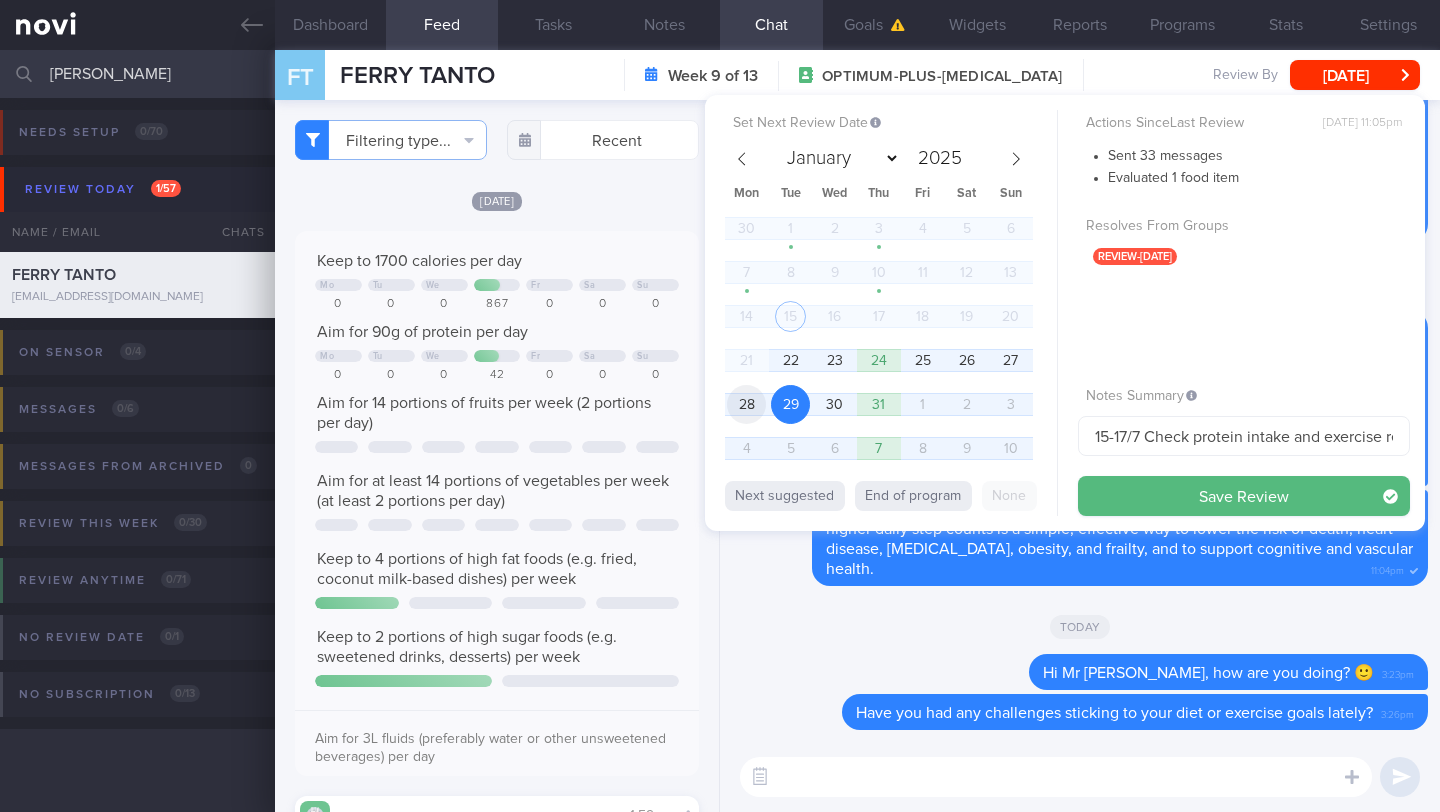 click on "28" at bounding box center [746, 404] 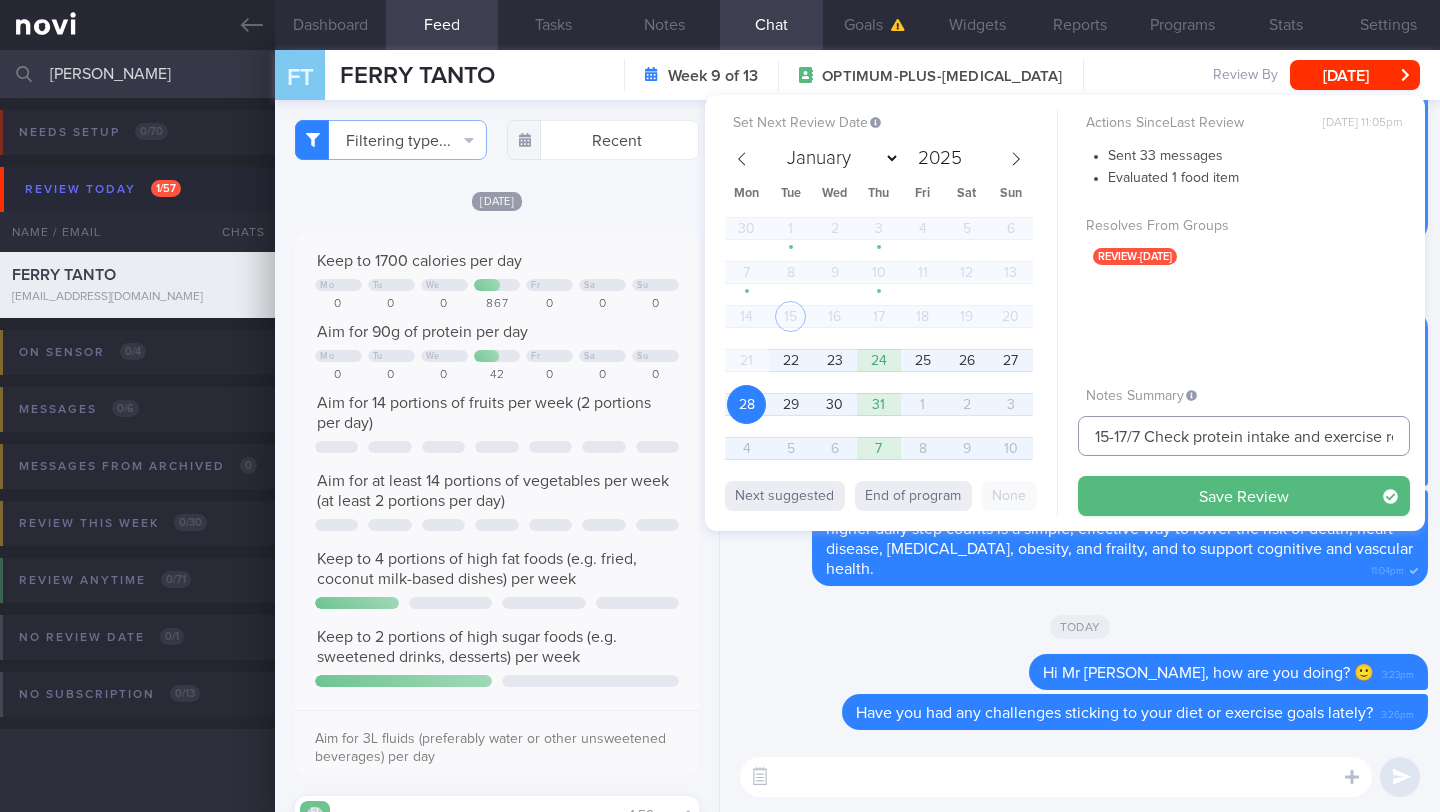 drag, startPoint x: 1127, startPoint y: 434, endPoint x: 1039, endPoint y: 434, distance: 88 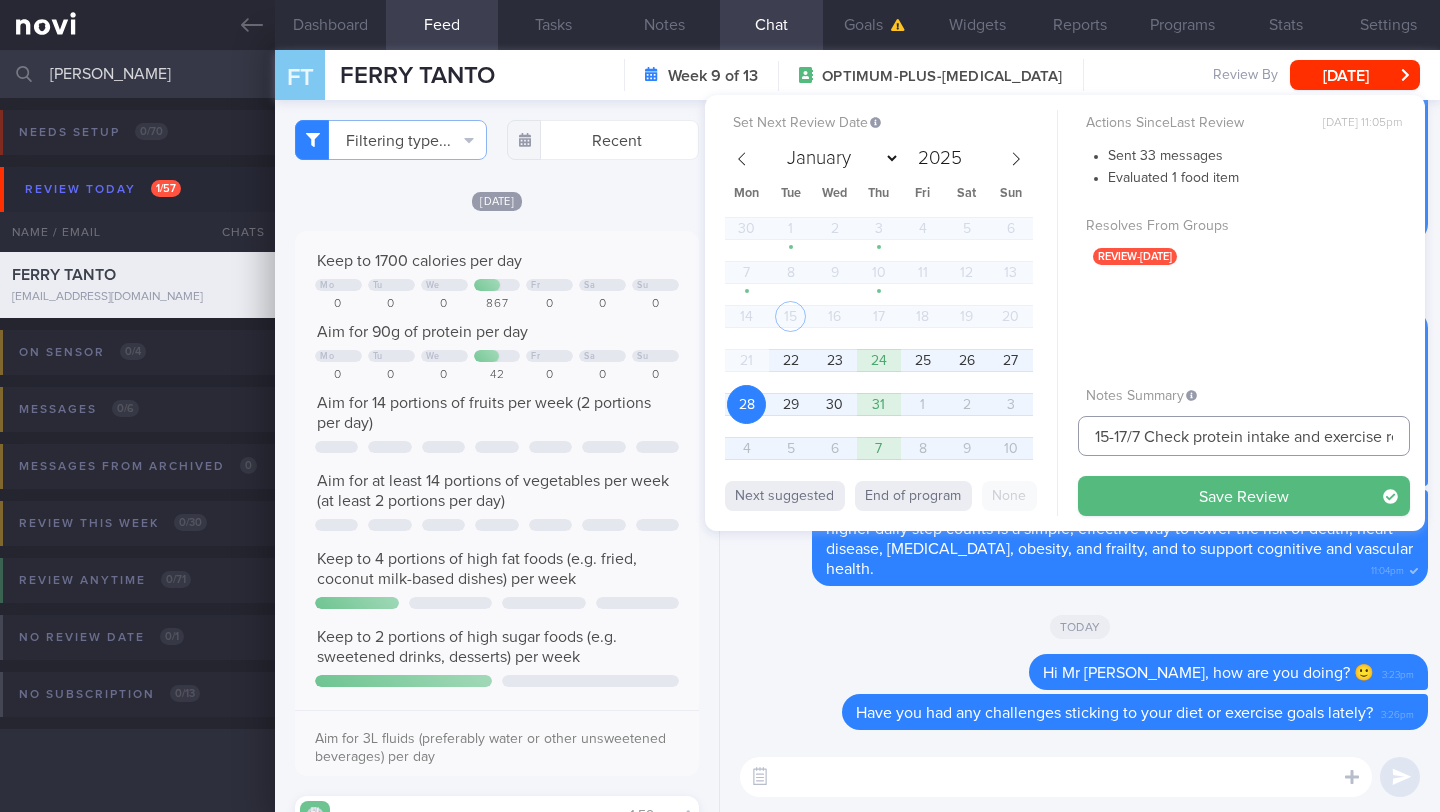 click on "Set Next Review Date
[DATE] January February March April May June July August September October November [DATE]
Mon Tue Wed Thu Fri Sat Sun
30 1 2 3 4 5 6 7 8 9 10 11 12 13 14 15 16 17 18 19 20 21 22 23 24 25 26 27 28 29 30 31 1 2 3 4 5 6 7 8 9 10
Next suggested
End of program
None
Actions Since
Last Review
[DATE] 11:05pm
Sent 33 messages
Evaluated 1 food item
Resolves From Groups
review-[DATE]
Notes Summary" at bounding box center (1065, 313) 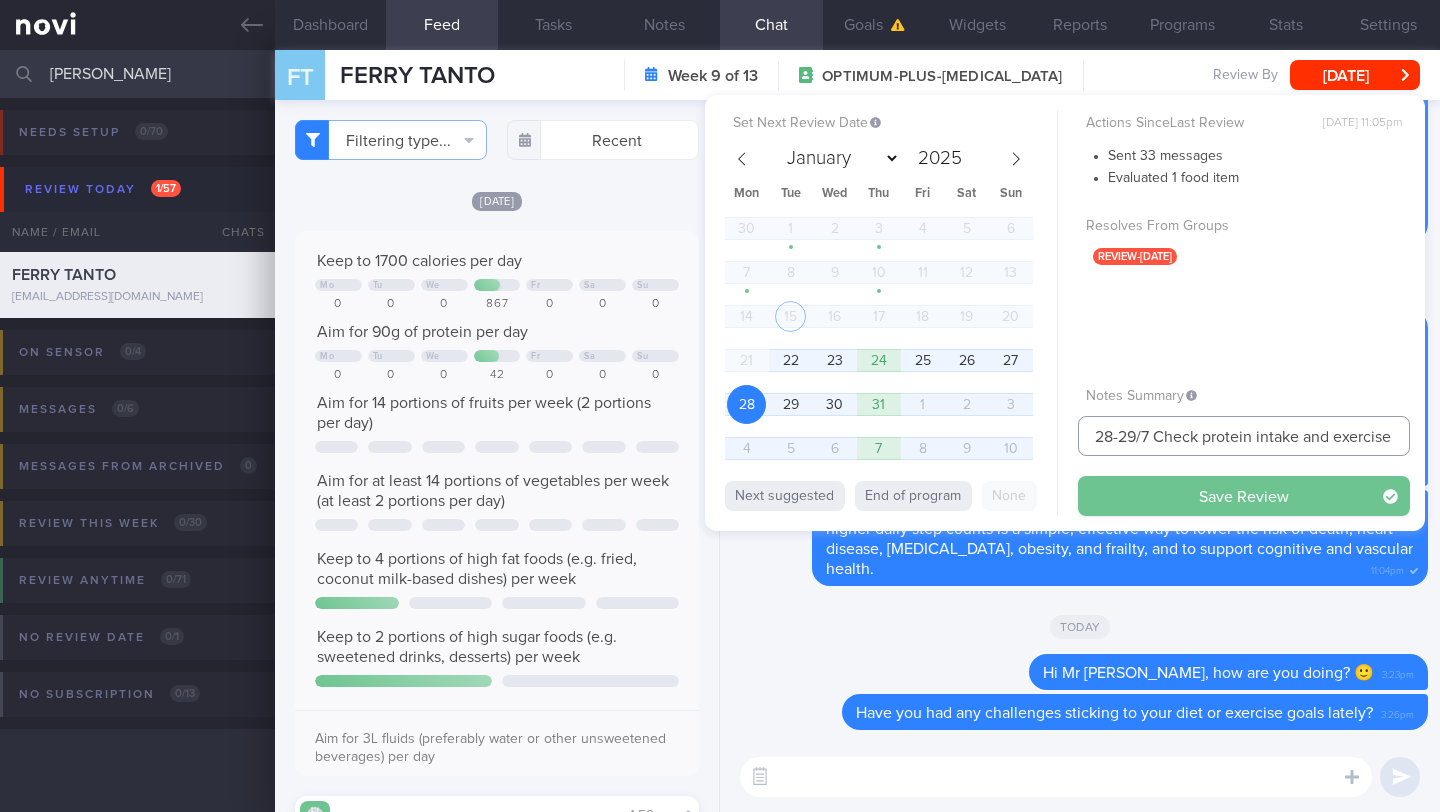 type on "28-29/7 Check protein intake and exercise regimen > Reassess needs" 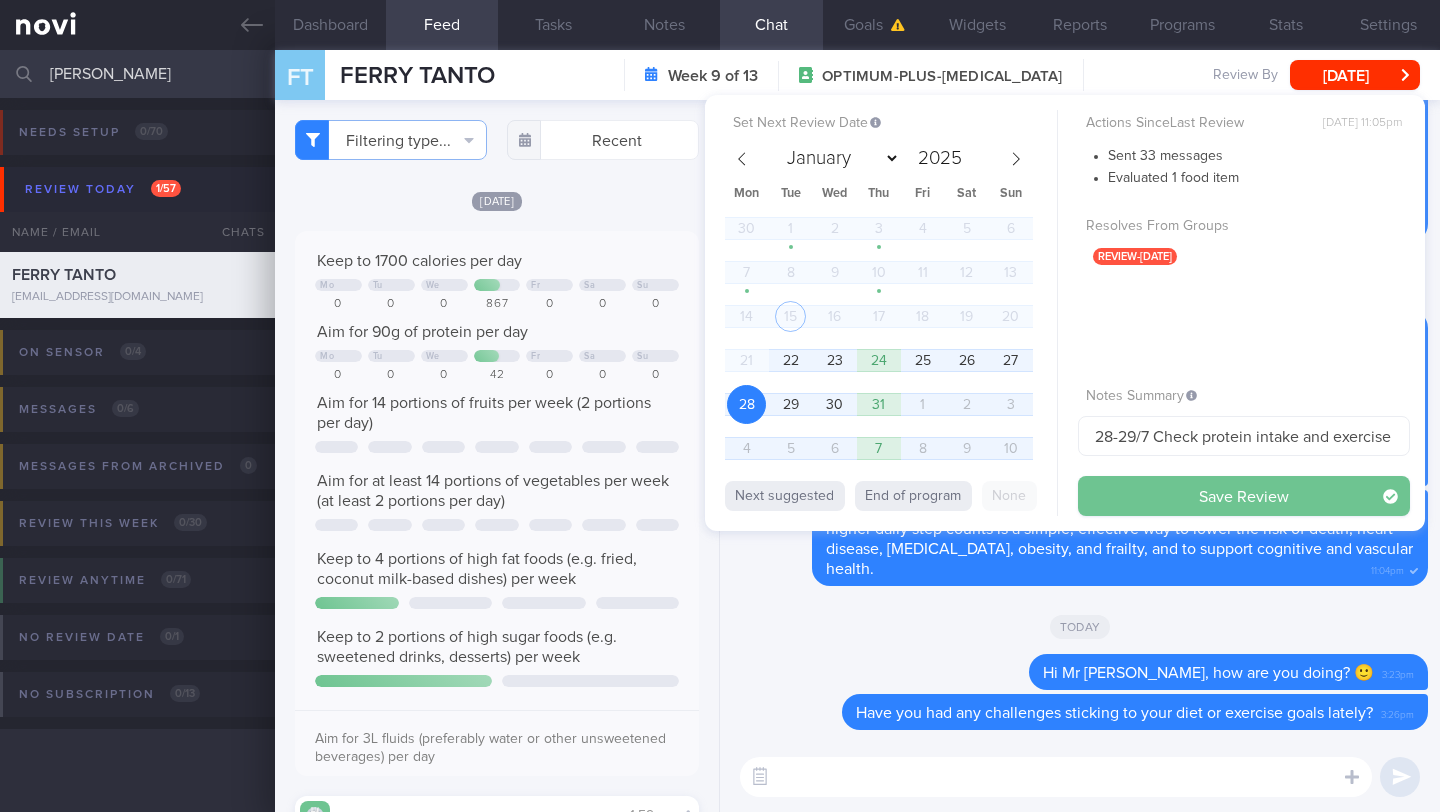 click on "Save Review" at bounding box center [1244, 496] 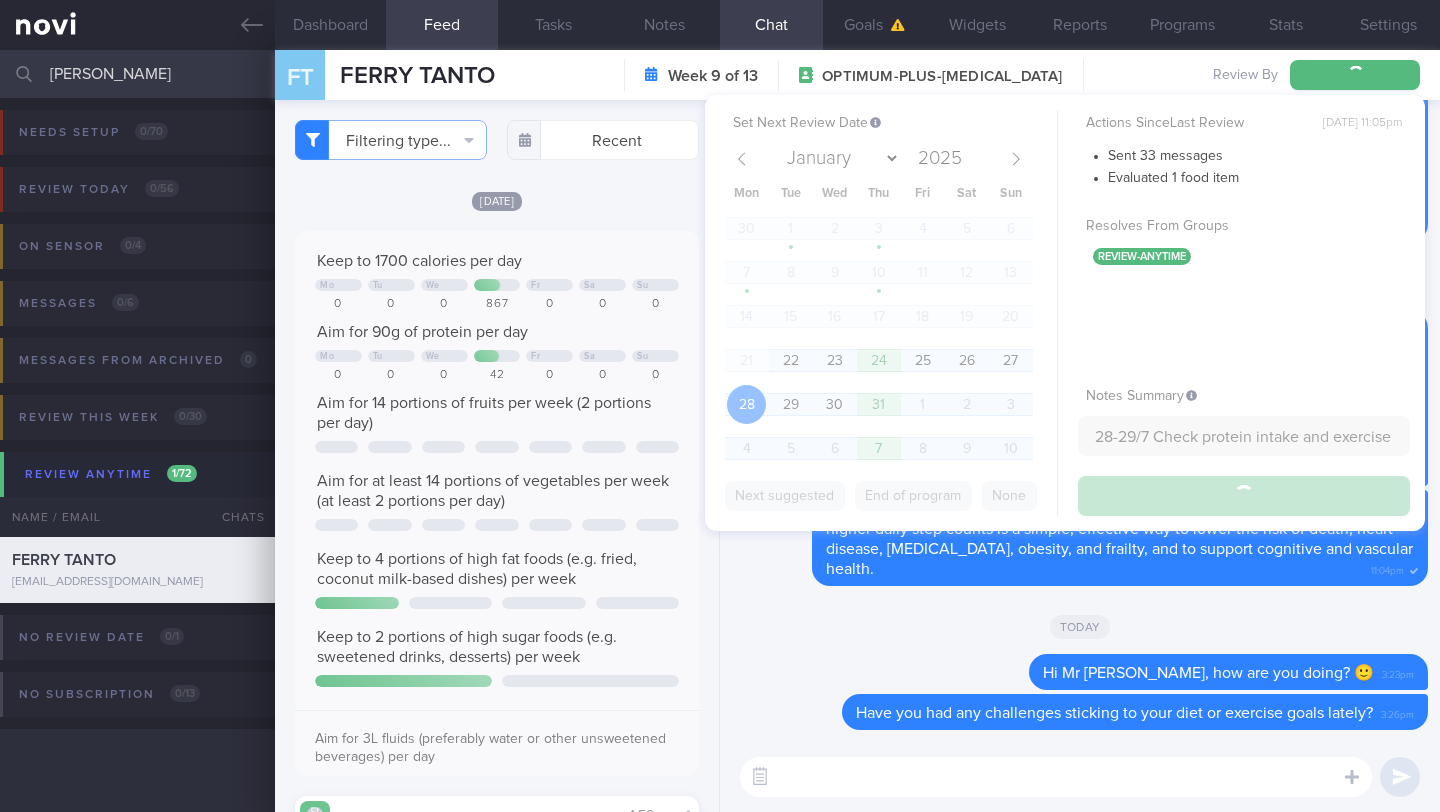 type on "28-29/7 Check protein intake and exercise regimen > Reassess needs" 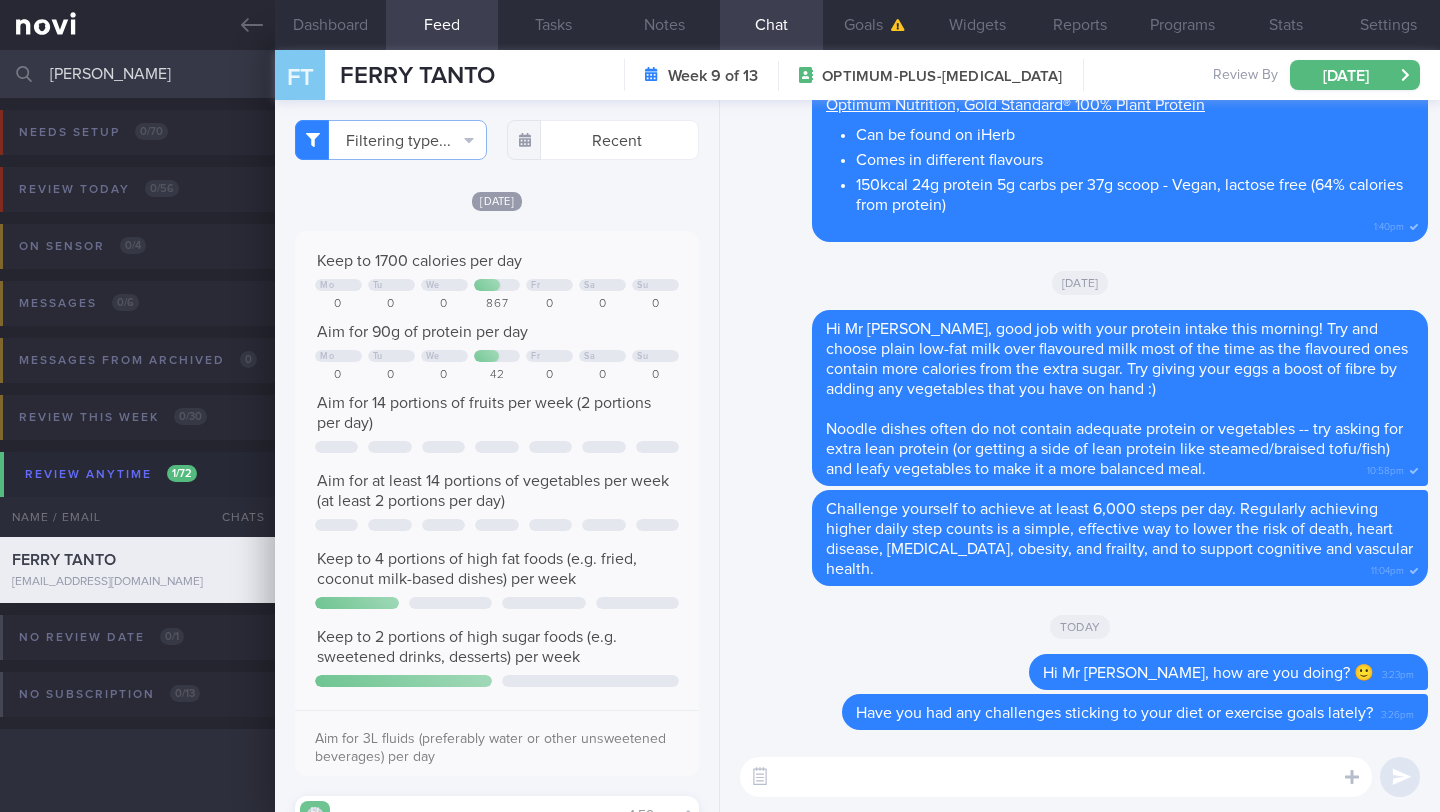 drag, startPoint x: 120, startPoint y: 87, endPoint x: 59, endPoint y: 85, distance: 61.03278 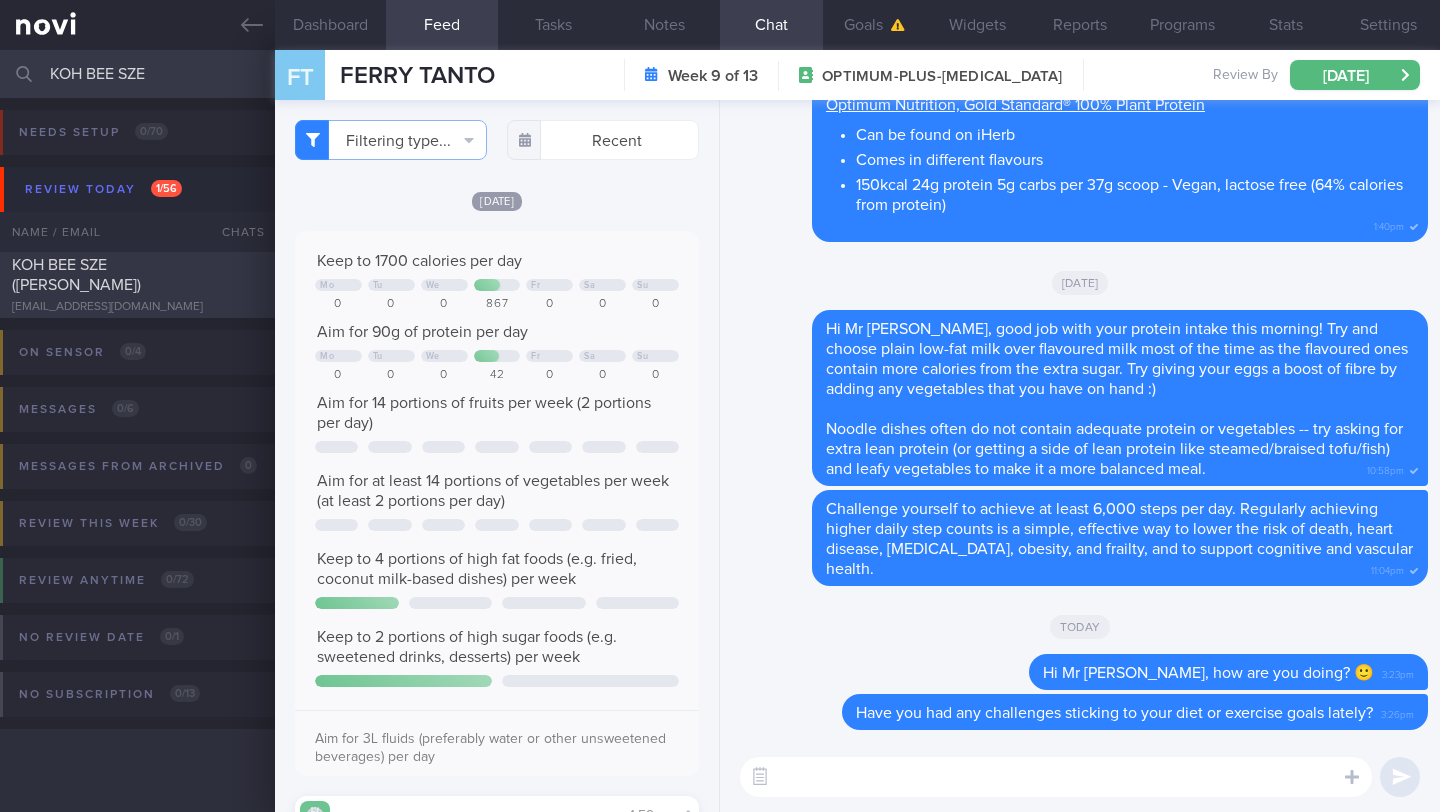 type on "KOH BEE SZE" 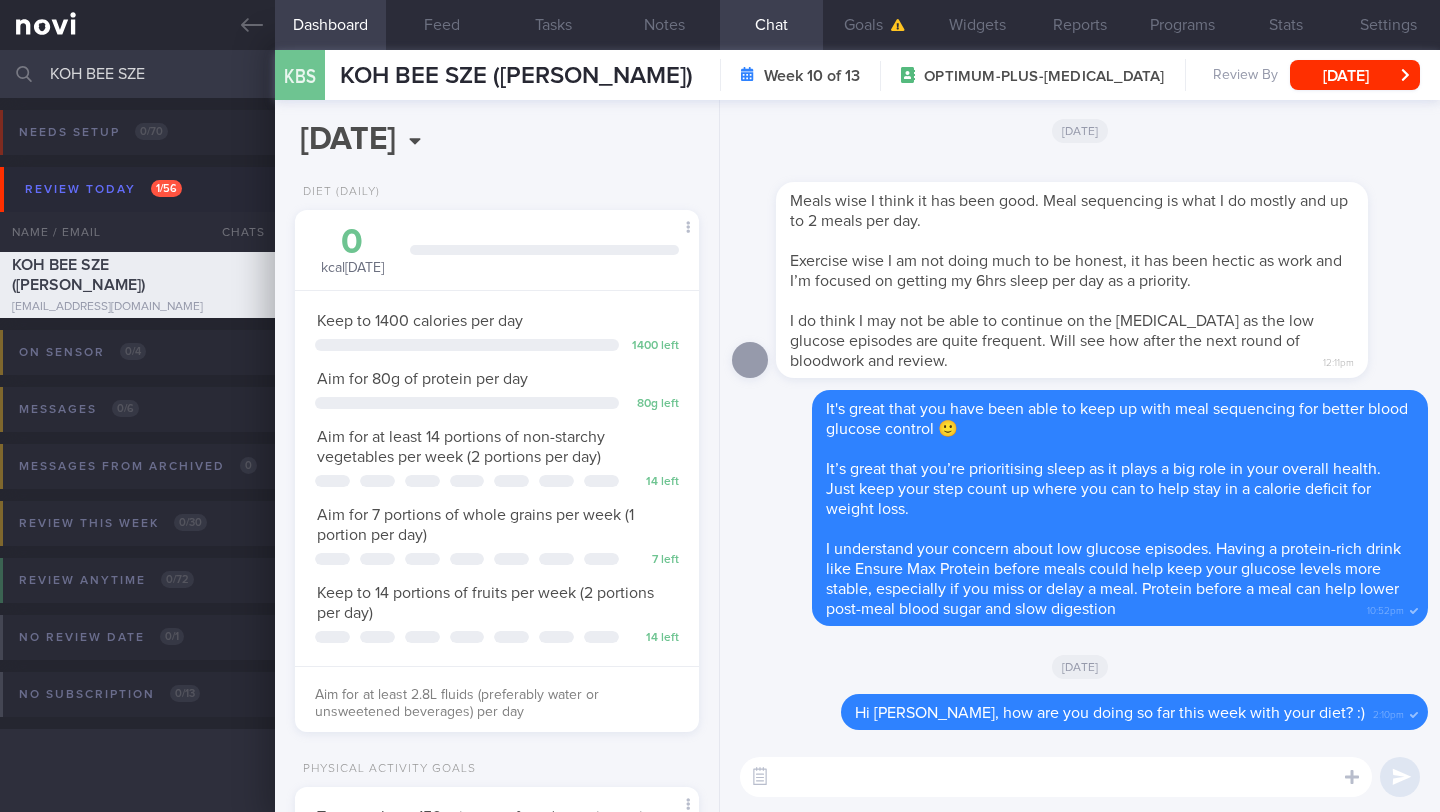 click at bounding box center [1056, 777] 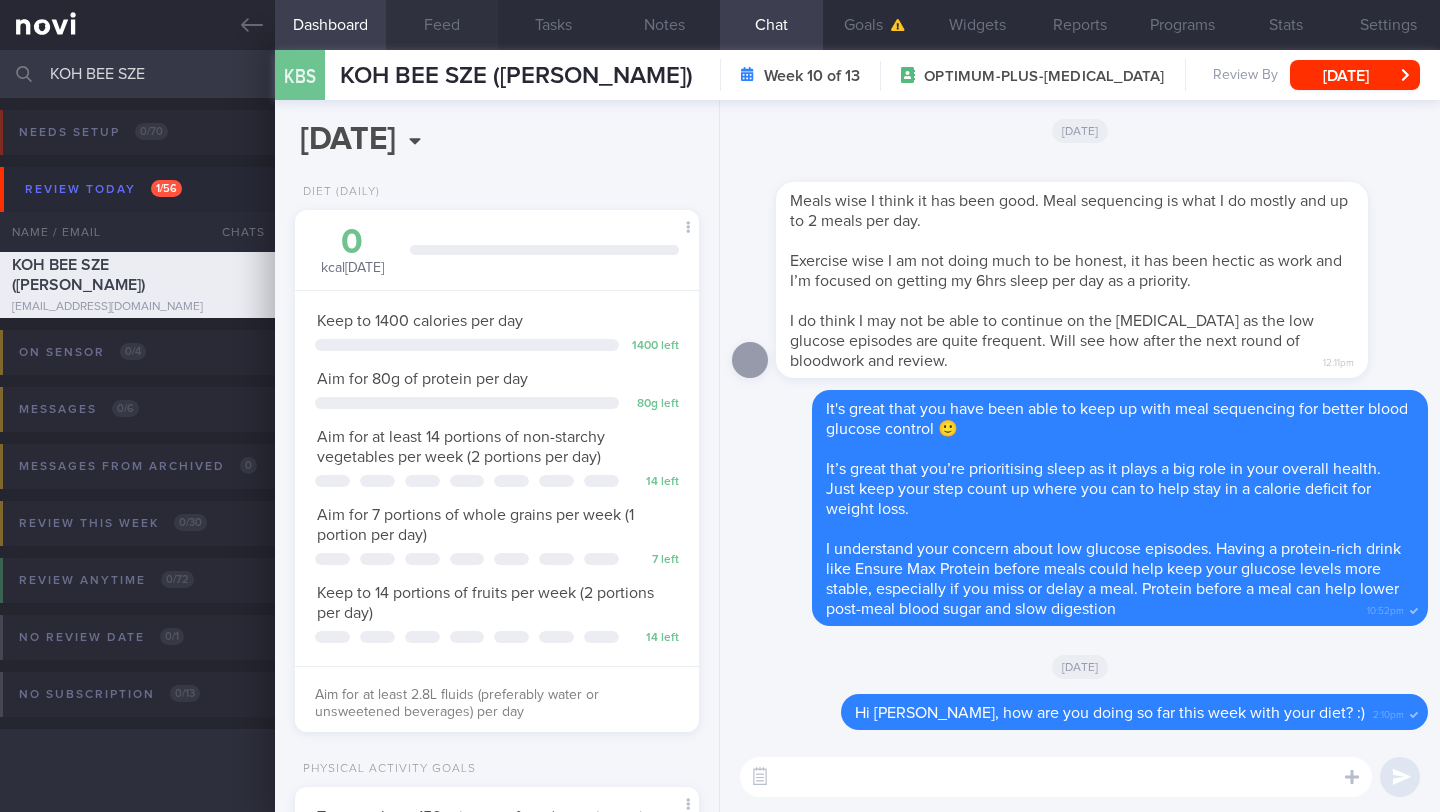 click on "Feed" at bounding box center [441, 25] 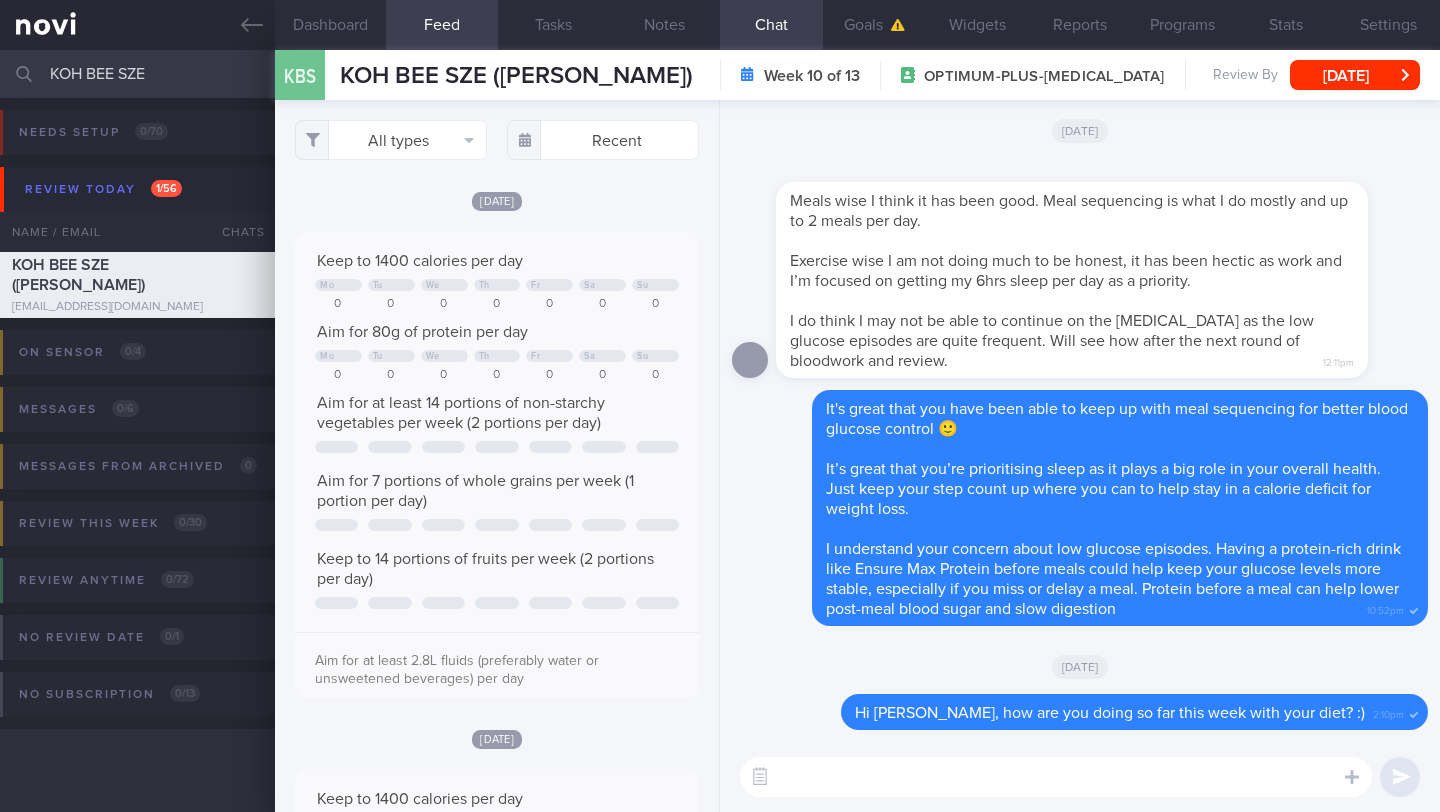 click at bounding box center (1056, 777) 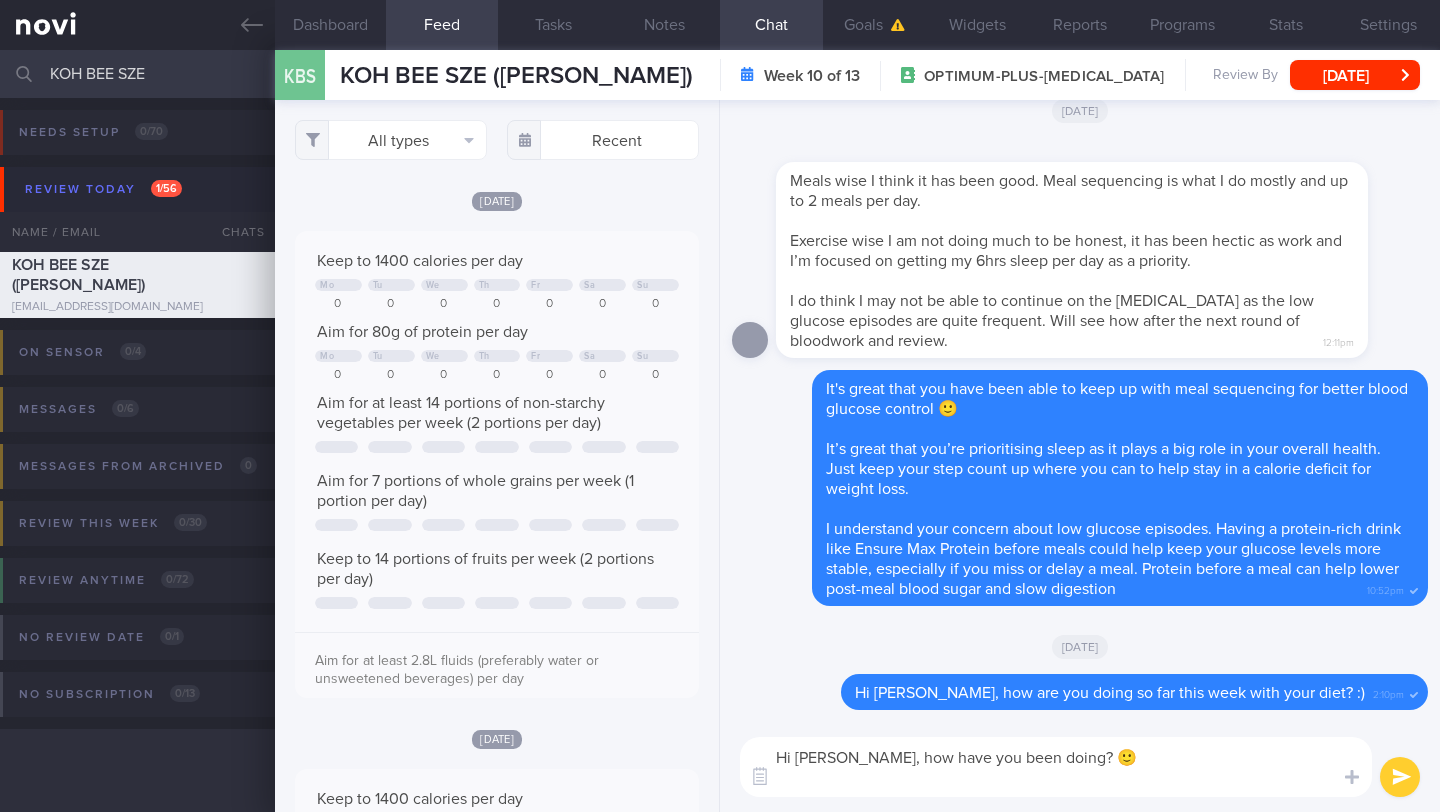 scroll, scrollTop: 0, scrollLeft: 0, axis: both 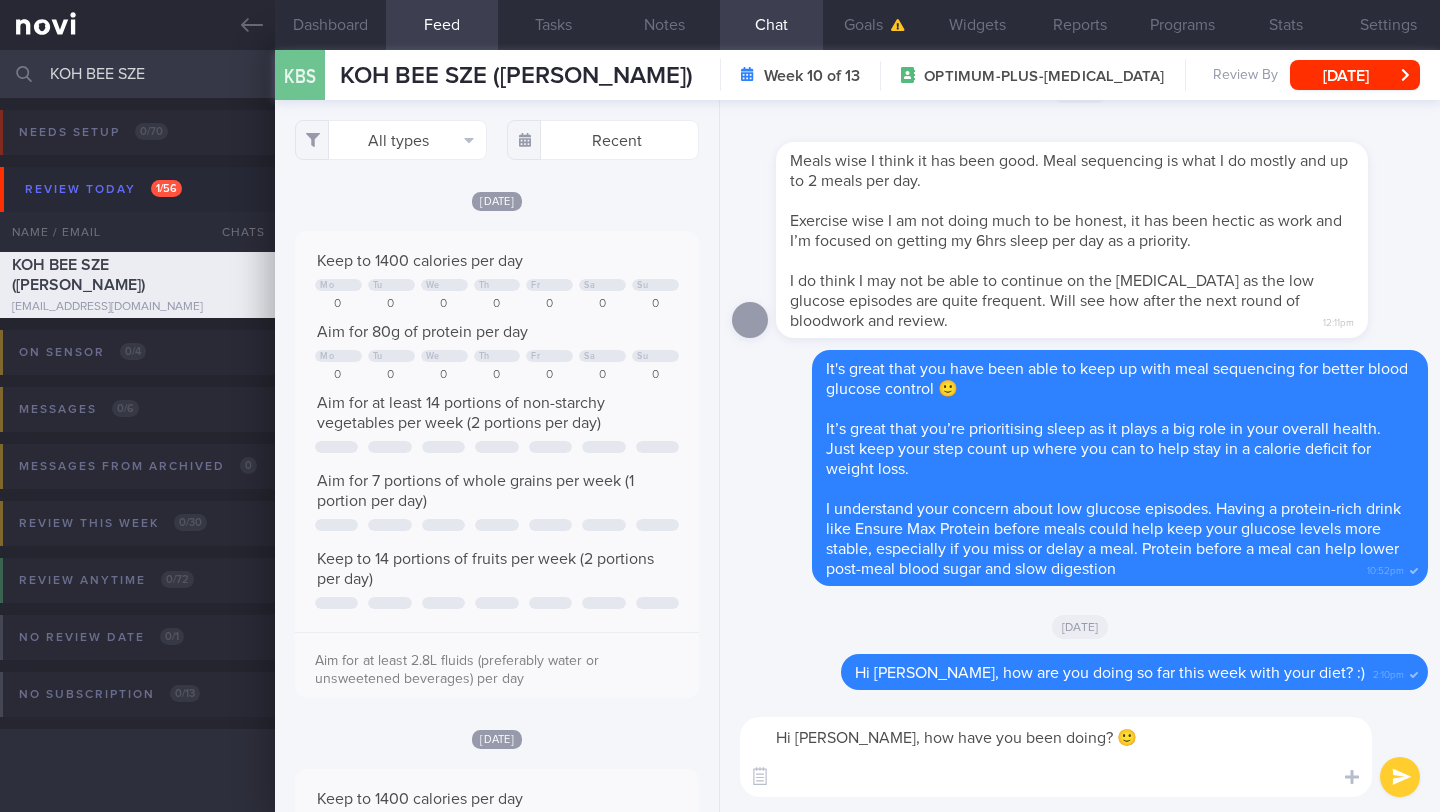 paste on "Feel free to let me know if you have any questions or if there's any way we can support you." 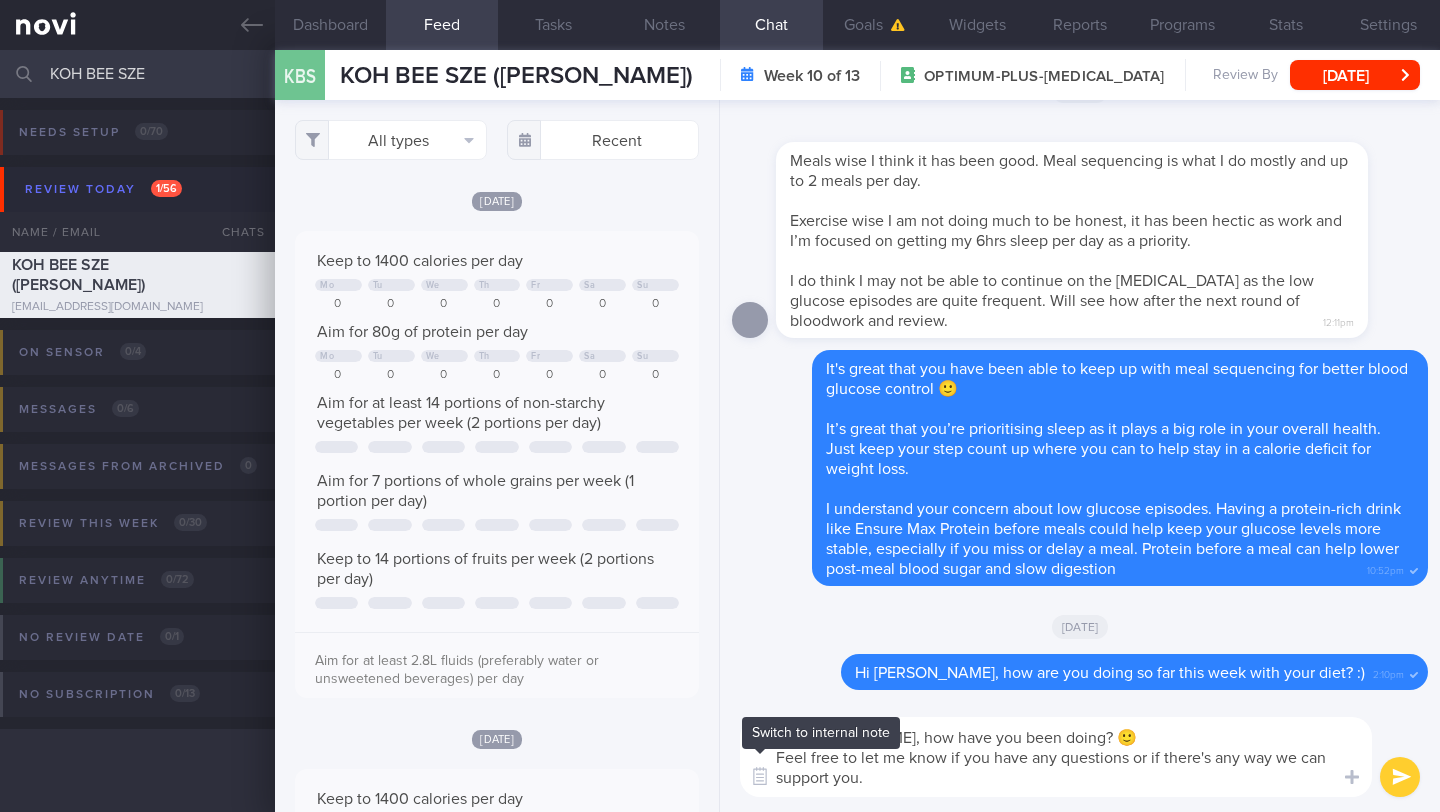 click on "Hi [PERSON_NAME], how have you been doing? 🙂
Feel free to let me know if you have any questions or if there's any way we can support you." at bounding box center [1056, 757] 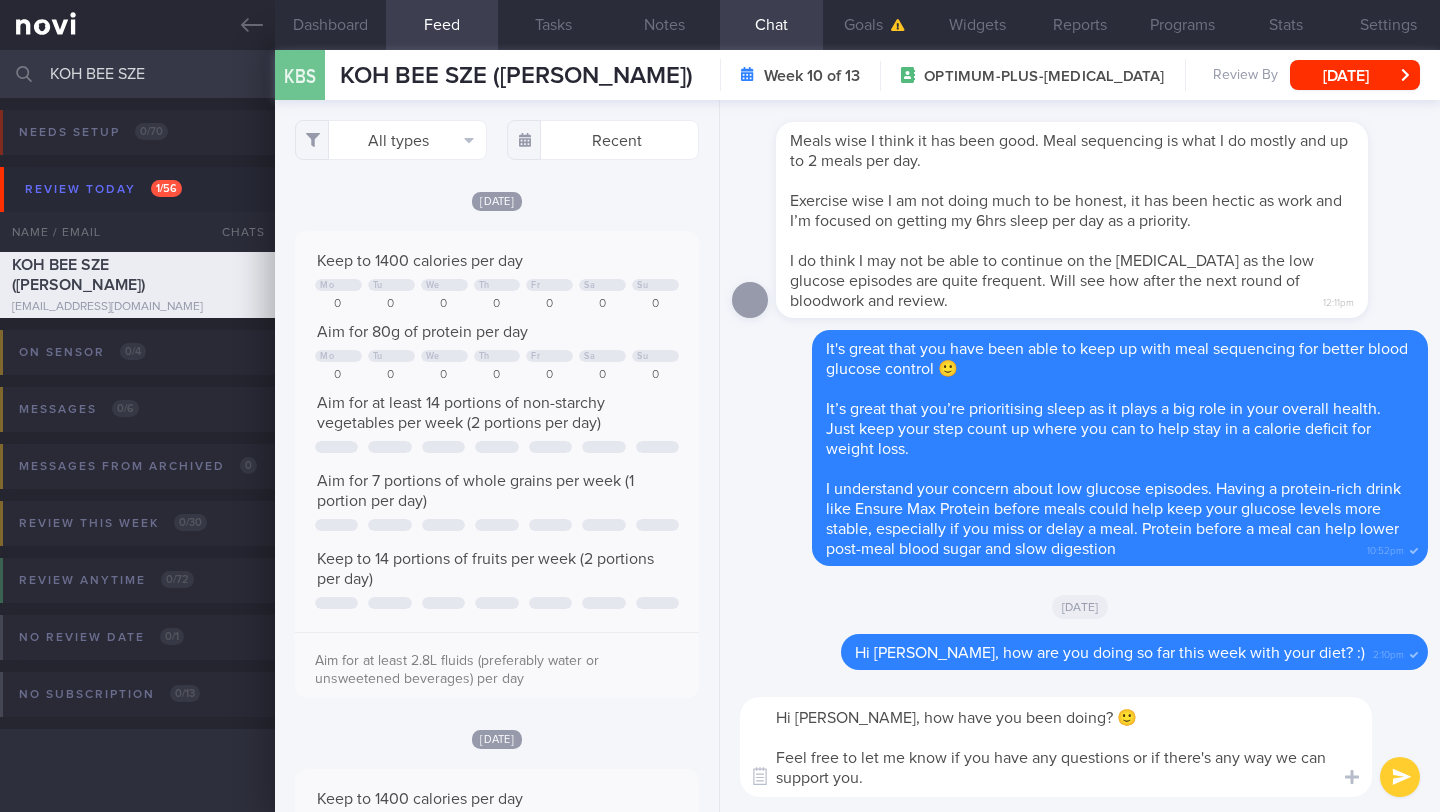 click on "Hi [PERSON_NAME], how have you been doing? 🙂
Feel free to let me know if you have any questions or if there's any way we can support you." at bounding box center (1056, 747) 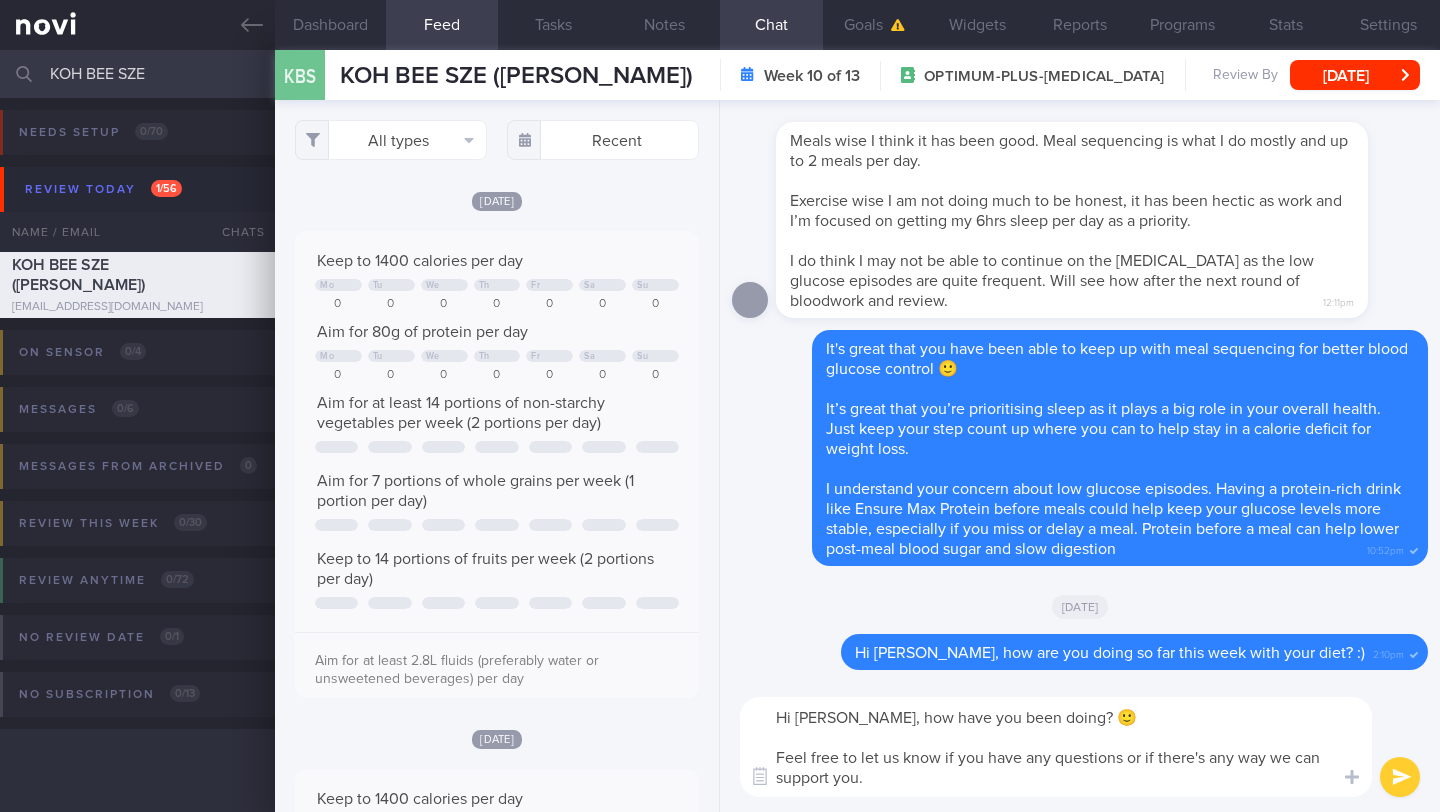 type on "Hi [PERSON_NAME], how have you been doing? 🙂
Feel free to let us know if you have any questions or if there's any way we can support you." 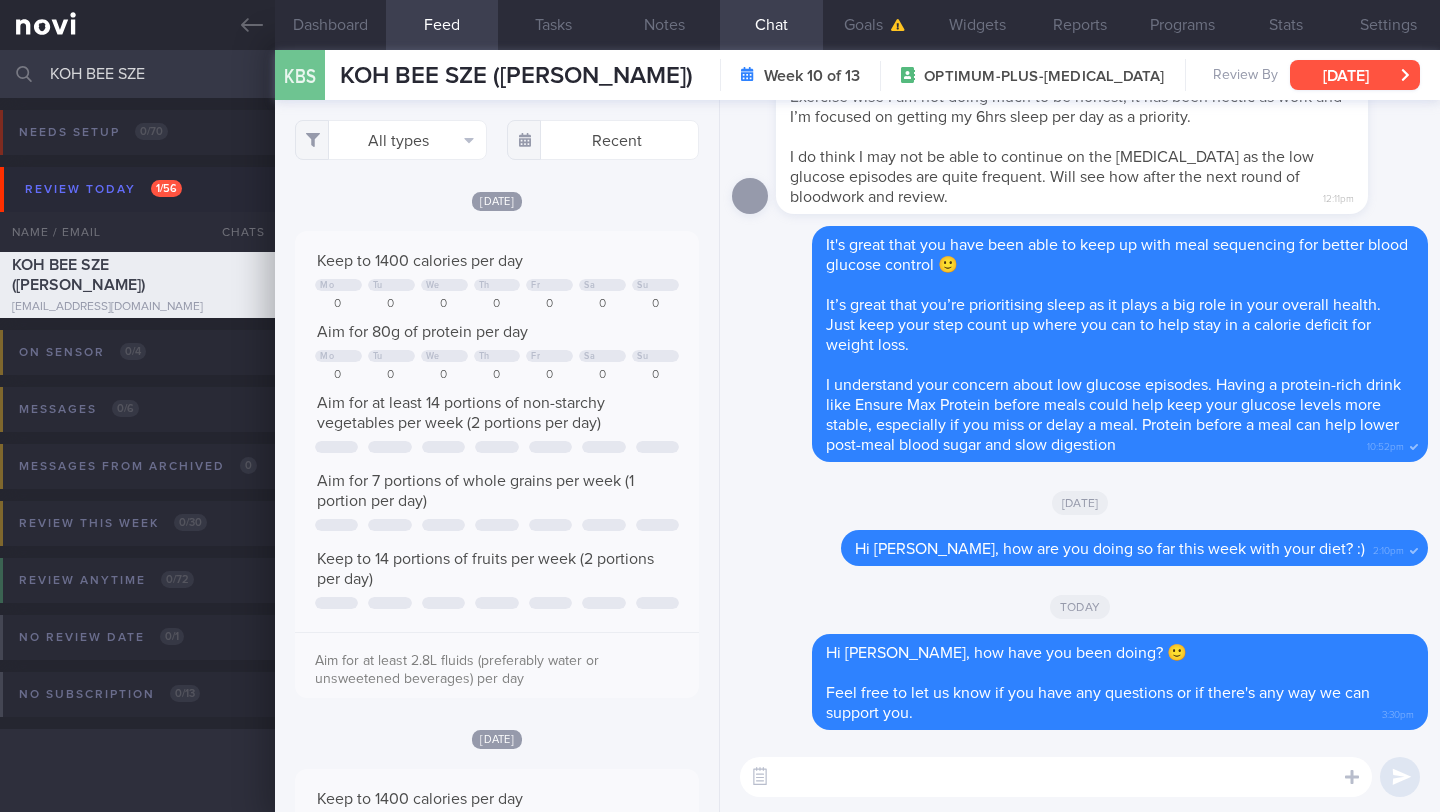 click on "[DATE]" at bounding box center [1355, 75] 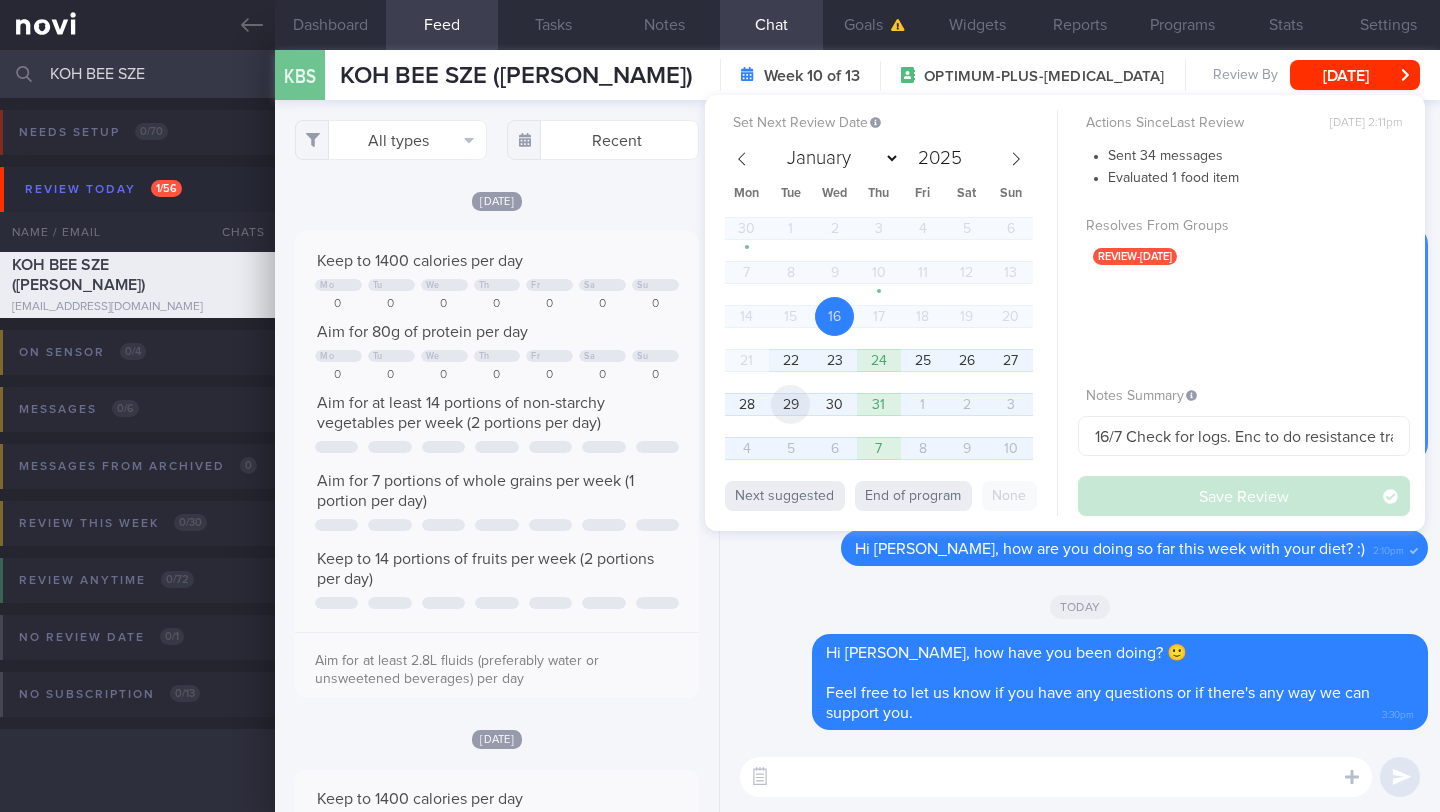 click on "29" at bounding box center (790, 404) 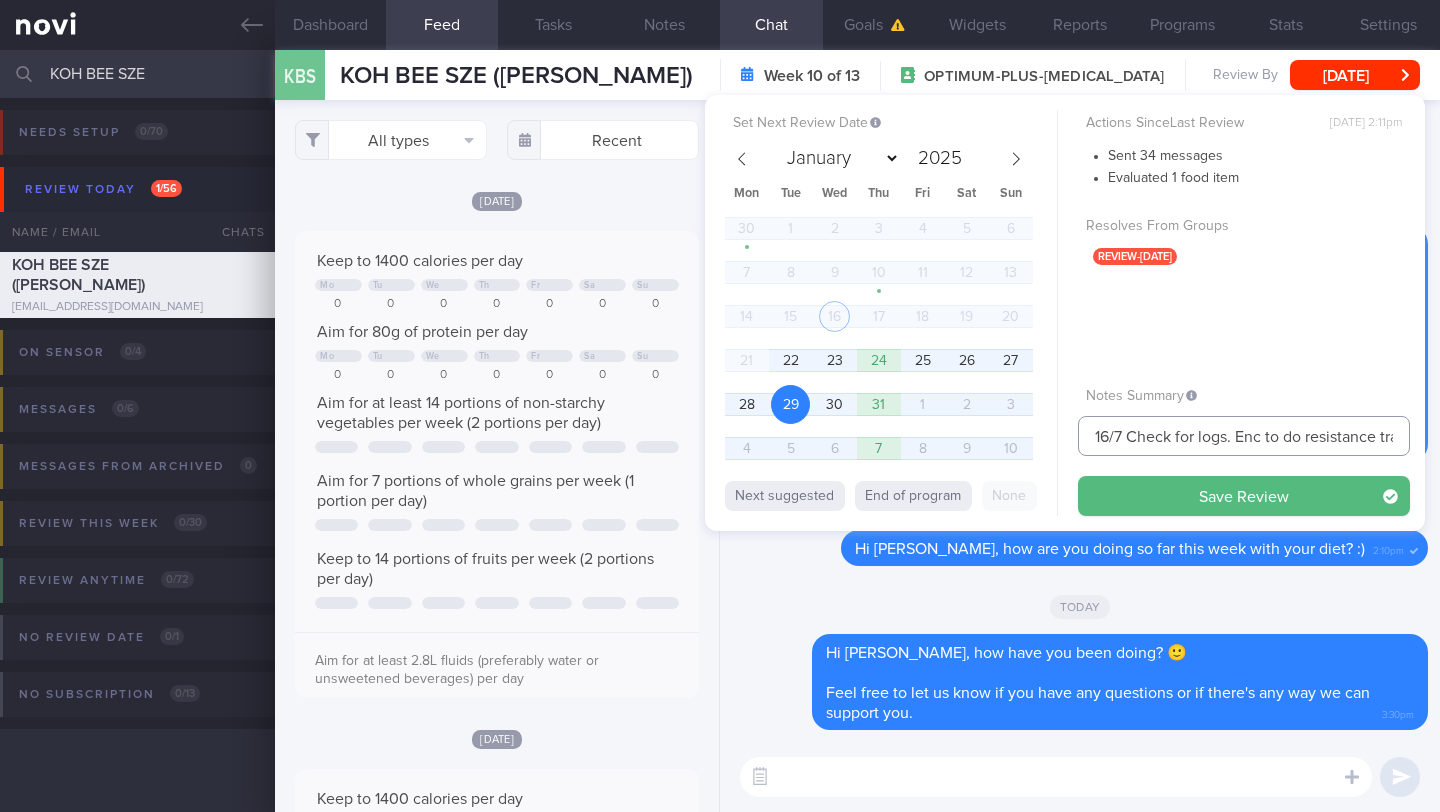 drag, startPoint x: 1109, startPoint y: 433, endPoint x: 1071, endPoint y: 438, distance: 38.327538 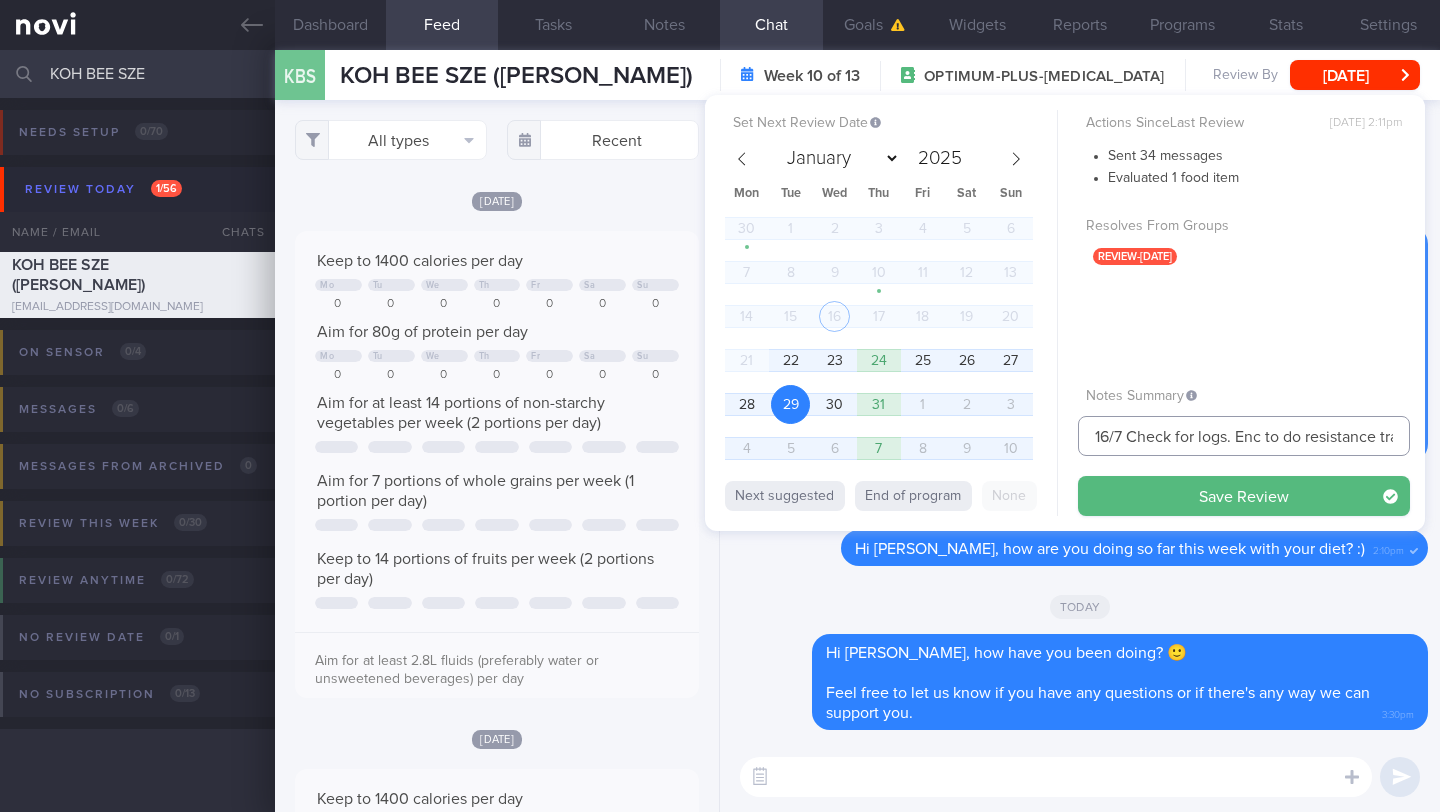 click on "Set Next Review Date
[DATE] January February March April May June July August September October November [DATE]
Mon Tue Wed Thu Fri Sat Sun
30 1 2 3 4 5 6 7 8 9 10 11 12 13 14 15 16 17 18 19 20 21 22 23 24 25 26 27 28 29 30 31 1 2 3 4 5 6 7 8 9 10
Next suggested
End of program
None
Actions Since
Last Review
[DATE] 2:11pm
Sent 34 messages
Evaluated 1 food item
Resolves From Groups
review-[DATE]
Notes Summary" at bounding box center [1065, 313] 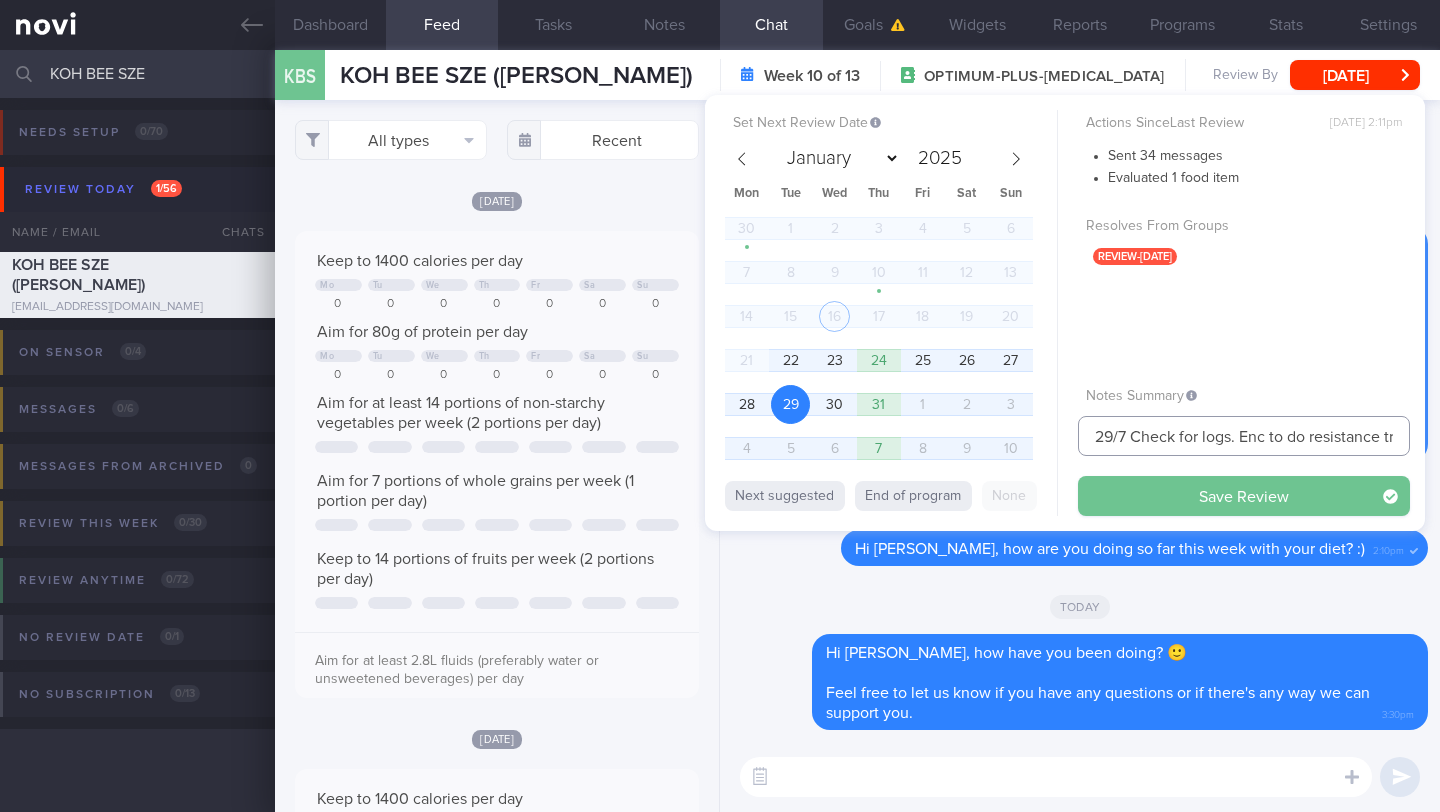 type on "29/7 Check for logs. Enc to do resistance training" 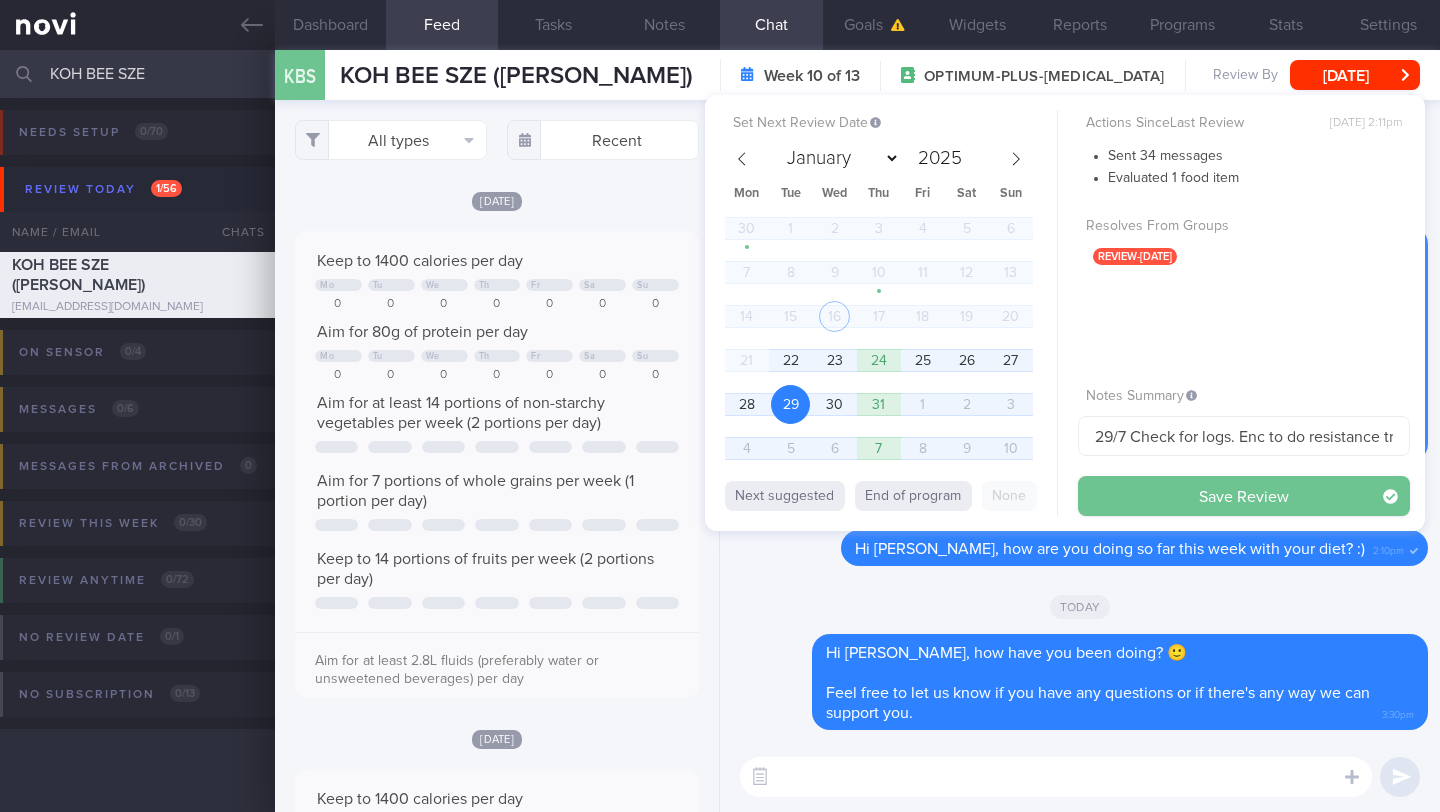 click on "Save Review" at bounding box center [1244, 496] 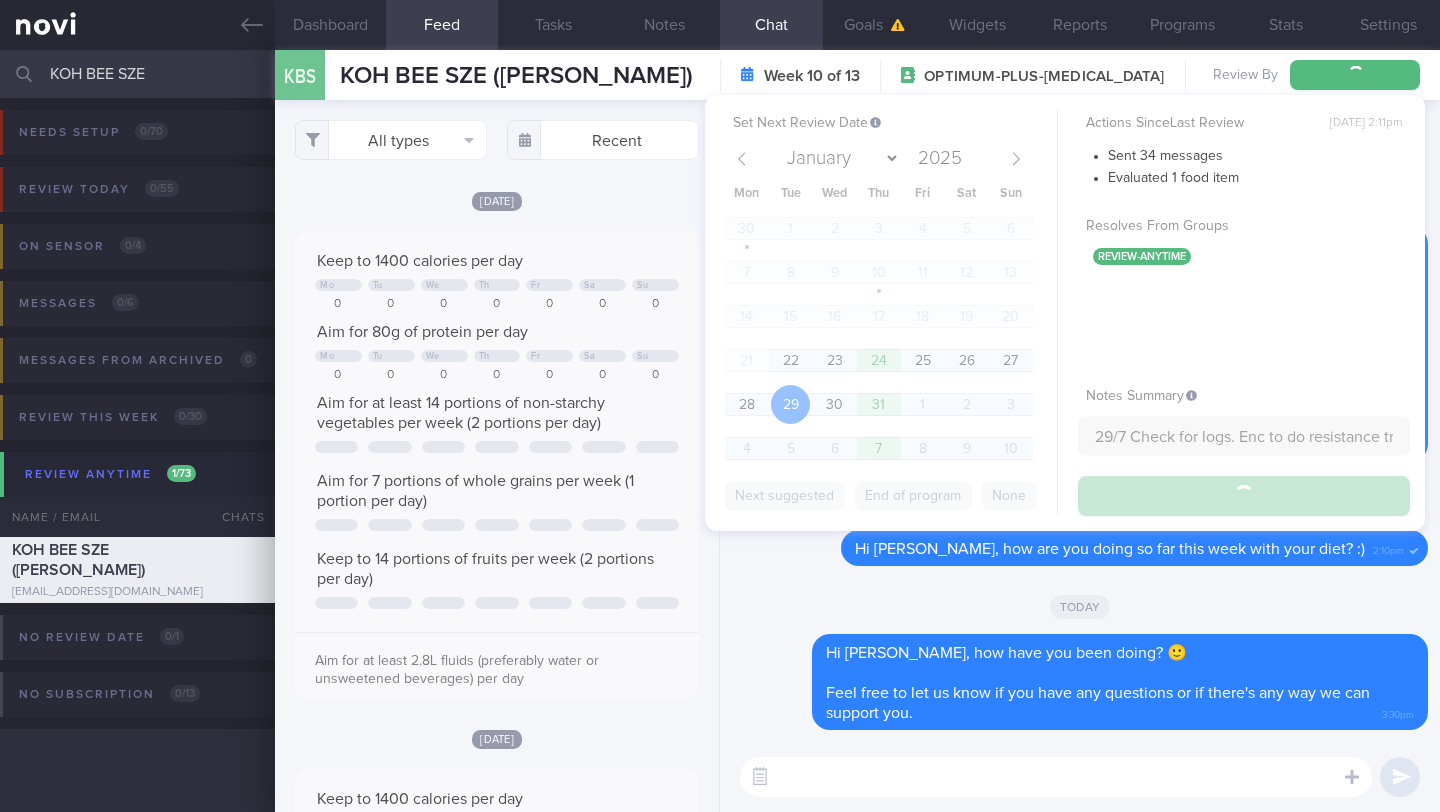 type on "29/7 Check for logs. Enc to do resistance training" 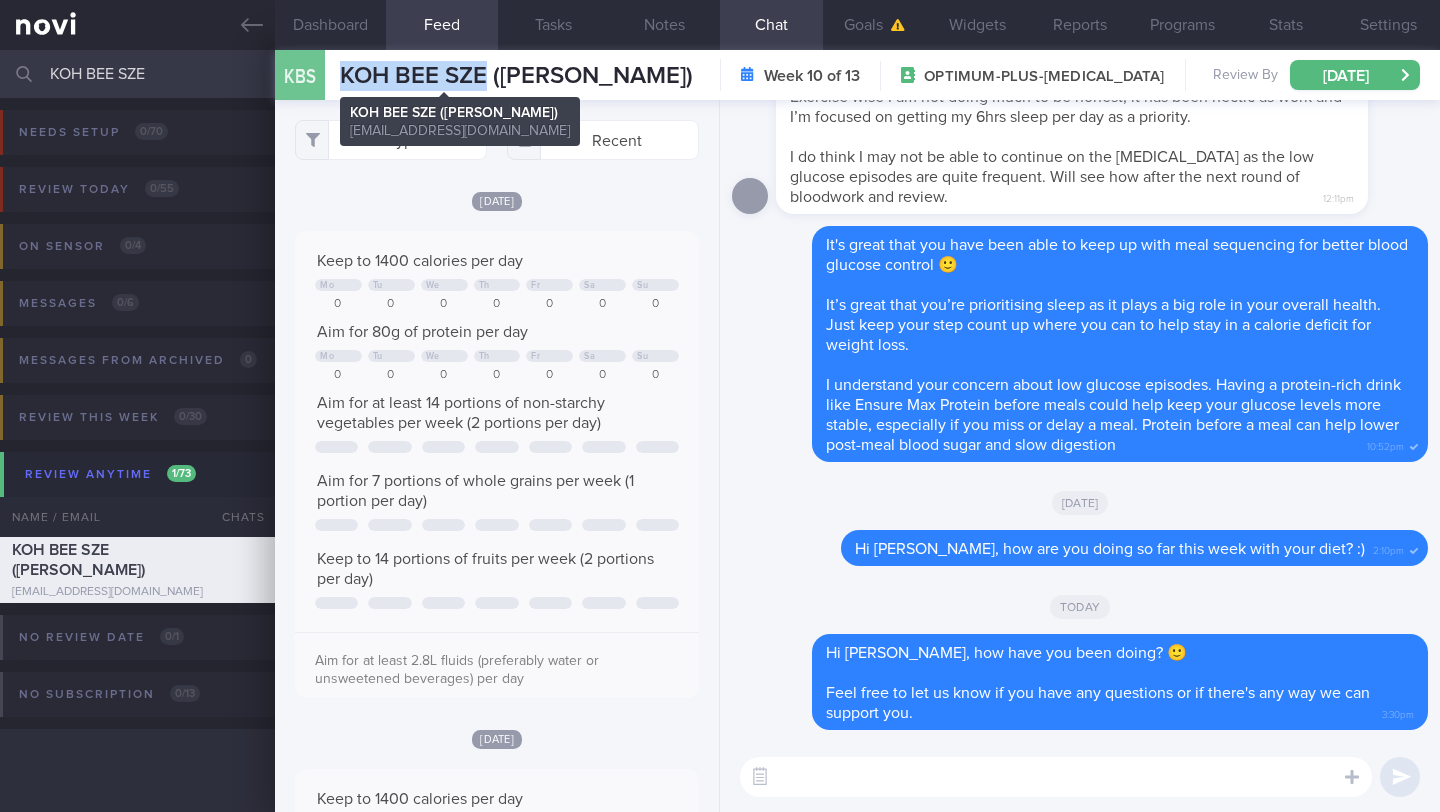 drag, startPoint x: 328, startPoint y: 85, endPoint x: 485, endPoint y: 79, distance: 157.11461 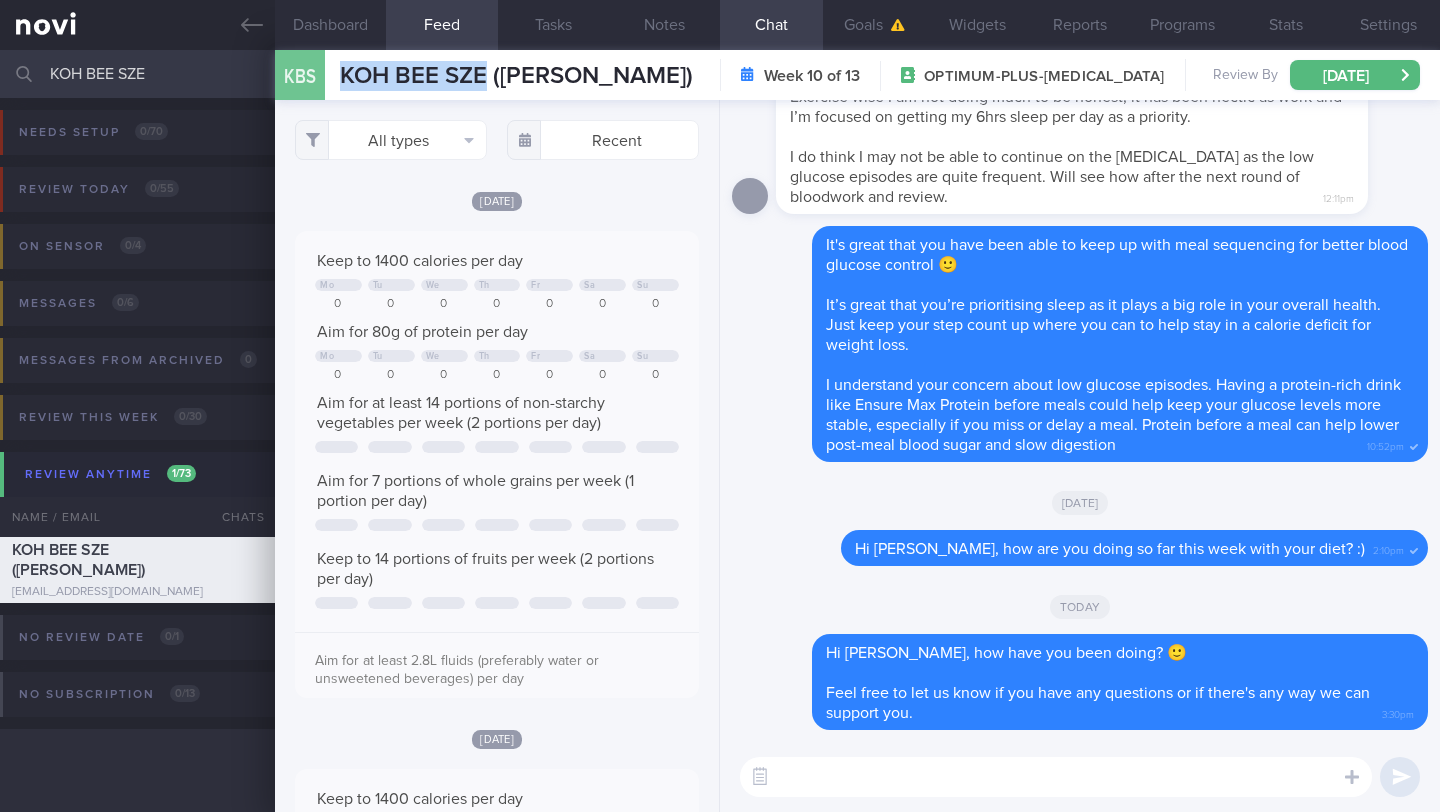click on "KOH BEE SZE" at bounding box center (720, 74) 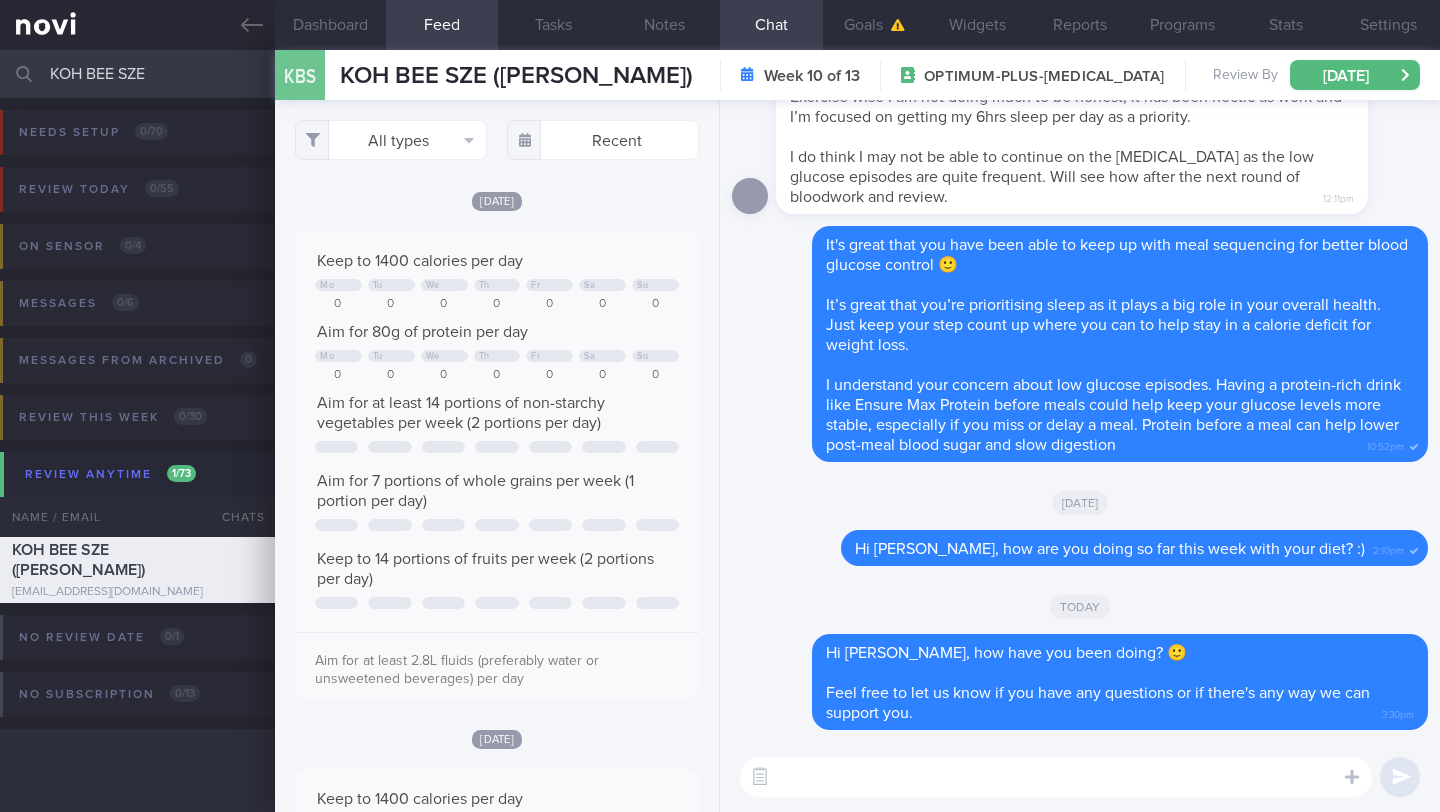 click on "KOH BEE SZE" at bounding box center [720, 74] 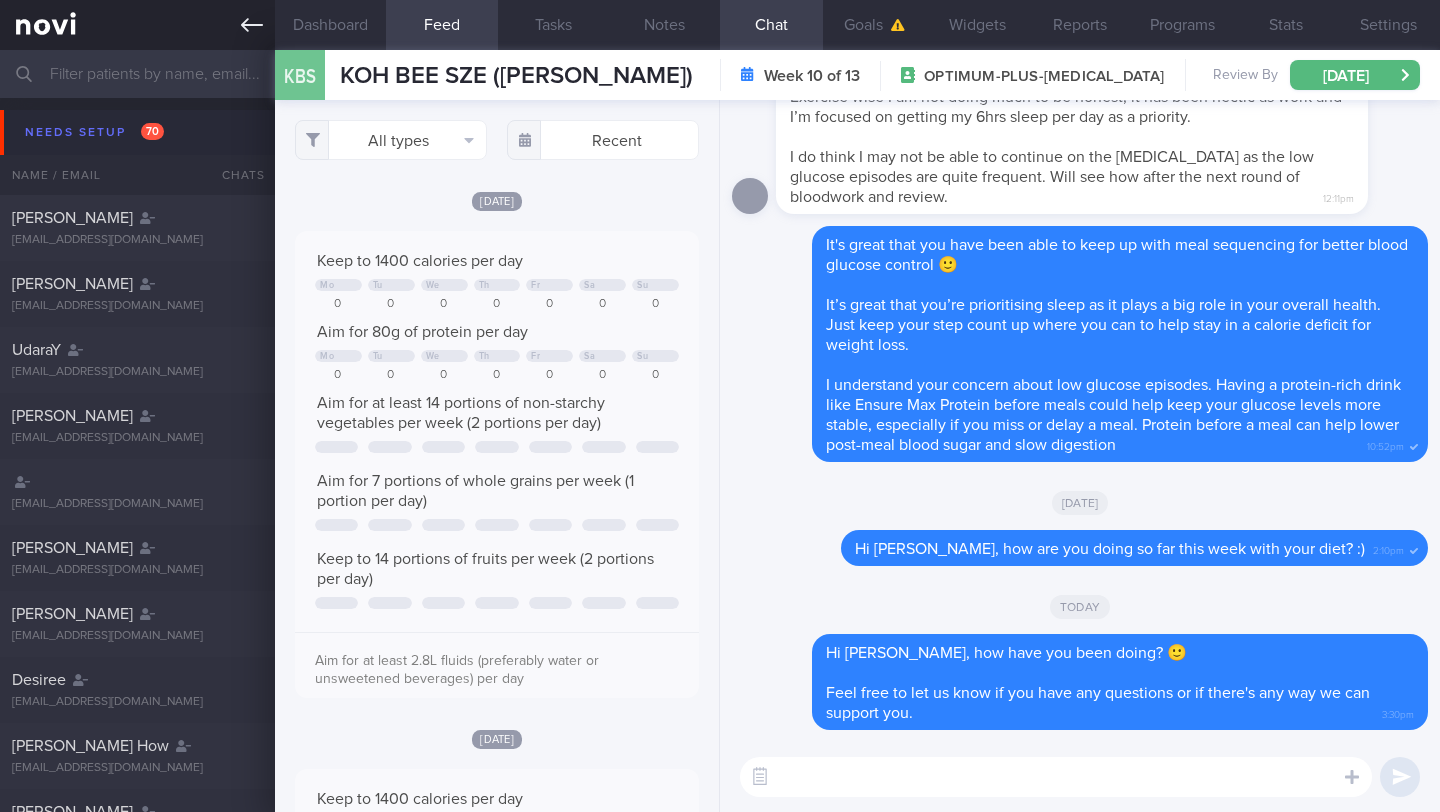type 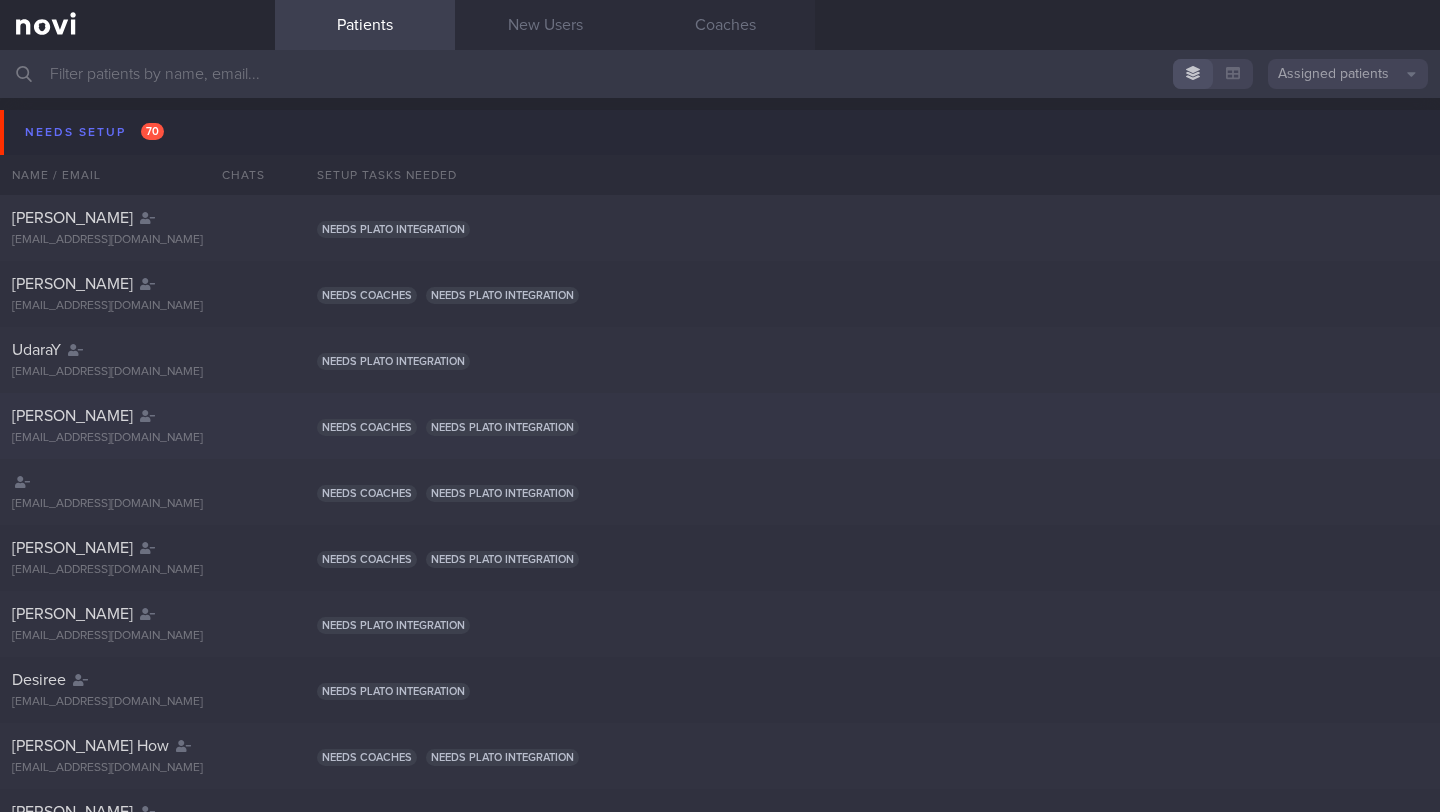 click on "Needs plato integration" at bounding box center [502, 427] 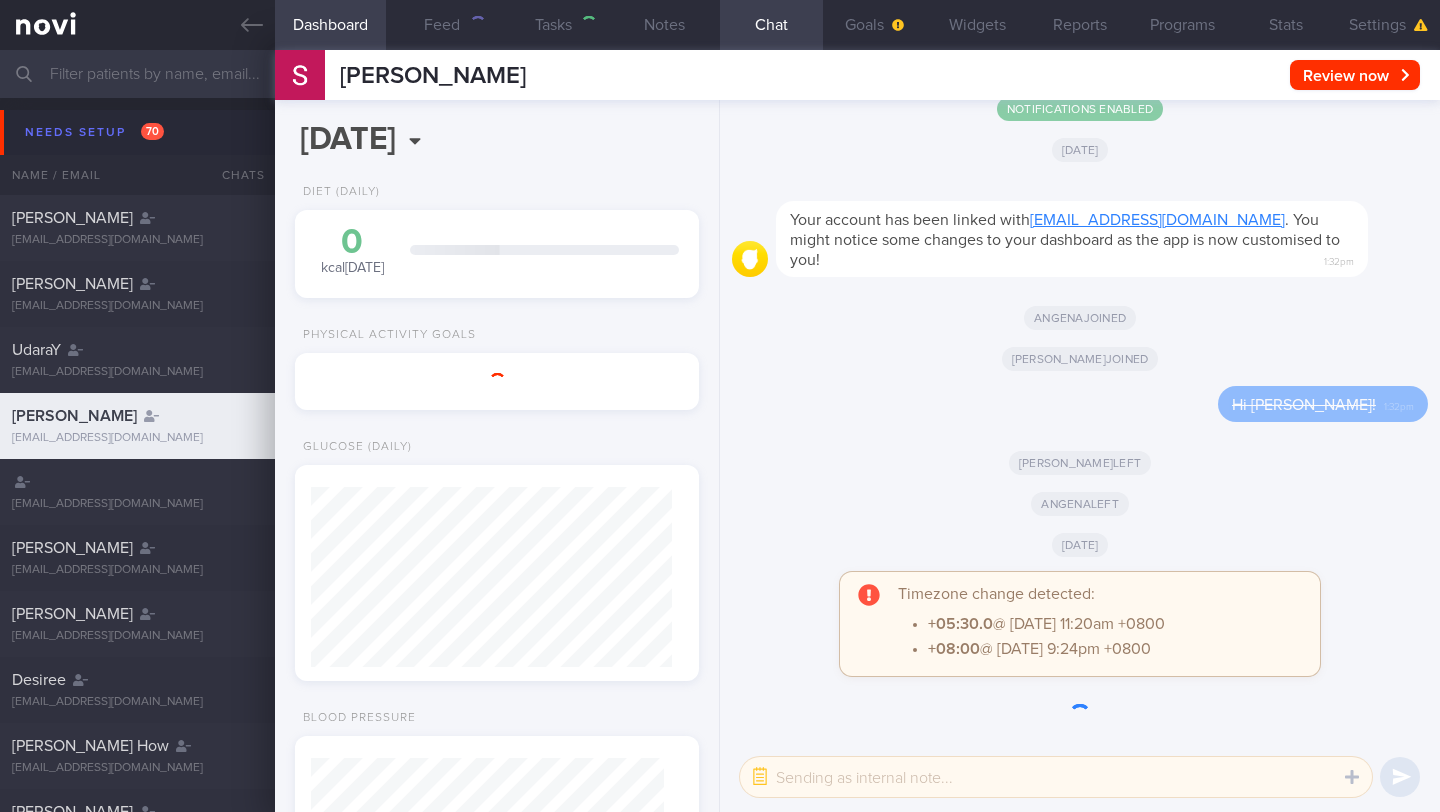 scroll, scrollTop: 0, scrollLeft: 0, axis: both 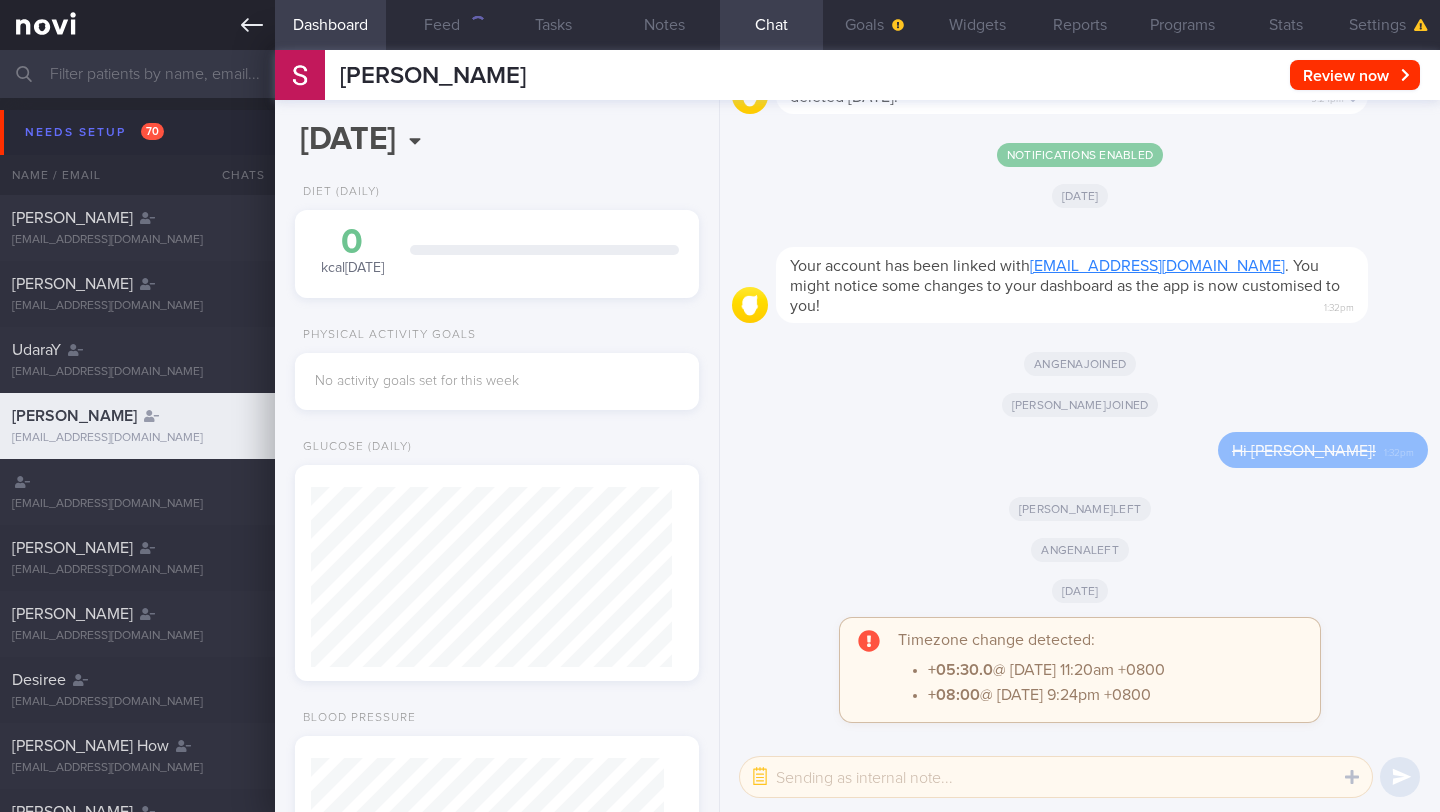 click 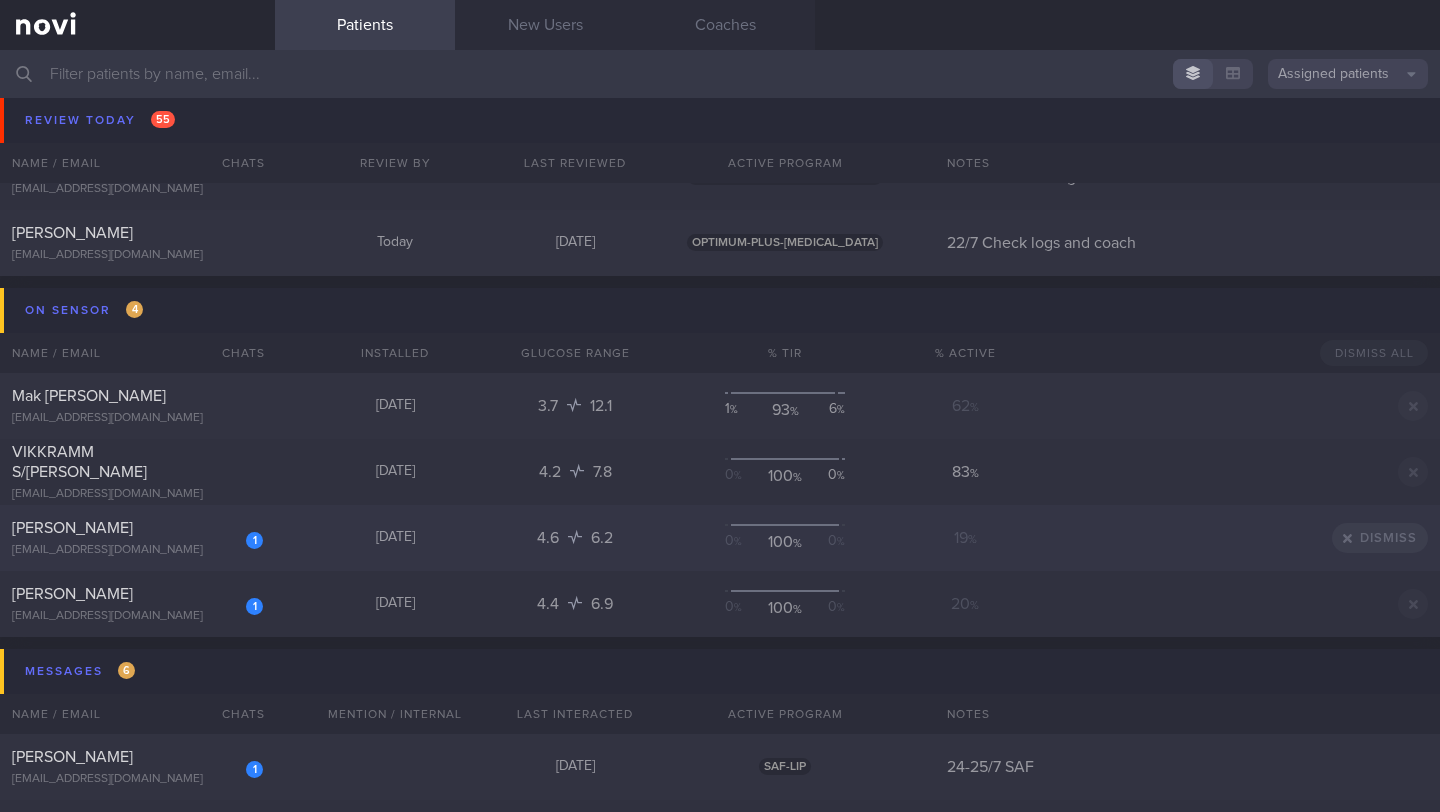 scroll, scrollTop: 8472, scrollLeft: 0, axis: vertical 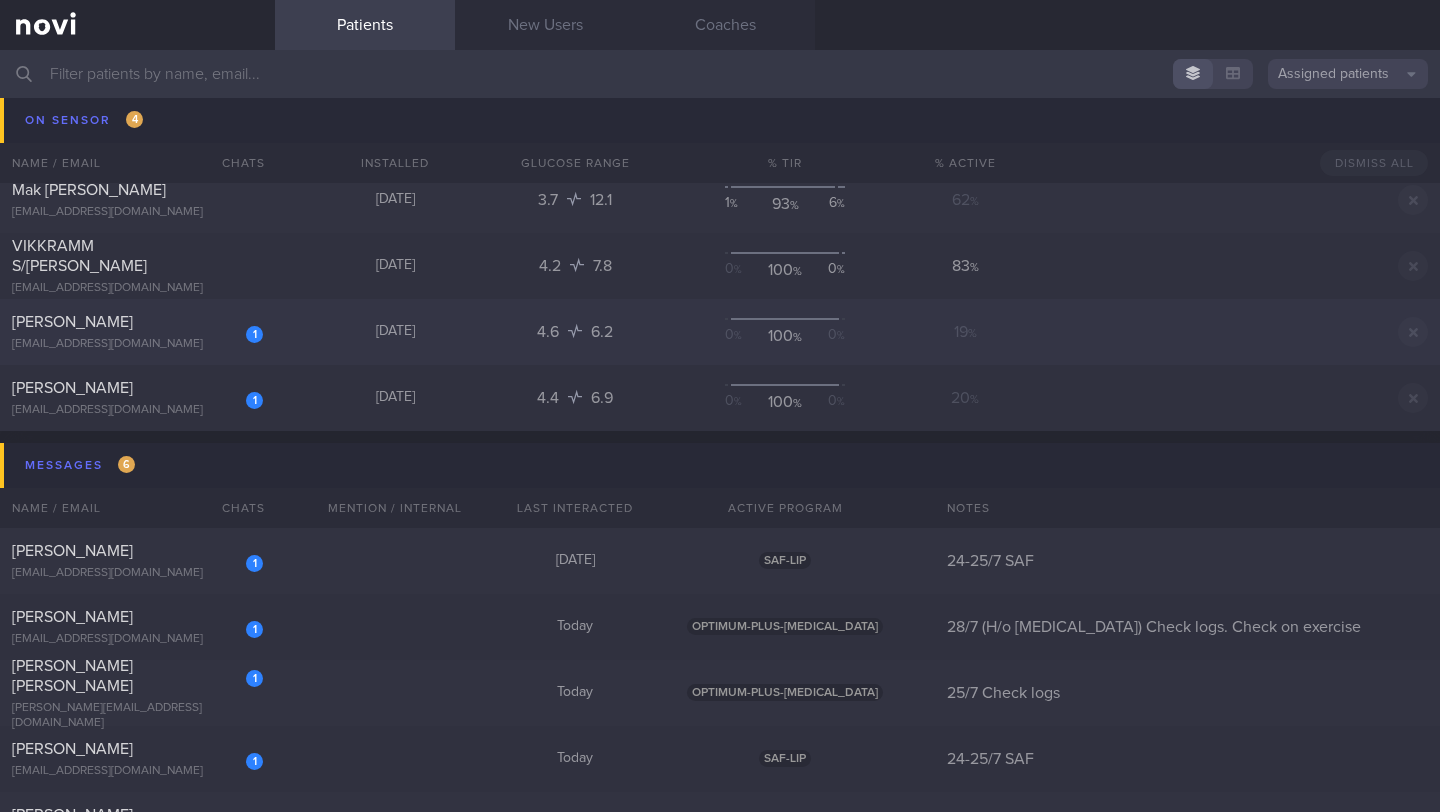 click on "[EMAIL_ADDRESS][DOMAIN_NAME]" at bounding box center [137, 344] 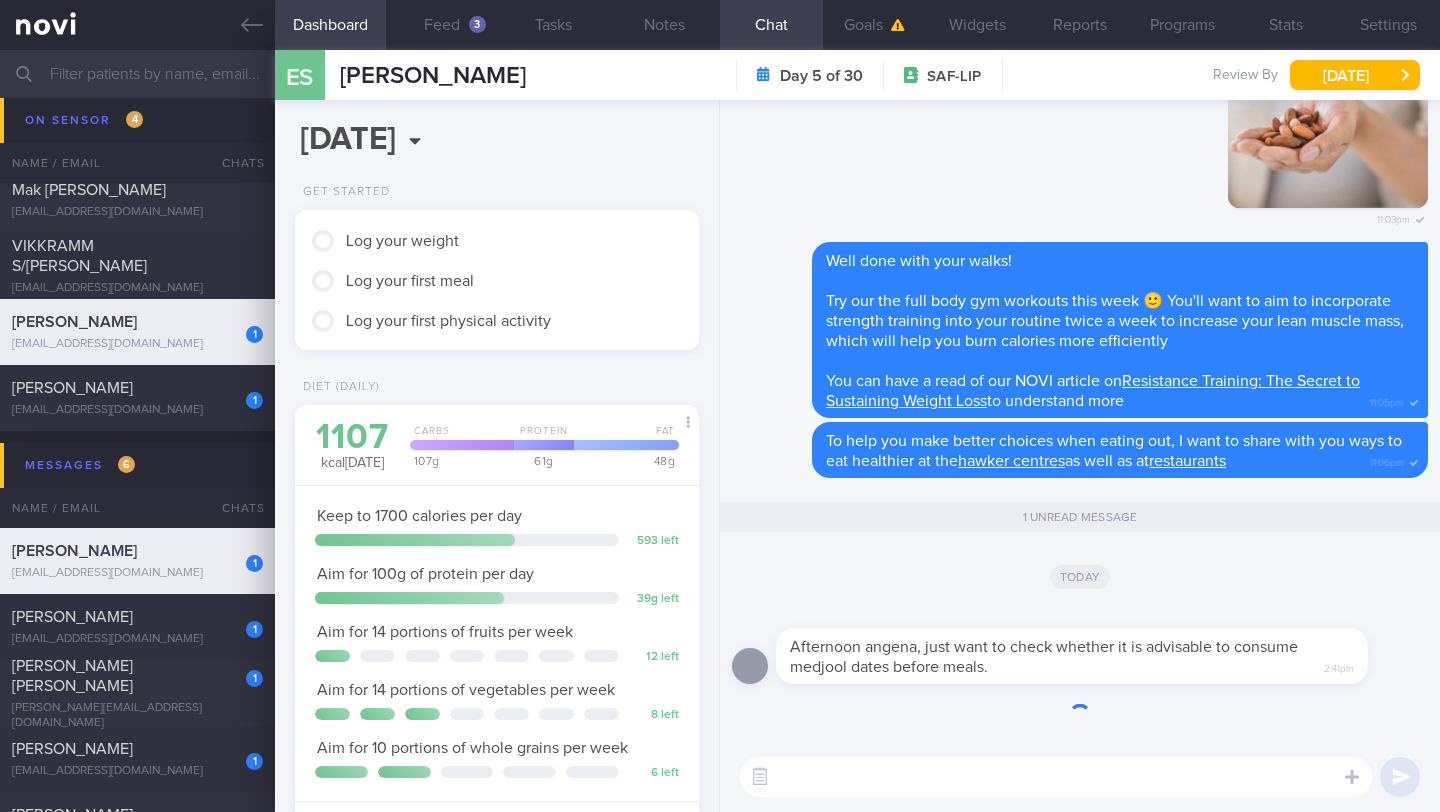 scroll, scrollTop: 0, scrollLeft: 0, axis: both 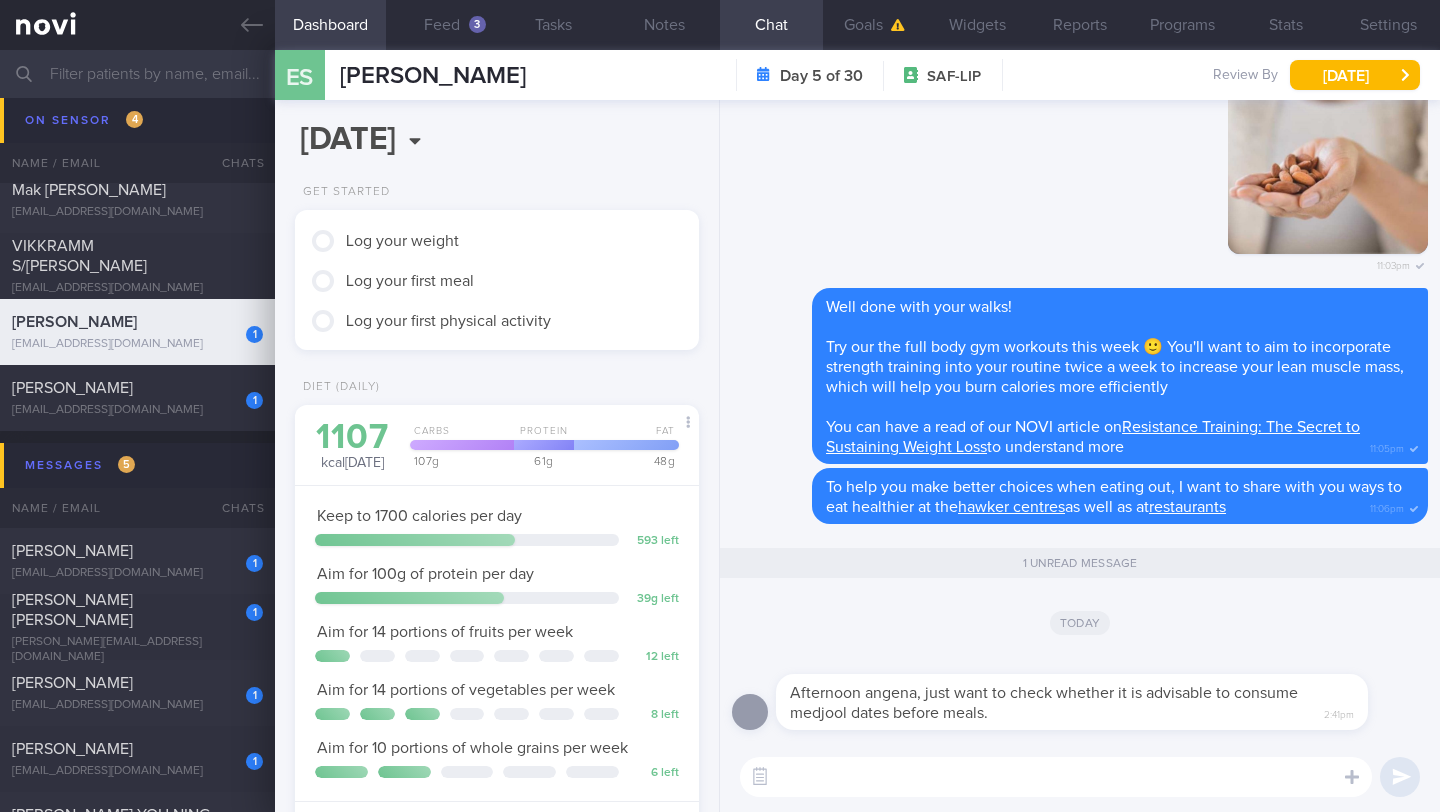 click at bounding box center [1056, 777] 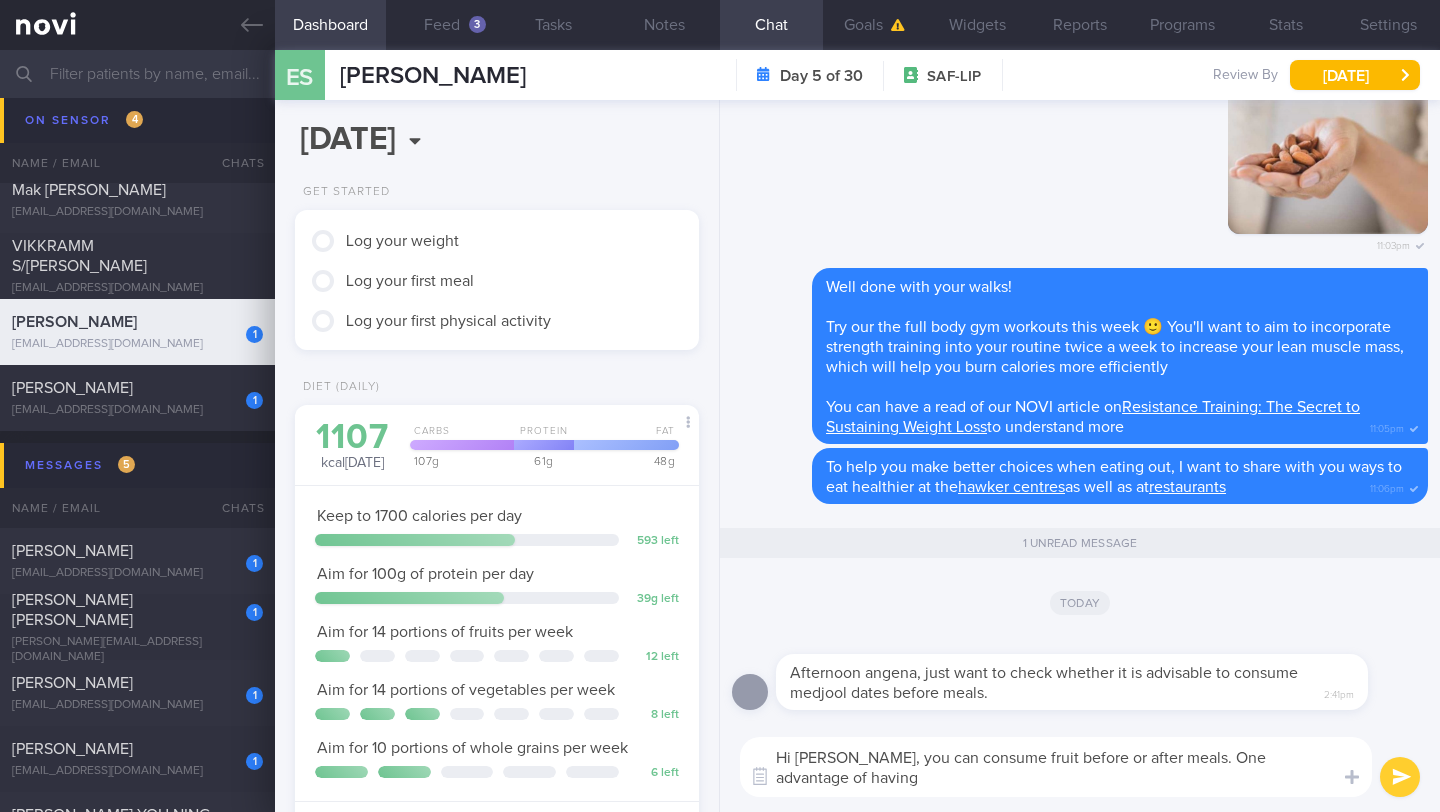 scroll, scrollTop: 0, scrollLeft: 0, axis: both 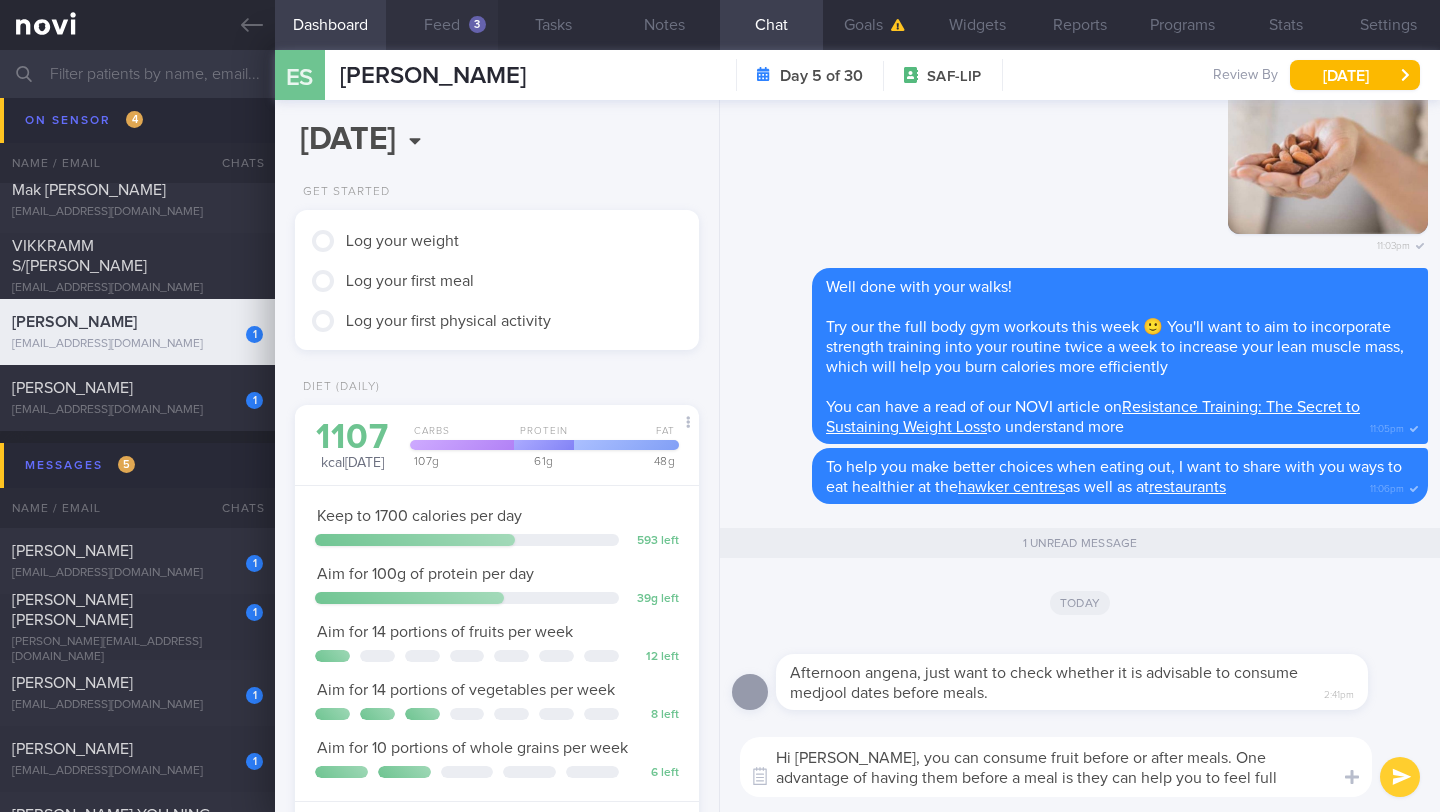 click on "Feed
3" at bounding box center (441, 25) 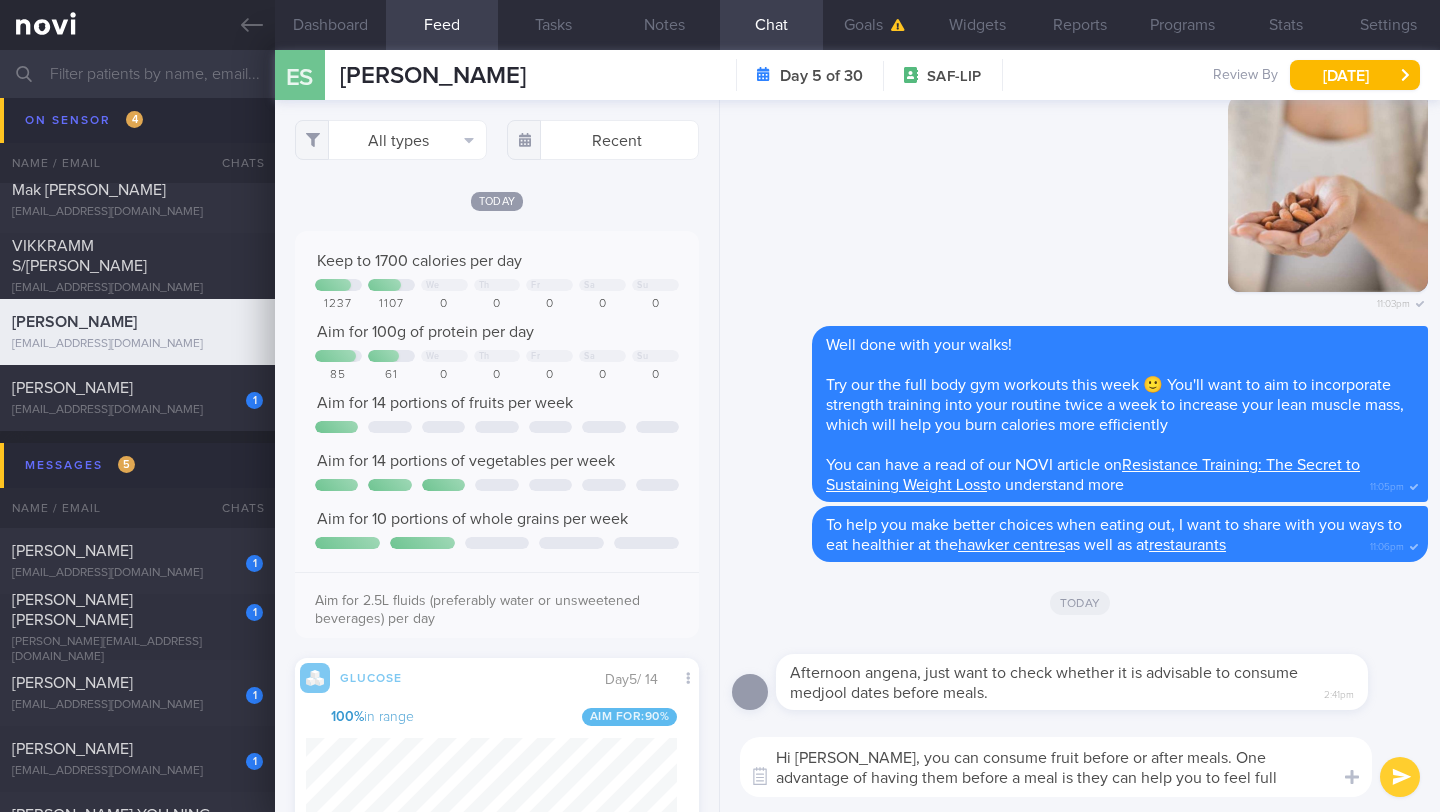 scroll, scrollTop: 999747, scrollLeft: 999629, axis: both 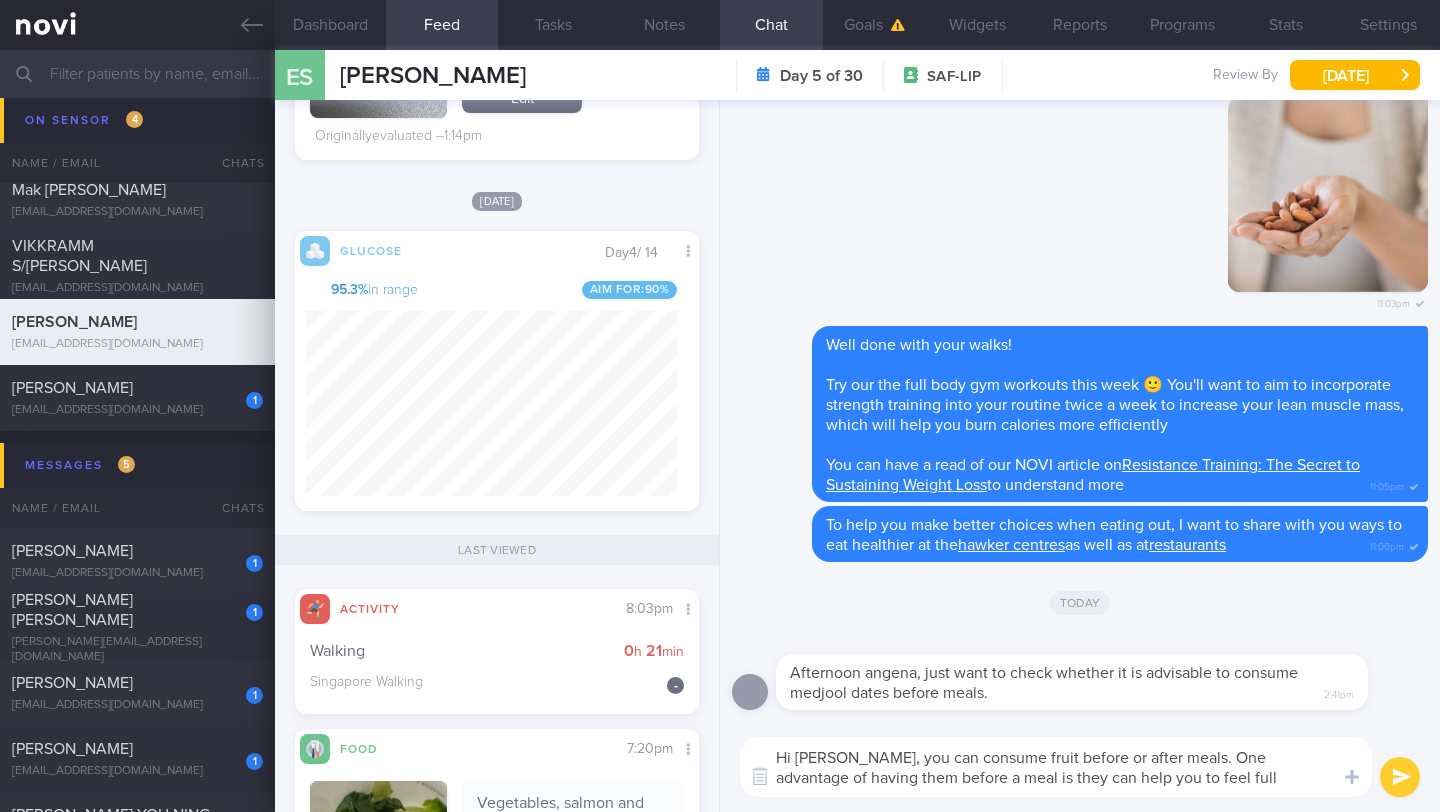 click on "Hi [PERSON_NAME], you can consume fruit before or after meals. One advantage of having them before a meal is they can help you to feel full" at bounding box center [1056, 767] 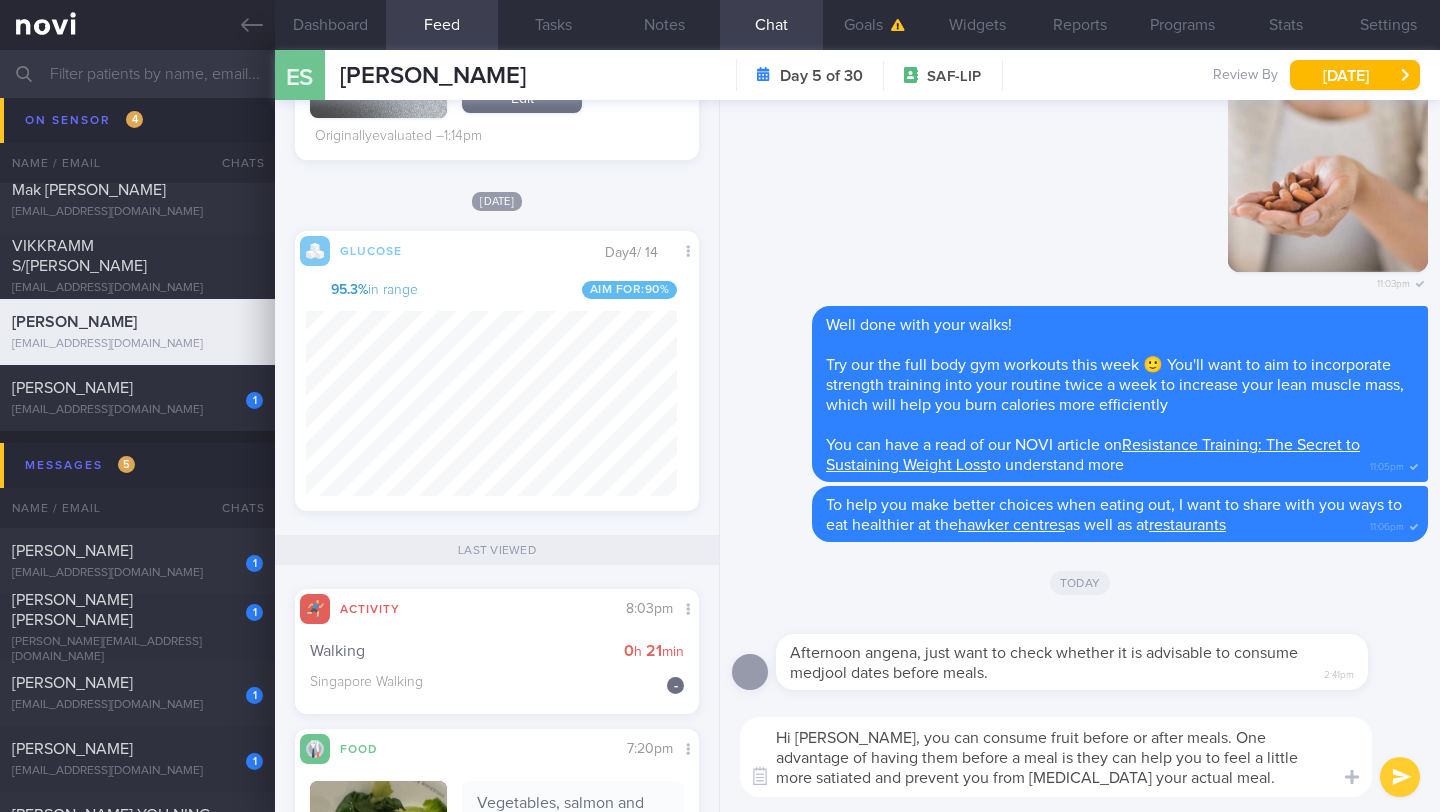 drag, startPoint x: 1178, startPoint y: 780, endPoint x: 754, endPoint y: 744, distance: 425.52554 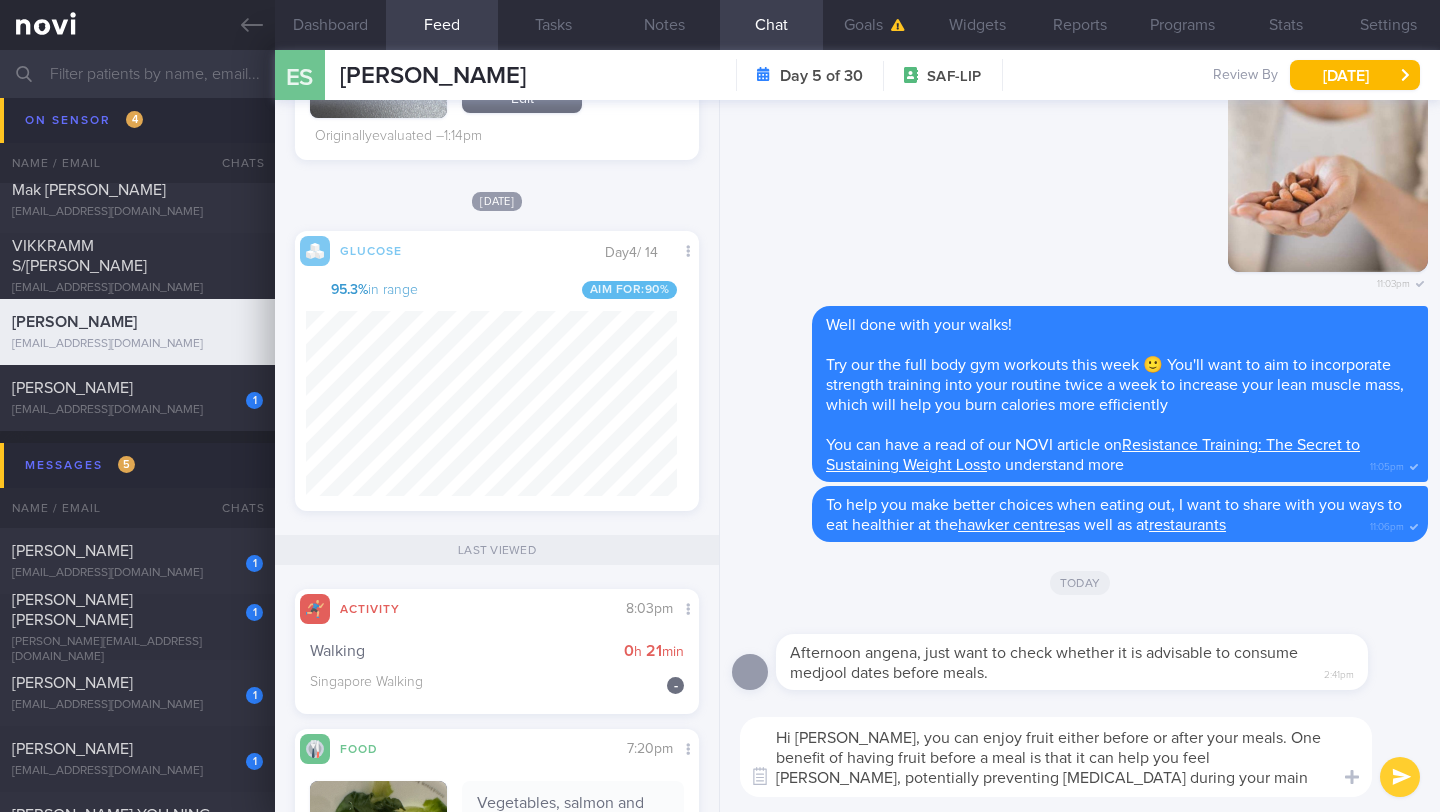type on "Hi [PERSON_NAME], you can enjoy fruit either before or after your meals. One benefit of having fruit before a meal is that it can help you feel [PERSON_NAME], potentially preventing [MEDICAL_DATA] during your main course." 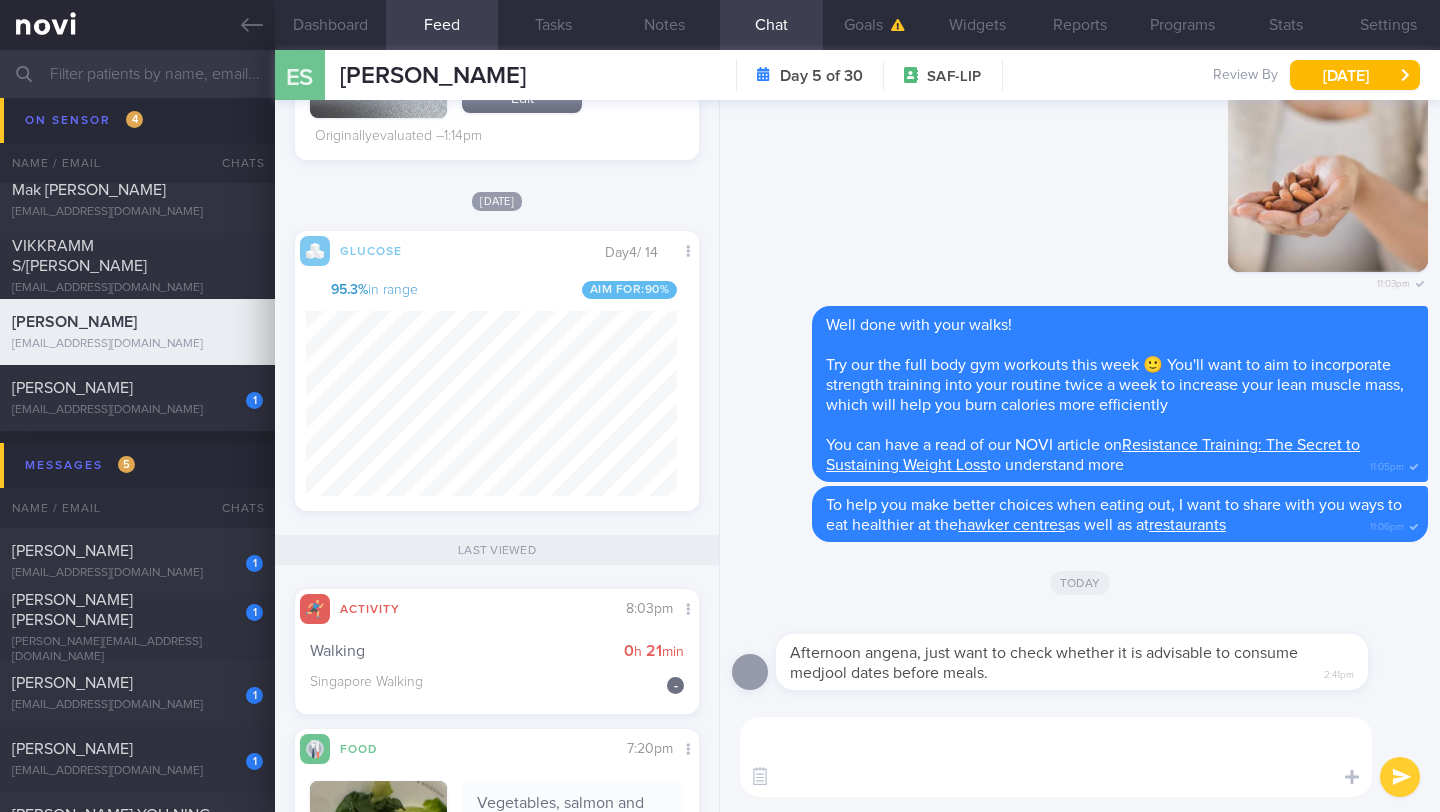 scroll, scrollTop: -41, scrollLeft: 0, axis: vertical 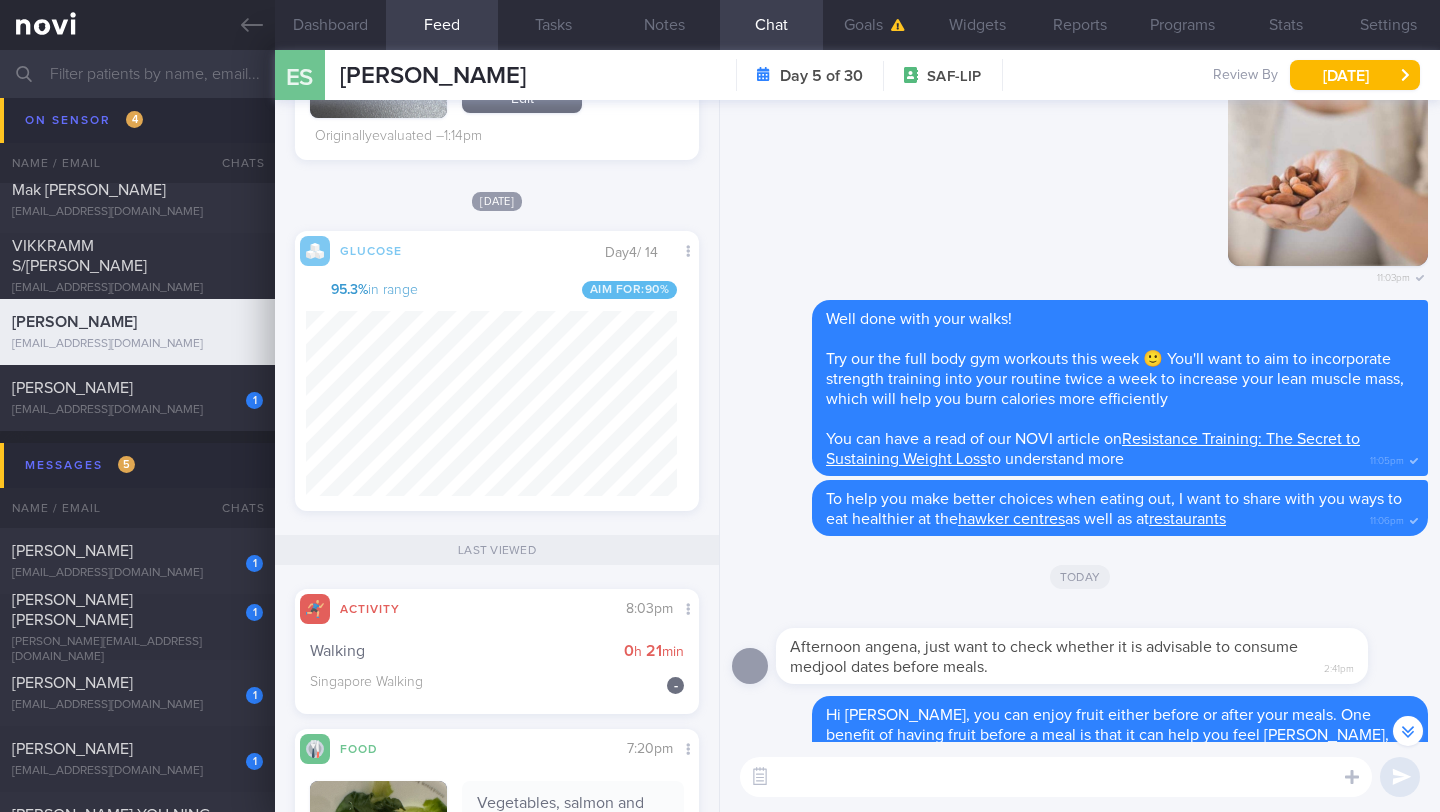 click at bounding box center (1056, 777) 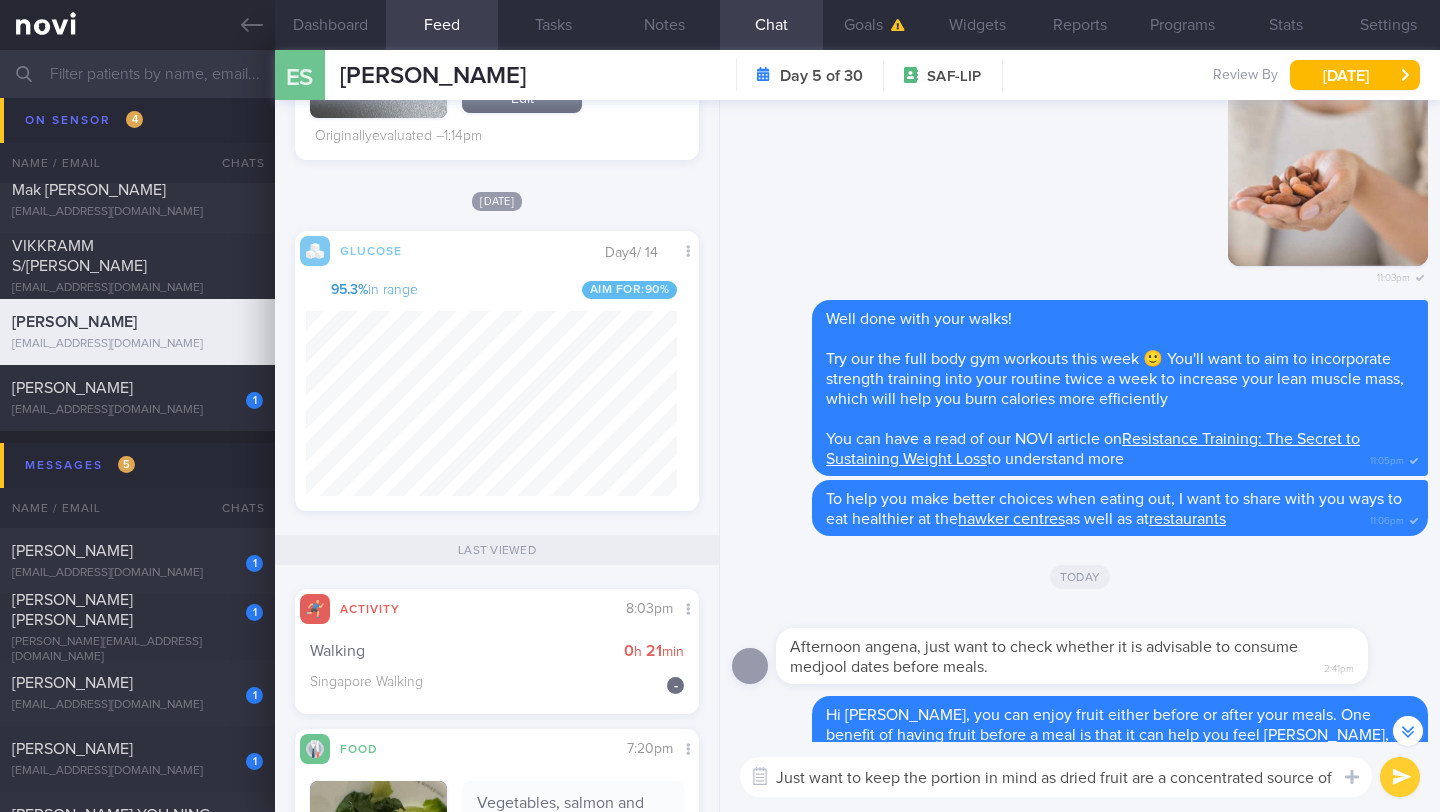 scroll, scrollTop: -61, scrollLeft: 0, axis: vertical 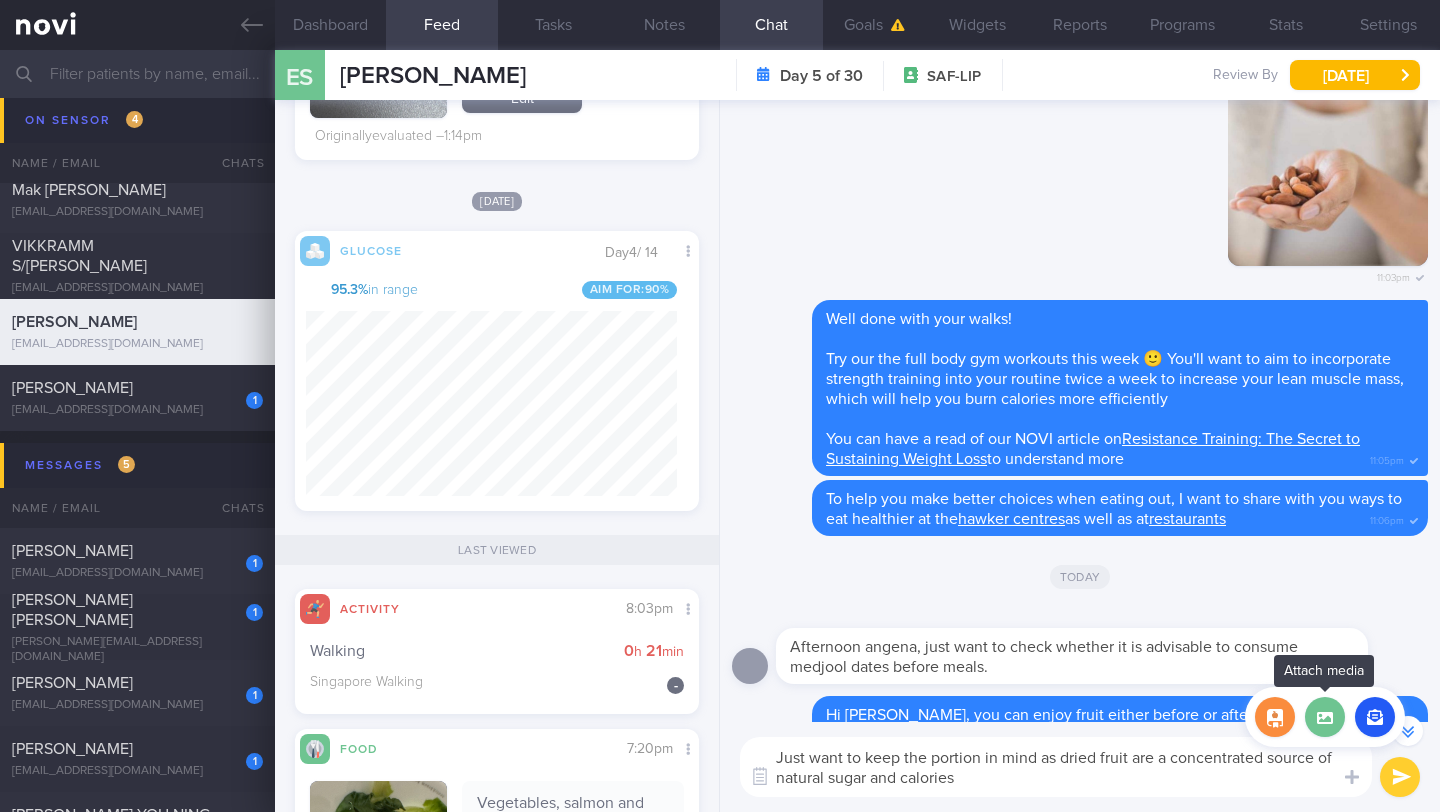 type on "Just want to keep the portion in mind as dried fruit are a concentrated source of natural sugar and calories" 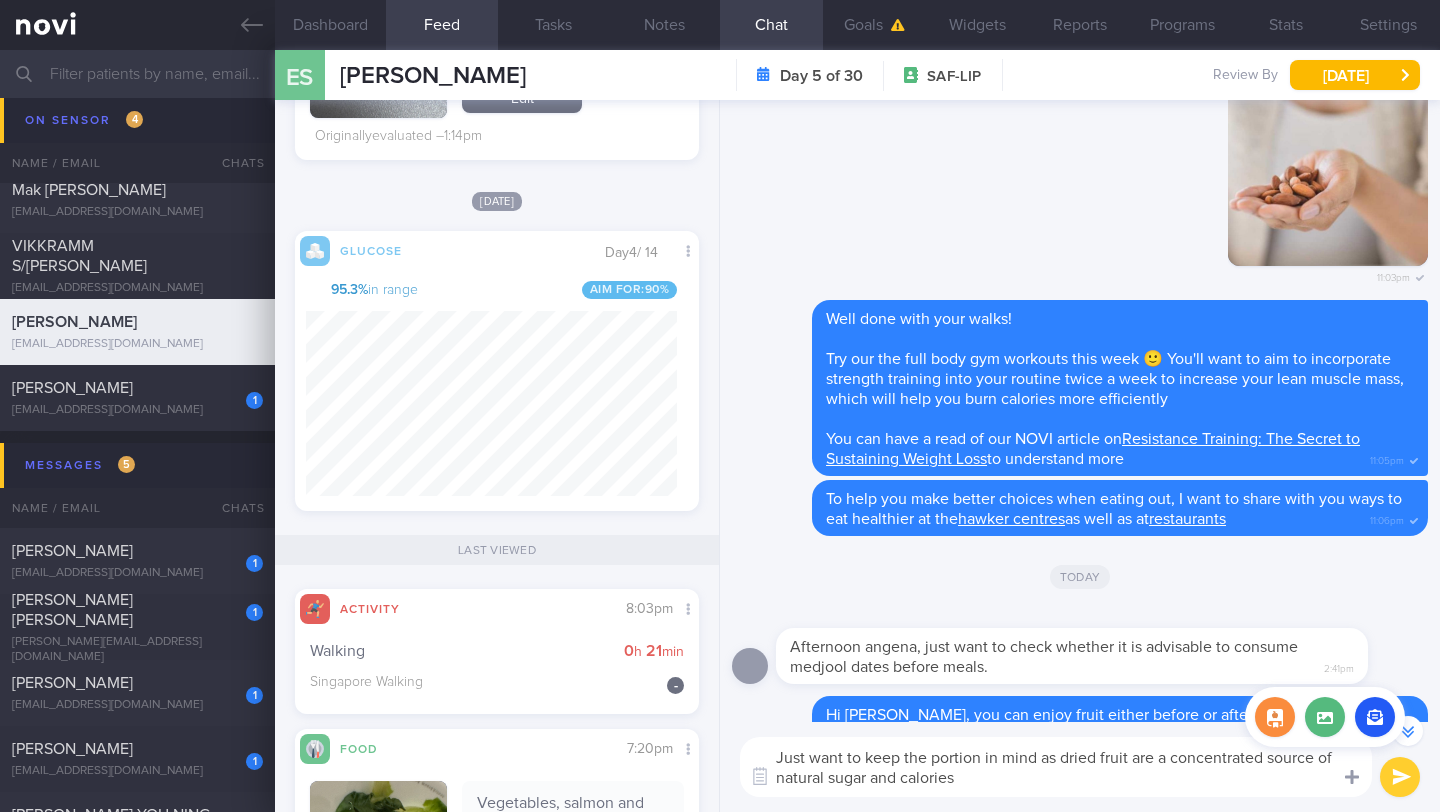 click 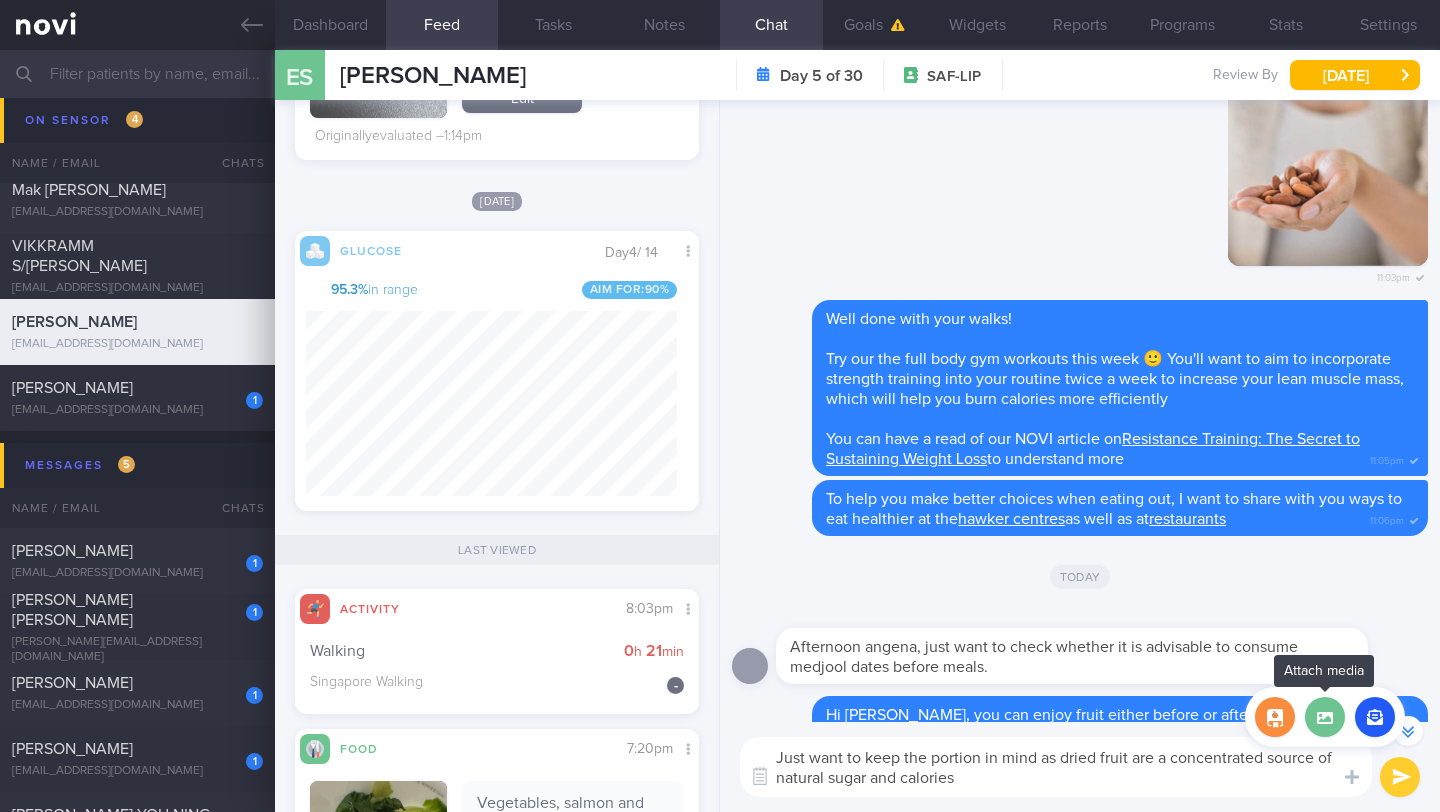 click at bounding box center [1325, 717] 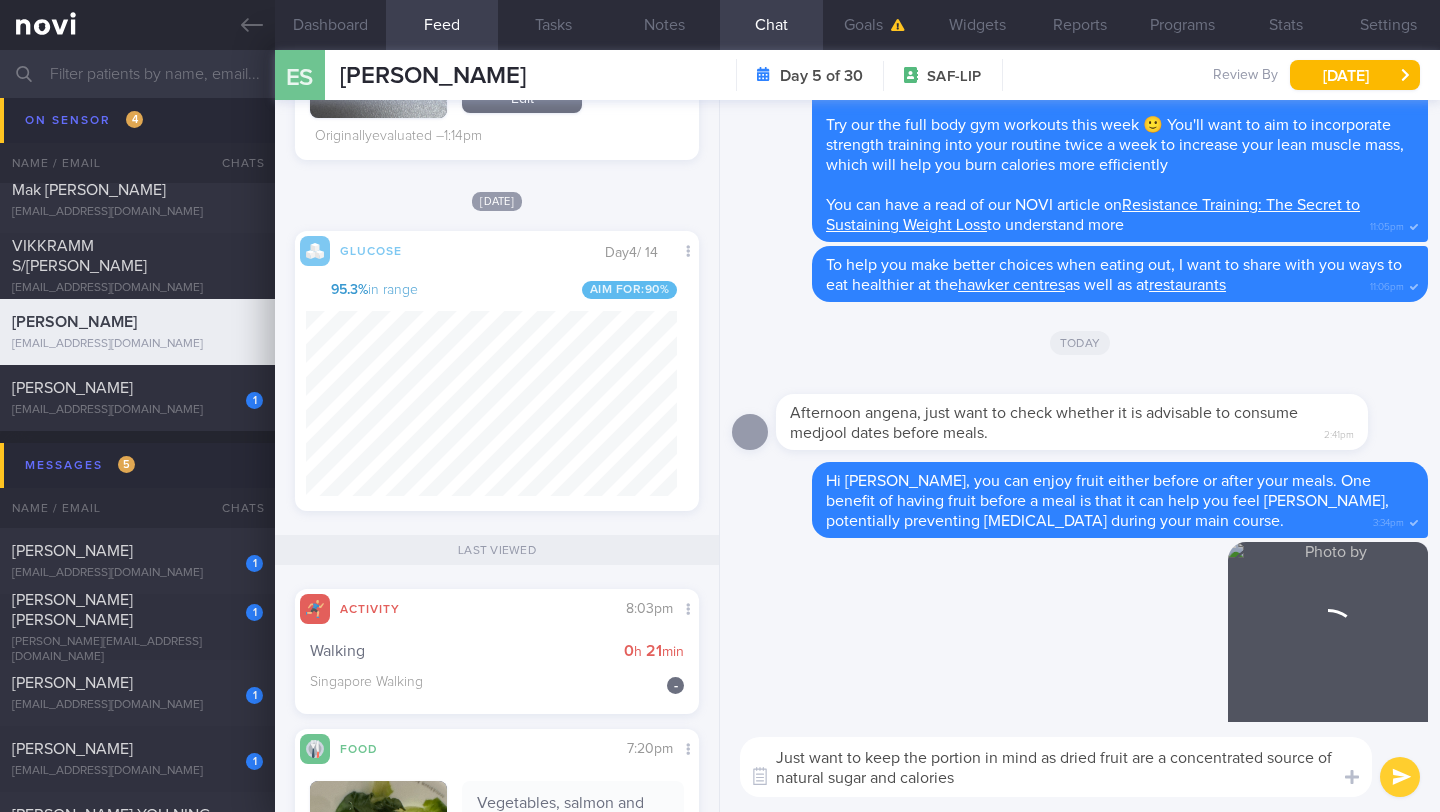 scroll, scrollTop: 0, scrollLeft: 0, axis: both 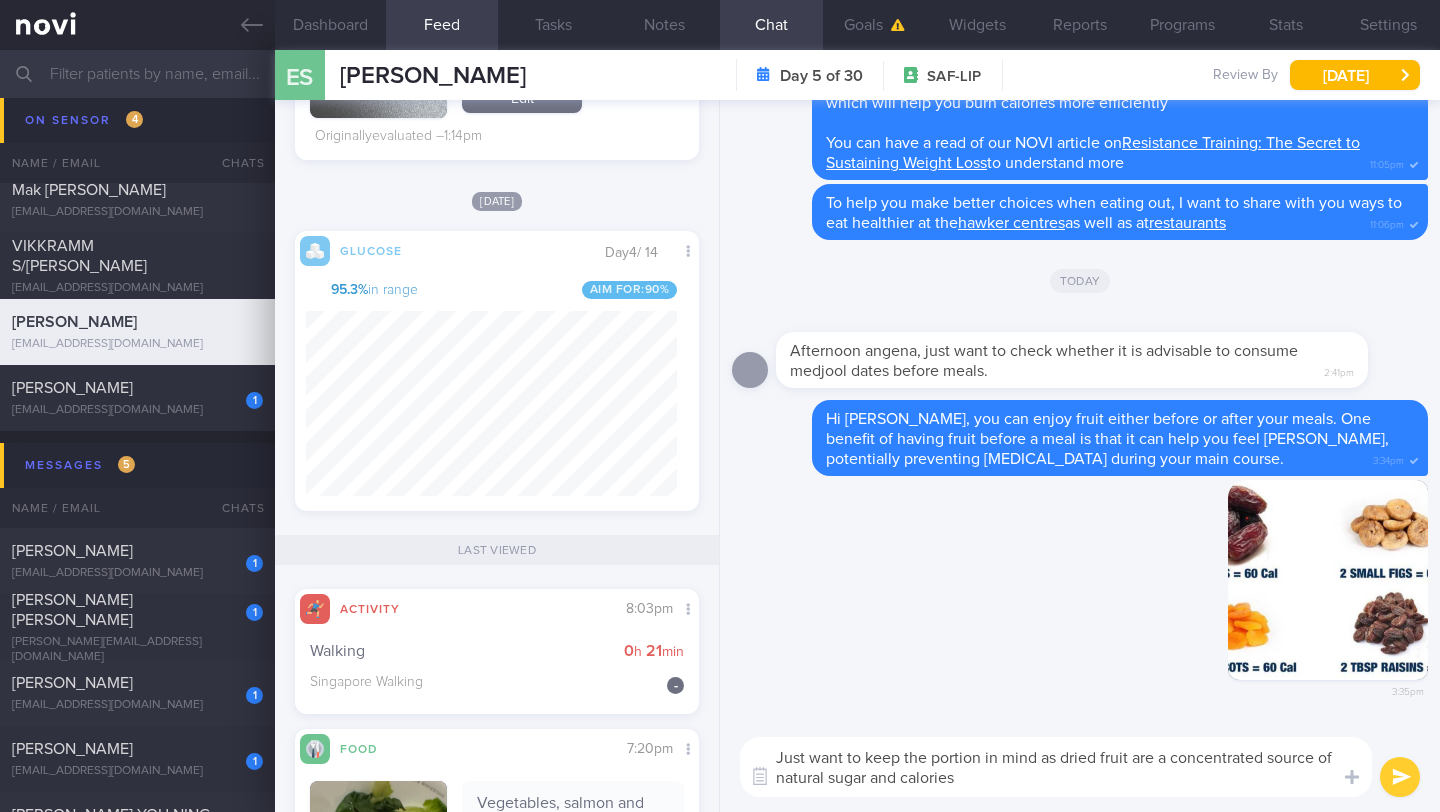 click at bounding box center (1400, 777) 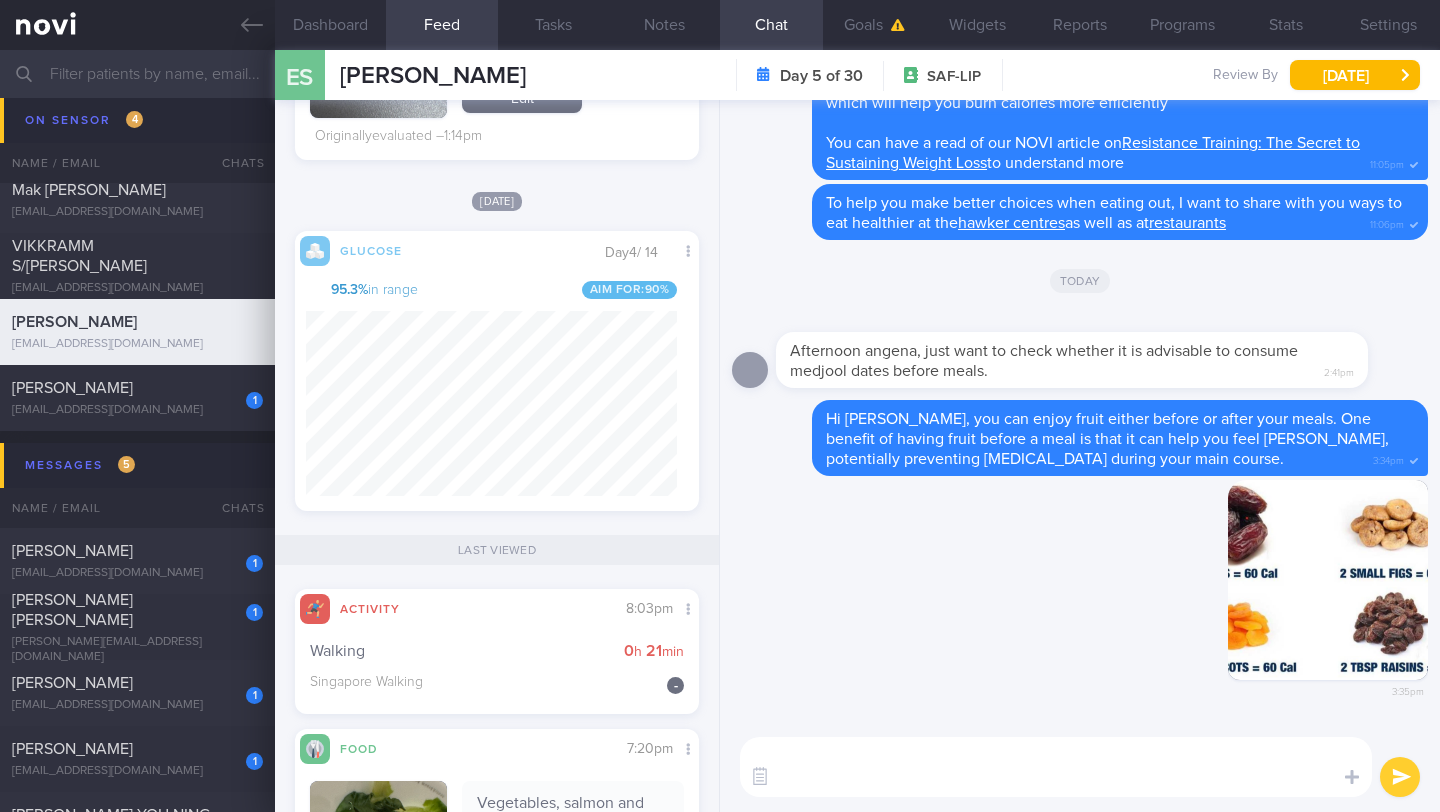 scroll, scrollTop: 0, scrollLeft: 0, axis: both 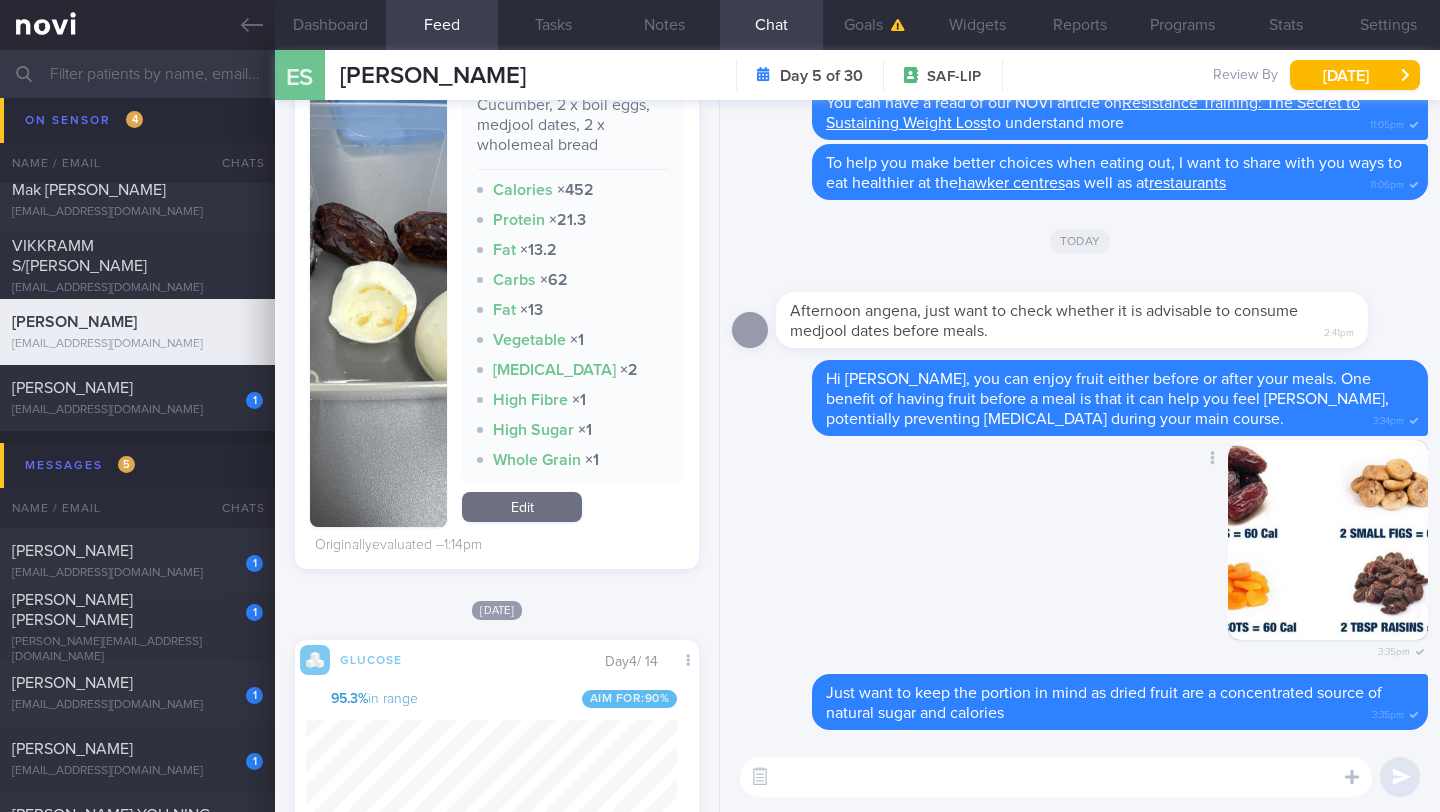 click on "Delete
3:35pm" at bounding box center (1080, 557) 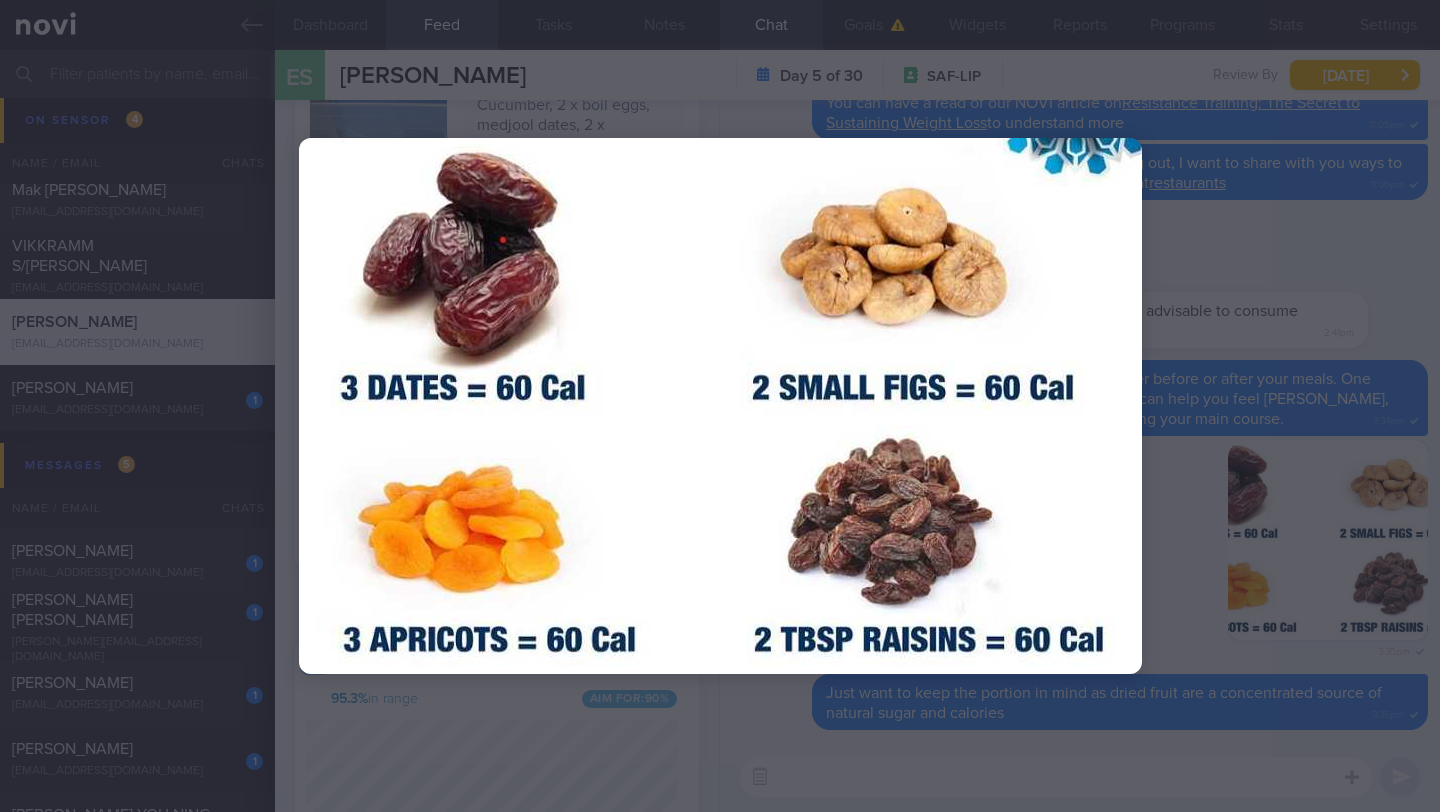 click 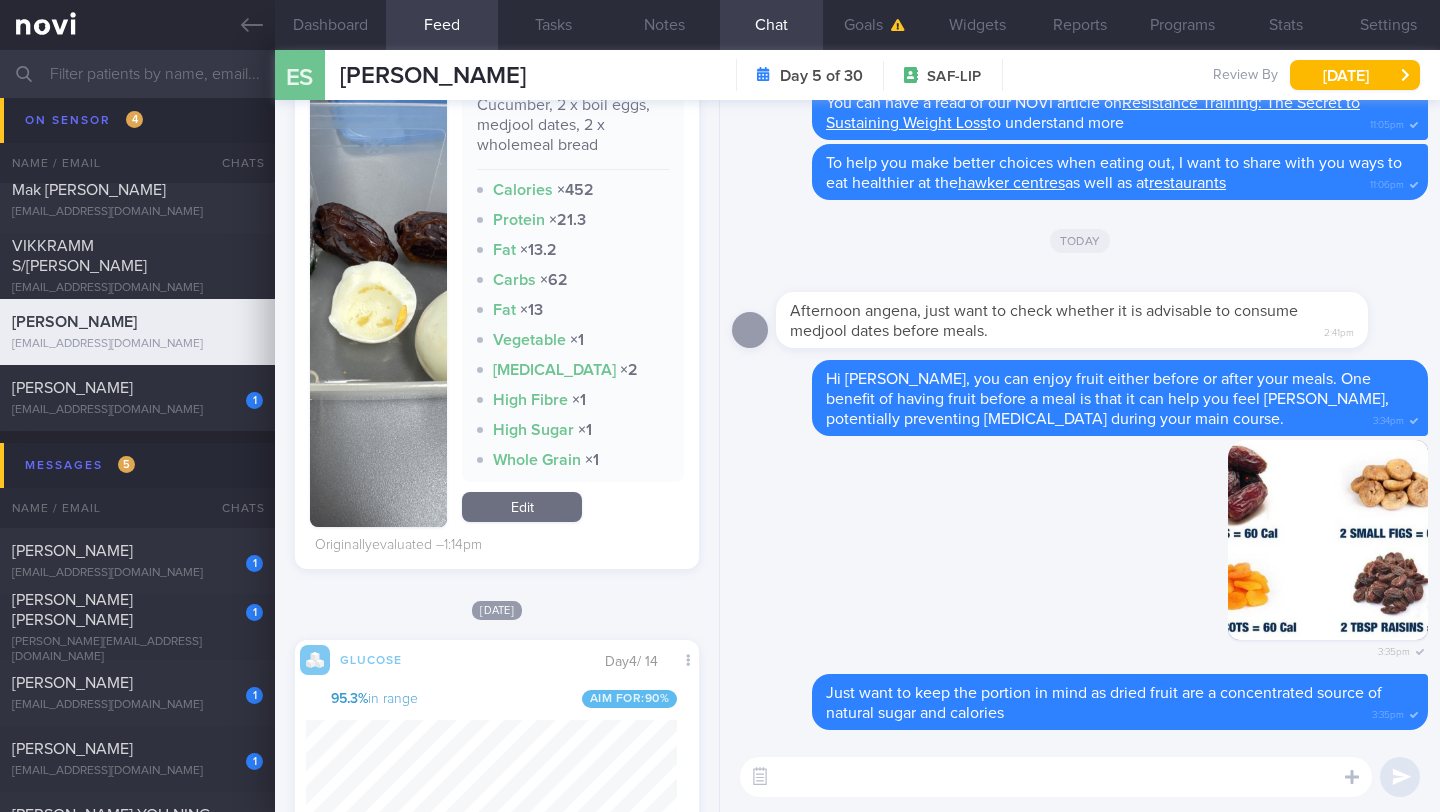 click at bounding box center (1056, 777) 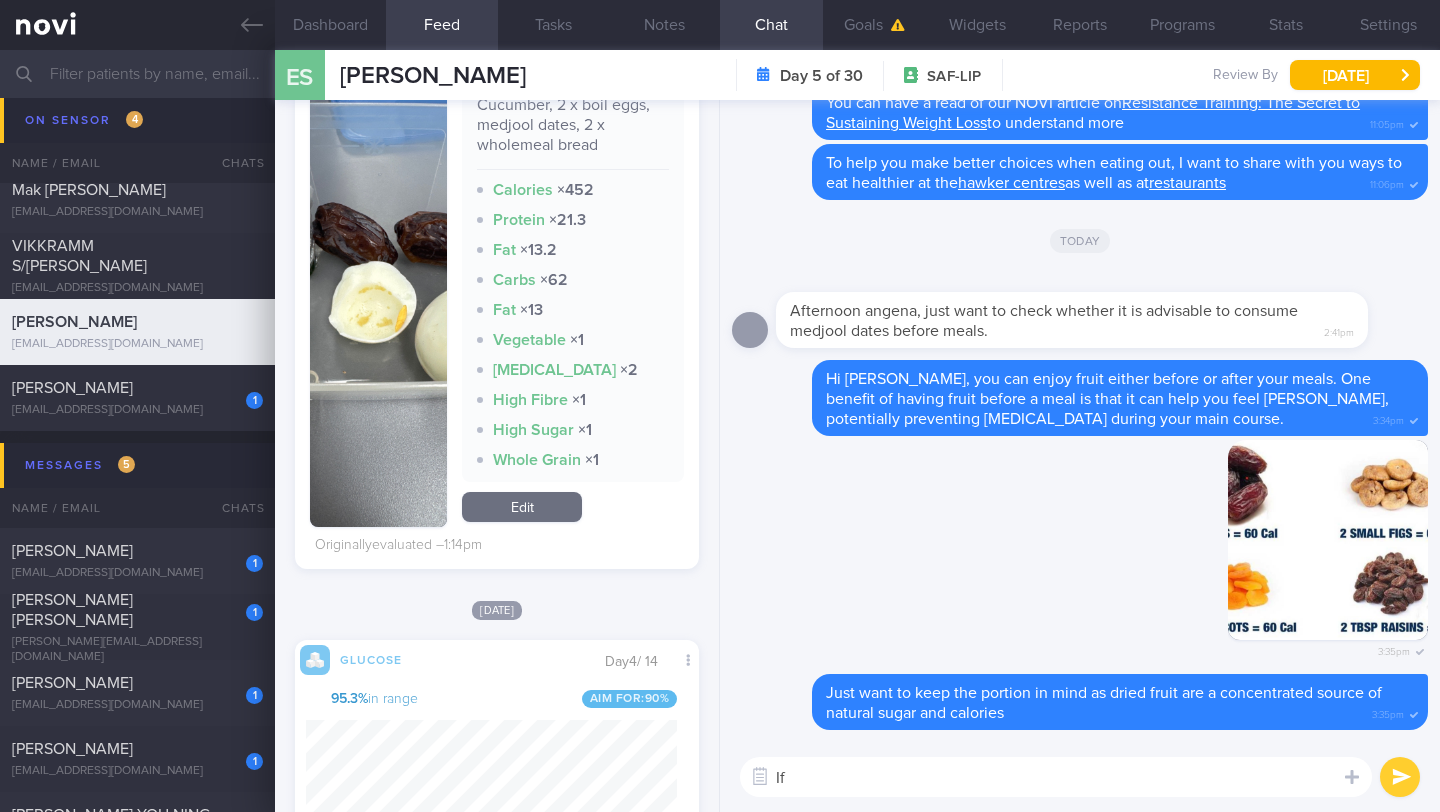 type on "I" 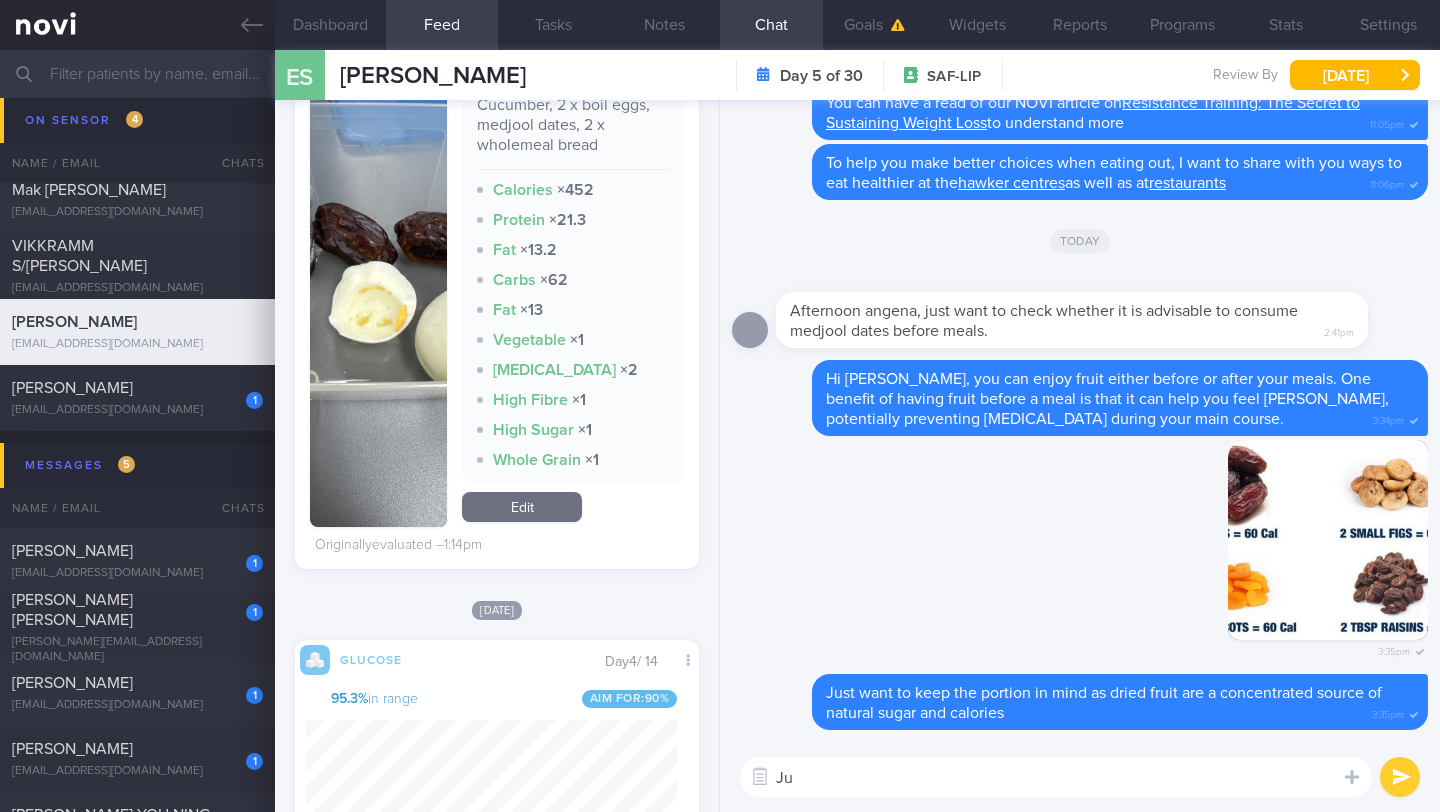 type on "J" 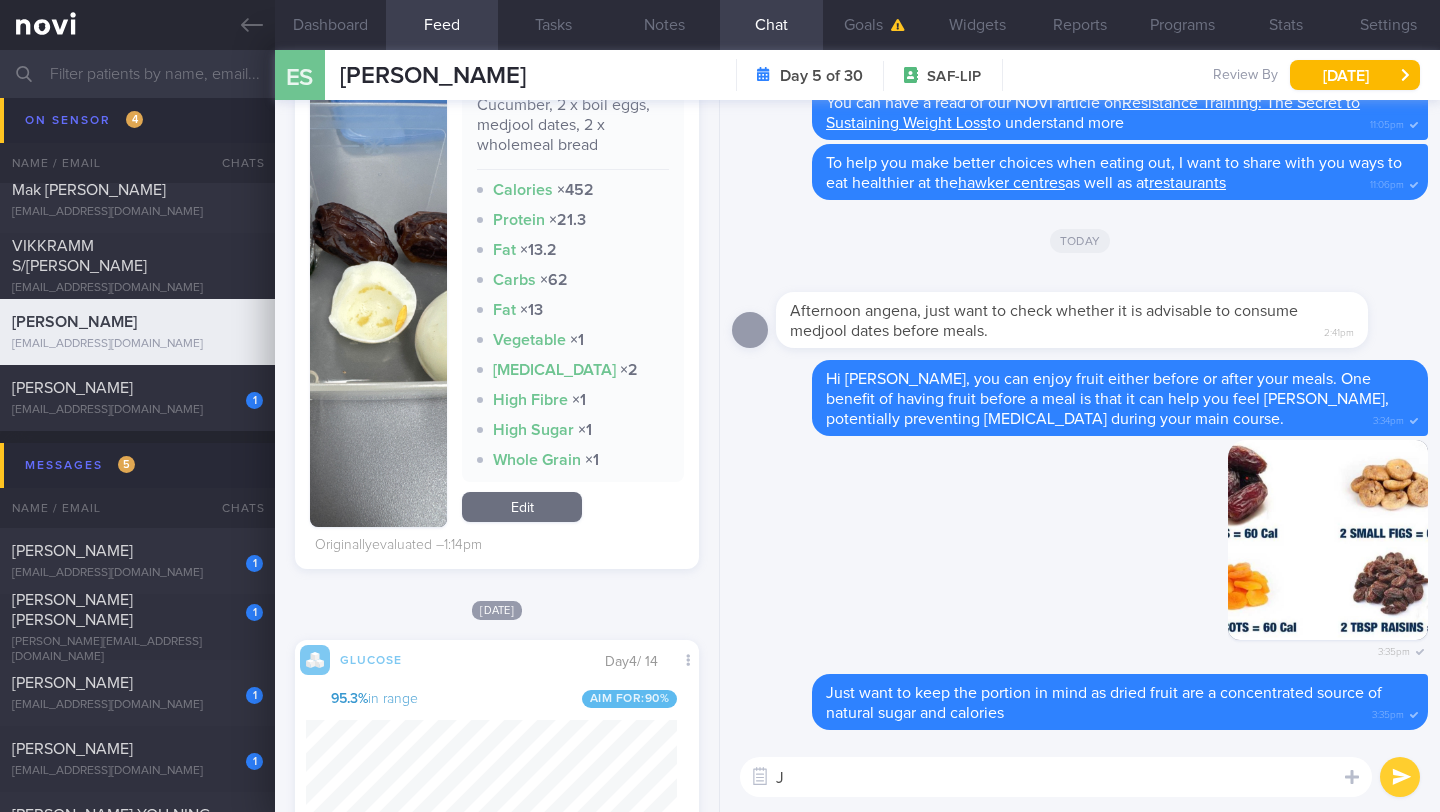 type 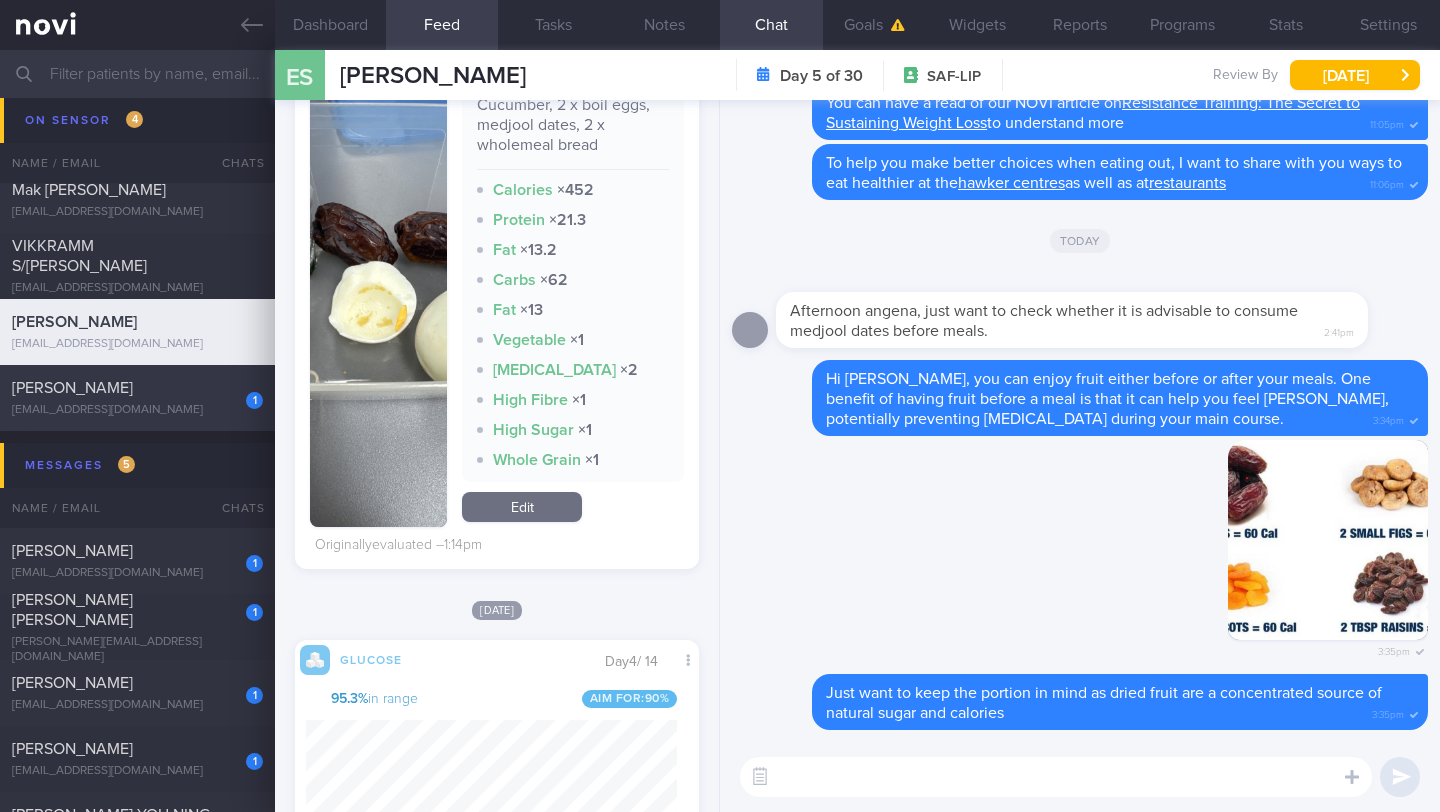 click on "[PERSON_NAME]" at bounding box center [72, 388] 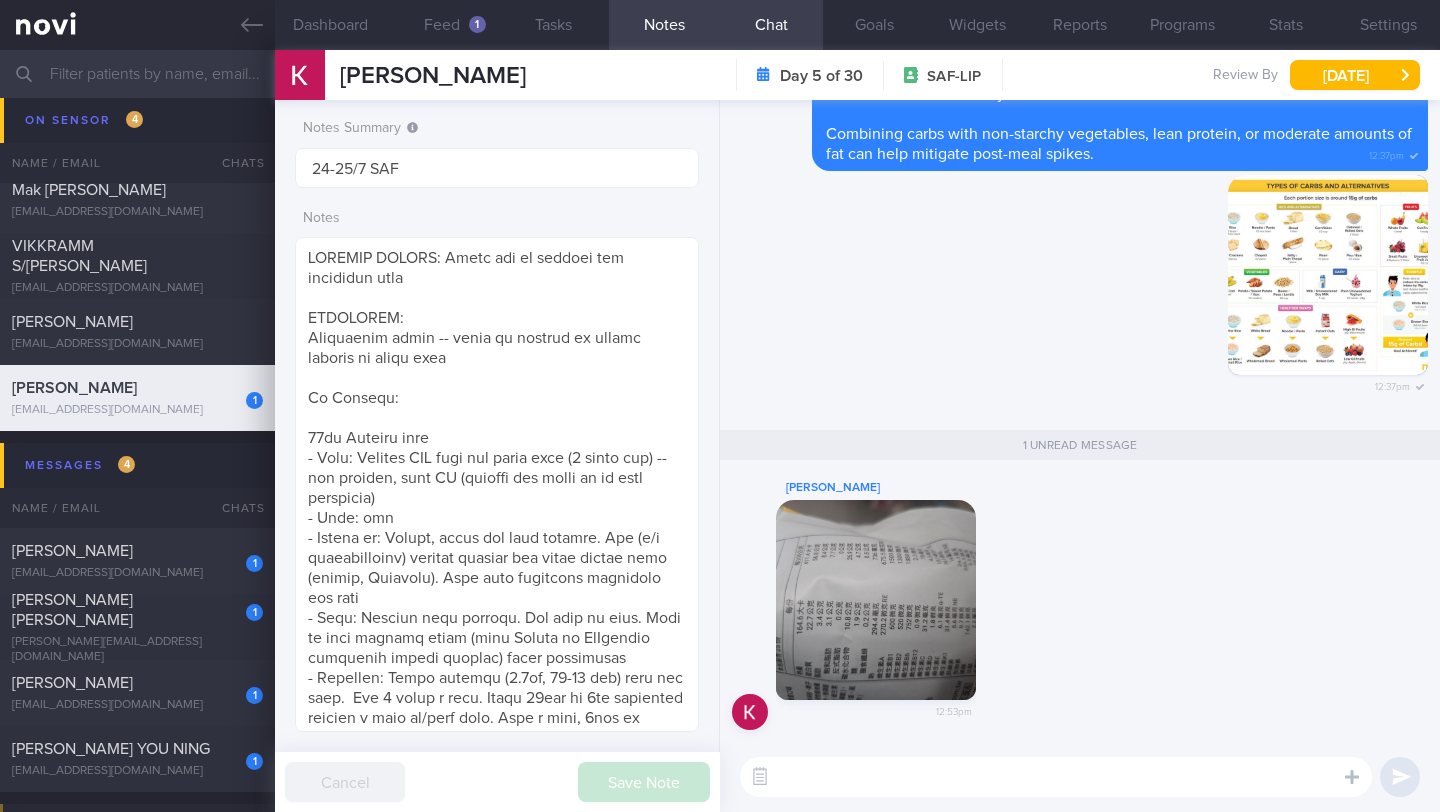 click at bounding box center [876, 600] 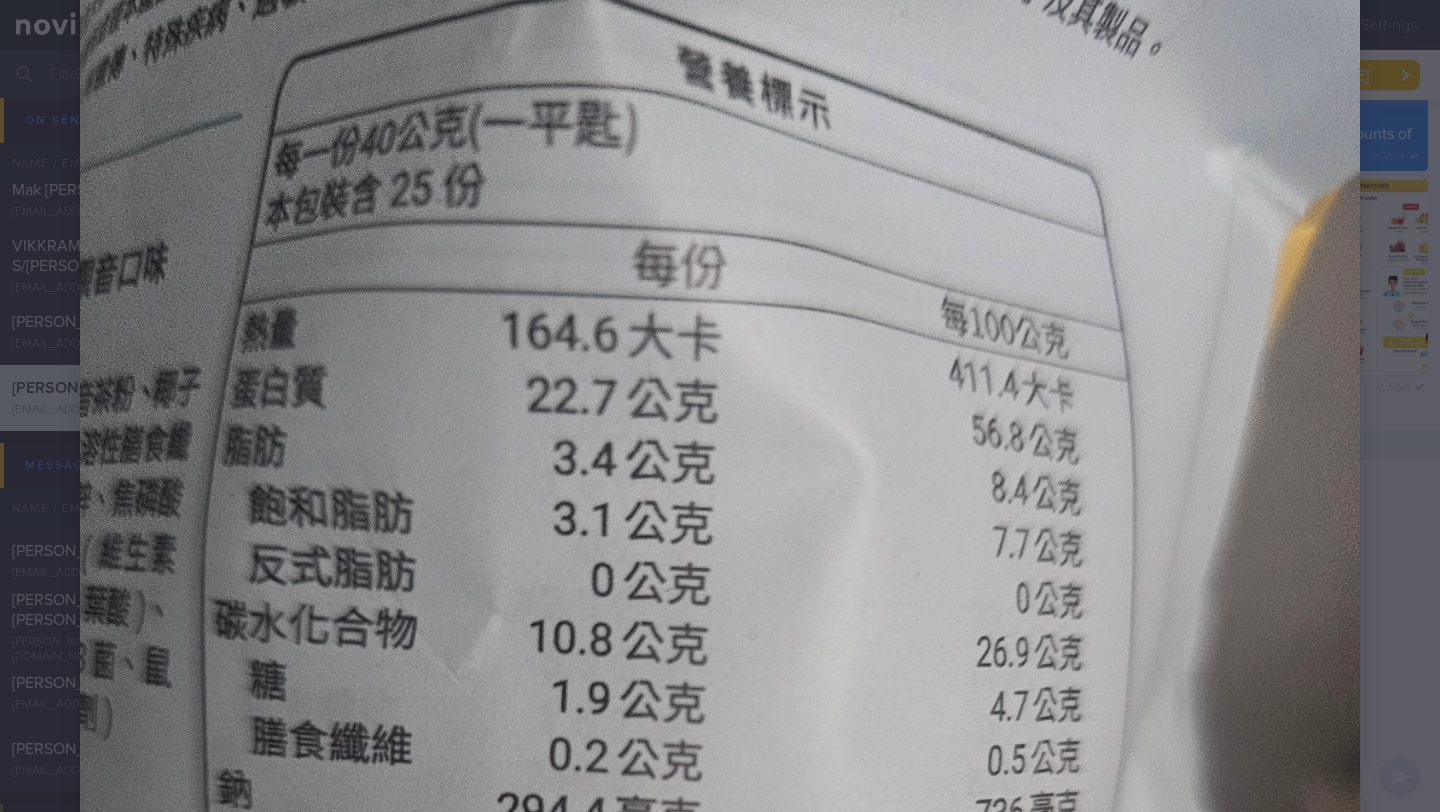scroll, scrollTop: 114, scrollLeft: 0, axis: vertical 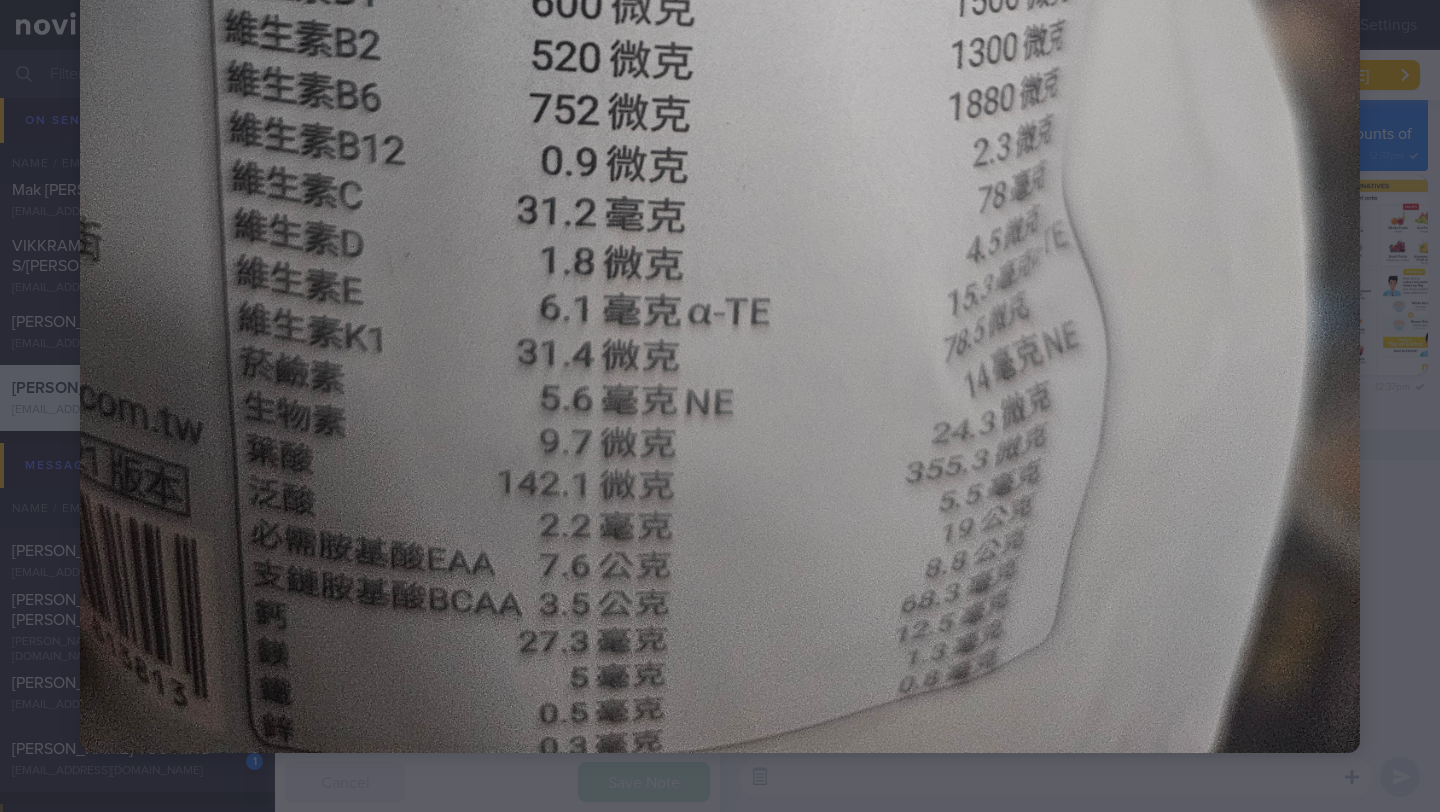 click 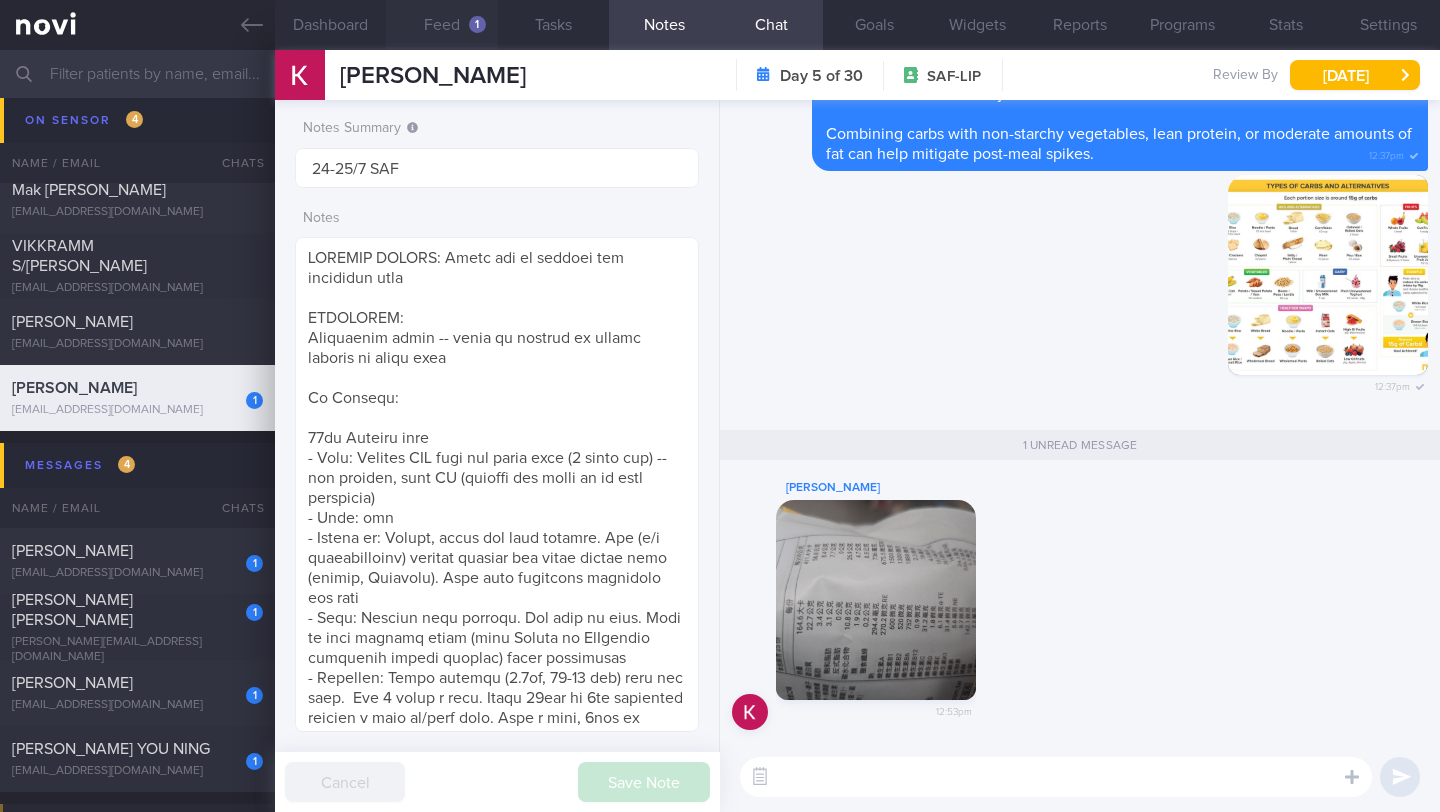 click on "Feed
1" at bounding box center (441, 25) 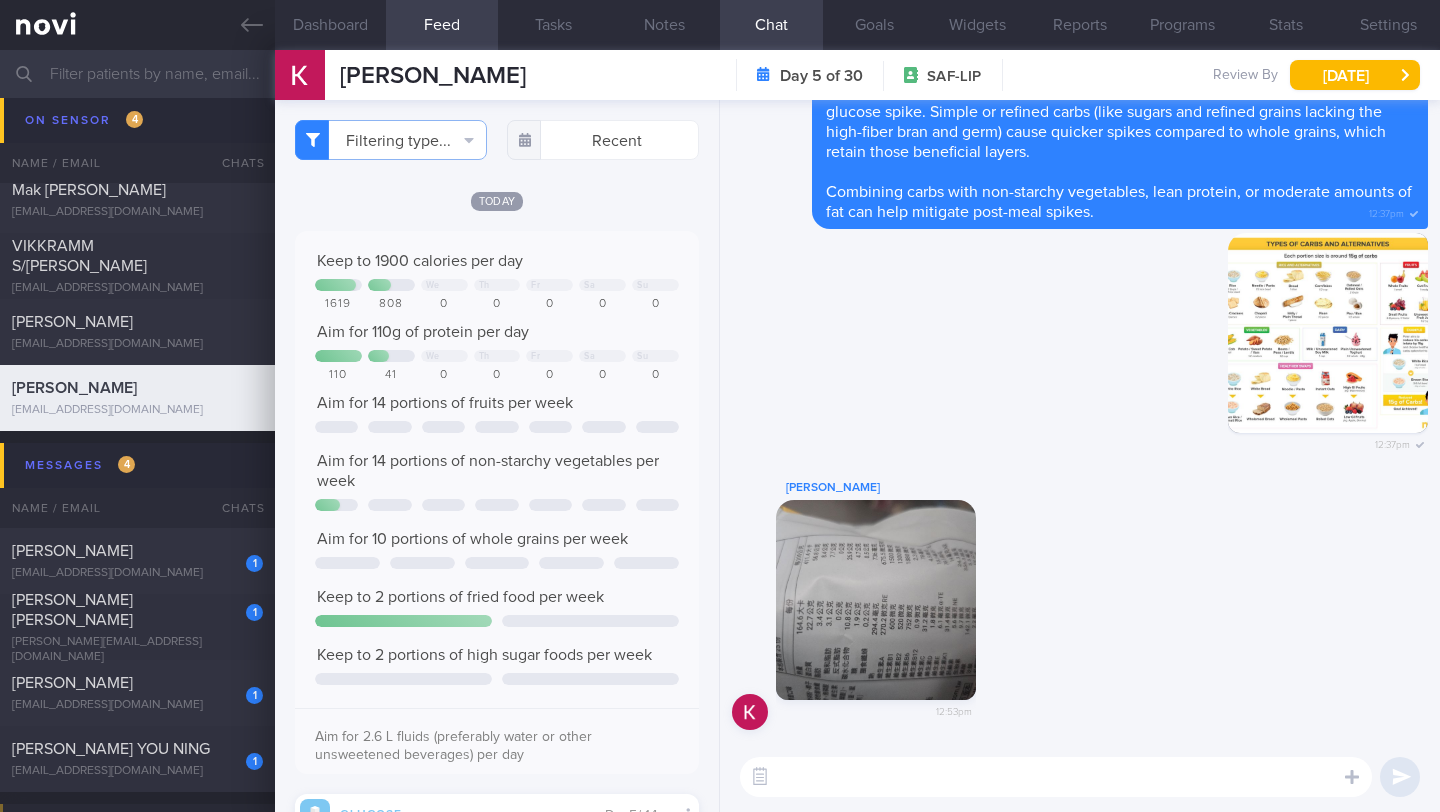 scroll, scrollTop: 999747, scrollLeft: 999629, axis: both 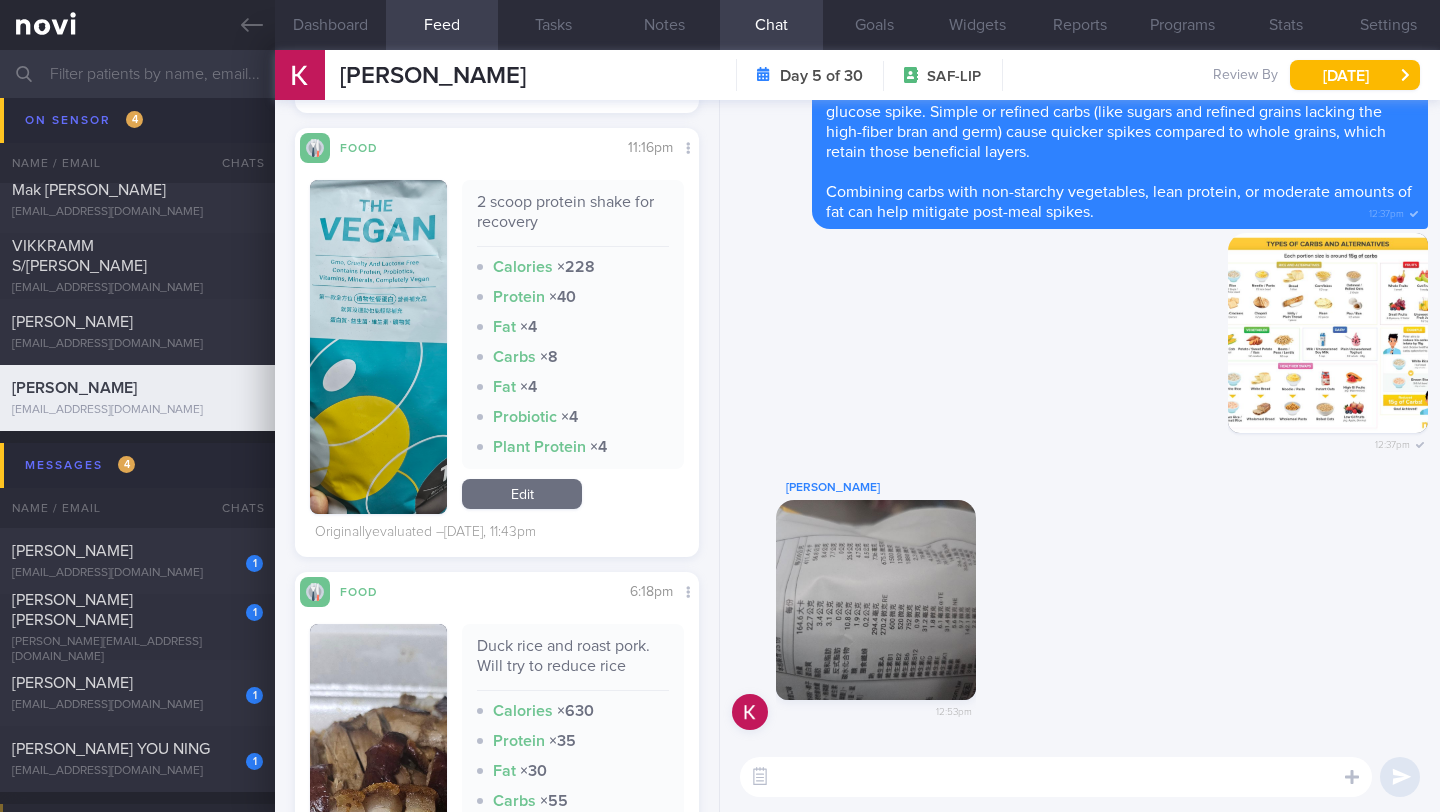 click on "Edit" at bounding box center [522, 494] 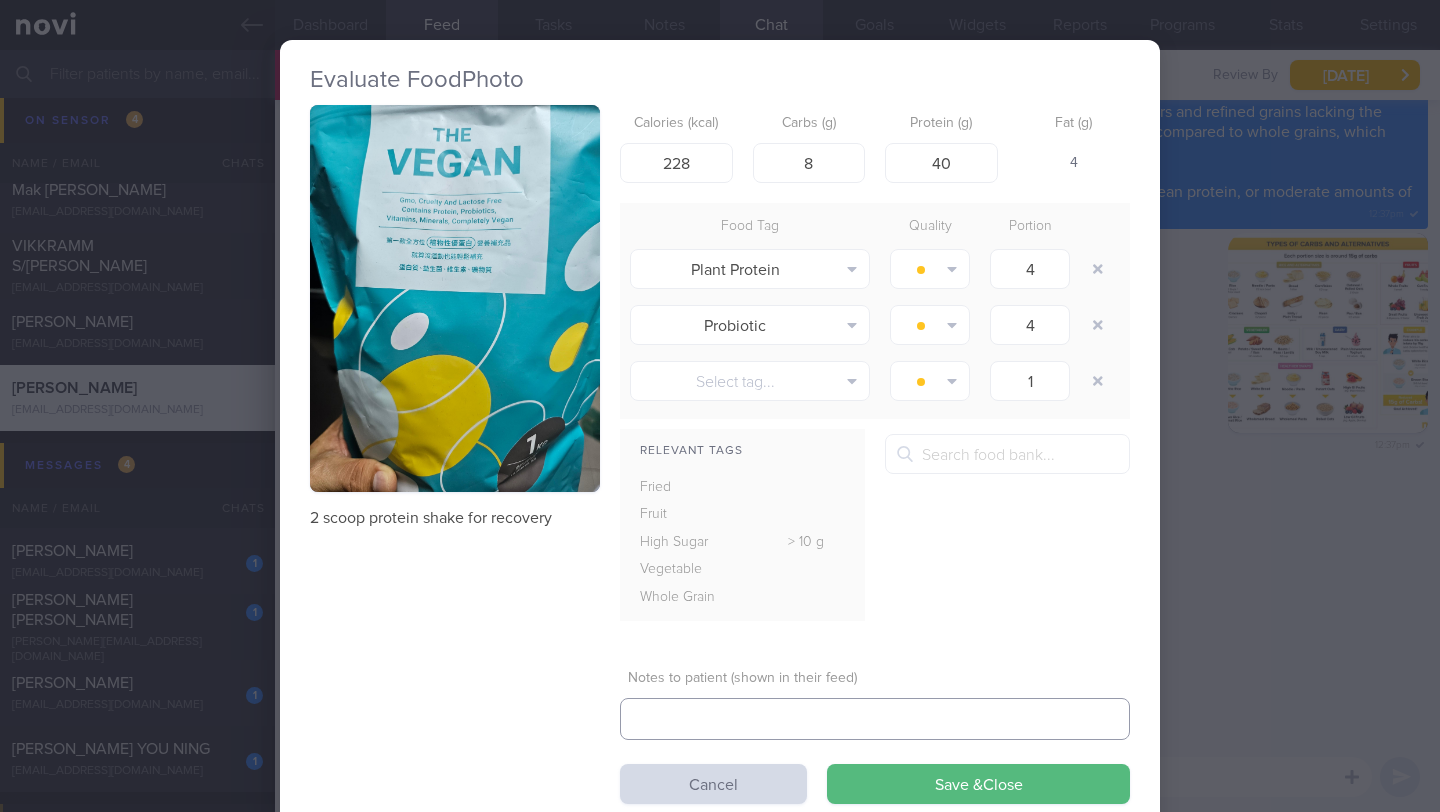 click at bounding box center (875, 719) 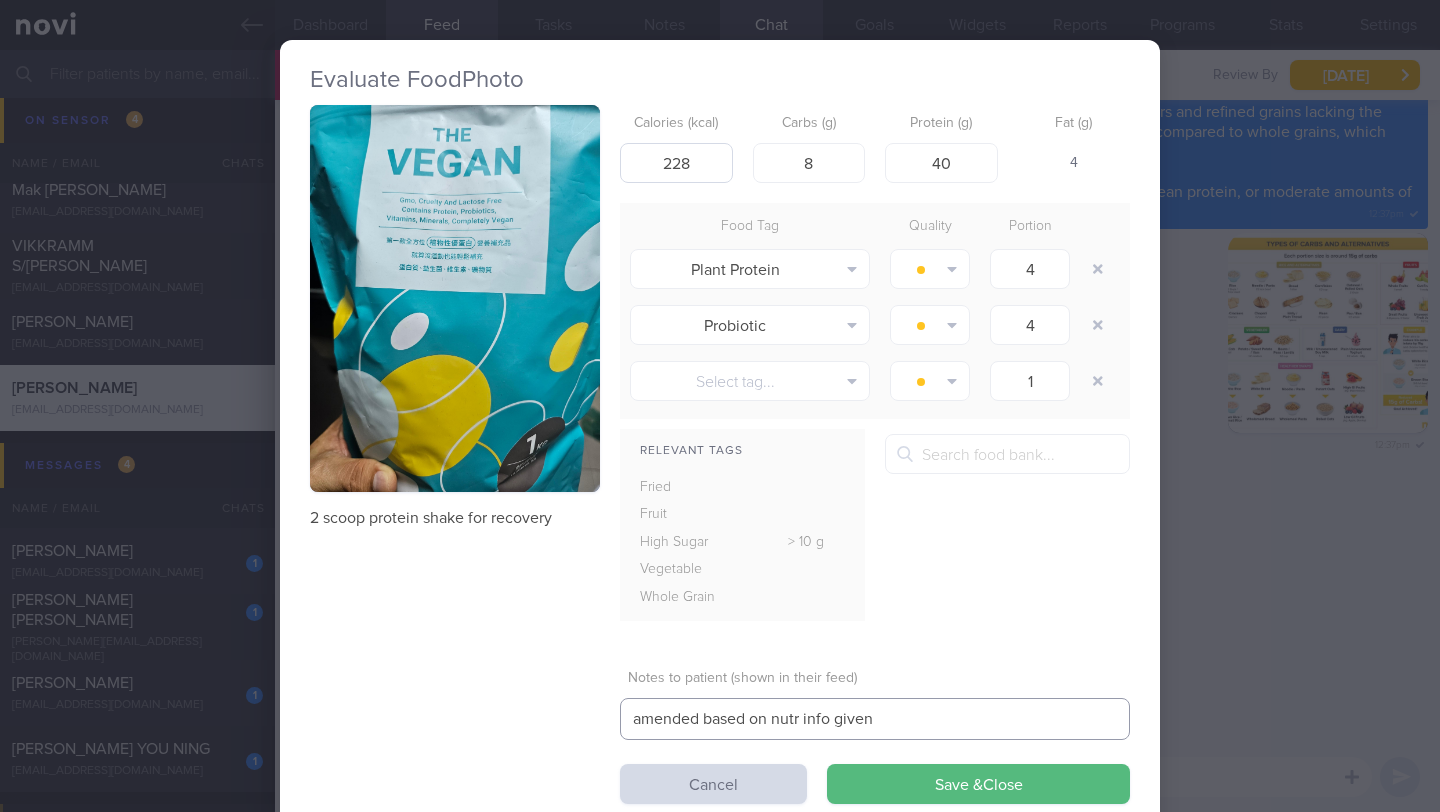type on "amended based on nutr info given" 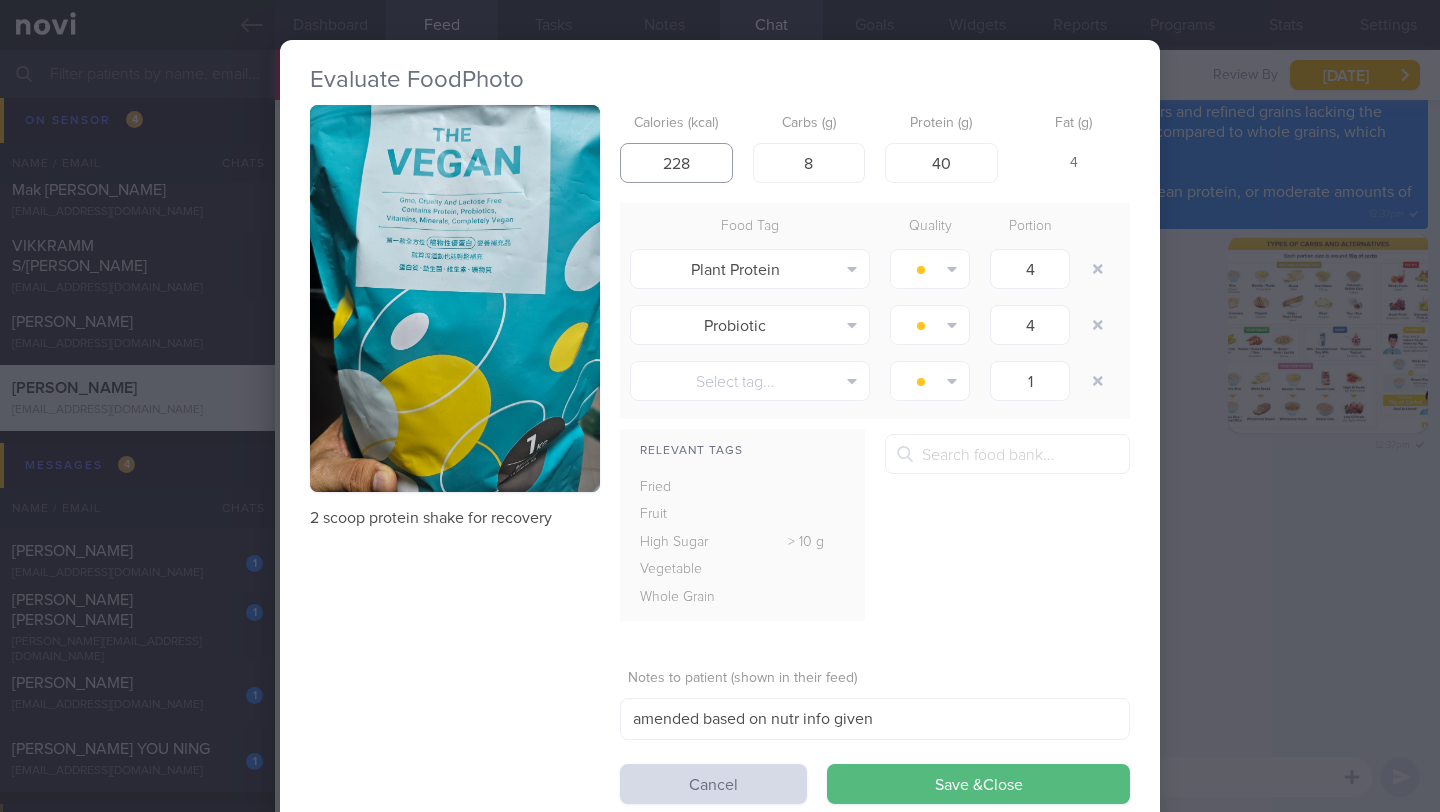 drag, startPoint x: 693, startPoint y: 159, endPoint x: 618, endPoint y: 160, distance: 75.00667 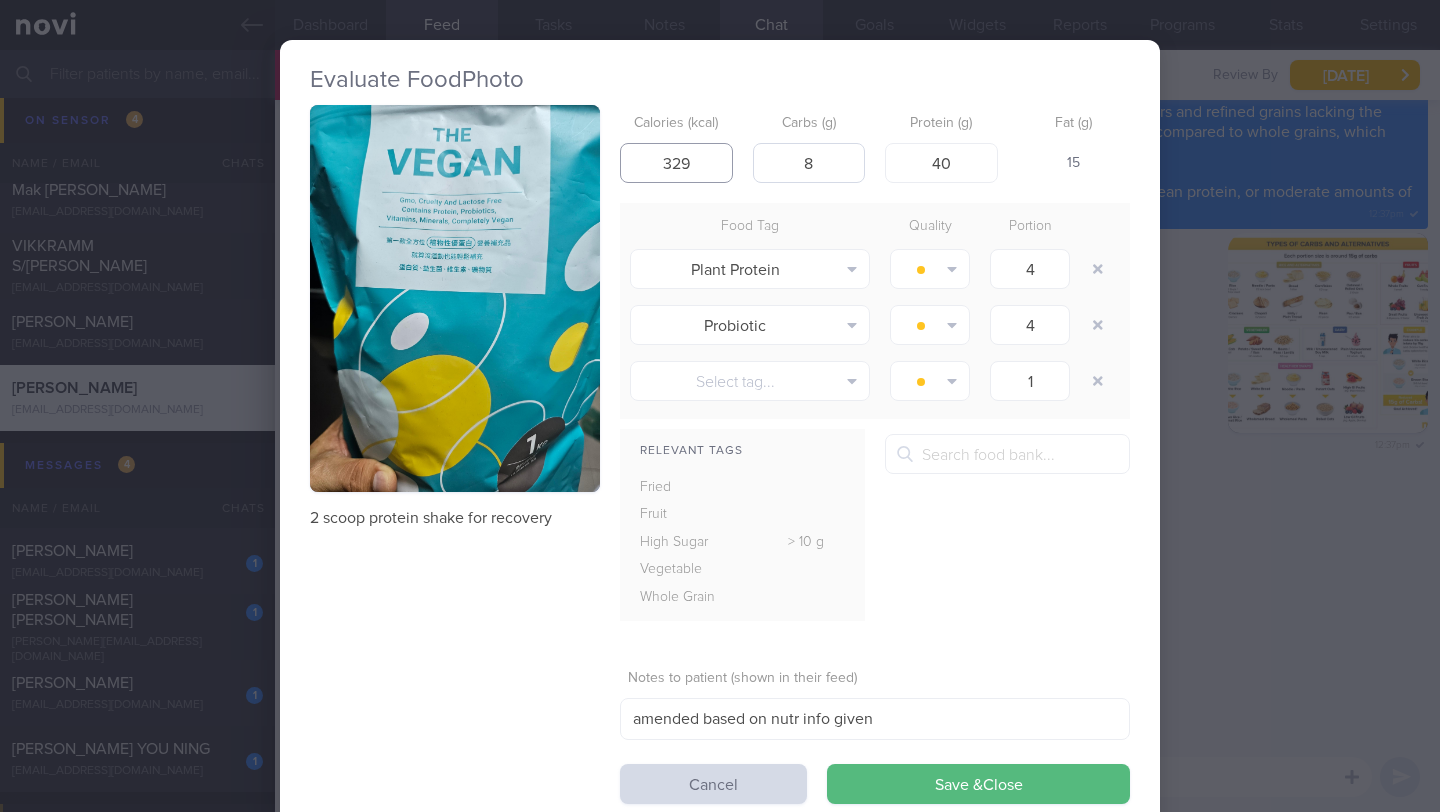 type on "329" 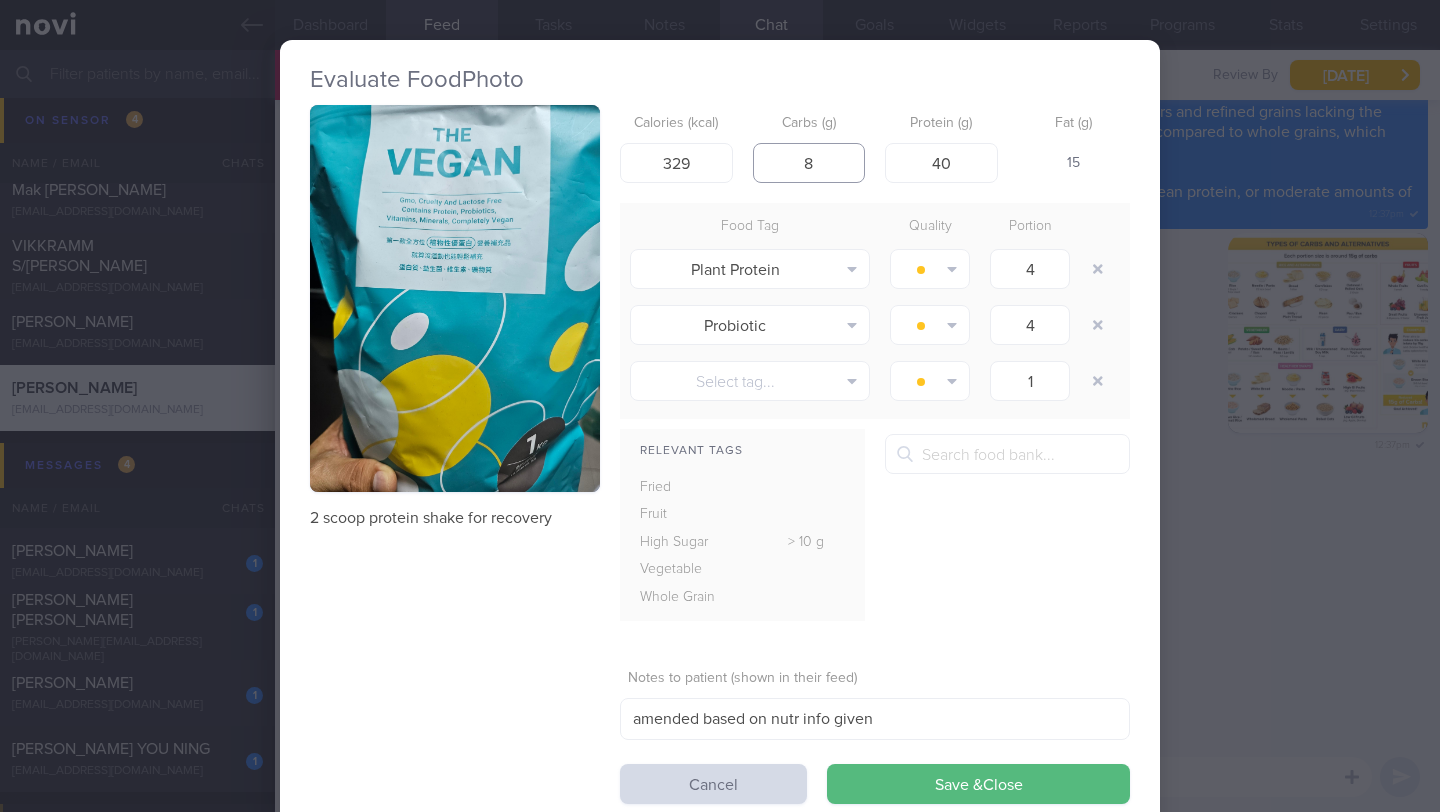 drag, startPoint x: 794, startPoint y: 162, endPoint x: 840, endPoint y: 164, distance: 46.043457 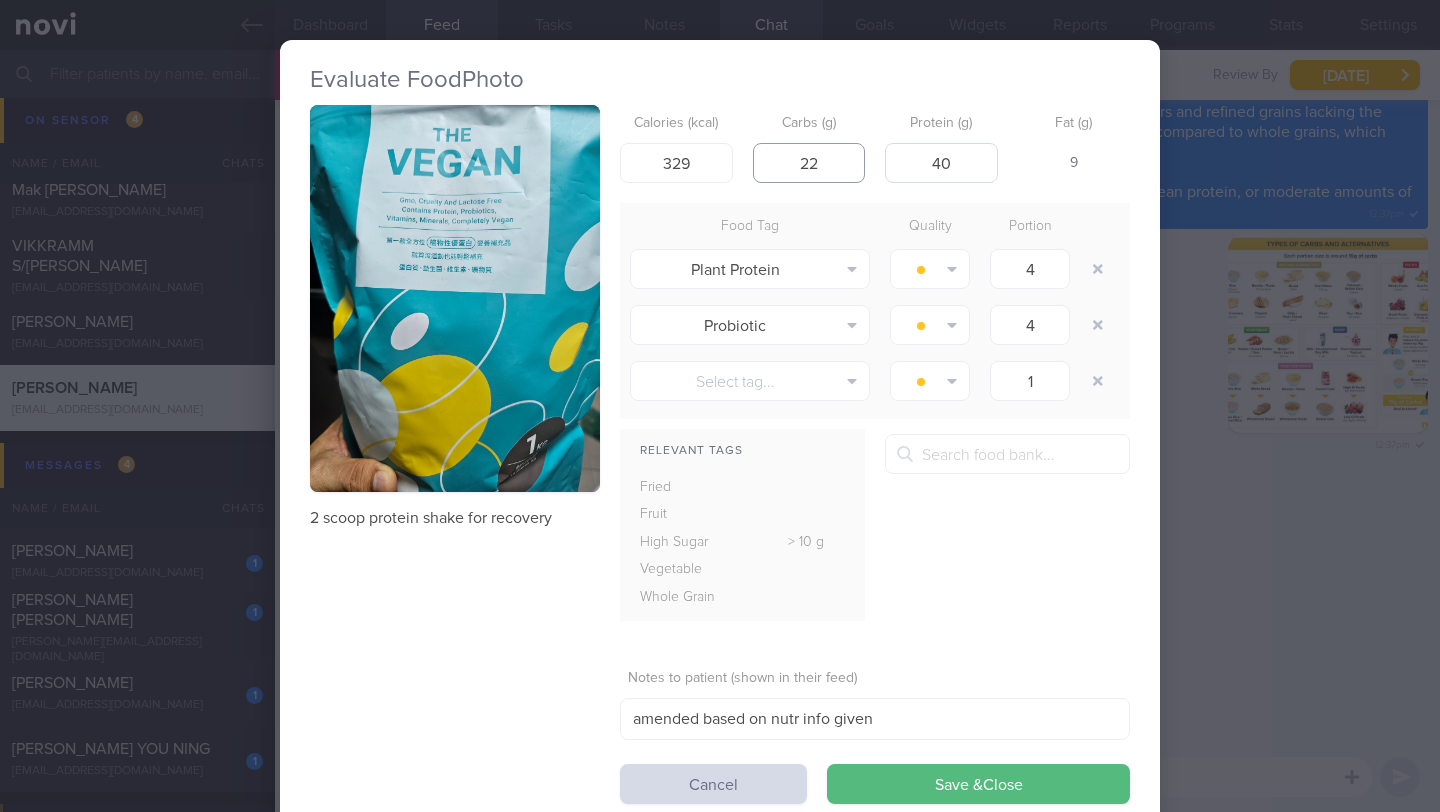 type on "22" 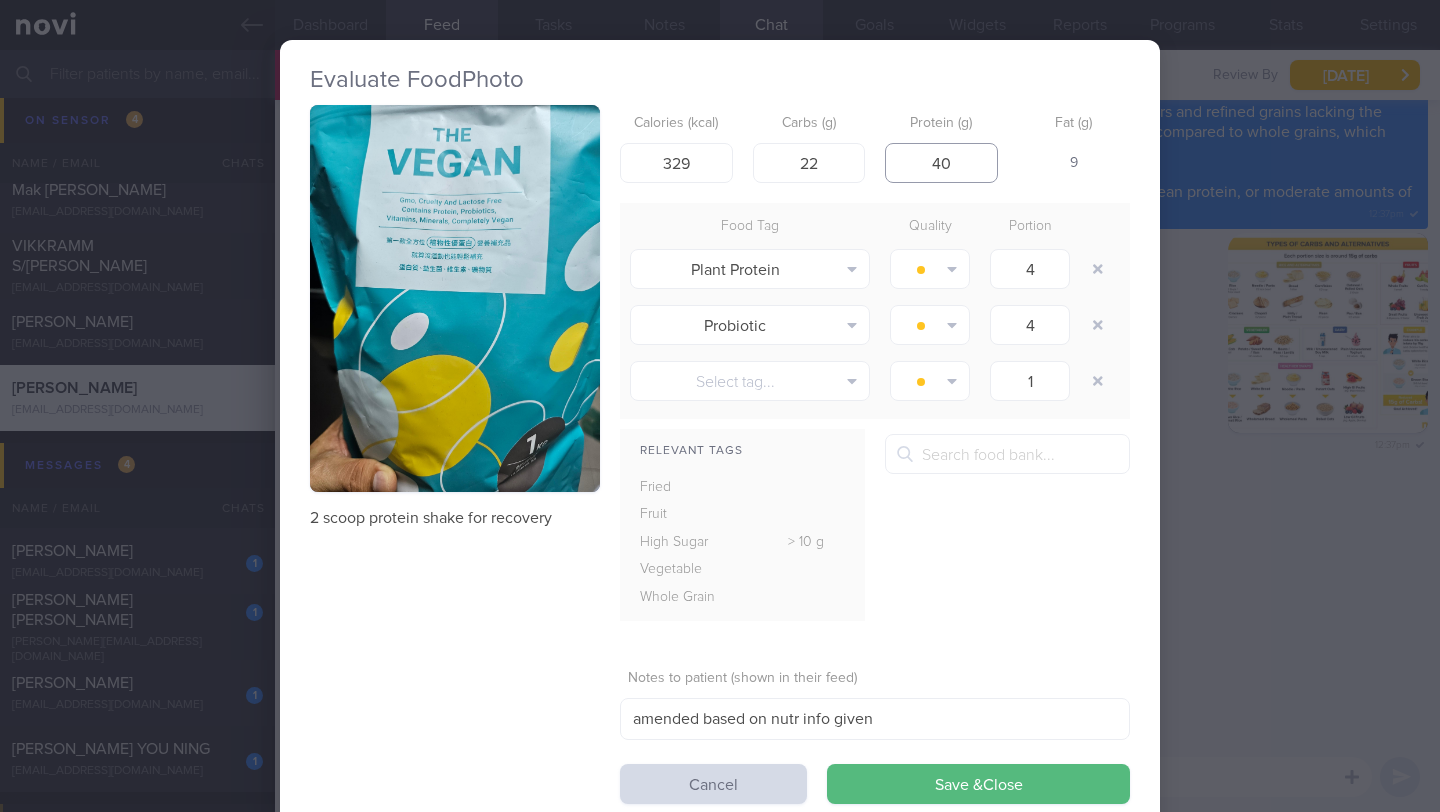 drag, startPoint x: 910, startPoint y: 162, endPoint x: 981, endPoint y: 160, distance: 71.02816 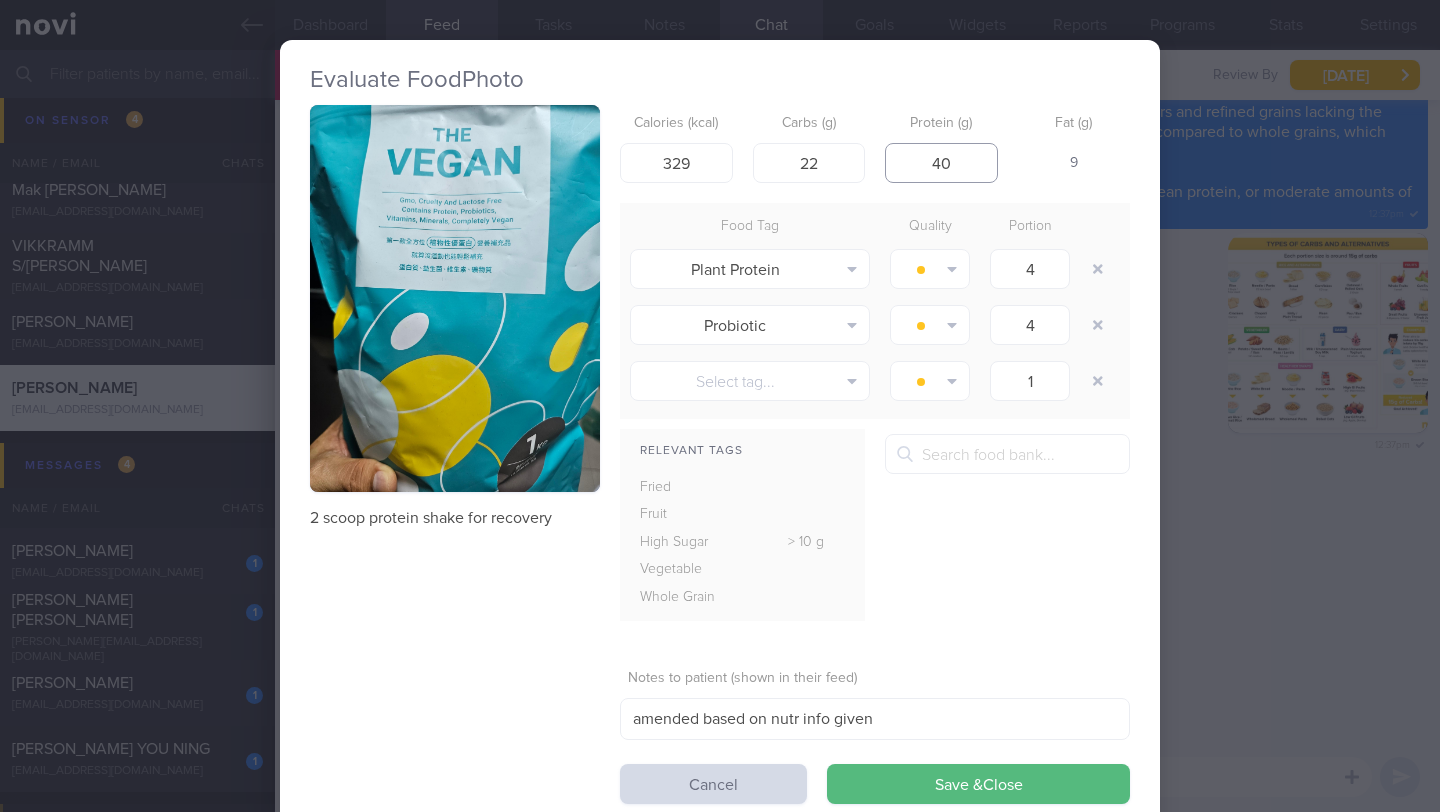 click on "40" at bounding box center [941, 163] 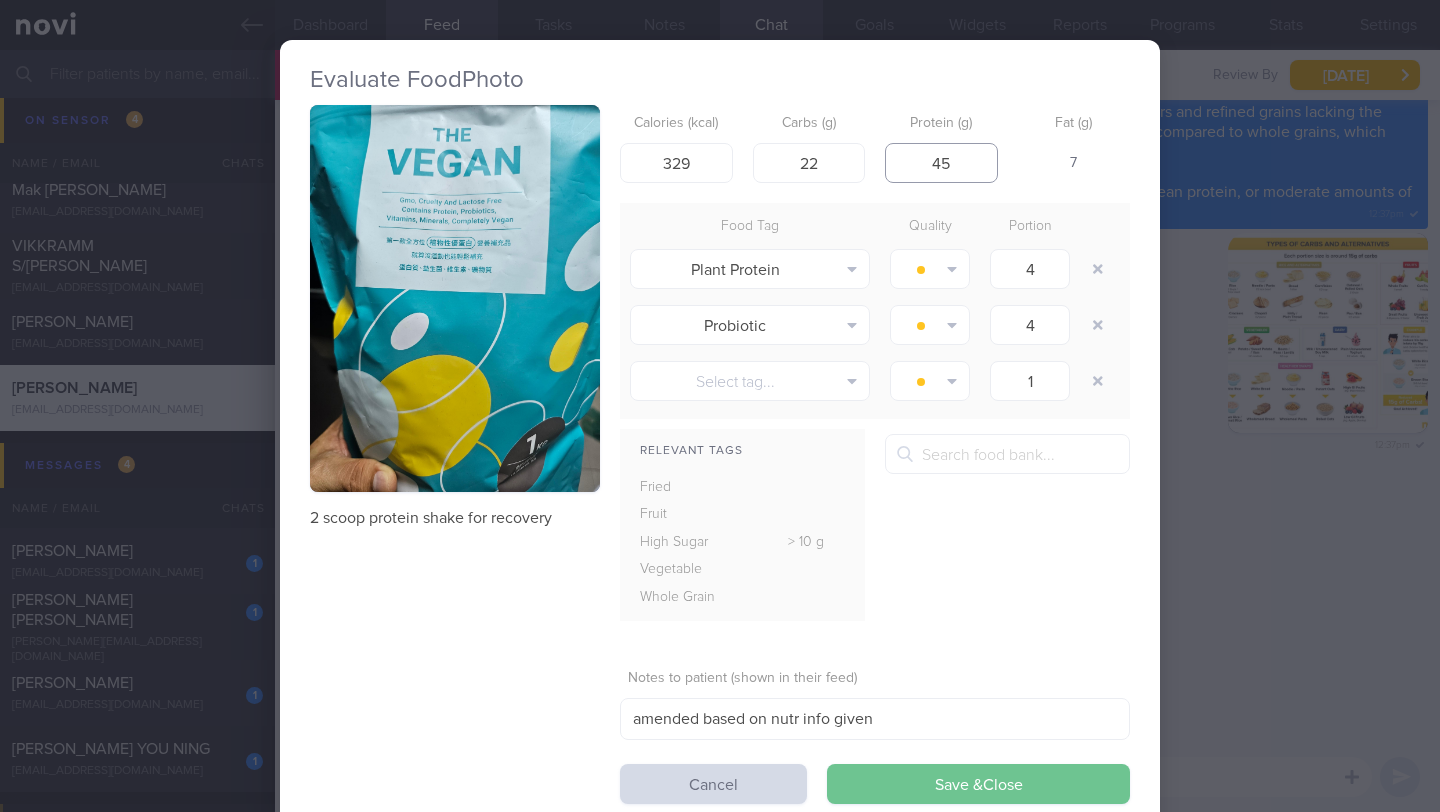 type on "45" 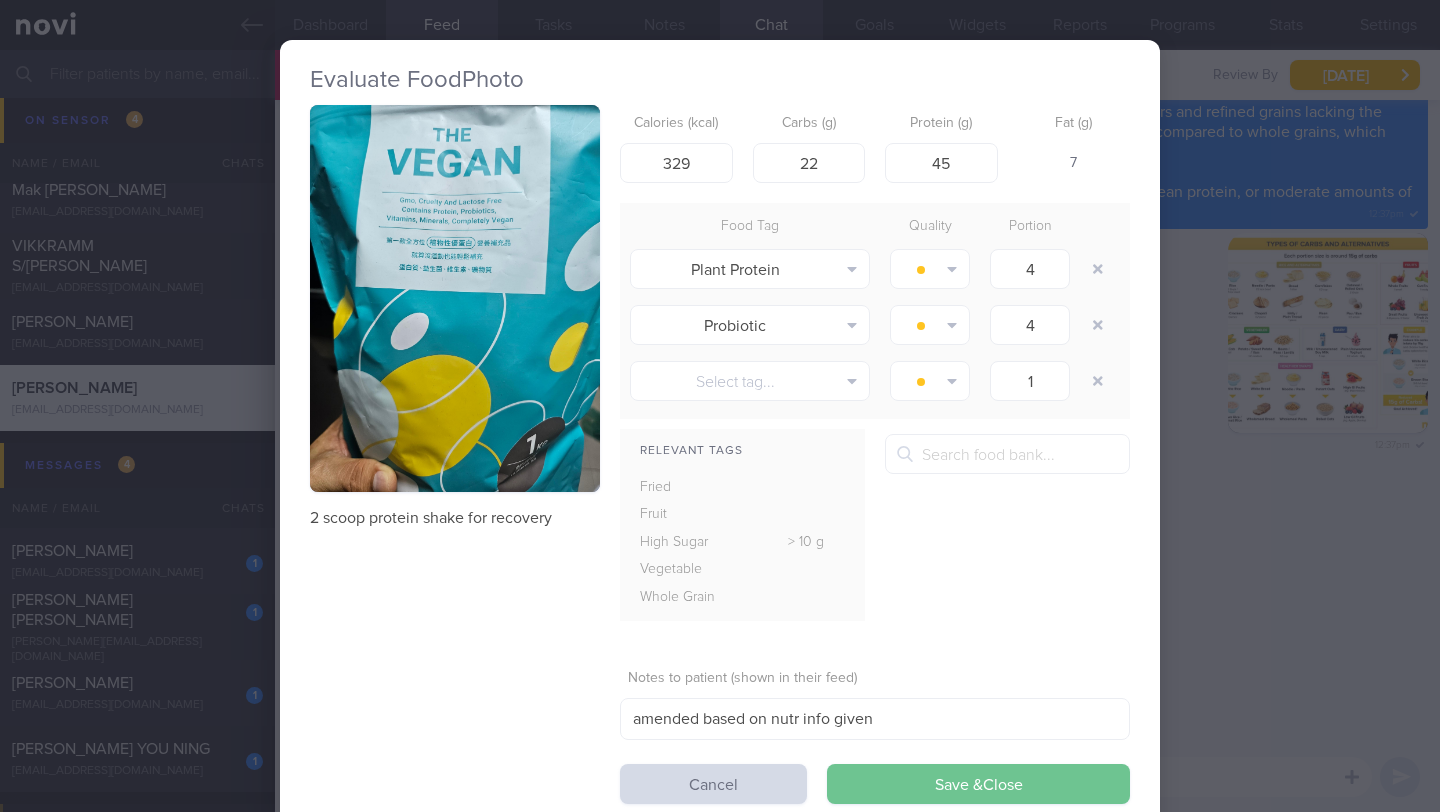 click on "Save &
Close" at bounding box center (978, 784) 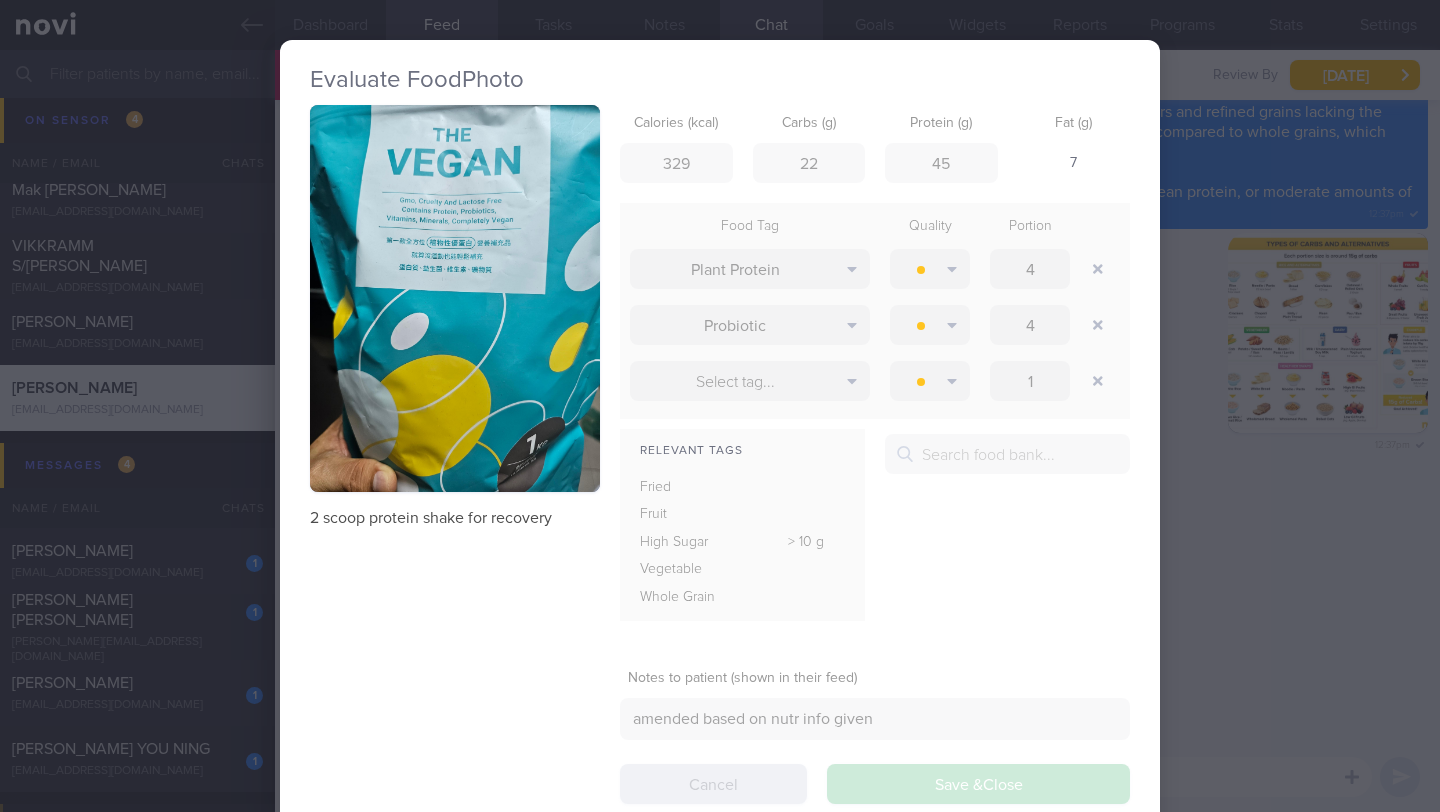 scroll, scrollTop: 999747, scrollLeft: 999629, axis: both 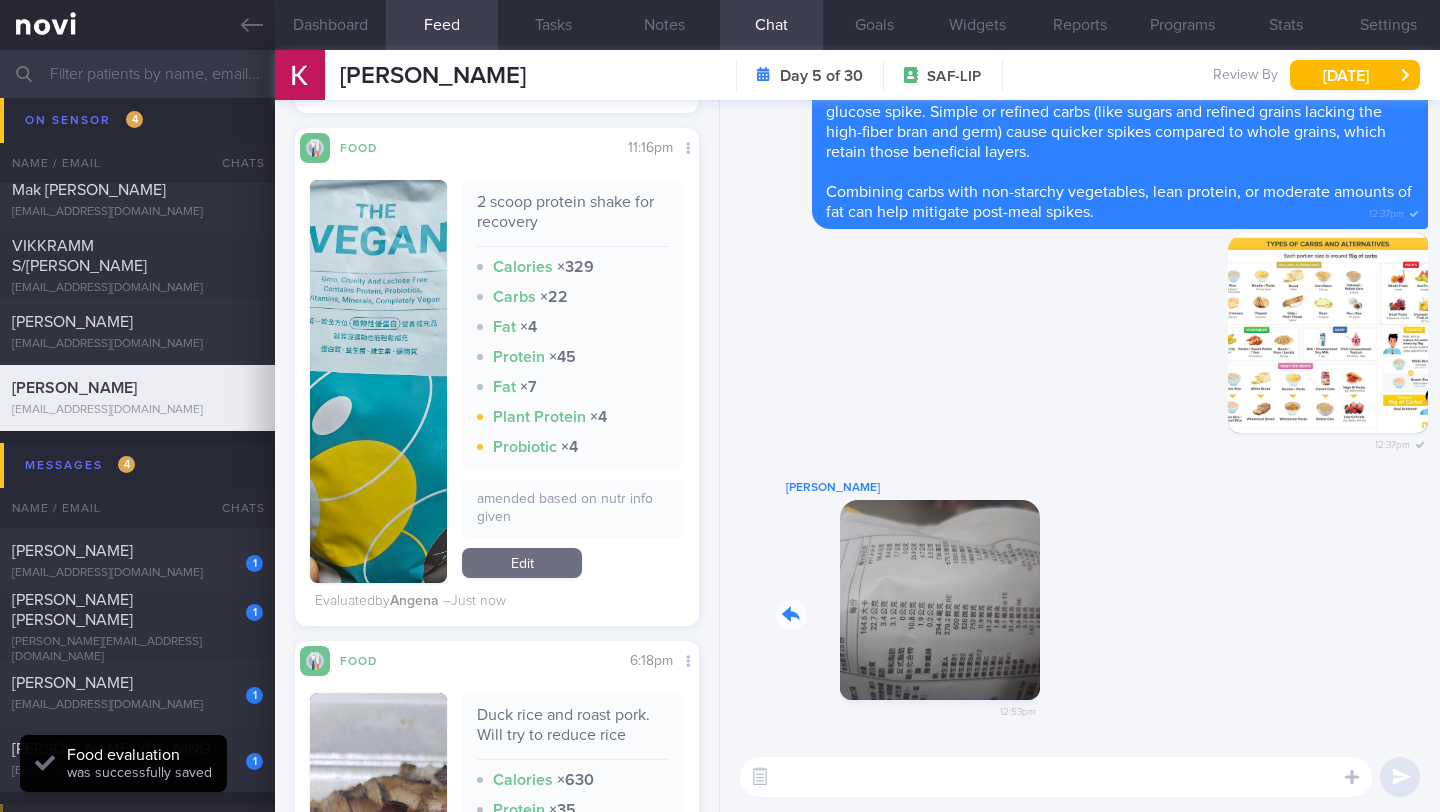 drag, startPoint x: 951, startPoint y: 624, endPoint x: 1111, endPoint y: 631, distance: 160.15305 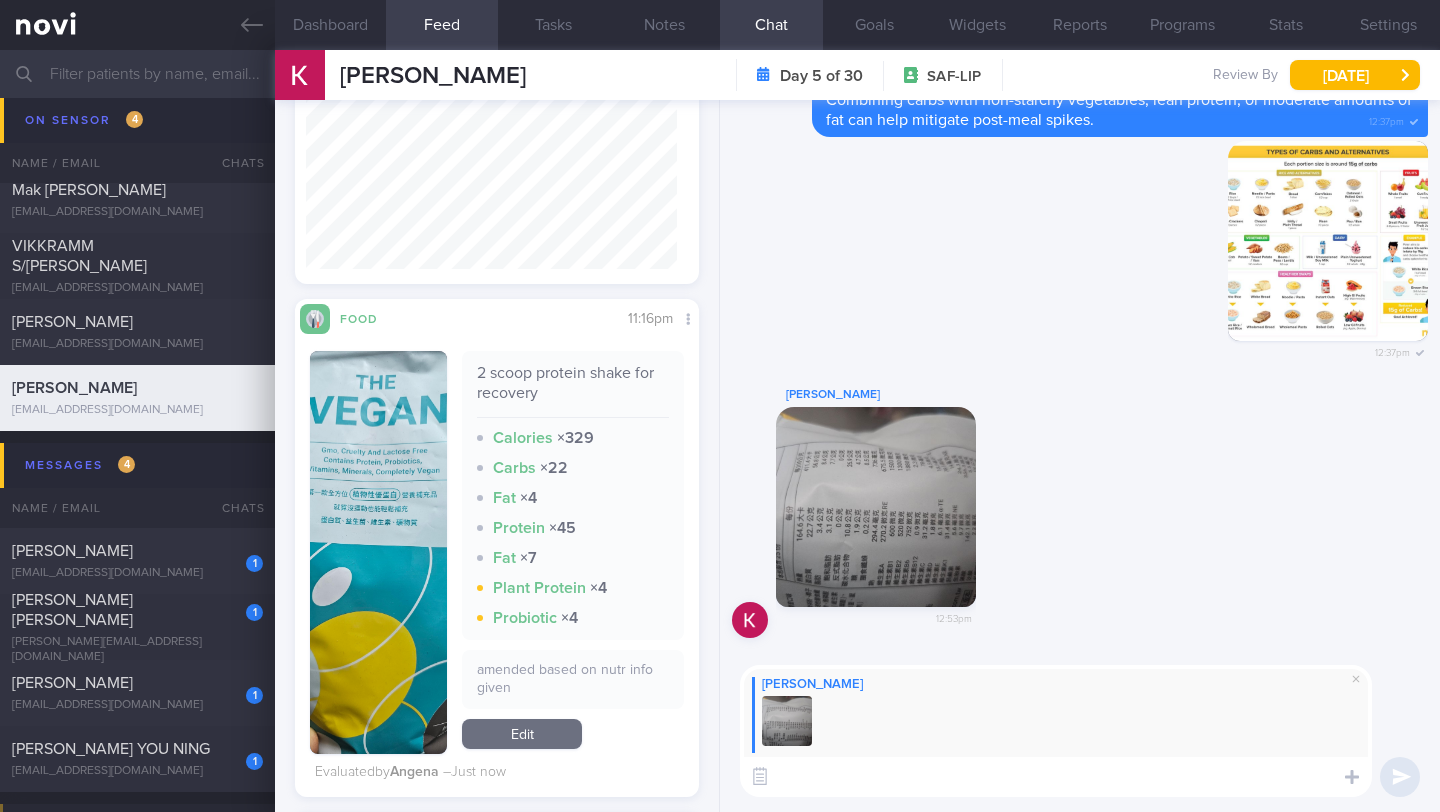 scroll, scrollTop: 2034, scrollLeft: 0, axis: vertical 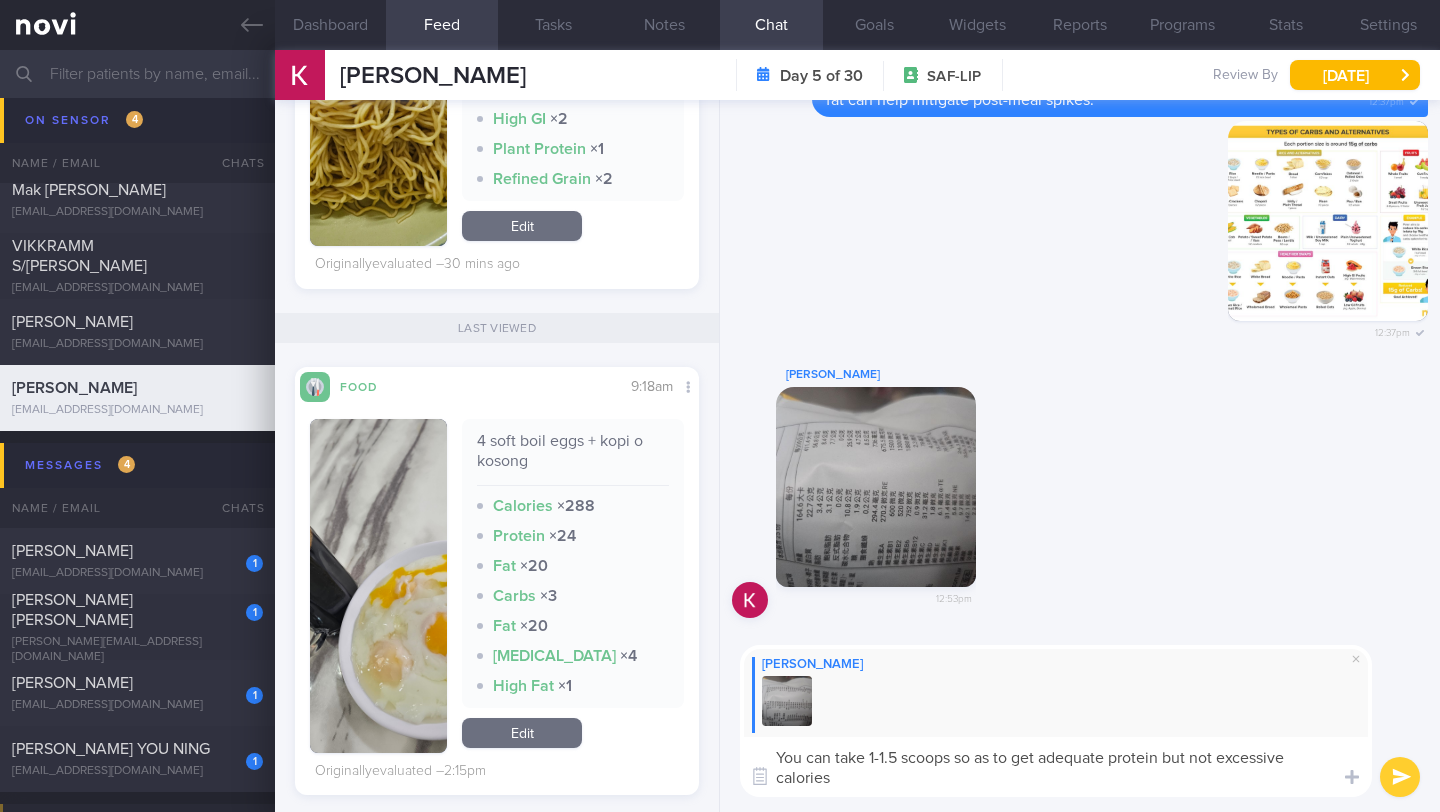 type on "You can take 1-1.5 scoops so as to get adequate protein but not excessive calories" 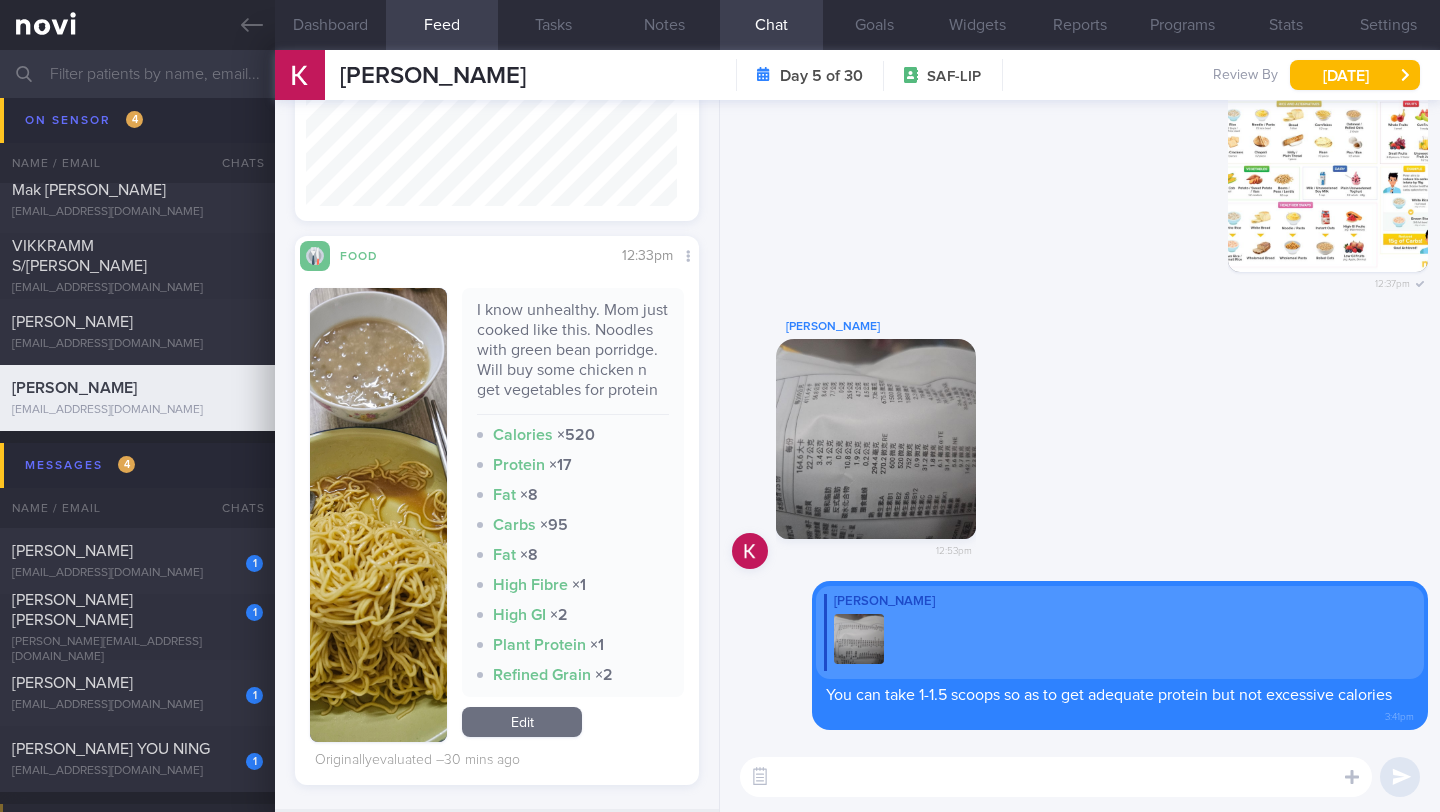 scroll, scrollTop: 811, scrollLeft: 0, axis: vertical 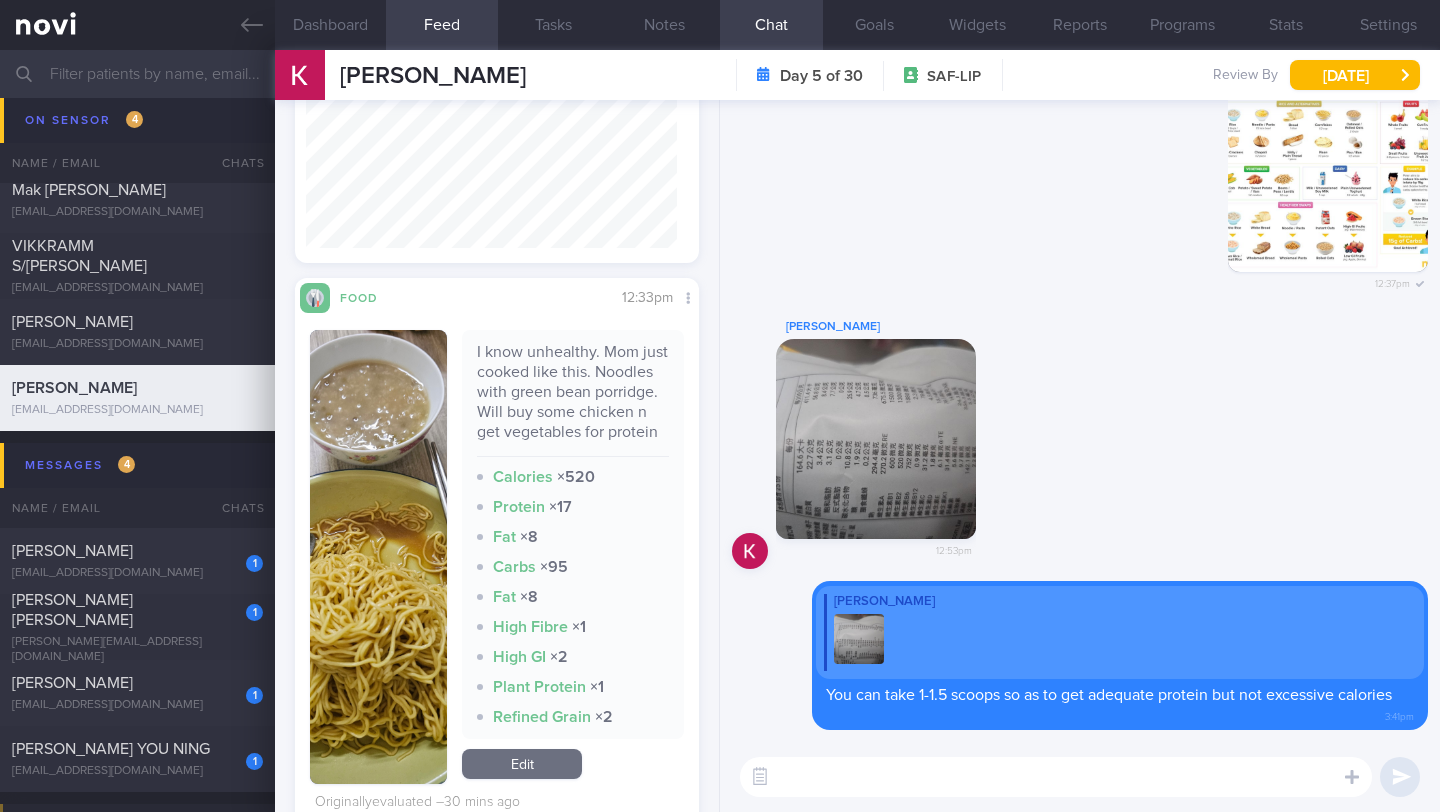click at bounding box center [1056, 777] 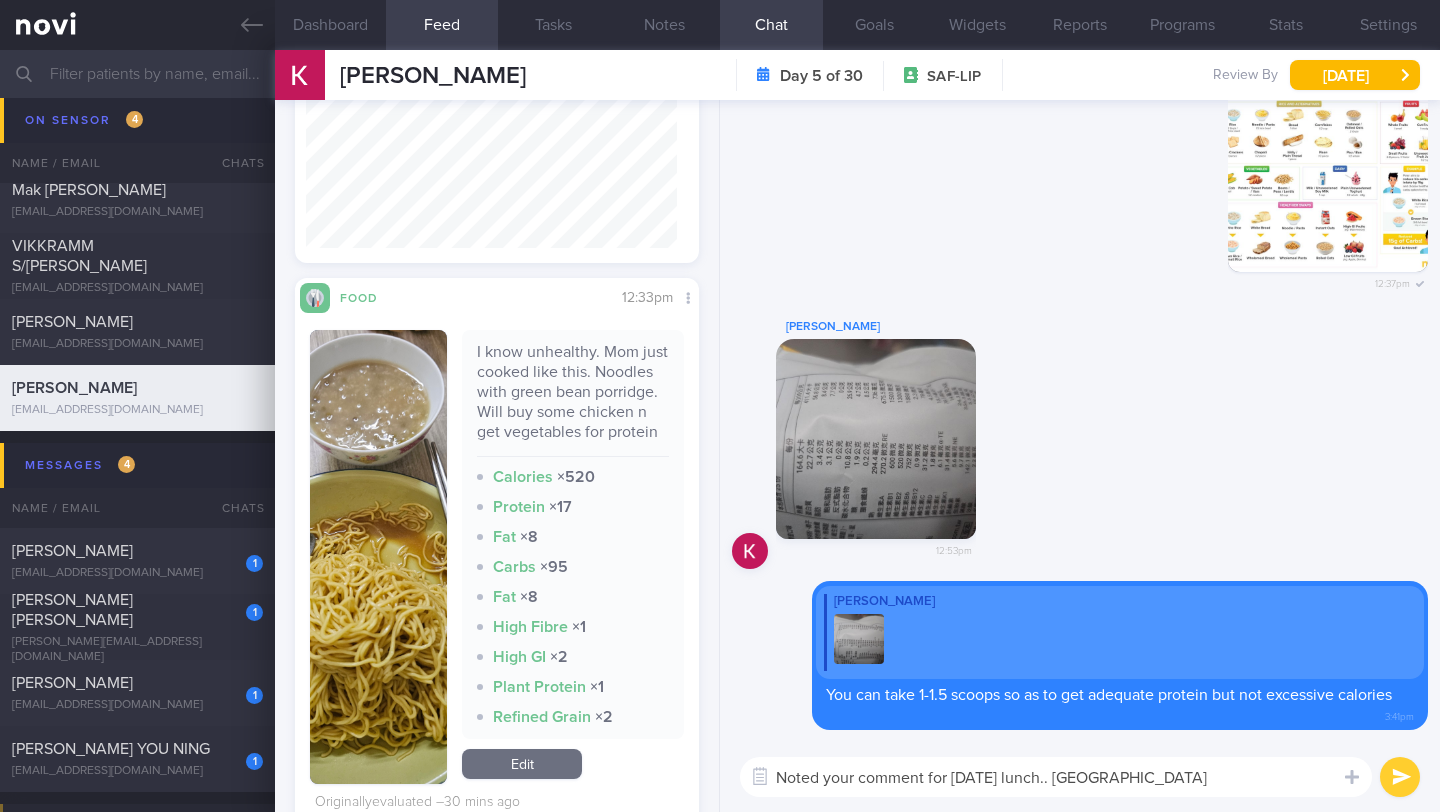 type on "Noted your comment for [DATE] lunch.. [GEOGRAPHIC_DATA]" 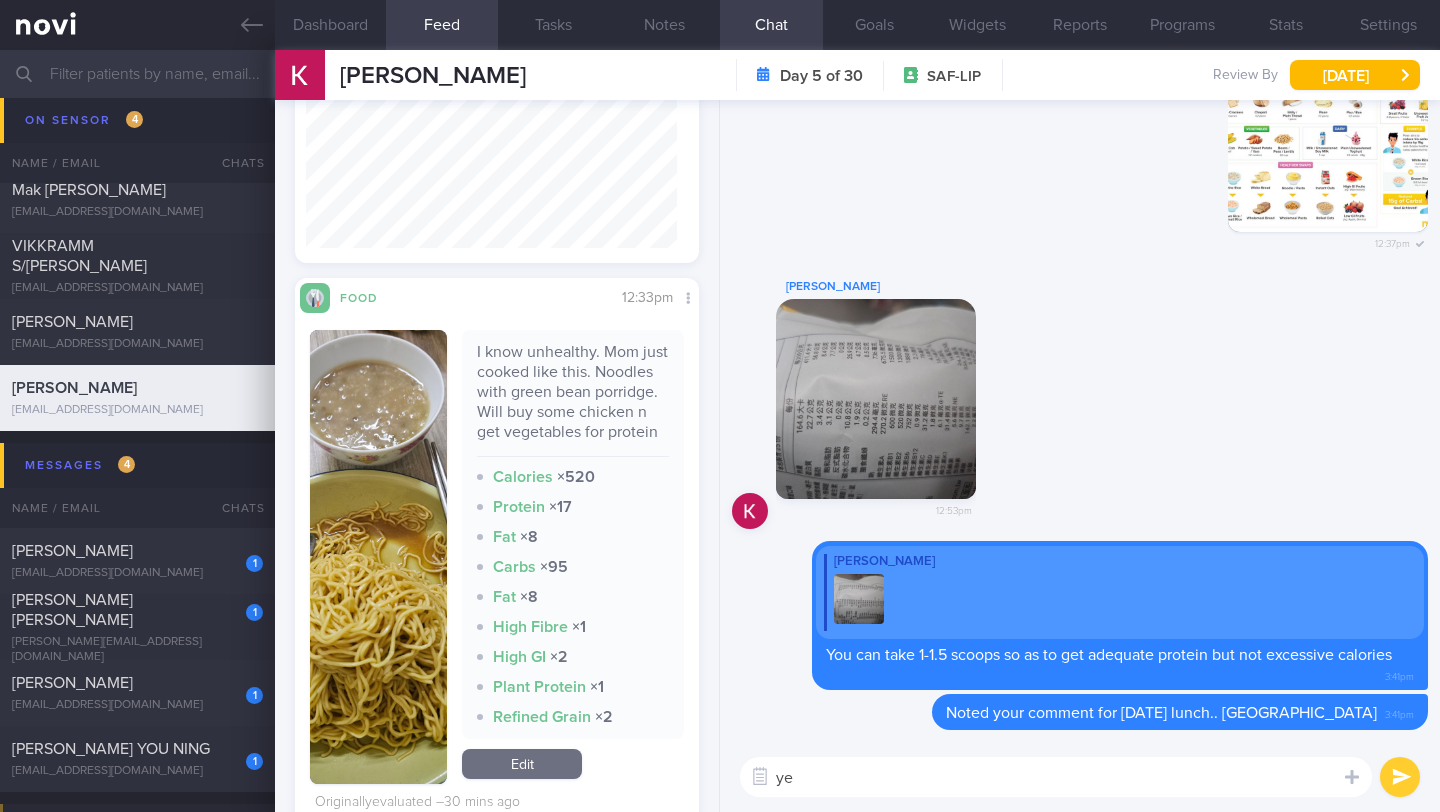 type on "y" 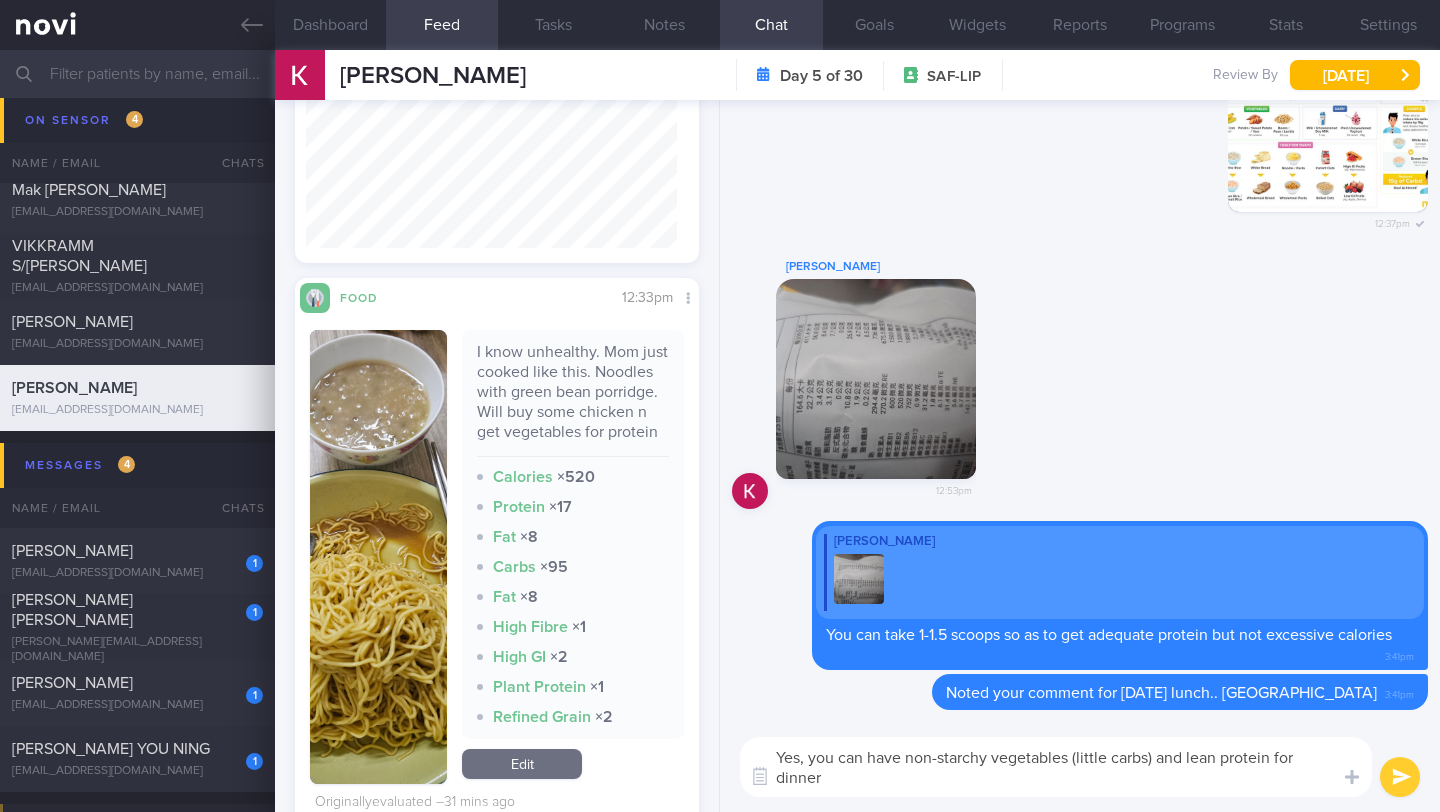 scroll, scrollTop: 0, scrollLeft: 0, axis: both 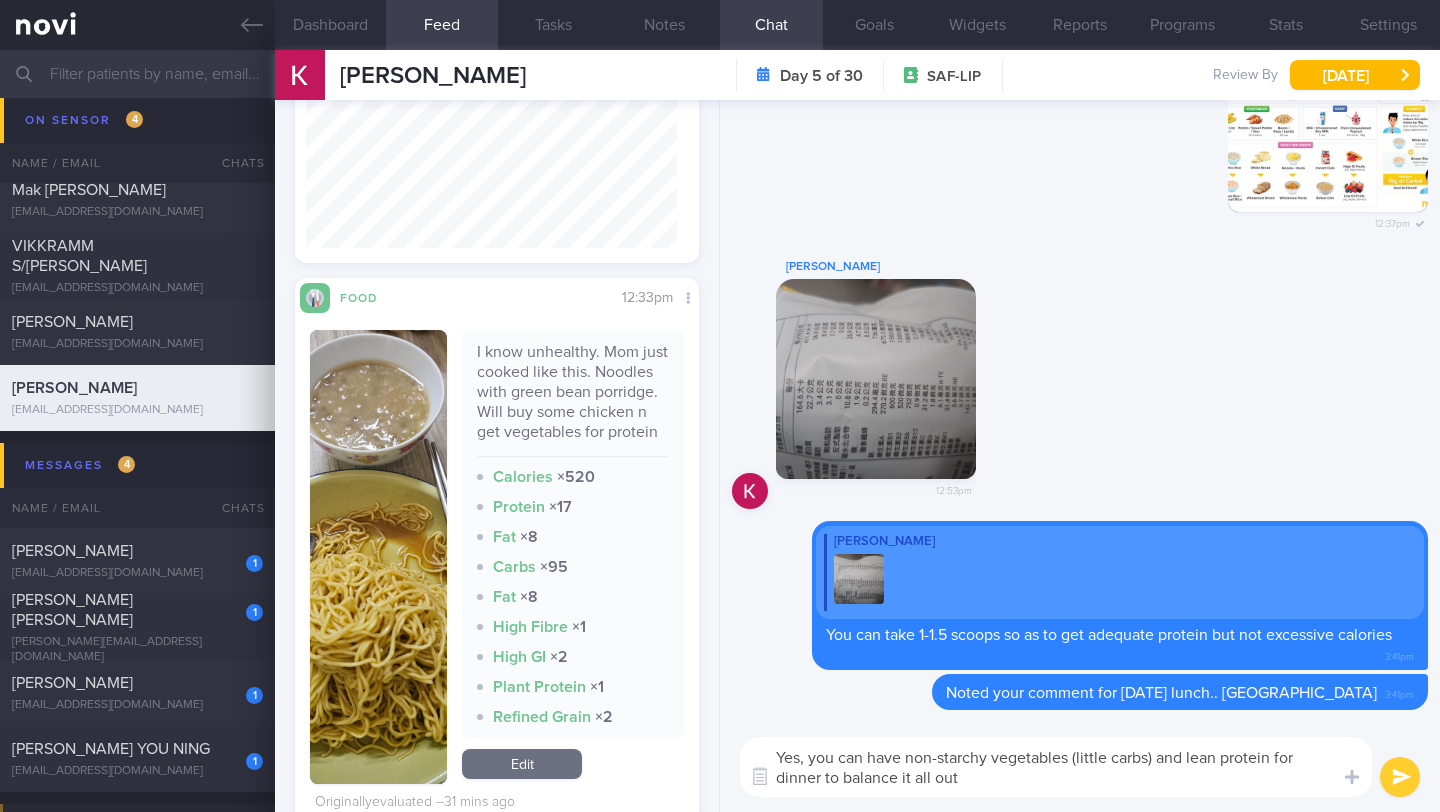 type on "Yes, you can have non-starchy vegetables (little carbs) and lean protein for dinner to balance it all out" 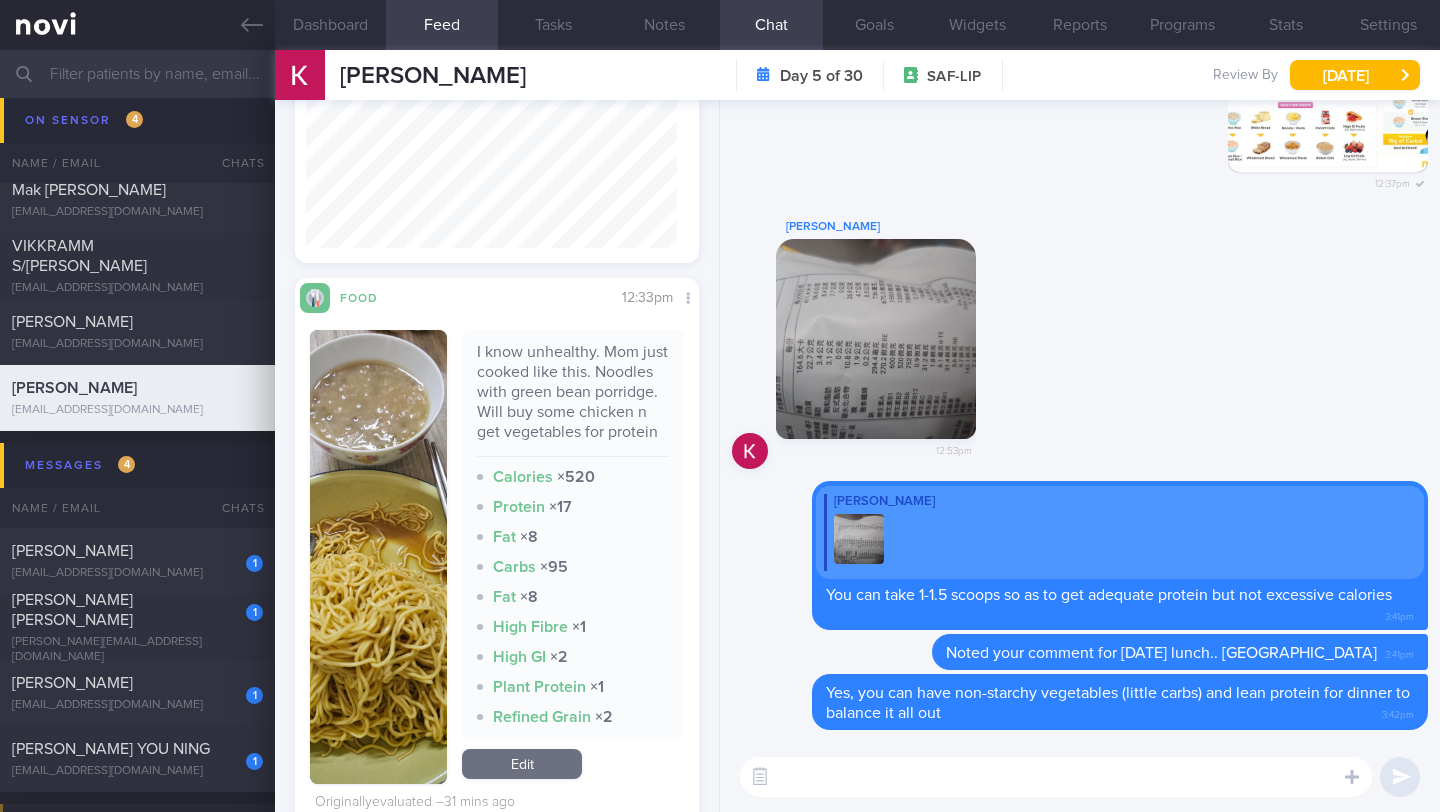 paste on "Non-starchy vegetables include: lettuce, bok choy, carrots, broccoli, spinach, carrots, capsicums, cabbage, kai lan, kang kong, chye sim, etc" 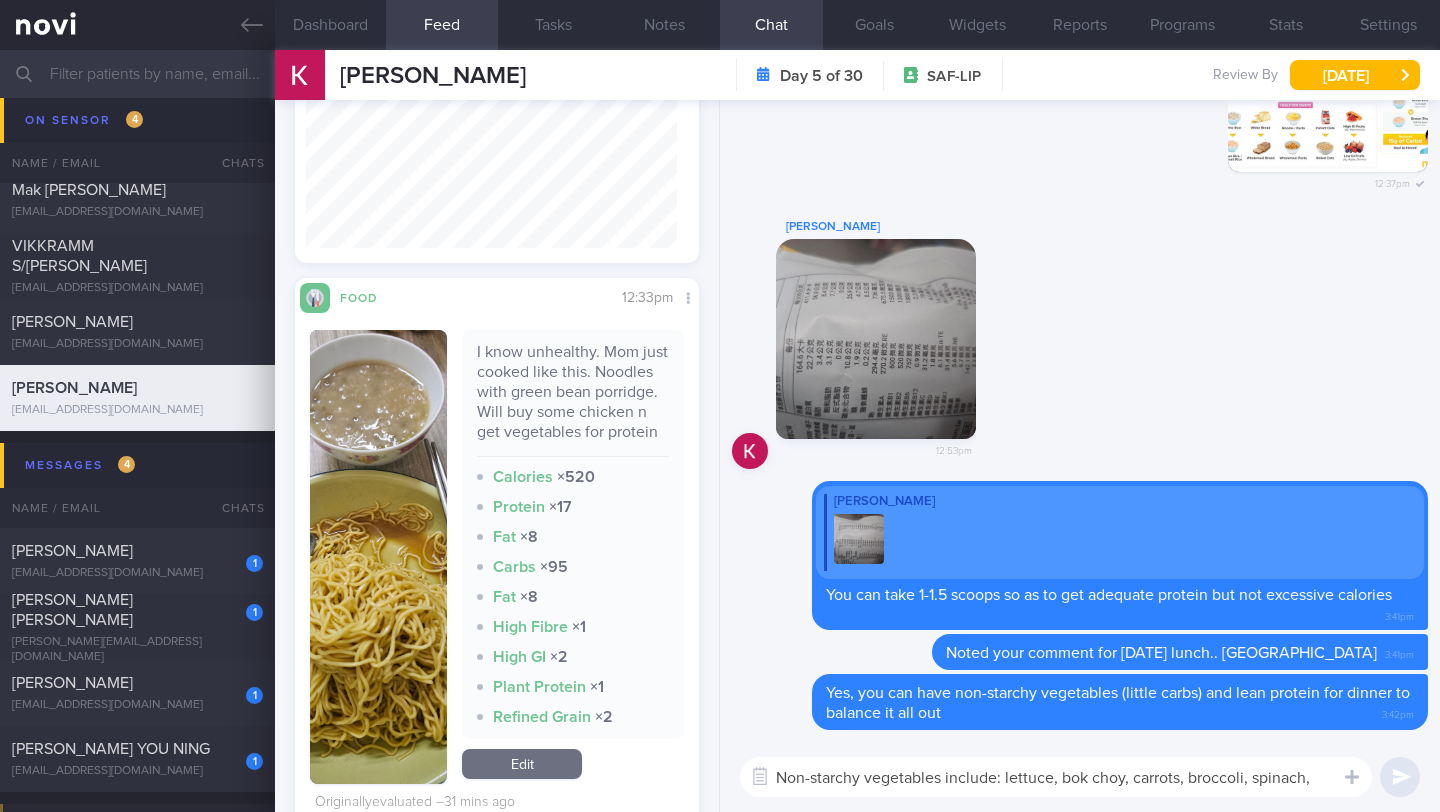 scroll, scrollTop: 0, scrollLeft: 0, axis: both 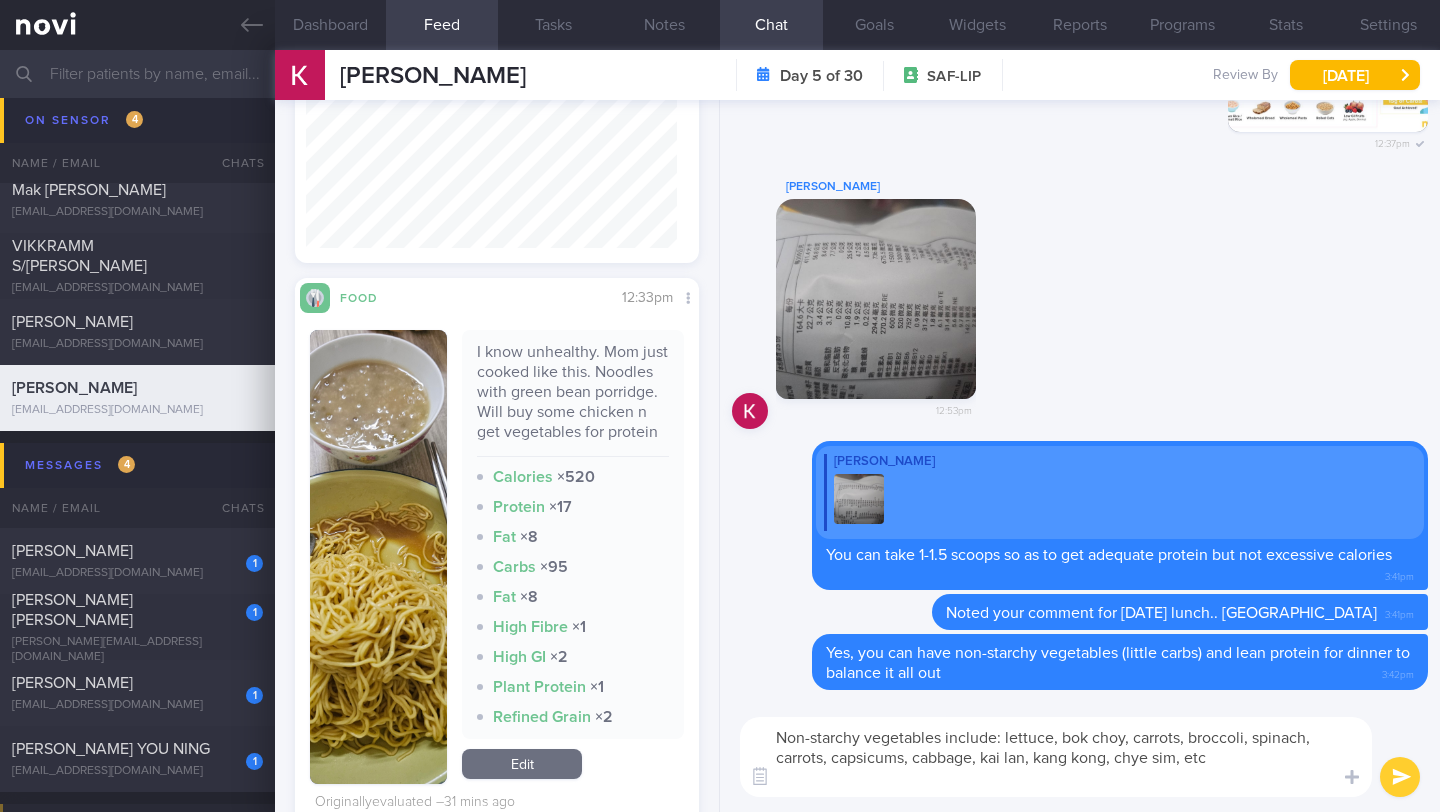 type on "Non-starchy vegetables include: lettuce, bok choy, carrots, broccoli, spinach, carrots, capsicums, cabbage, kai lan, kang kong, chye sim, etc" 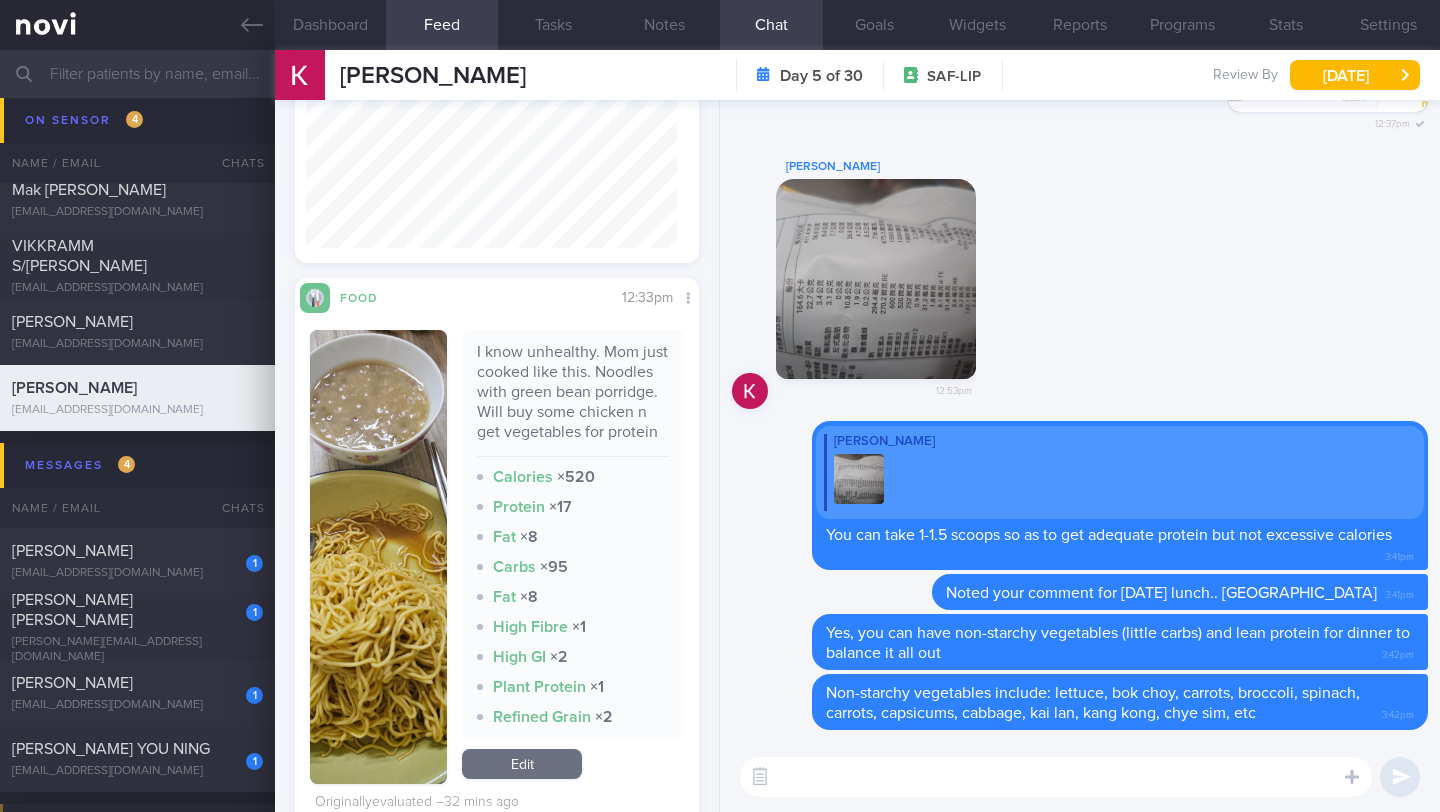 paste on "Here are examples of lean protein:
Chicken (without the skin)
Fish
Firm tofu (aka taukwa)
Beans (kidney beans, pinto beans, white beans, black beans, lima beans, fava beans, soy beans, edamame)
Dried peas (chickpeas, black-eyed peas, pigeon peas, split peas)
Lentils
Lean pork (e.g tenderloin)
Lean beef (e.g. sirloin, beef tenderloin [including filet mignon], and [MEDICAL_DATA] steak)
Lean lamb (e.g. loin, shank, leg)
Egg whites
Low/non- fat milk and Greek yoghurt
Fortified unsweetened soy milk
Canned tuna/salmon in water
Ham (also tends to be high in salt so be mindful of the quantity and frequency)" 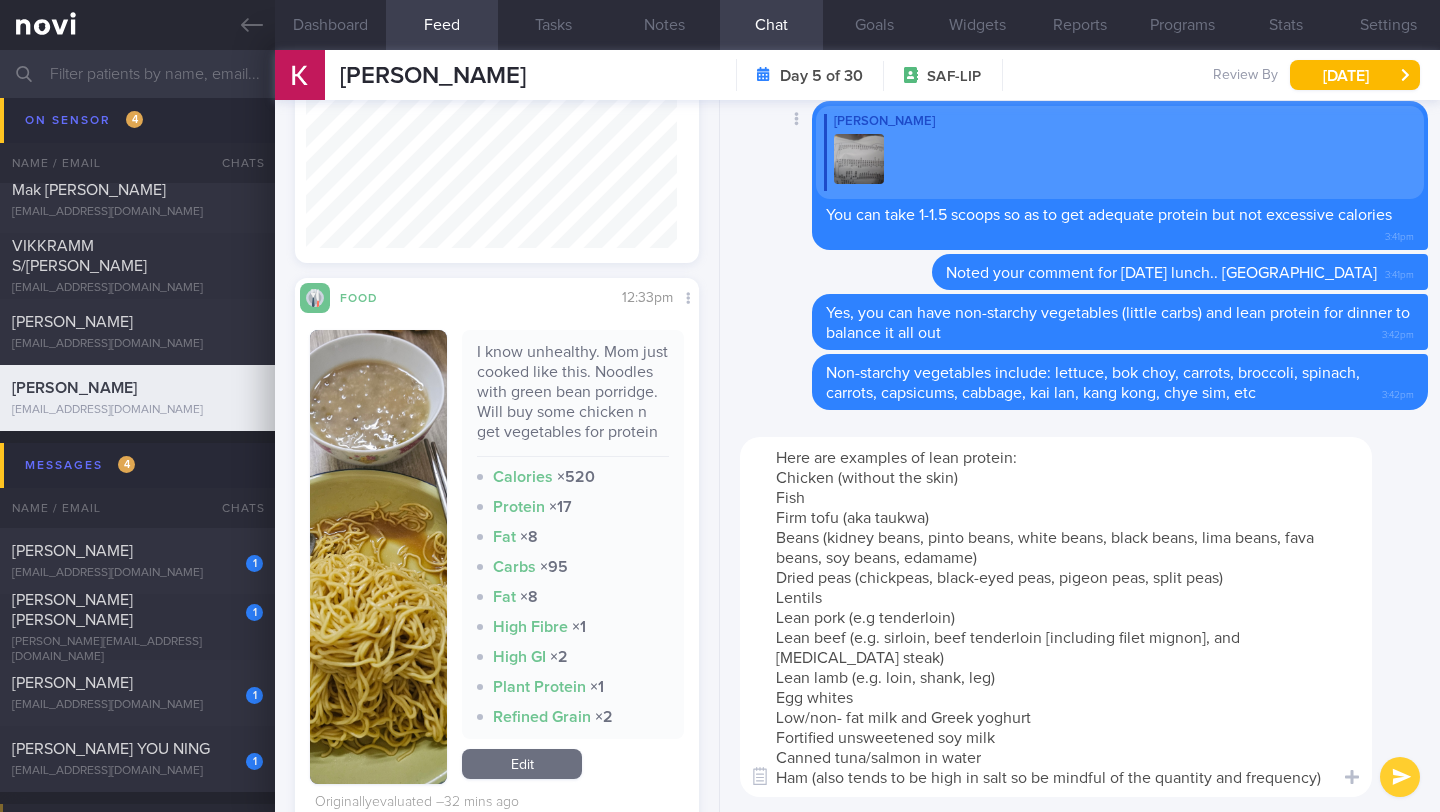 scroll, scrollTop: 20, scrollLeft: 0, axis: vertical 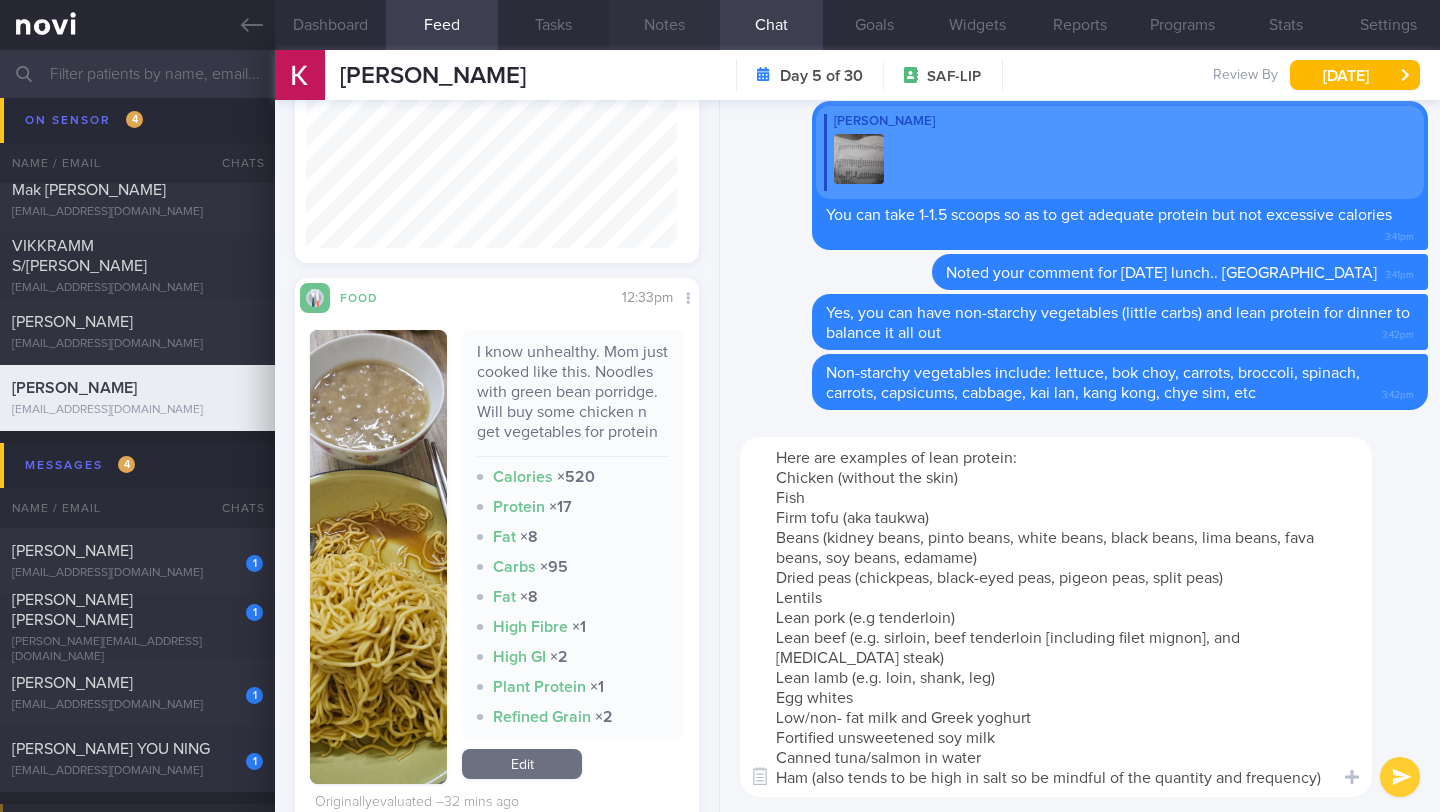 type on "Here are examples of lean protein:
Chicken (without the skin)
Fish
Firm tofu (aka taukwa)
Beans (kidney beans, pinto beans, white beans, black beans, lima beans, fava beans, soy beans, edamame)
Dried peas (chickpeas, black-eyed peas, pigeon peas, split peas)
Lentils
Lean pork (e.g tenderloin)
Lean beef (e.g. sirloin, beef tenderloin [including filet mignon], and [MEDICAL_DATA] steak)
Lean lamb (e.g. loin, shank, leg)
Egg whites
Low/non- fat milk and Greek yoghurt
Fortified unsweetened soy milk
Canned tuna/salmon in water
Ham (also tends to be high in salt so be mindful of the quantity and frequency)" 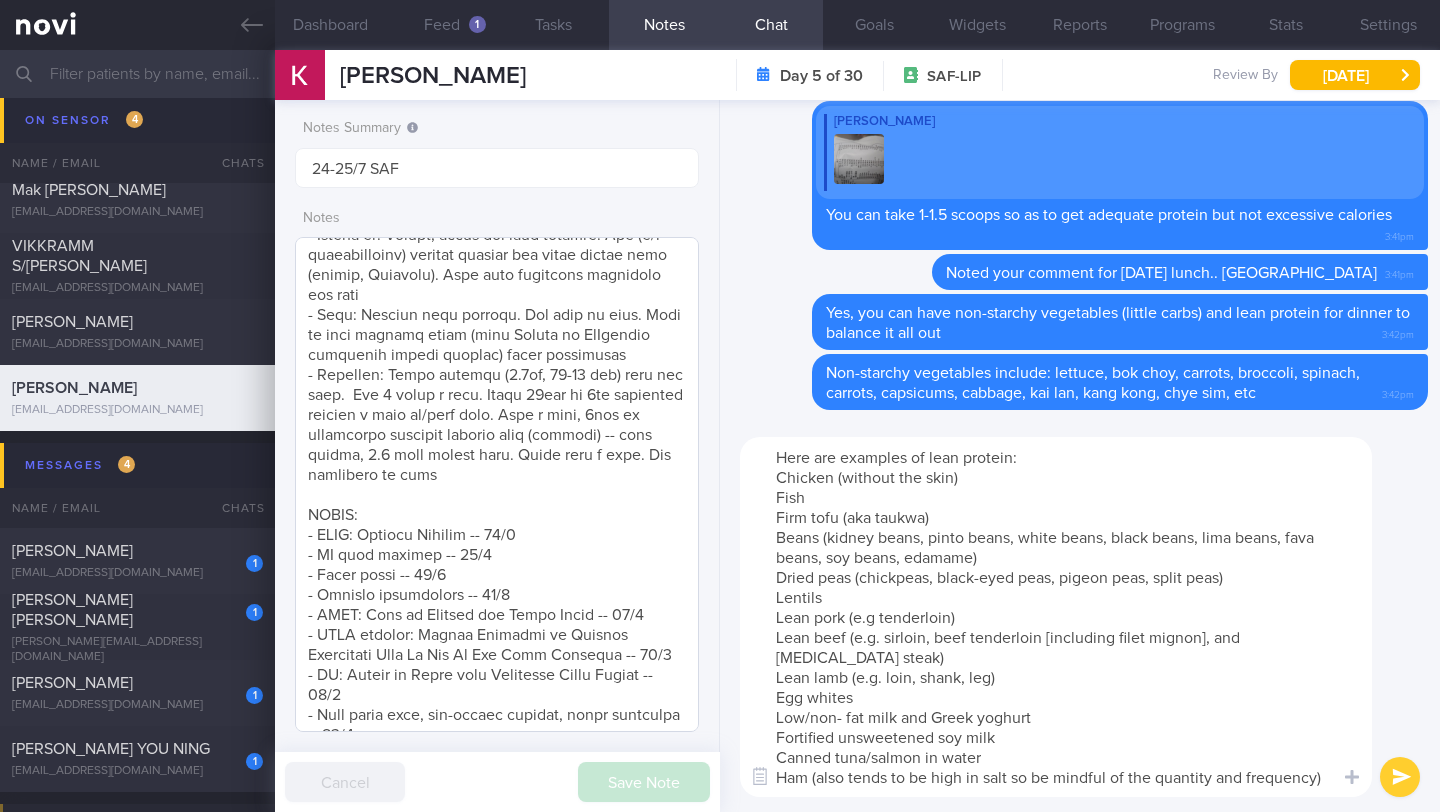 scroll, scrollTop: 256, scrollLeft: 0, axis: vertical 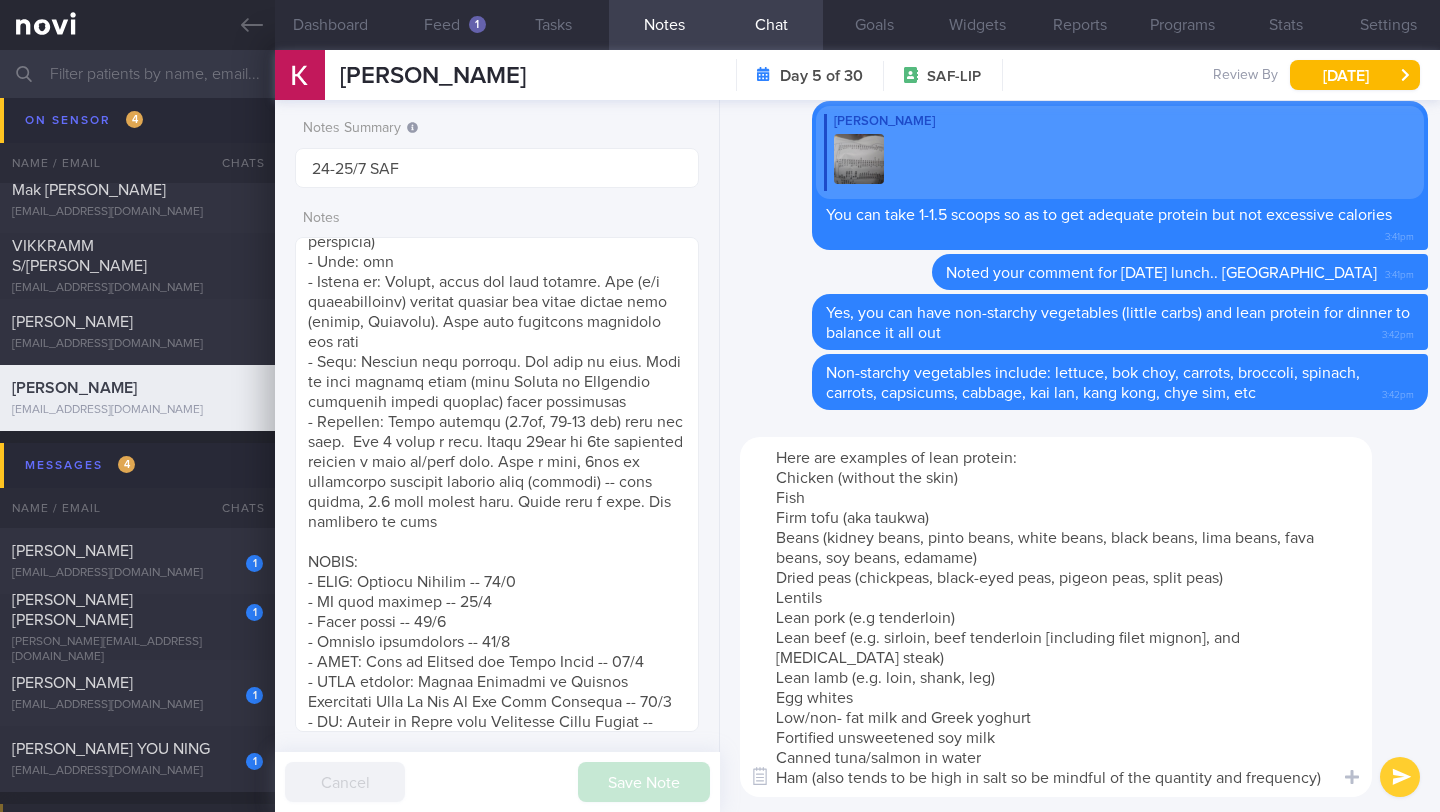 click at bounding box center (1400, 777) 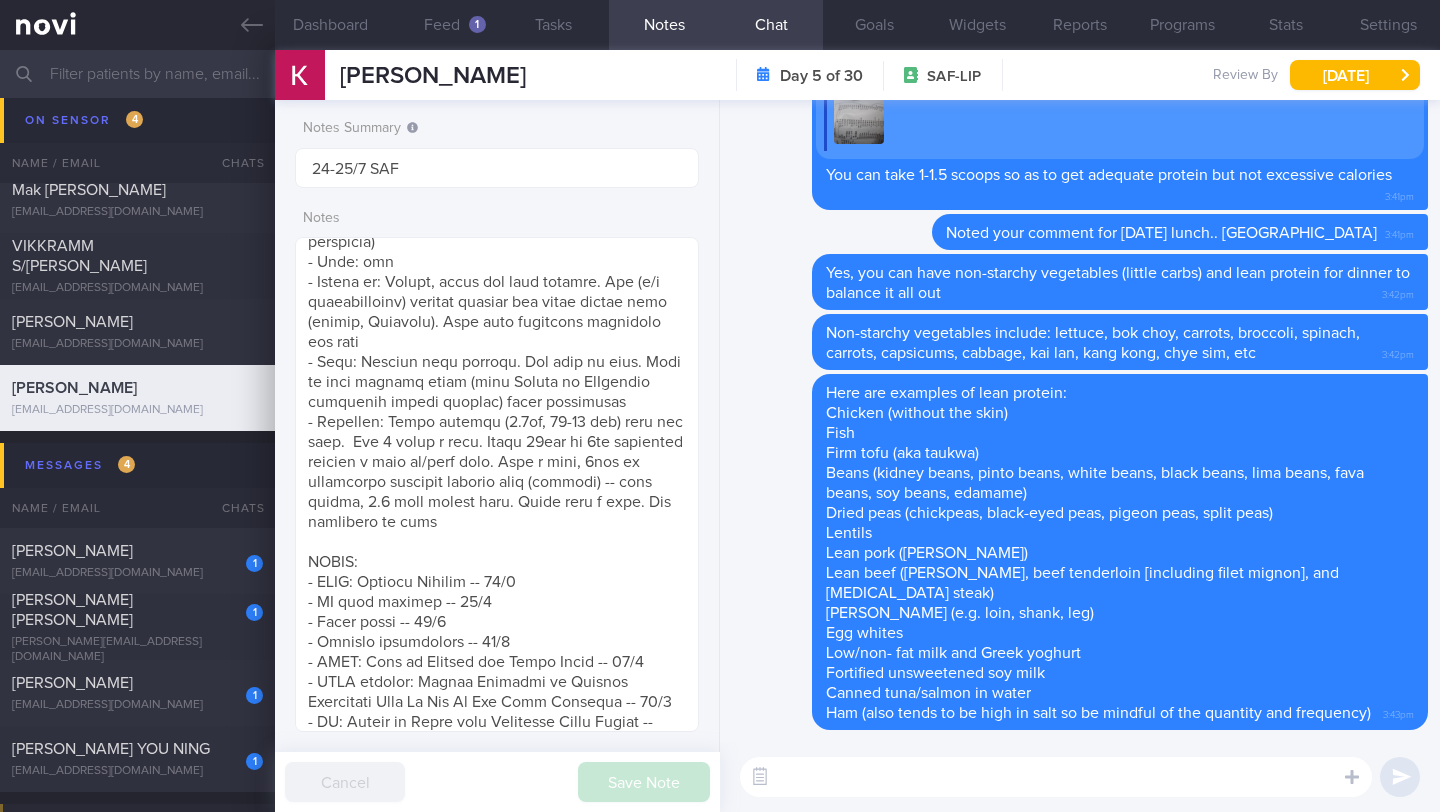 scroll, scrollTop: 0, scrollLeft: 0, axis: both 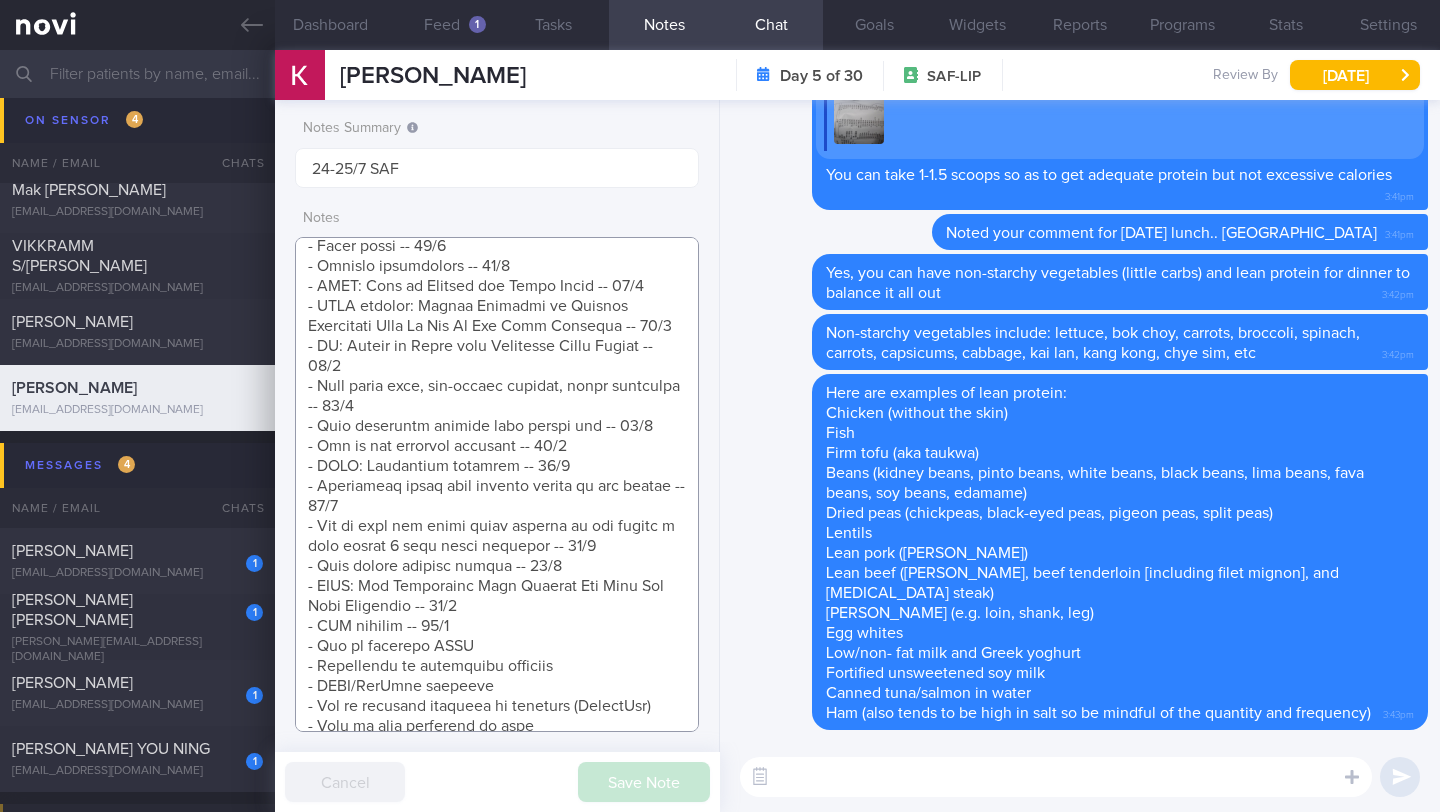 click at bounding box center [497, 484] 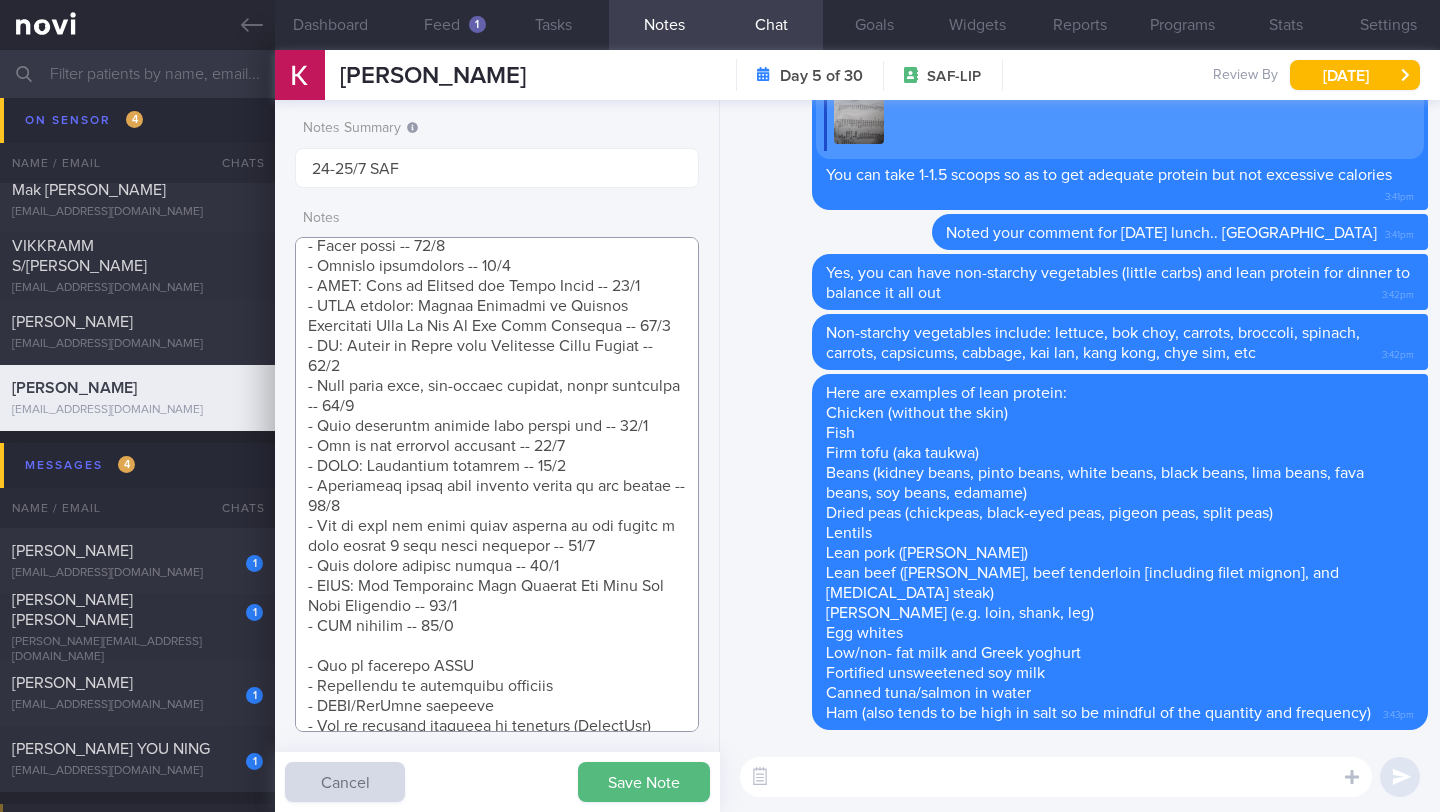 scroll, scrollTop: 927, scrollLeft: 0, axis: vertical 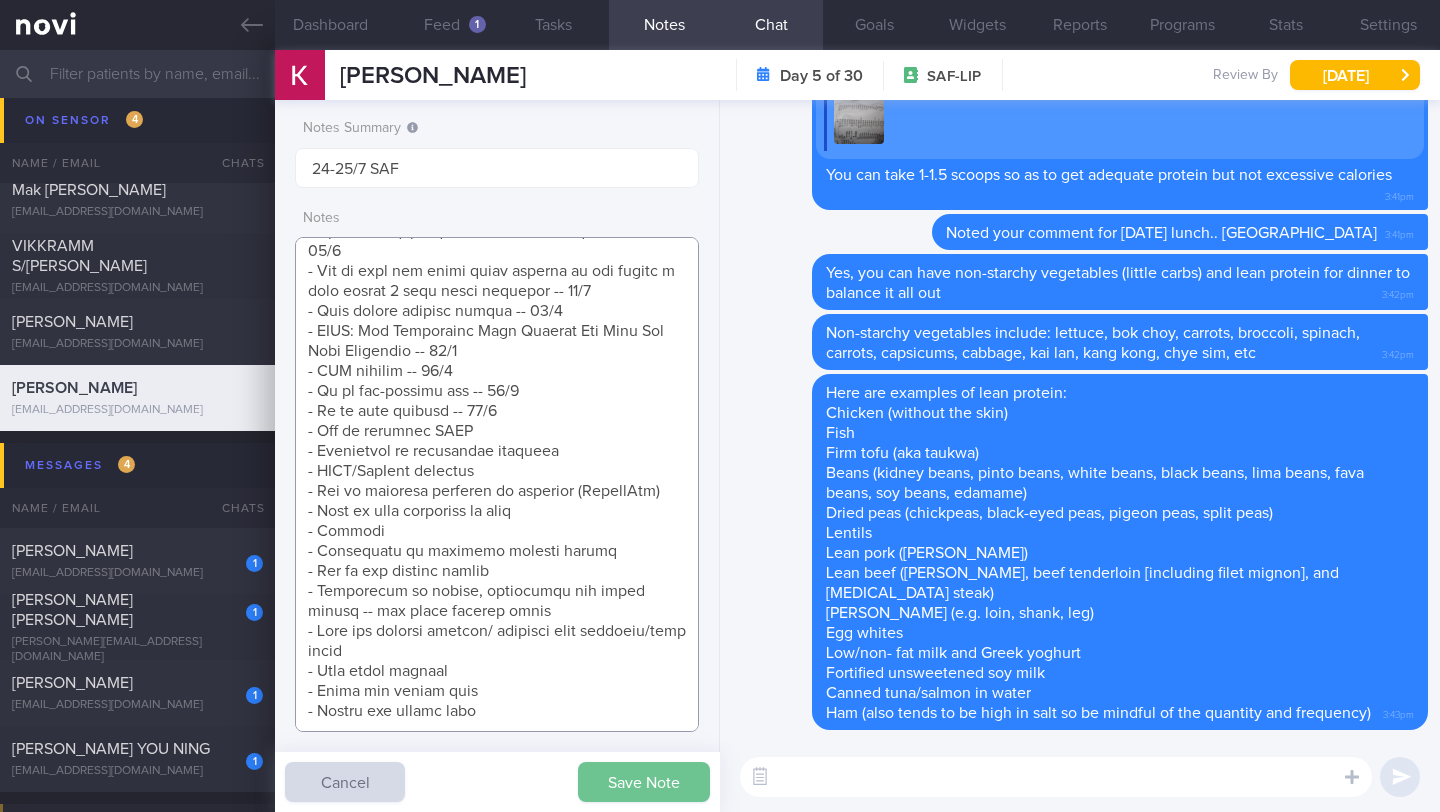 type on "SUPPORT NEEDED: Teach how to balance out unhealthy diet
CHALLENGE:
Inadequate sleep -- check if managed to adjust bedtime to sleep more
Wt Targets:
[DEMOGRAPHIC_DATA] [DEMOGRAPHIC_DATA] [DEMOGRAPHIC_DATA]
- Pmhx: Partial ACL tear for right knee ([DATE]) -- nil surgery, just PT (stopped but tries to do some exercises)
- Meds: nil
- Social hx: Single, moved out from parents. Mom (b/g [MEDICAL_DATA]) stopped cooking and keeps buying food (hawker, Kopitiam). Buys some essential groceries for self
- Diet: Usually eats outside. Not keen to cook. Used to take protein shake (from [GEOGRAPHIC_DATA] or MyProtein flavoured creamy variety) after exercising
- Exercise: Start jogging (2.4km, 12-15 min) back for ippt.  Abt 3 times a week. About 45min to 1hr including statics n warm up/cool down. Once a week, 3hrs of historical european [MEDICAL_DATA] (fencing) -- more cardio, 2.5 hour active time. Lives near a park. Has dumbbells at home
SHARE:
- [GEOGRAPHIC_DATA]: Calorie Deficit -- 18/7
- AI food logging -- 18/7
- Photo guide -- 18/7
- Glucose experiments -- 18/7
- NOVI: Wha..." 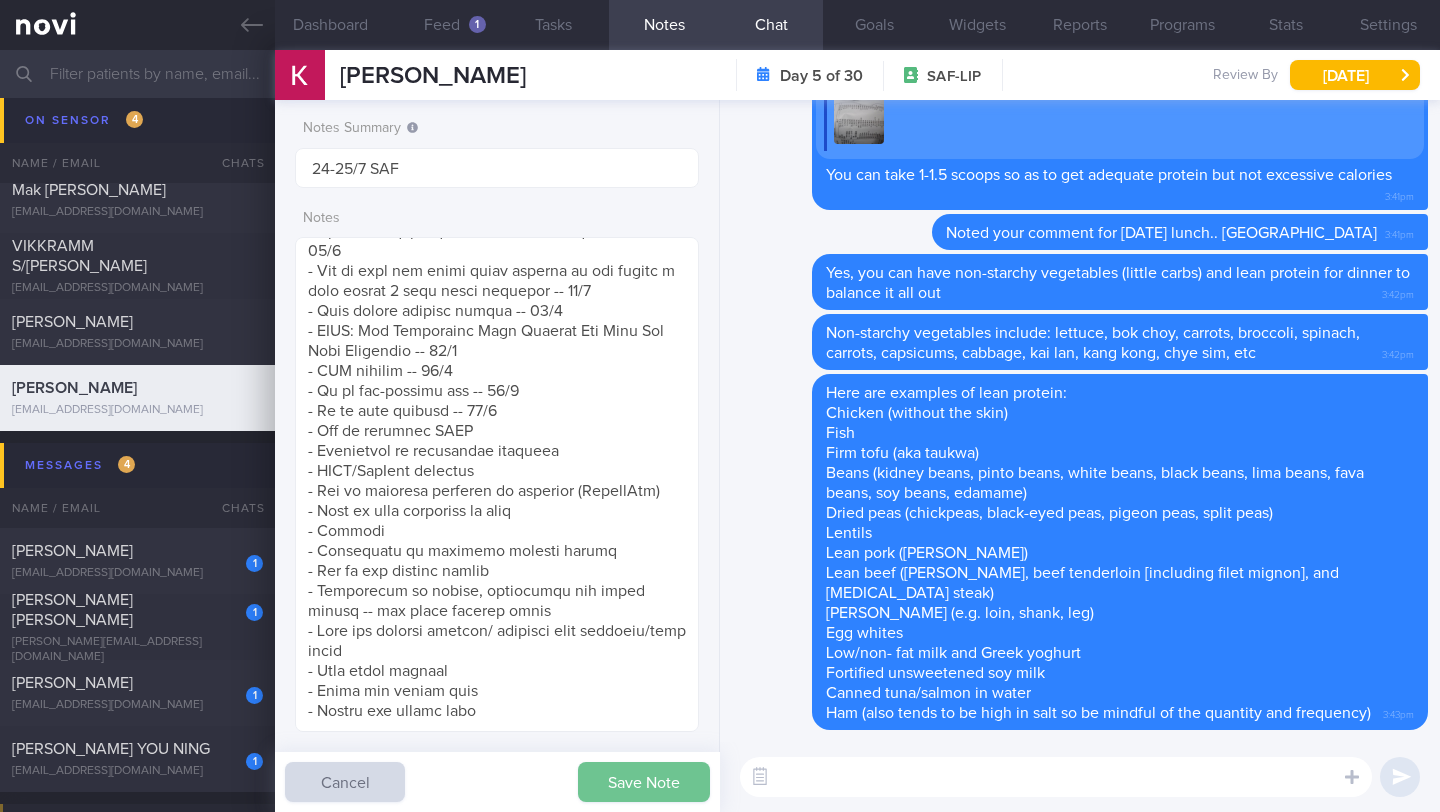 click on "Save Note" at bounding box center (644, 782) 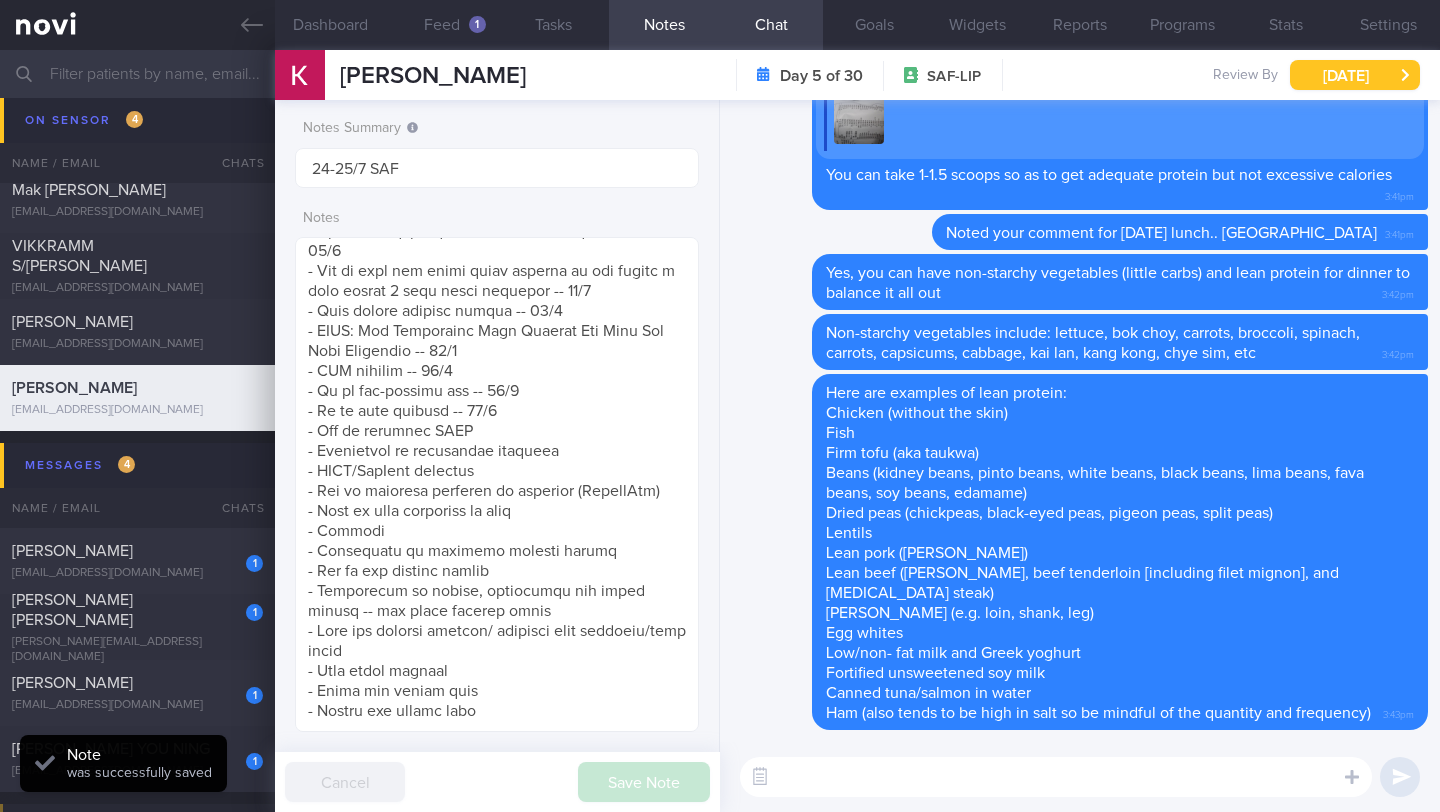 click on "[DATE]" at bounding box center [1355, 75] 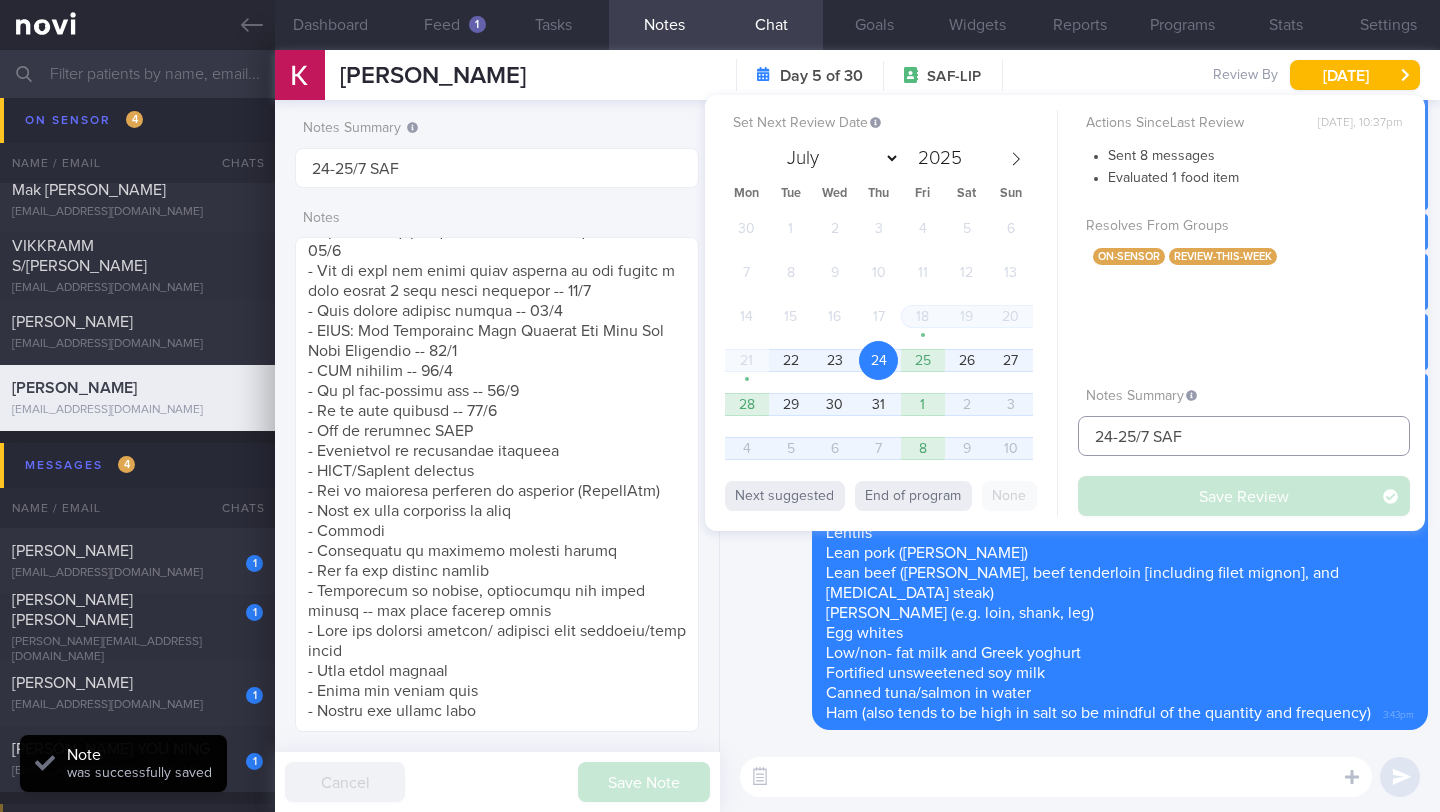 click on "24-25/7 SAF" at bounding box center [1244, 436] 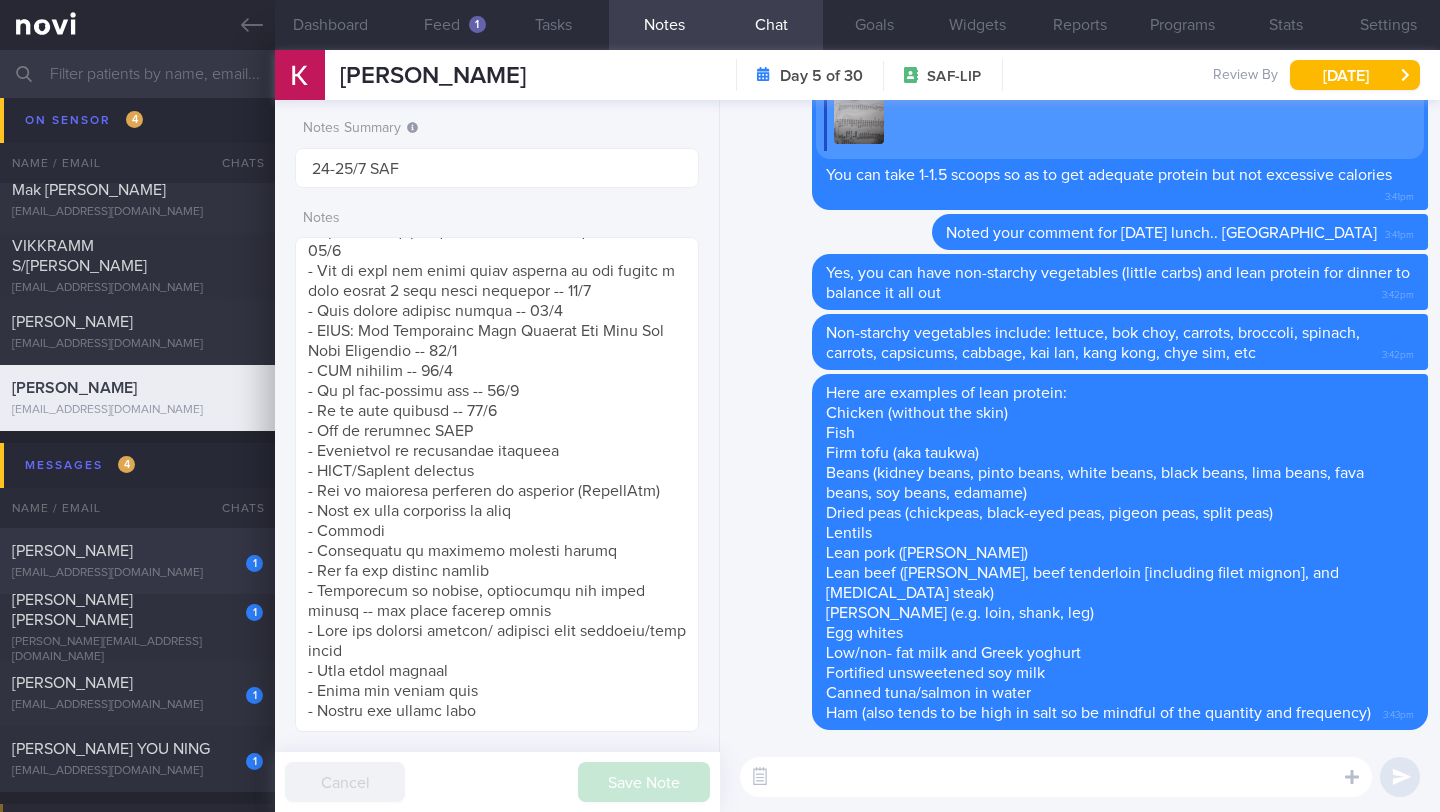 click on "[EMAIL_ADDRESS][DOMAIN_NAME]" at bounding box center (137, 573) 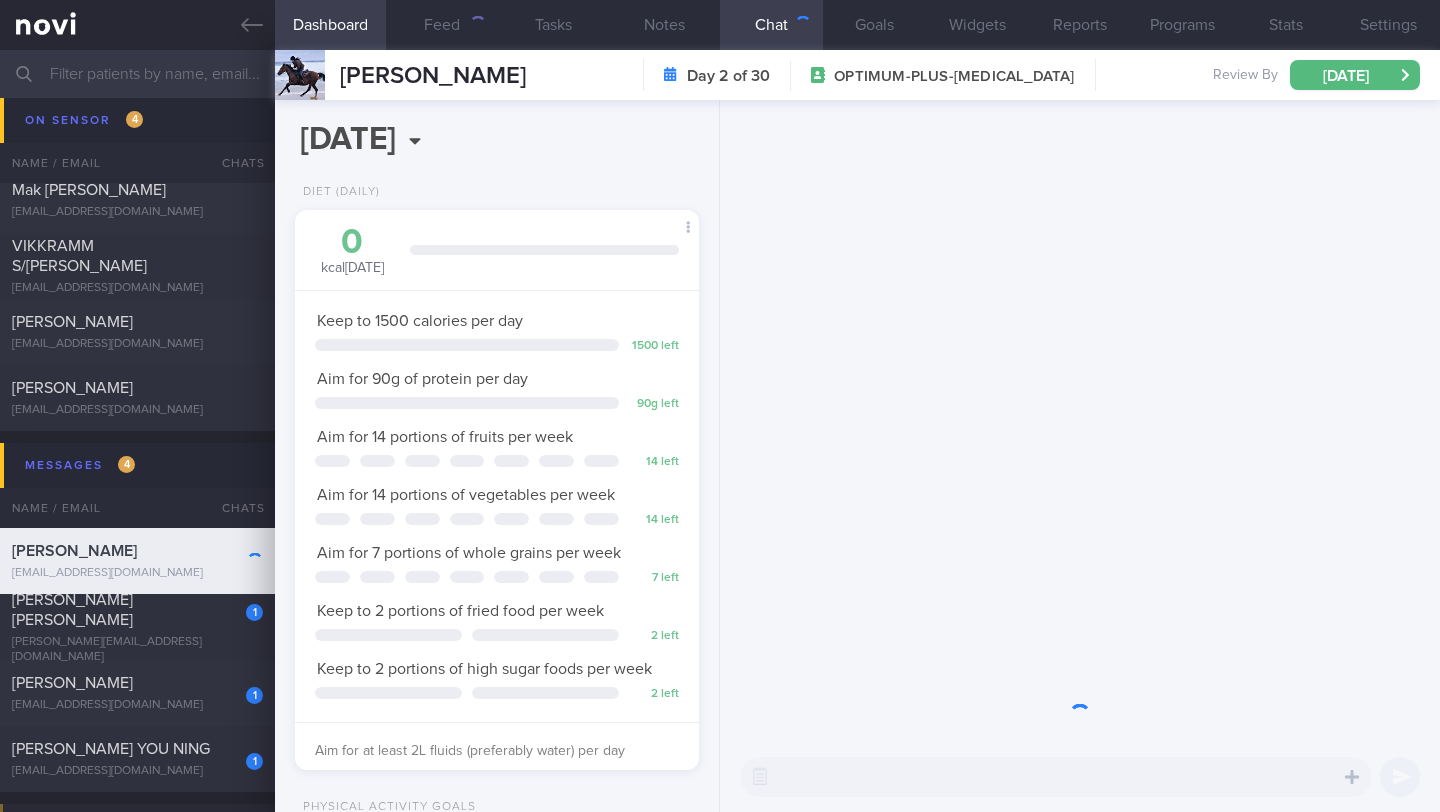 scroll, scrollTop: 999795, scrollLeft: 999647, axis: both 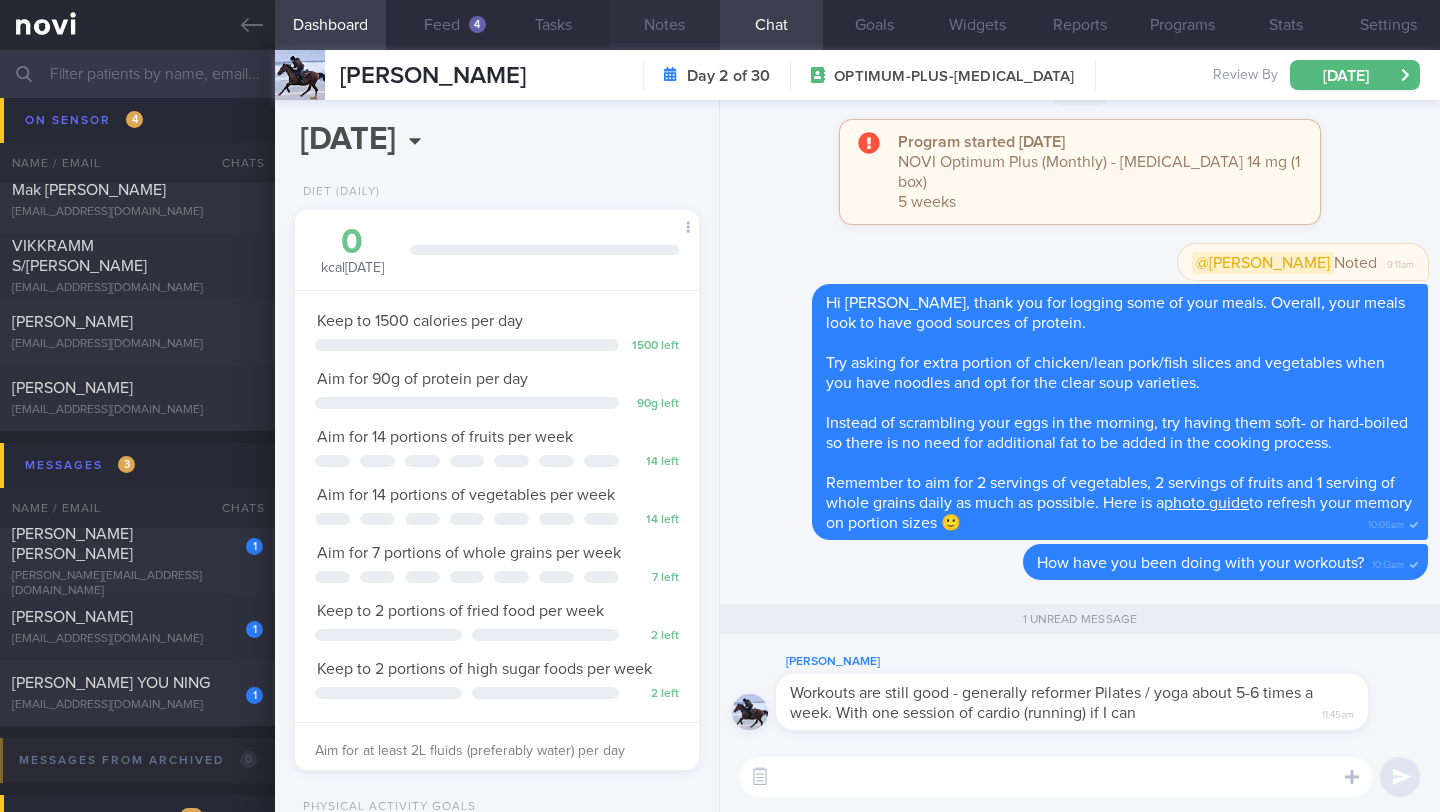 click on "Notes" at bounding box center (664, 25) 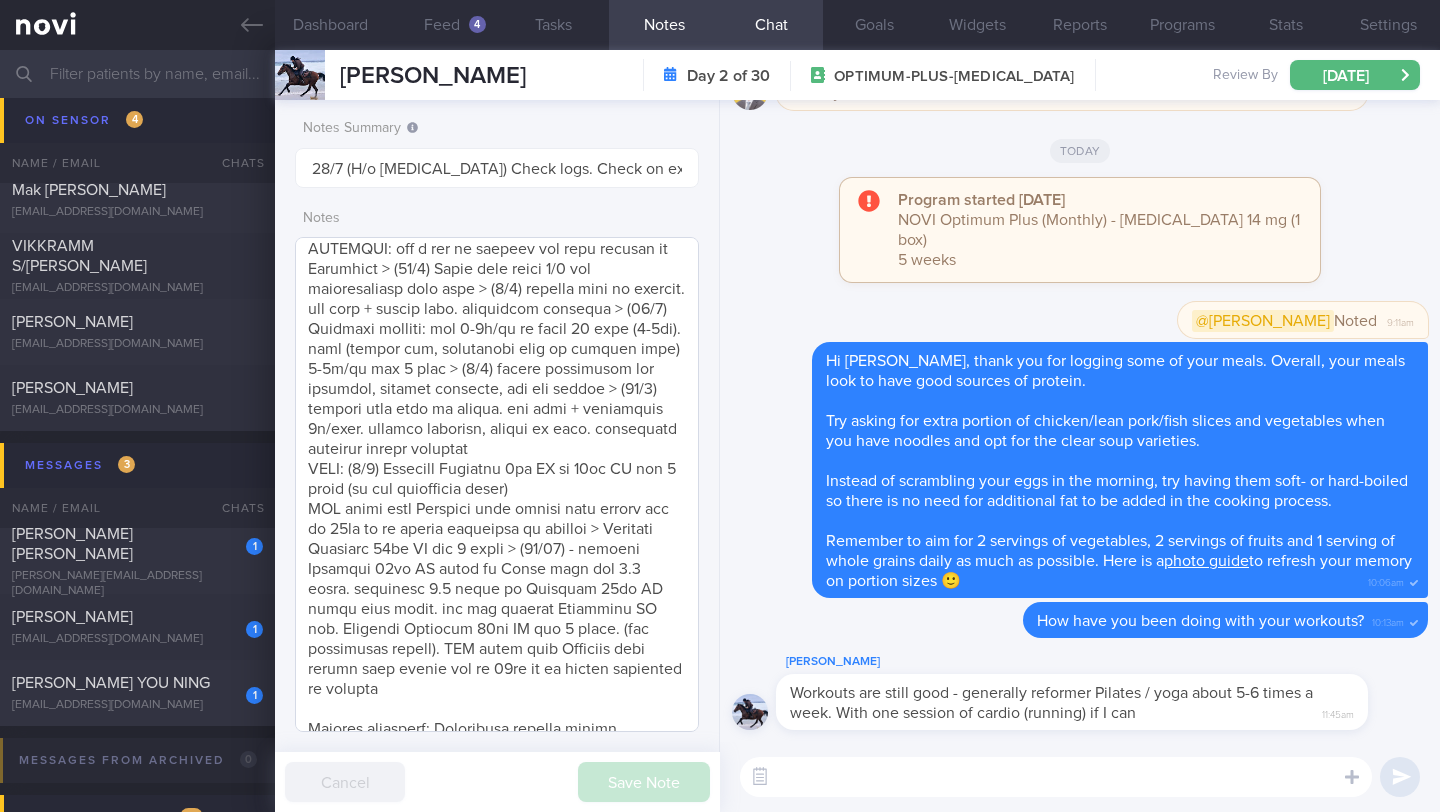 scroll, scrollTop: 0, scrollLeft: 0, axis: both 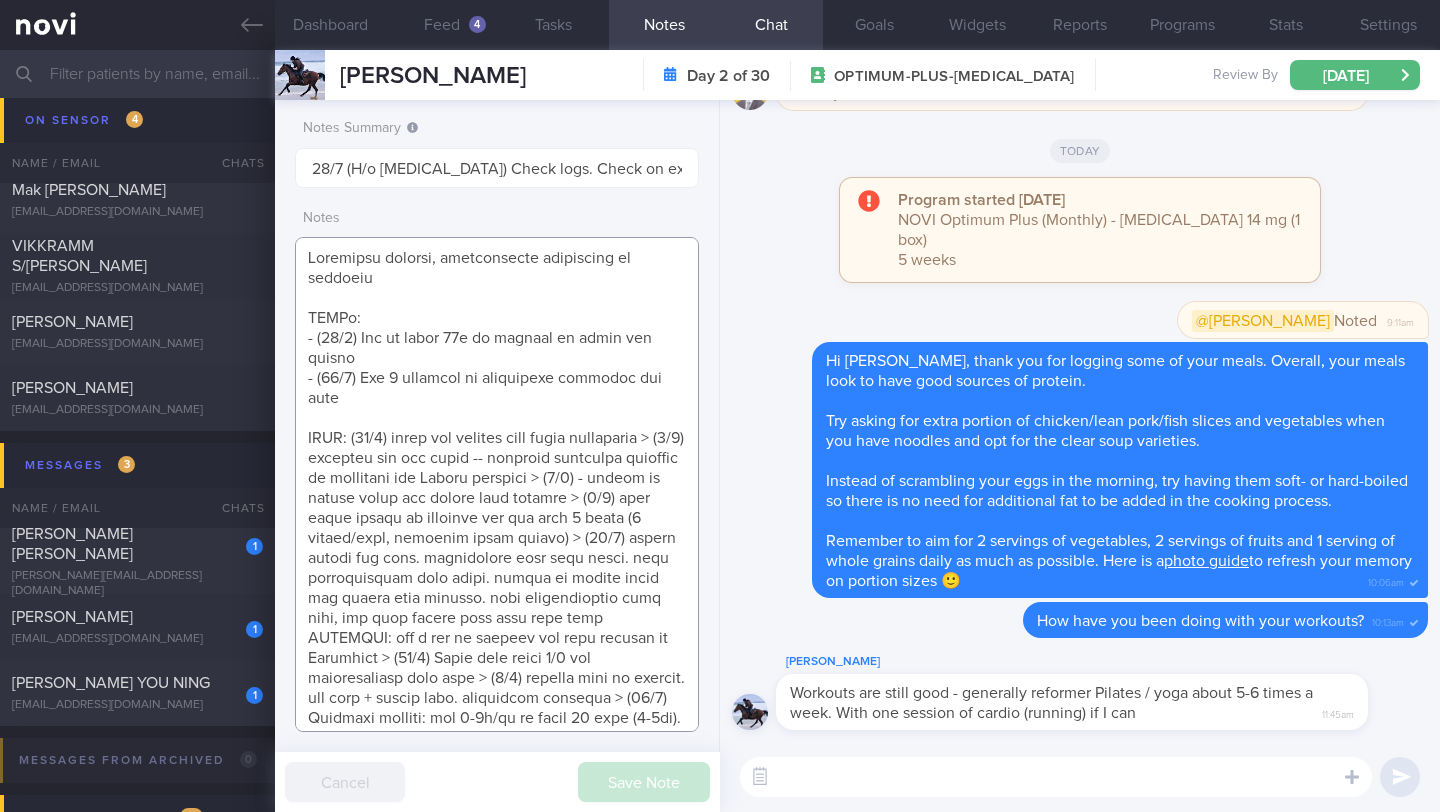 click at bounding box center [497, 484] 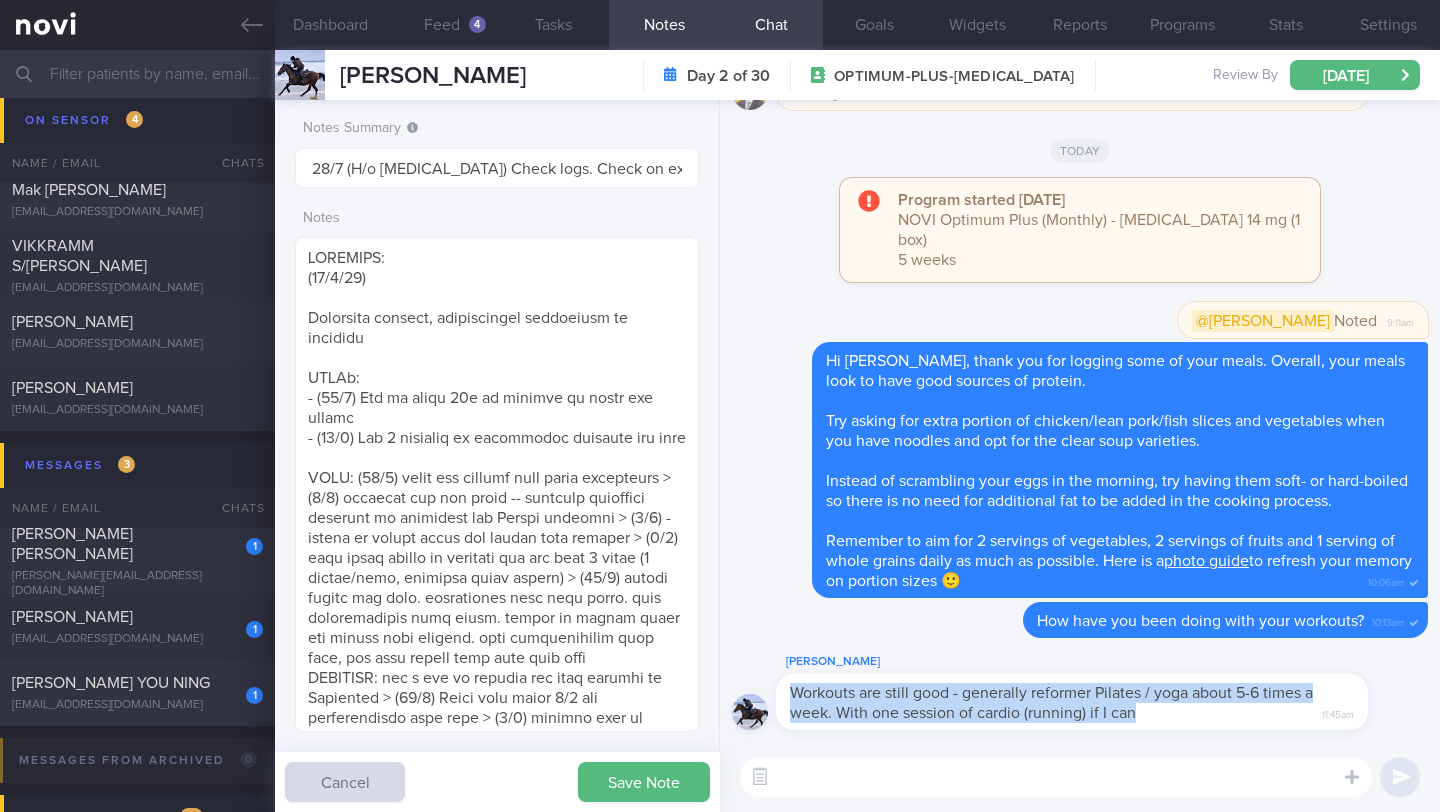 drag, startPoint x: 795, startPoint y: 695, endPoint x: 1165, endPoint y: 711, distance: 370.3458 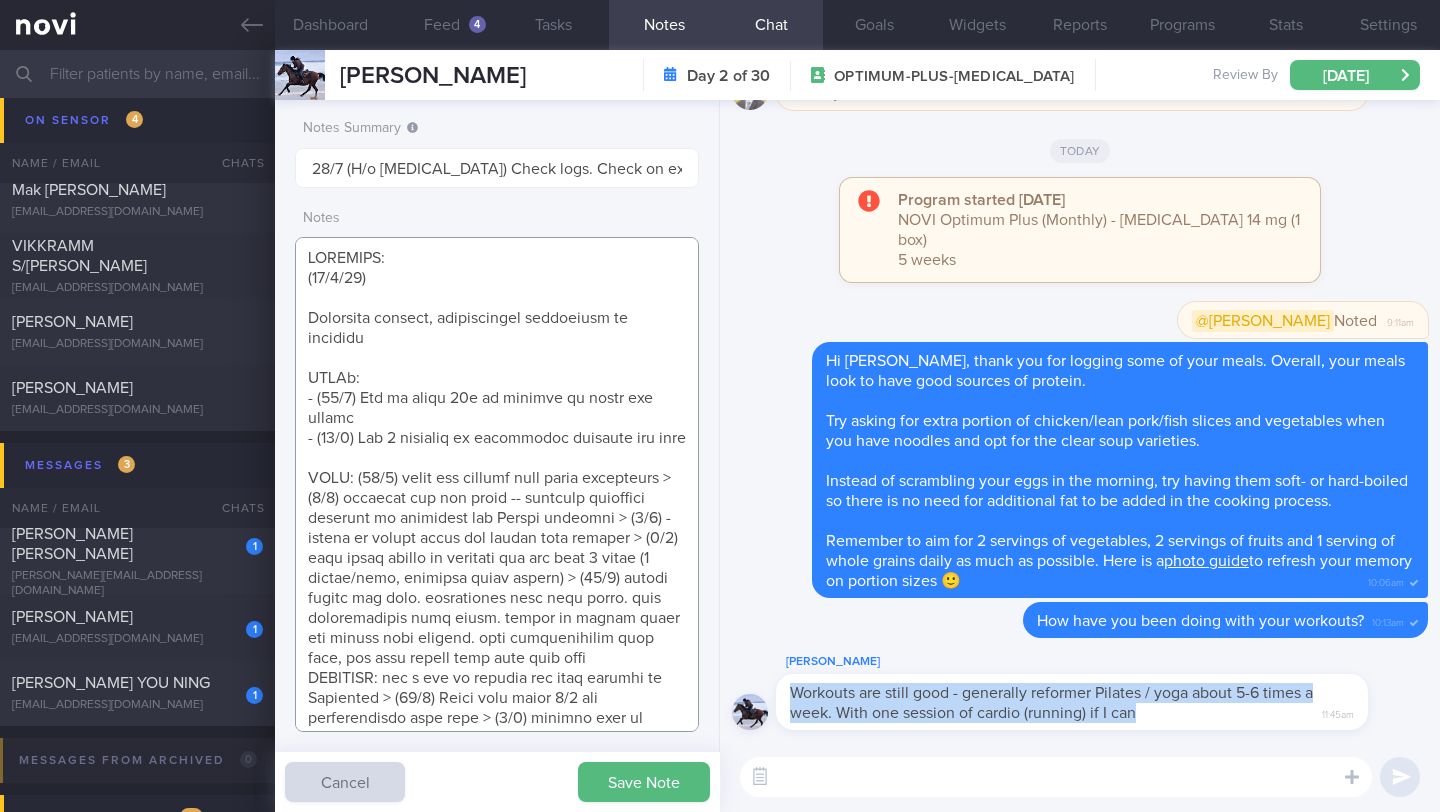 click at bounding box center (497, 484) 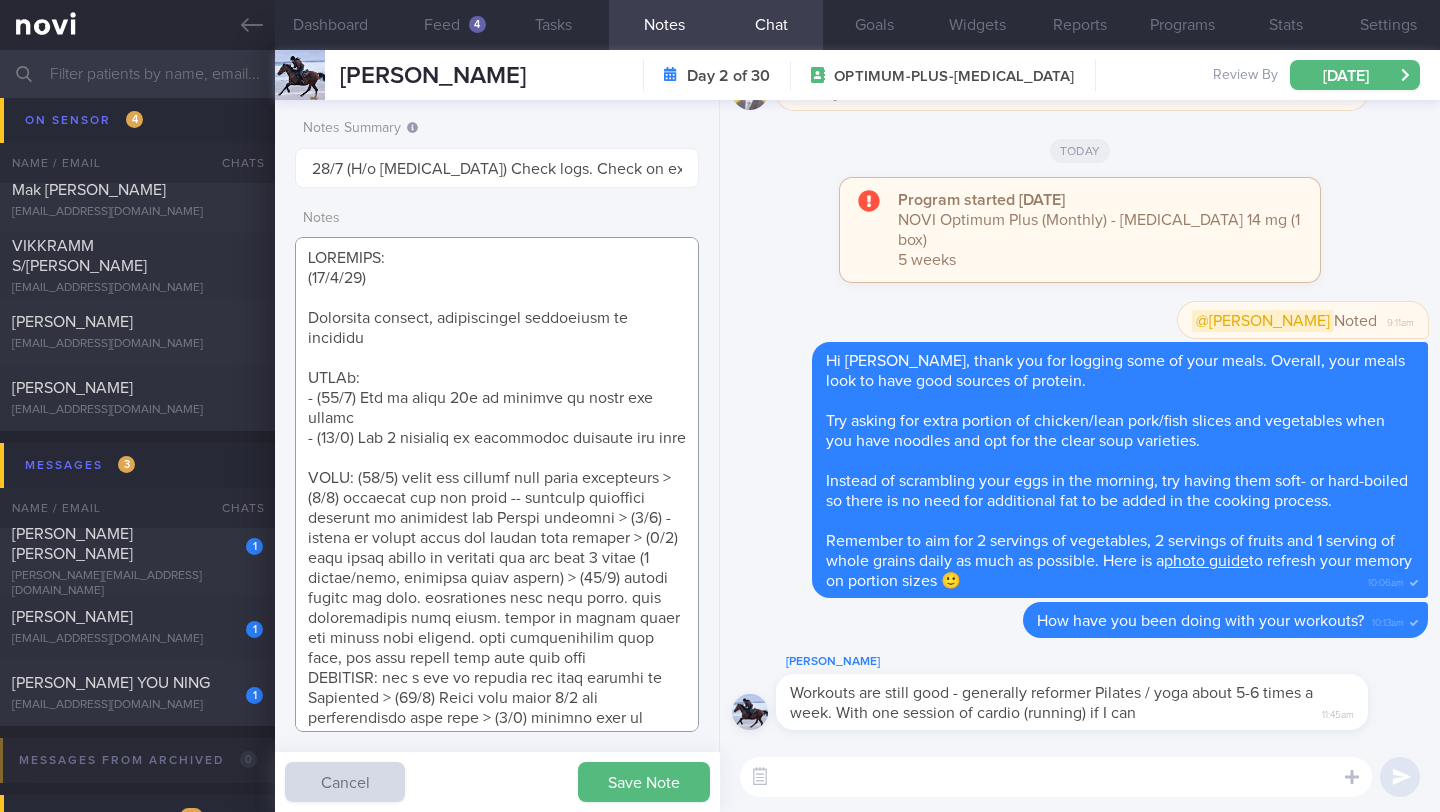 click at bounding box center (497, 484) 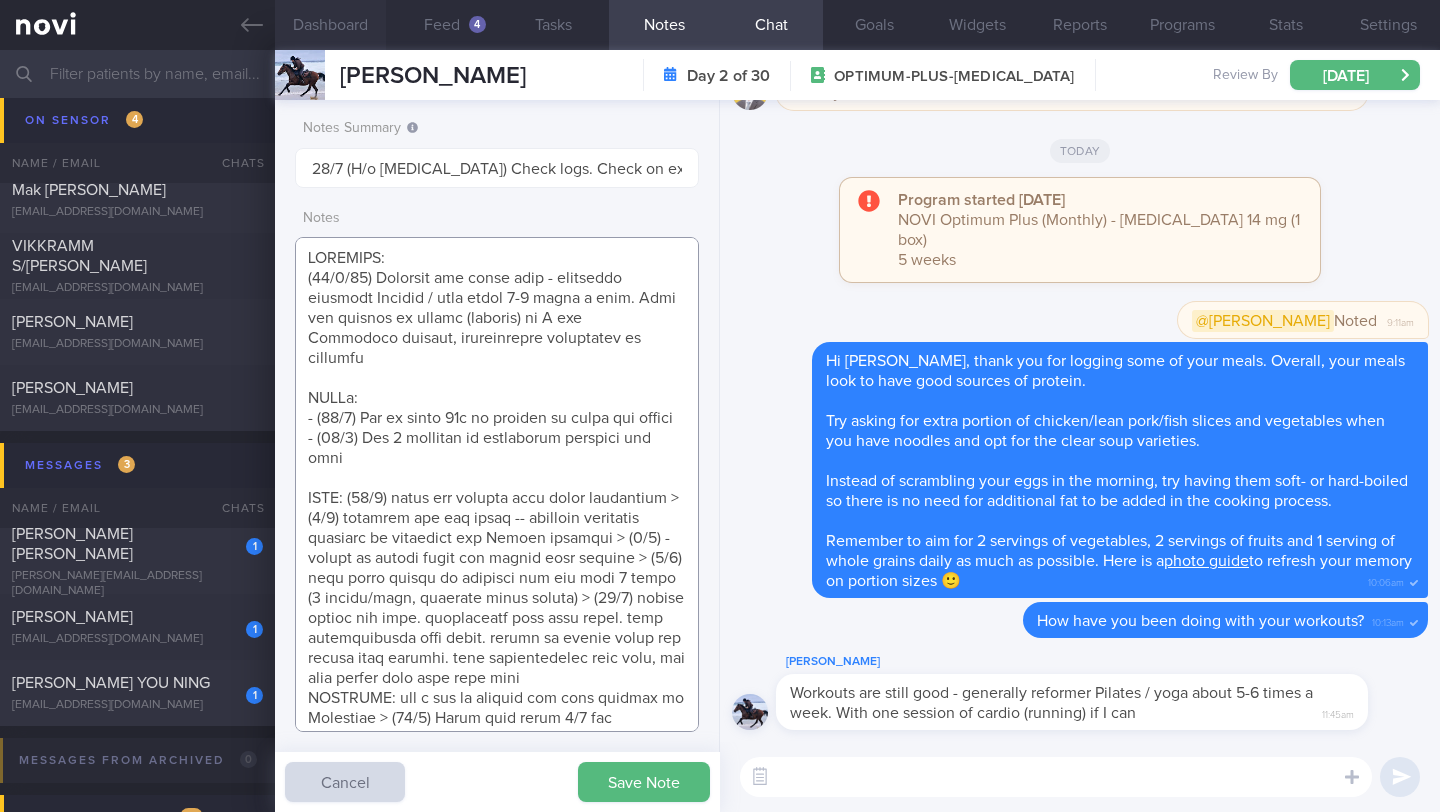 type on "EXERCISE:
([DATE]) Workouts are still good - generally reformer Pilates / yoga about 5-6 times a week. With one session of cardio (running) if I can
Irregular logging, occasionally responsive to messages
GOALs:
- (10/5) Get at least 30g of protein at lunch and dinner
- (10/5) Get 2 sessions of resistance training per week
DIET: (27/2) still can control food while travelling > (4/4) prepares her own meals -- prepares healthier versions of carbonara and Caesar dressing > (3/6) - trying to reduce carbs and taking more protein > (3/7) more heavy nights of drinking for the last 1 month (2 nights/week, hangover lasts longer) > (28/8) eating habits are good. entertained more last month. less entertainment this month. trying to reduce carbs and taking more protein. more entertainment this week, but will resume meal prep next week
EXERCISE: did a lot of walking and some running in [GEOGRAPHIC_DATA] > (10/5) Doing yoga about 5/7 and incorporating some runs > (3/6) getting back to running. hot yoga + [PERSON_NAME] yoga. resista..." 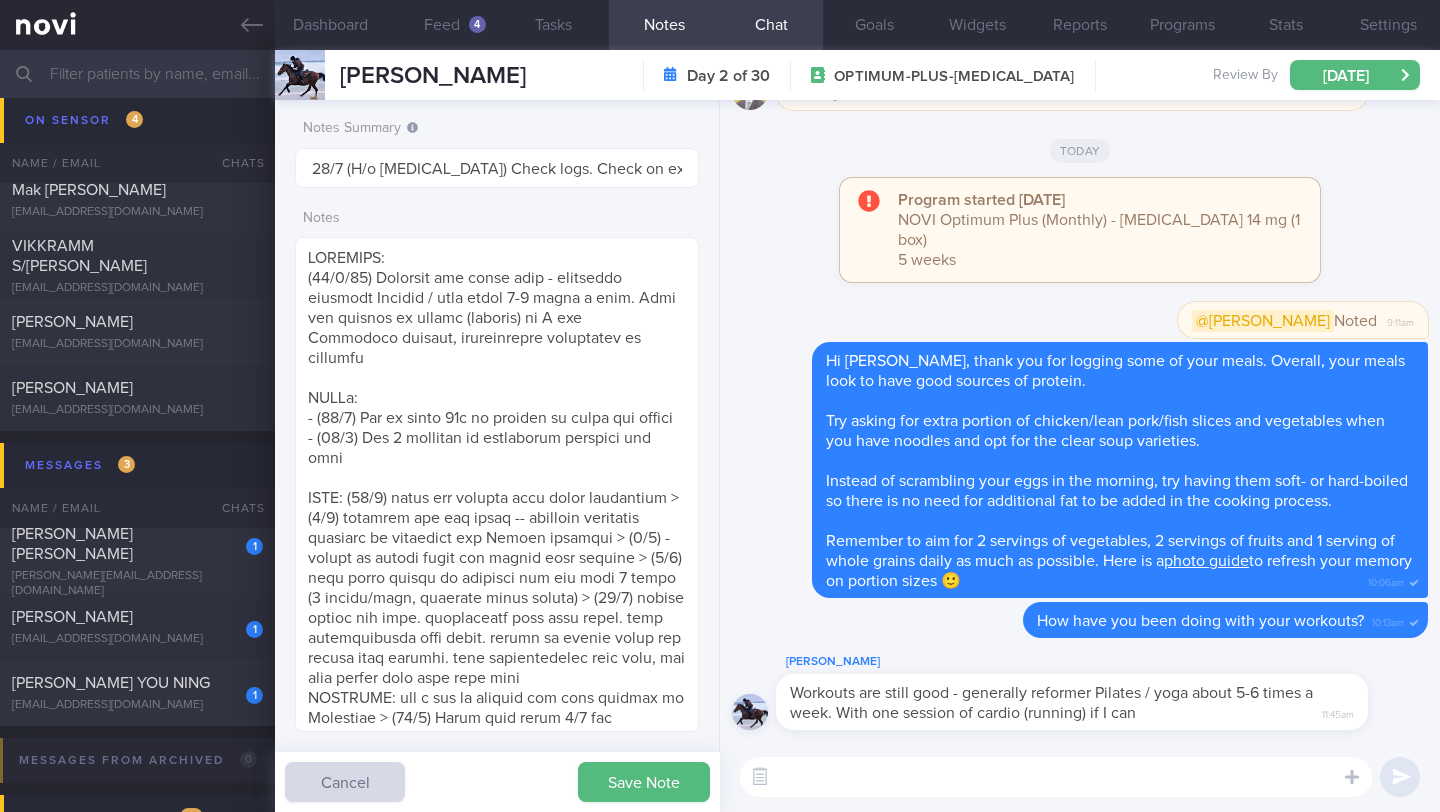 click on "Save Note
Cancel" at bounding box center [497, 782] 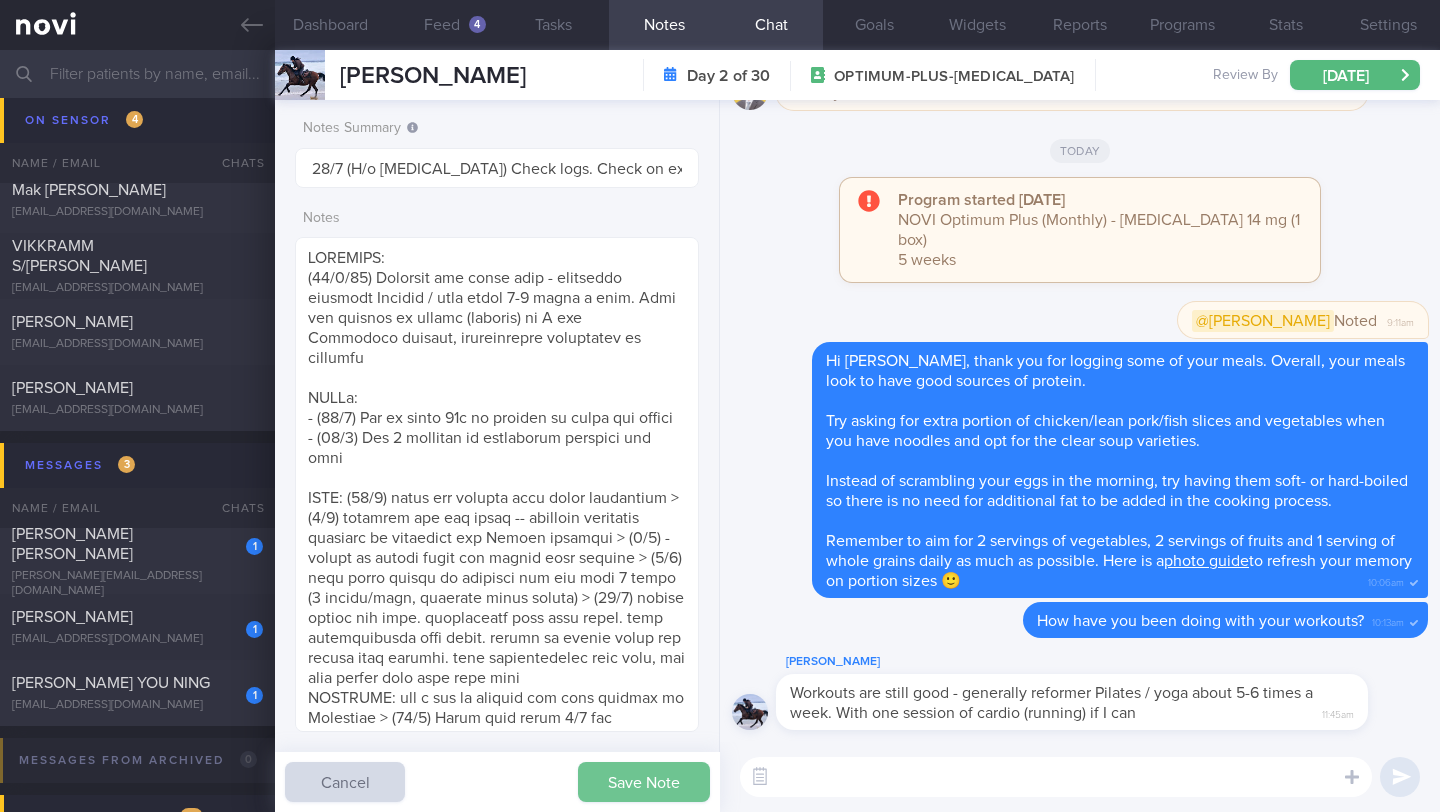 click on "Save Note" at bounding box center [644, 782] 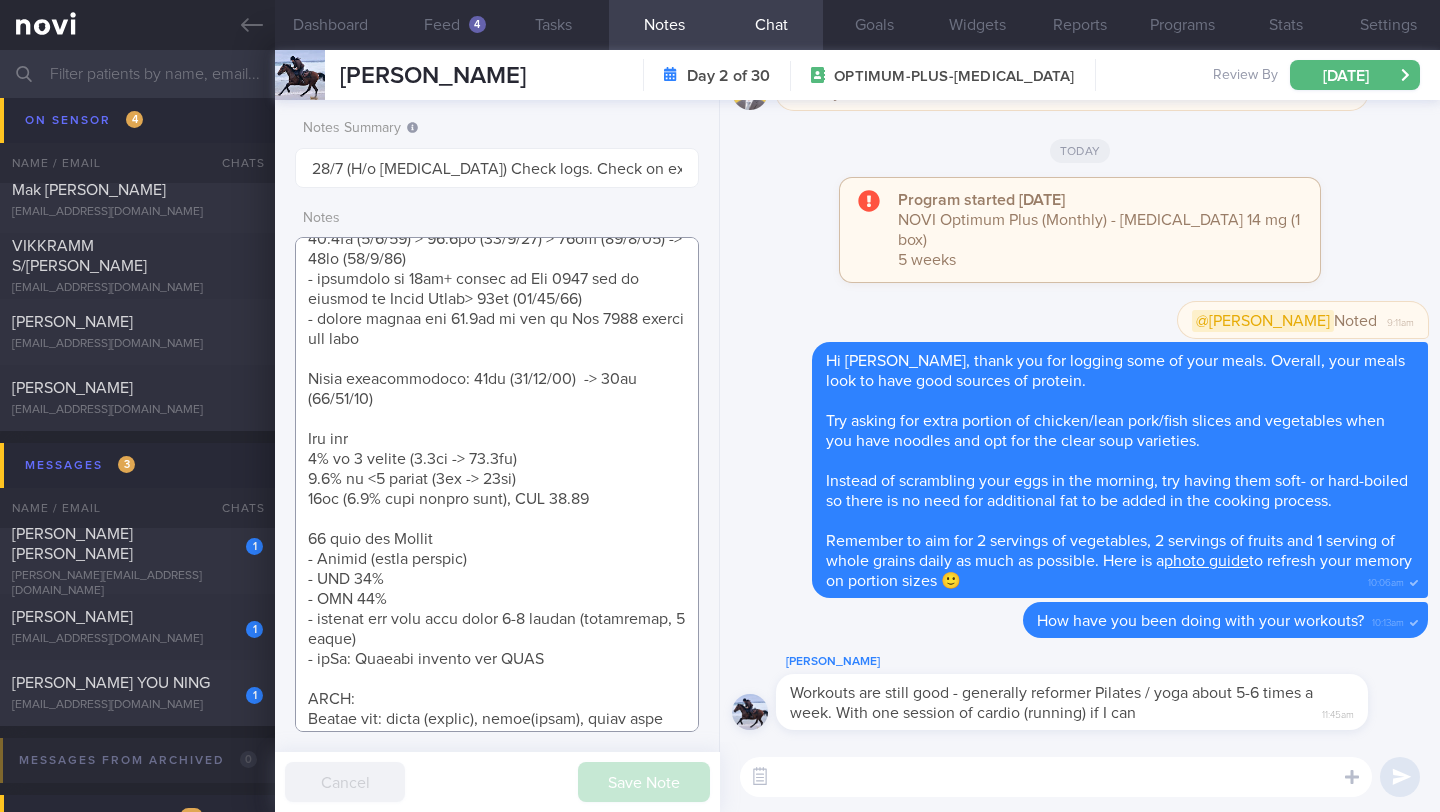 scroll, scrollTop: 961, scrollLeft: 0, axis: vertical 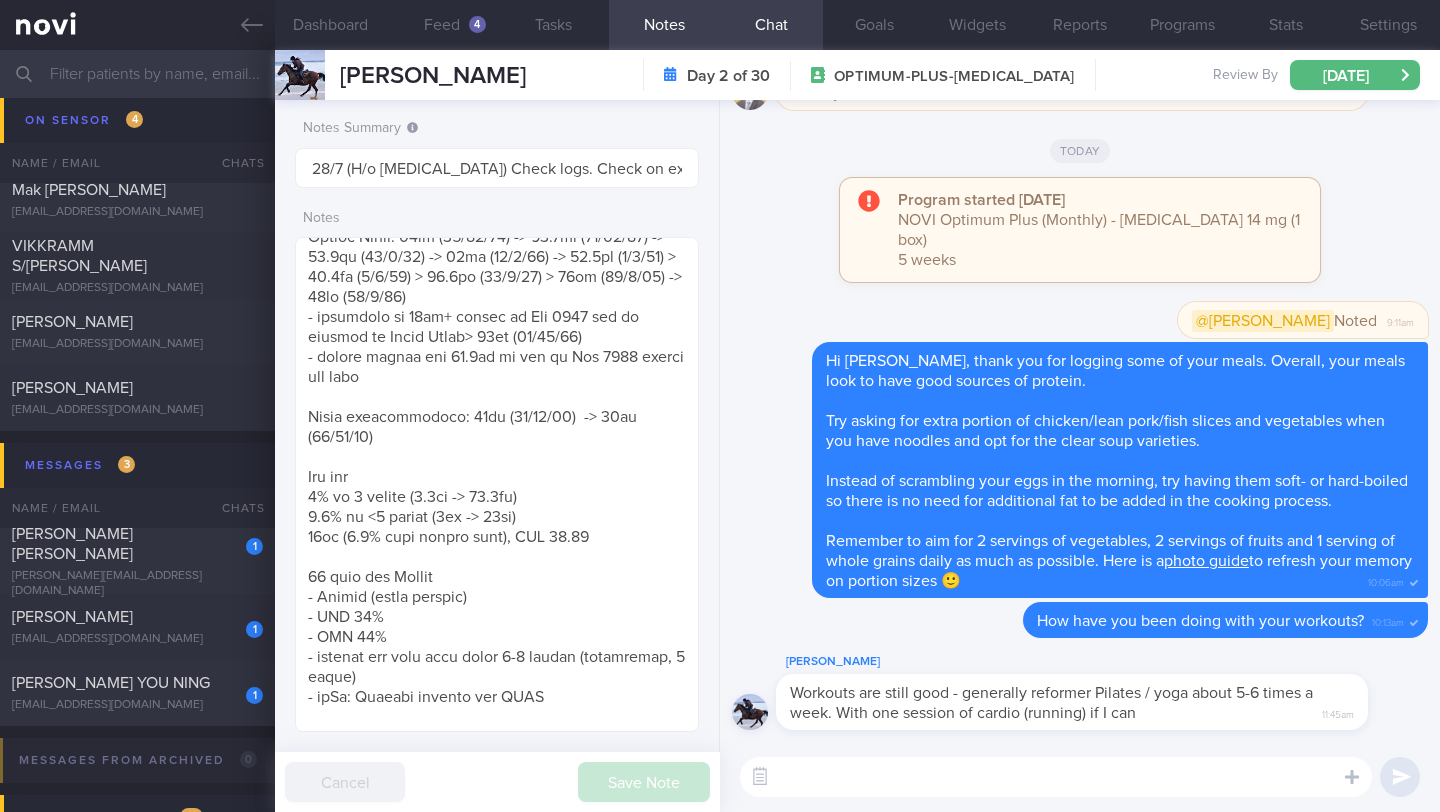 click at bounding box center (1056, 777) 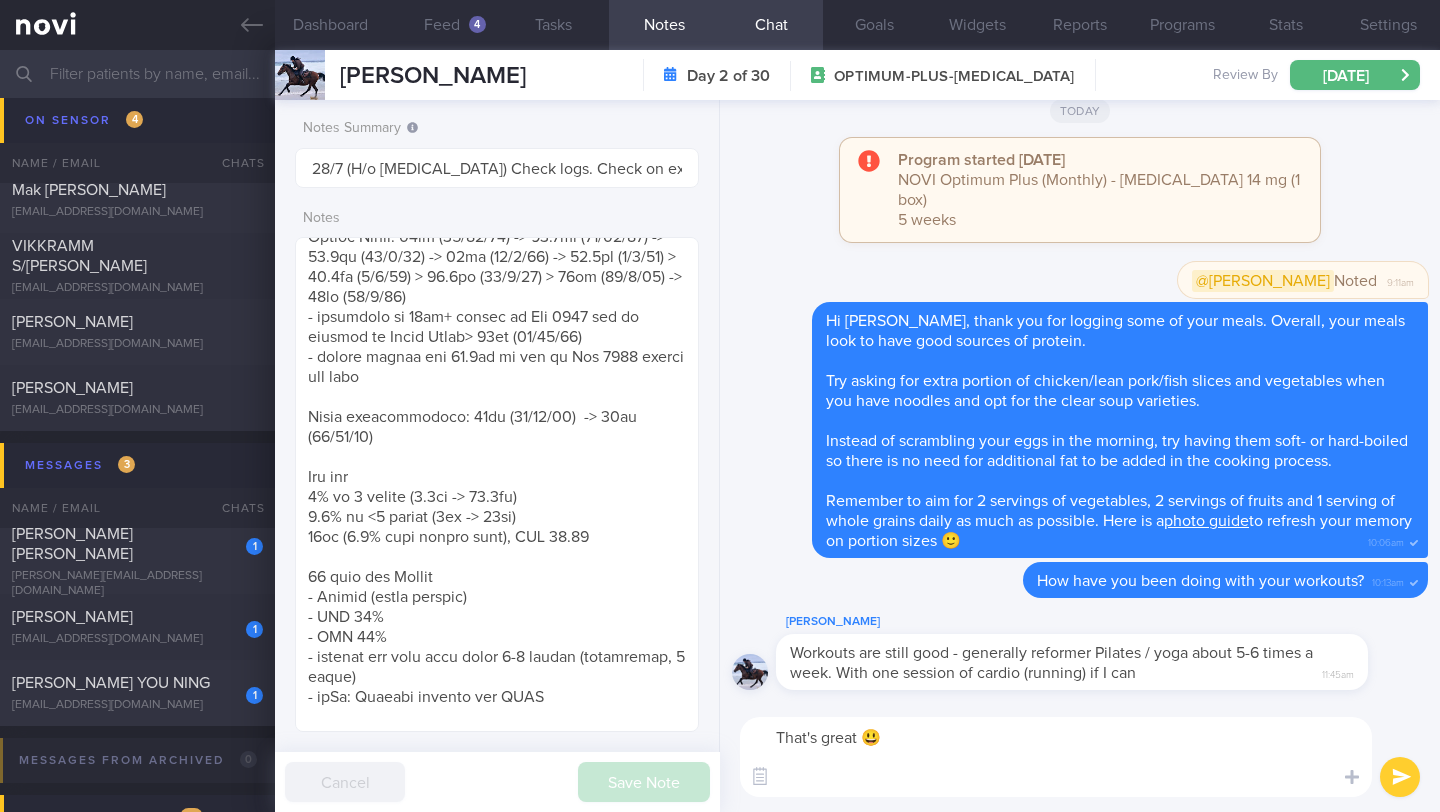 scroll, scrollTop: 0, scrollLeft: 0, axis: both 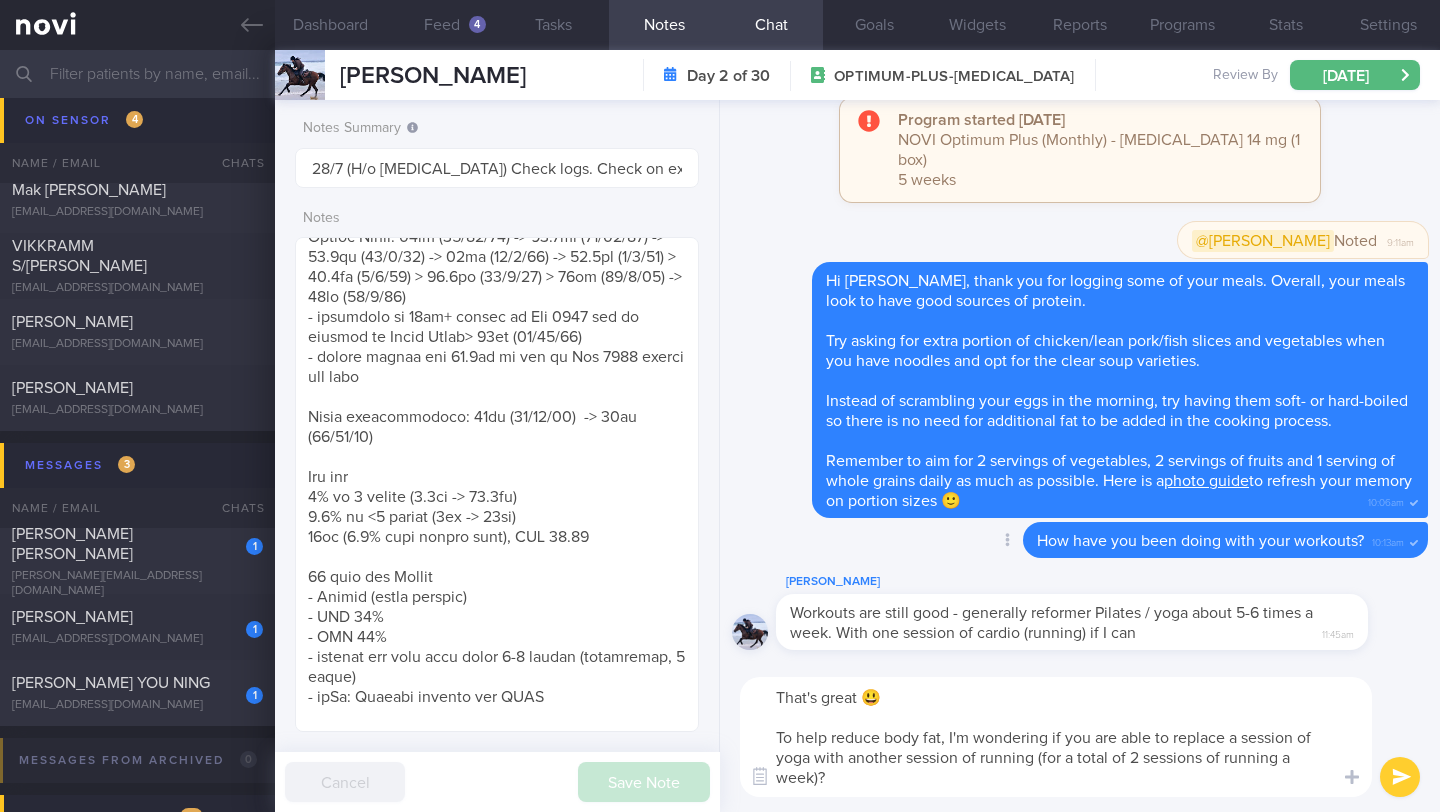 type on "That's great 😃
To help reduce body fat, I'm wondering if you are able to replace a session of yoga with another session of running (for a total of 2 sessions of running a week)?" 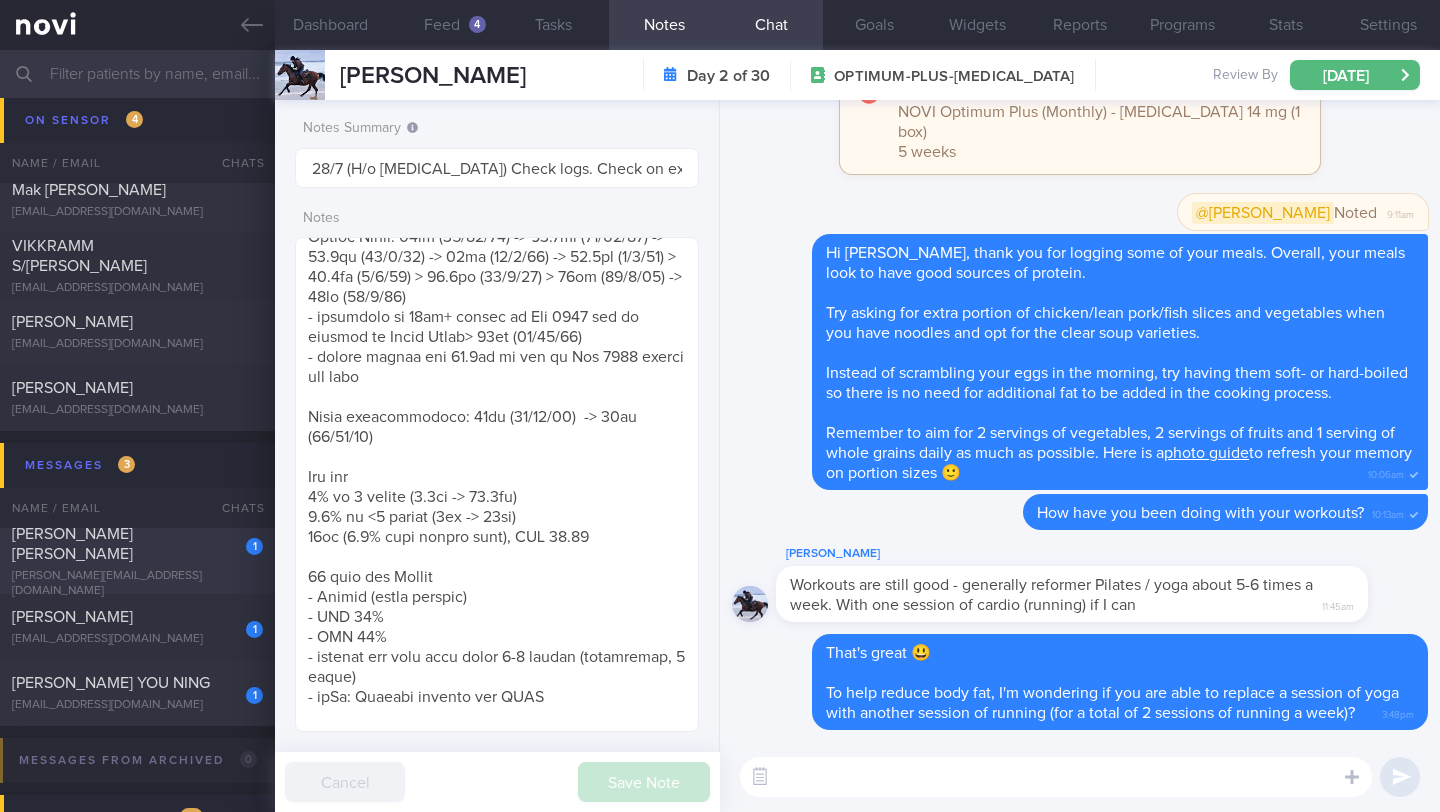 type 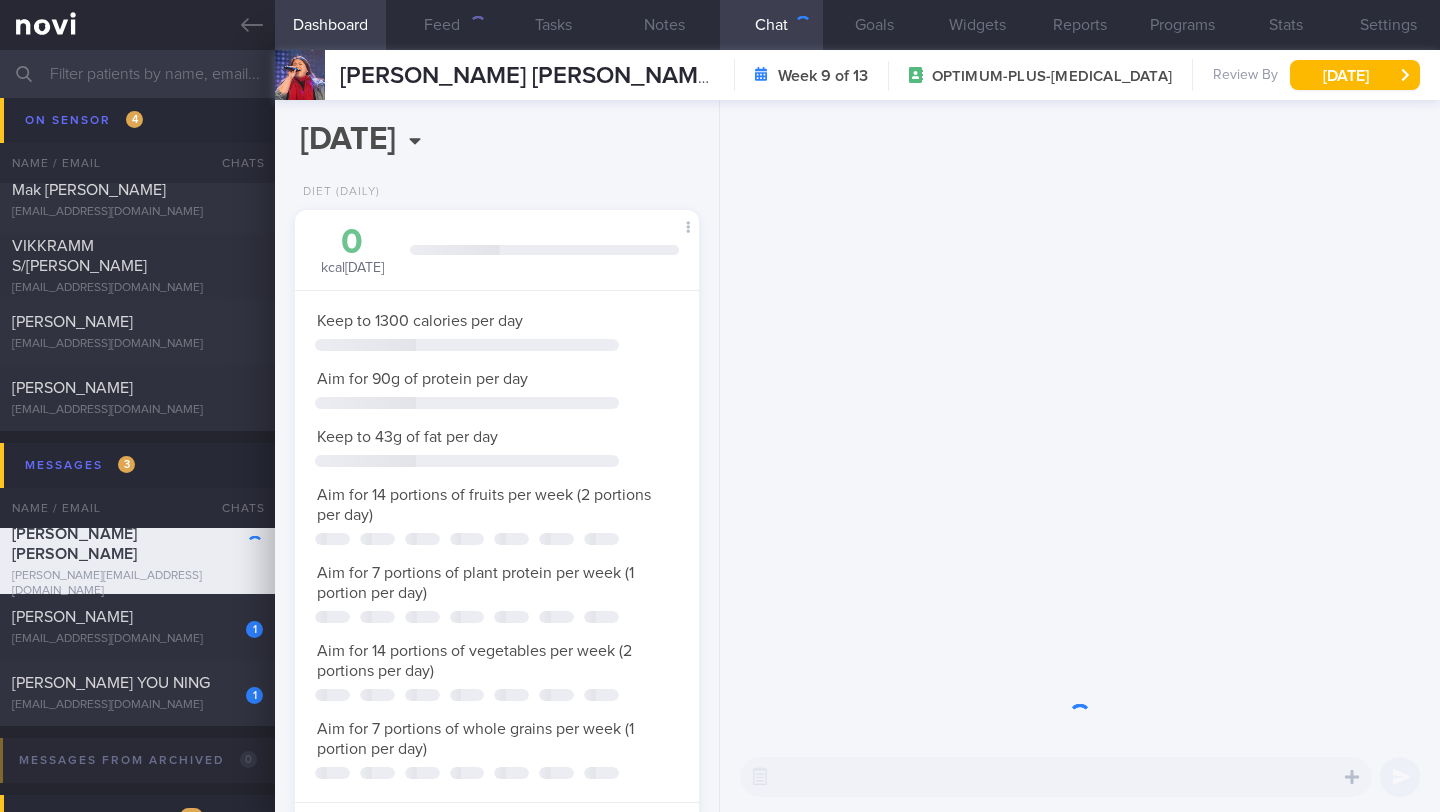 scroll, scrollTop: 999795, scrollLeft: 999647, axis: both 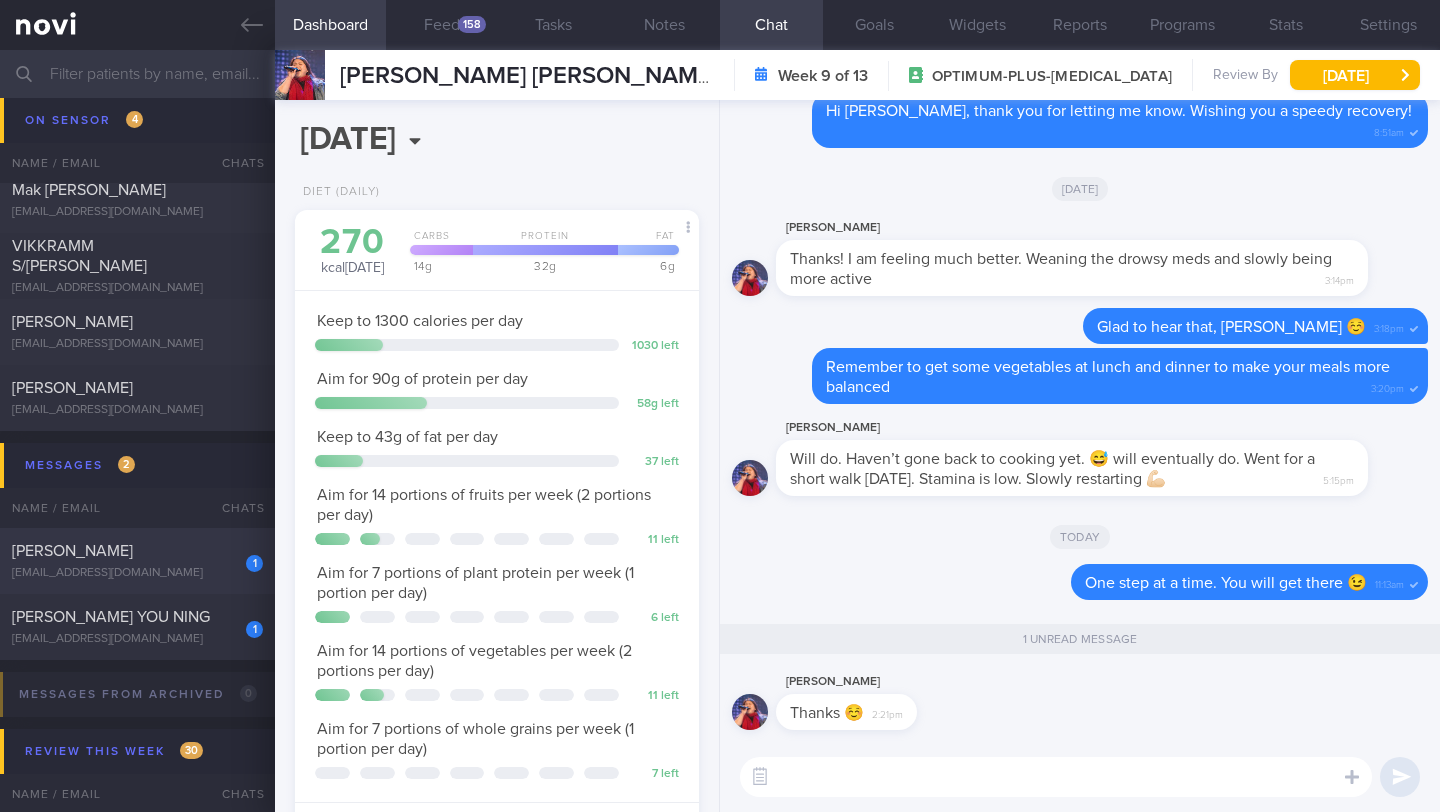 click on "[EMAIL_ADDRESS][DOMAIN_NAME]" at bounding box center (137, 573) 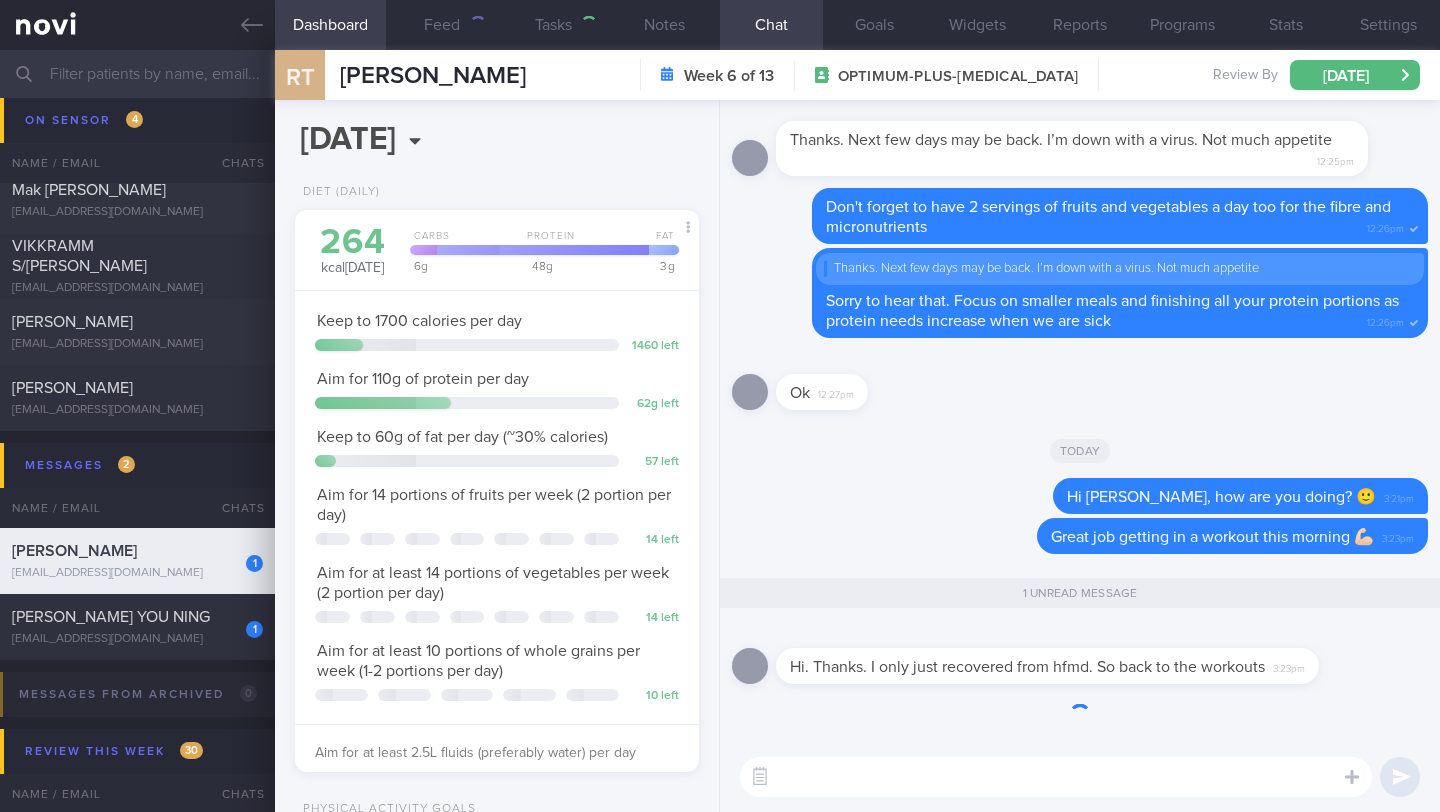scroll, scrollTop: 0, scrollLeft: 0, axis: both 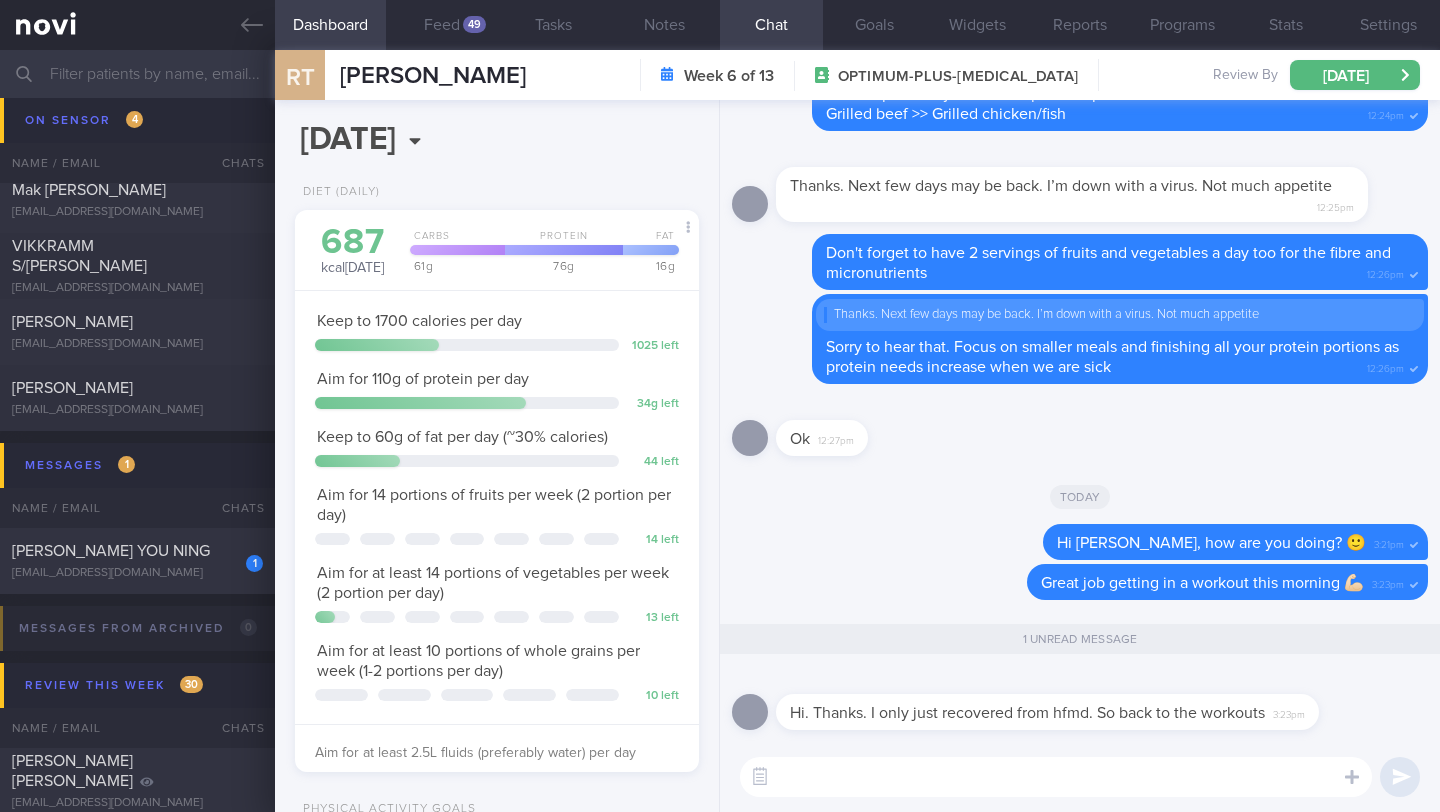 click at bounding box center [1056, 777] 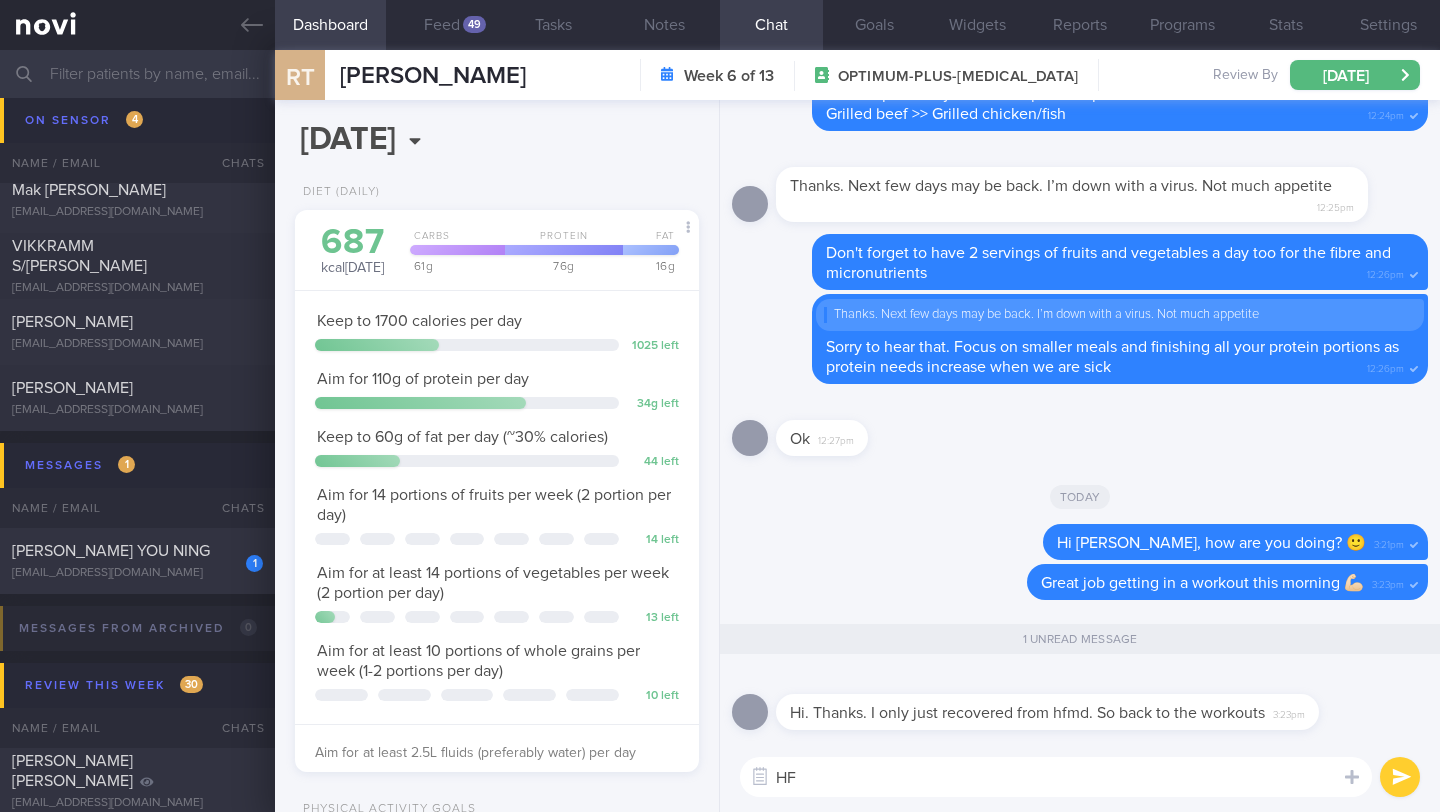 type on "H" 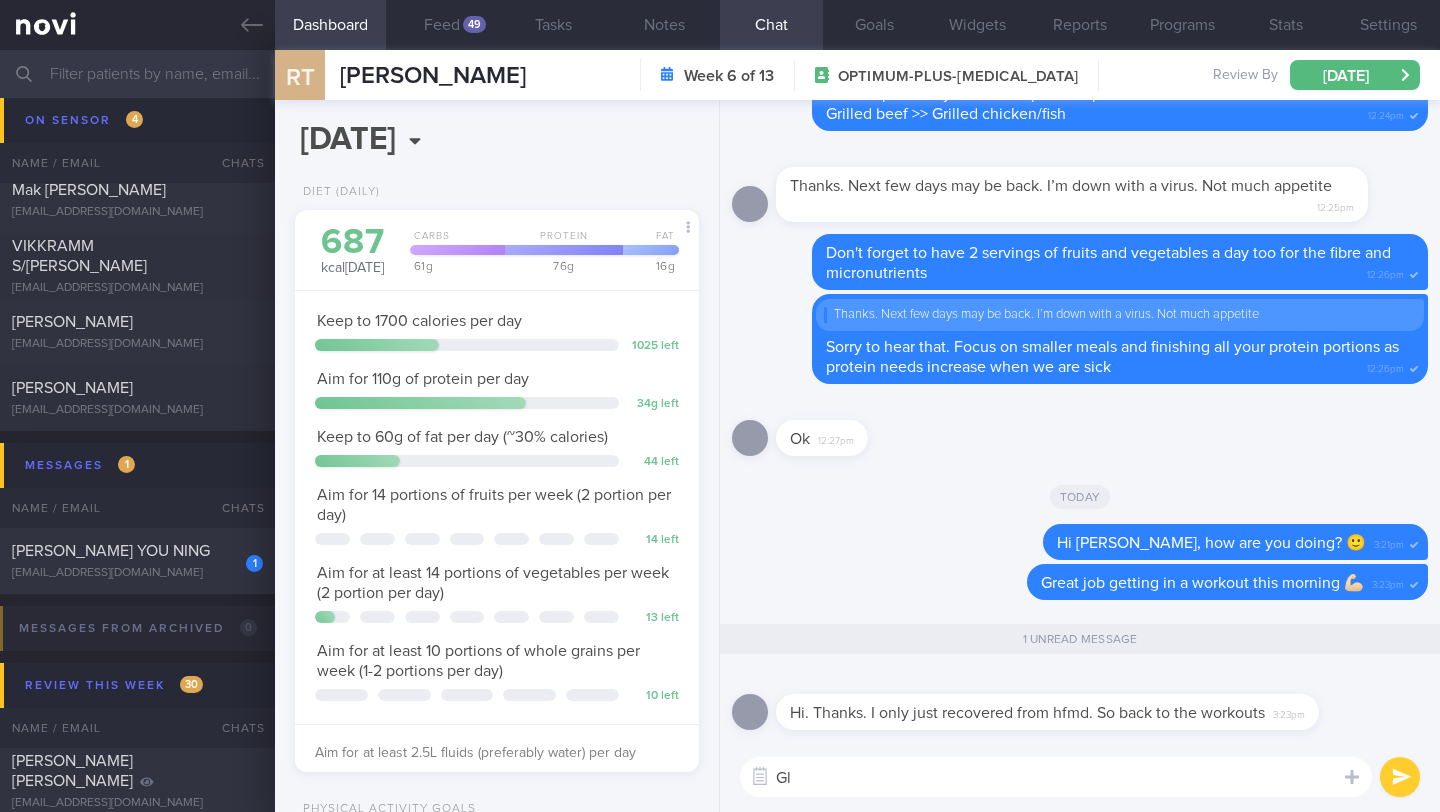 type on "G" 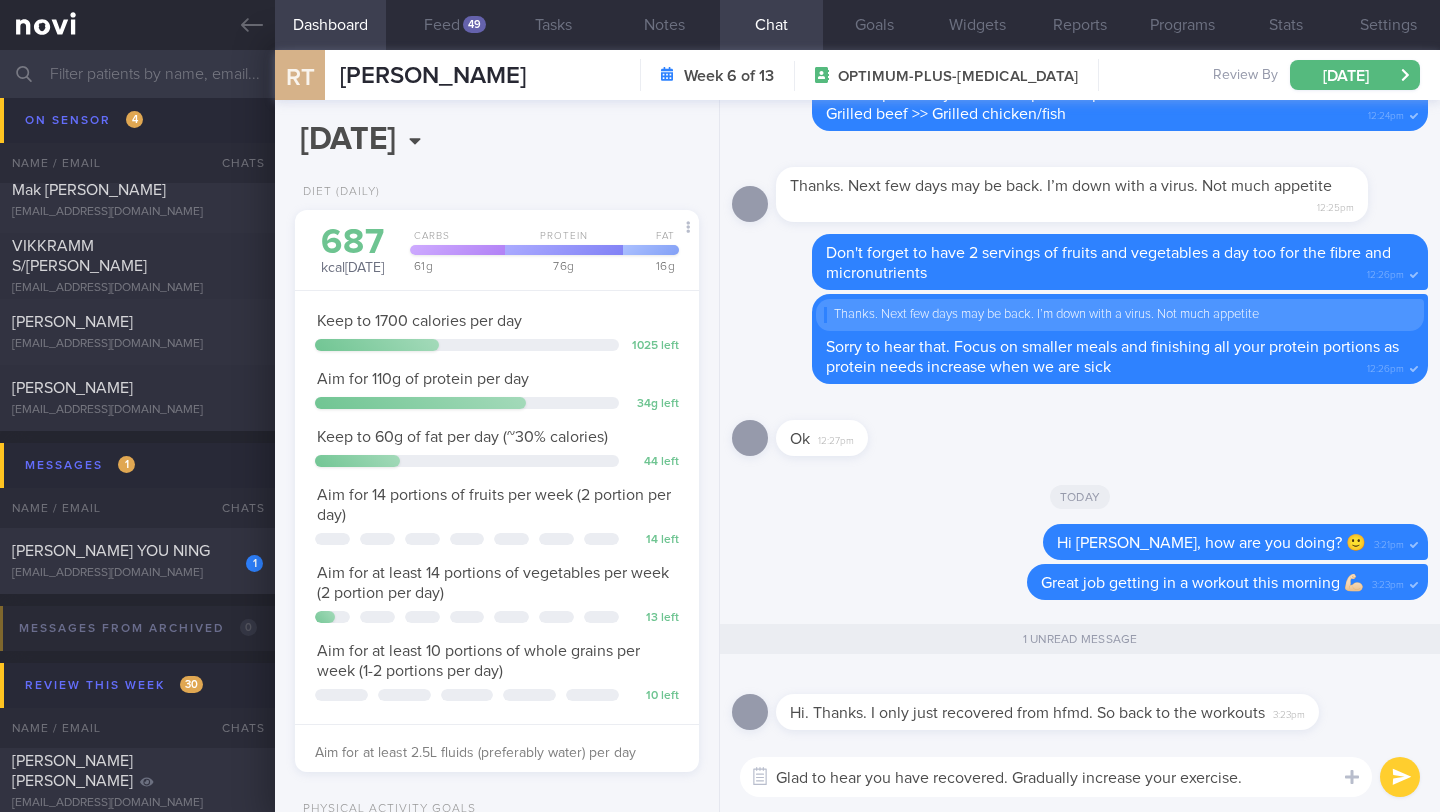click on "Glad to hear you have recovered. Gradually increase your exercise." at bounding box center (1056, 777) 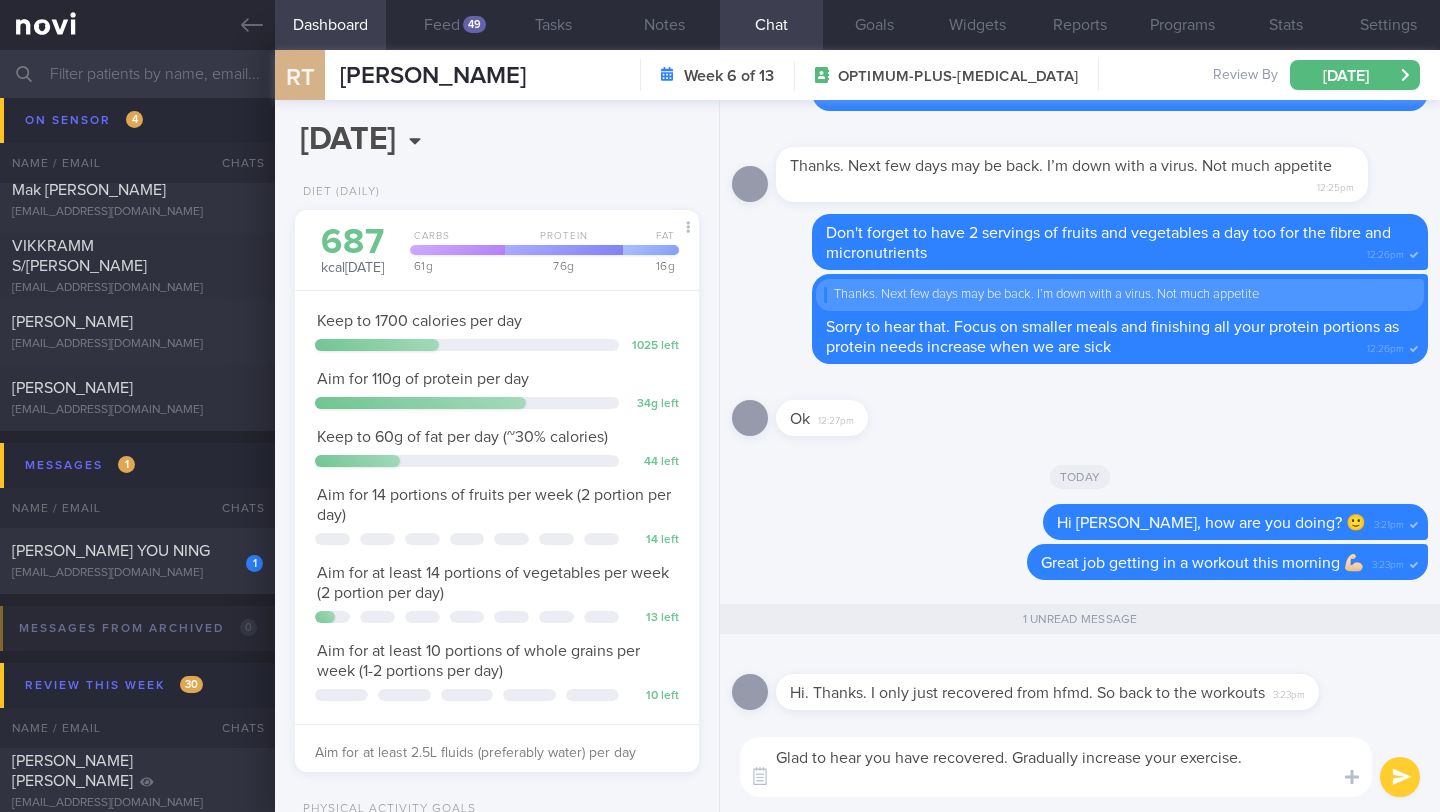 scroll, scrollTop: 0, scrollLeft: 0, axis: both 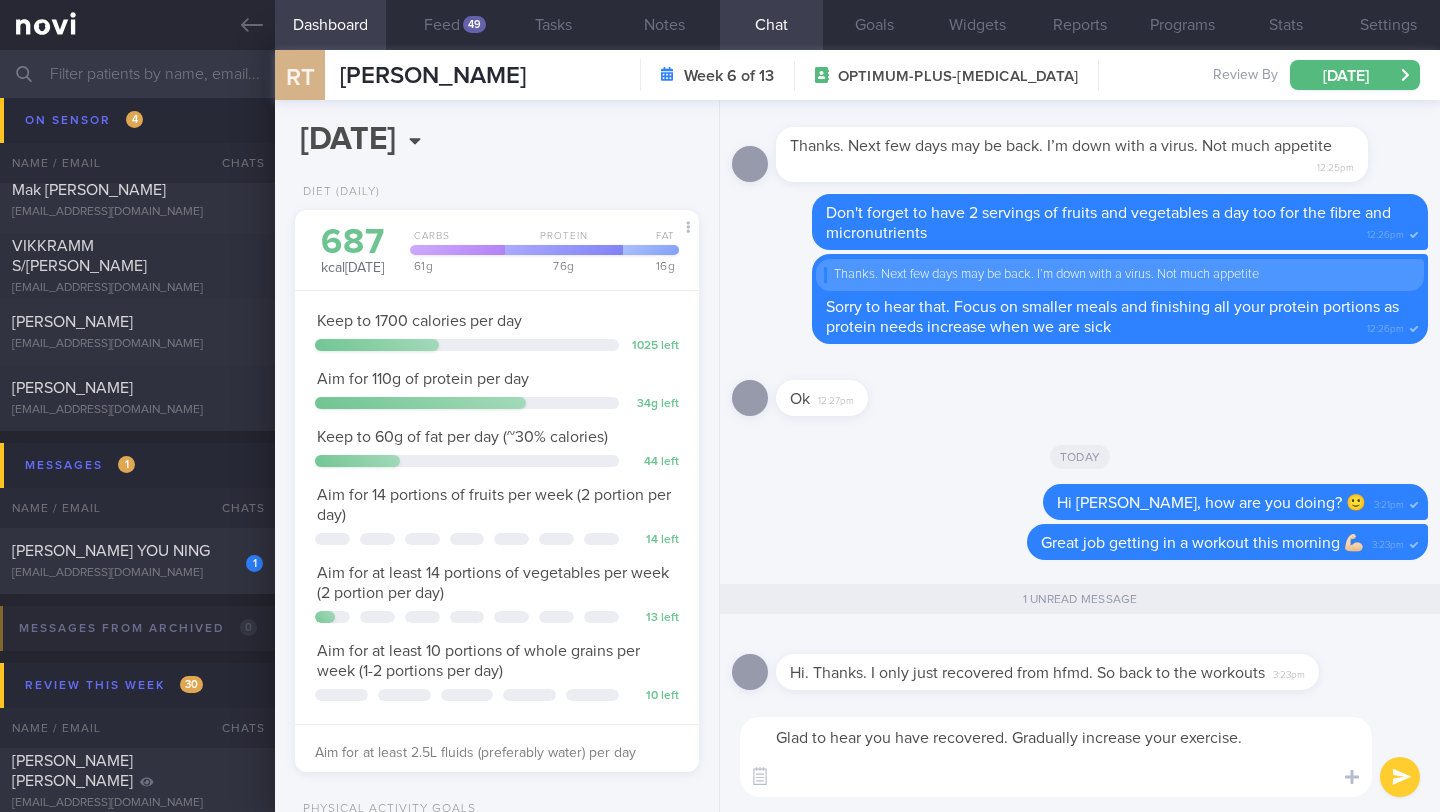 paste on "Our muscles get weaker when we do not use them for a while but thankfully, due to muscle memory, you can regain the strength back faster than someone who never used the same muscles before 😉" 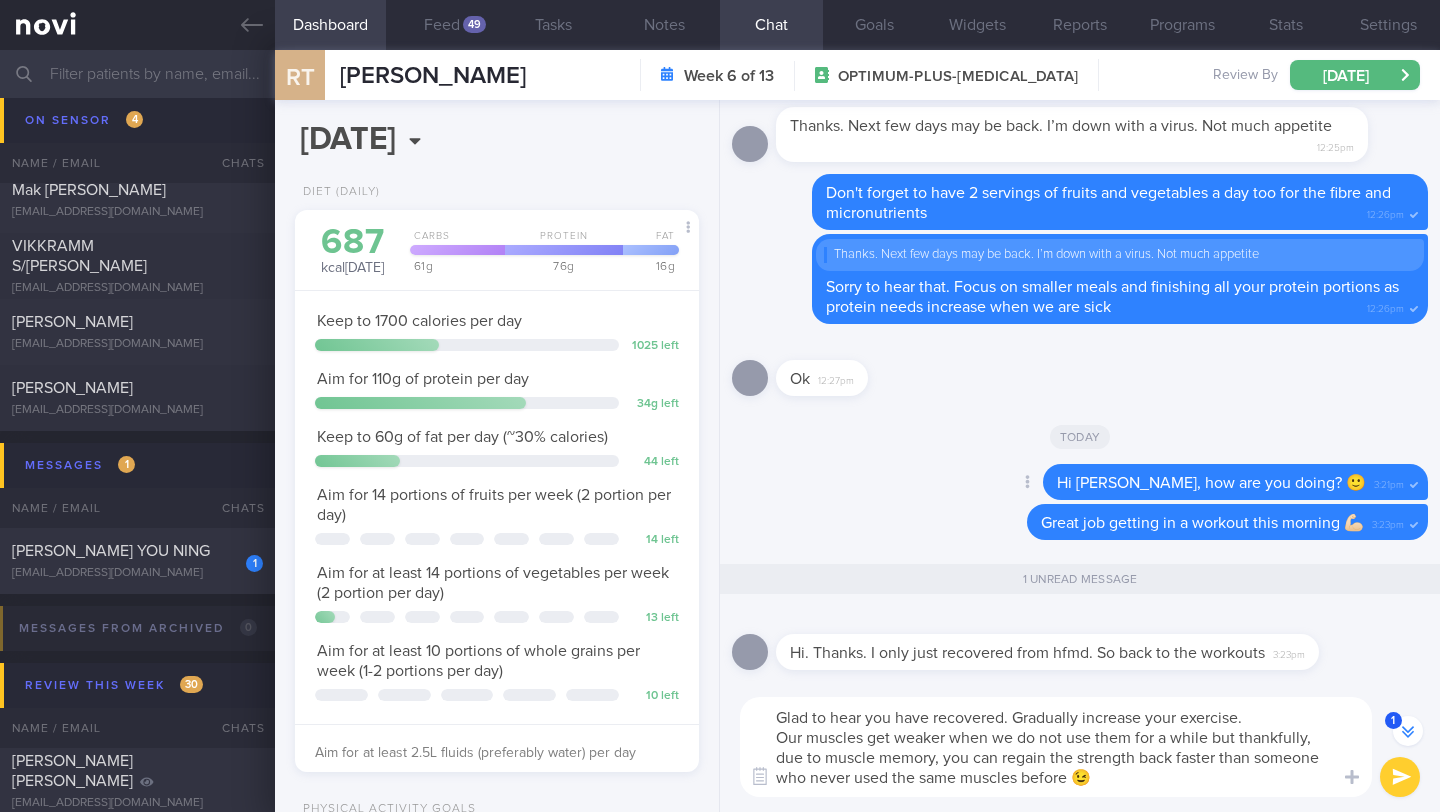 scroll, scrollTop: 0, scrollLeft: 0, axis: both 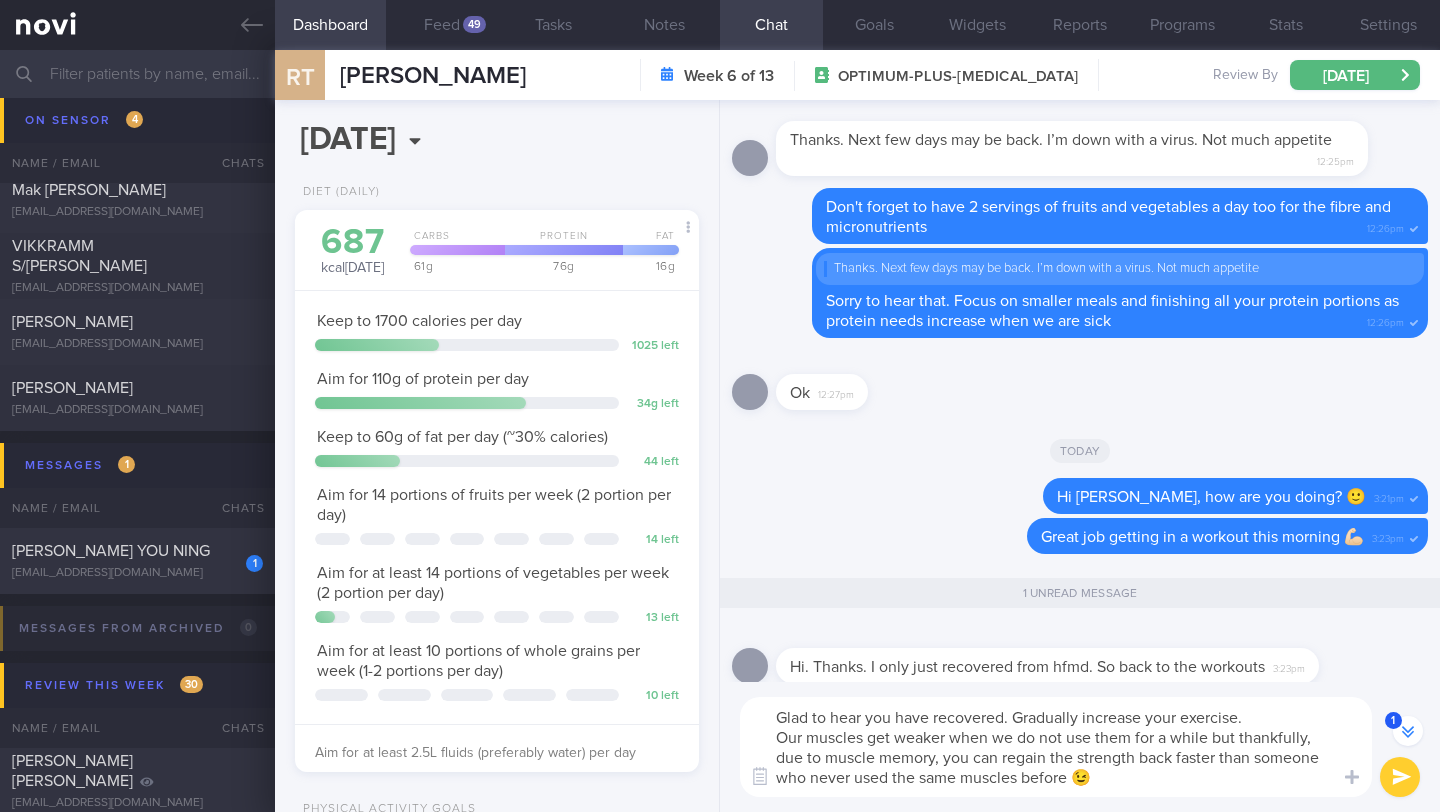 click on "Glad to hear you have recovered. Gradually increase your exercise.
Our muscles get weaker when we do not use them for a while but thankfully, due to muscle memory, you can regain the strength back faster than someone who never used the same muscles before 😉" at bounding box center (1056, 747) 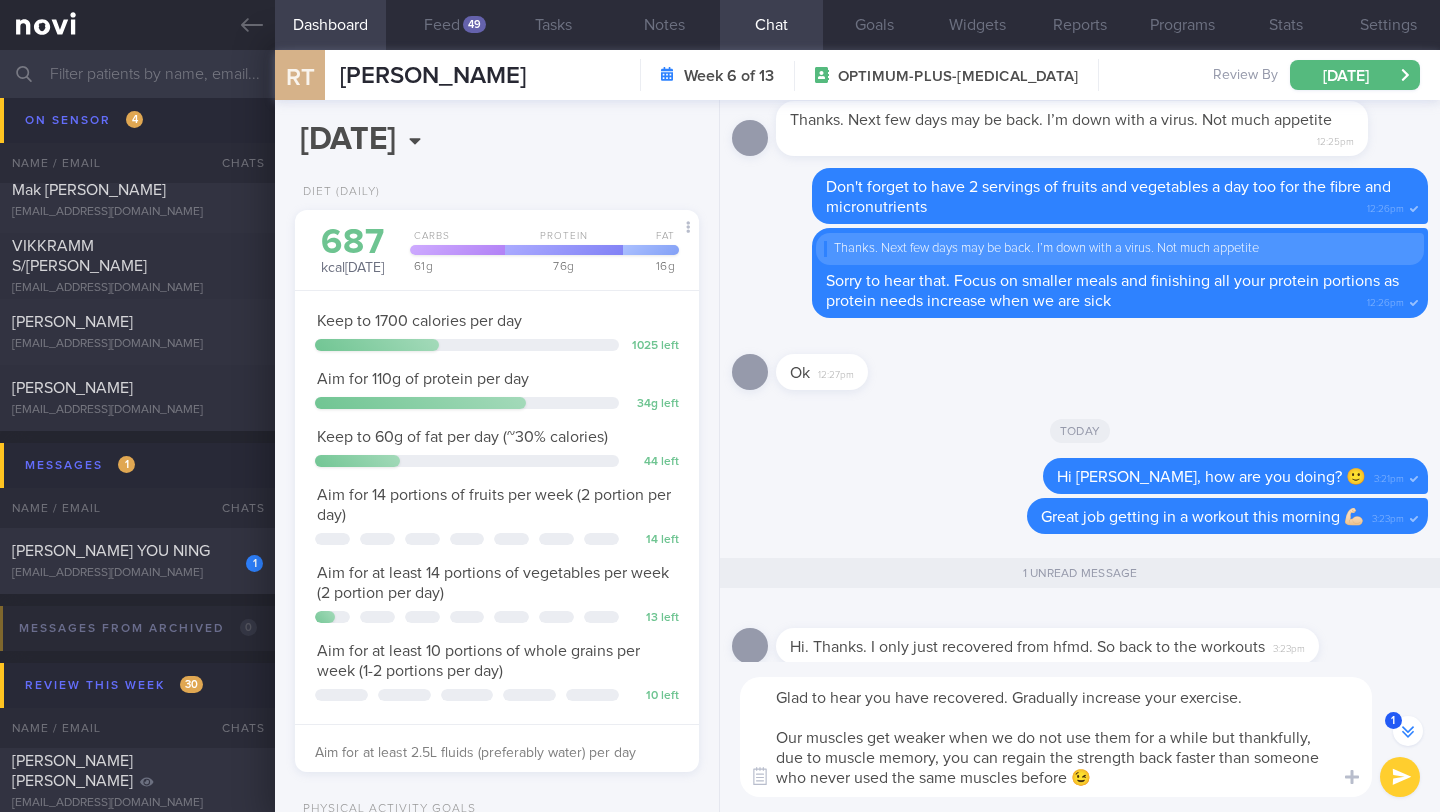 scroll, scrollTop: -33, scrollLeft: 0, axis: vertical 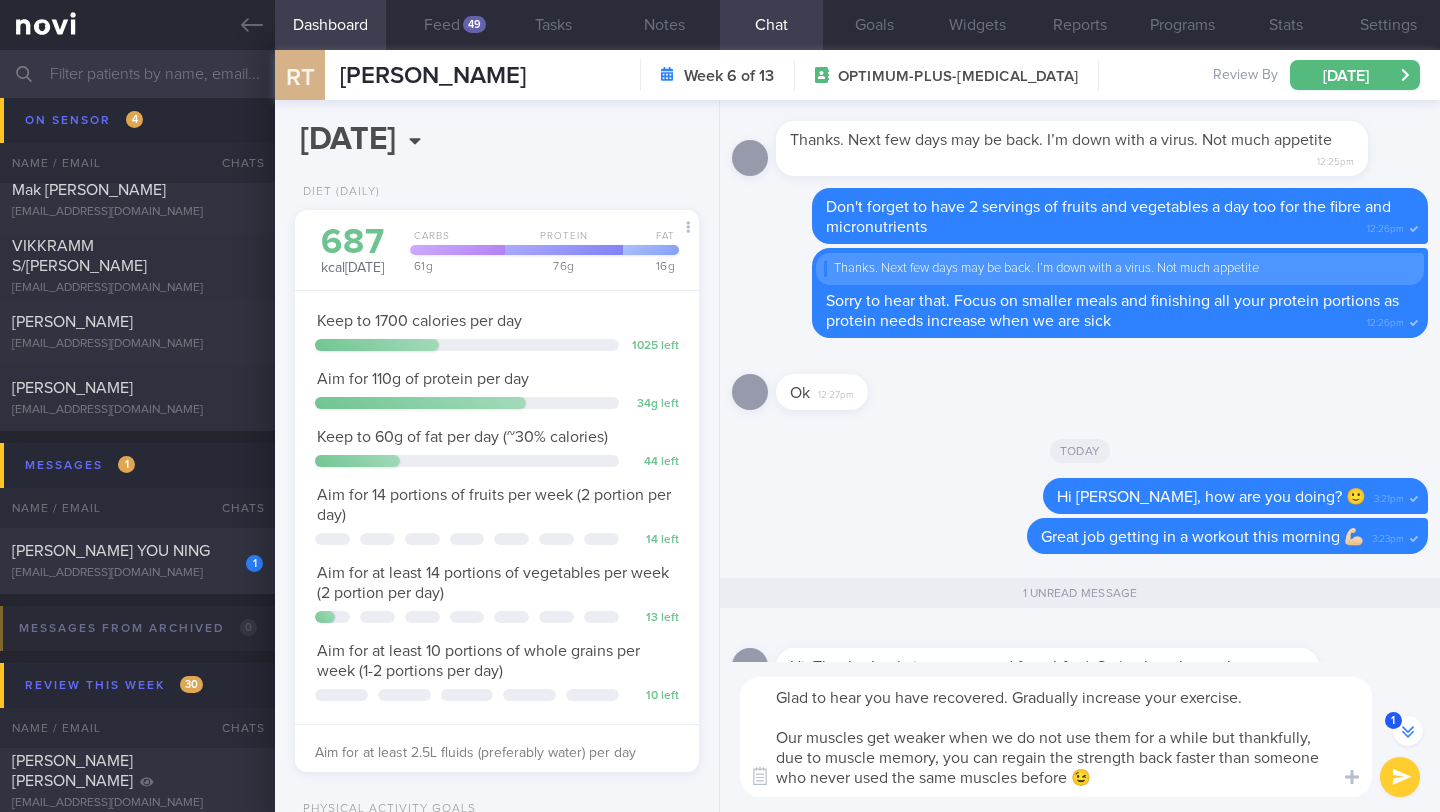 click on "Glad to hear you have recovered. Gradually increase your exercise.
Our muscles get weaker when we do not use them for a while but thankfully, due to muscle memory, you can regain the strength back faster than someone who never used the same muscles before 😉" at bounding box center (1056, 737) 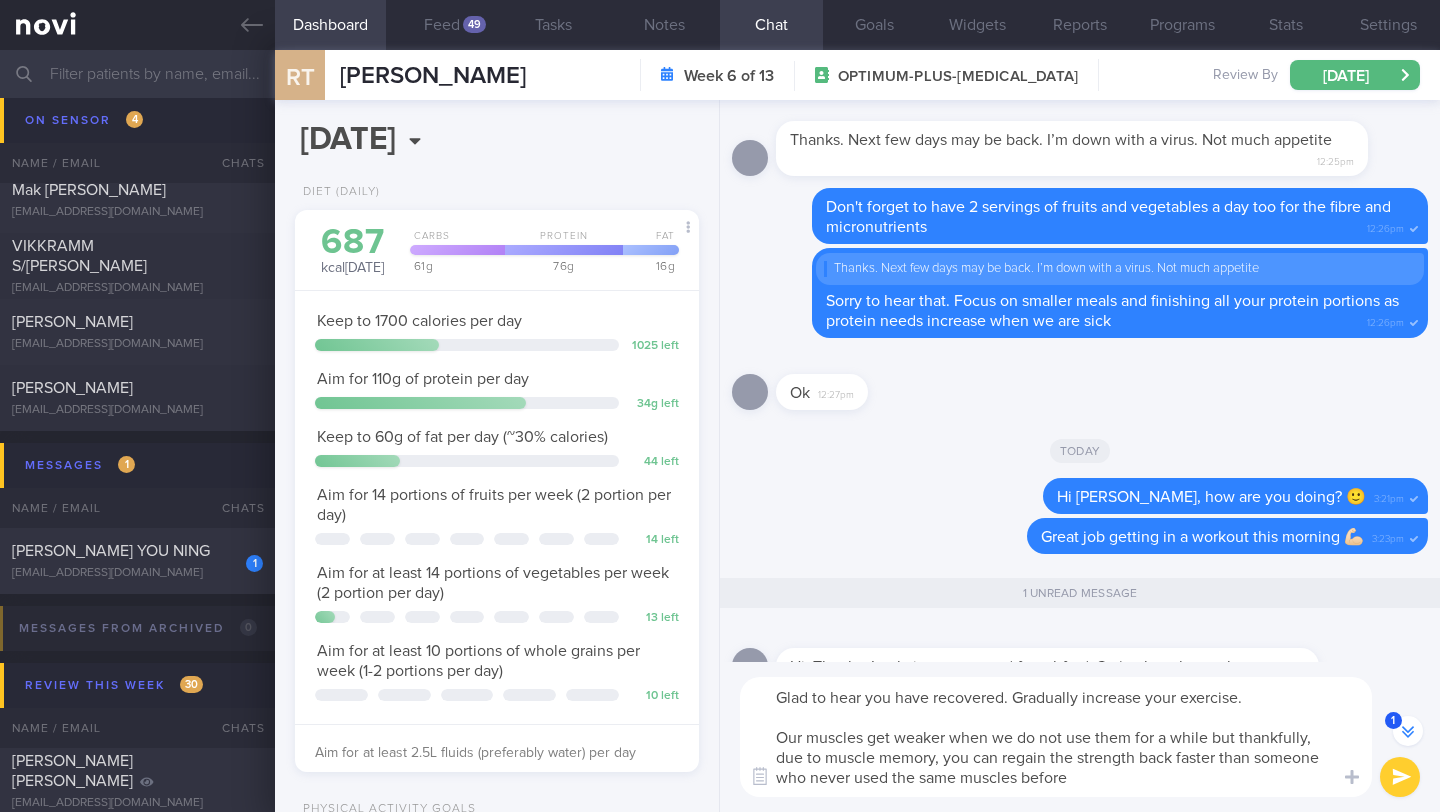 type on "Glad to hear you have recovered. Gradually increase your exercise.
Our muscles get weaker when we do not use them for a while but thankfully, due to muscle memory, you can regain the strength back faster than someone who never used the same muscles before" 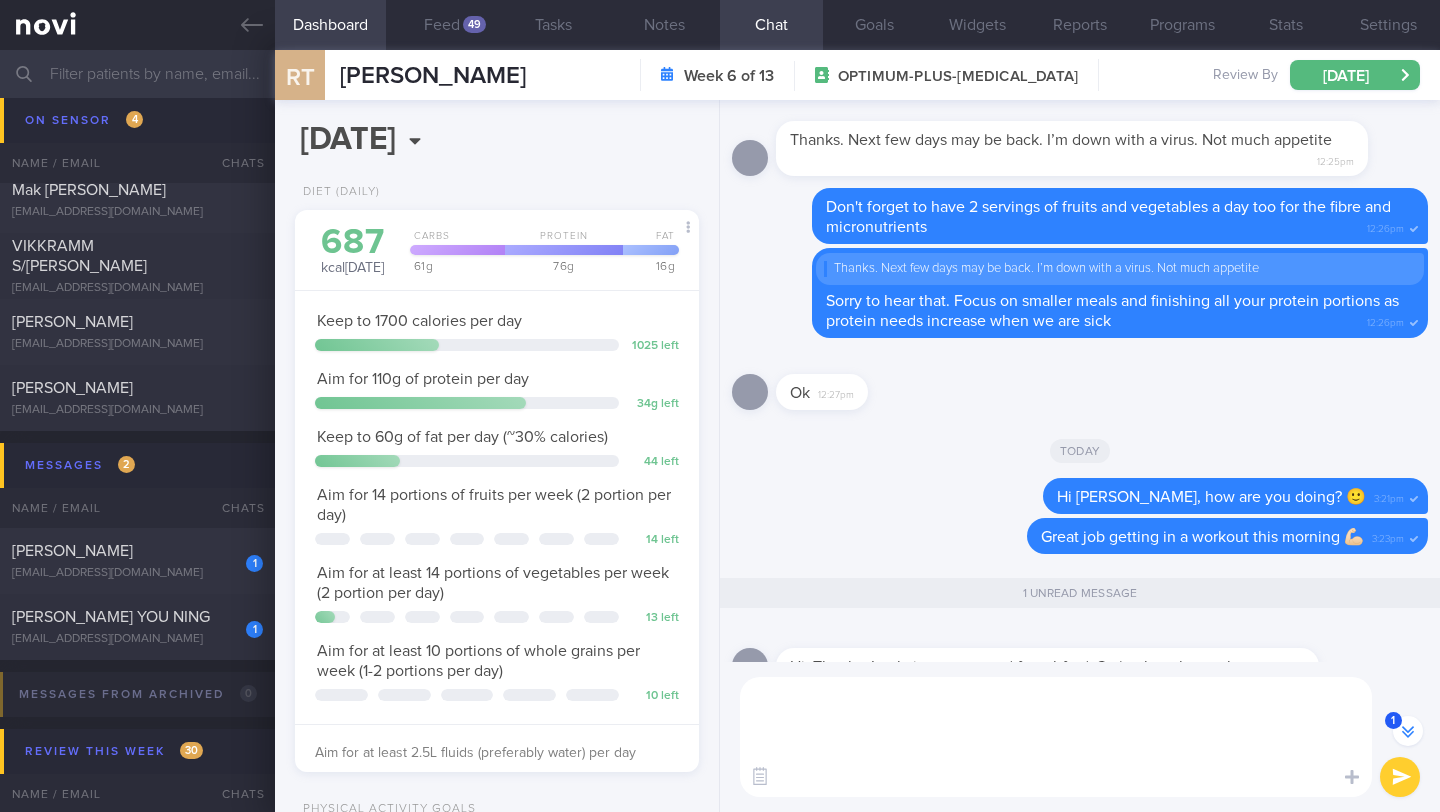 scroll, scrollTop: -47, scrollLeft: 0, axis: vertical 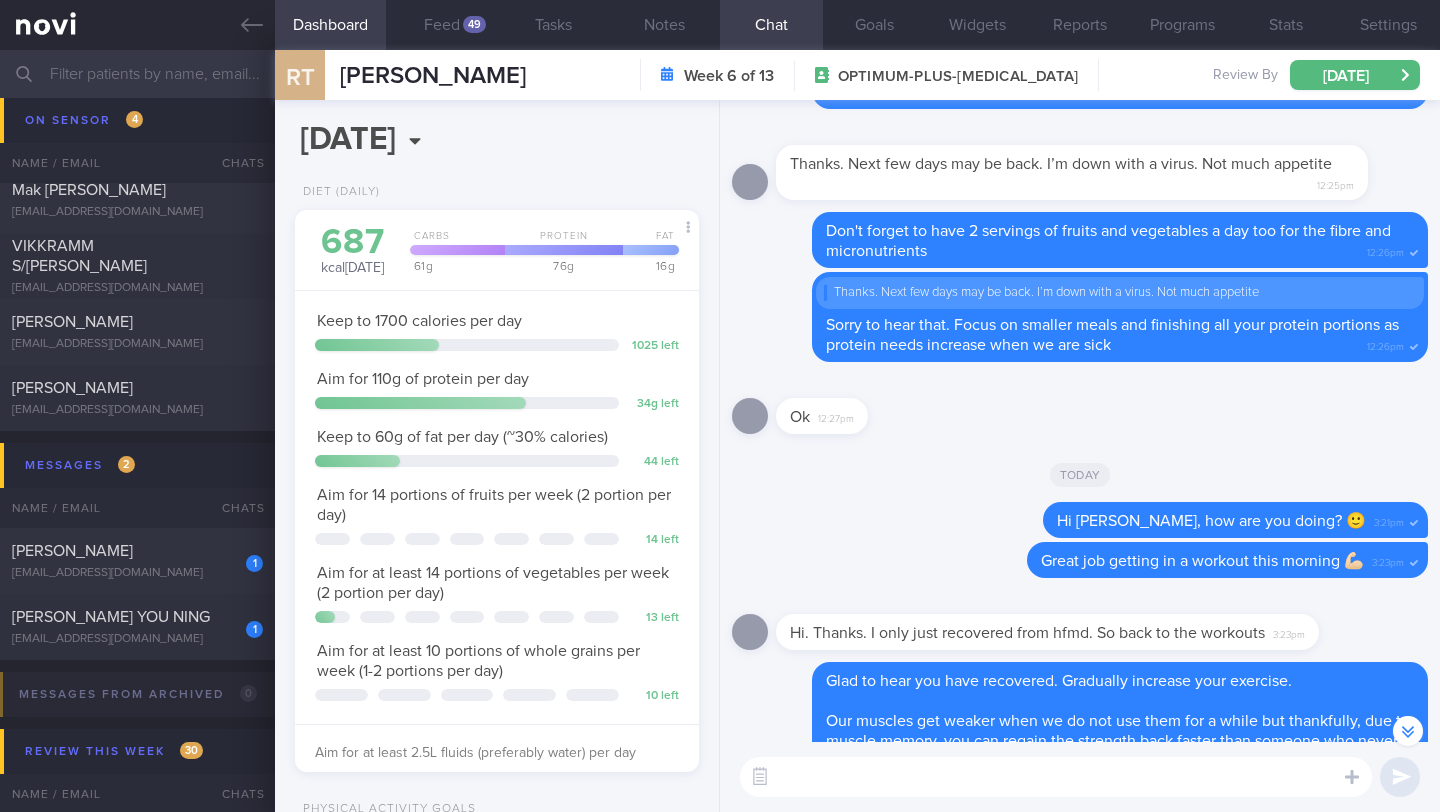 type 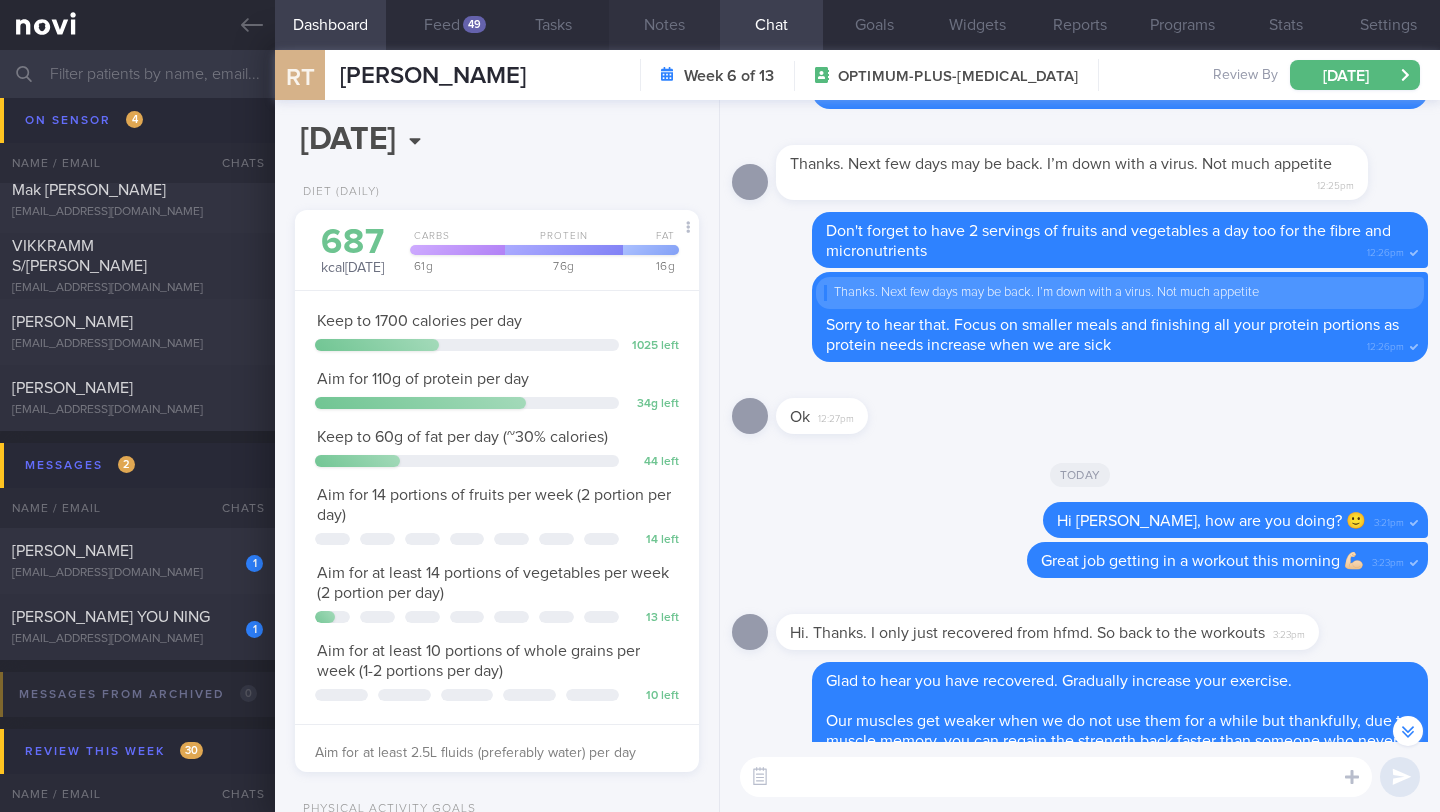 click on "Notes" at bounding box center [664, 25] 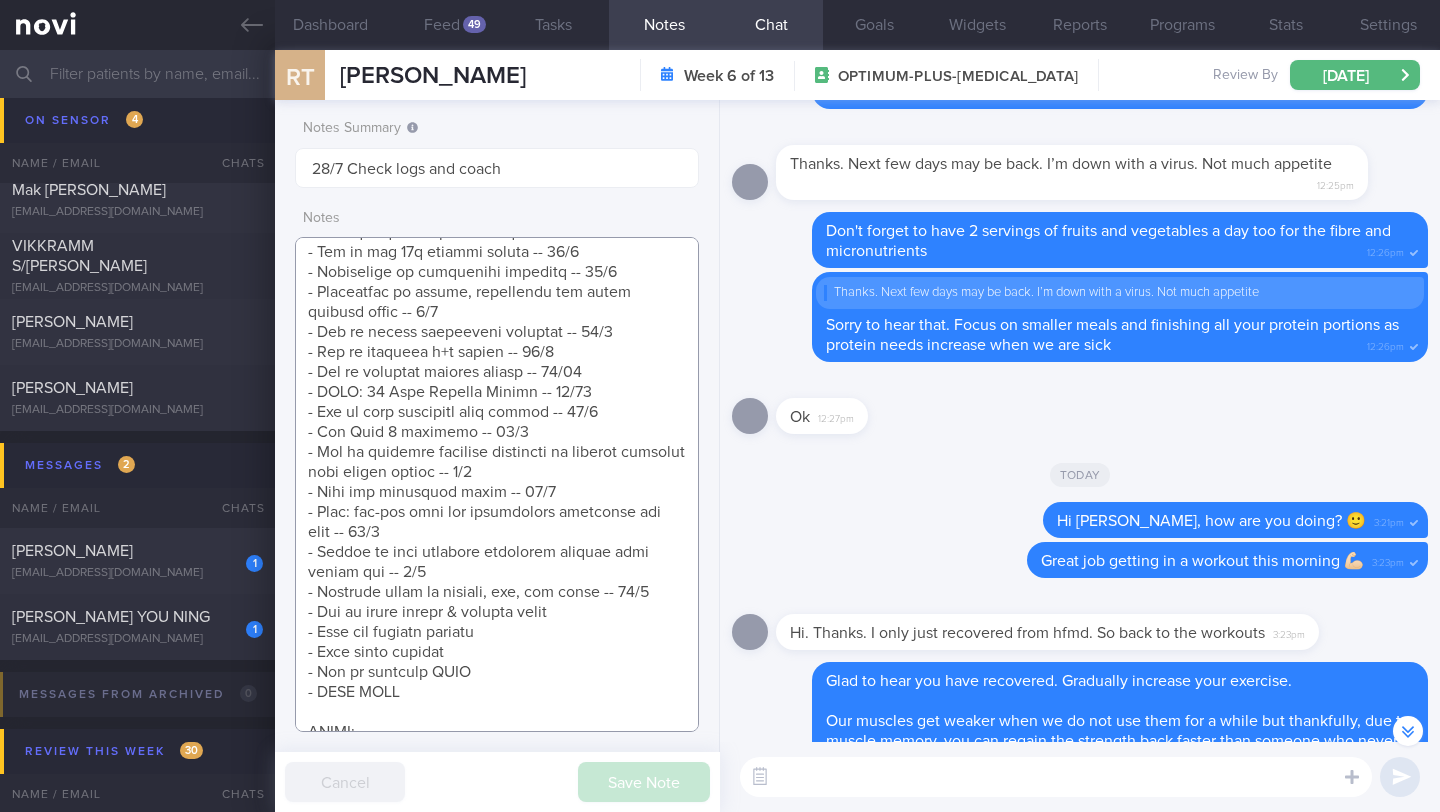 scroll, scrollTop: 1667, scrollLeft: 0, axis: vertical 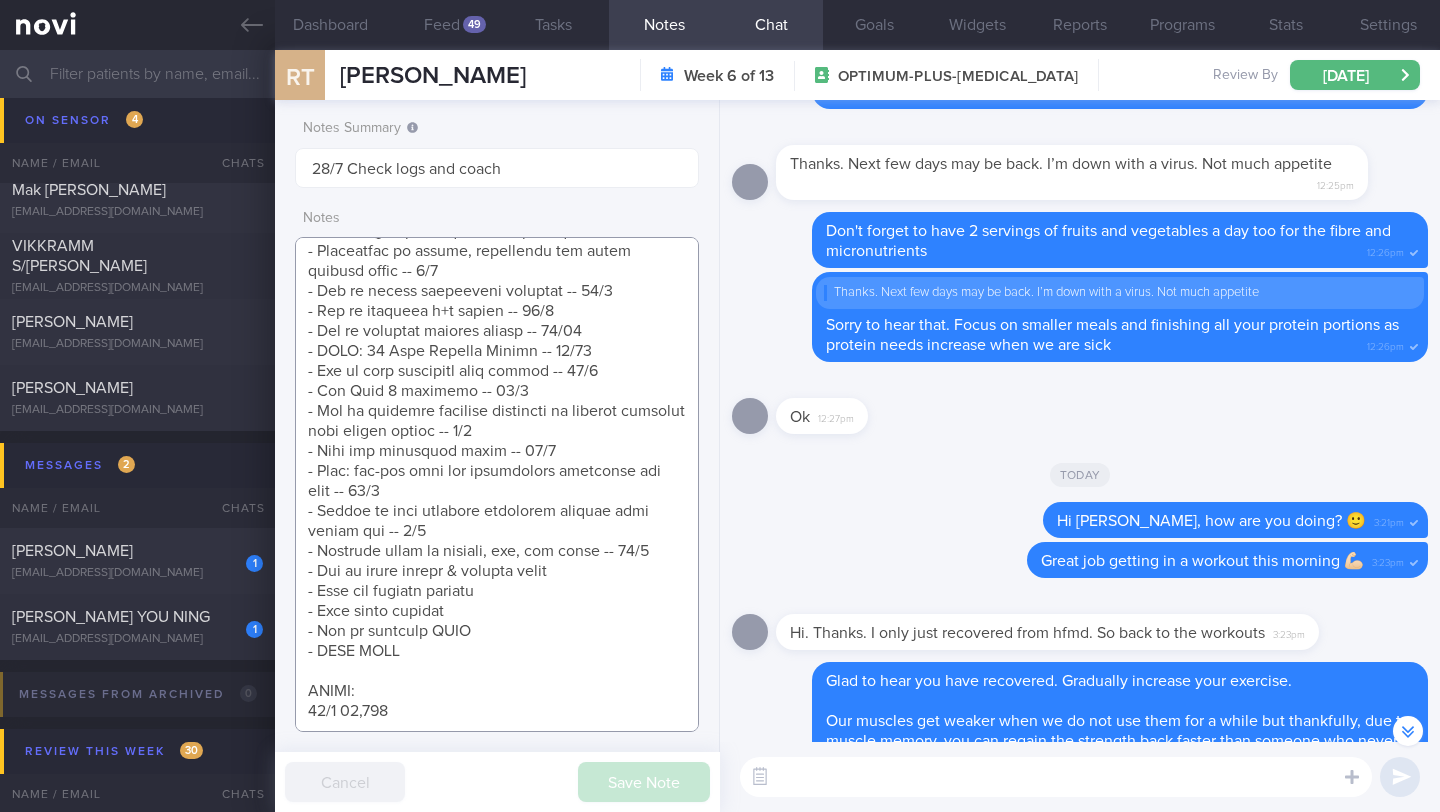click at bounding box center [497, 484] 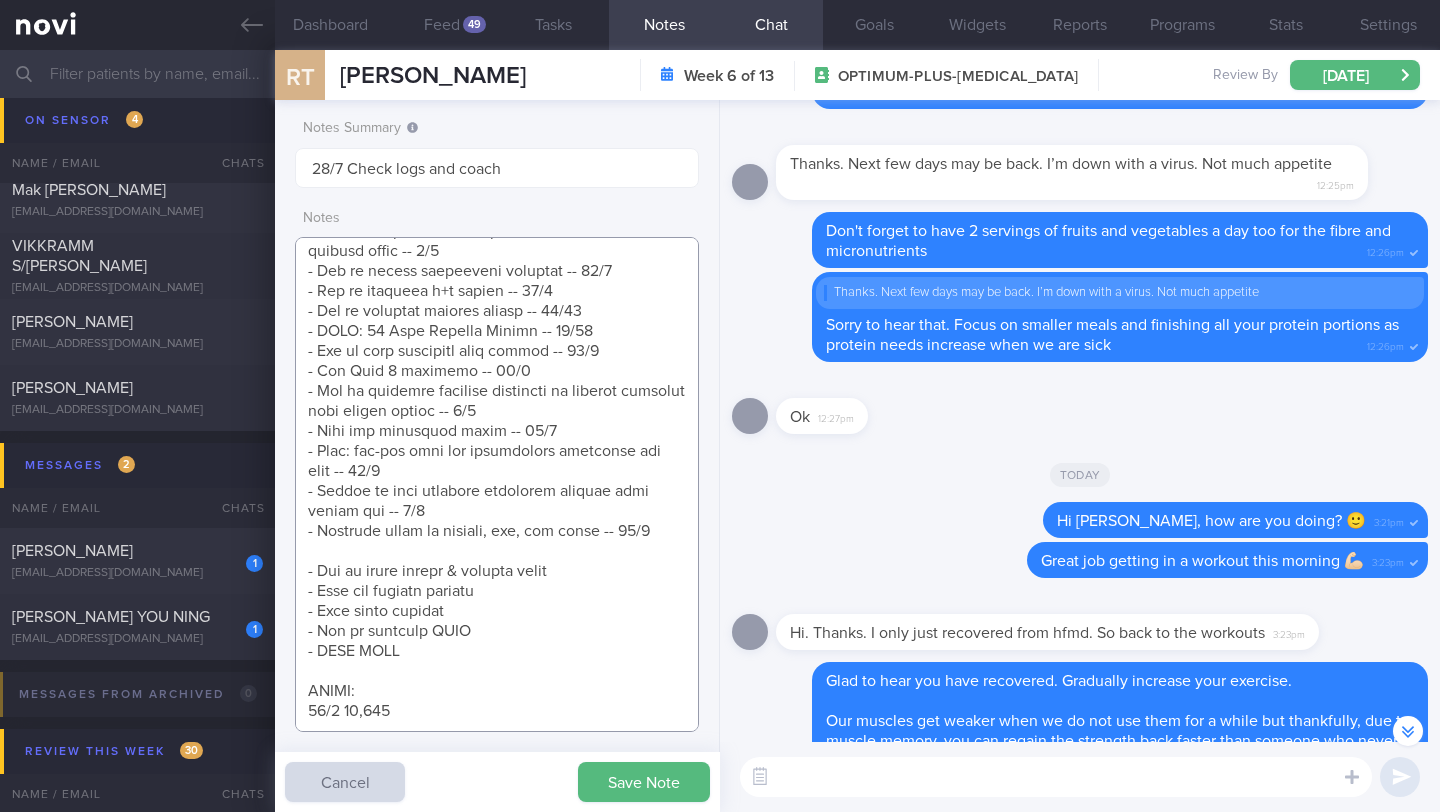 scroll, scrollTop: 1687, scrollLeft: 0, axis: vertical 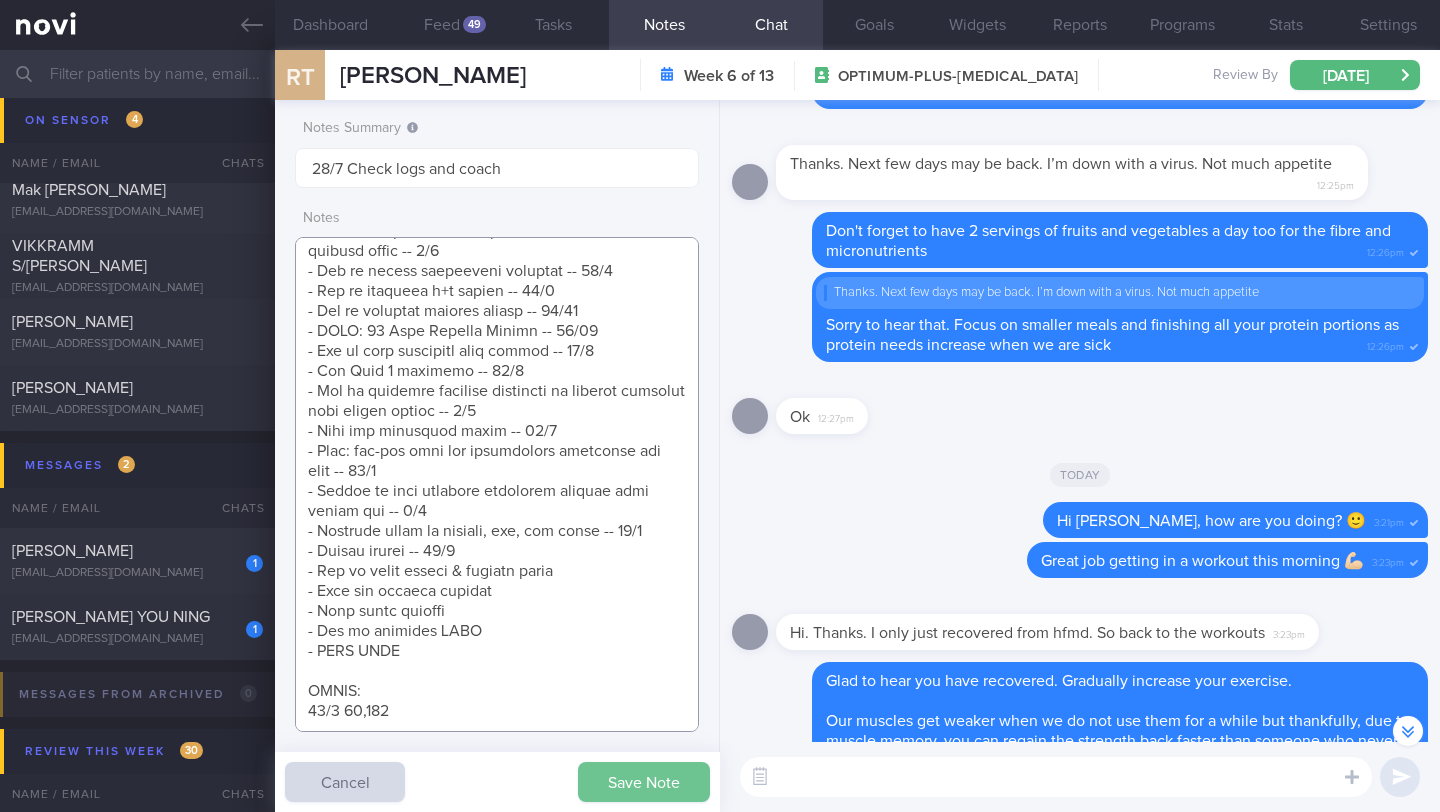 type on "*Works in the [GEOGRAPHIC_DATA] area
**Travelling week of 20/8
SUPPORT NEEDED: Healthier choices when eating out
CHALLENGE: Difficult to resist temptations (e.g. unhealthy food), Not enough time
- DIET: (11/9) Making some adjustments in diet > (11/10) Use to take ON after weight training. Will do so again
- EXERCISE: ([DATE]) Was down w [MEDICAL_DATA] earlier
Residual sx x few wks. Only able to resume physical activity [DATE] > (8/10) Keeping up with physical activity. [MEDICAL_DATA] last wk hence hiatus. But will be resuming > ([DATE]) Several bouts of [MEDICAL_DATA]. Impacted exercise routine. Had stopped for a few wks
- TANITA: ([DATE]) Body fat close to target but visceral fat suboptimal > ([DATE]) Gained in body fat and [MEDICAL_DATA]
- MEDS: (11/9) Tolerated [MEDICAL_DATA] 3mg. No noticeable effect on appetite and satiety. Keen to move to 7mg > (8/10) Tolerated [MEDICAL_DATA] 7mg. Appetite suppressed and satiety improved
However feels effects waning this past wk. Keen to move up to 14mg - keen for quarterly > (5/2) Tolerated 4..." 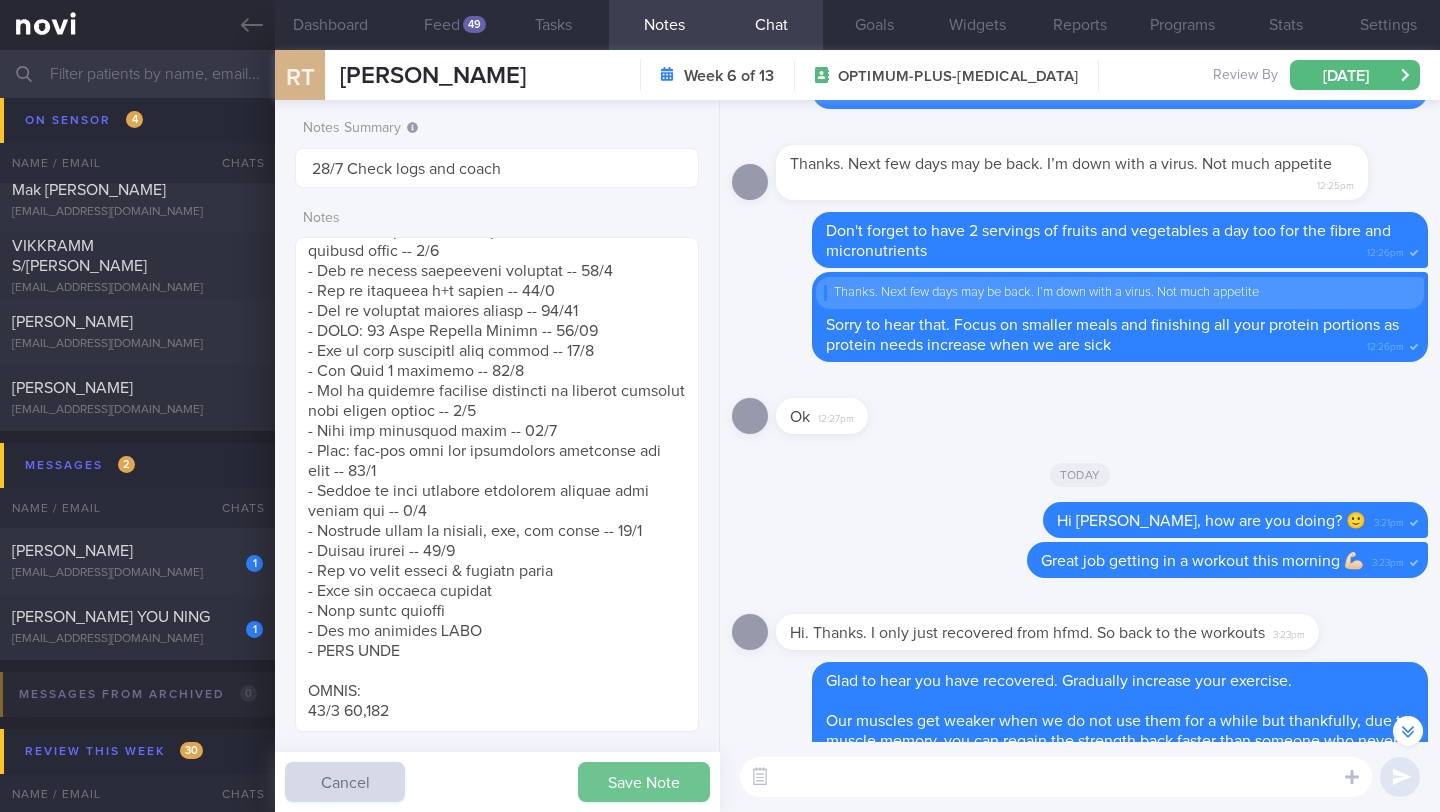 click on "Save Note" at bounding box center (644, 782) 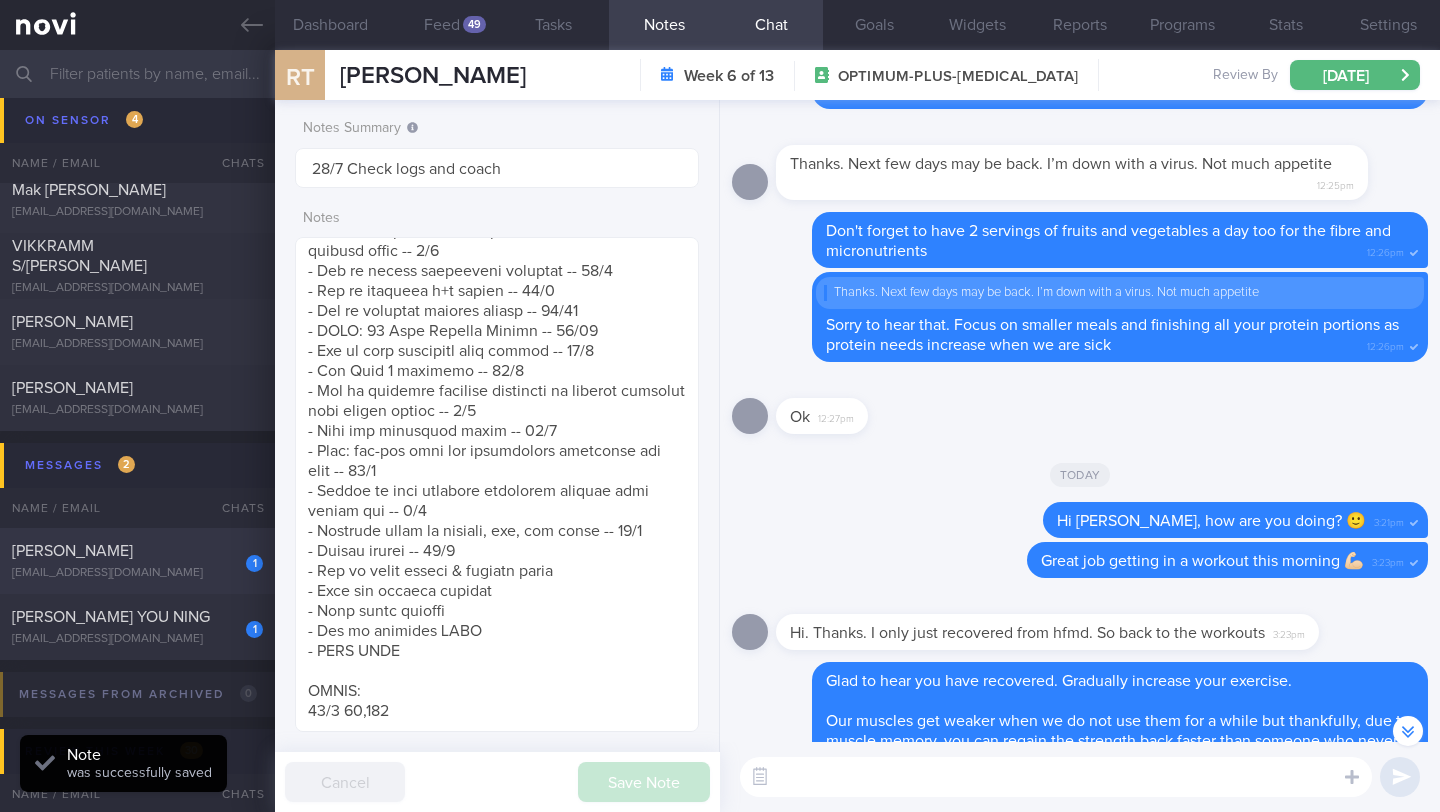 click on "[PERSON_NAME]" at bounding box center (135, 551) 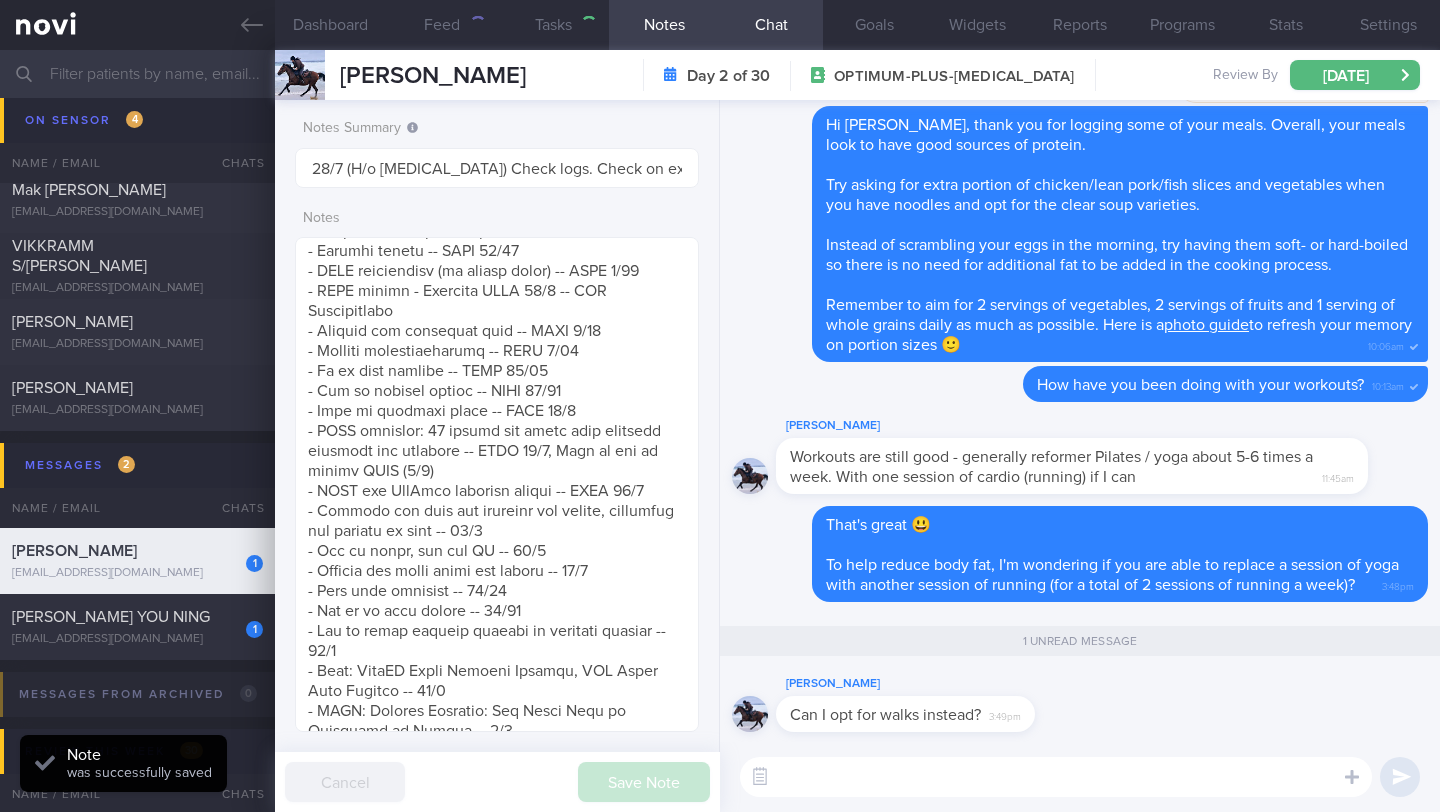 scroll, scrollTop: 0, scrollLeft: 0, axis: both 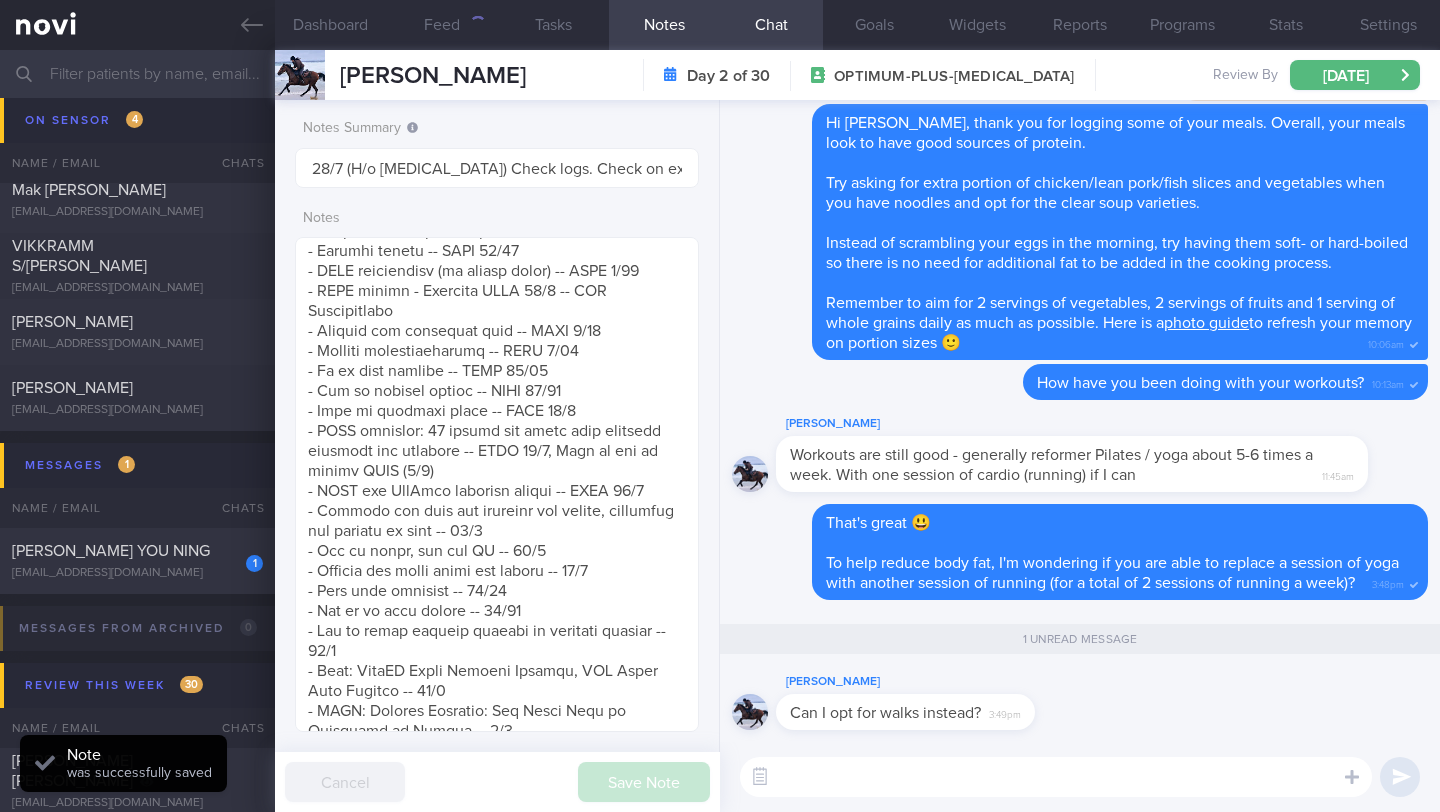 click on "​
​" at bounding box center (1080, 777) 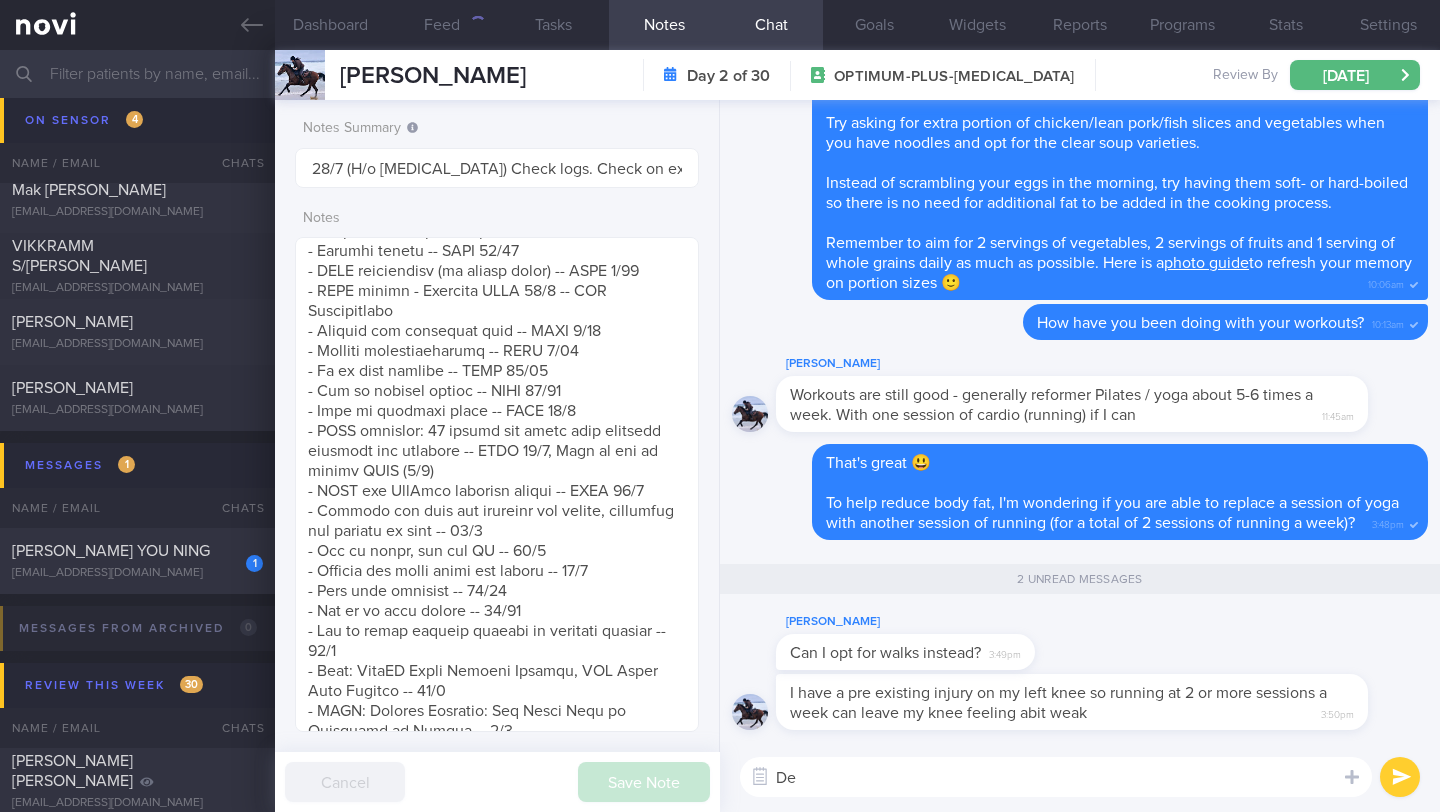 type on "D" 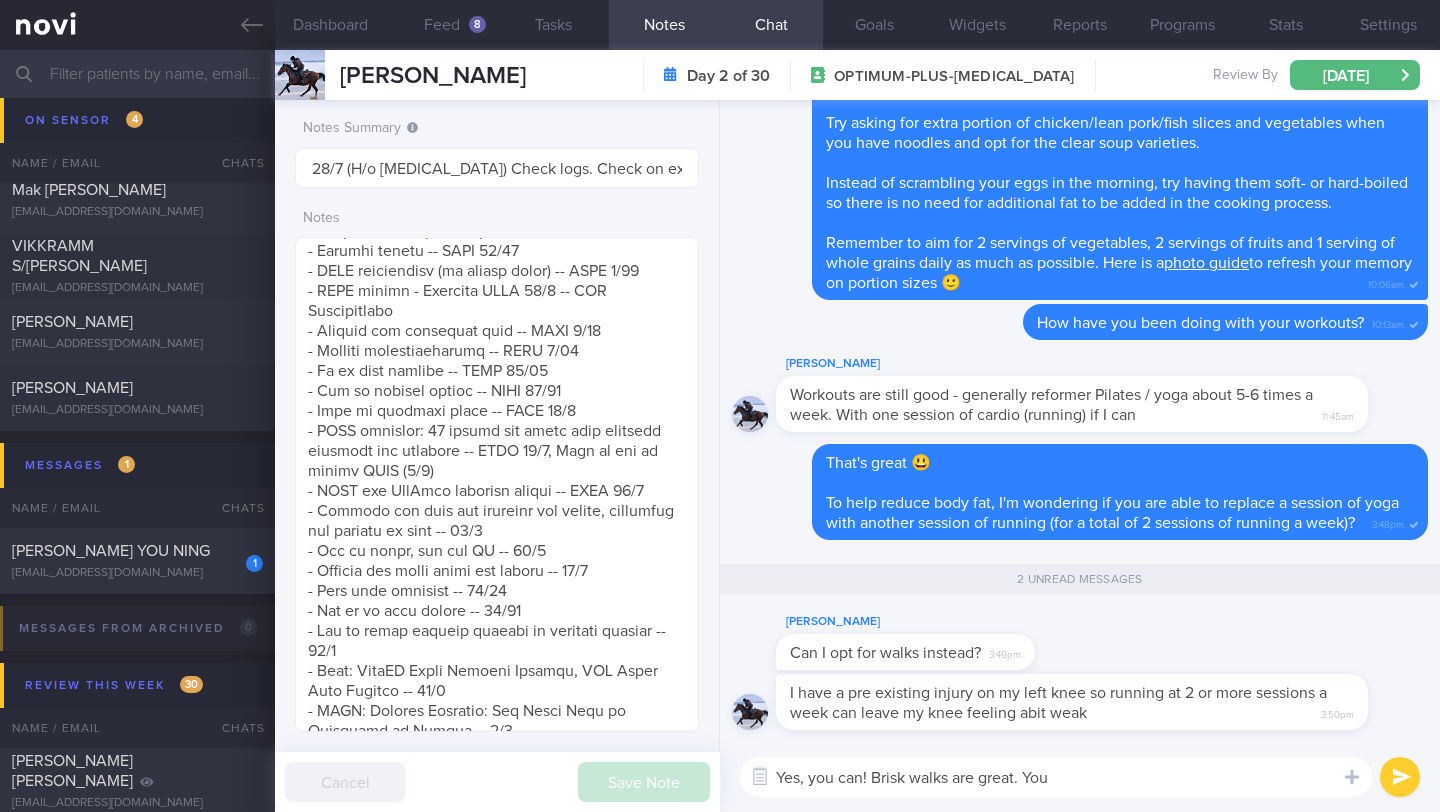 type on "Yes, you can! Brisk walks are great. You" 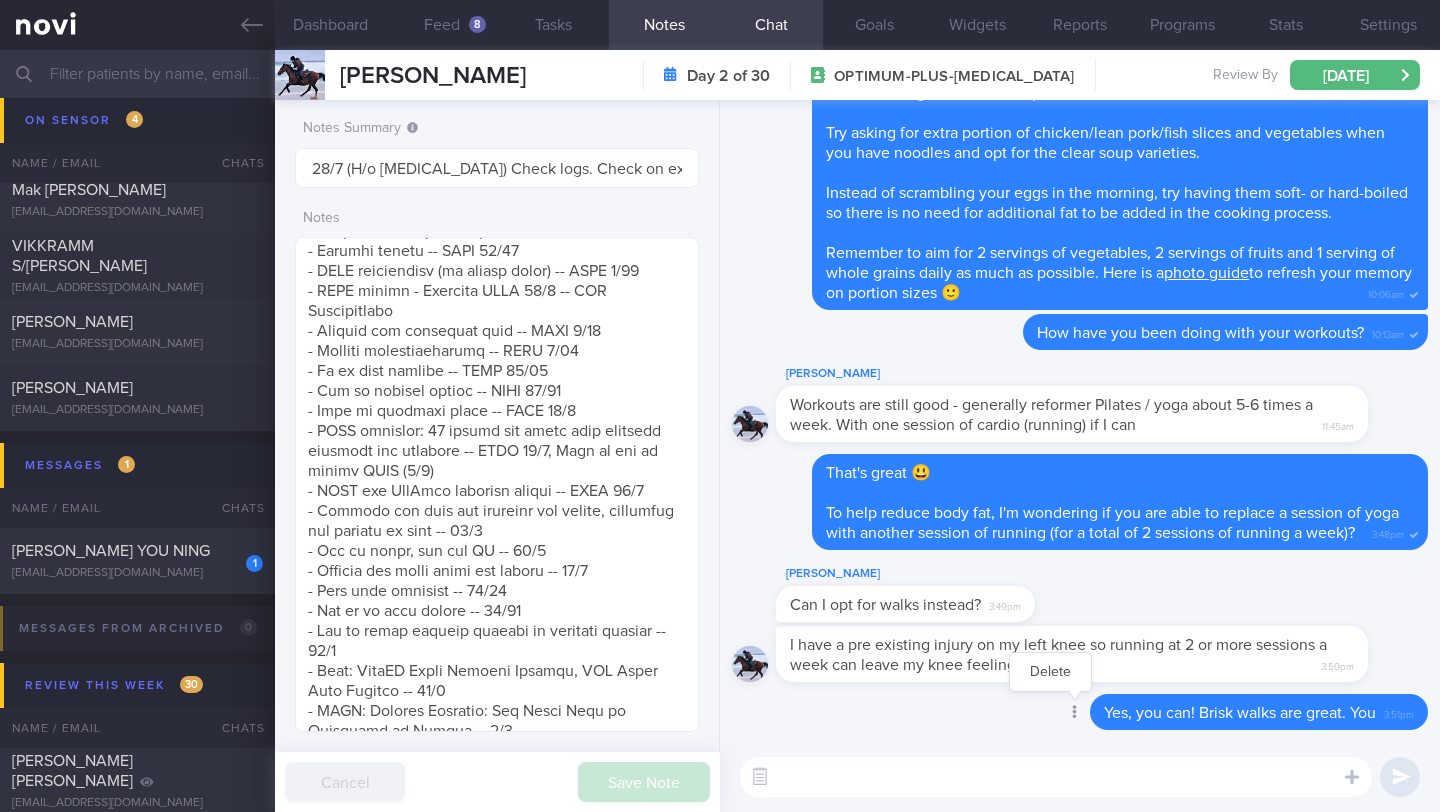 click at bounding box center (1073, 713) 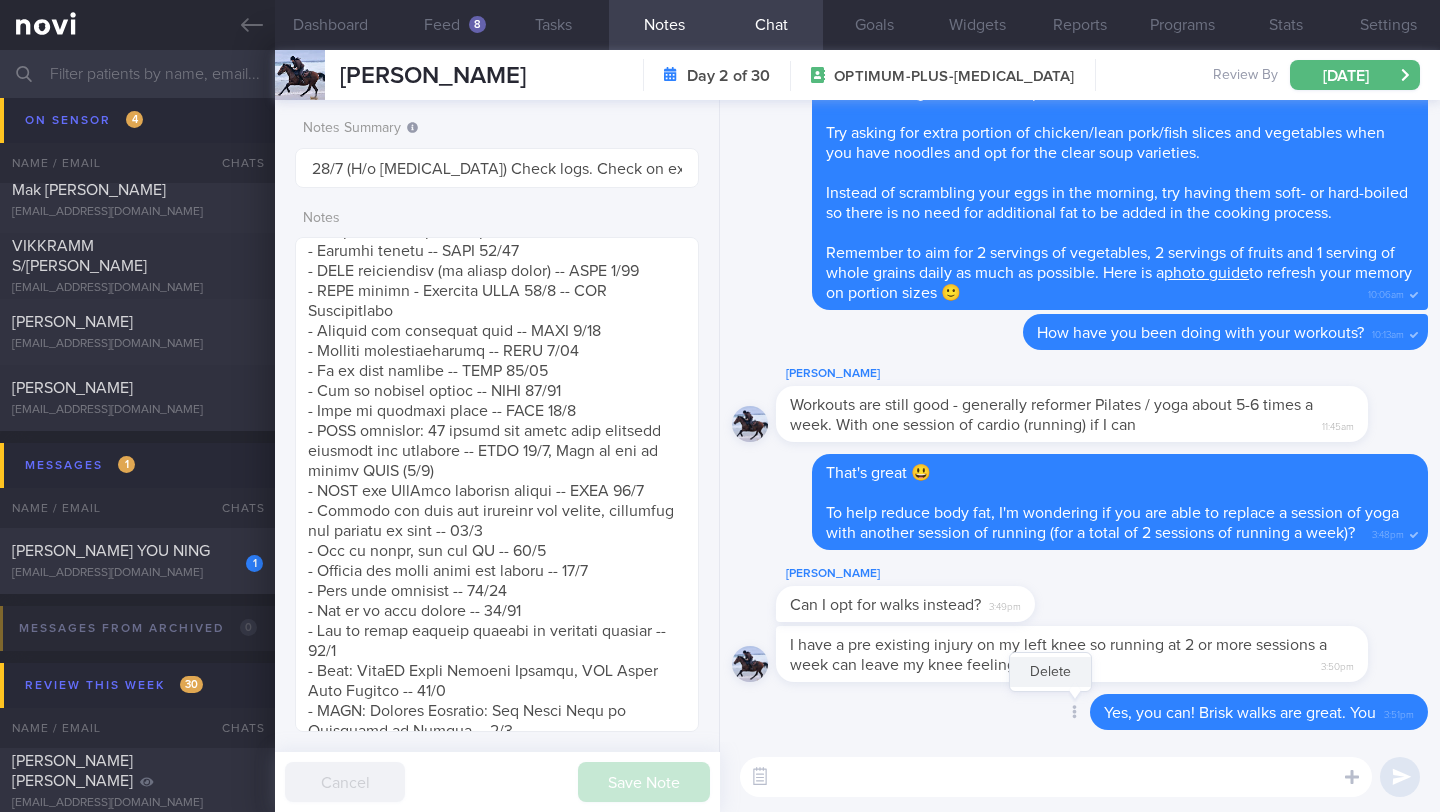 click on "Delete" at bounding box center [1050, 672] 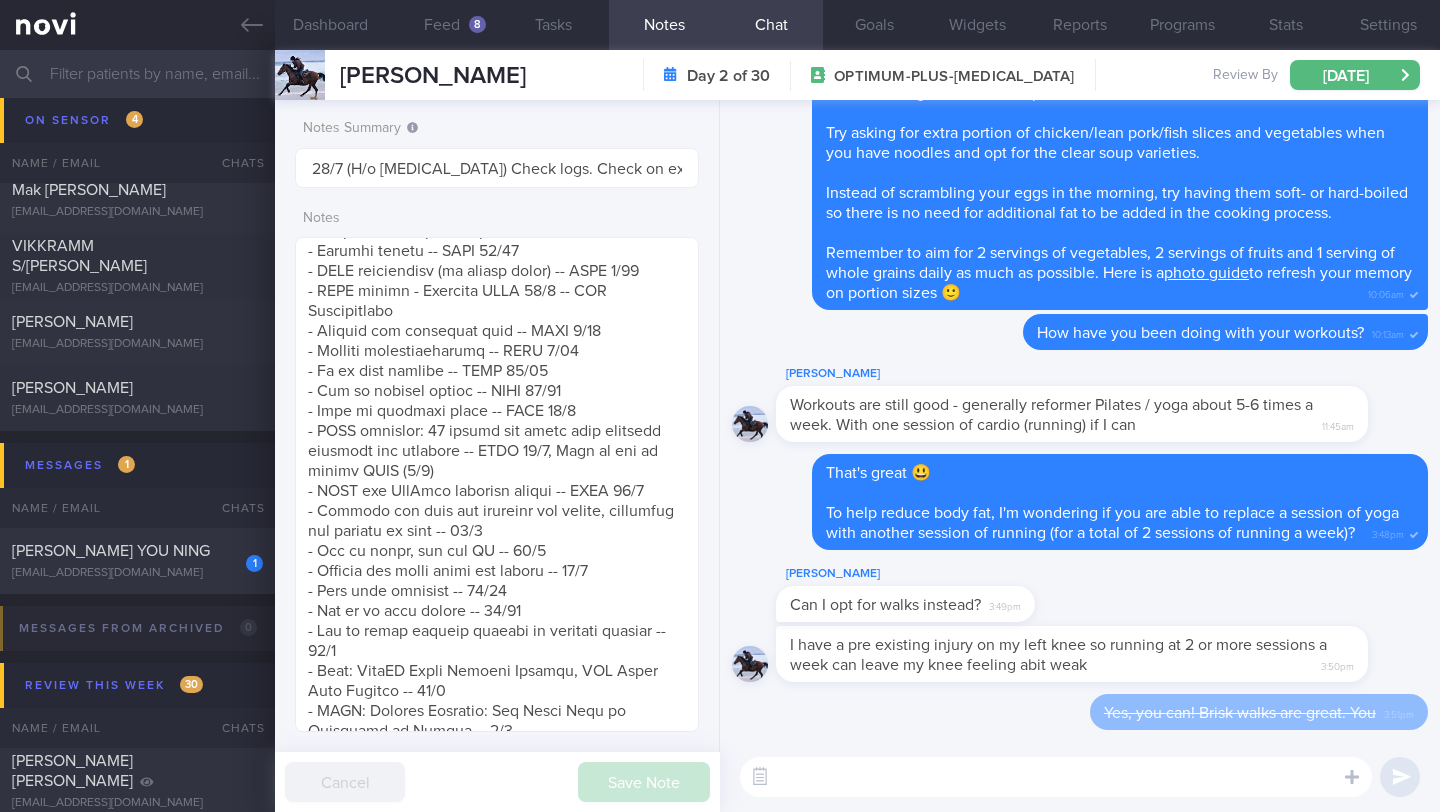click at bounding box center [1056, 777] 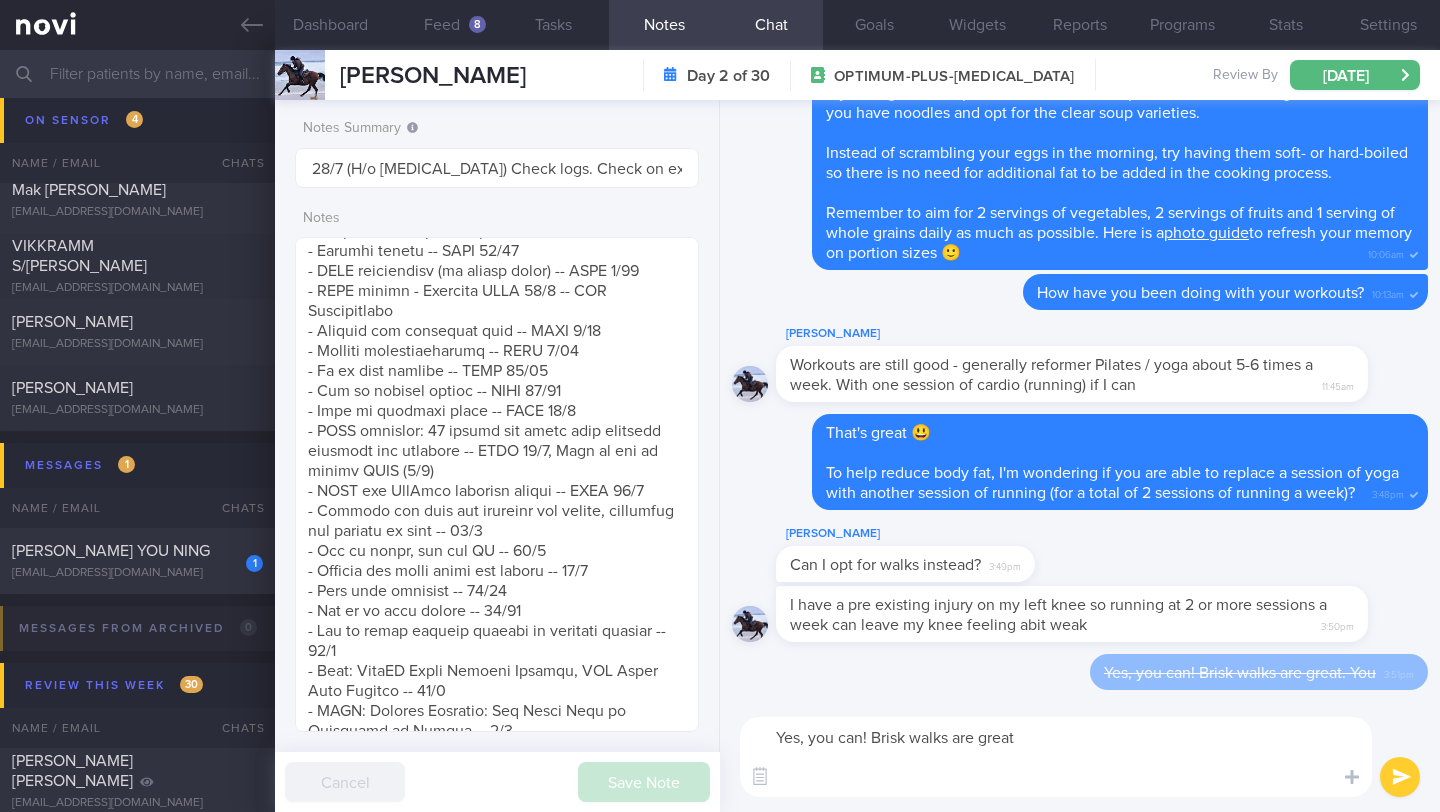scroll, scrollTop: 0, scrollLeft: 0, axis: both 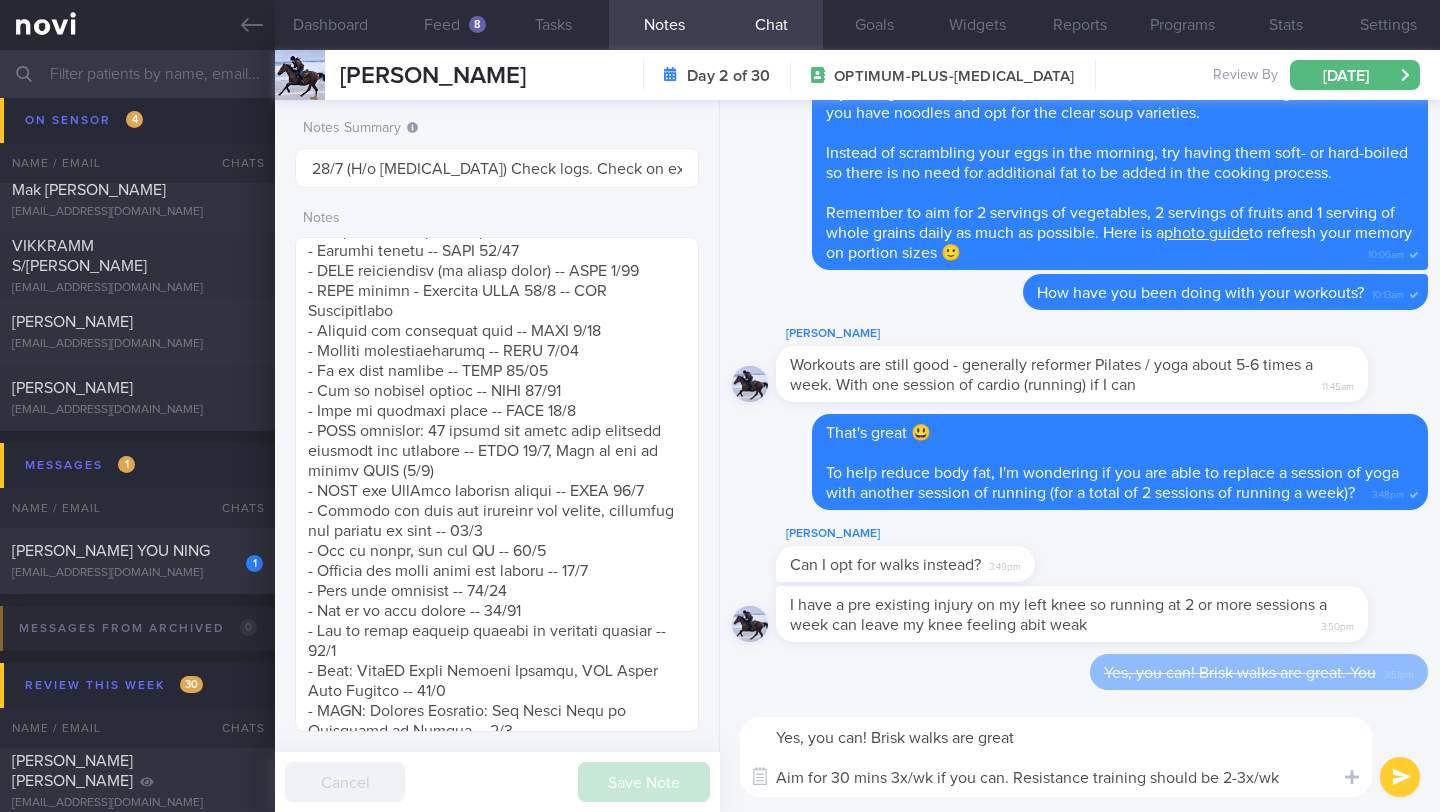 drag, startPoint x: 1018, startPoint y: 777, endPoint x: 1136, endPoint y: 784, distance: 118.20744 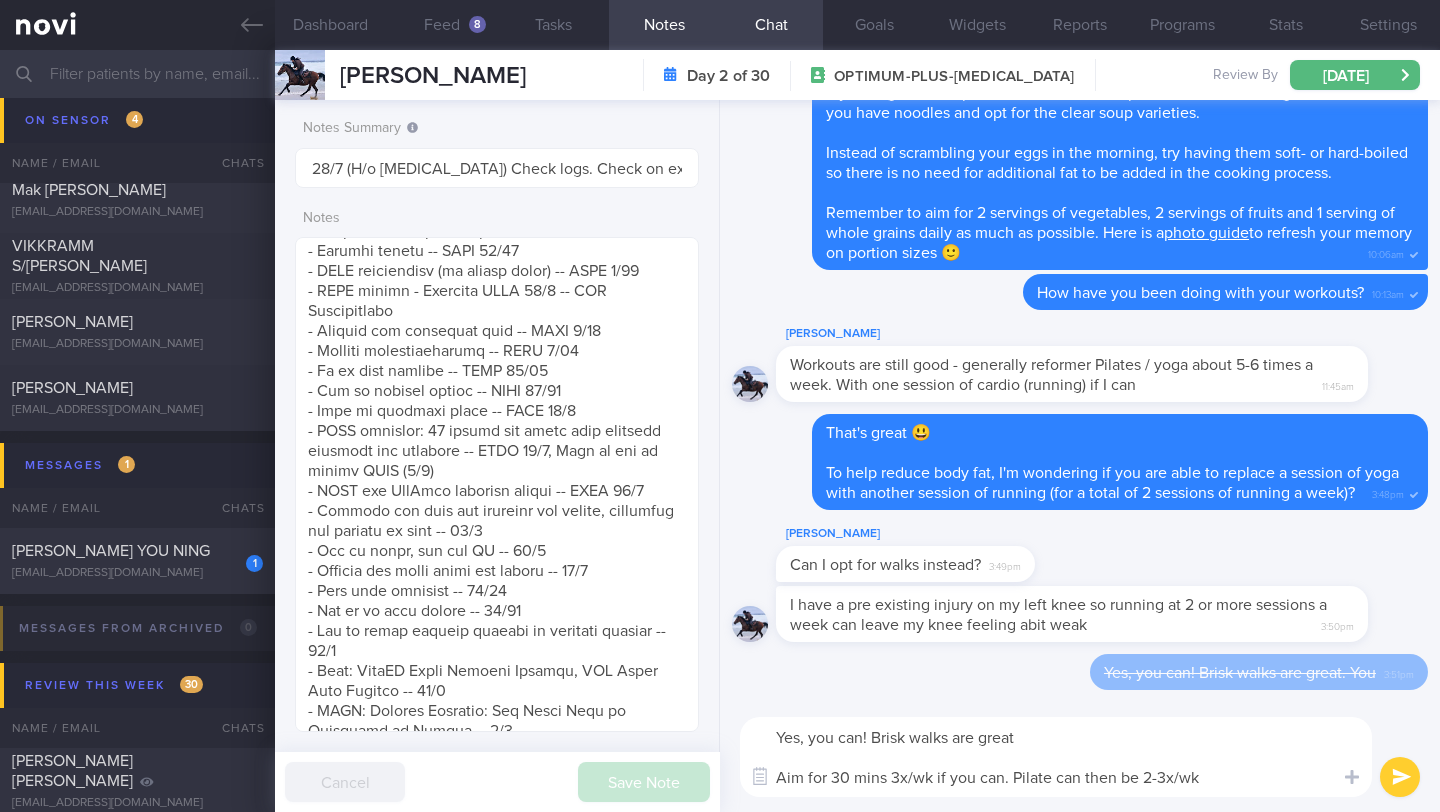 click on "Yes, you can! Brisk walks are great
Aim for 30 mins 3x/wk if you can. Pilate can then be 2-3x/wk" at bounding box center (1056, 757) 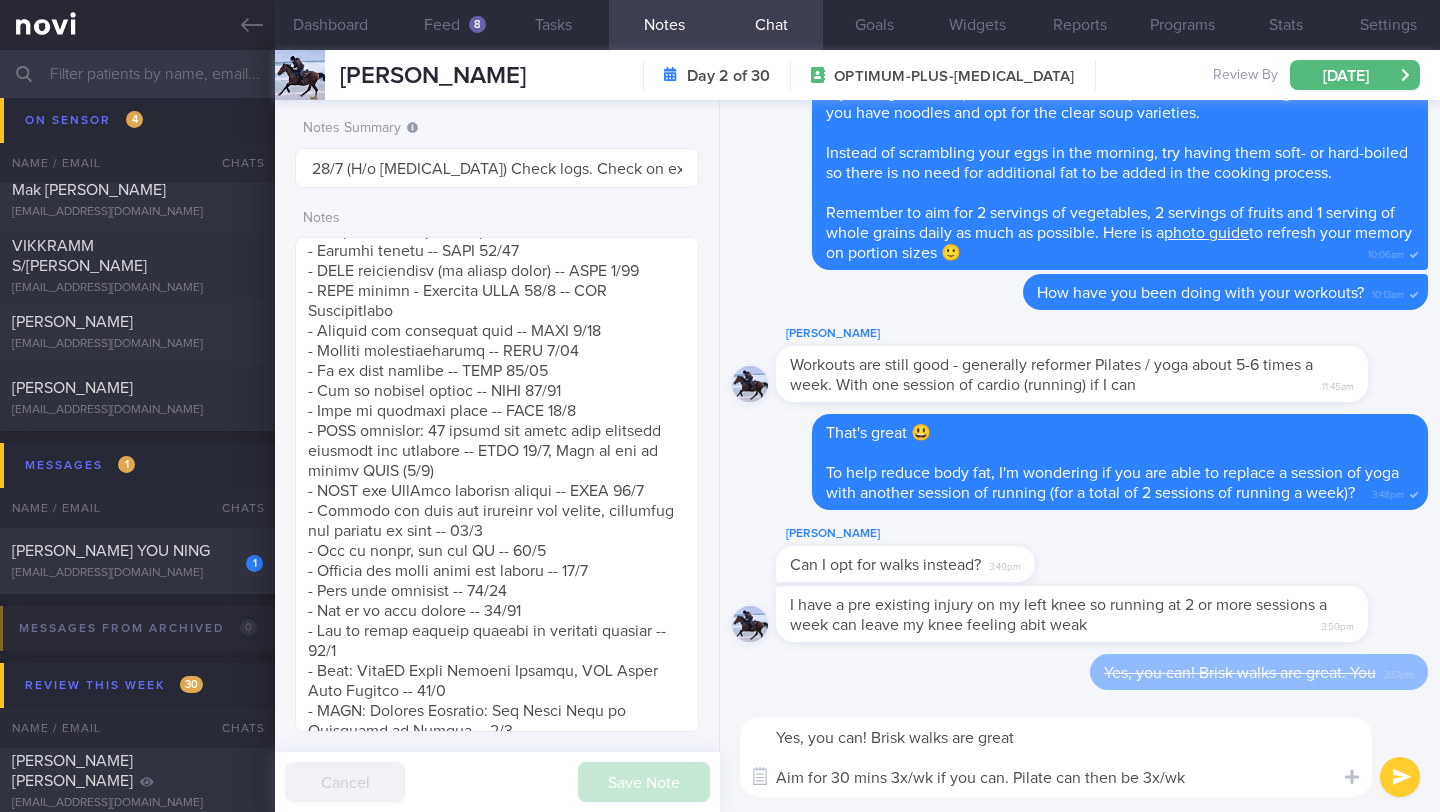 type on "Yes, you can! Brisk walks are great
Aim for 30 mins 3x/wk if you can. Pilate can then be 3x/wk" 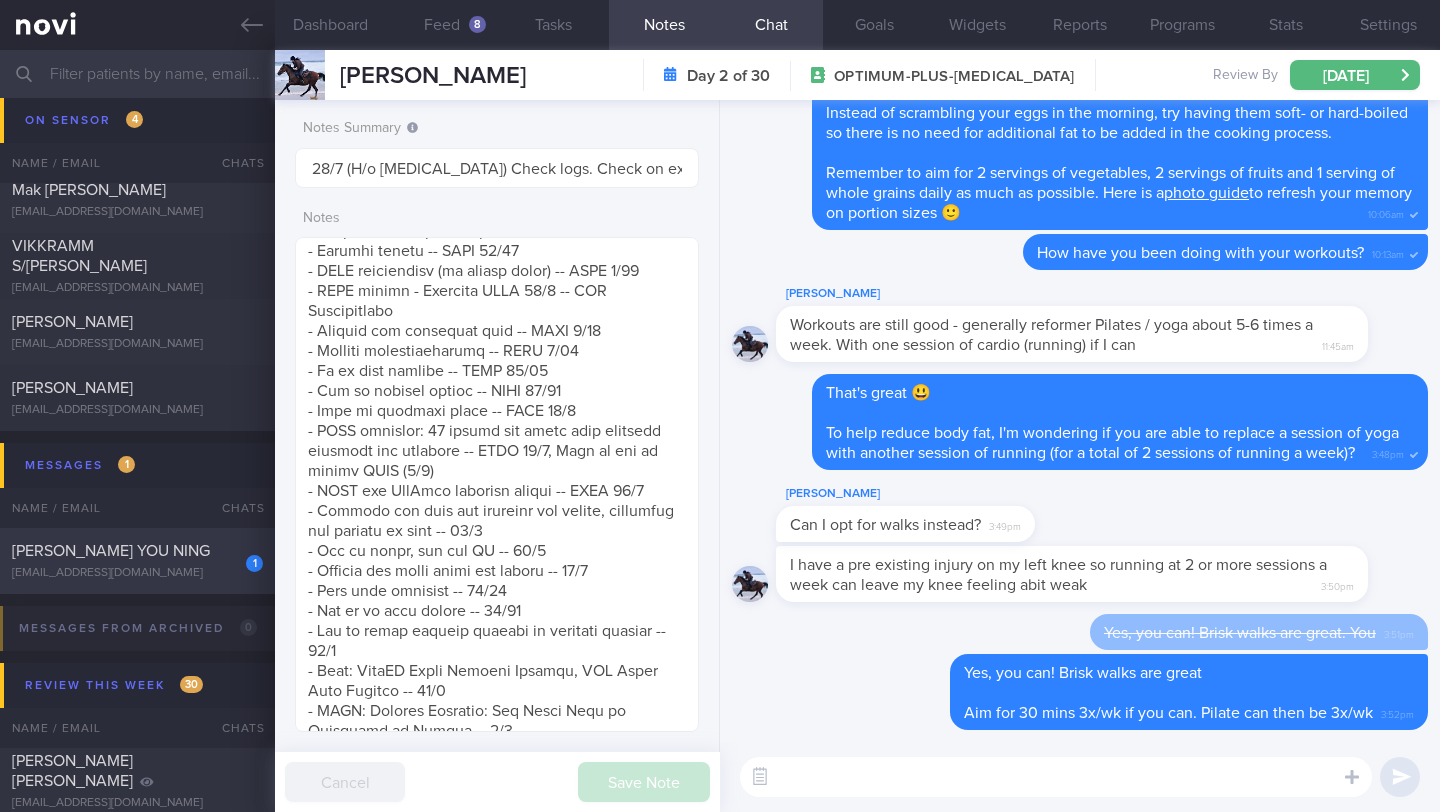 click on "[PERSON_NAME] YOU NING" at bounding box center (111, 551) 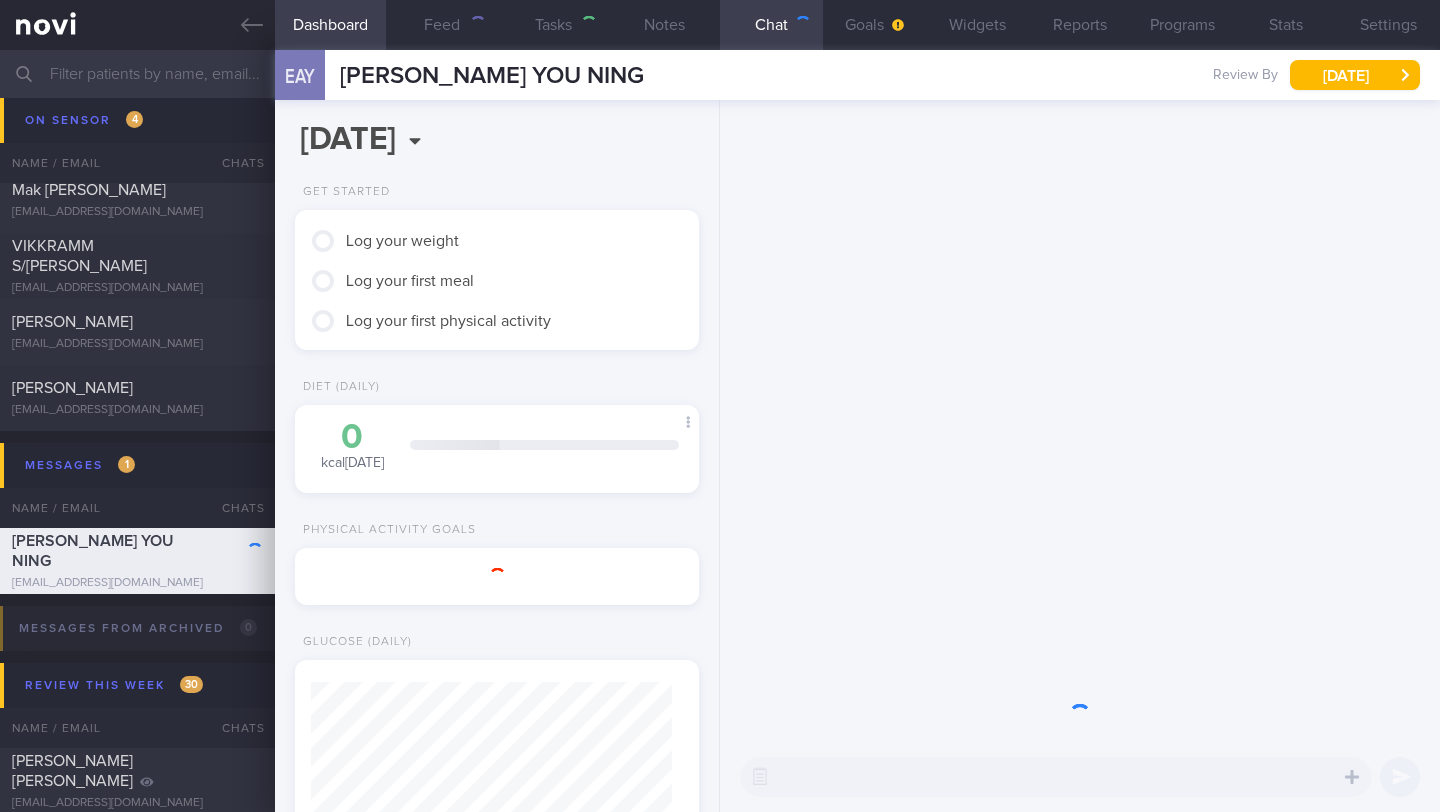 scroll, scrollTop: 999820, scrollLeft: 999639, axis: both 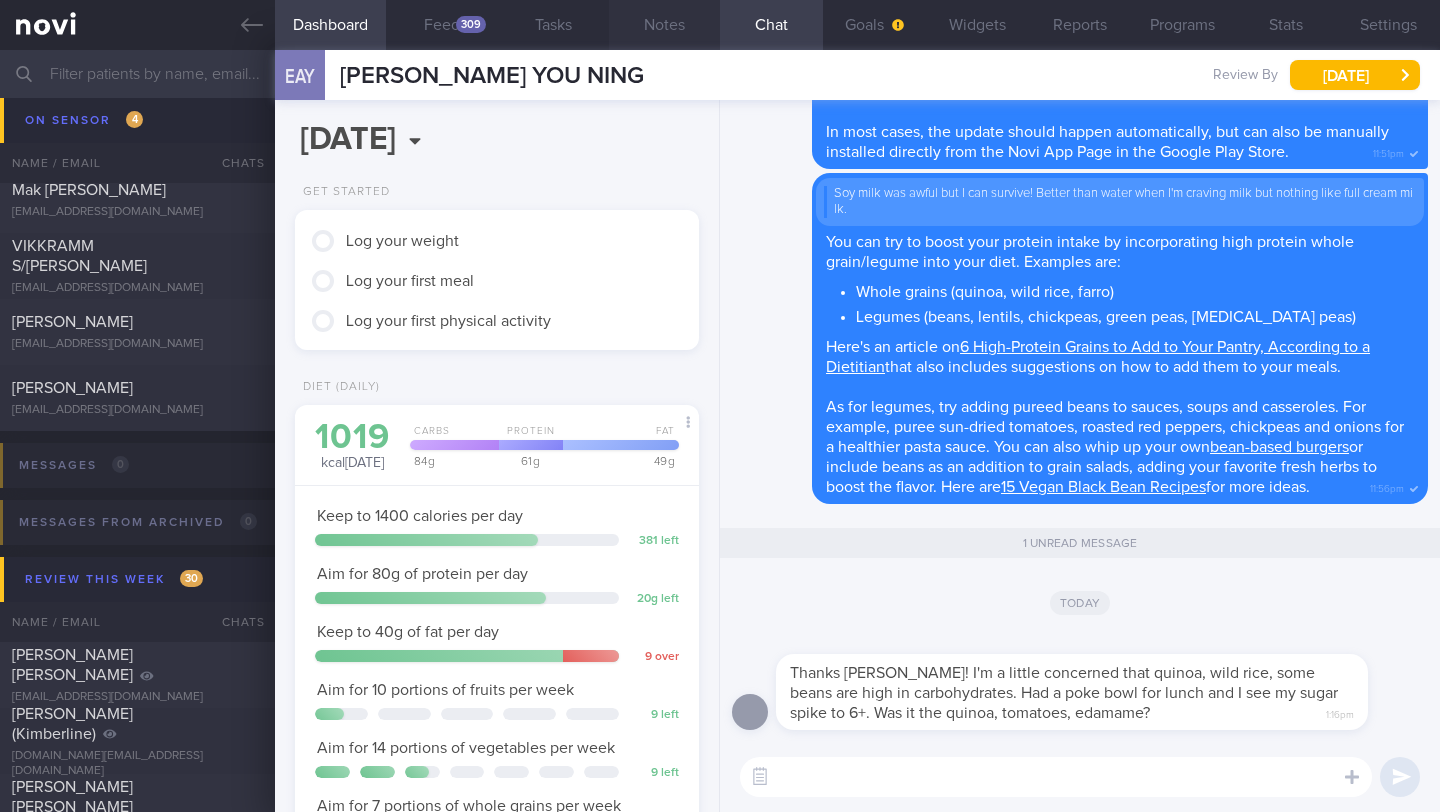 click on "Notes" at bounding box center [664, 25] 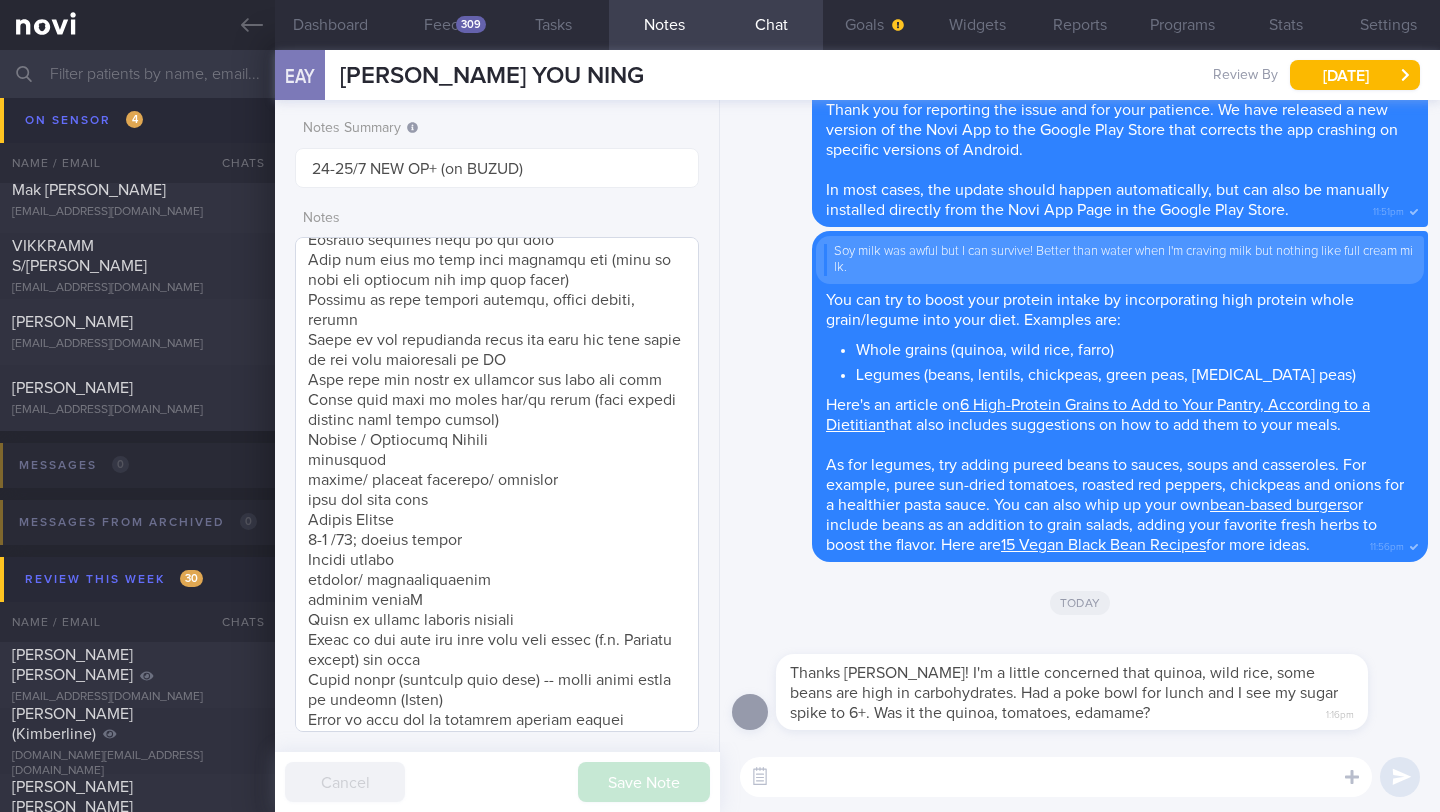 scroll, scrollTop: 398, scrollLeft: 0, axis: vertical 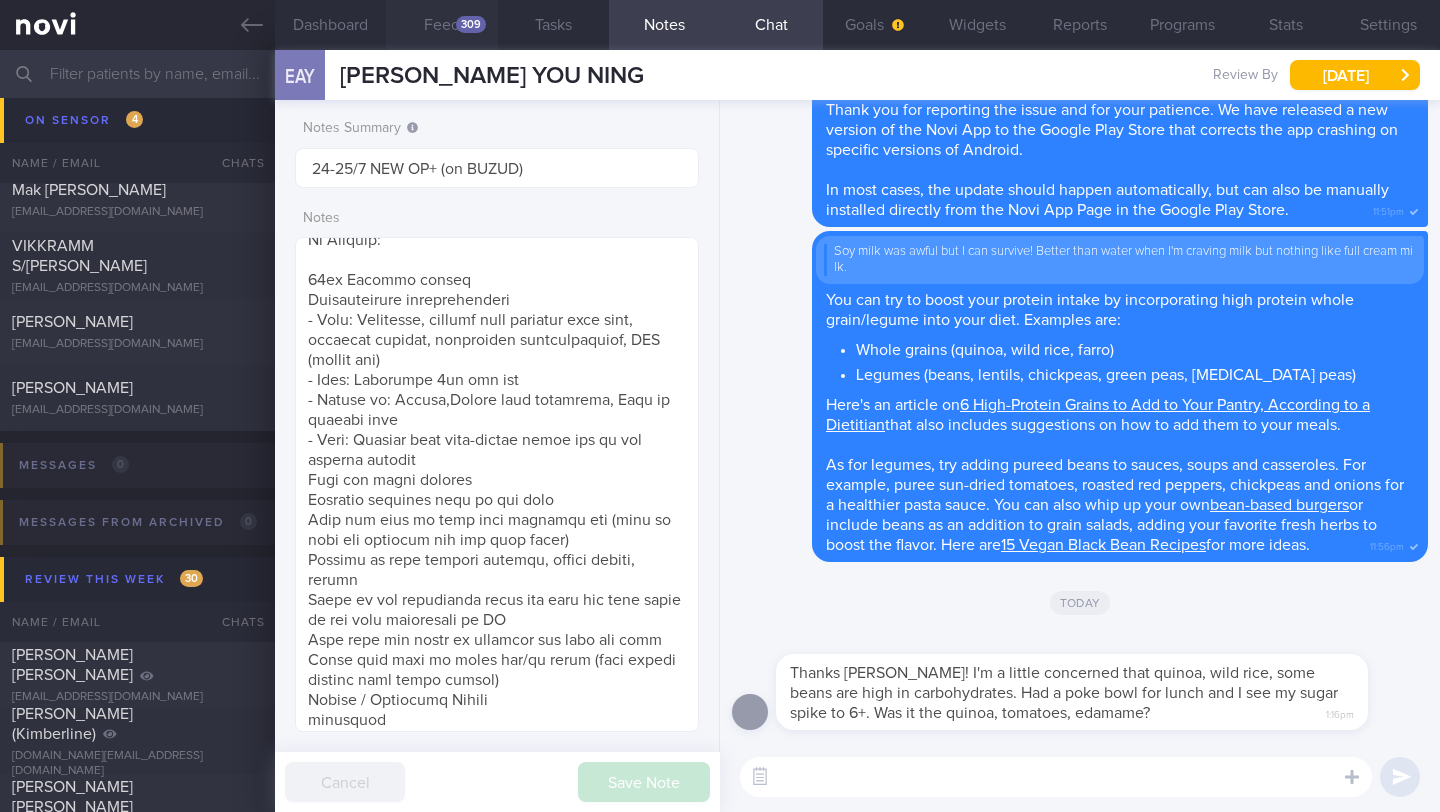 click on "Feed
309" at bounding box center (441, 25) 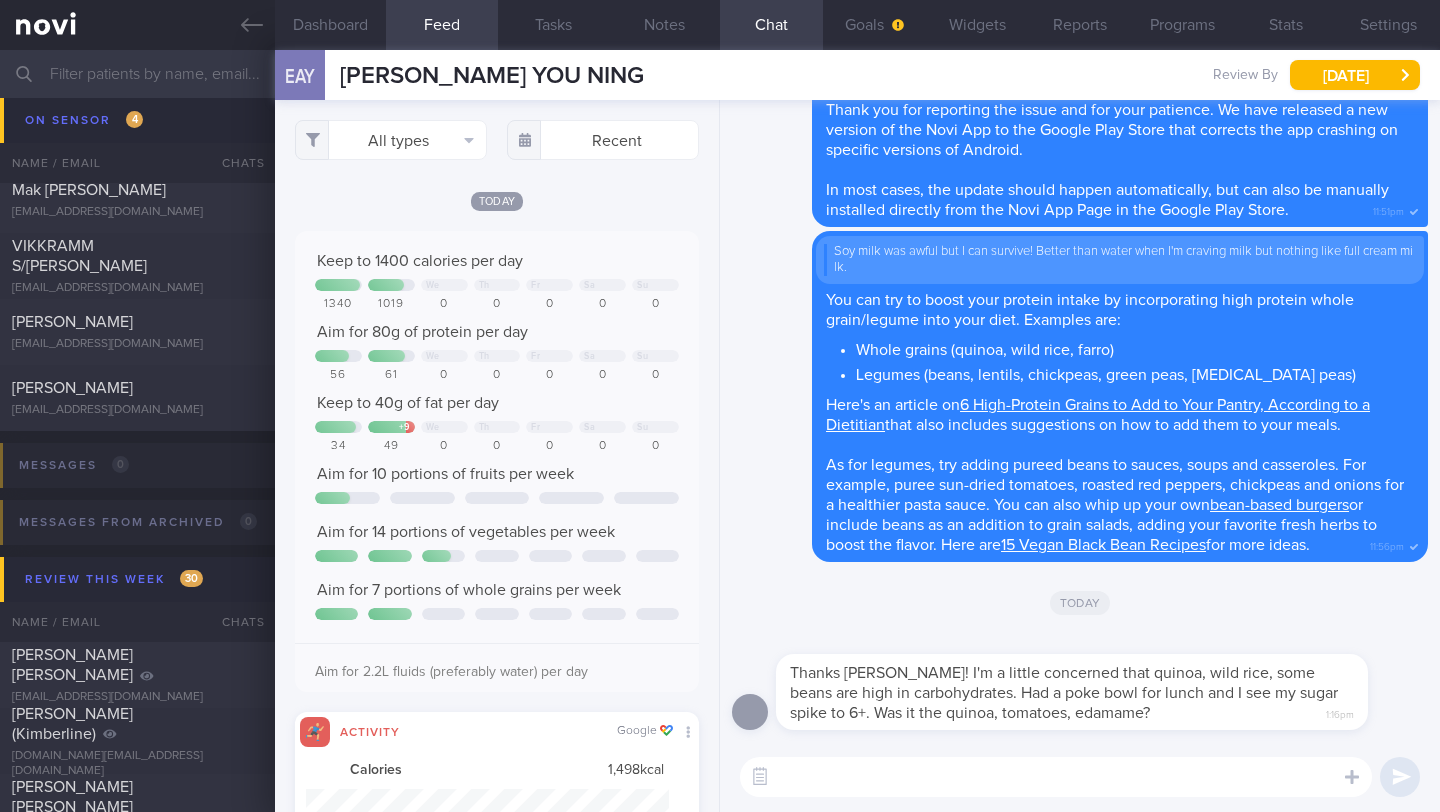 scroll, scrollTop: 999910, scrollLeft: 999637, axis: both 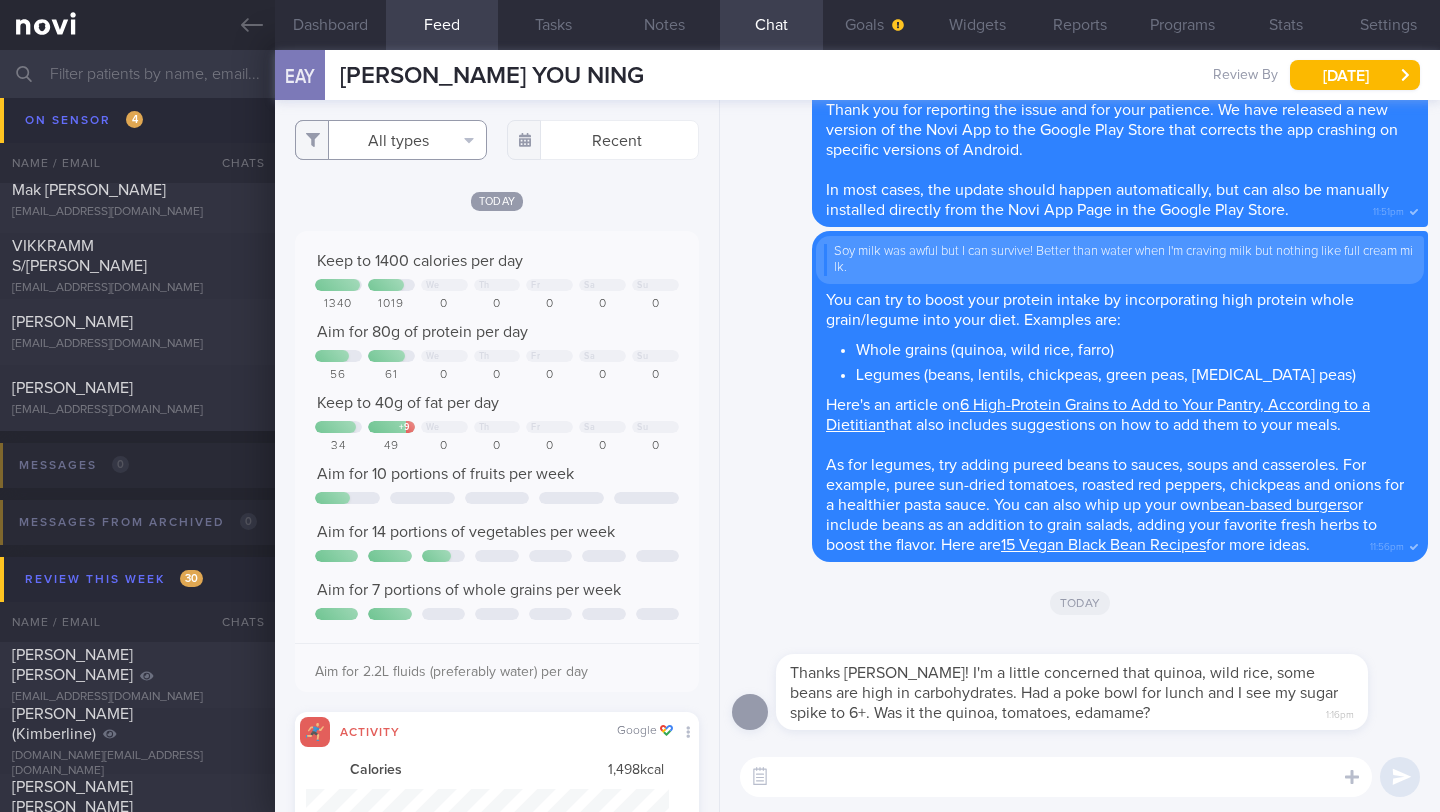 click on "All types" at bounding box center (391, 140) 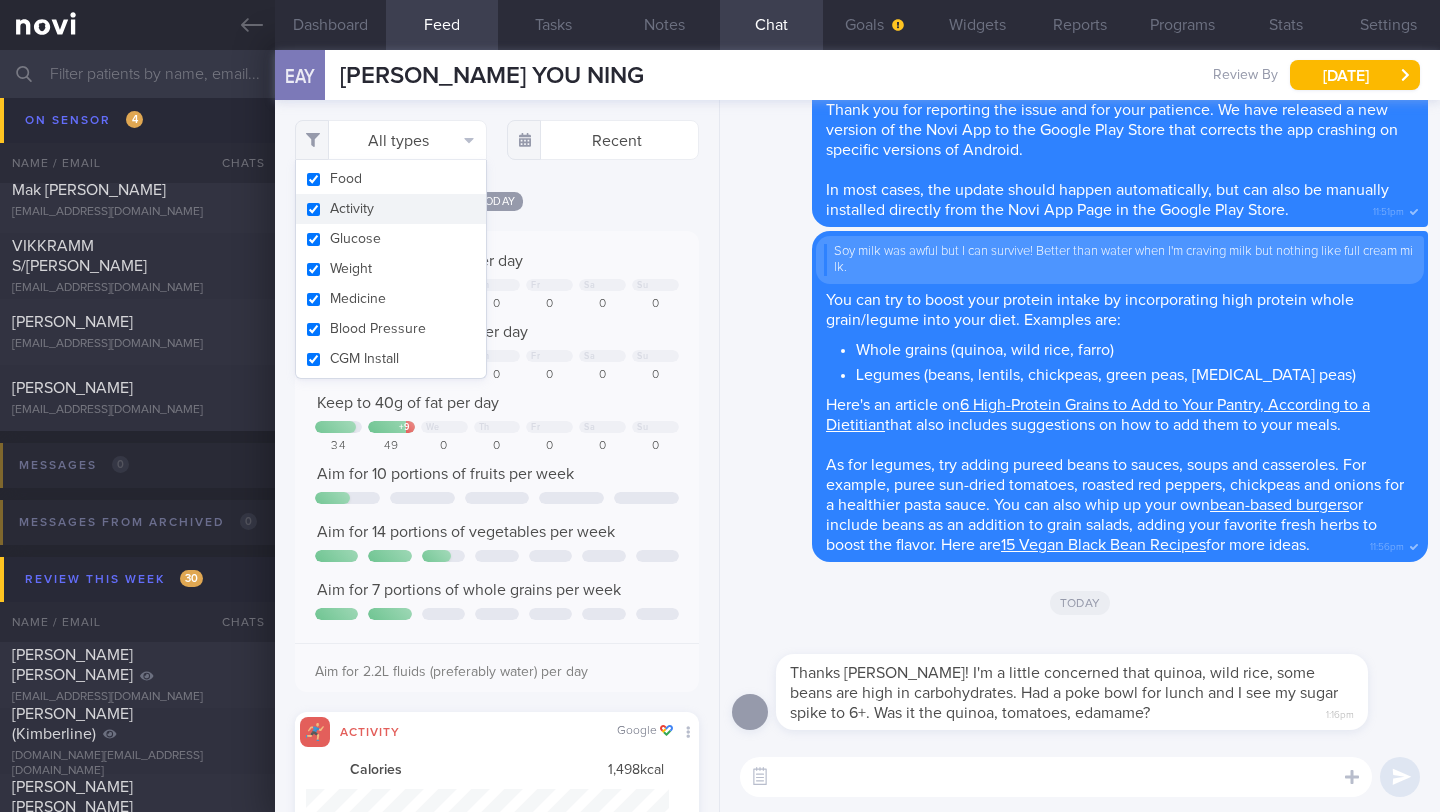 click on "Activity" at bounding box center [391, 209] 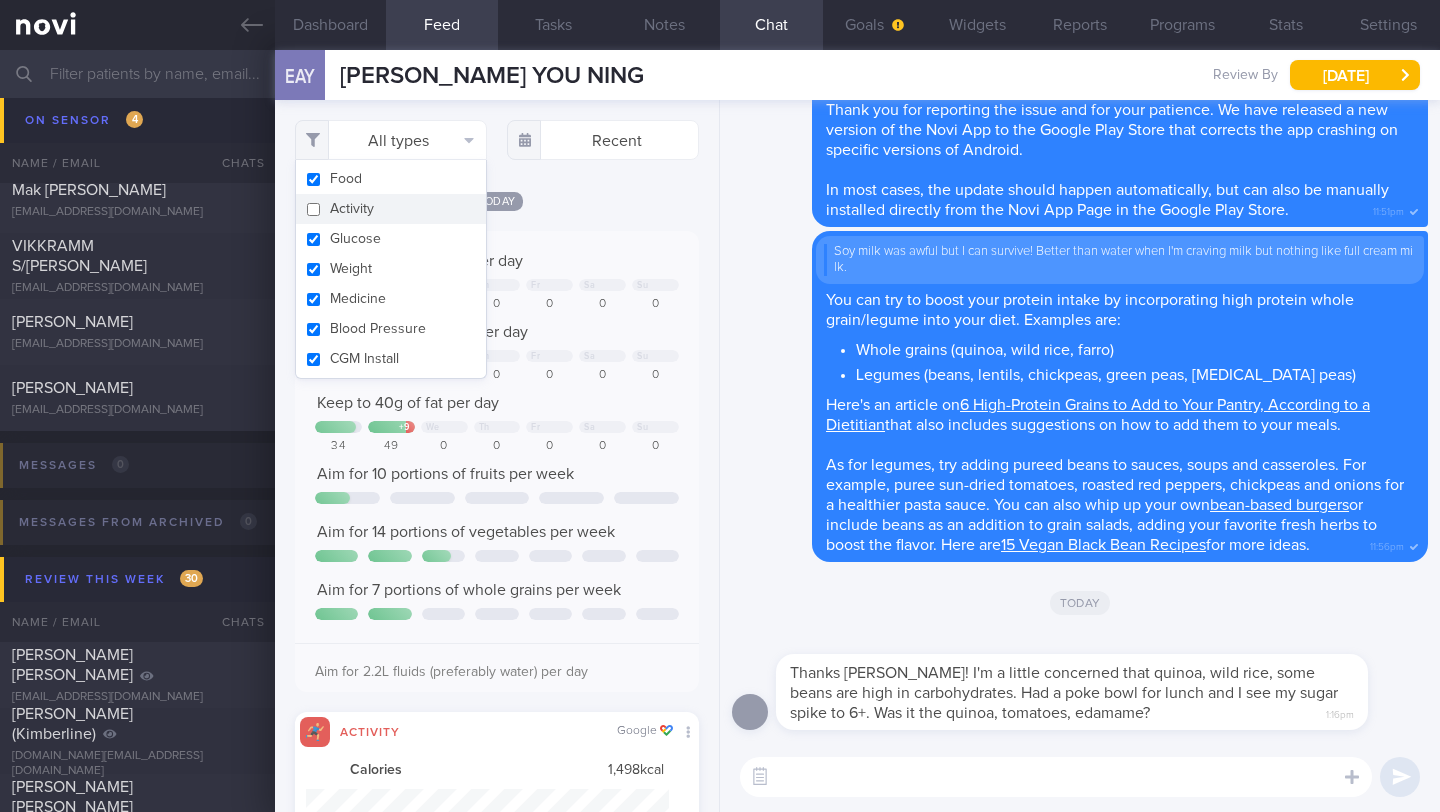 checkbox on "false" 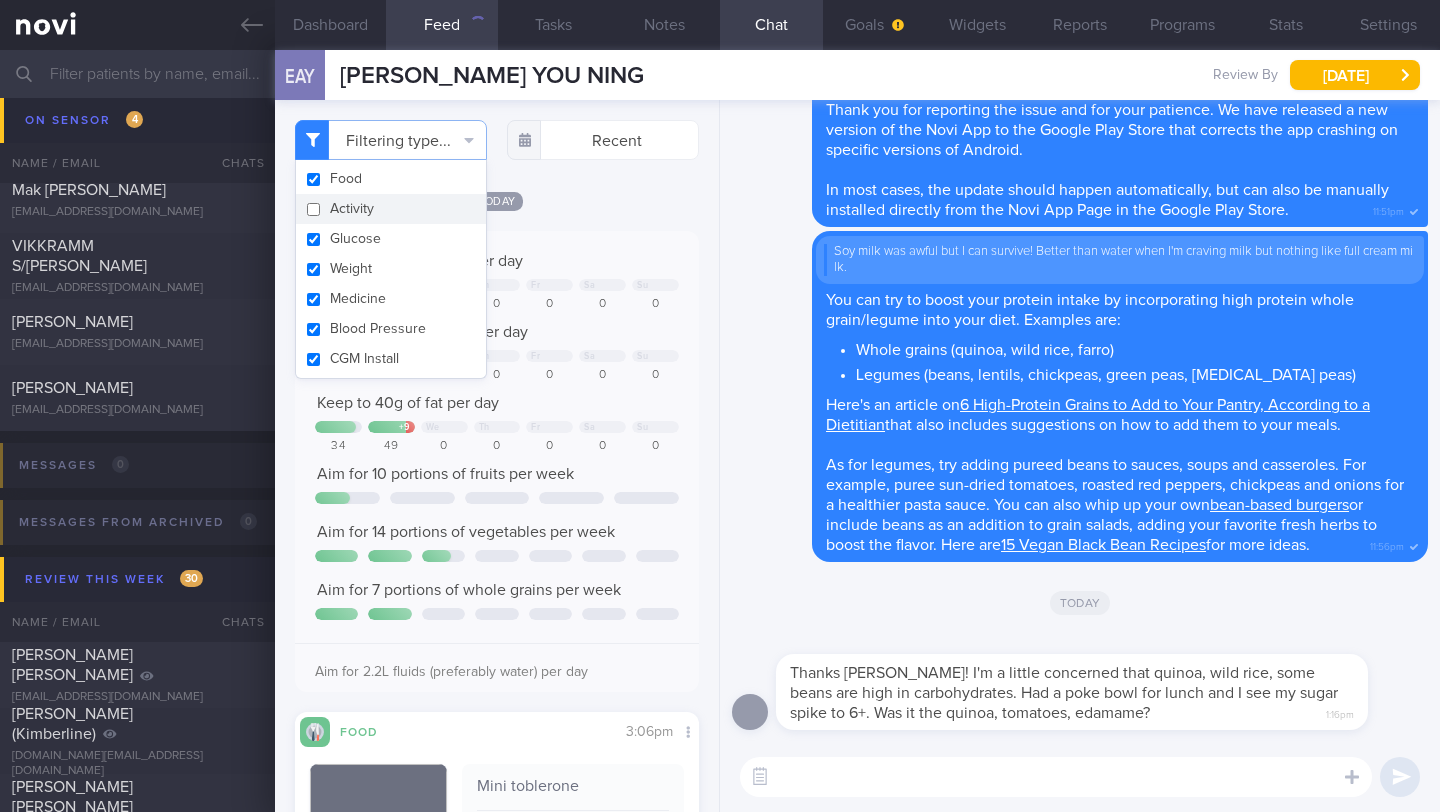 click on "Today" at bounding box center (497, 200) 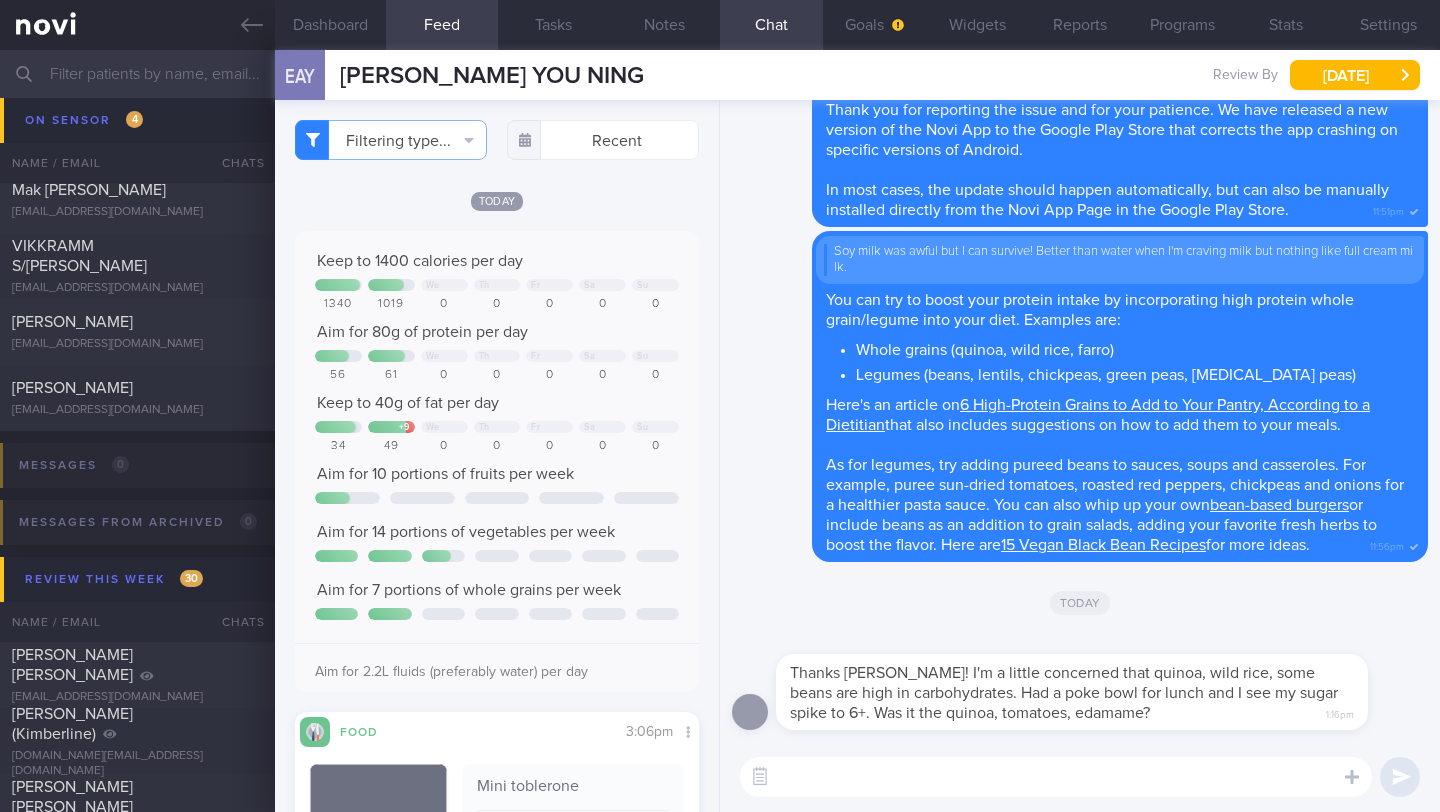 scroll, scrollTop: 999820, scrollLeft: 999639, axis: both 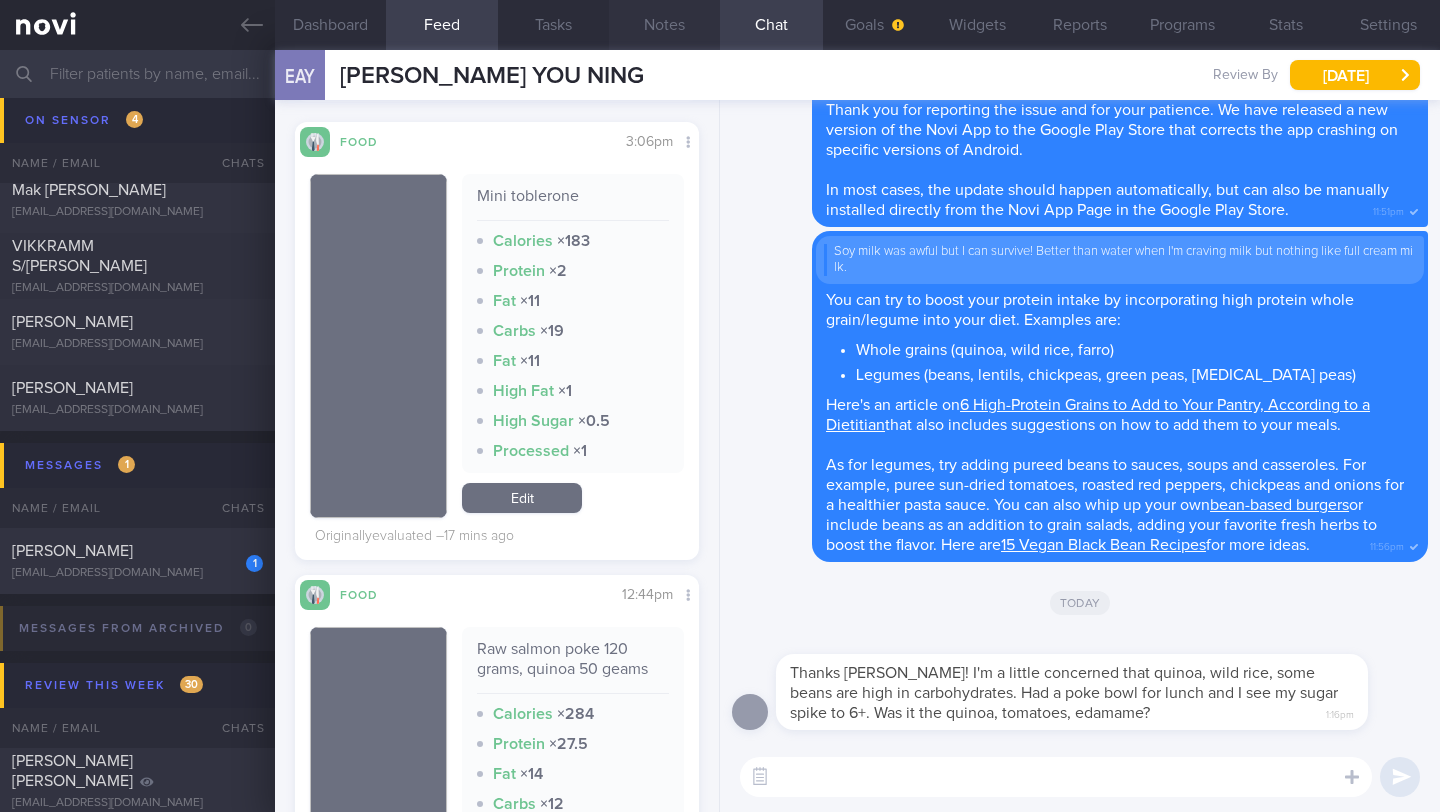 click on "Notes" at bounding box center (664, 25) 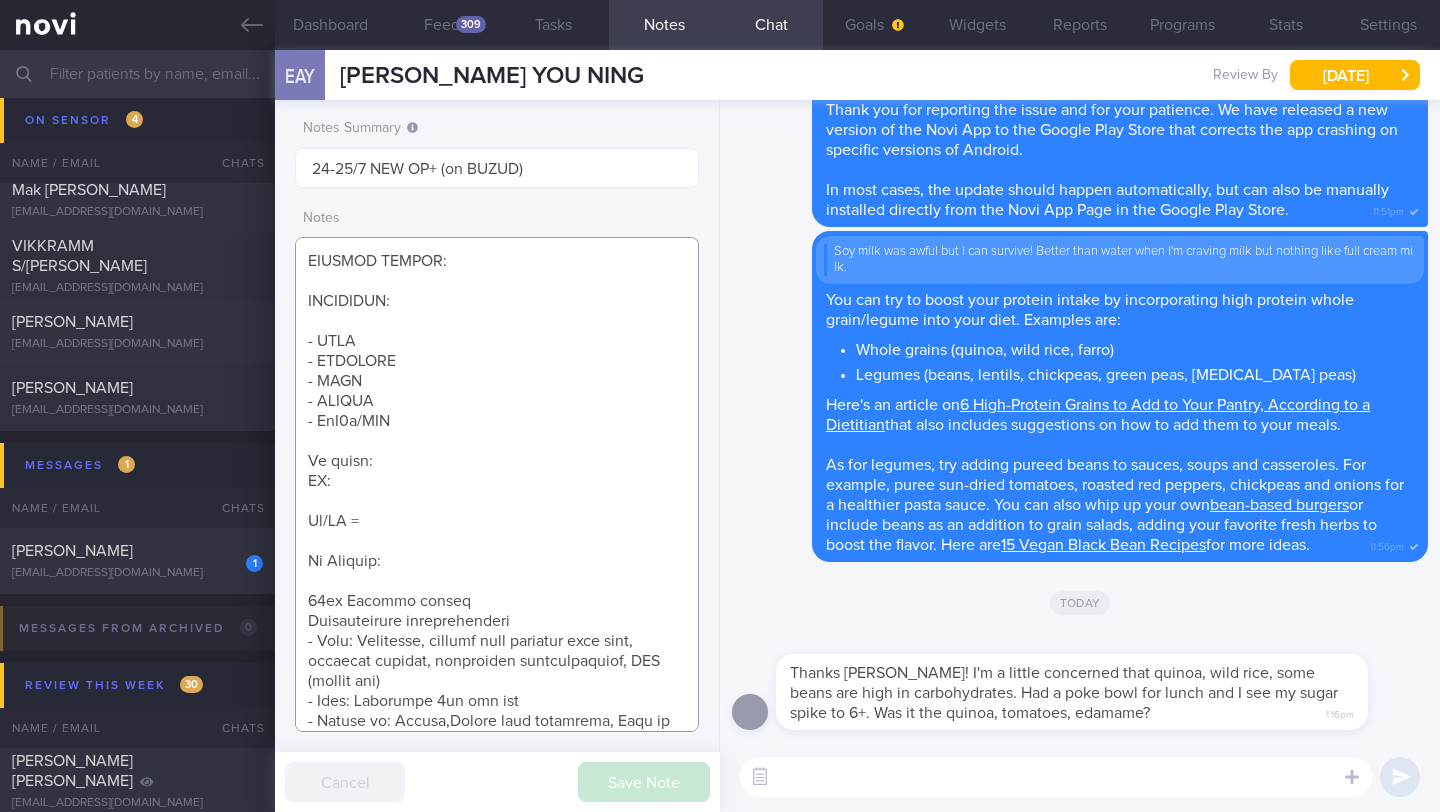 scroll, scrollTop: 0, scrollLeft: 0, axis: both 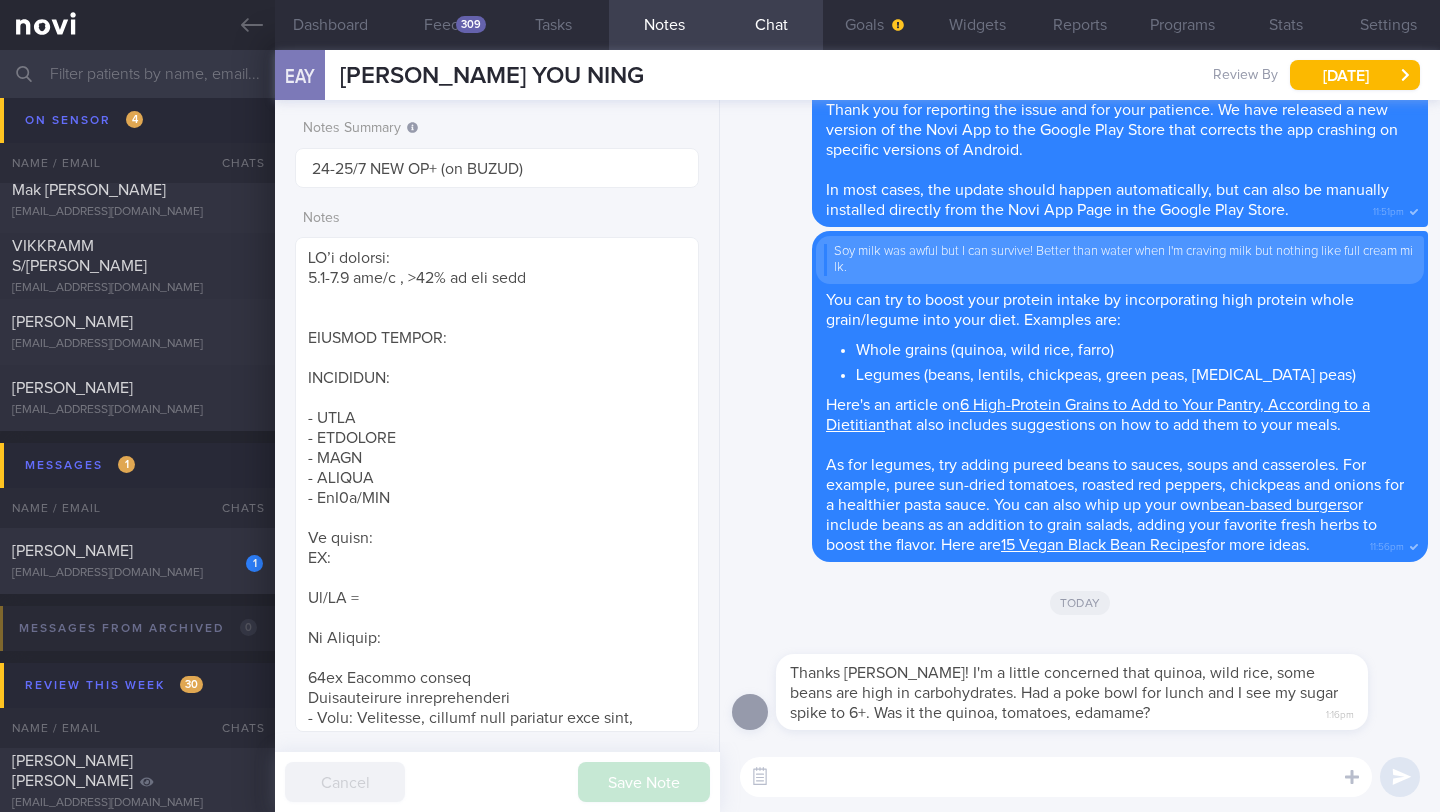 click at bounding box center [1056, 777] 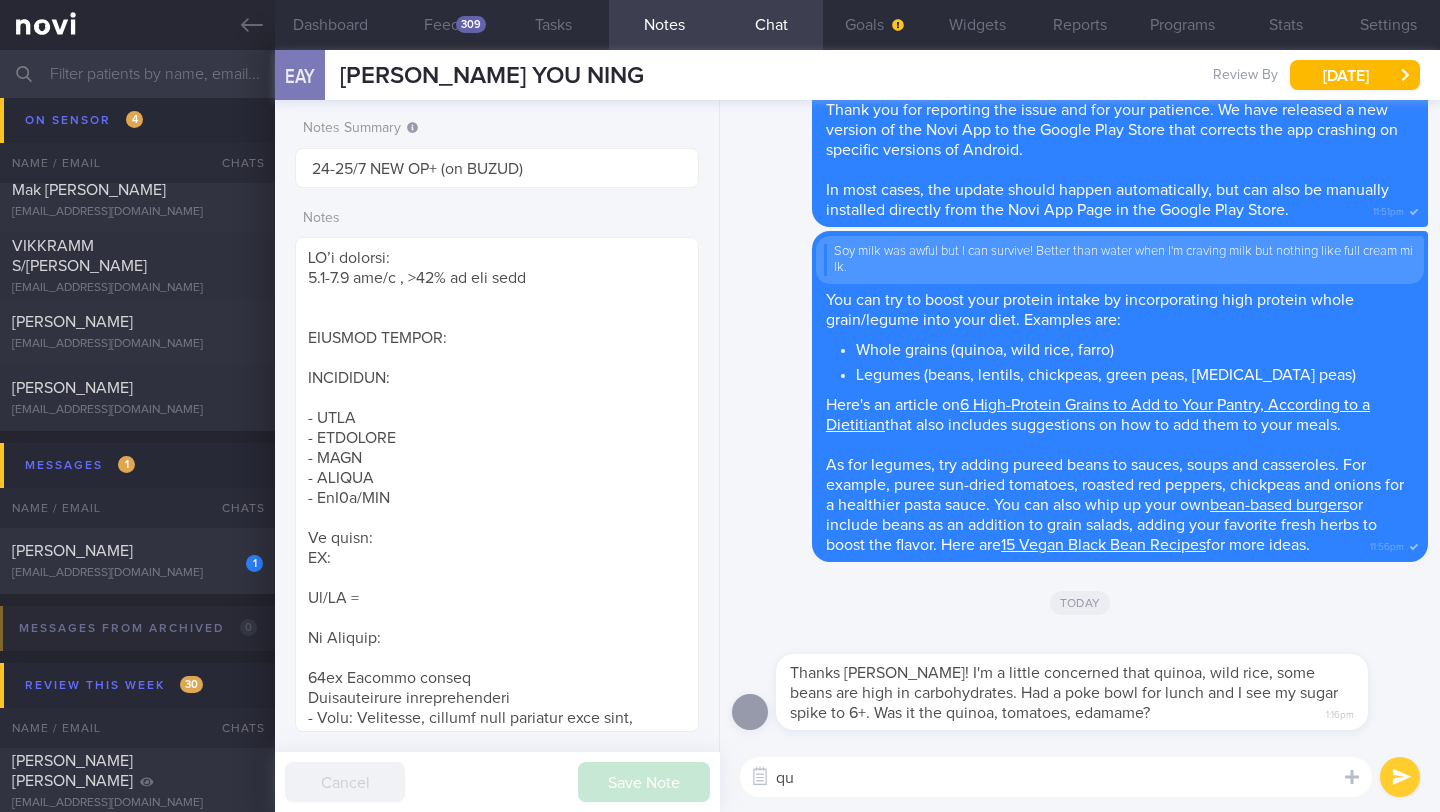 type on "q" 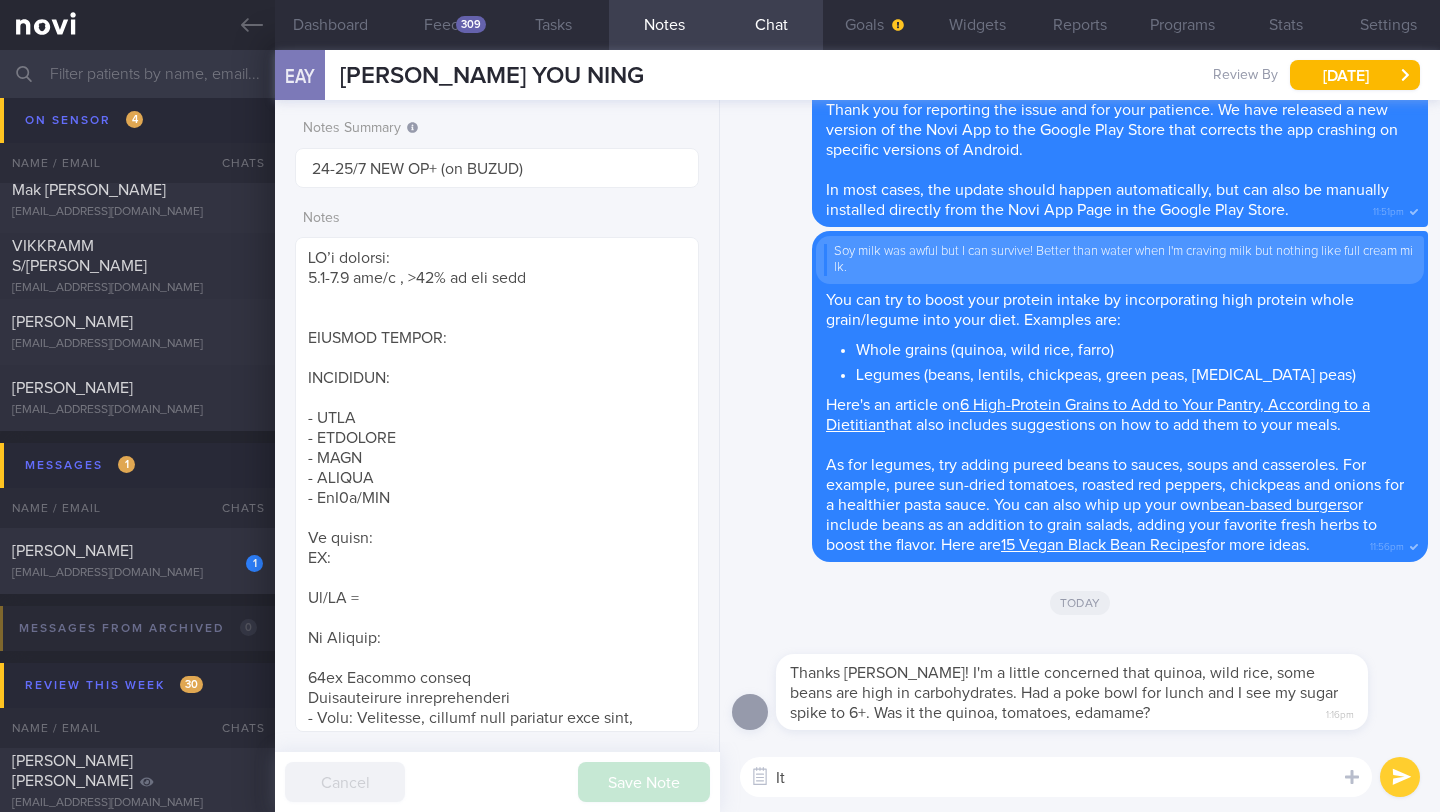 type on "I" 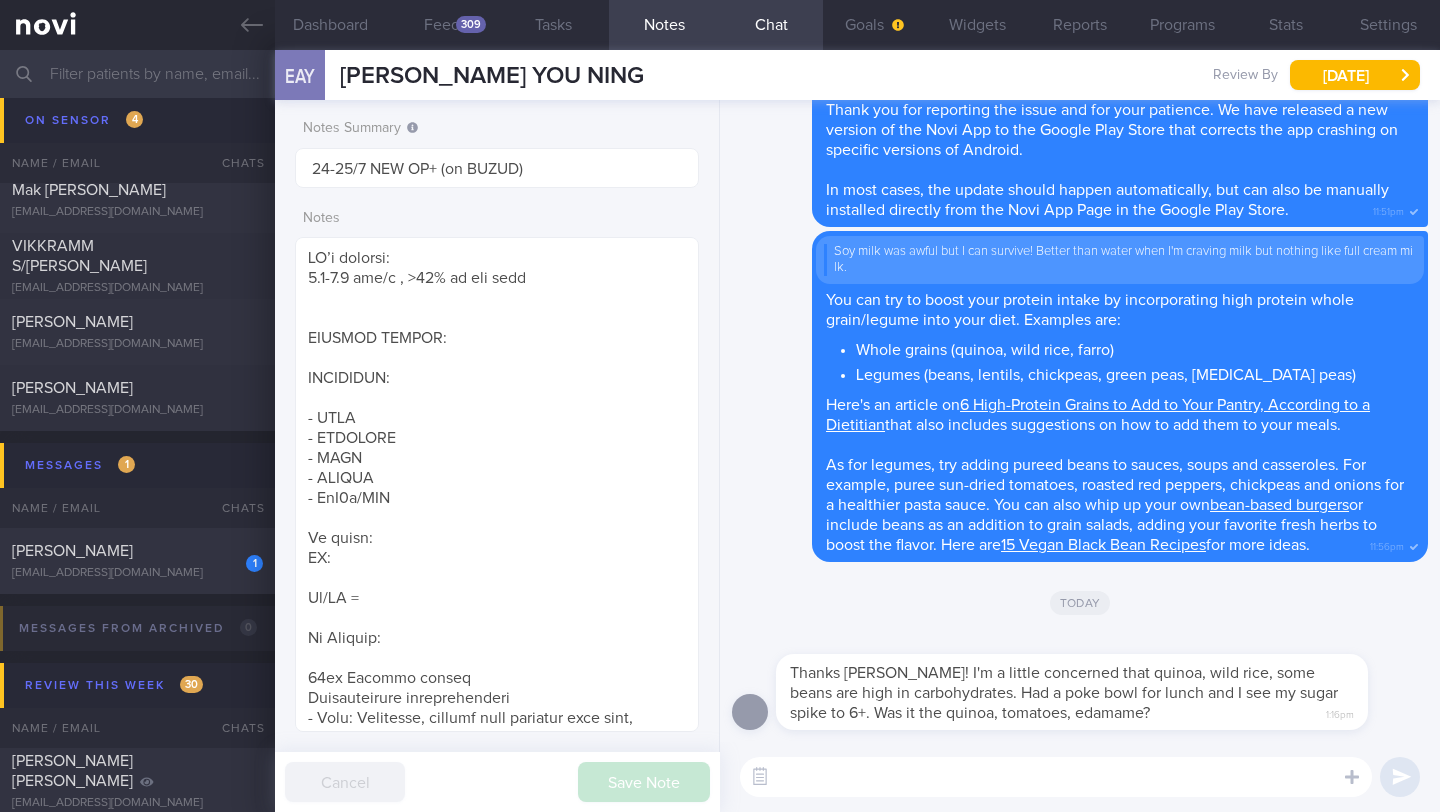 click at bounding box center [1056, 777] 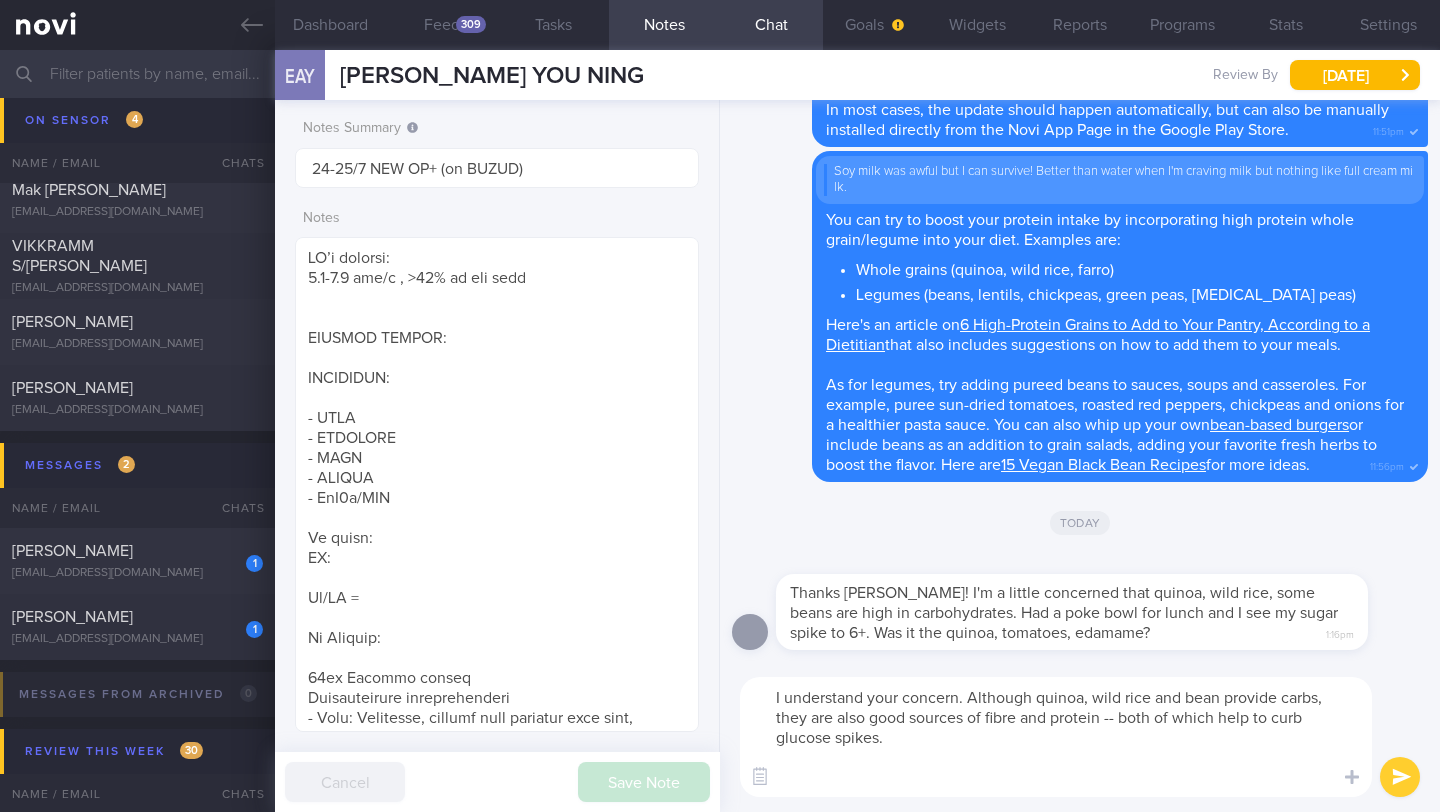 scroll, scrollTop: 0, scrollLeft: 0, axis: both 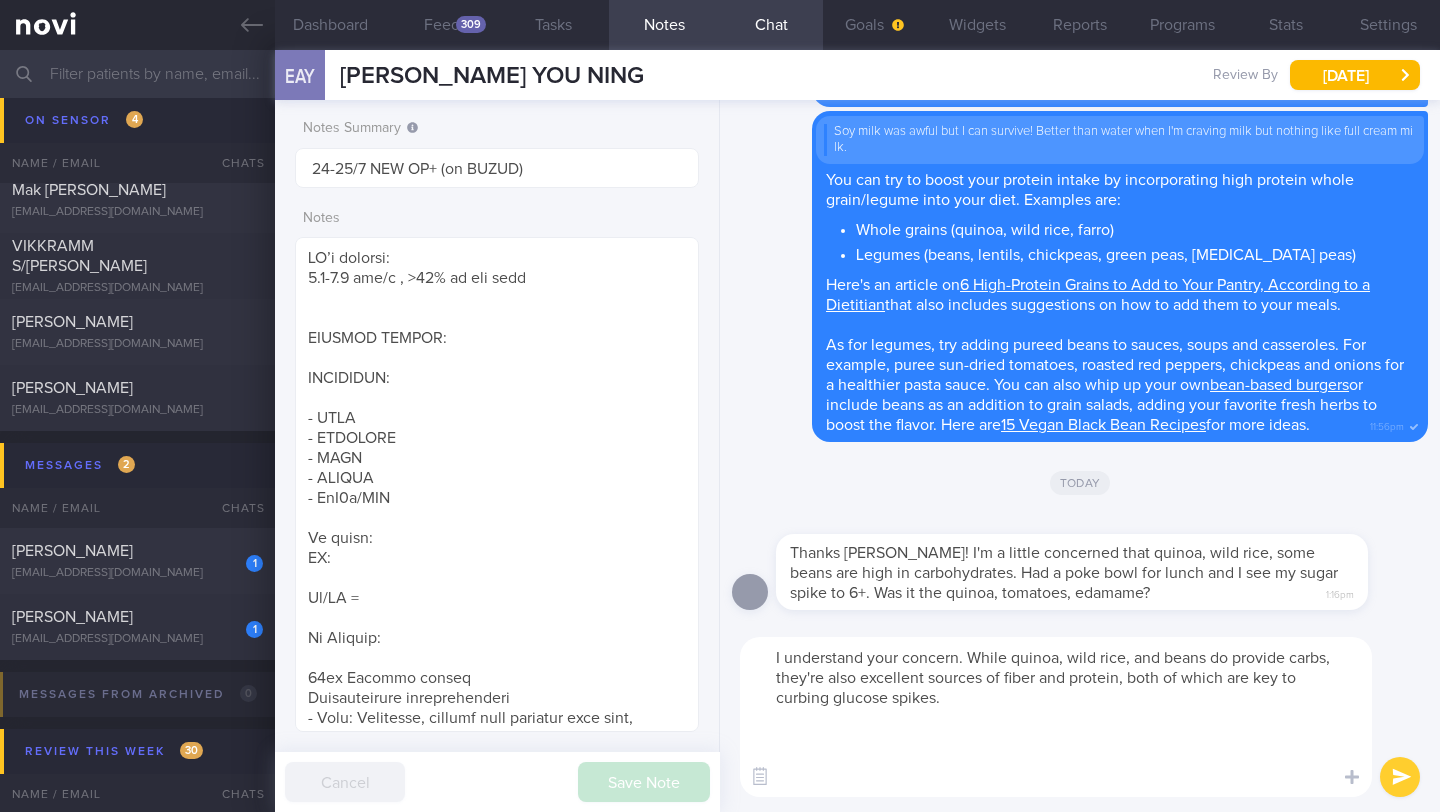 paste on "To help you understand glucose and blood sugar, take a look at the following articles:
[What is Glucose and Blood Sugar?]([URL][DOMAIN_NAME])
[5 Simple Dietary Tips for Improving Blood Sugar]([URL][DOMAIN_NAME])" 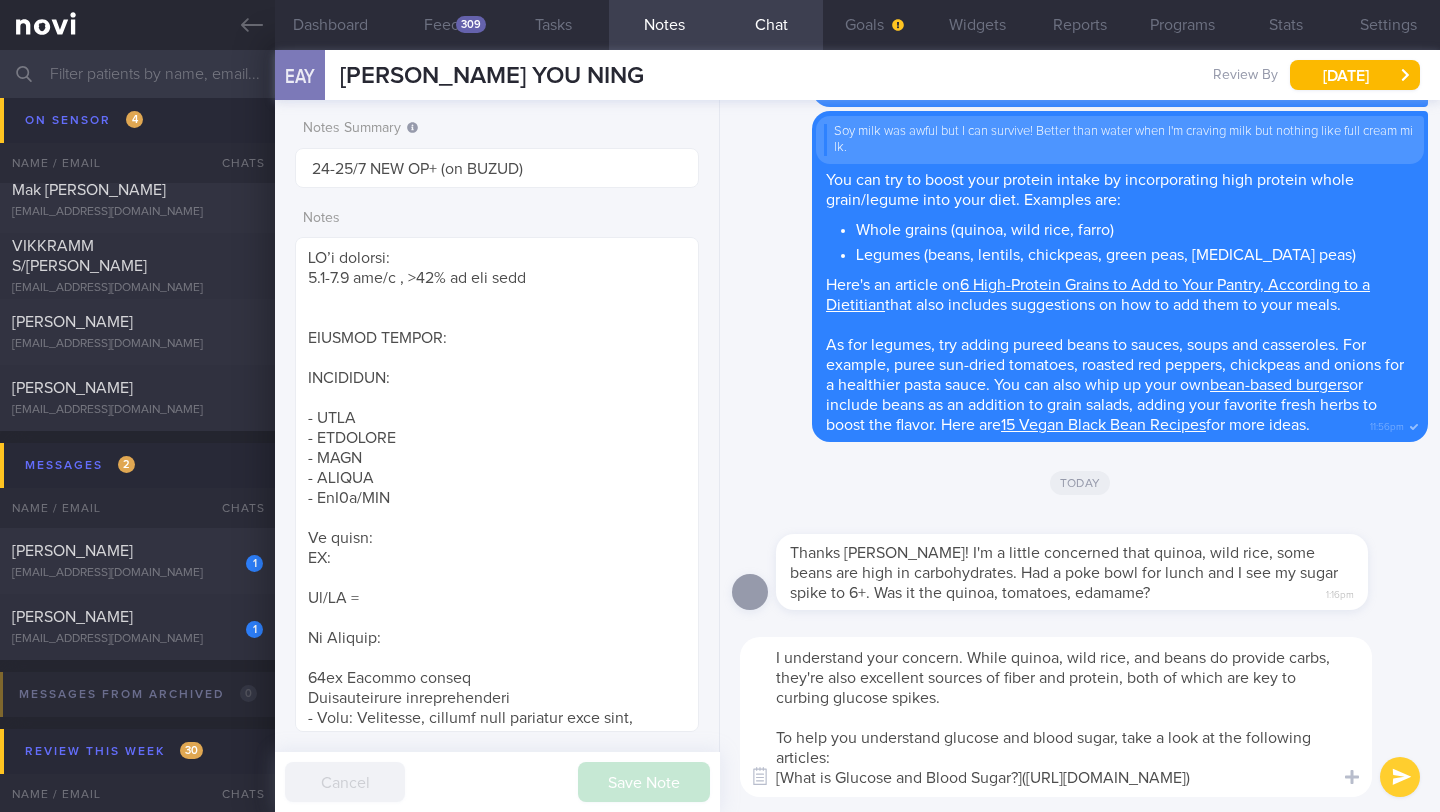 scroll, scrollTop: 0, scrollLeft: 0, axis: both 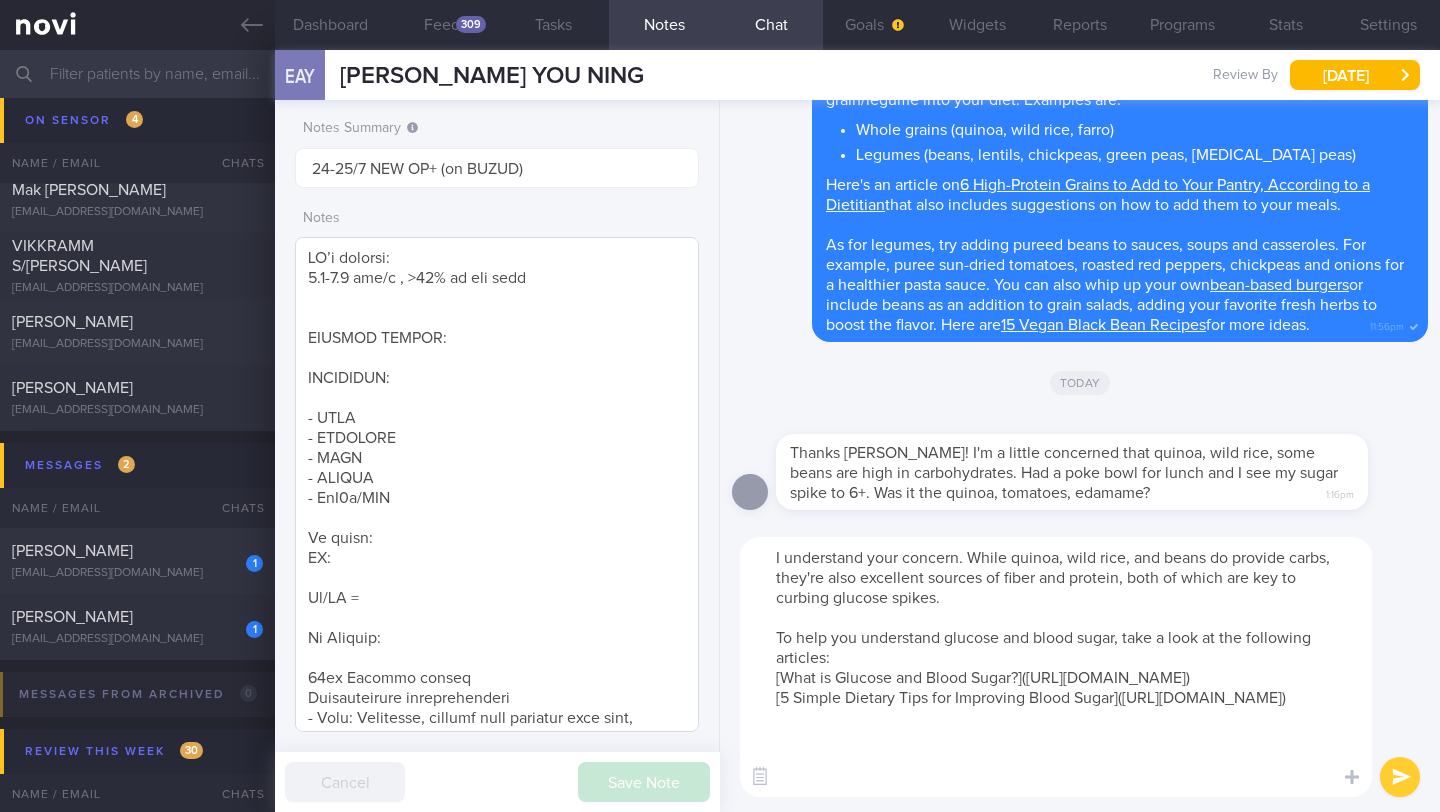 type on "I understand your concern. While quinoa, wild rice, and beans do provide carbs, they're also excellent sources of fiber and protein, both of which are key to curbing glucose spikes.
To help you understand glucose and blood sugar, take a look at the following articles:
[What is Glucose and Blood Sugar?]([URL][DOMAIN_NAME])
[5 Simple Dietary Tips for Improving Blood Sugar]([URL][DOMAIN_NAME])" 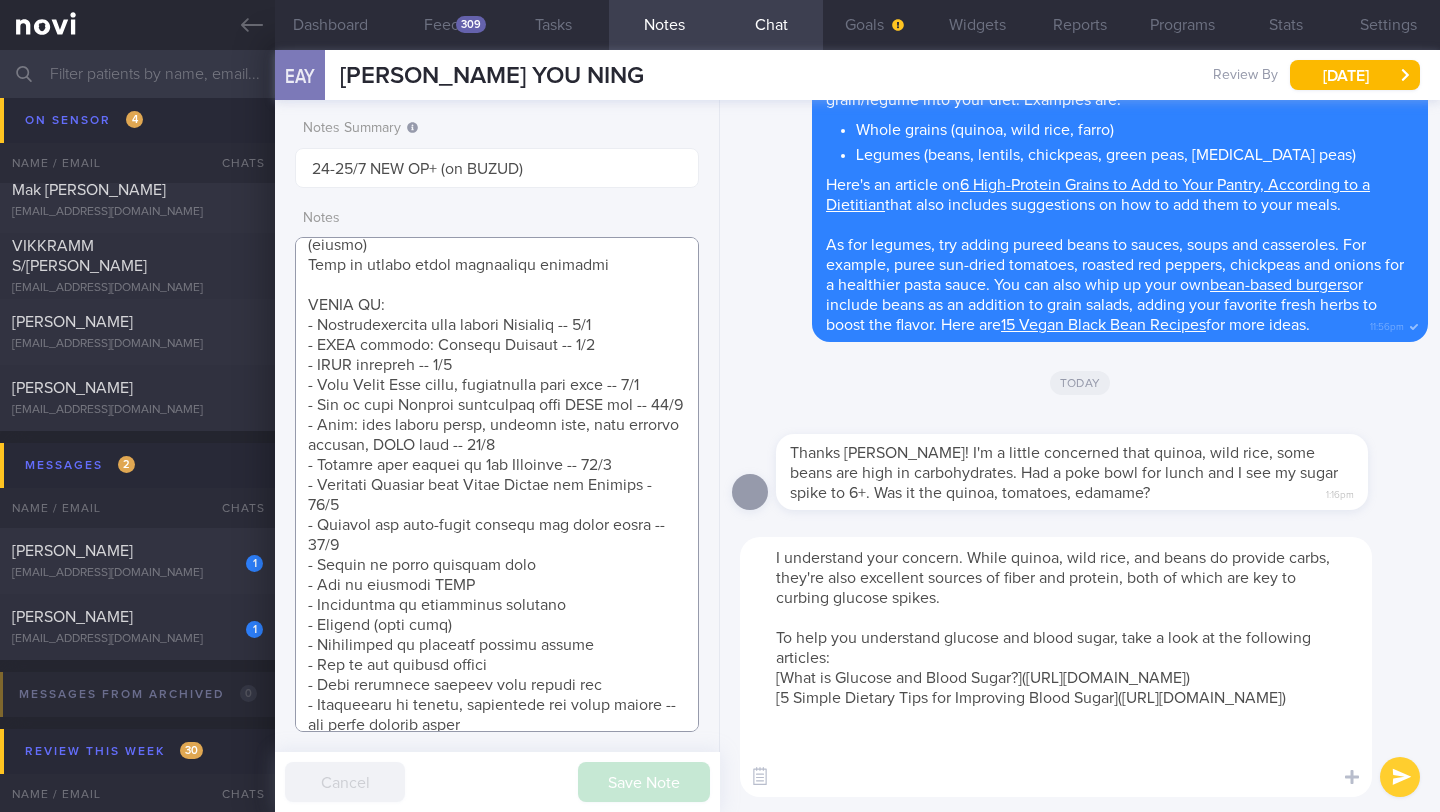 scroll, scrollTop: 1562, scrollLeft: 0, axis: vertical 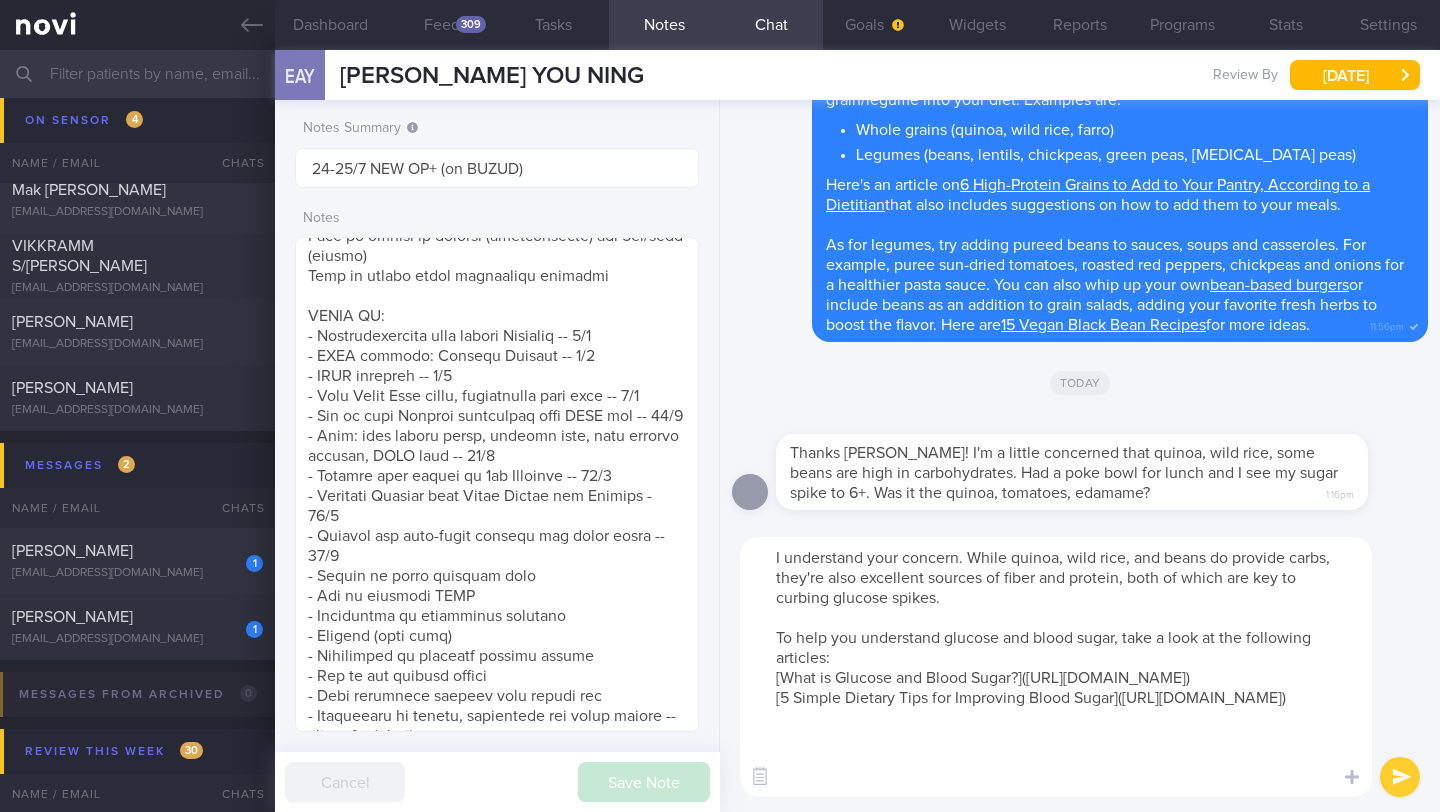 click at bounding box center [1400, 777] 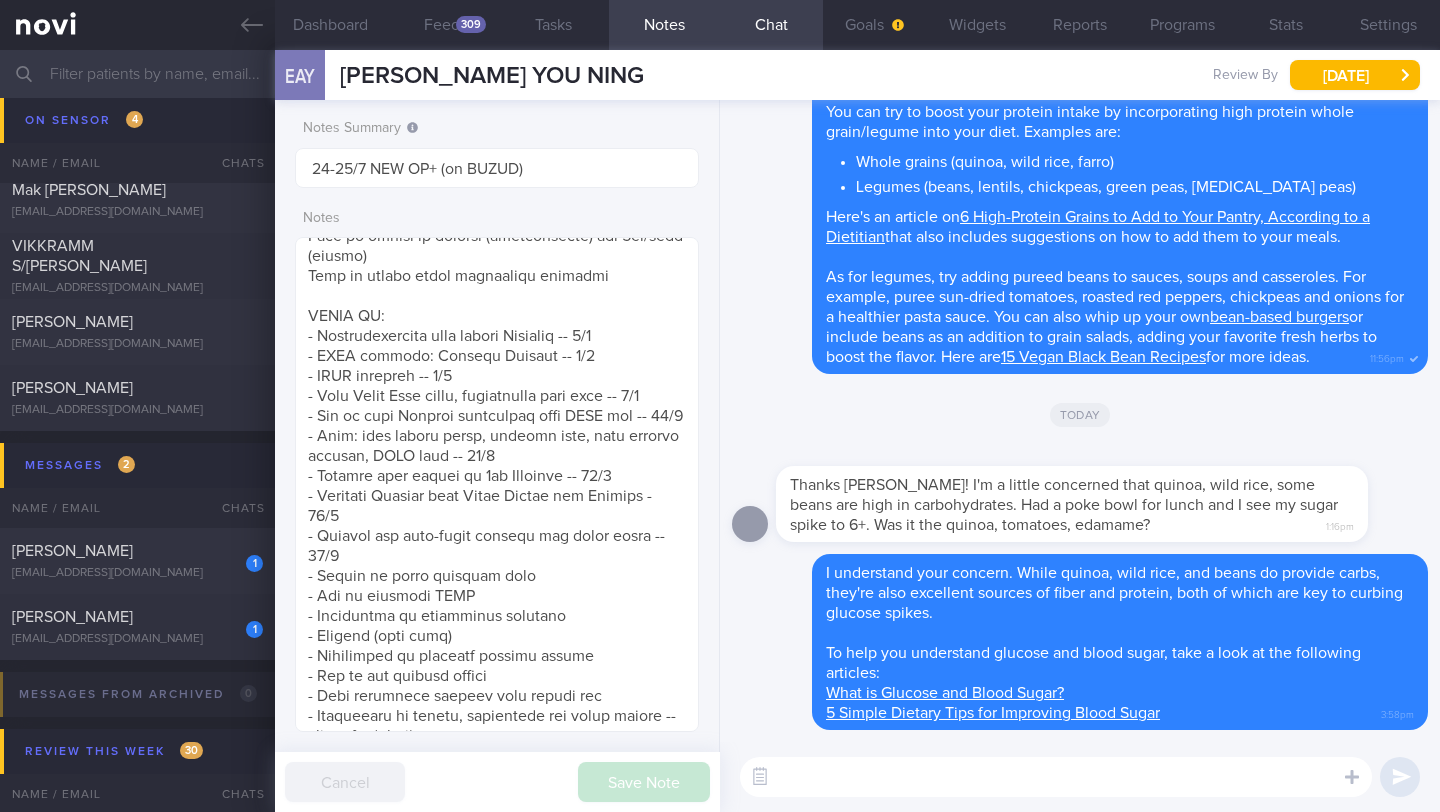 paste on "[PERSON_NAME] in glucose levels are influenced by both the amount and type of carbohydrates you eat. [PERSON_NAME] are broken down into glucose for energy, starting with the first bite, which is why your readings increase as you progress through your meal.
The more carbs you consume, the greater the carbohydrate load, leading to a higher glucose spike. Simple or refined carbs (like sugars and refined grains lacking the high-fiber bran and germ) cause quicker spikes compared to whole grains, which retain those beneficial layers.
Combining carbs with non-starchy vegetables, lean protein, or moderate amounts of fat can help mitigate post-meal spikes." 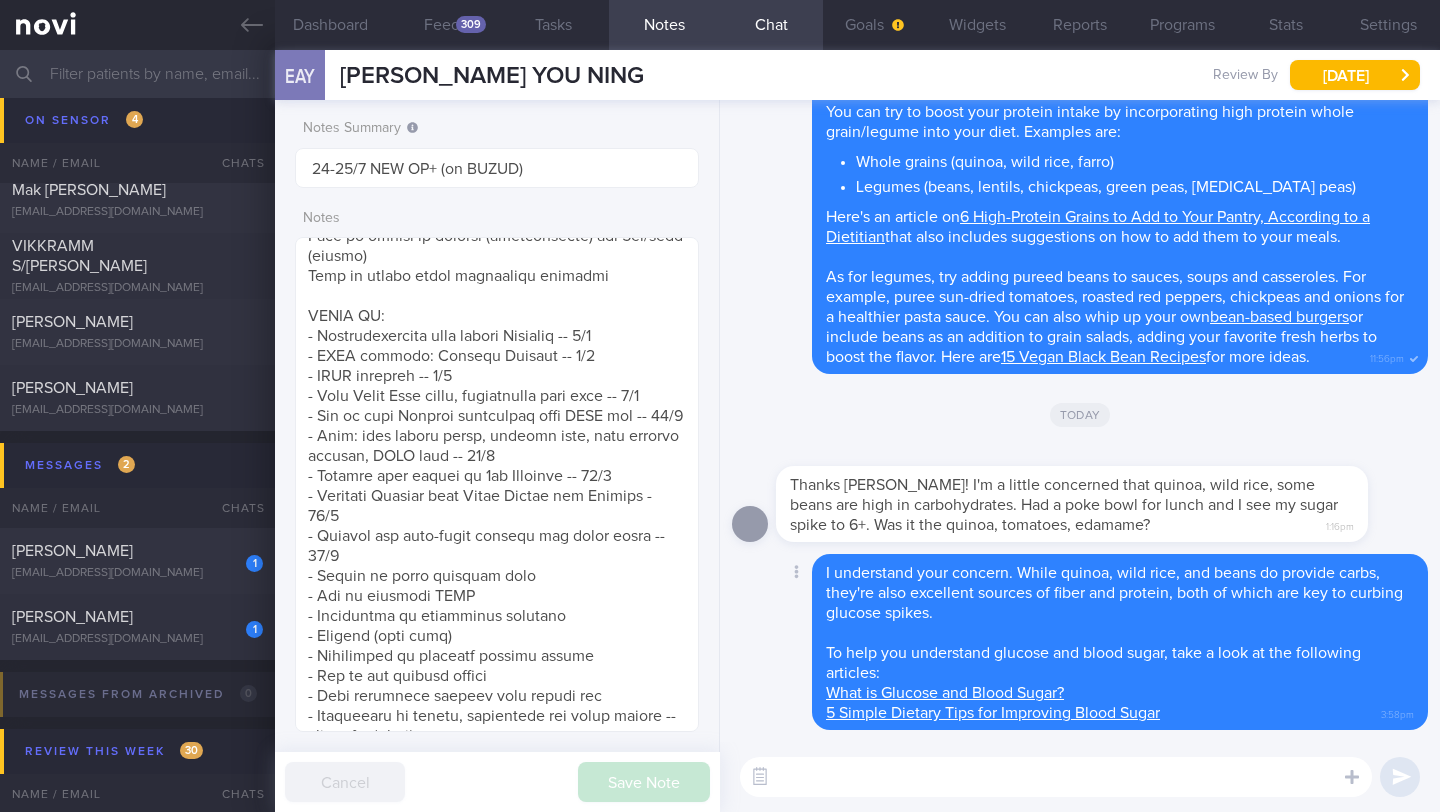 type on "[PERSON_NAME] in glucose levels are influenced by both the amount and type of carbohydrates you eat. [PERSON_NAME] are broken down into glucose for energy, starting with the first bite, which is why your readings increase as you progress through your meal.
The more carbs you consume, the greater the carbohydrate load, leading to a higher glucose spike. Simple or refined carbs (like sugars and refined grains lacking the high-fiber bran and germ) cause quicker spikes compared to whole grains, which retain those beneficial layers.
Combining carbs with non-starchy vegetables, lean protein, or moderate amounts of fat can help mitigate post-meal spikes." 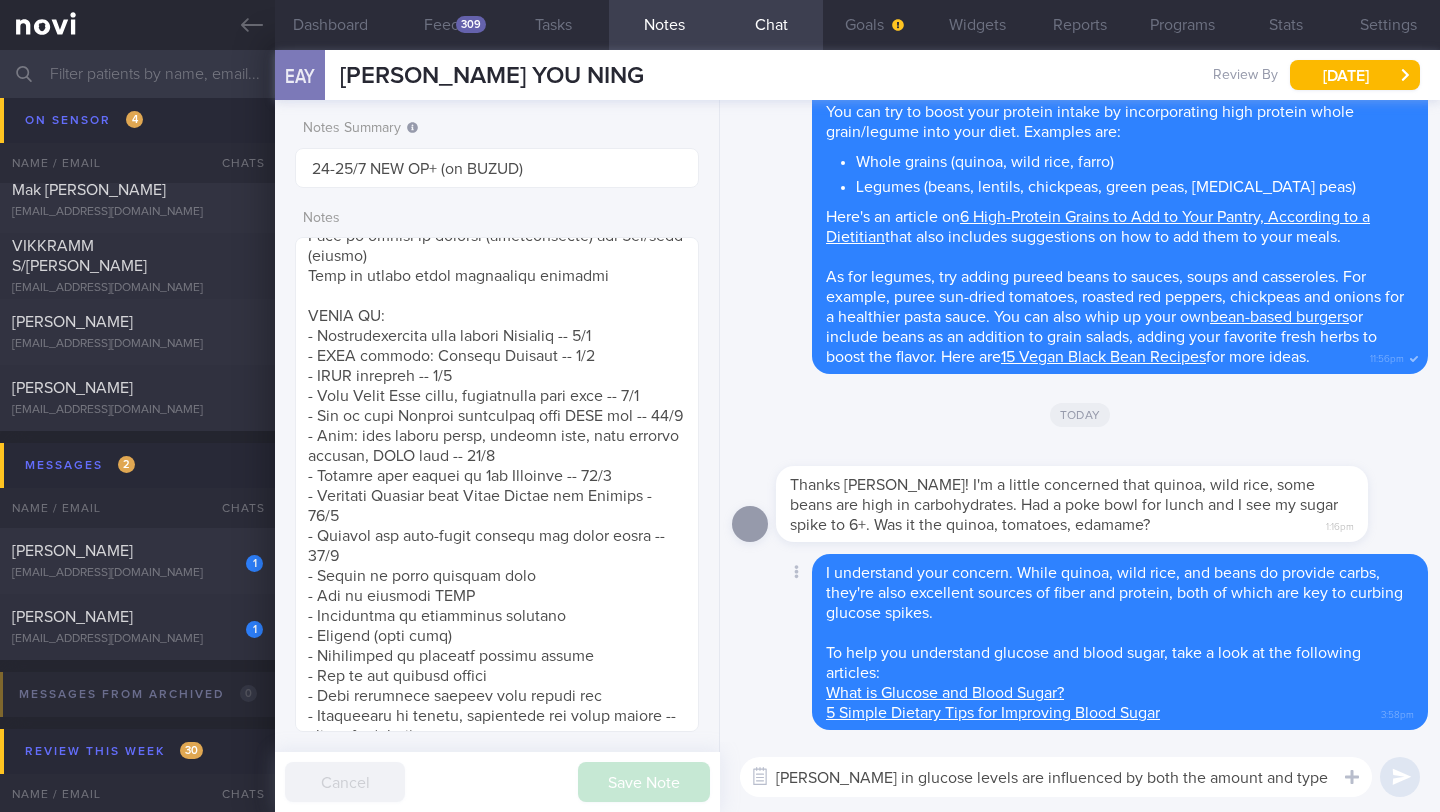scroll, scrollTop: 0, scrollLeft: 0, axis: both 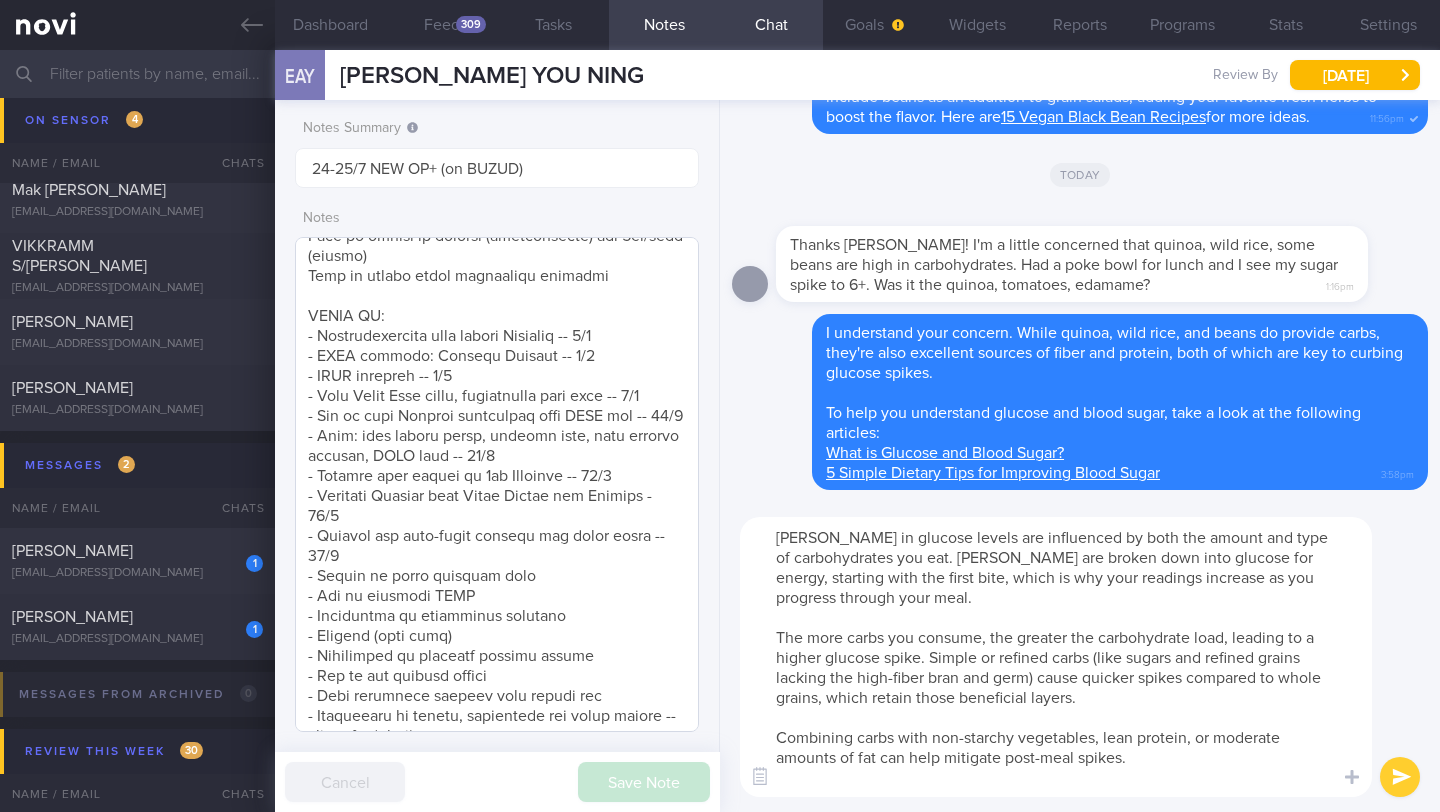 drag, startPoint x: 1130, startPoint y: 762, endPoint x: 678, endPoint y: 540, distance: 503.57523 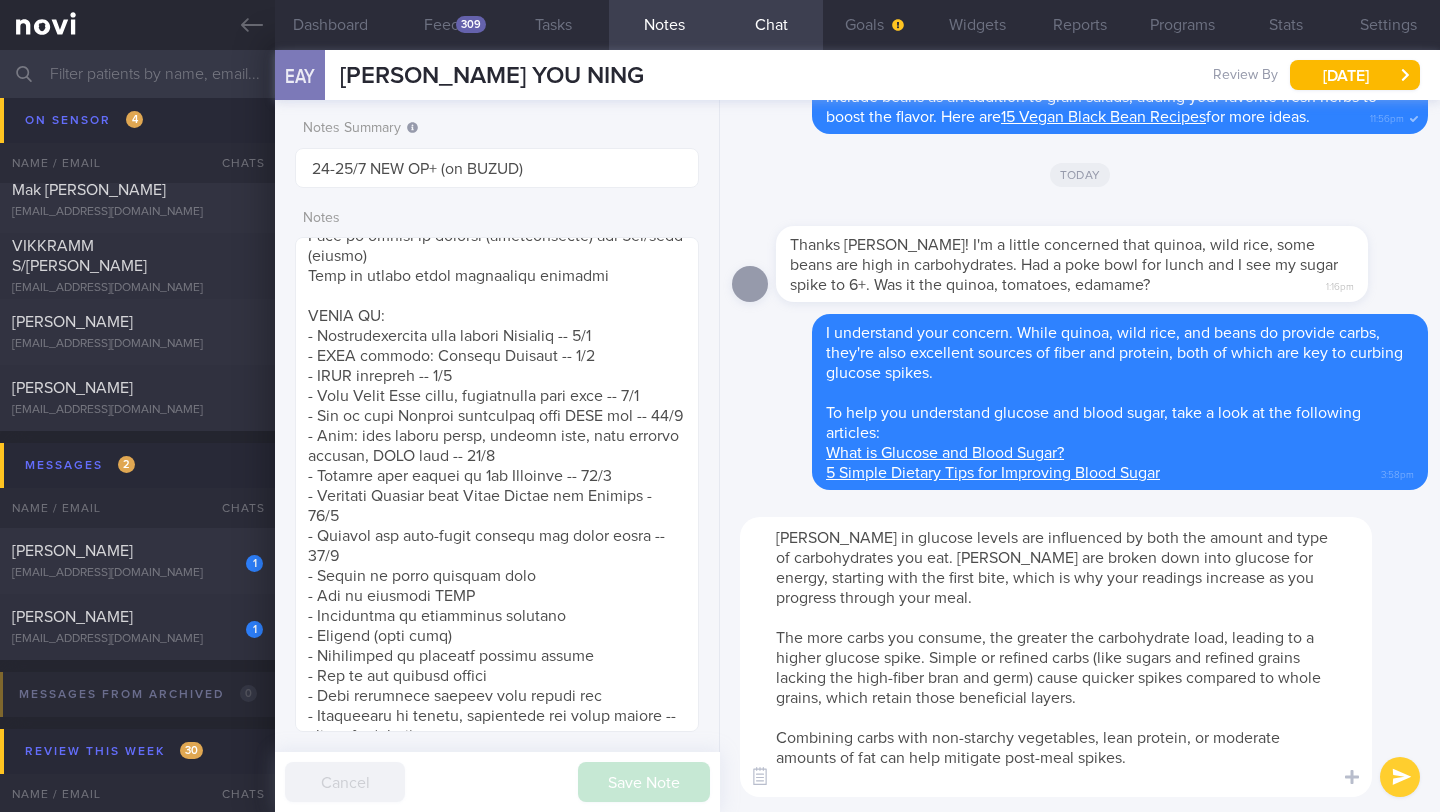 click on "[PERSON_NAME] in glucose levels are influenced by both the amount and type of carbohydrates you eat. [PERSON_NAME] are broken down into glucose for energy, starting with the first bite, which is why your readings increase as you progress through your meal.
The more carbs you consume, the greater the carbohydrate load, leading to a higher glucose spike. Simple or refined carbs (like sugars and refined grains lacking the high-fiber bran and germ) cause quicker spikes compared to whole grains, which retain those beneficial layers.
Combining carbs with non-starchy vegetables, lean protein, or moderate amounts of fat can help mitigate post-meal spikes." at bounding box center (1056, 657) 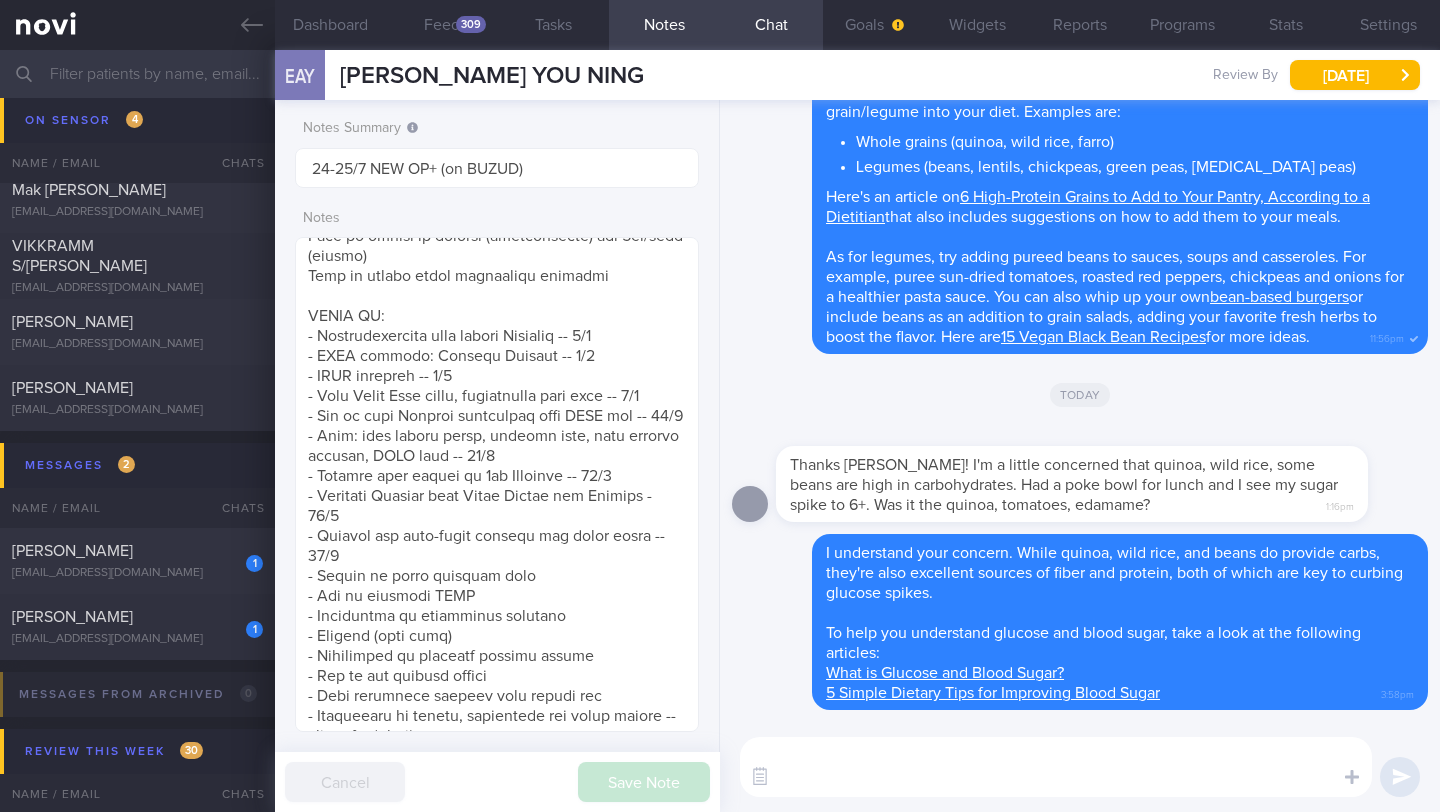 paste on "Glucose spikes are primarily influenced by the quantity and type of carbohydrates you consume. As carbs are digested and converted to glucose for energy, blood sugar levels rise during your meal.
More carbs mean bigger glucose spikes, with simple or refined carbs (like sugars and white flour) causing quicker and higher increases than whole grains. You can help reduce post-meal spikes by pairing carbs with non-starchy vegetables, lean protein, or moderate fats." 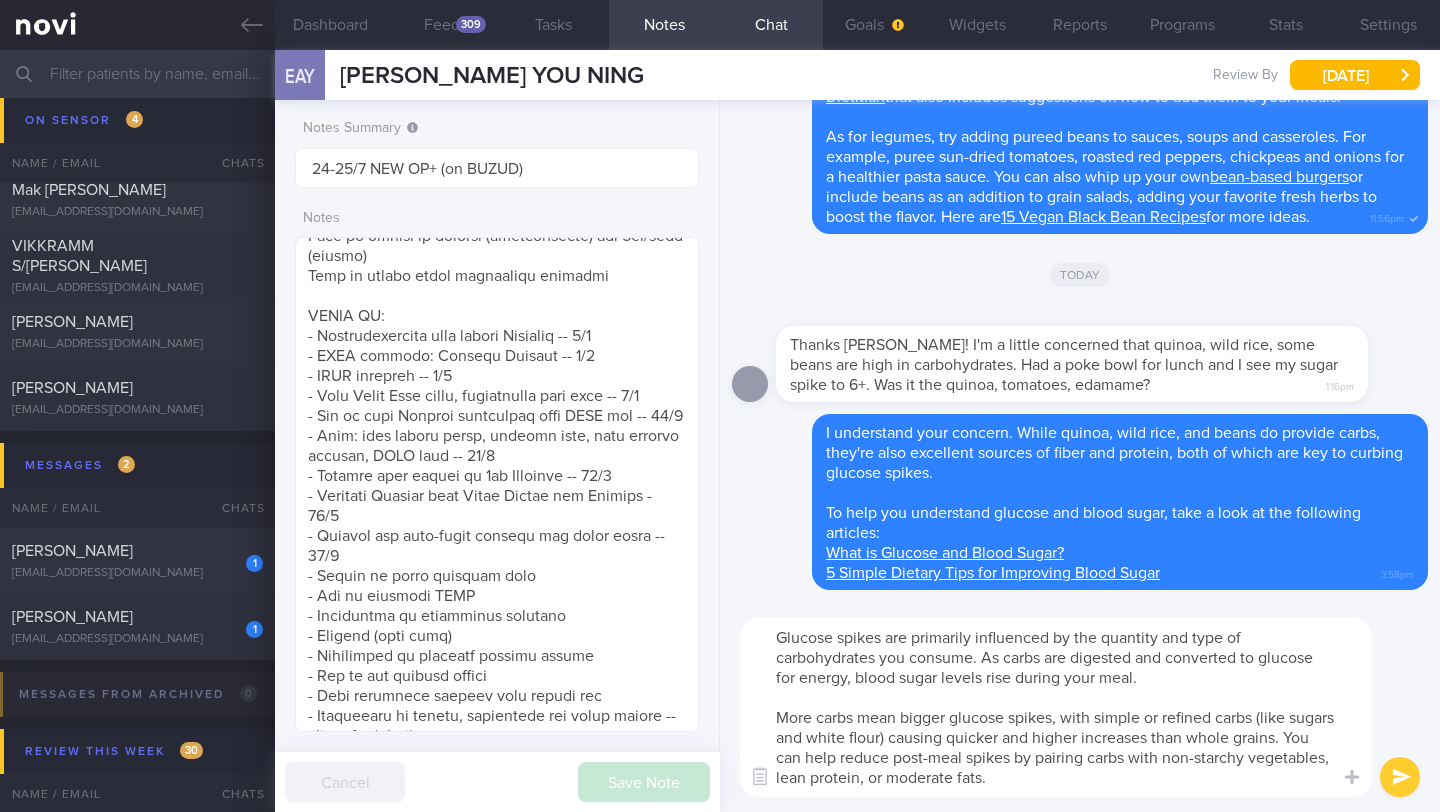 scroll, scrollTop: 0, scrollLeft: 0, axis: both 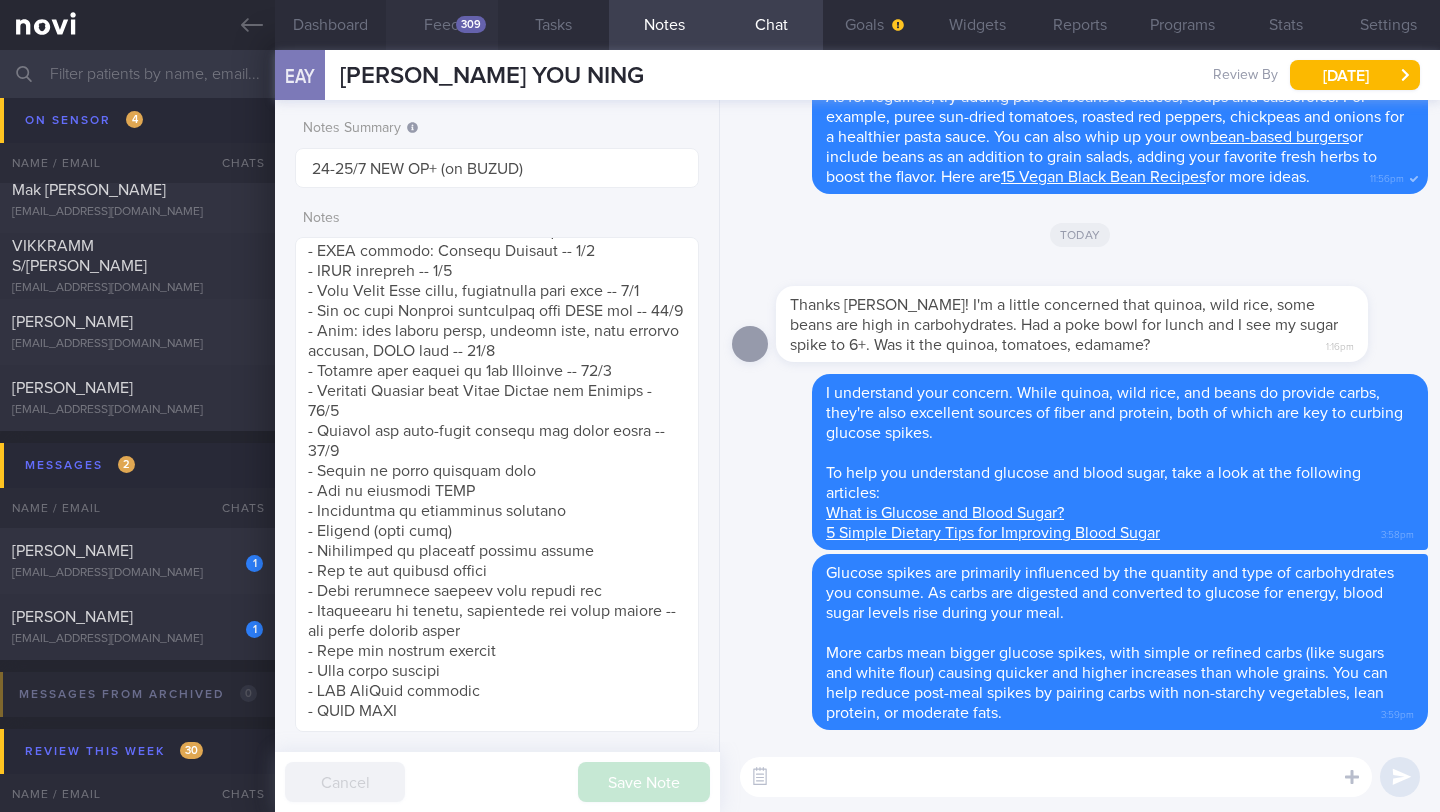 click on "Feed
309" at bounding box center (441, 25) 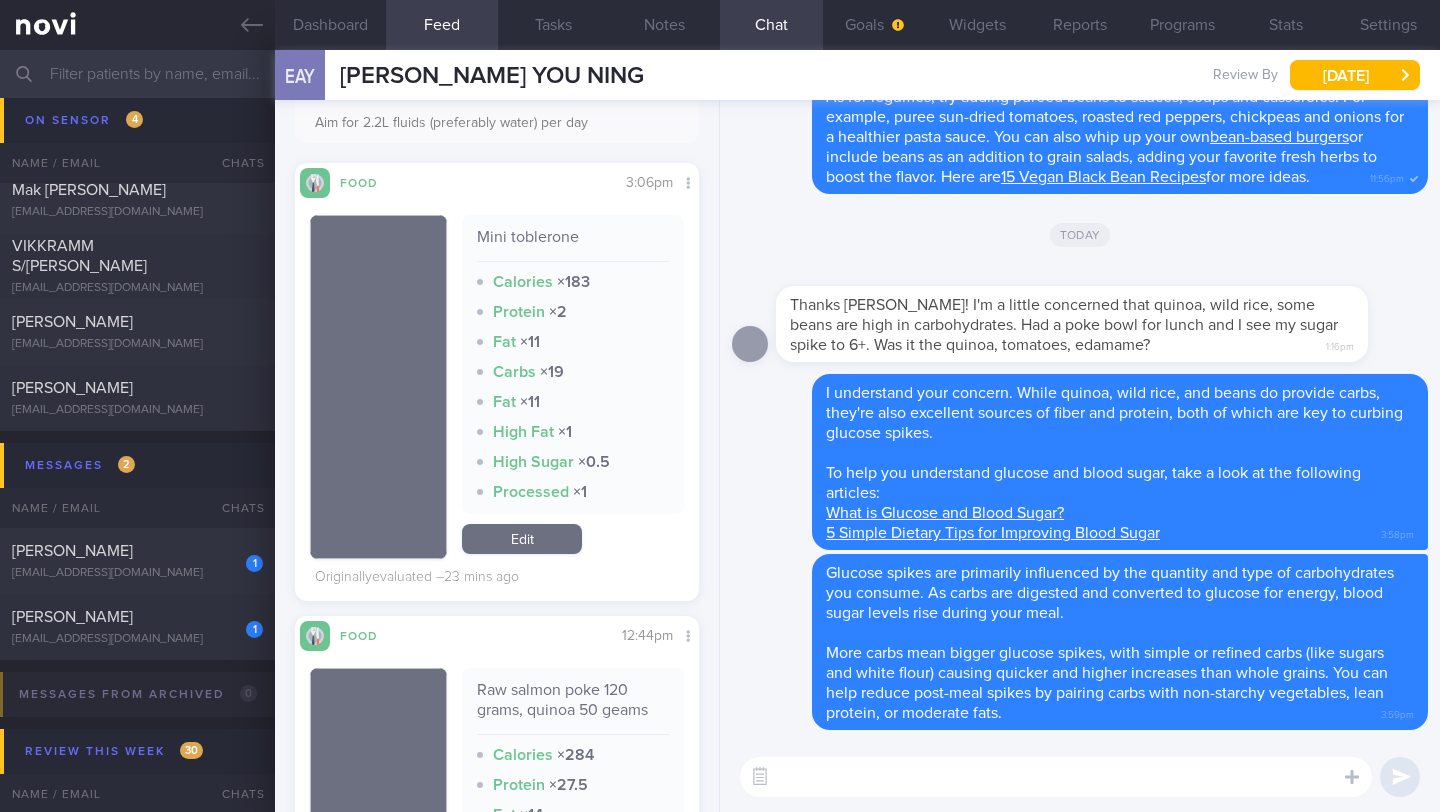 scroll, scrollTop: 630, scrollLeft: 0, axis: vertical 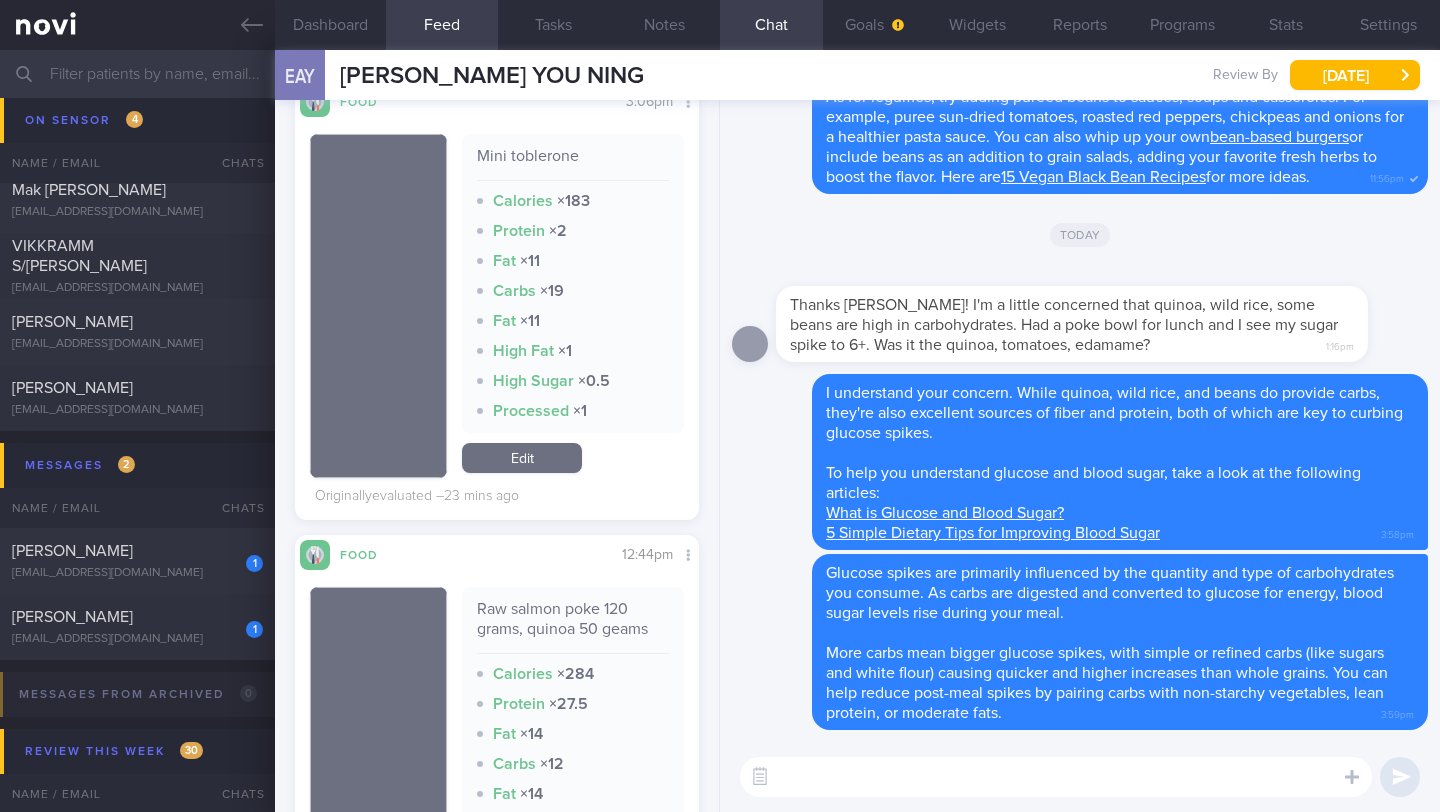 click at bounding box center [1056, 777] 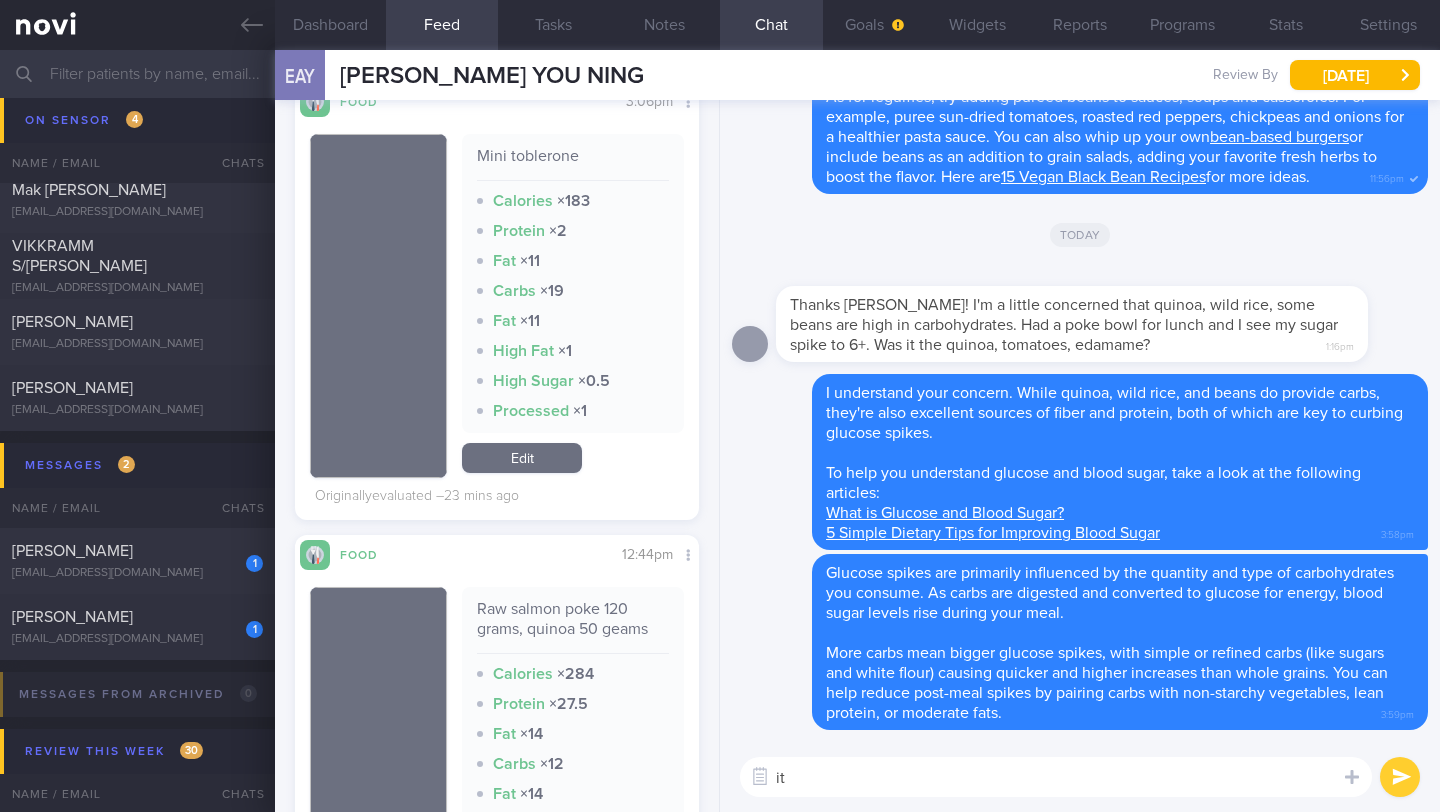 type on "i" 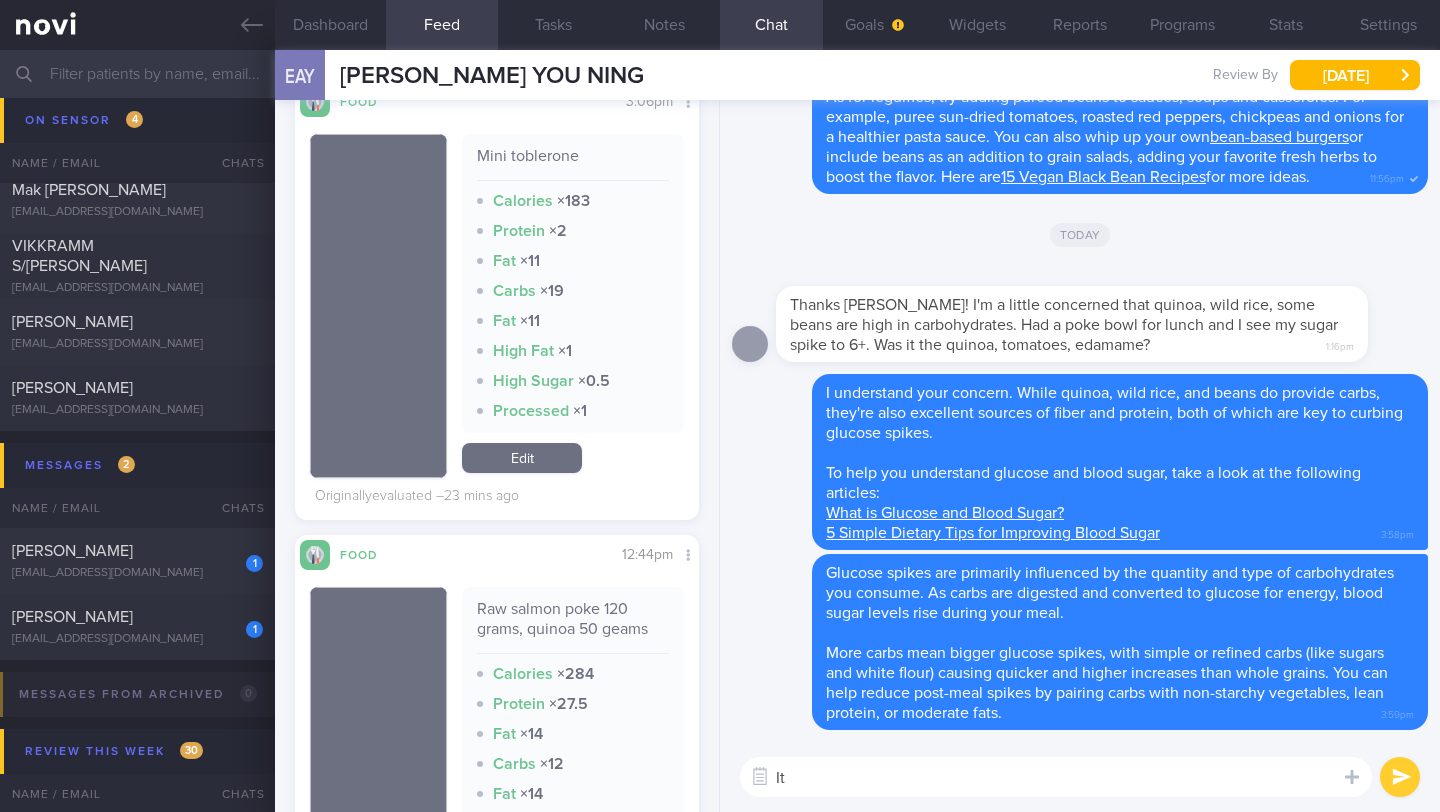 type on "I" 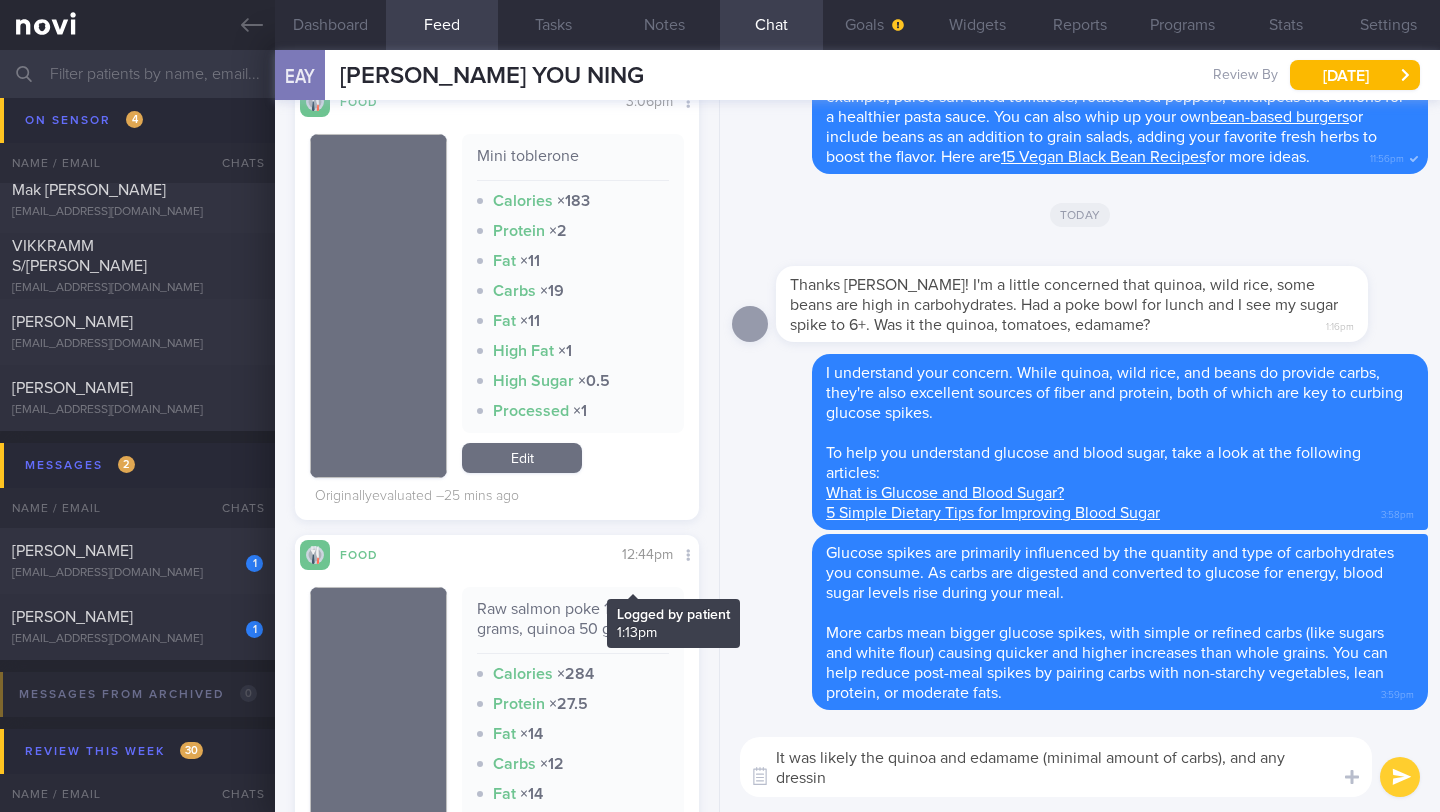 scroll, scrollTop: 0, scrollLeft: 0, axis: both 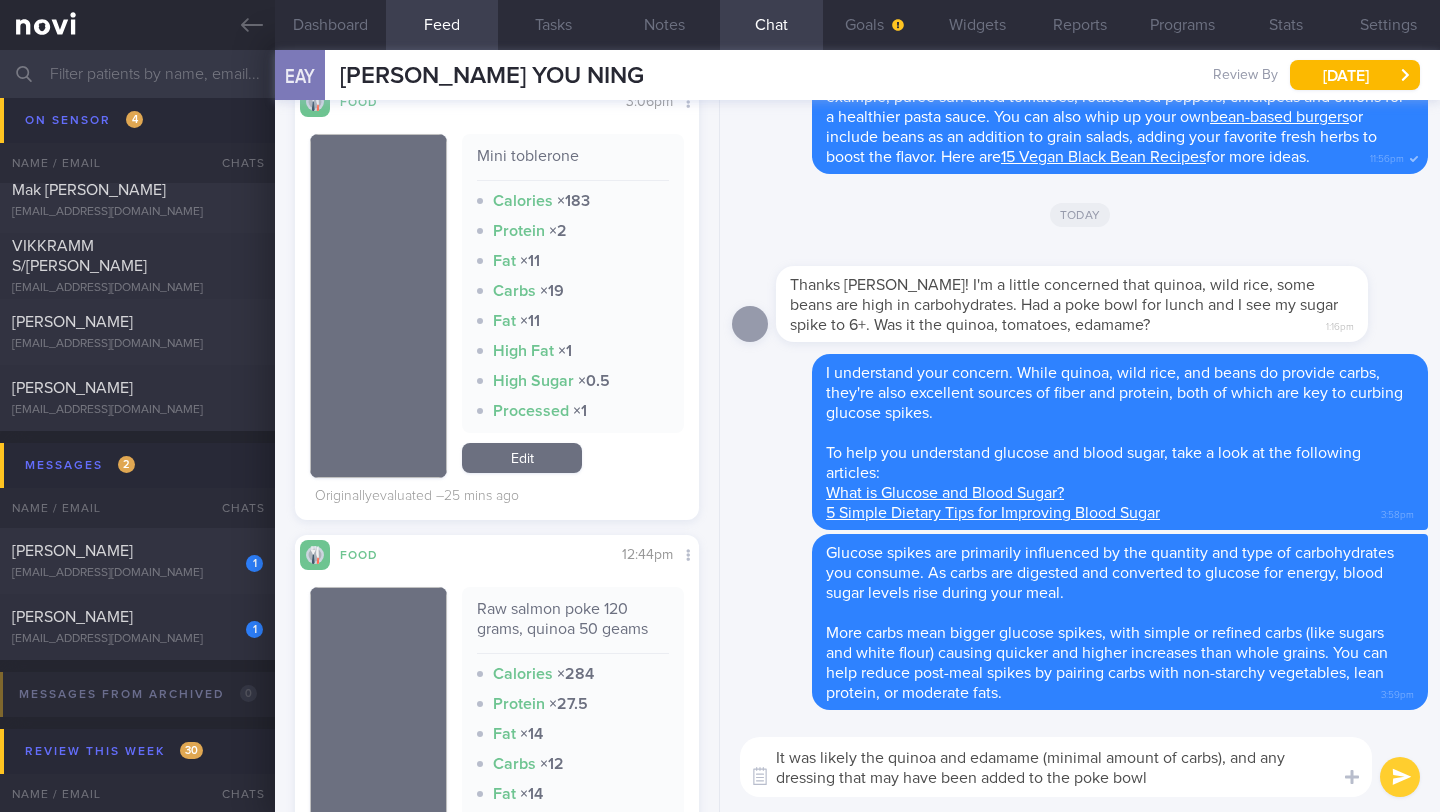 click on "It was likely the quinoa and edamame (minimal amount of carbs), and any dressing that may have been added to the poke bowl" at bounding box center [1056, 767] 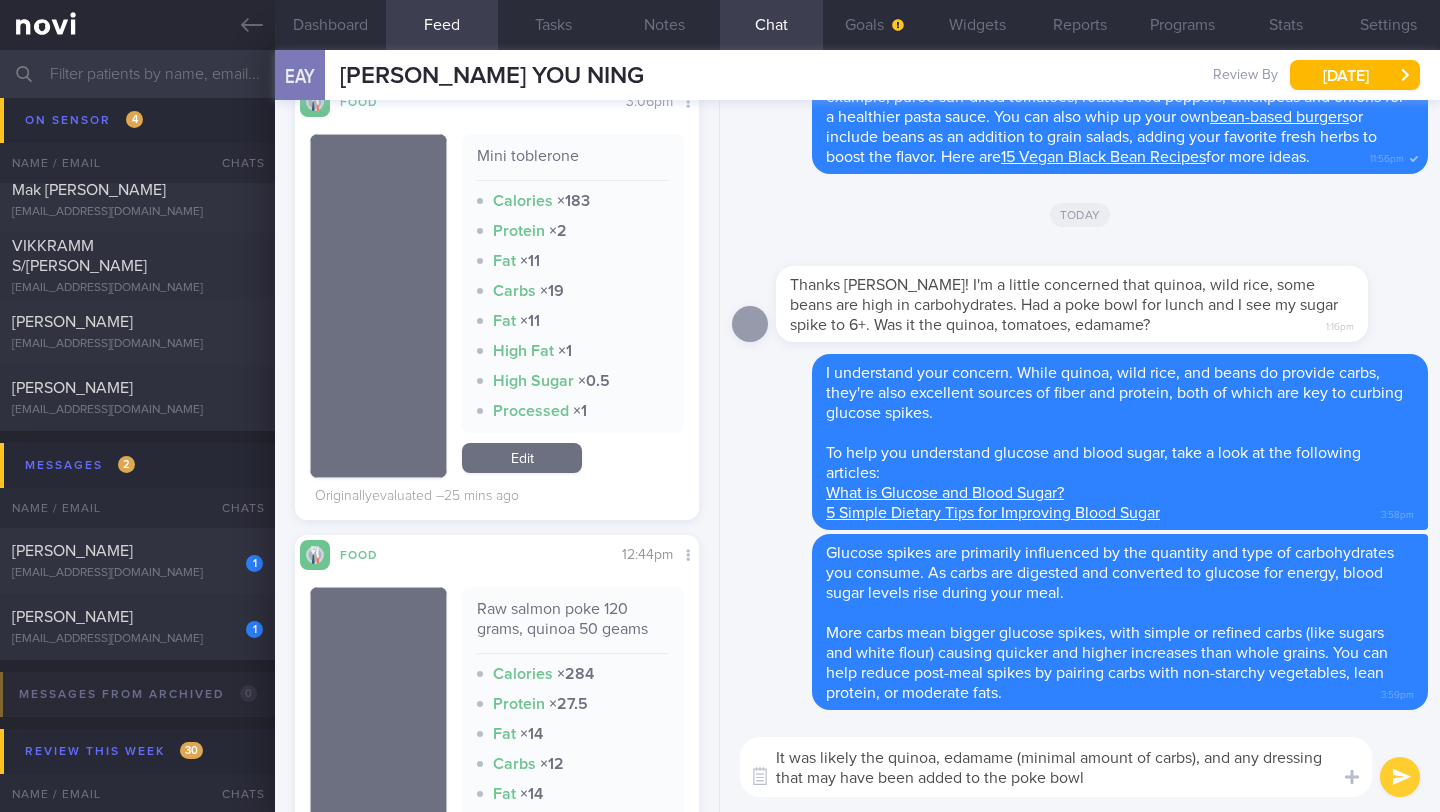 click on "It was likely the quinoa, edamame (minimal amount of carbs), and any dressing that may have been added to the poke bowl" at bounding box center (1056, 767) 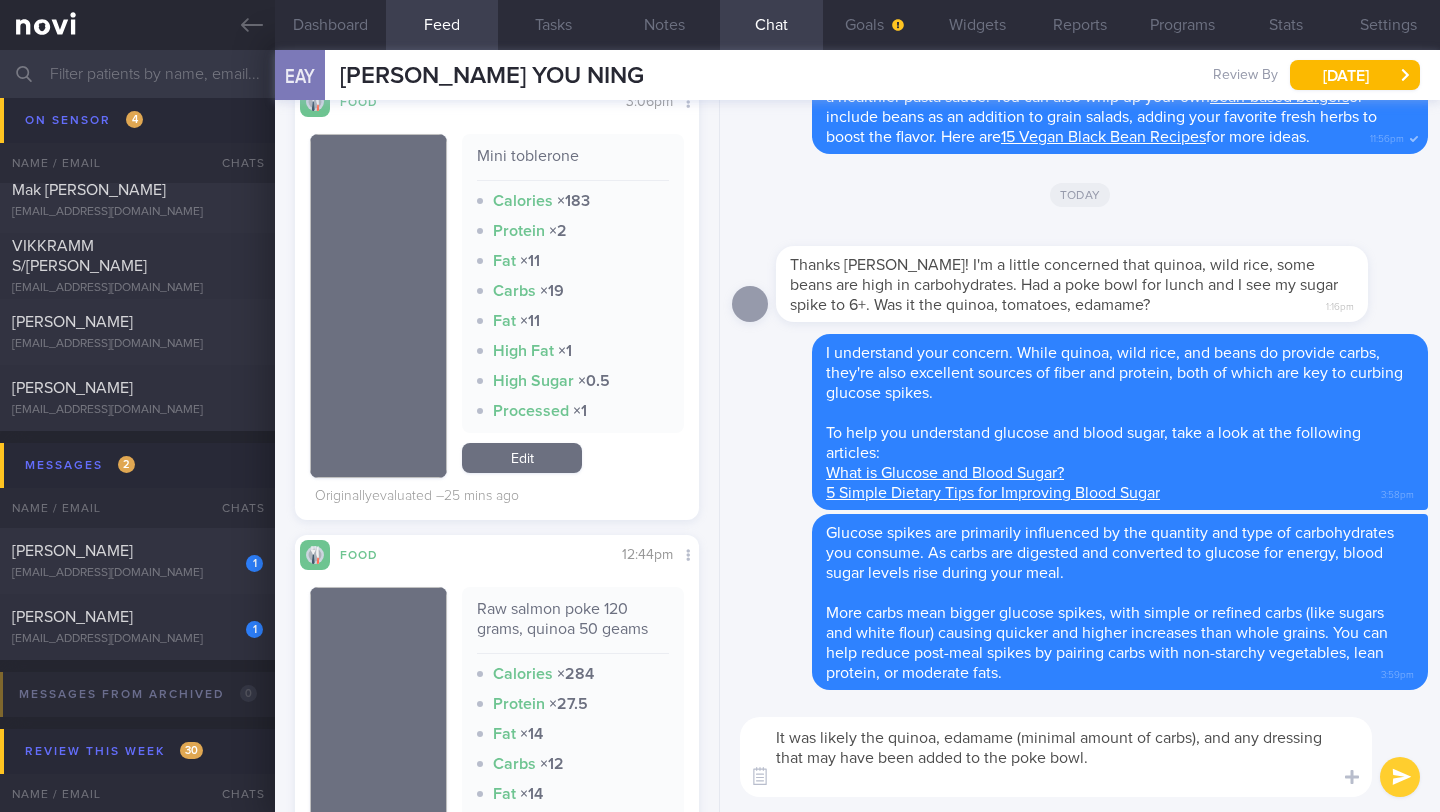 scroll, scrollTop: 0, scrollLeft: 0, axis: both 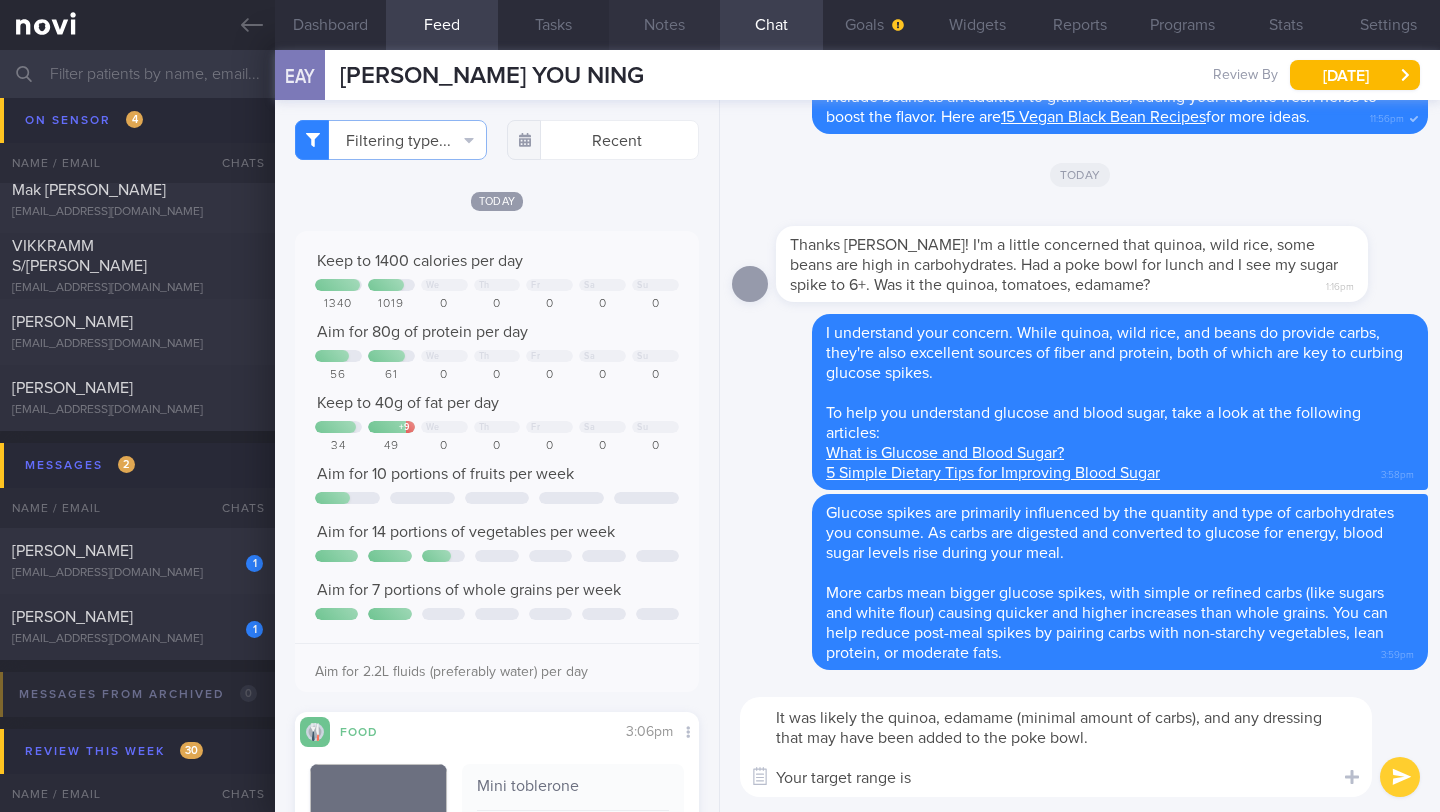 click on "Notes" at bounding box center (664, 25) 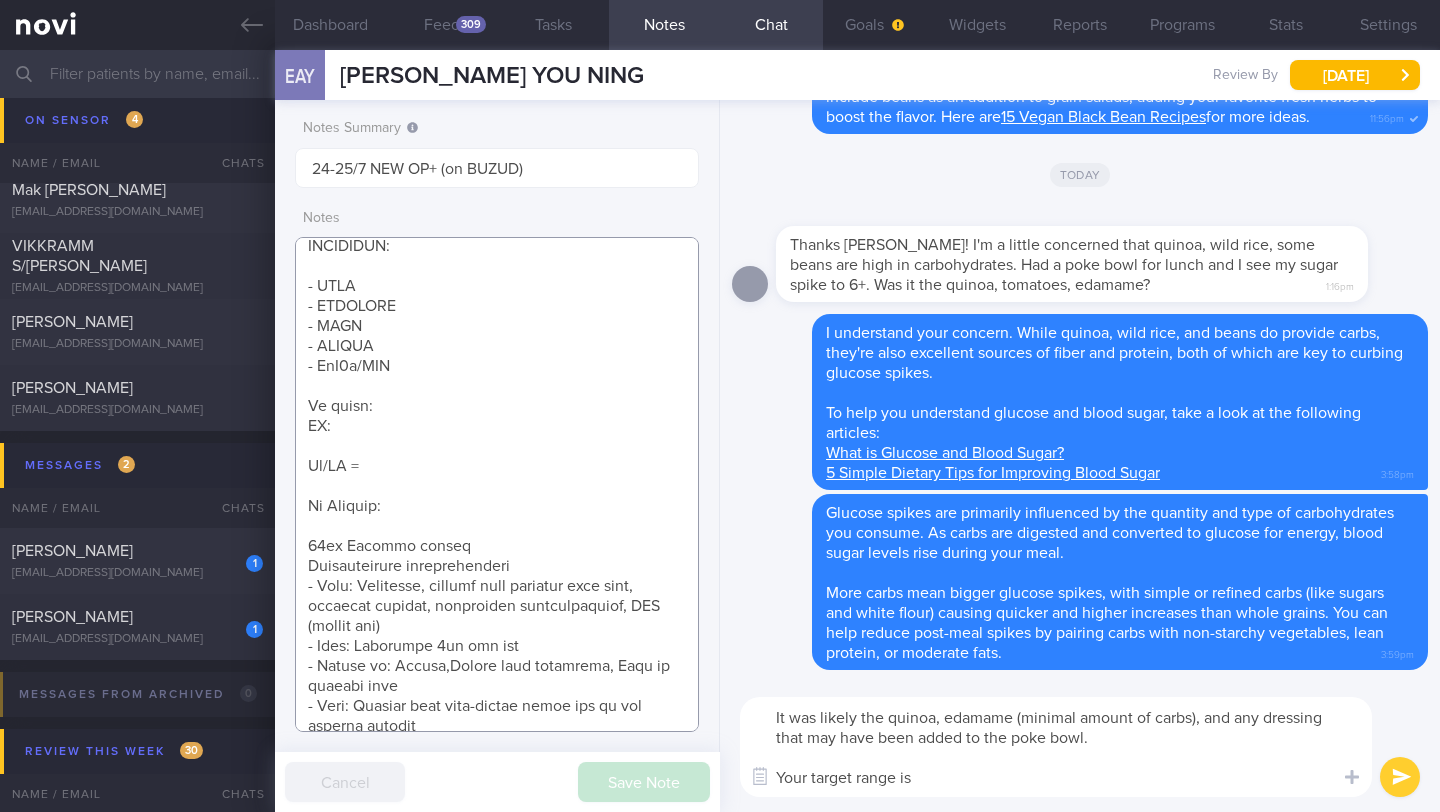 scroll, scrollTop: 0, scrollLeft: 0, axis: both 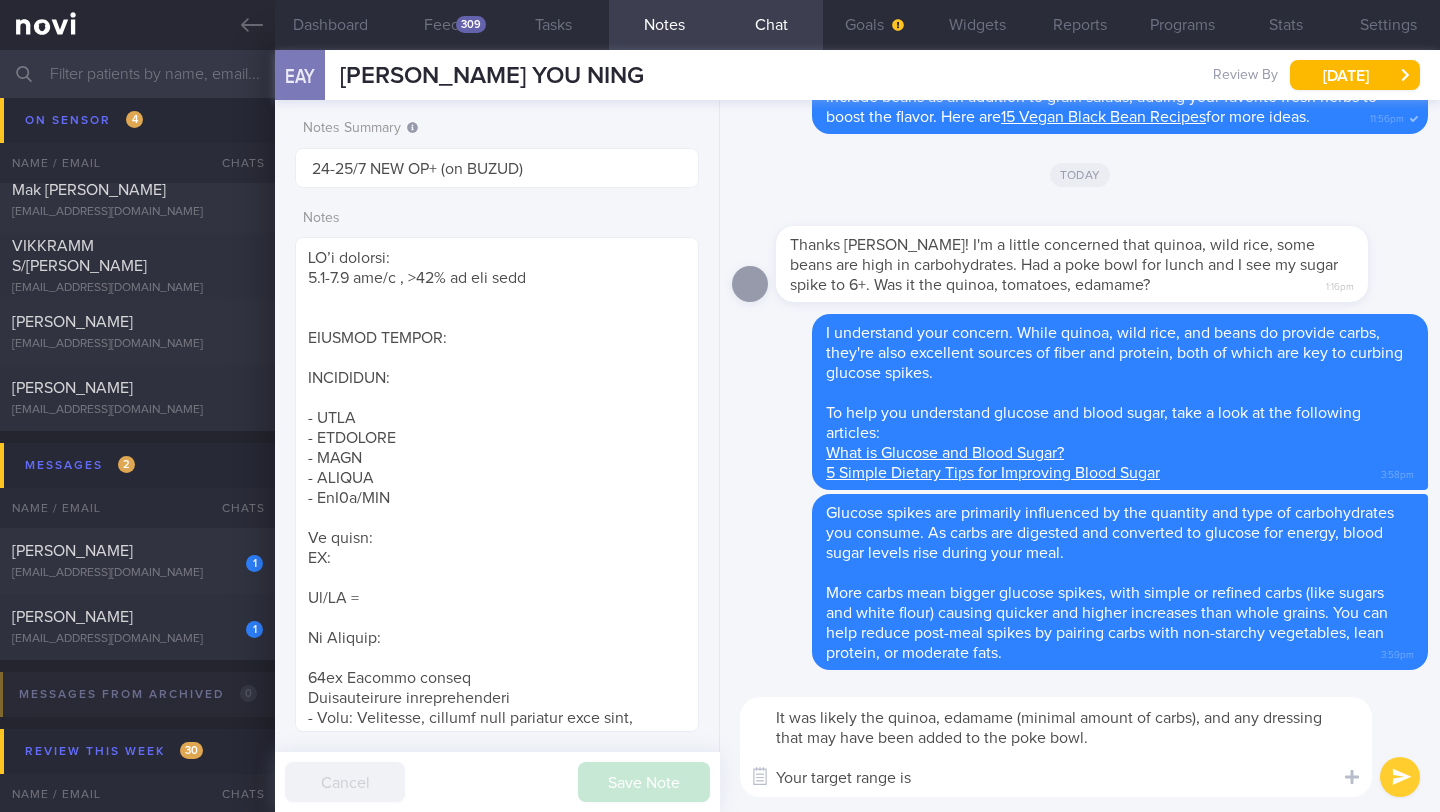 click on "It was likely the quinoa, edamame (minimal amount of carbs), and any dressing that may have been added to the poke bowl.
Your target range is" at bounding box center (1056, 747) 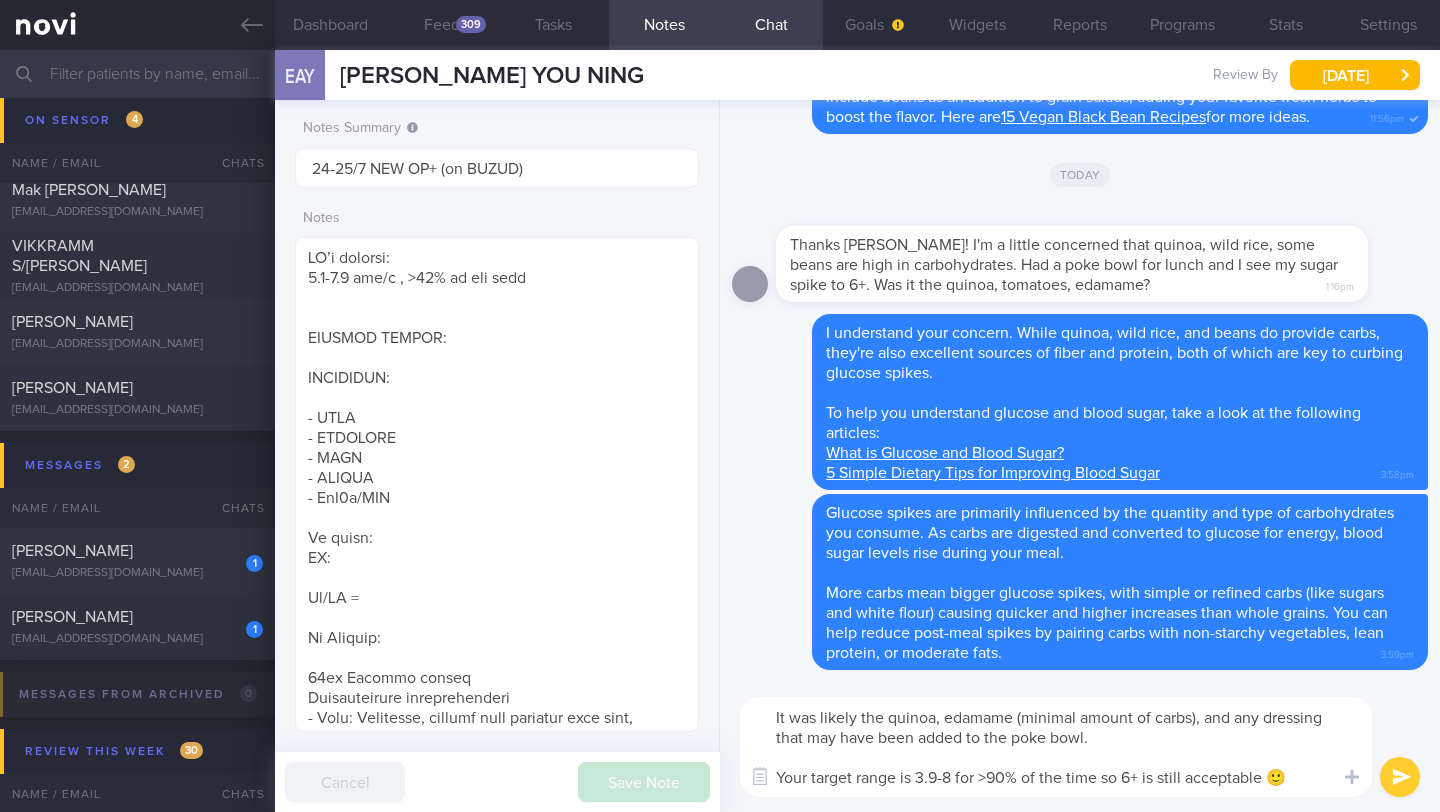 type on "It was likely the quinoa, edamame (minimal amount of carbs), and any dressing that may have been added to the poke bowl.
Your target range is 3.9-8 for >90% of the time so 6+ is still acceptable 🙂" 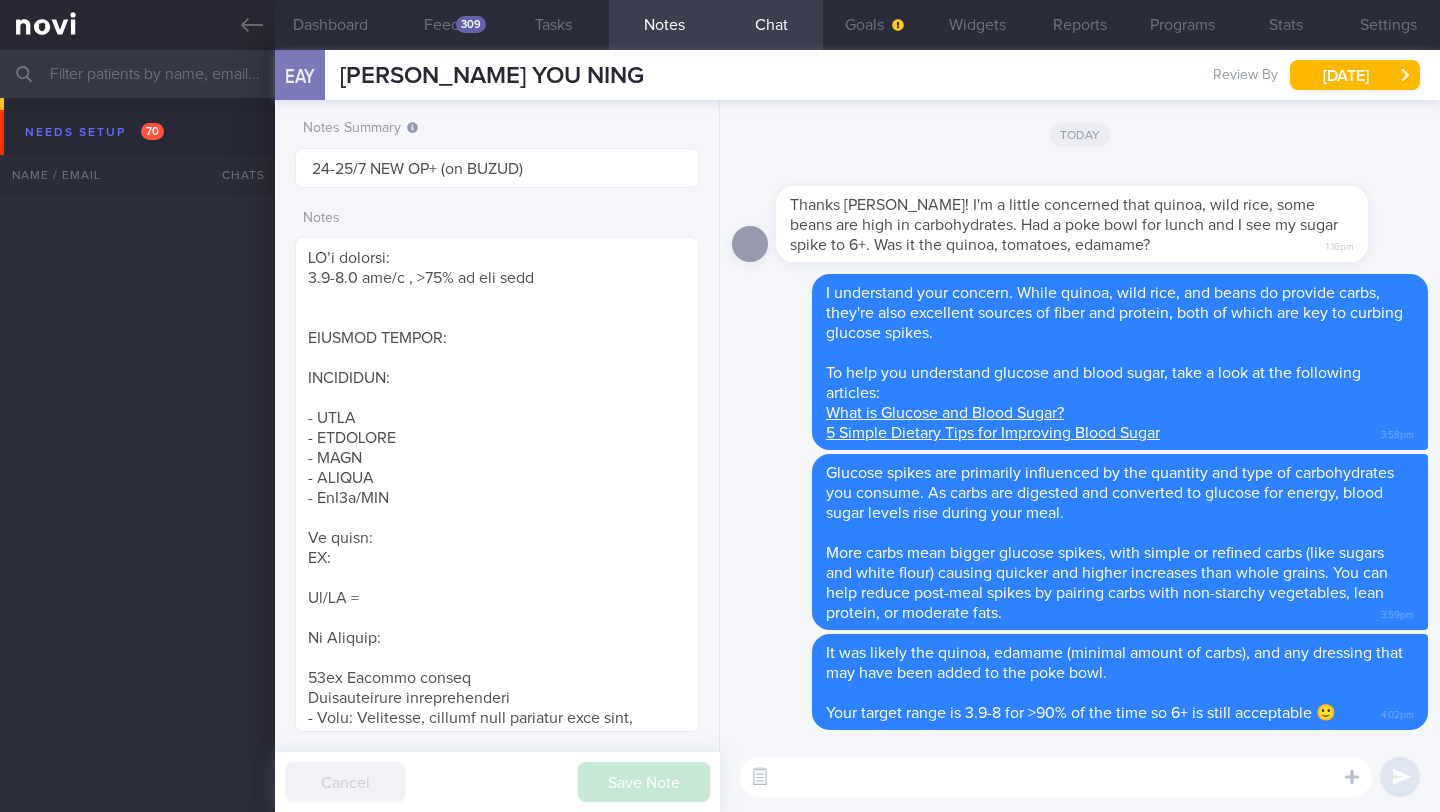 scroll, scrollTop: 0, scrollLeft: 0, axis: both 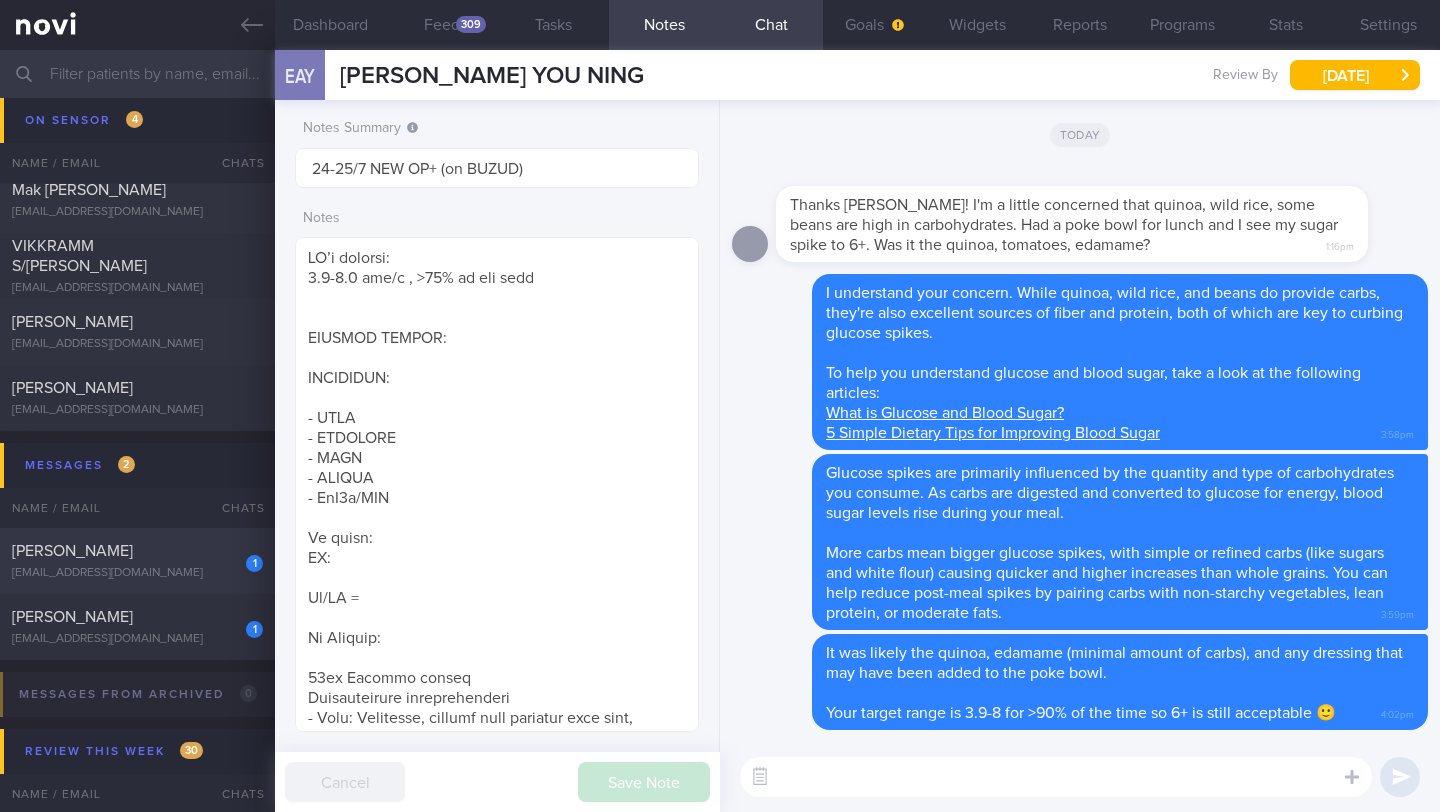 click on "1
Roy Tan
chazrt@mac.com
Today
OPTIMUM-PLUS-OZEMPIC
28/7 Check logs and coach" 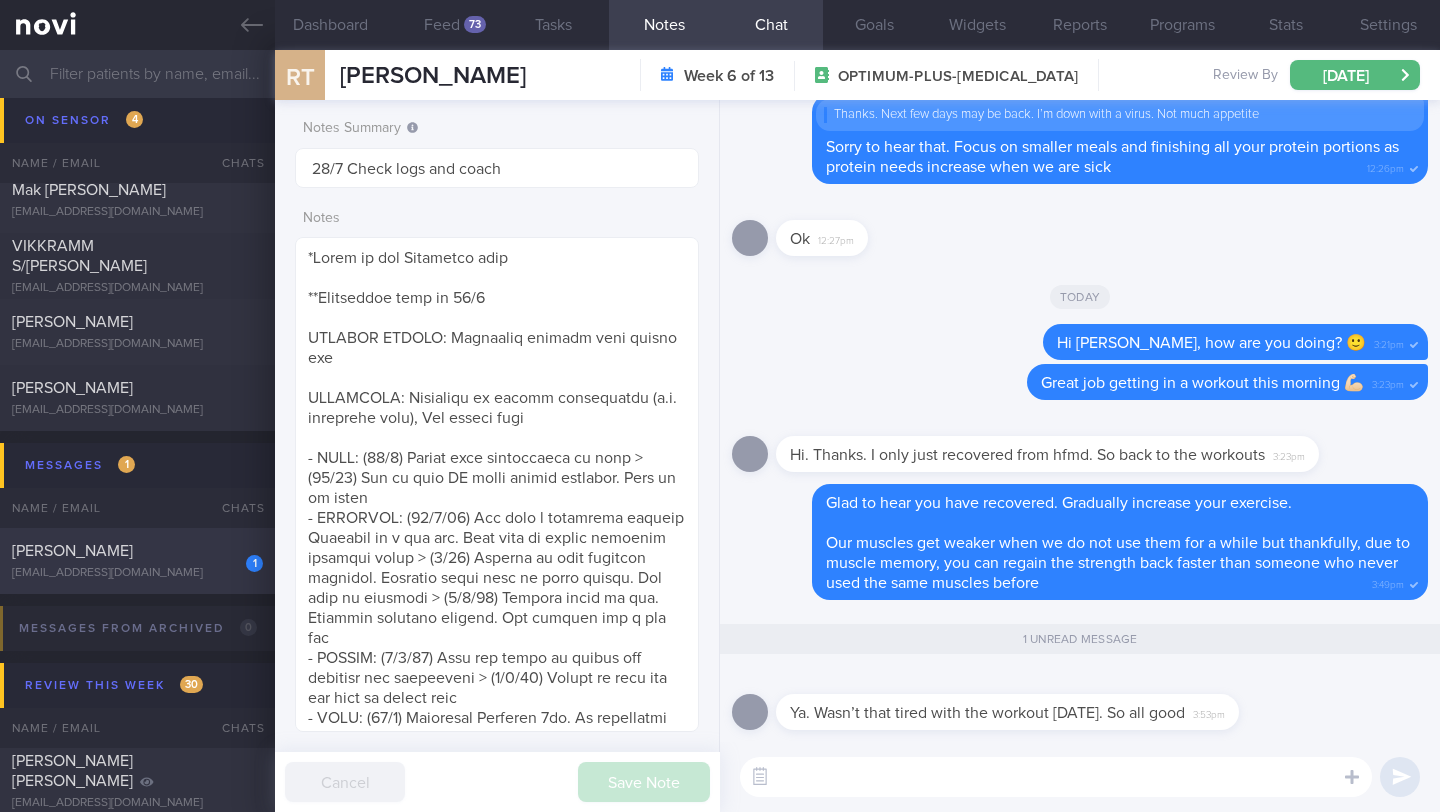 click on "[EMAIL_ADDRESS][DOMAIN_NAME]" at bounding box center (137, 573) 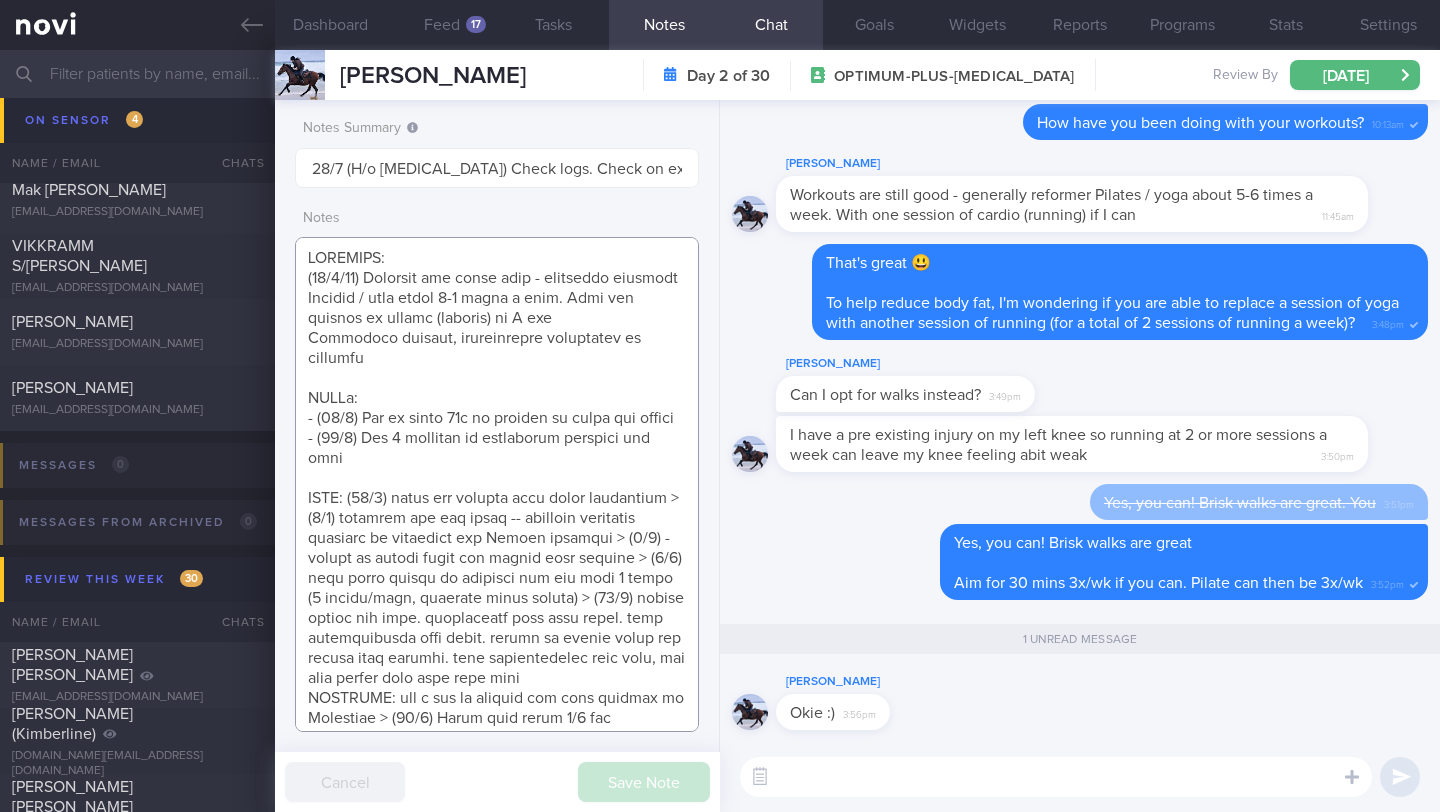 drag, startPoint x: 411, startPoint y: 361, endPoint x: 283, endPoint y: 344, distance: 129.12398 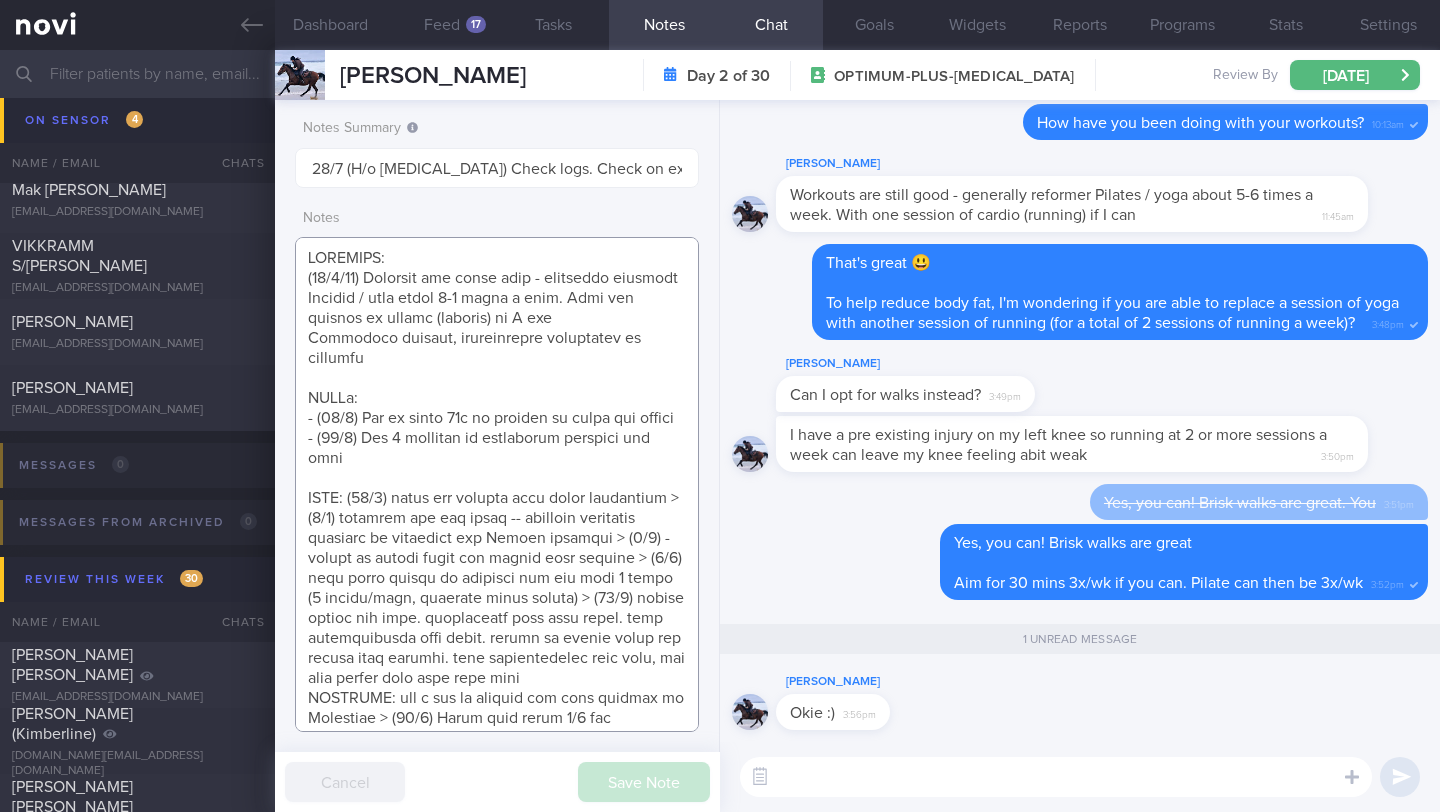 click at bounding box center (497, 484) 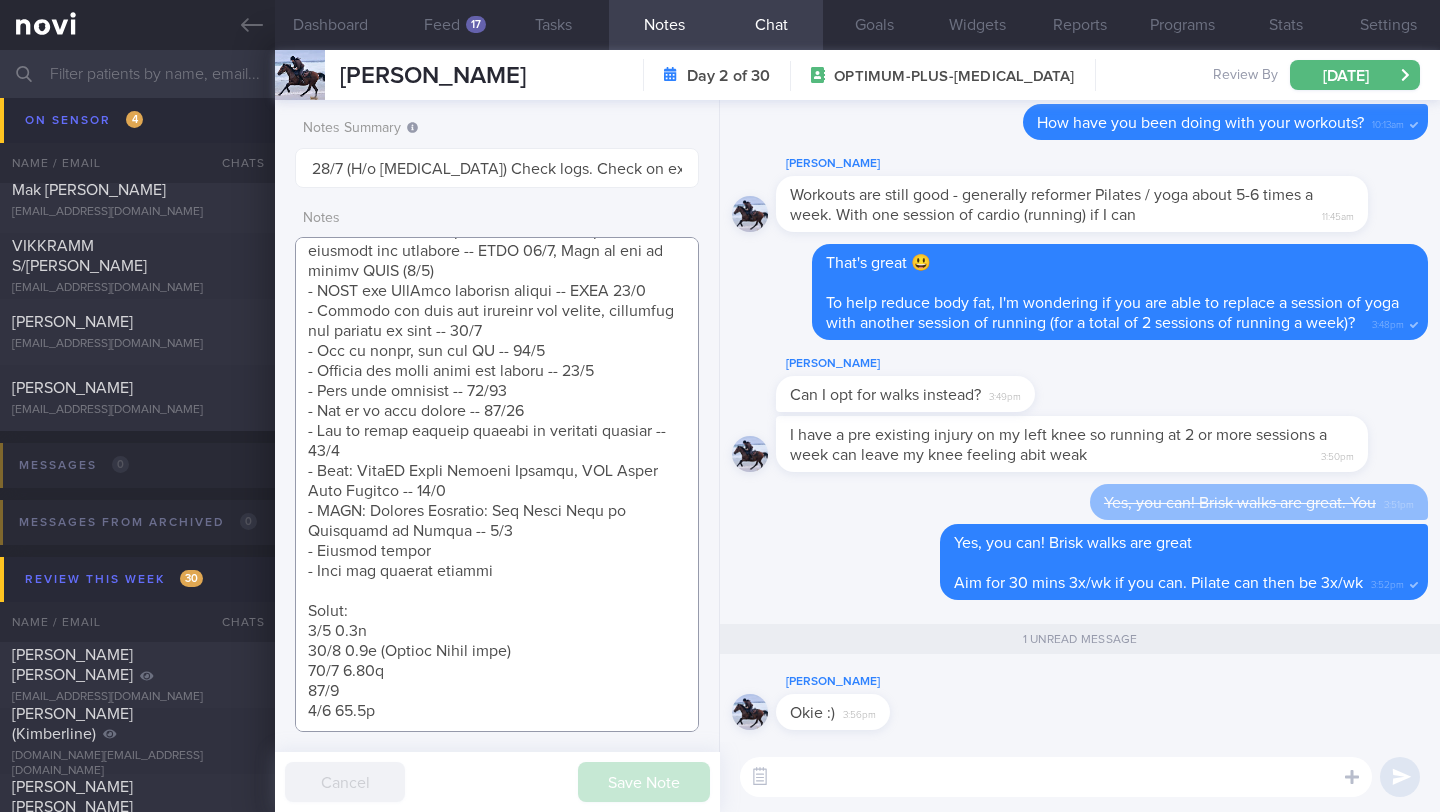 scroll, scrollTop: 1967, scrollLeft: 0, axis: vertical 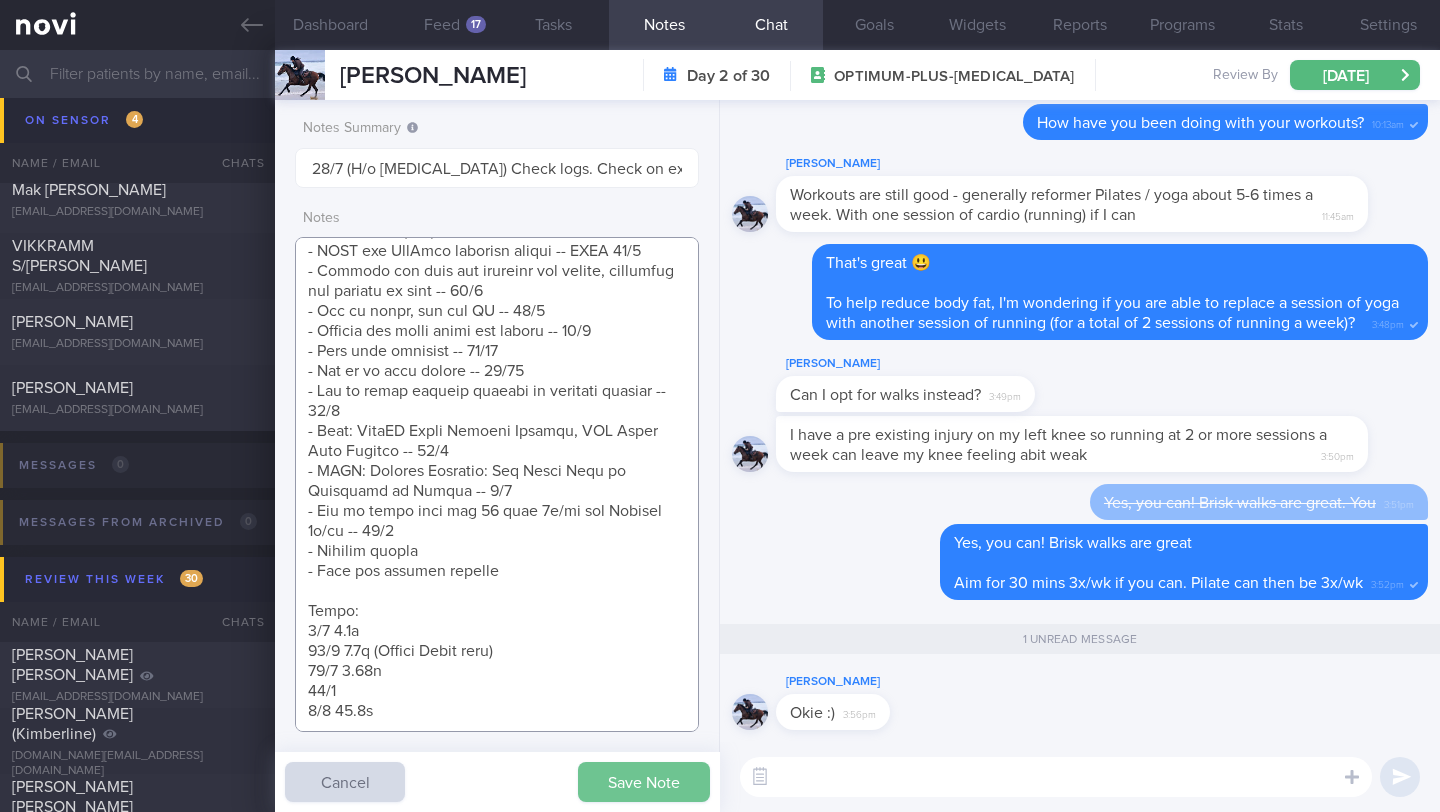 type on "EXERCISE:
([DATE]) Workouts are still good - generally reformer Pilates / yoga about 5-6 times a week. With one session of cardio (running) if I can
Irregular logging, occasionally responsive to messages
GOALs:
- (10/5) Get at least 30g of protein at lunch and dinner
- (10/5) Get 2 sessions of resistance training per week
DIET: (27/2) still can control food while travelling > (4/4) prepares her own meals -- prepares healthier versions of carbonara and Caesar dressing > (3/6) - trying to reduce carbs and taking more protein > (3/7) more heavy nights of drinking for the last 1 month (2 nights/week, hangover lasts longer) > (28/8) eating habits are good. entertained more last month. less entertainment this month. trying to reduce carbs and taking more protein. more entertainment this week, but will resume meal prep next week
EXERCISE: did a lot of walking and some running in [GEOGRAPHIC_DATA] > (10/5) Doing yoga about 5/7 and incorporating some runs > (3/6) getting back to running. hot yoga + [PERSON_NAME] yoga. resista..." 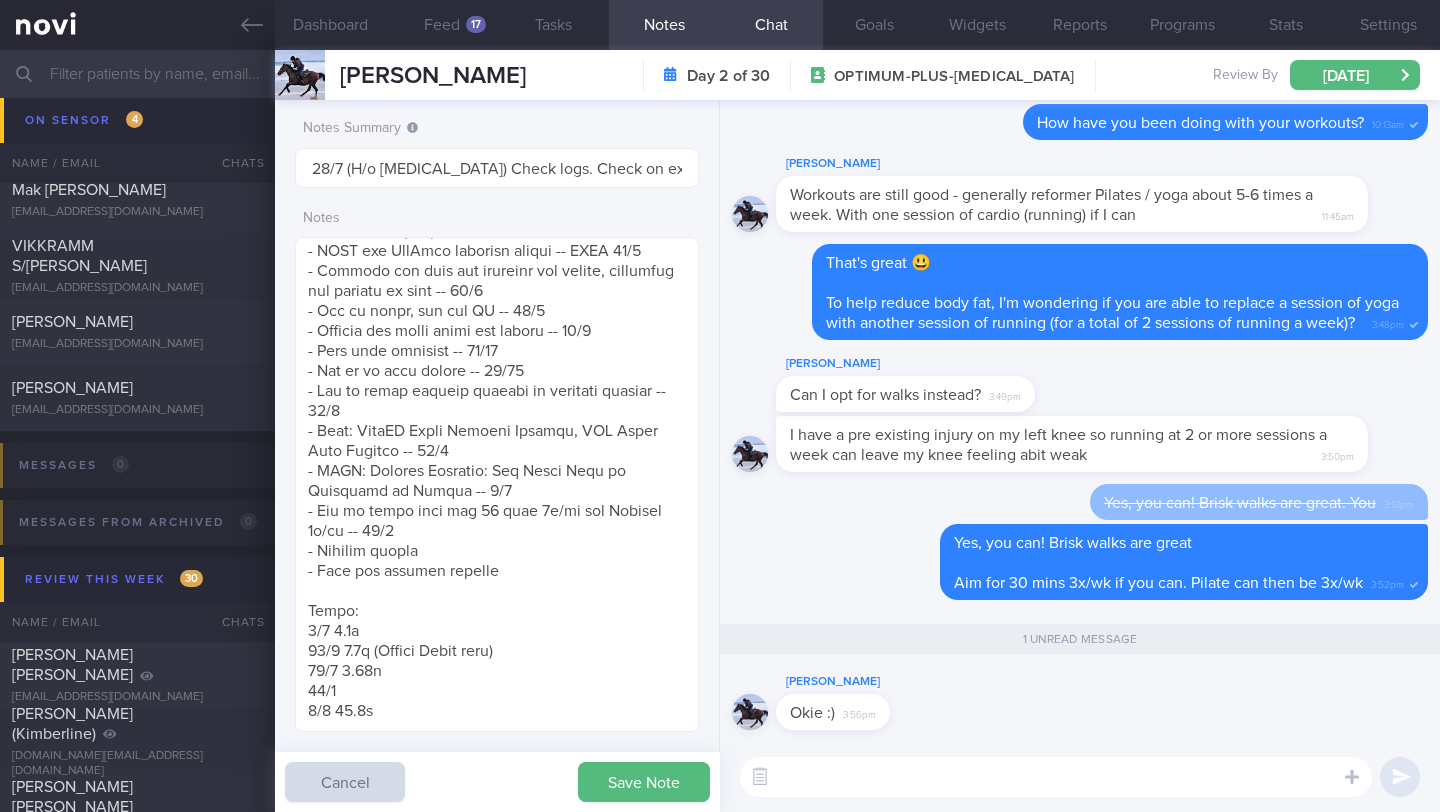 drag, startPoint x: 615, startPoint y: 771, endPoint x: 602, endPoint y: 766, distance: 13.928389 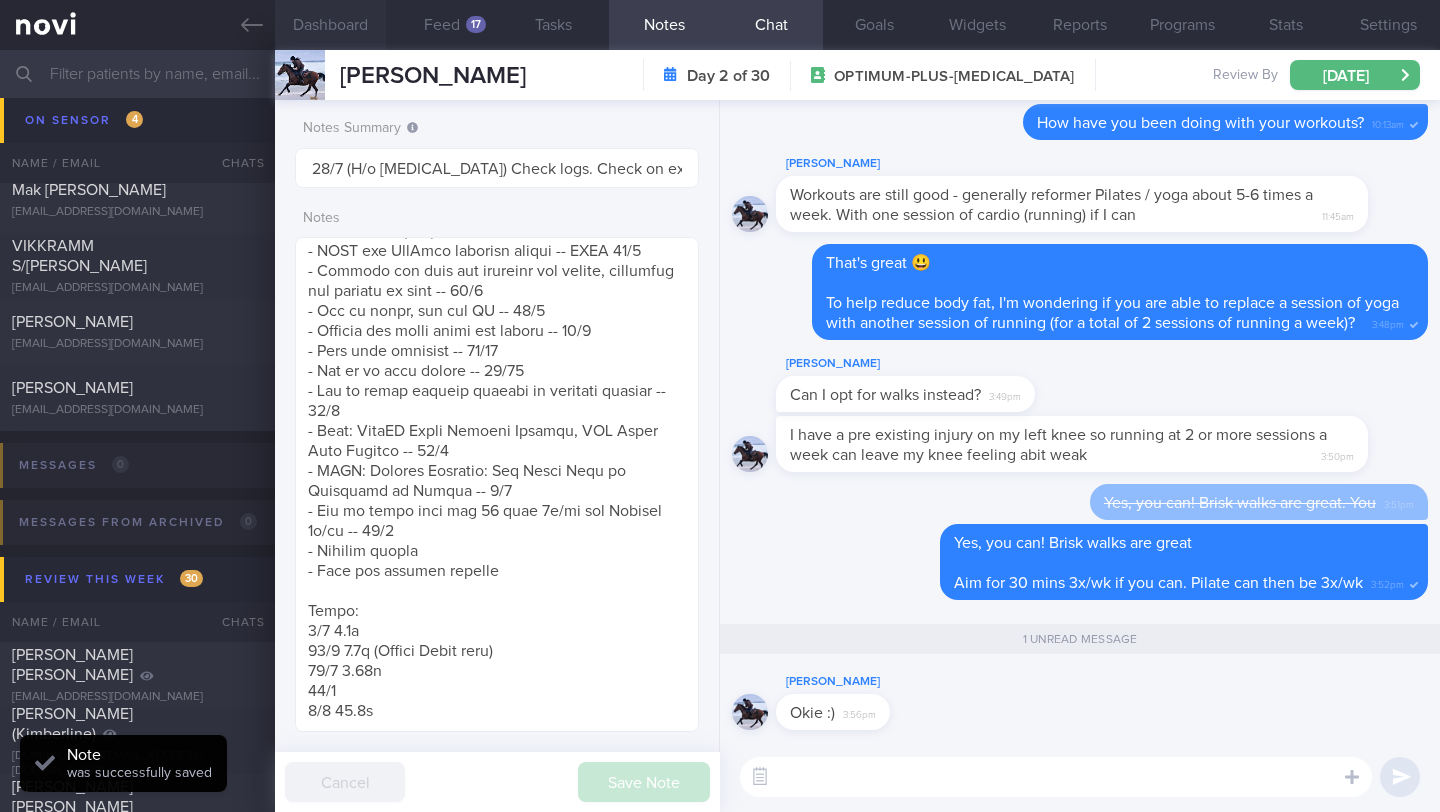click on "Dashboard" at bounding box center [330, 25] 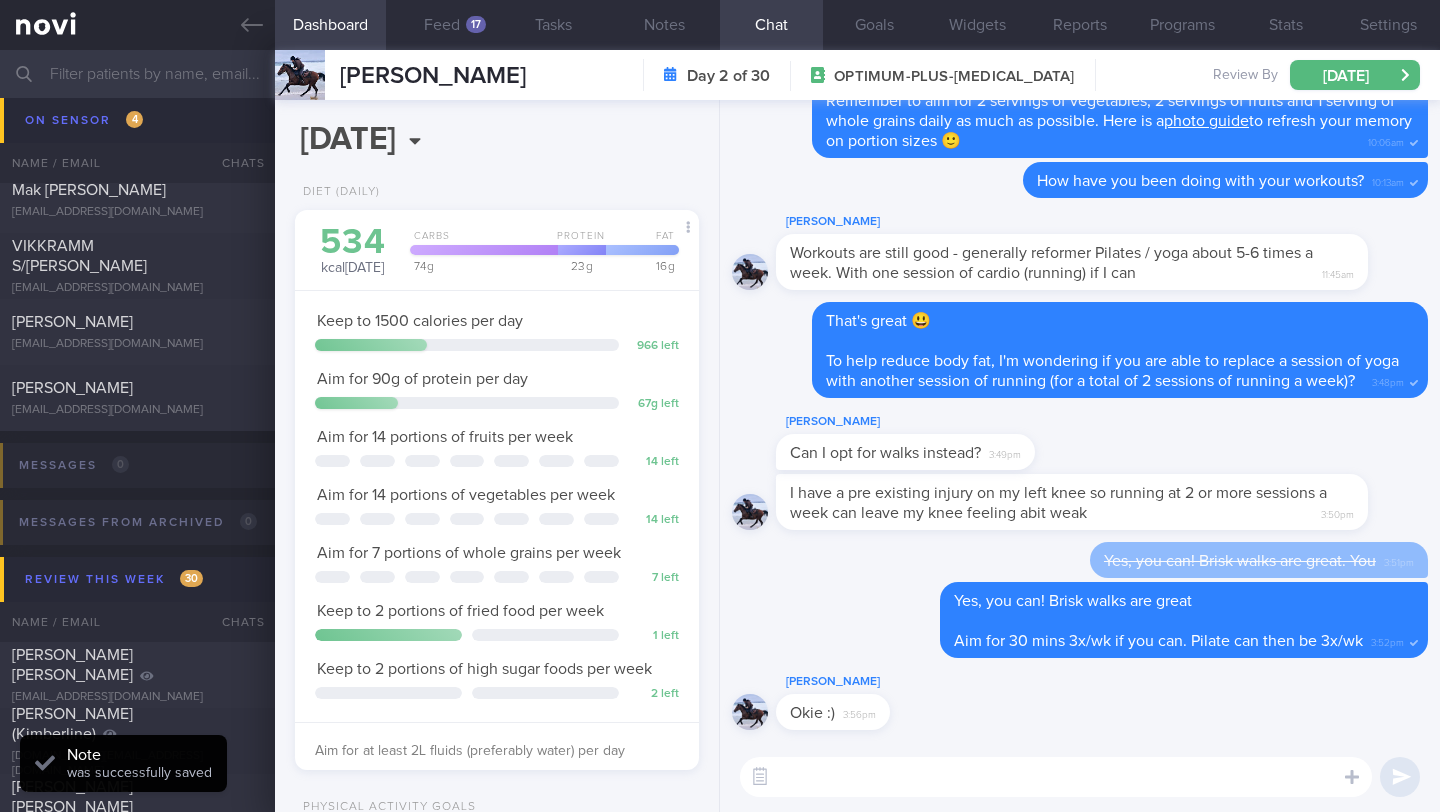scroll, scrollTop: 999795, scrollLeft: 999647, axis: both 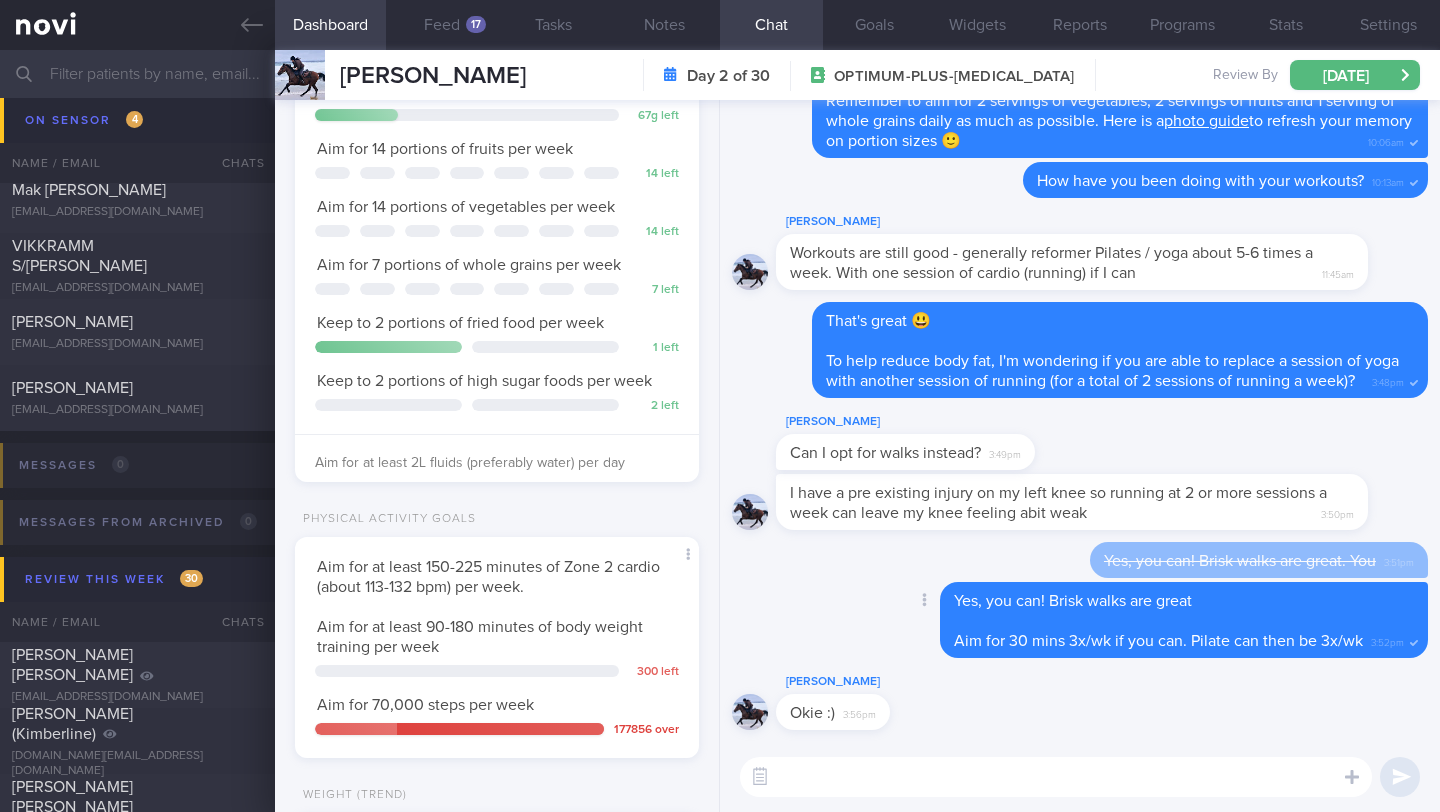 click on "Aim for 30 mins 3x/wk if you can. Pilate can then be 3x/wk" at bounding box center [1158, 641] 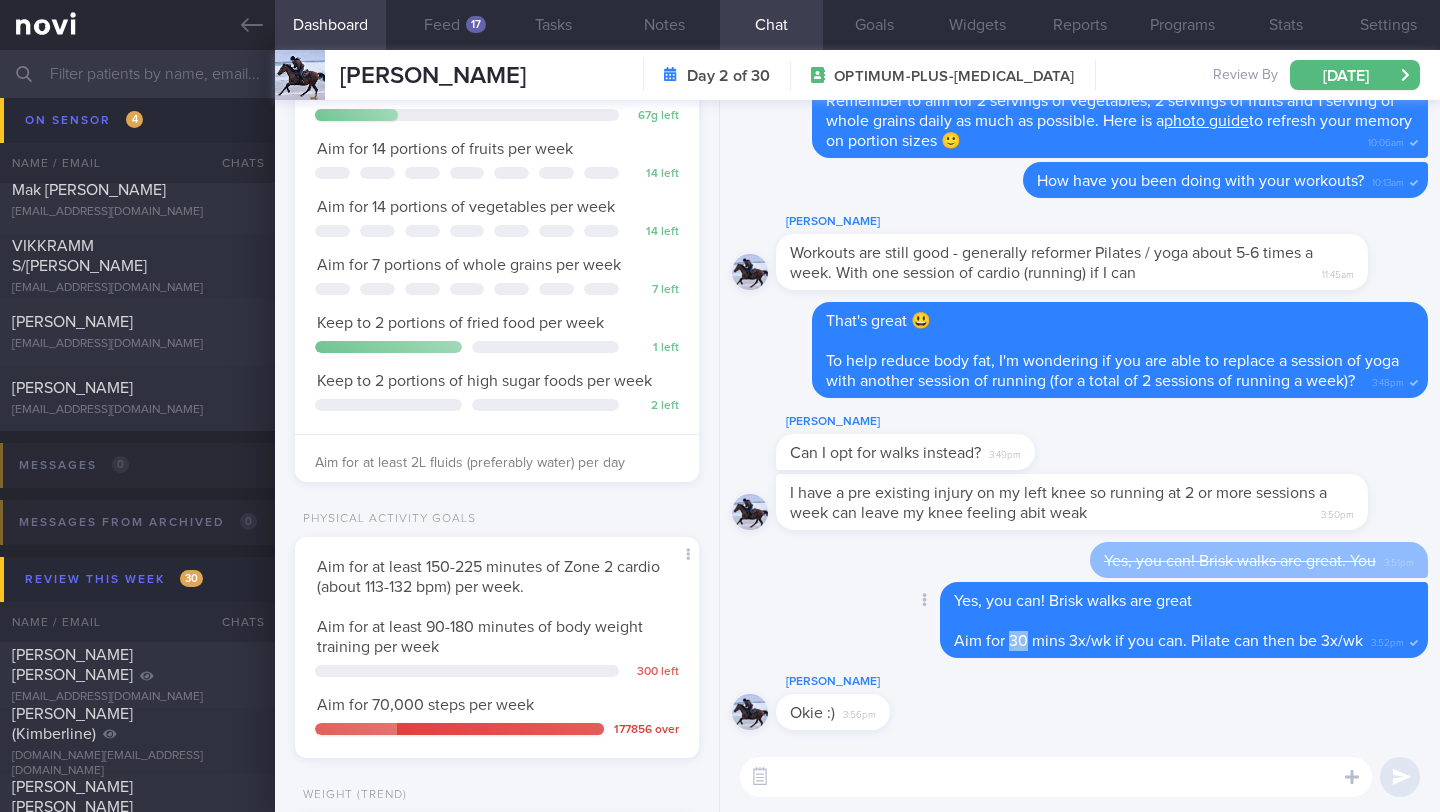 click on "Aim for 30 mins 3x/wk if you can. Pilate can then be 3x/wk" at bounding box center (1158, 641) 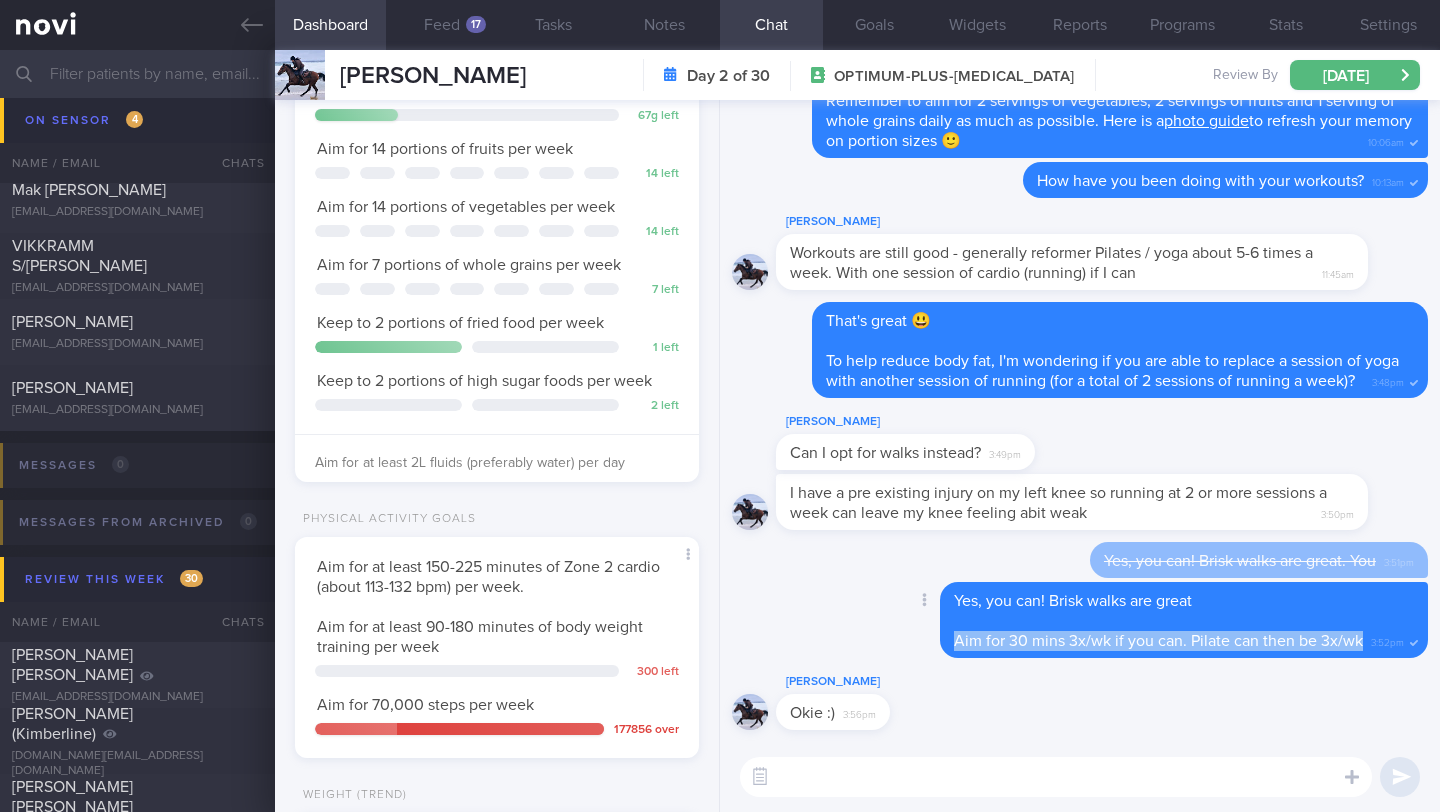 click on "Aim for 30 mins 3x/wk if you can. Pilate can then be 3x/wk" at bounding box center (1158, 641) 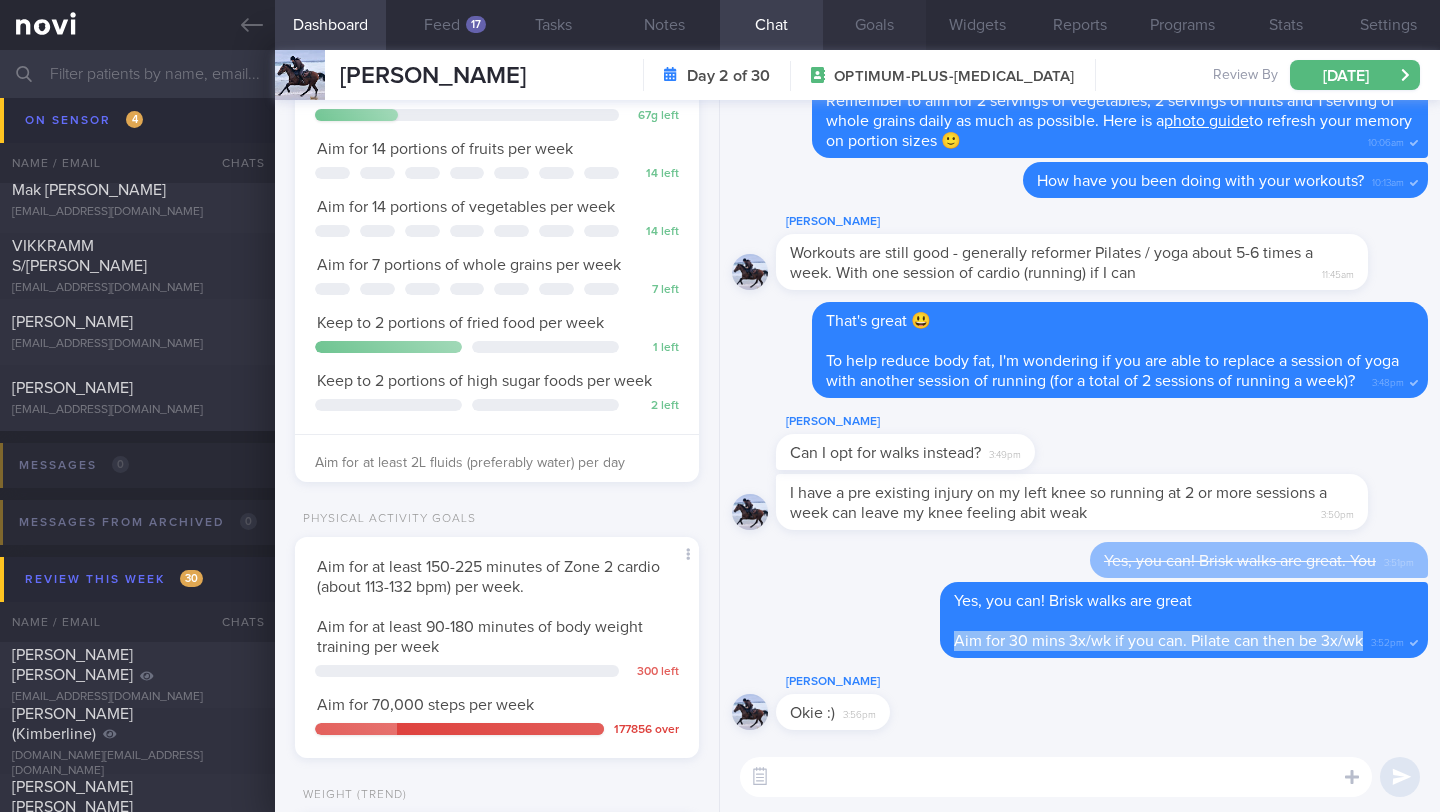 click on "Goals" at bounding box center (874, 25) 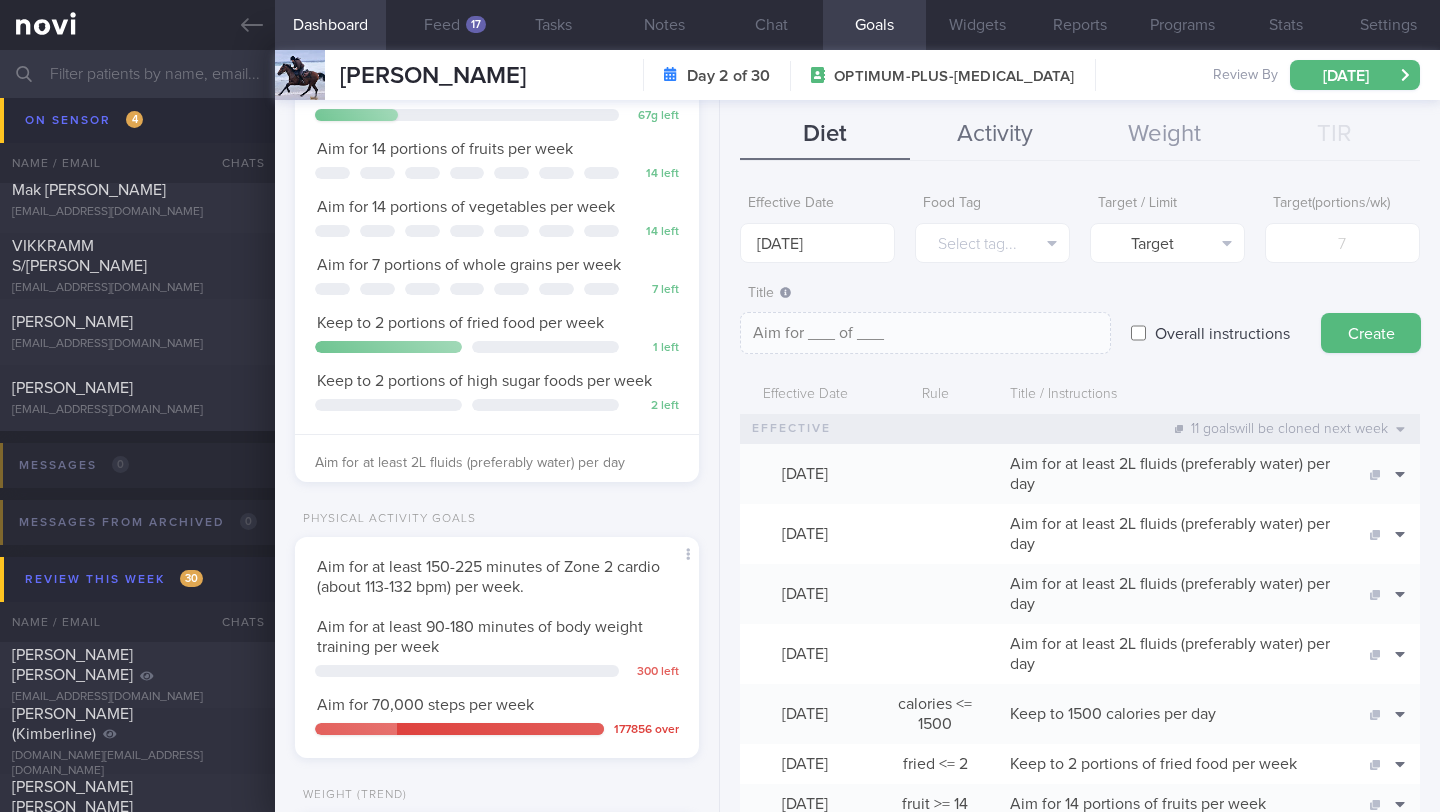 click on "Activity" at bounding box center (995, 135) 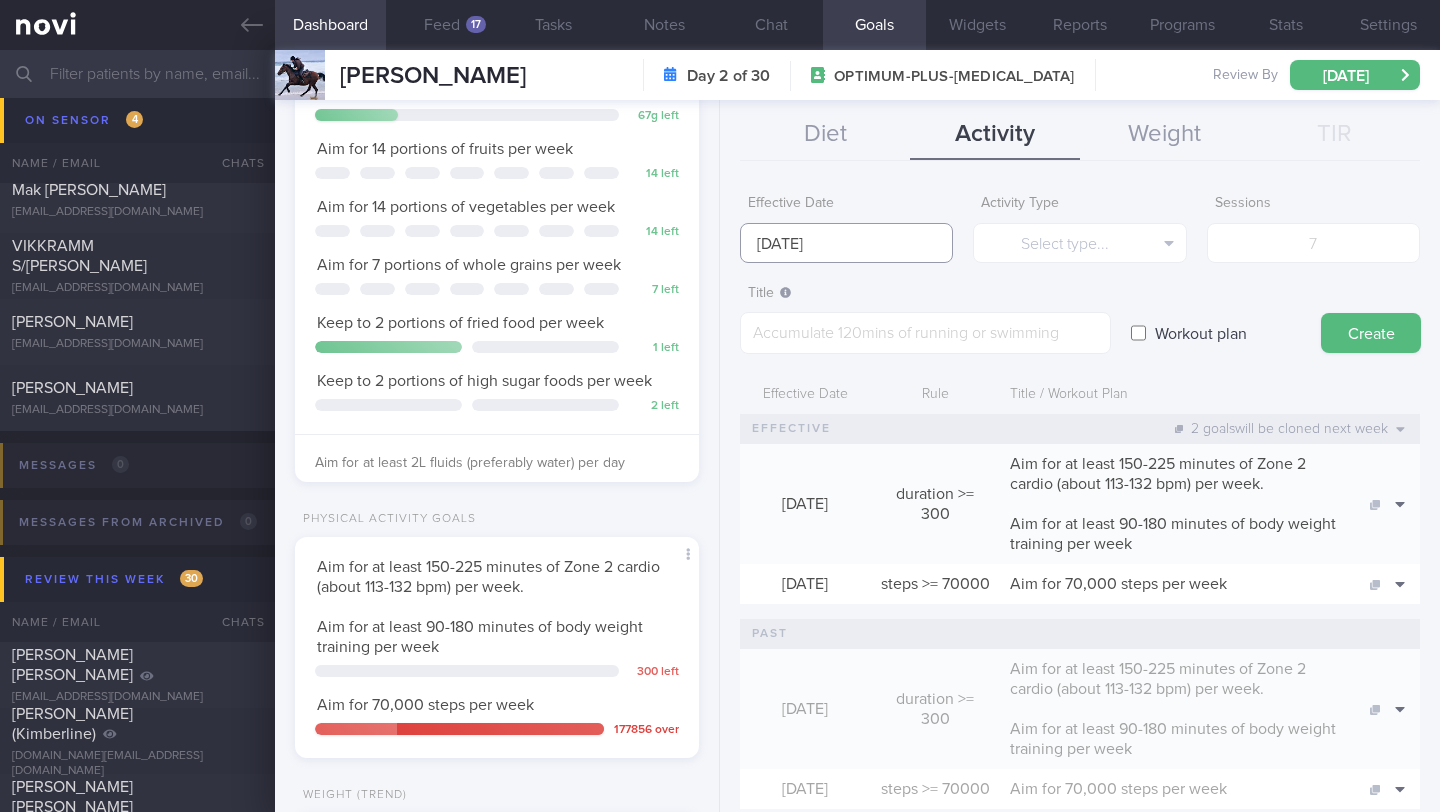 click on "[DATE]" at bounding box center [846, 243] 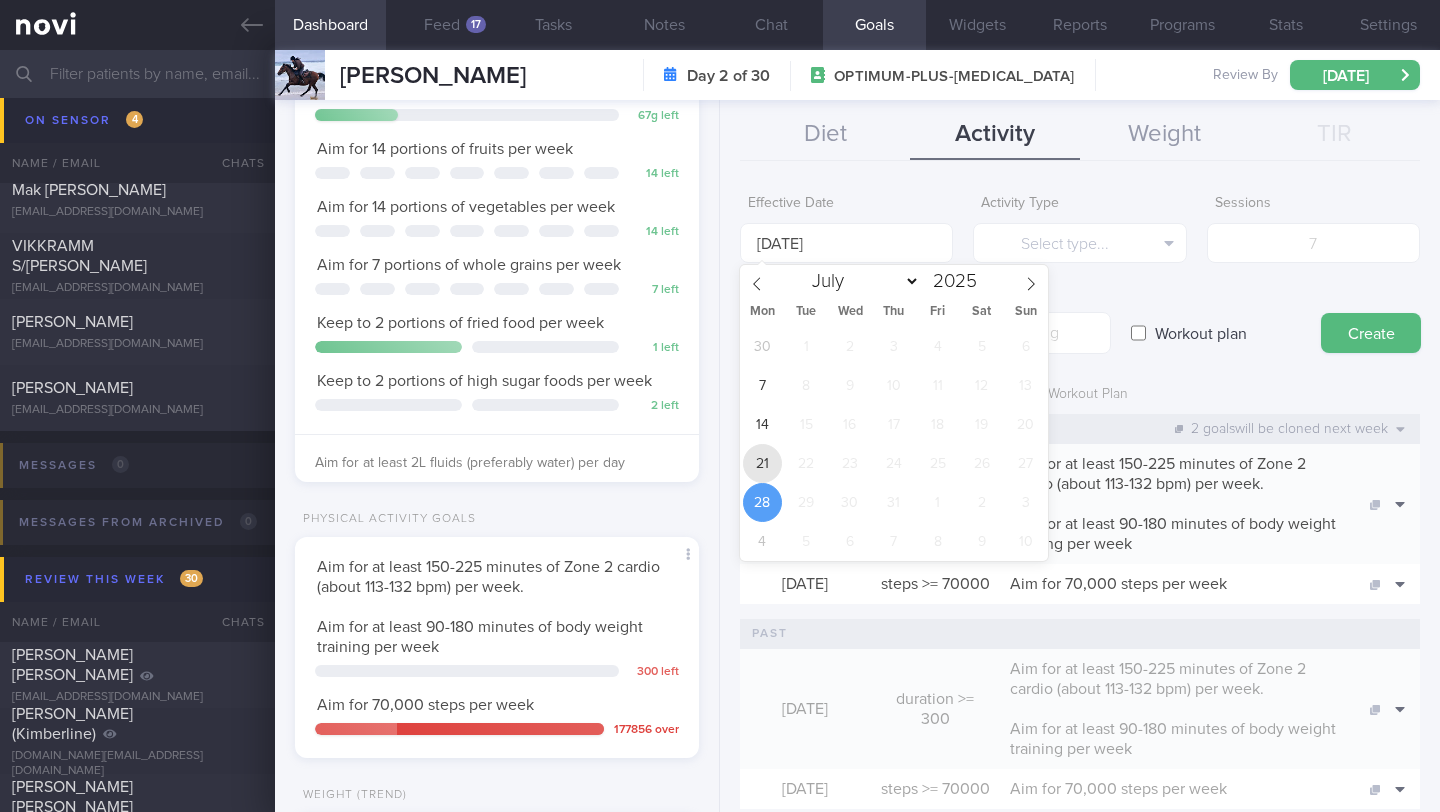 click on "21" at bounding box center (762, 463) 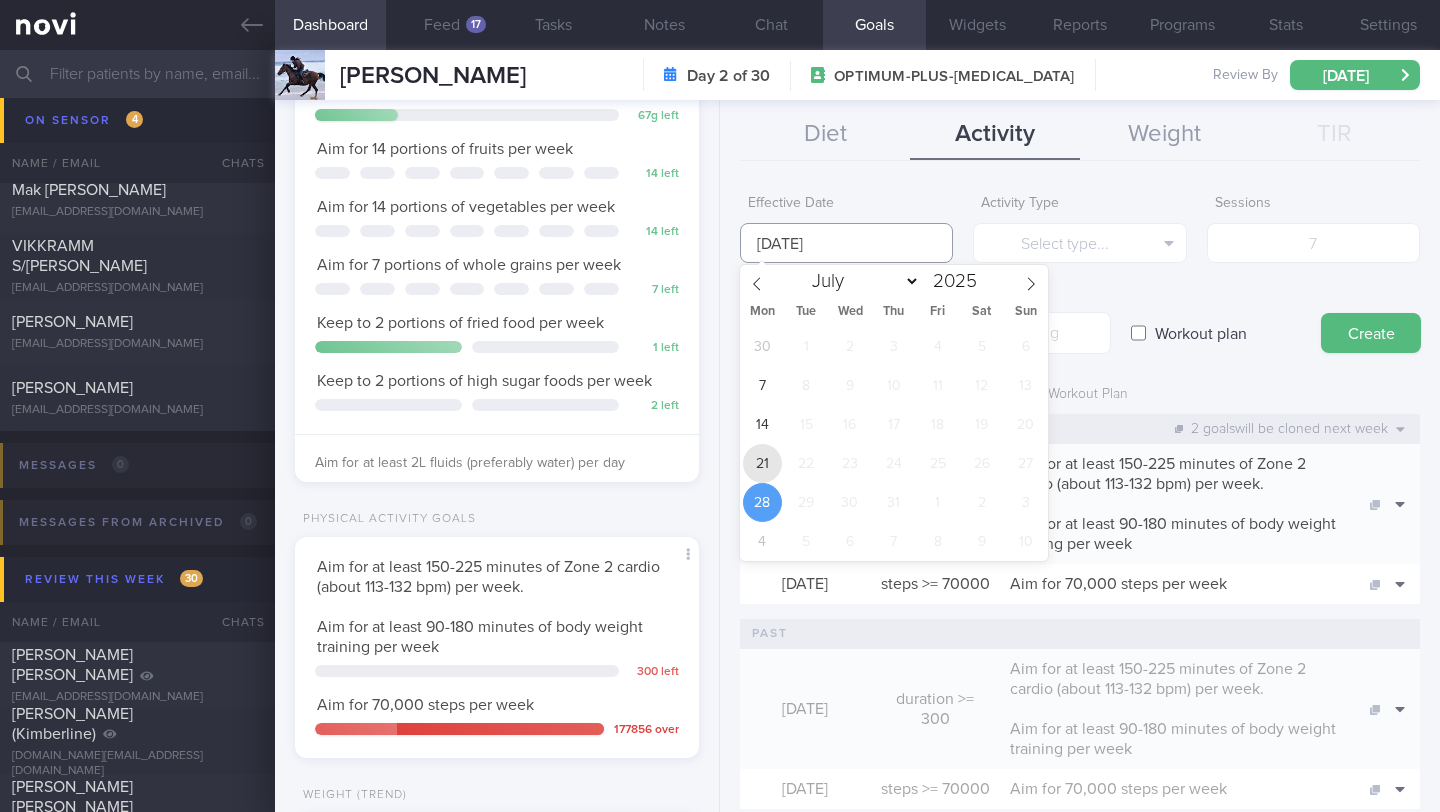type on "[DATE]" 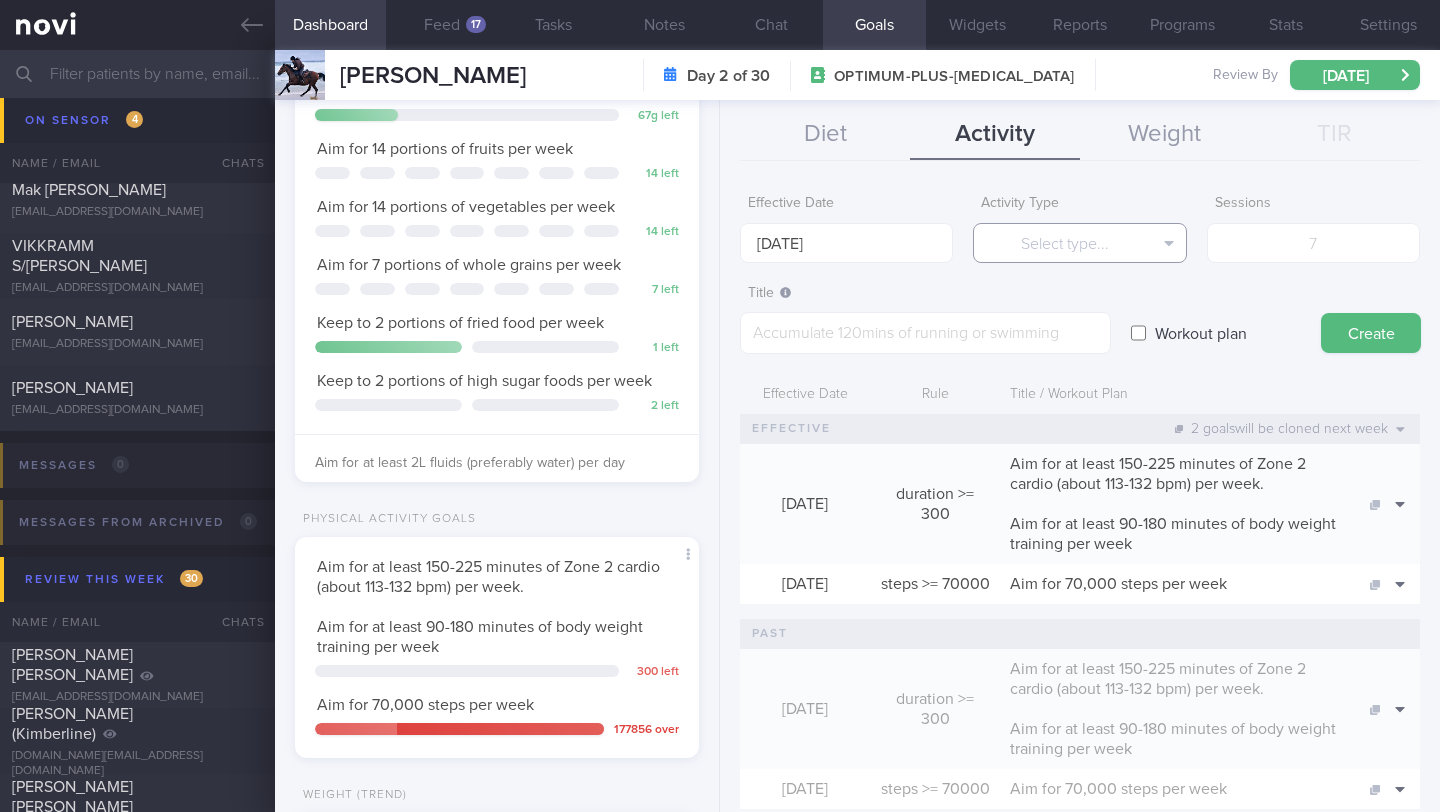 click on "Select type..." at bounding box center [1079, 243] 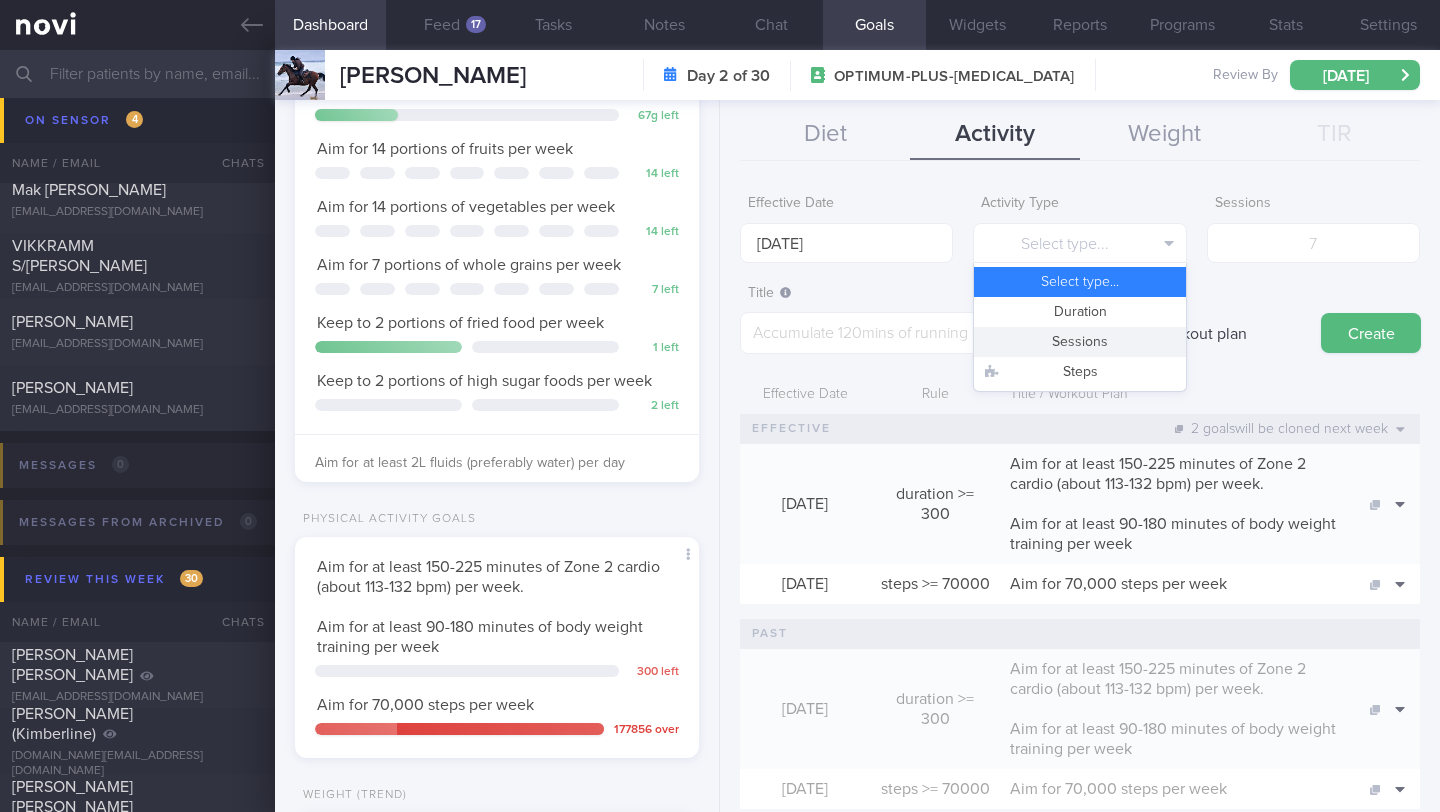 click on "Sessions" at bounding box center (1079, 342) 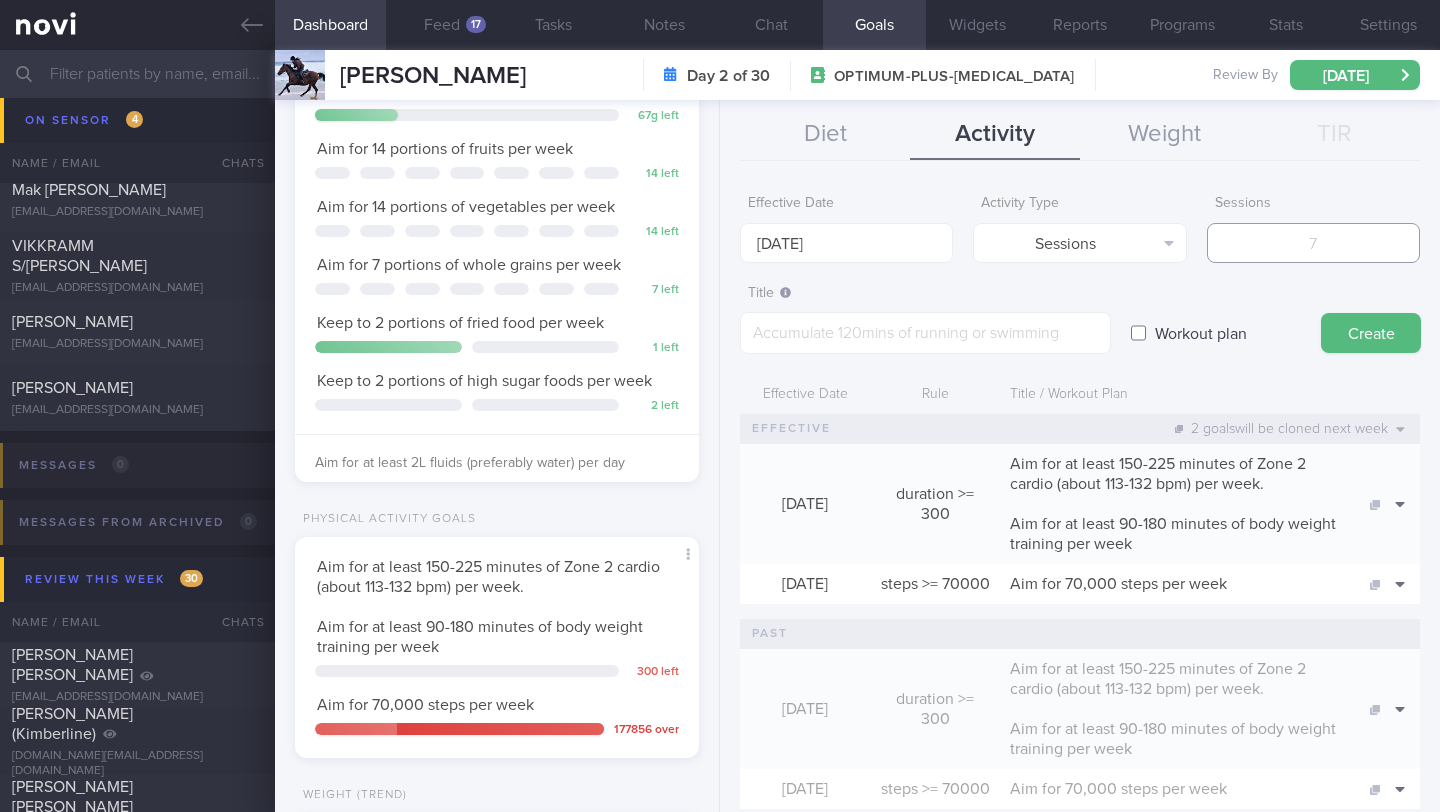 click at bounding box center (1313, 243) 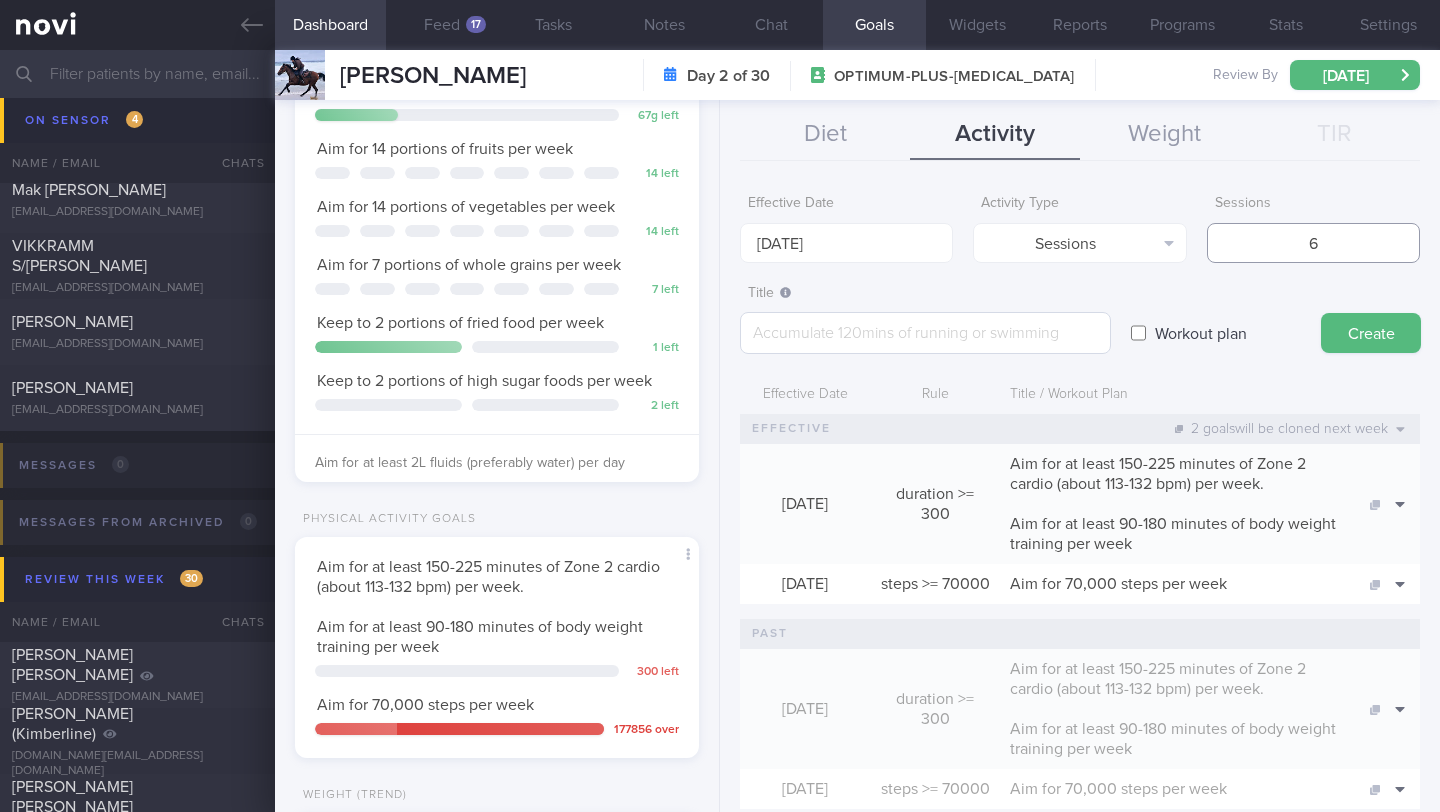 type on "6" 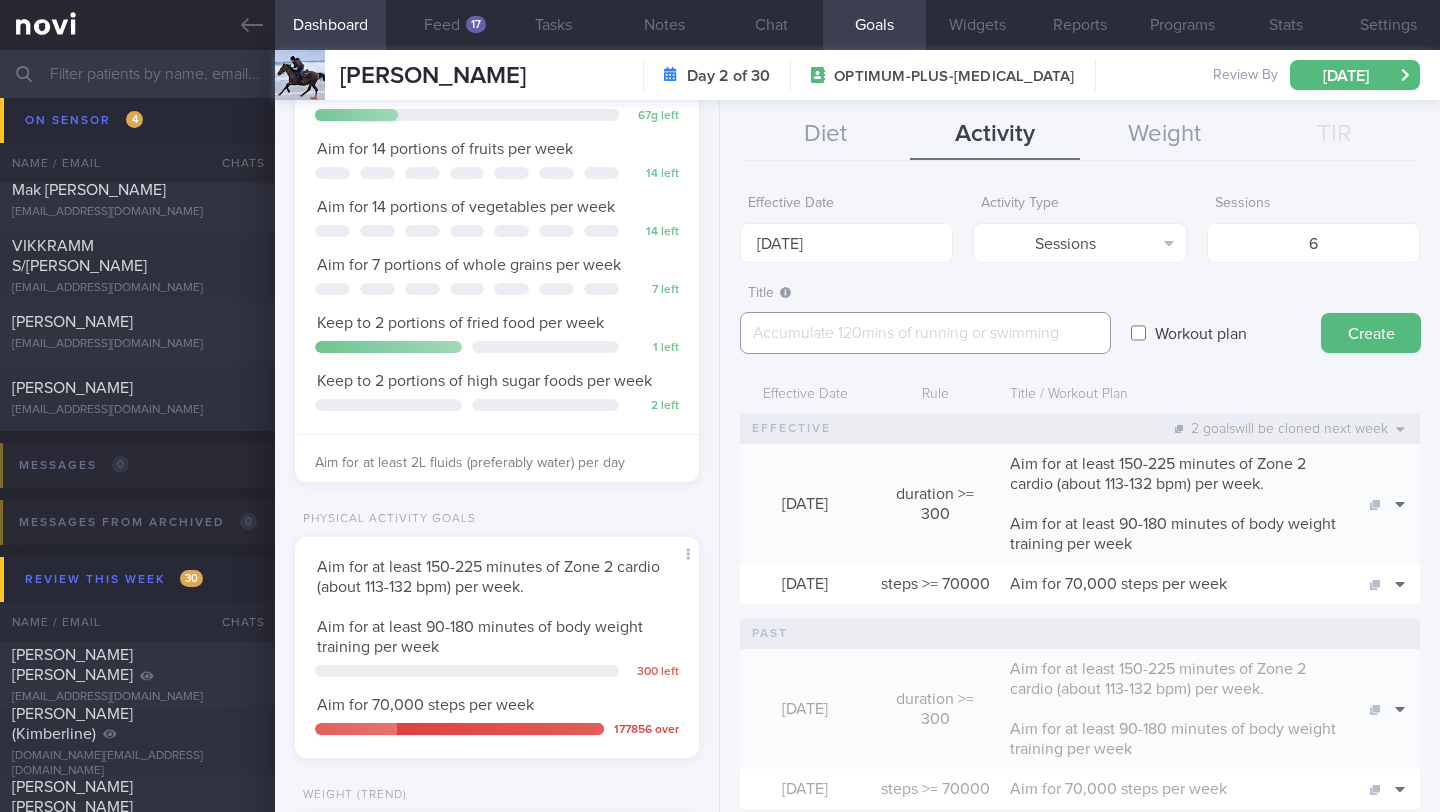 click at bounding box center (925, 333) 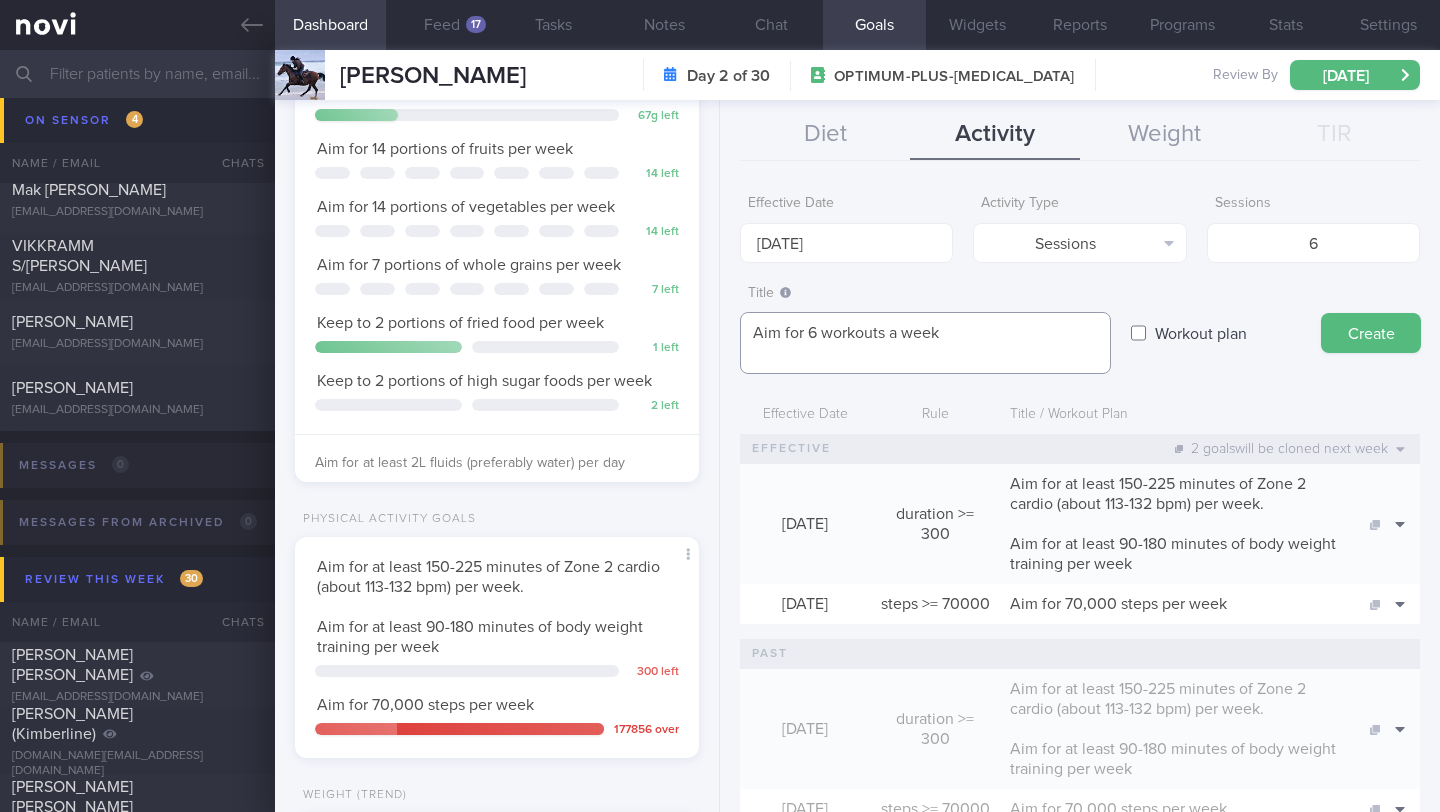 scroll, scrollTop: 0, scrollLeft: 0, axis: both 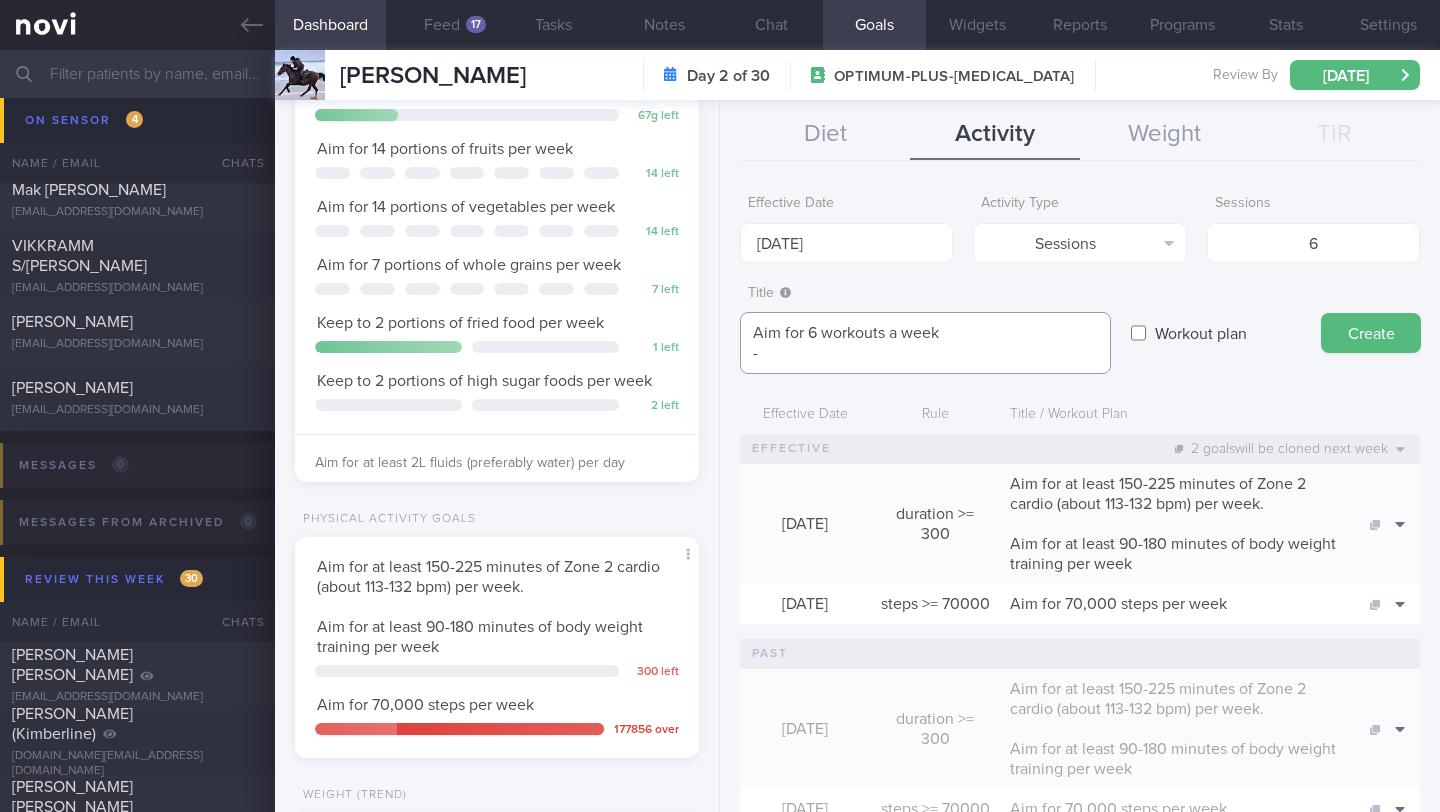 paste on "Aim for 30 mins 3x/wk if you can. Pilate can then be 3x/wk" 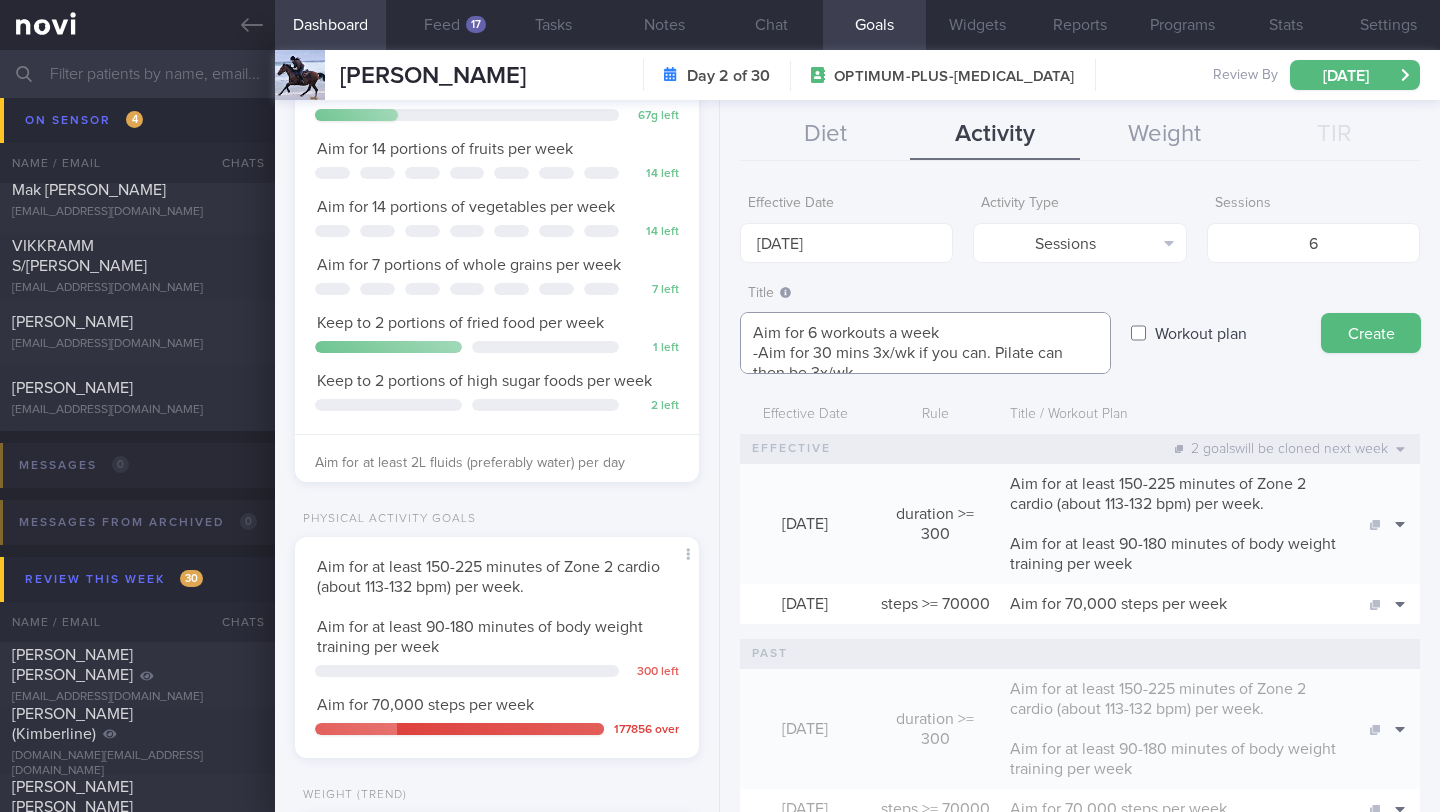 scroll, scrollTop: 0, scrollLeft: 0, axis: both 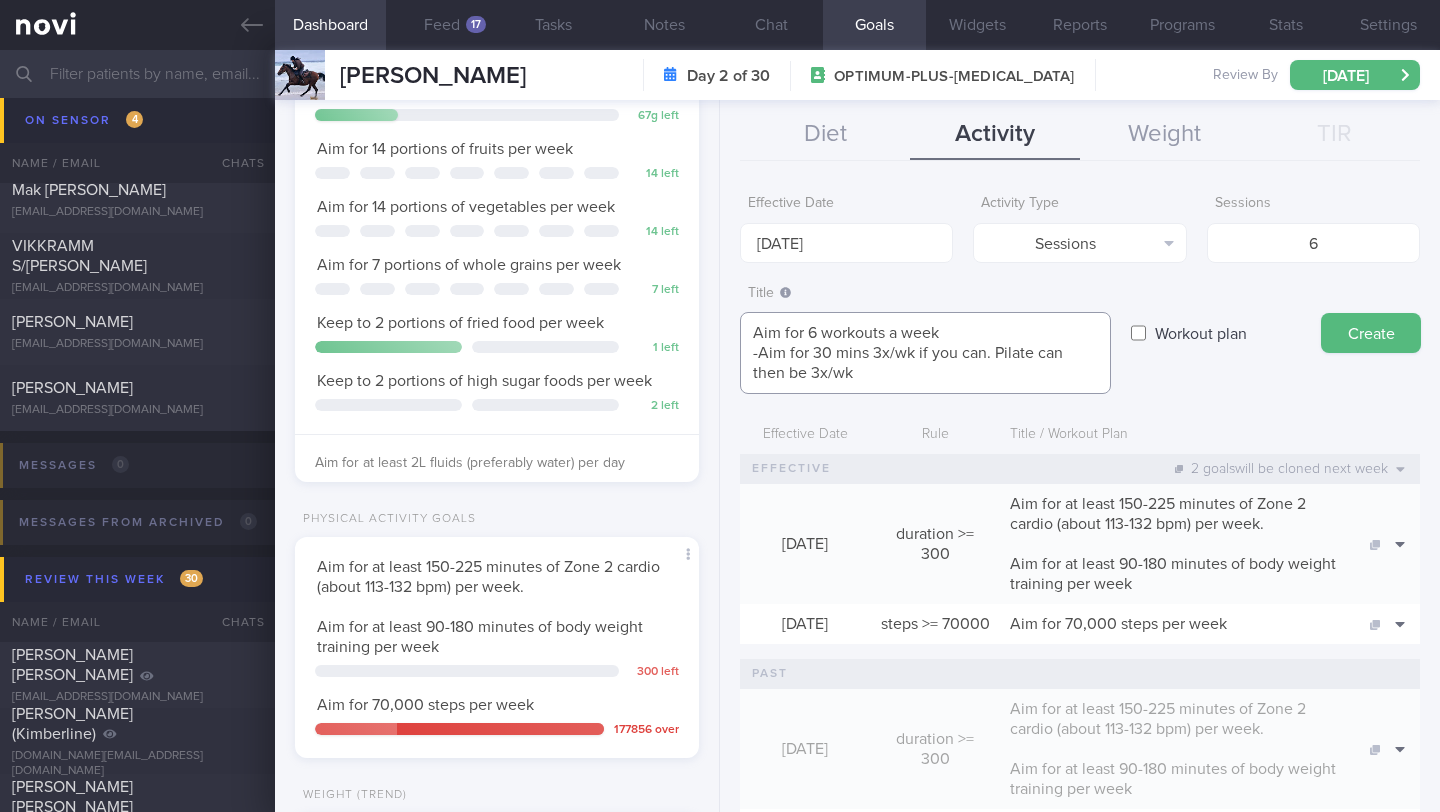 drag, startPoint x: 815, startPoint y: 353, endPoint x: 779, endPoint y: 344, distance: 37.107952 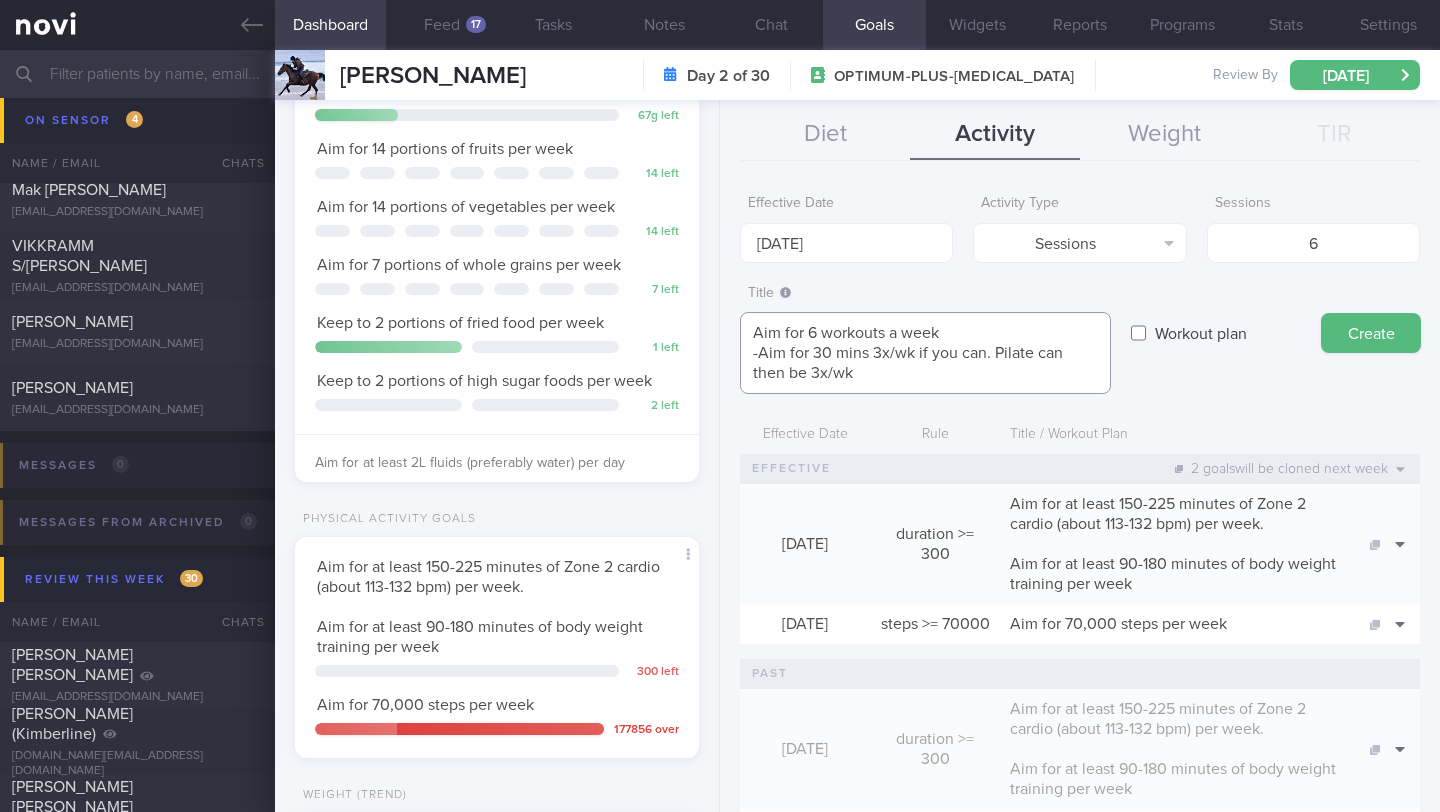 click on "Aim for 6 workouts a week
-Aim for 30 mins 3x/wk if you can. Pilate can then be 3x/wk" at bounding box center [925, 353] 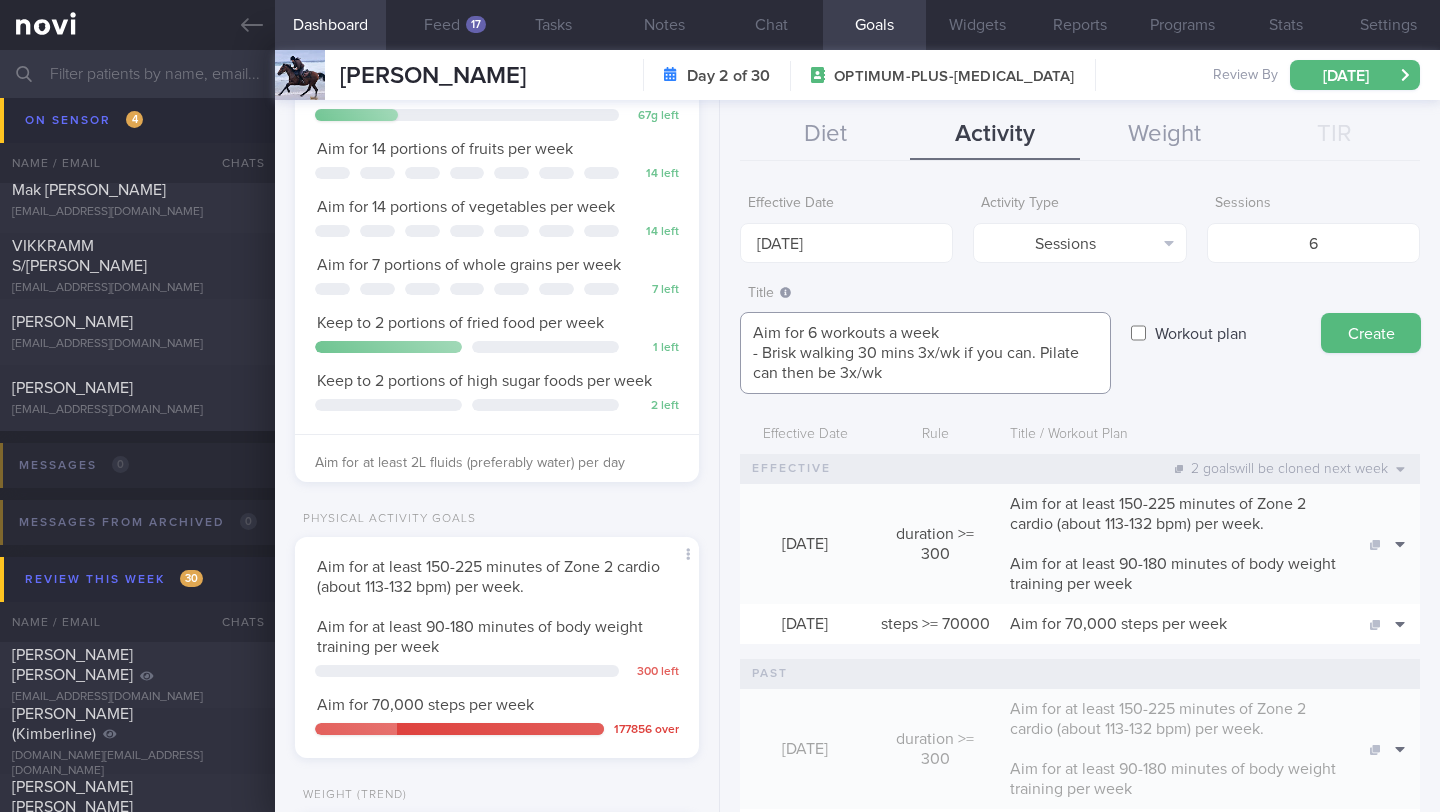 drag, startPoint x: 971, startPoint y: 354, endPoint x: 1038, endPoint y: 355, distance: 67.00746 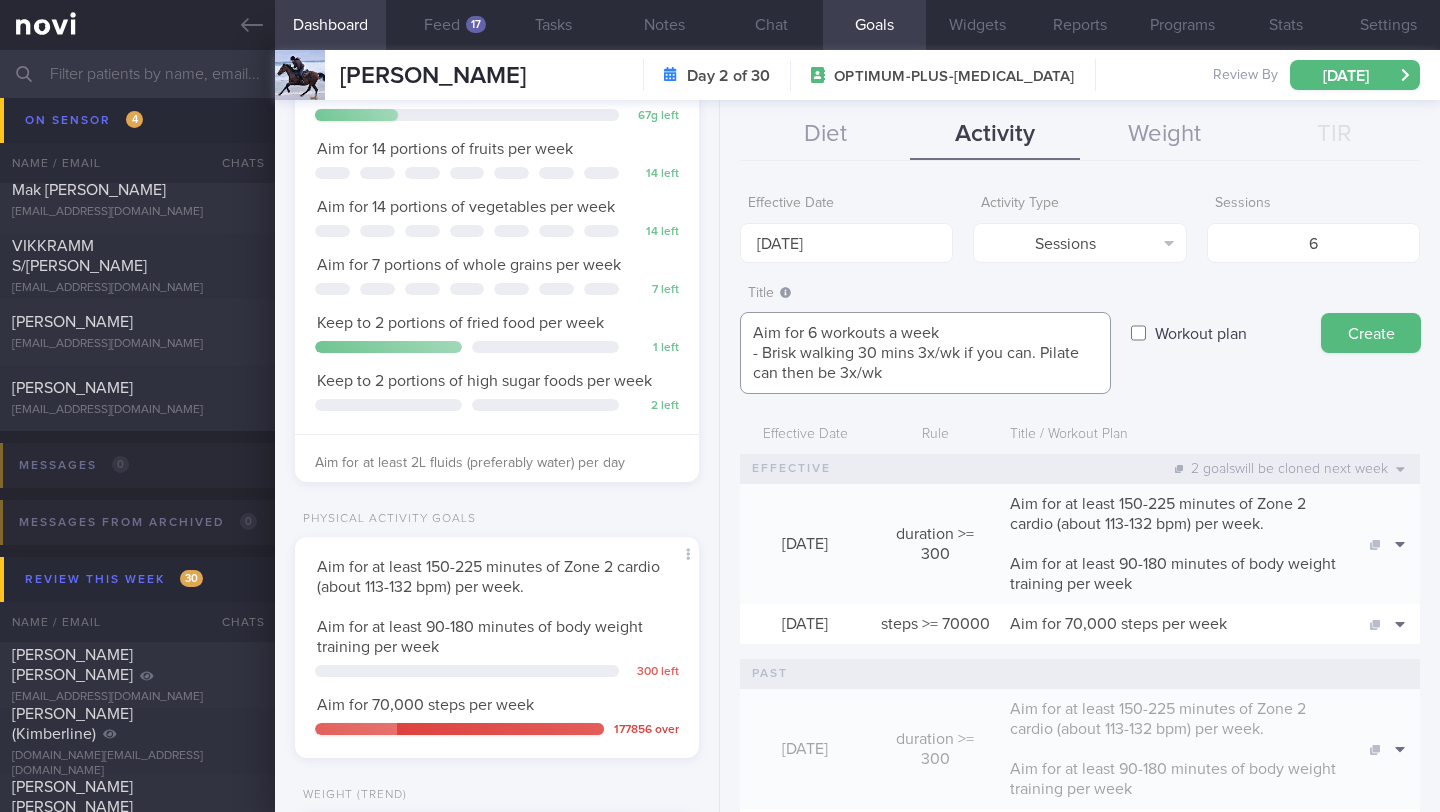 click on "Aim for 6 workouts a week
- Brisk walking 30 mins 3x/wk if you can. Pilate can then be 3x/wk" at bounding box center (925, 353) 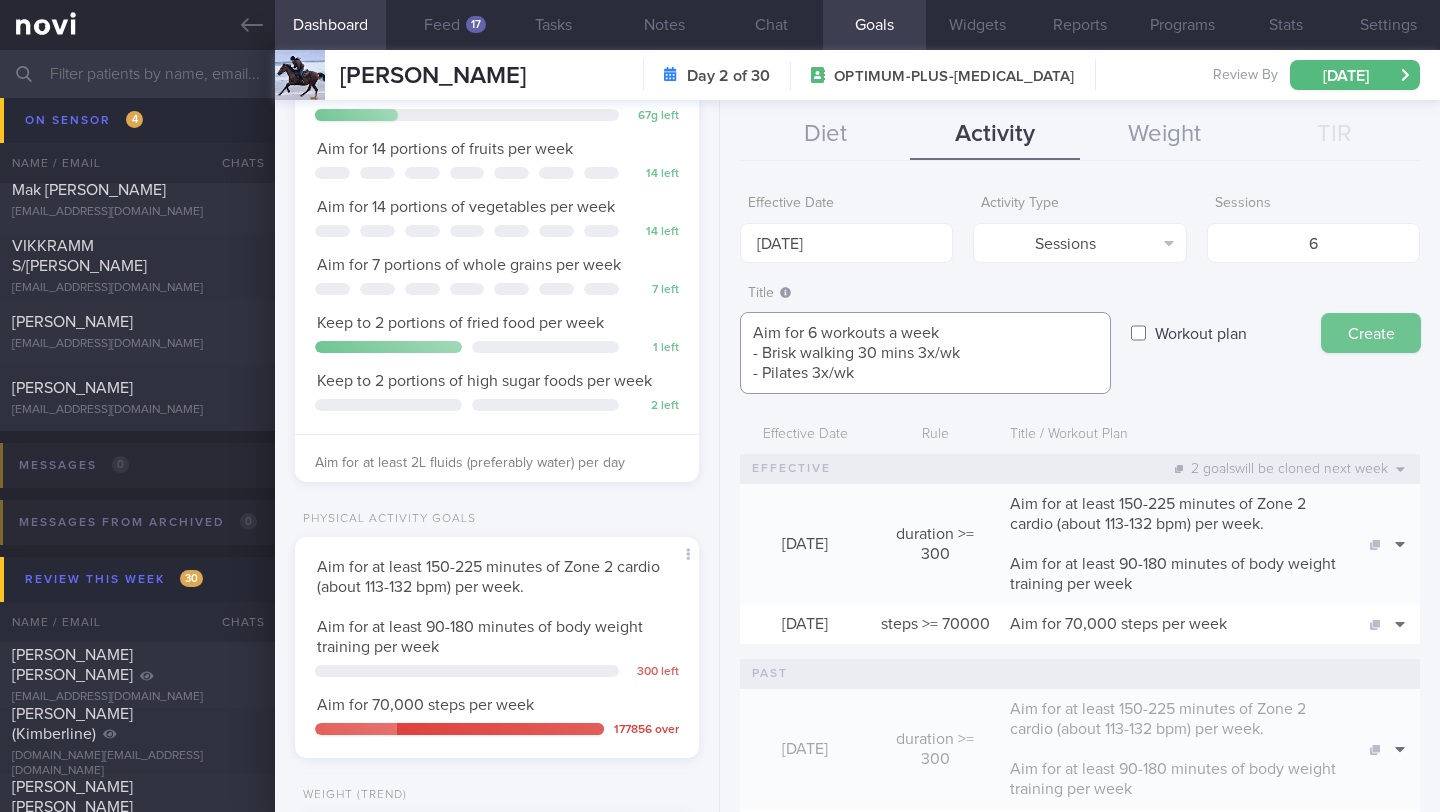 type on "Aim for 6 workouts a week
- Brisk walking 30 mins 3x/wk
- Pilates 3x/wk" 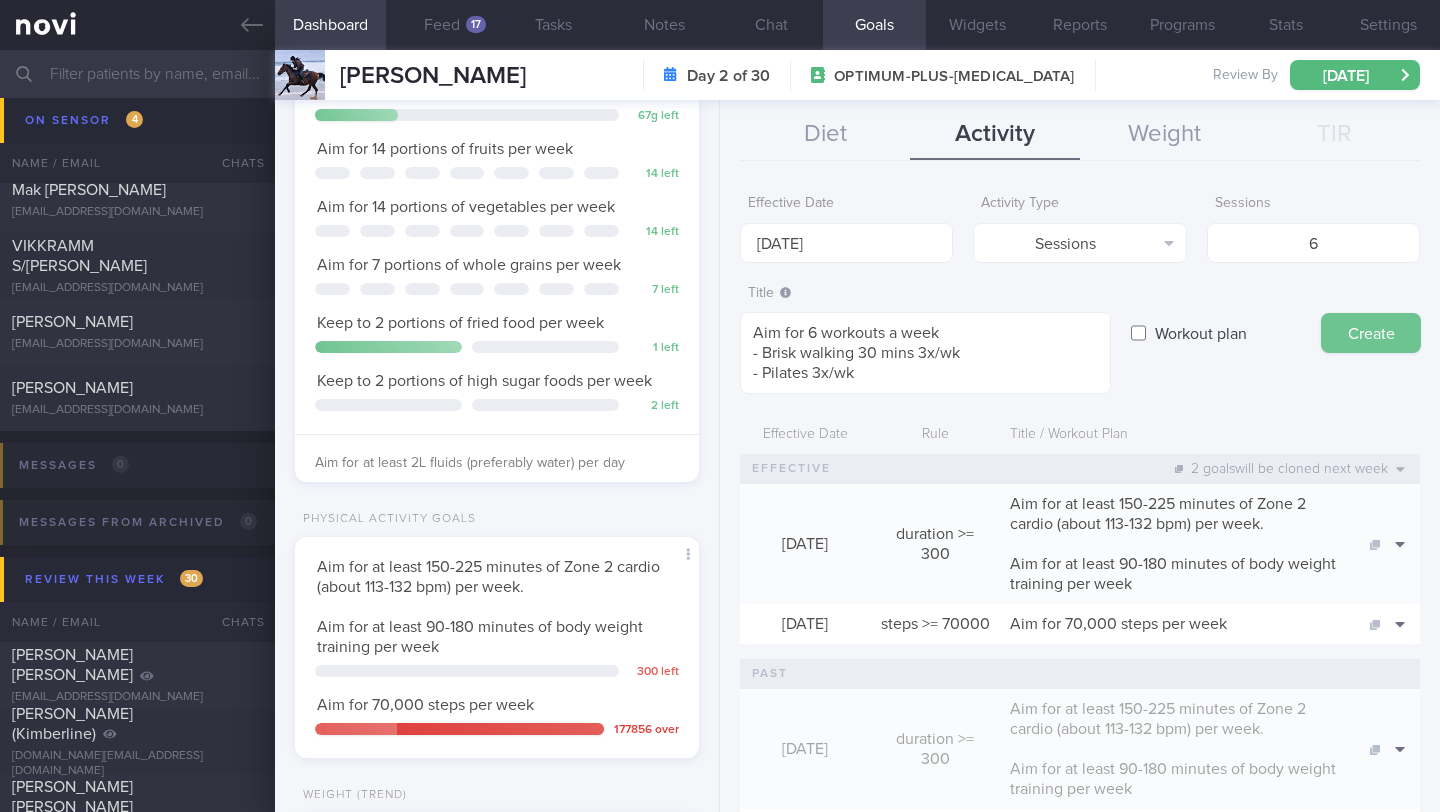 click on "Create" at bounding box center [1371, 333] 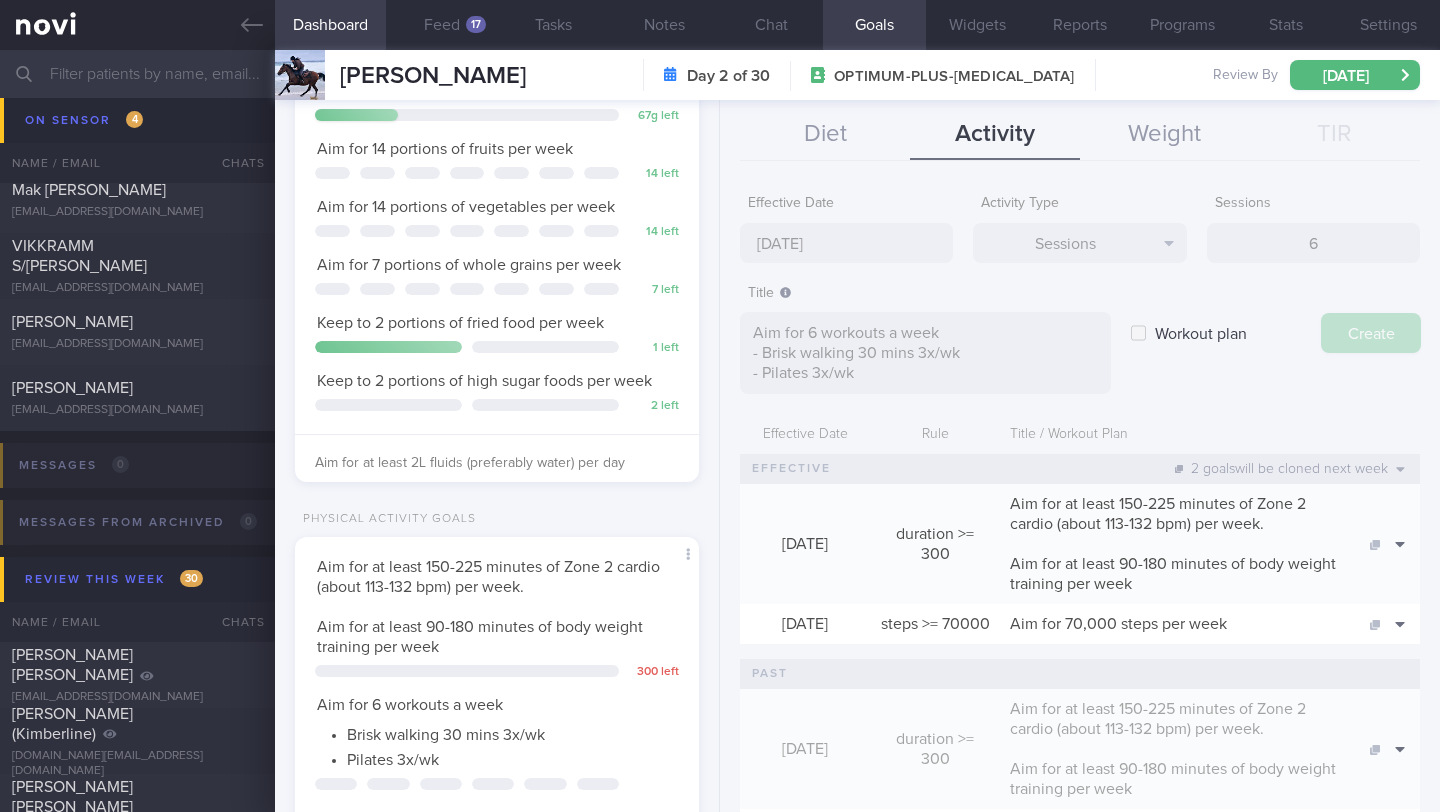 type on "[DATE]" 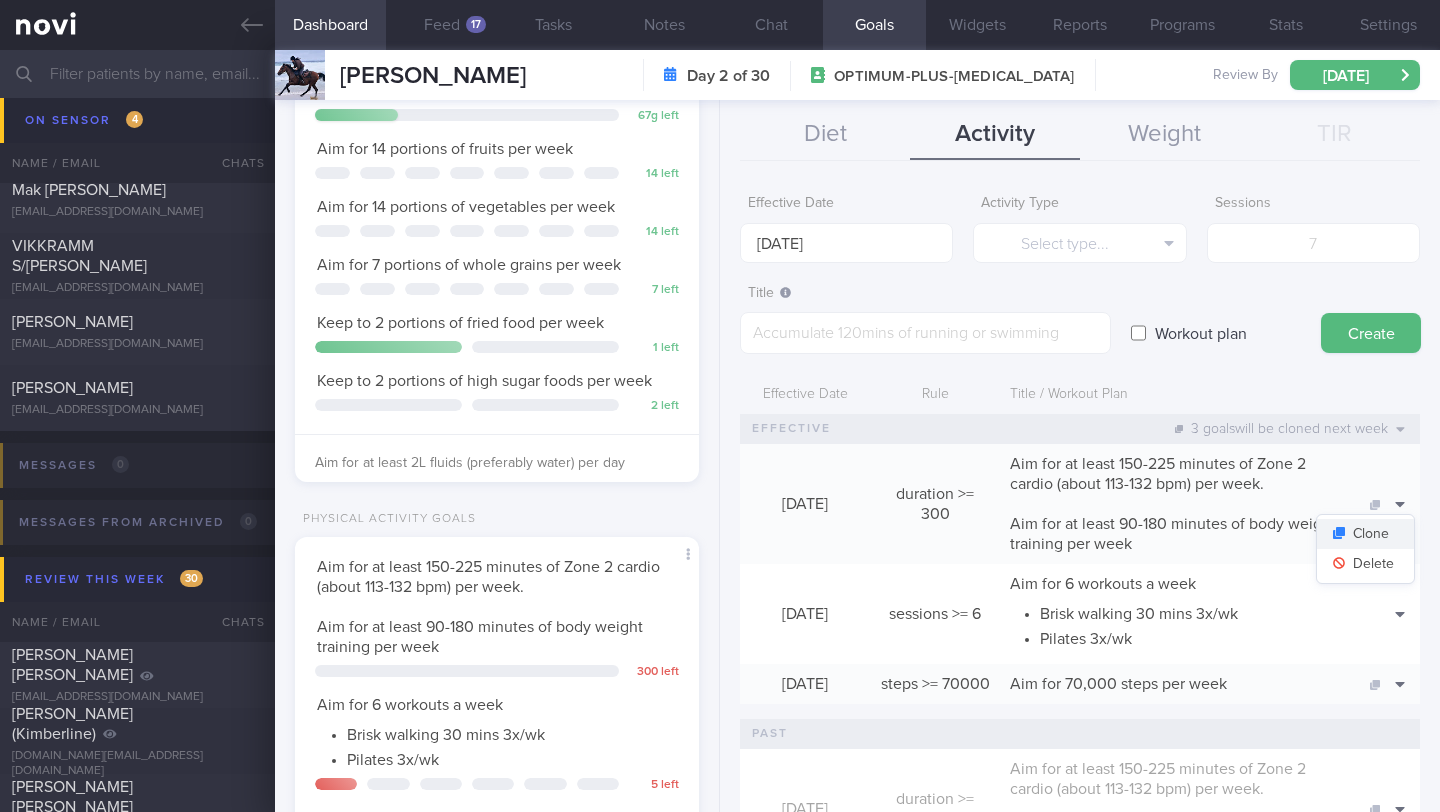 click on "Clone" at bounding box center [1365, 534] 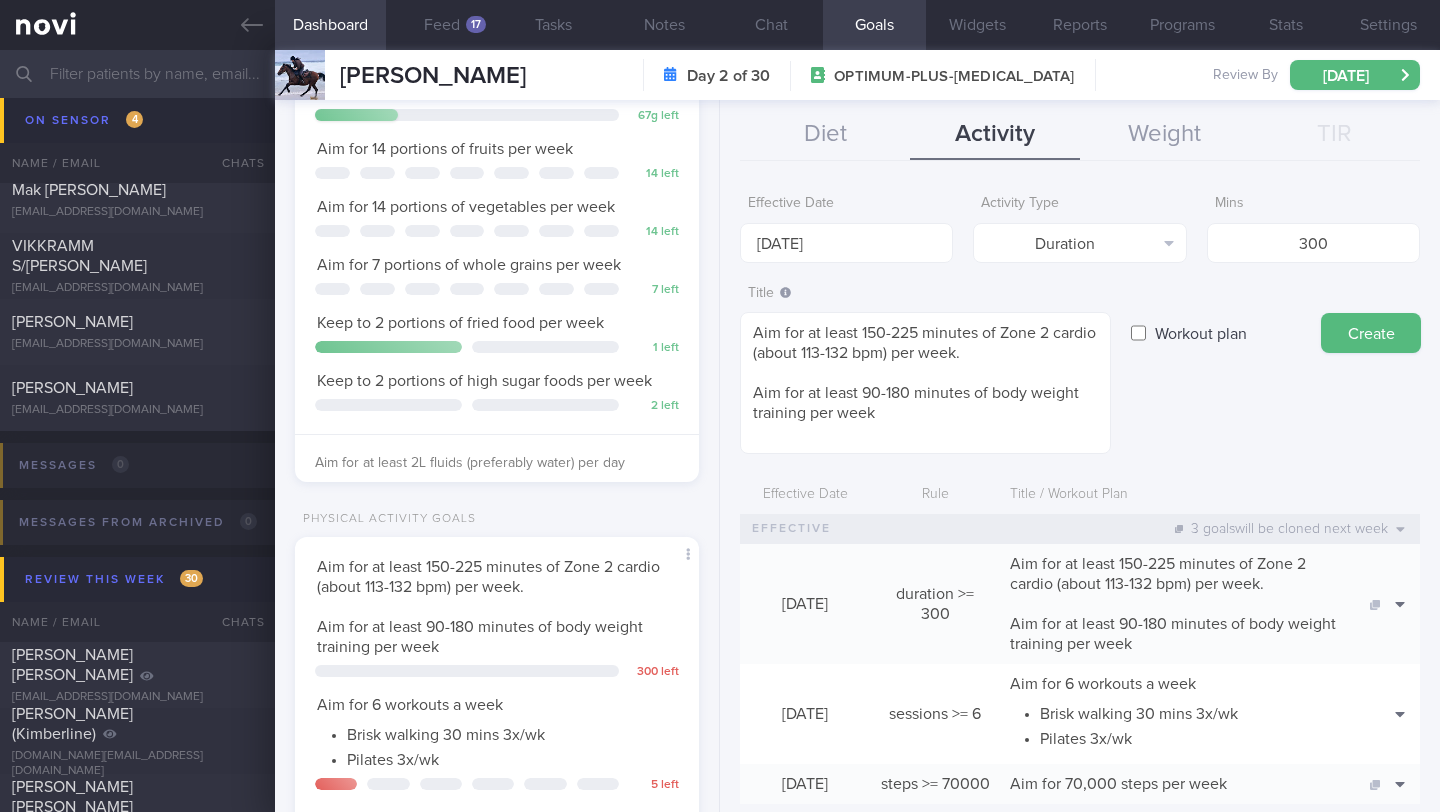 click on "Delete" at bounding box center [1365, 664] 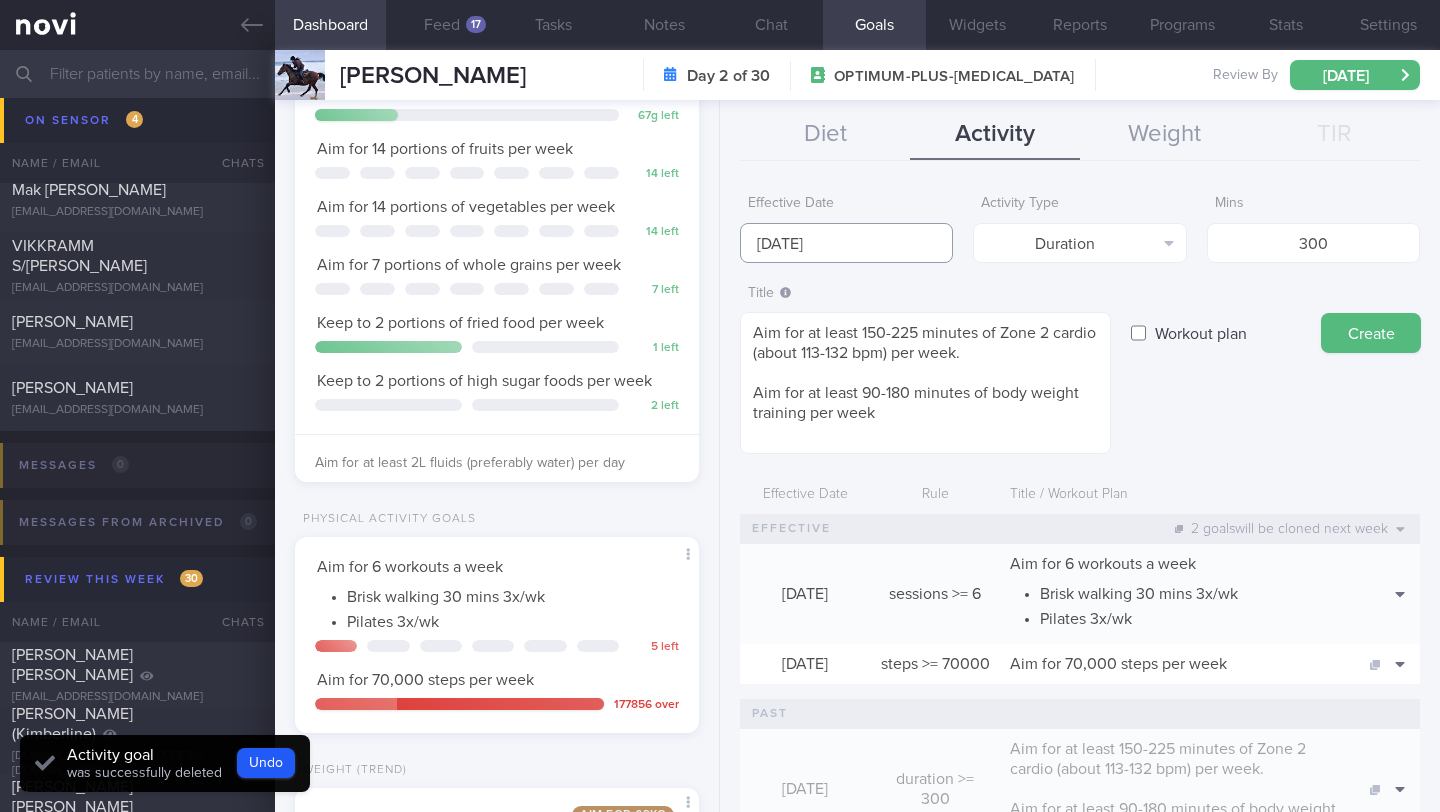 click on "[DATE]" at bounding box center (846, 243) 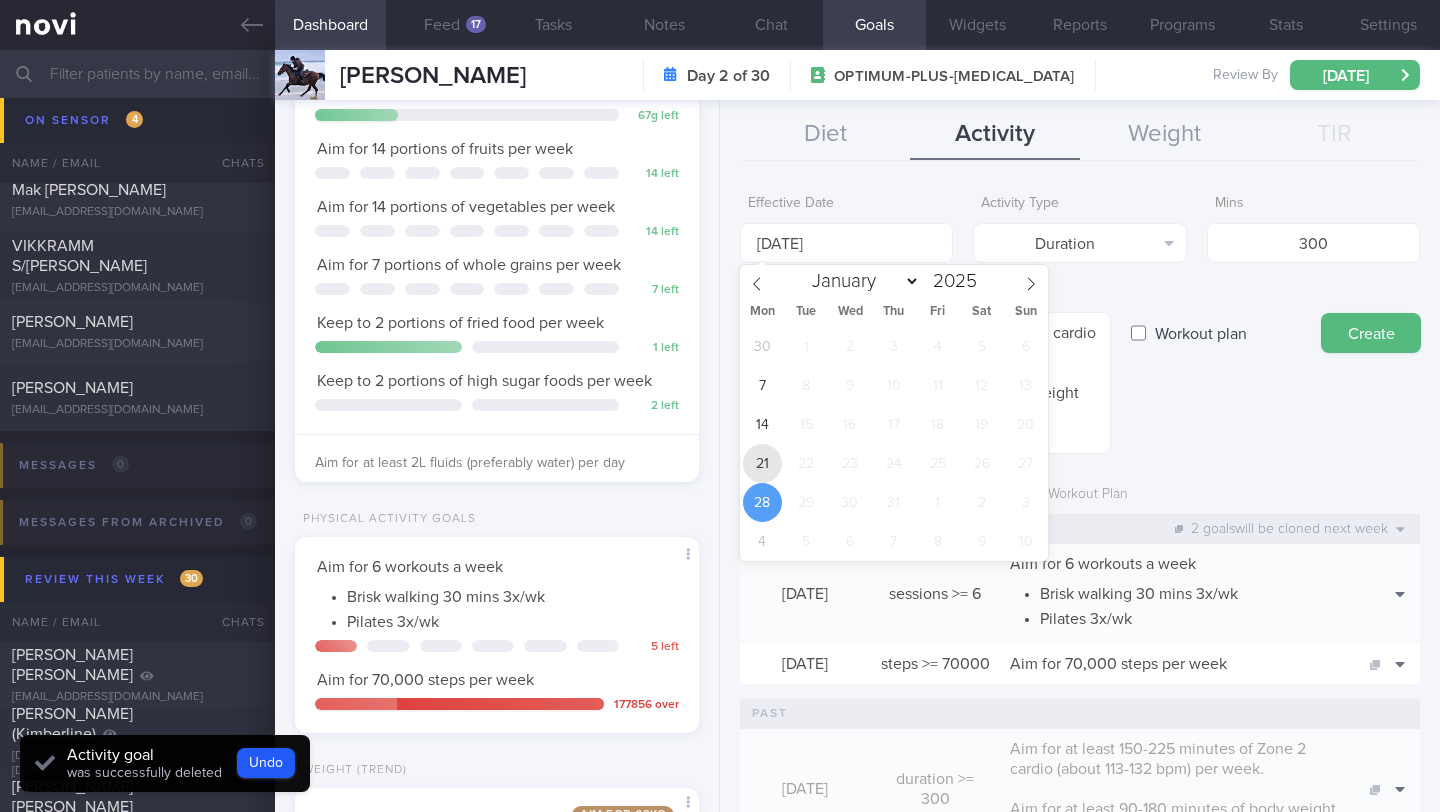 click on "21" at bounding box center [762, 463] 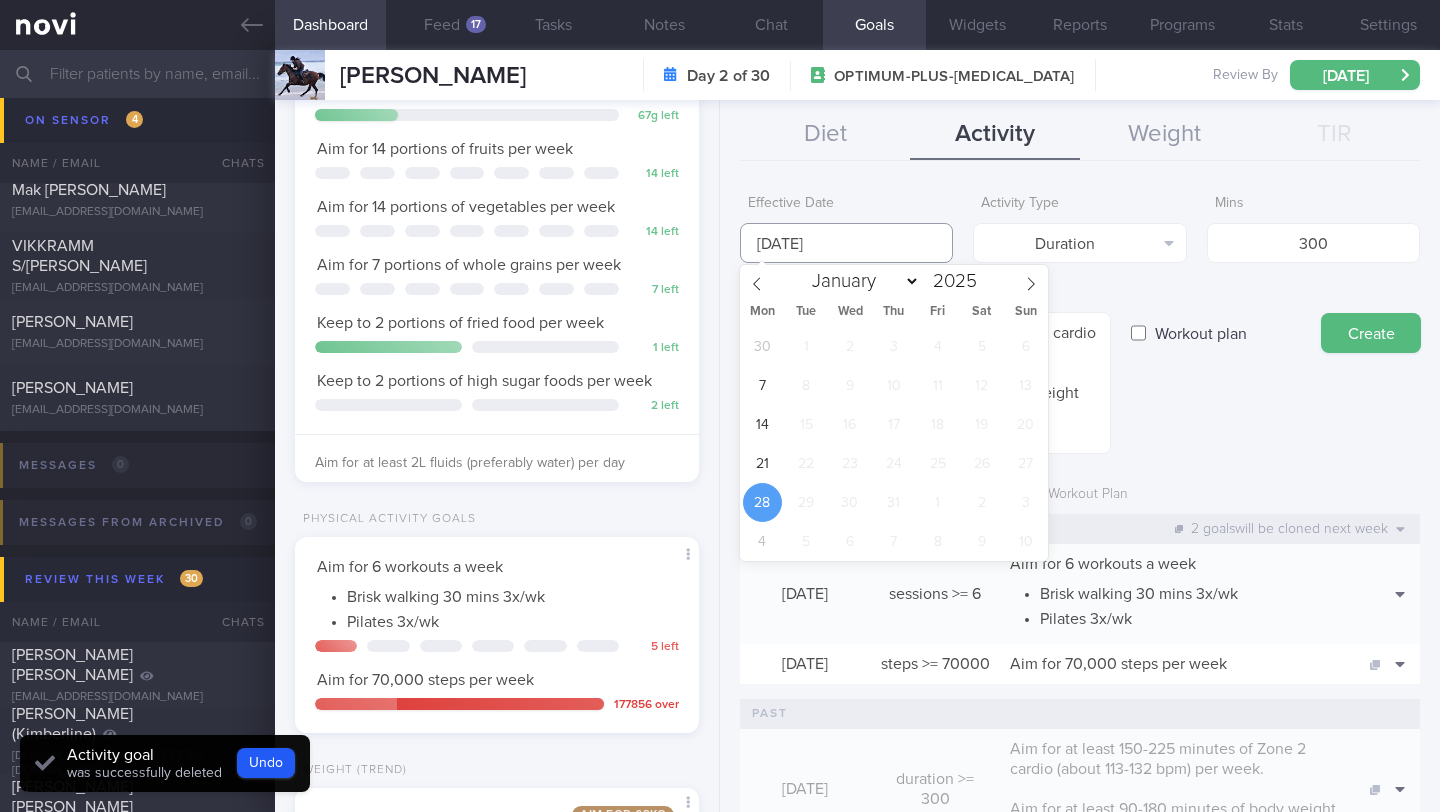 type on "[DATE]" 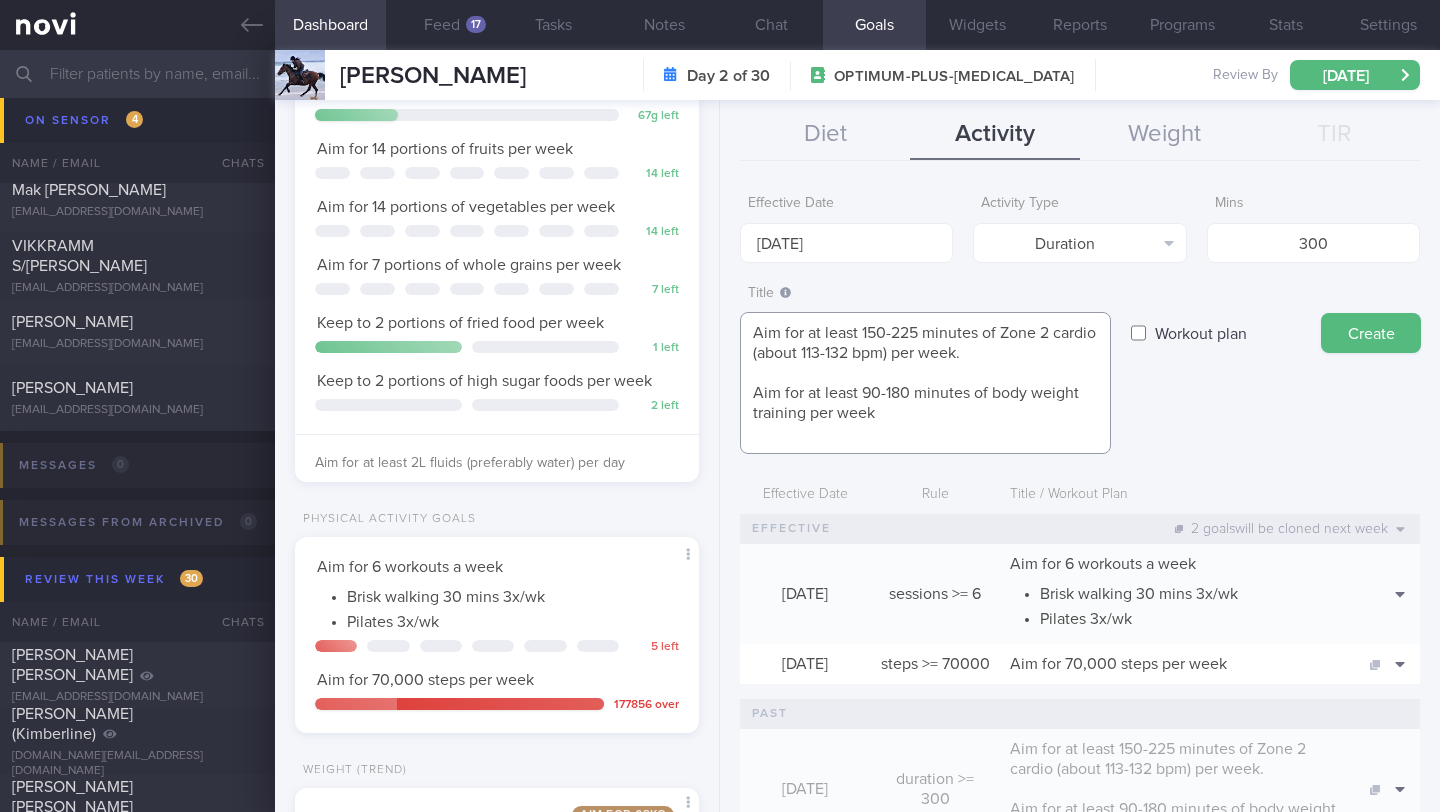 drag, startPoint x: 864, startPoint y: 330, endPoint x: 918, endPoint y: 332, distance: 54.037025 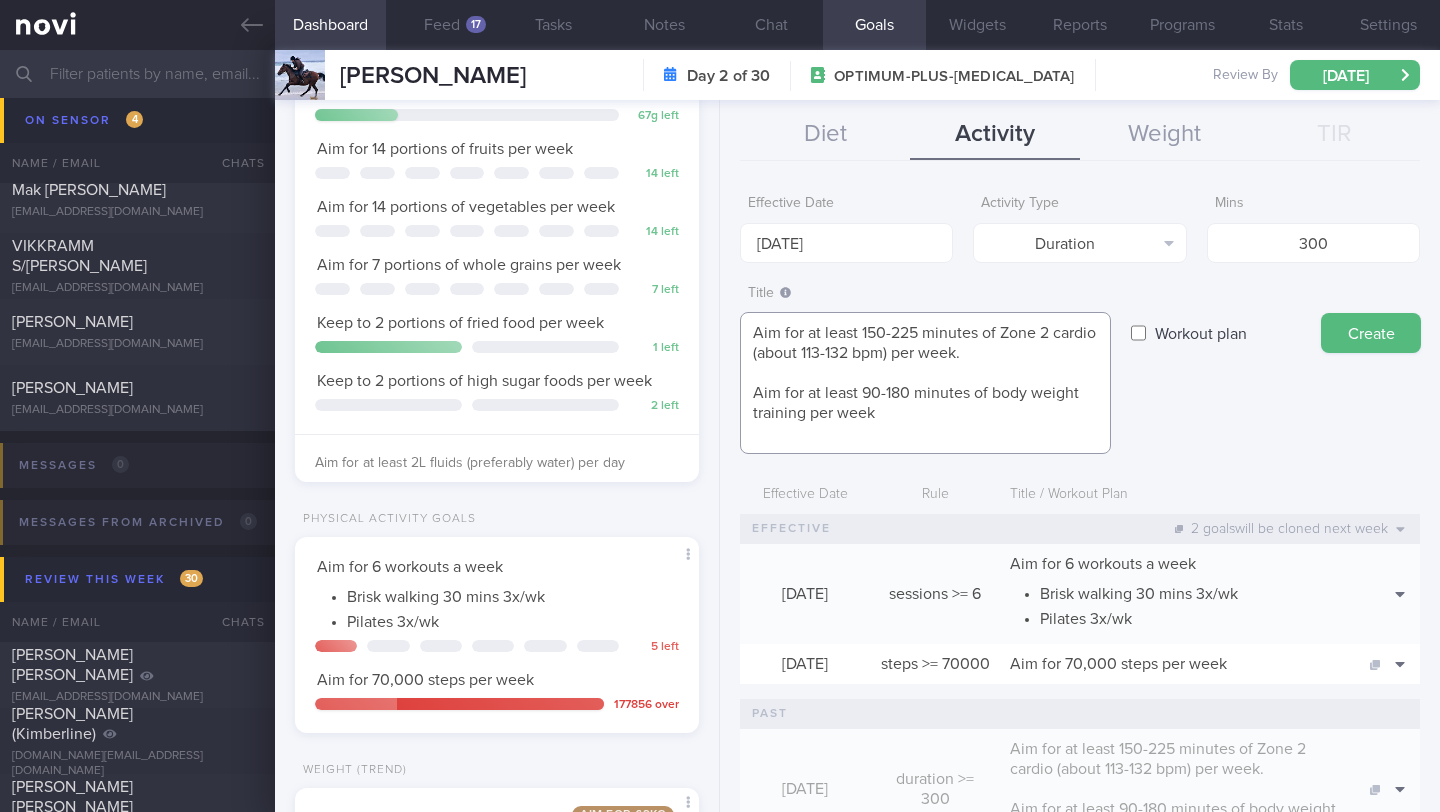 click on "Aim for at least 150-225 minutes of Zone 2 cardio (about 113-132 bpm) per week.
Aim for at least 90-180 minutes of body weight training per week" at bounding box center [925, 383] 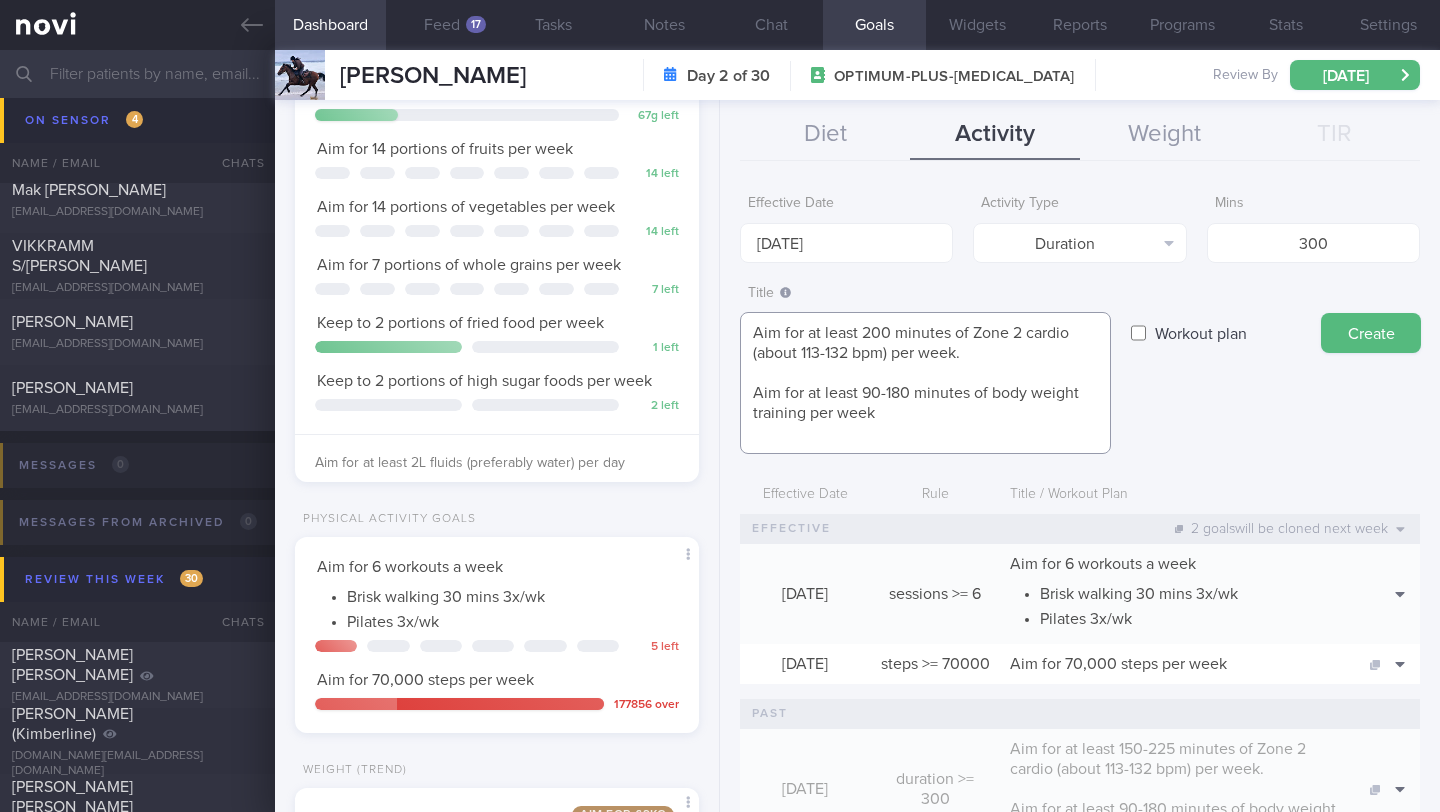 drag, startPoint x: 873, startPoint y: 394, endPoint x: 907, endPoint y: 393, distance: 34.0147 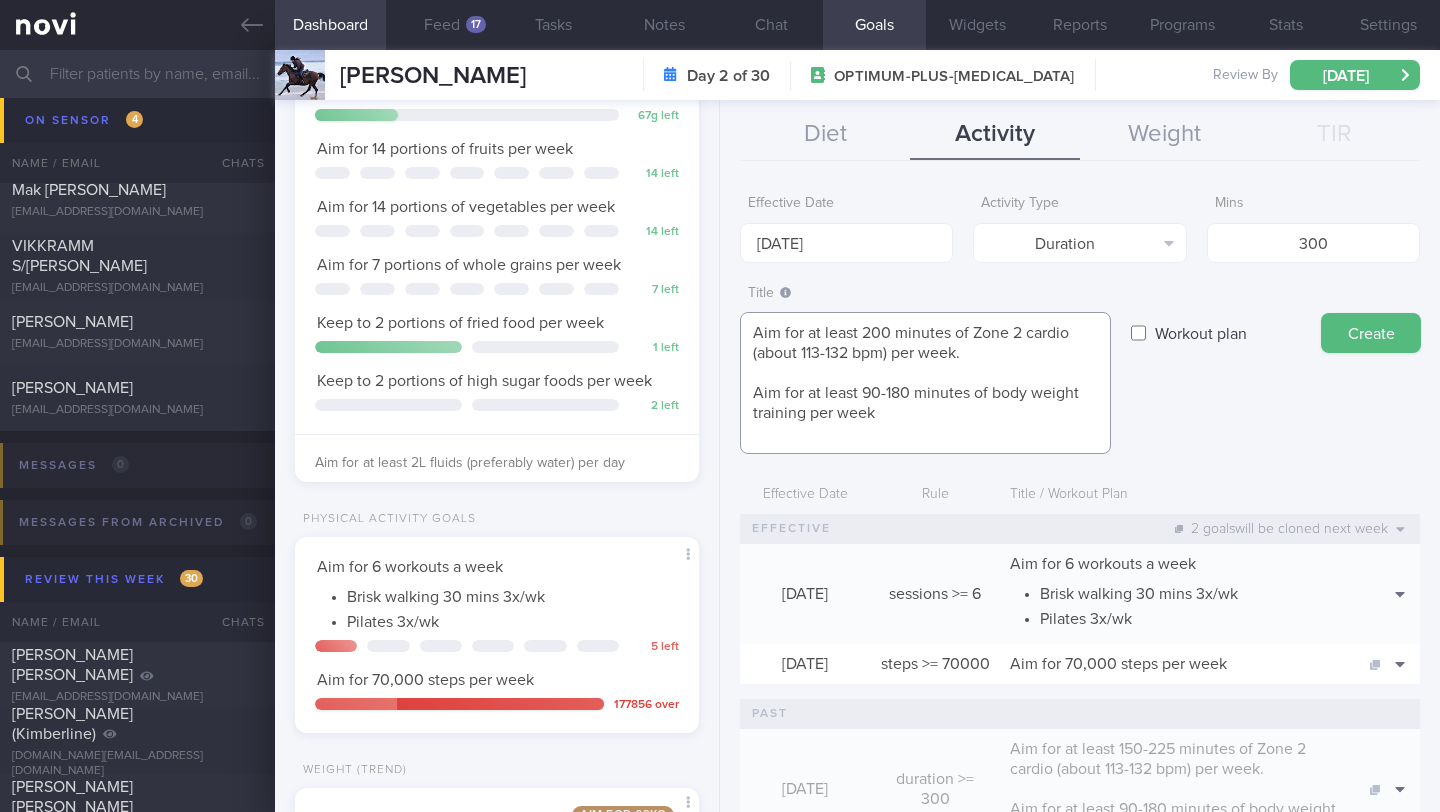 click on "Aim for at least 200 minutes of Zone 2 cardio (about 113-132 bpm) per week.
Aim for at least 90-180 minutes of body weight training per week" at bounding box center [925, 383] 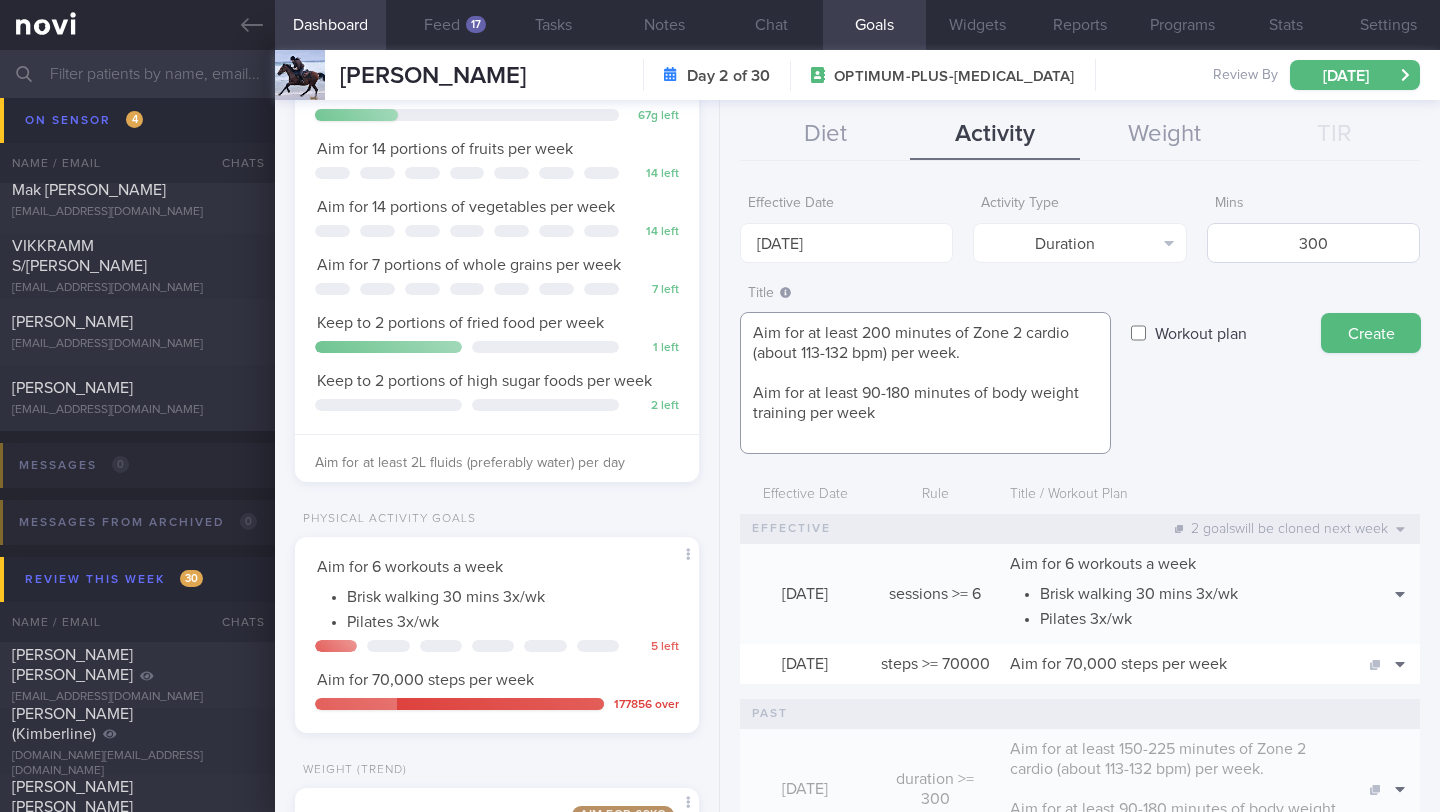 type on "Aim for at least 200 minutes of Zone 2 cardio (about 113-132 bpm) per week.
Aim for at least 90-180 minutes of body weight training per week" 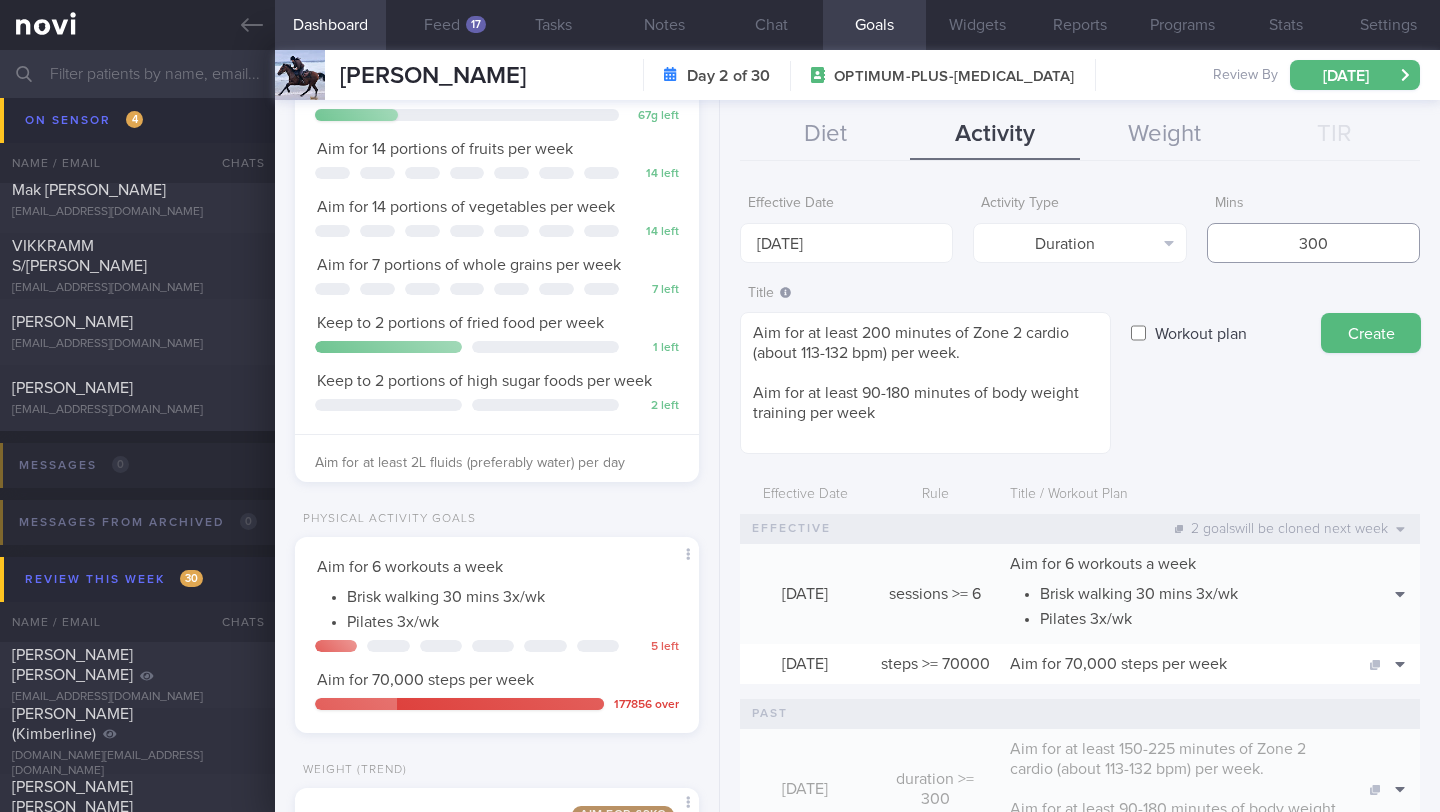 drag, startPoint x: 1275, startPoint y: 243, endPoint x: 1351, endPoint y: 251, distance: 76.41989 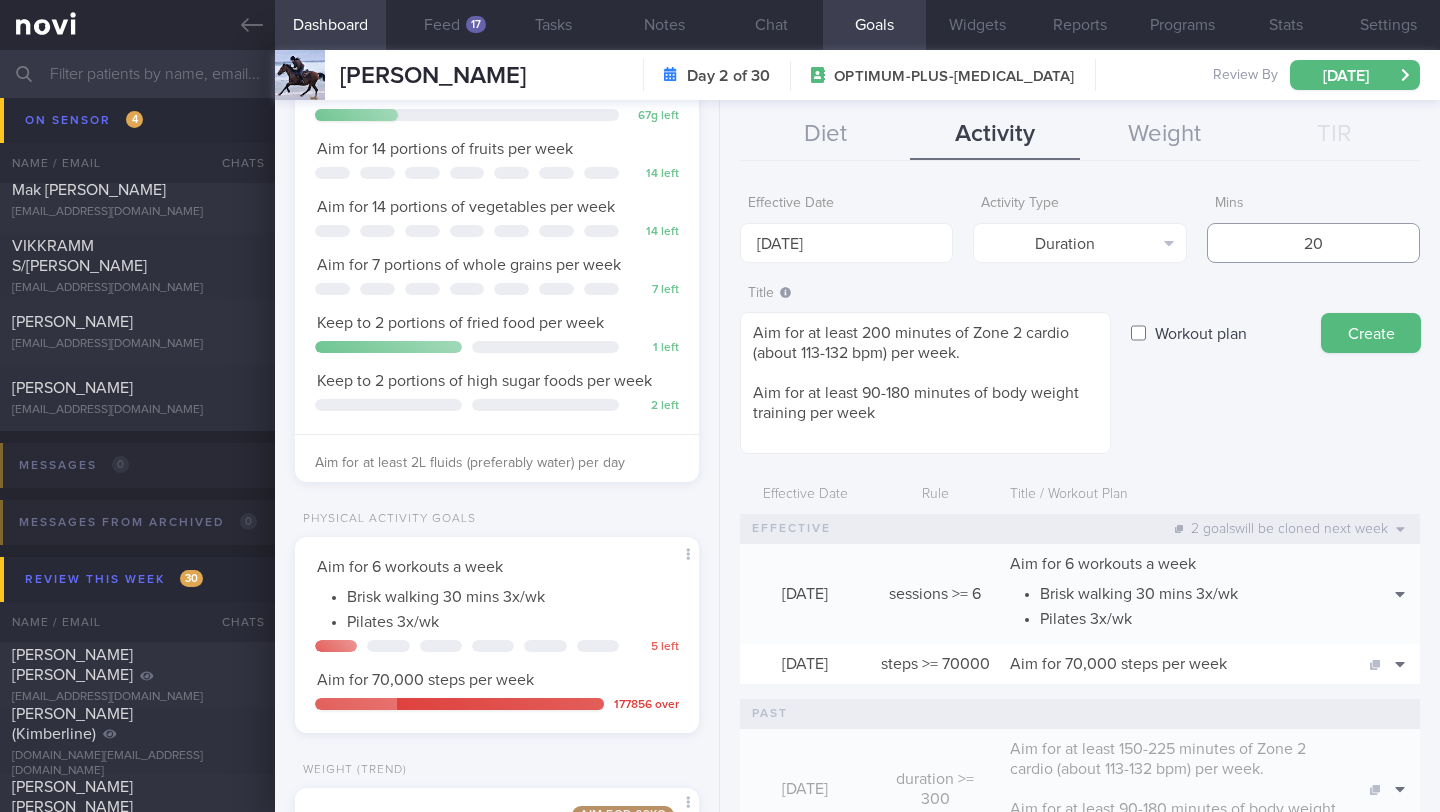 type on "200" 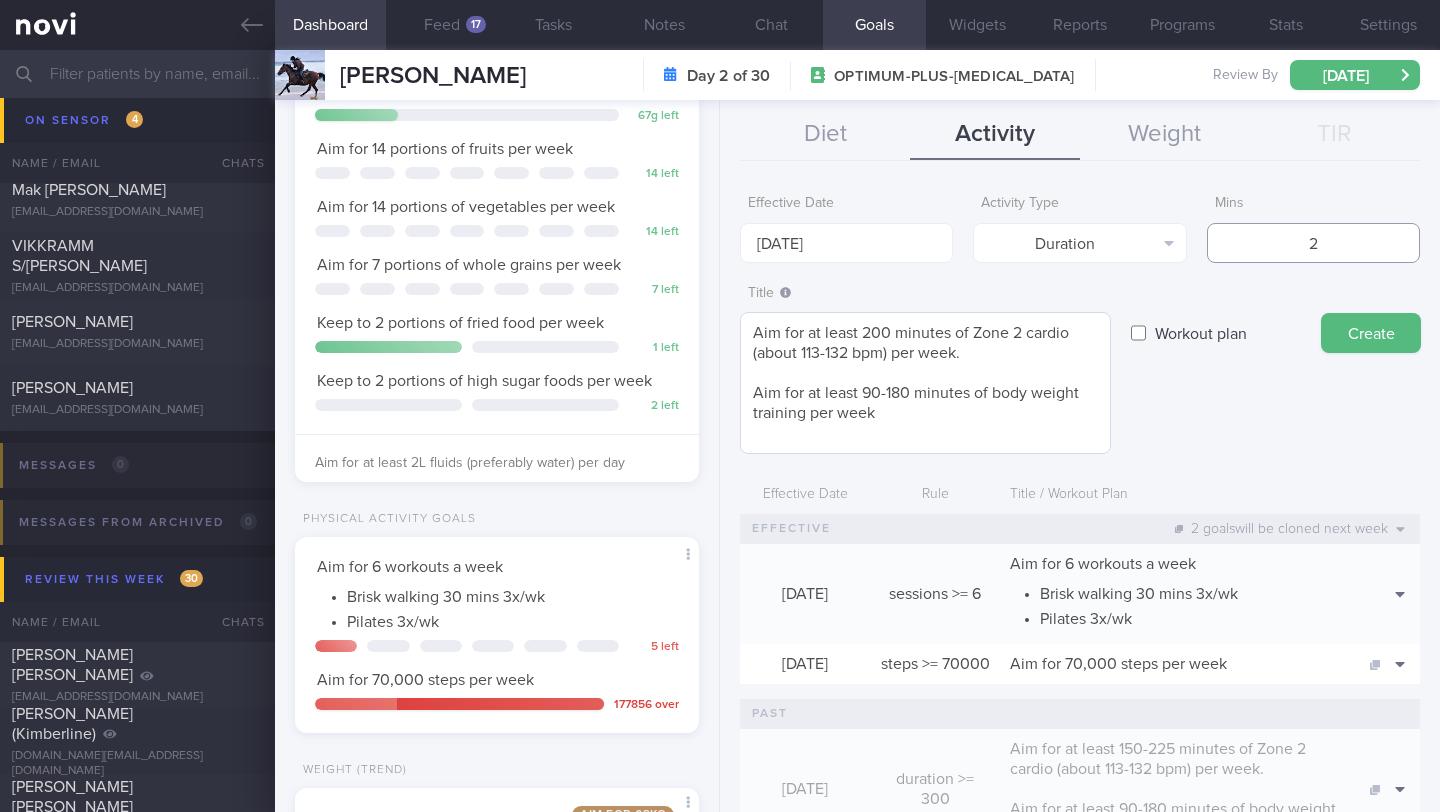 type on "27" 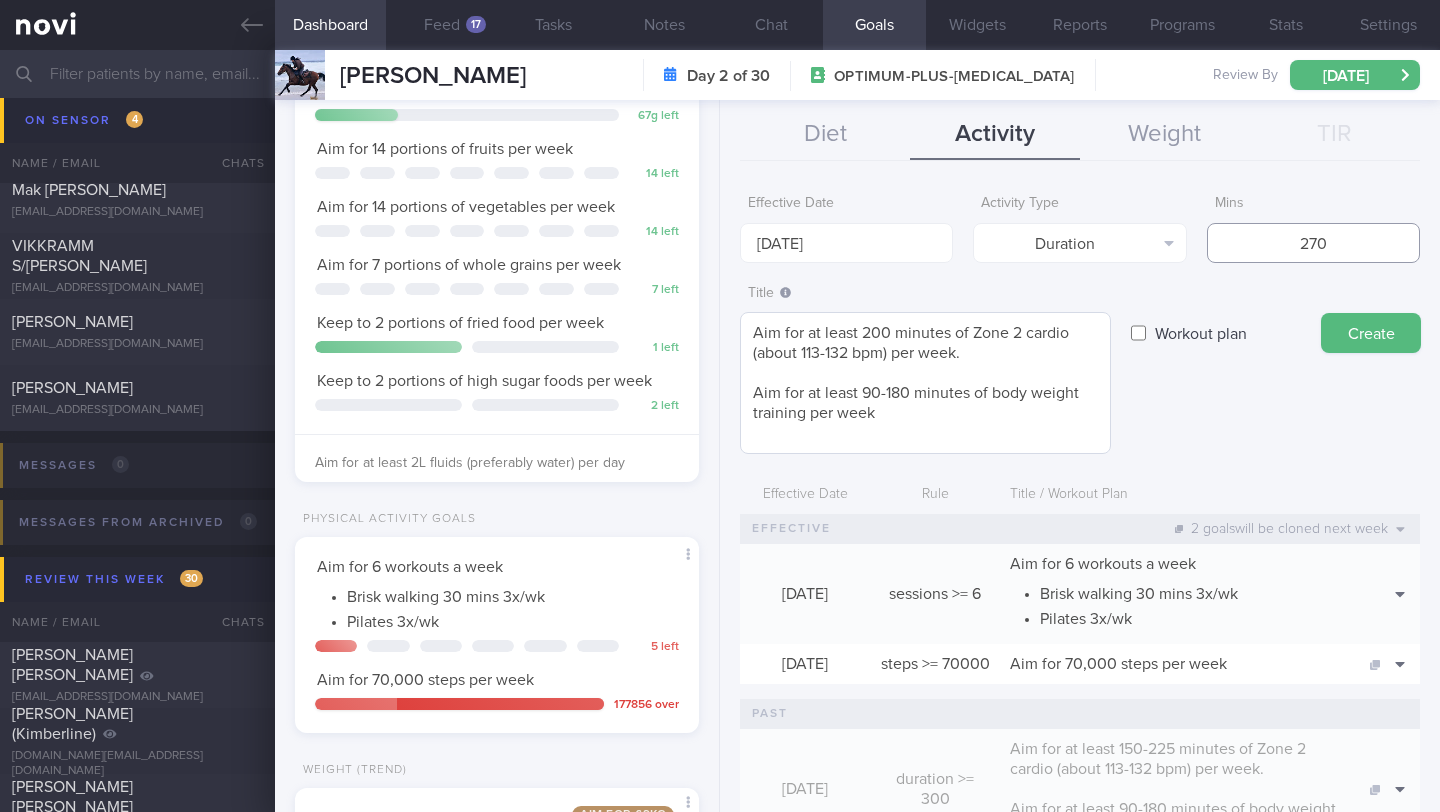 type on "270" 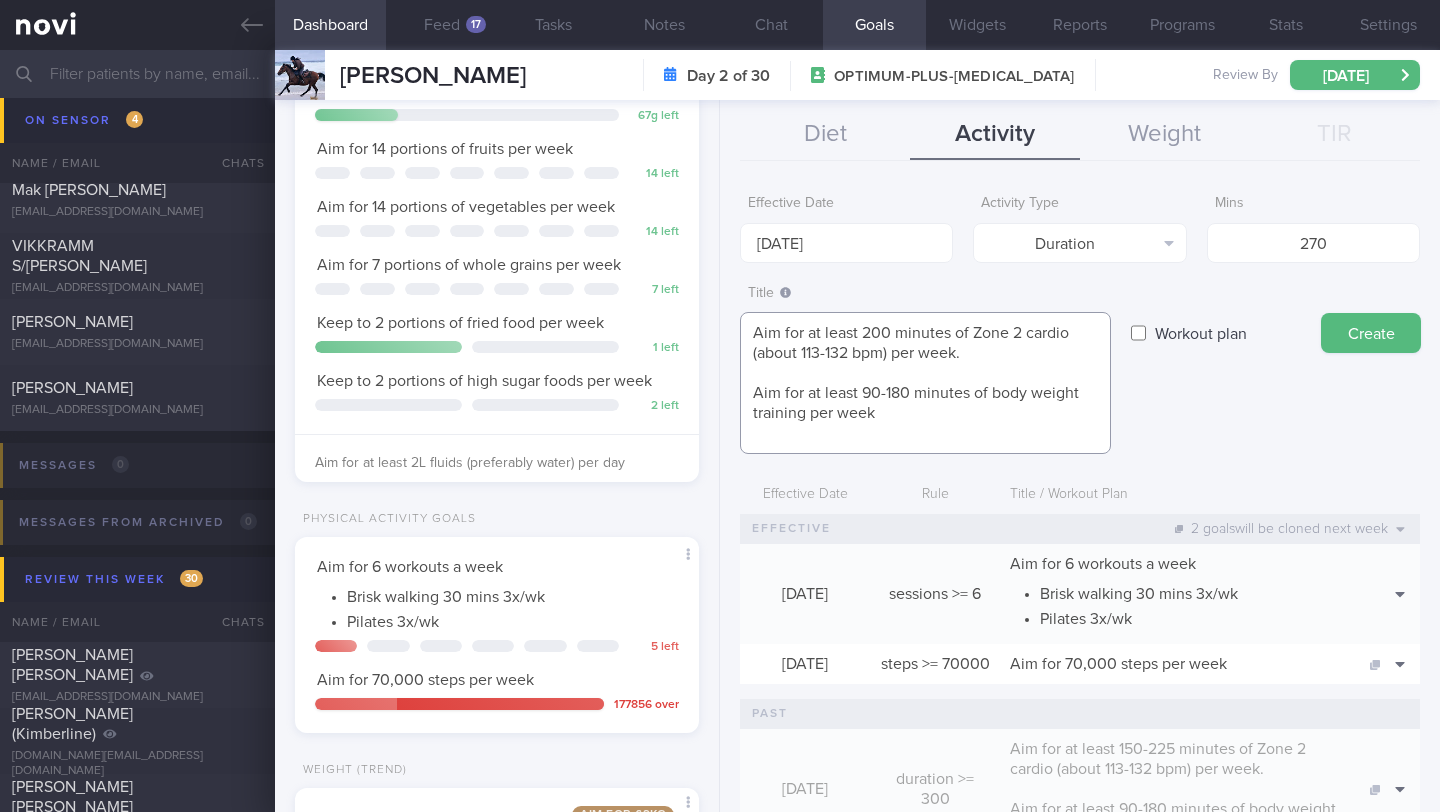 drag, startPoint x: 917, startPoint y: 420, endPoint x: 693, endPoint y: 334, distance: 239.94167 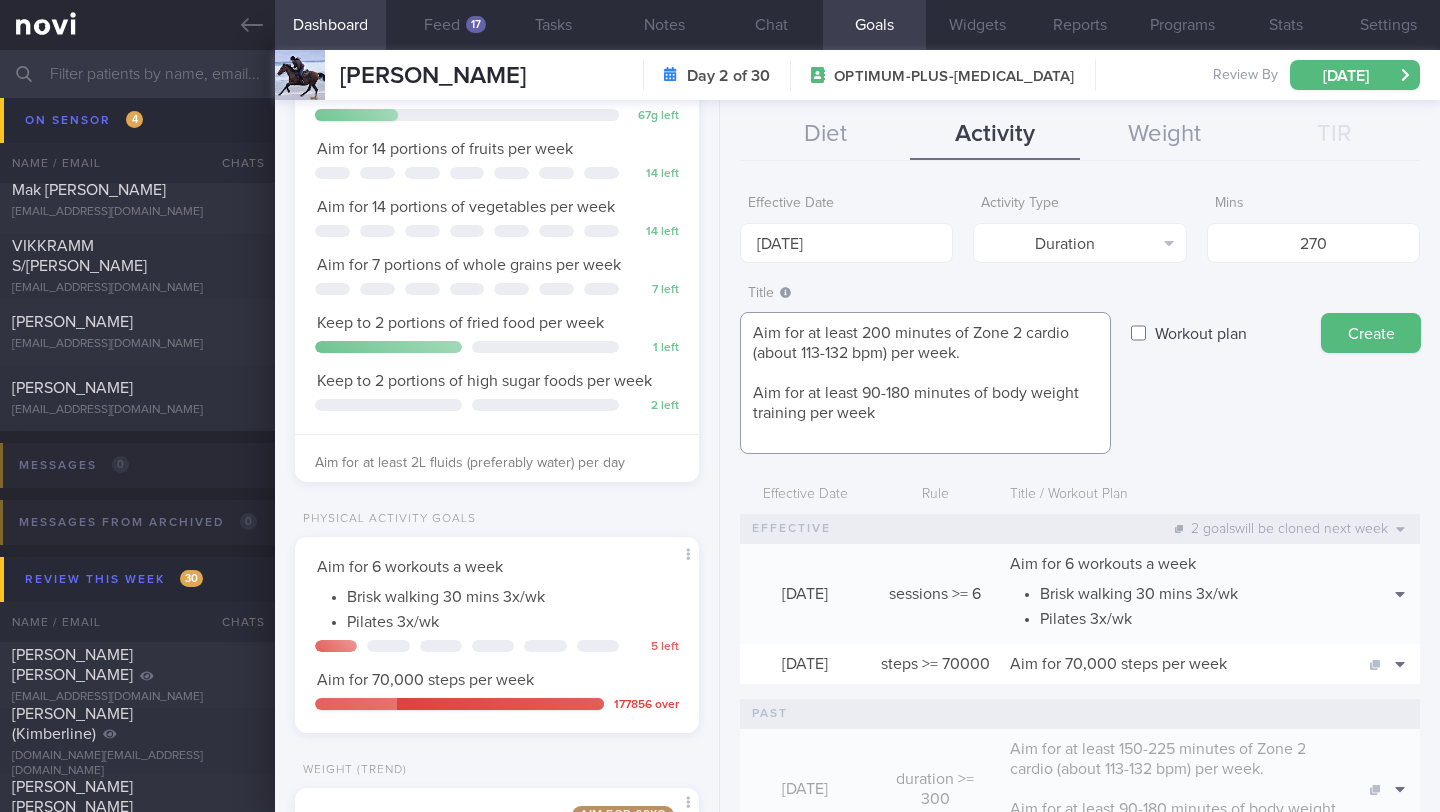 click on "Dashboard
Feed
17
Tasks
Notes
Chat
Goals
Widgets
Reports
Programs
Stats
Settings
Claudice Wee
Claudice Wee
claudicenicolewee@gmail.com
Day 2 of 30
OPTIMUM-PLUS-RYBELSUS" 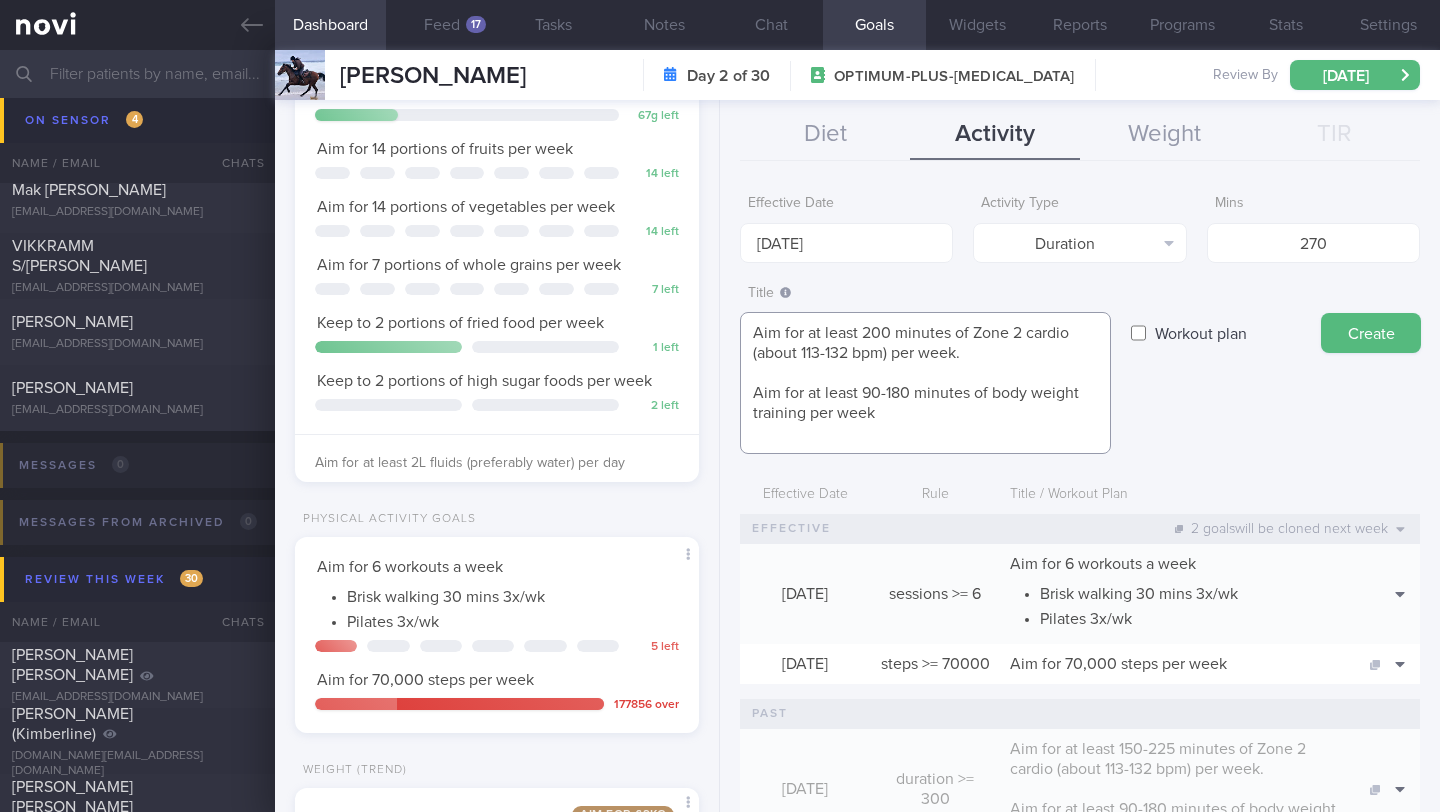 click on "Aim for at least 200 minutes of Zone 2 cardio (about 113-132 bpm) per week.
Aim for at least 90-180 minutes of body weight training per week" at bounding box center (925, 383) 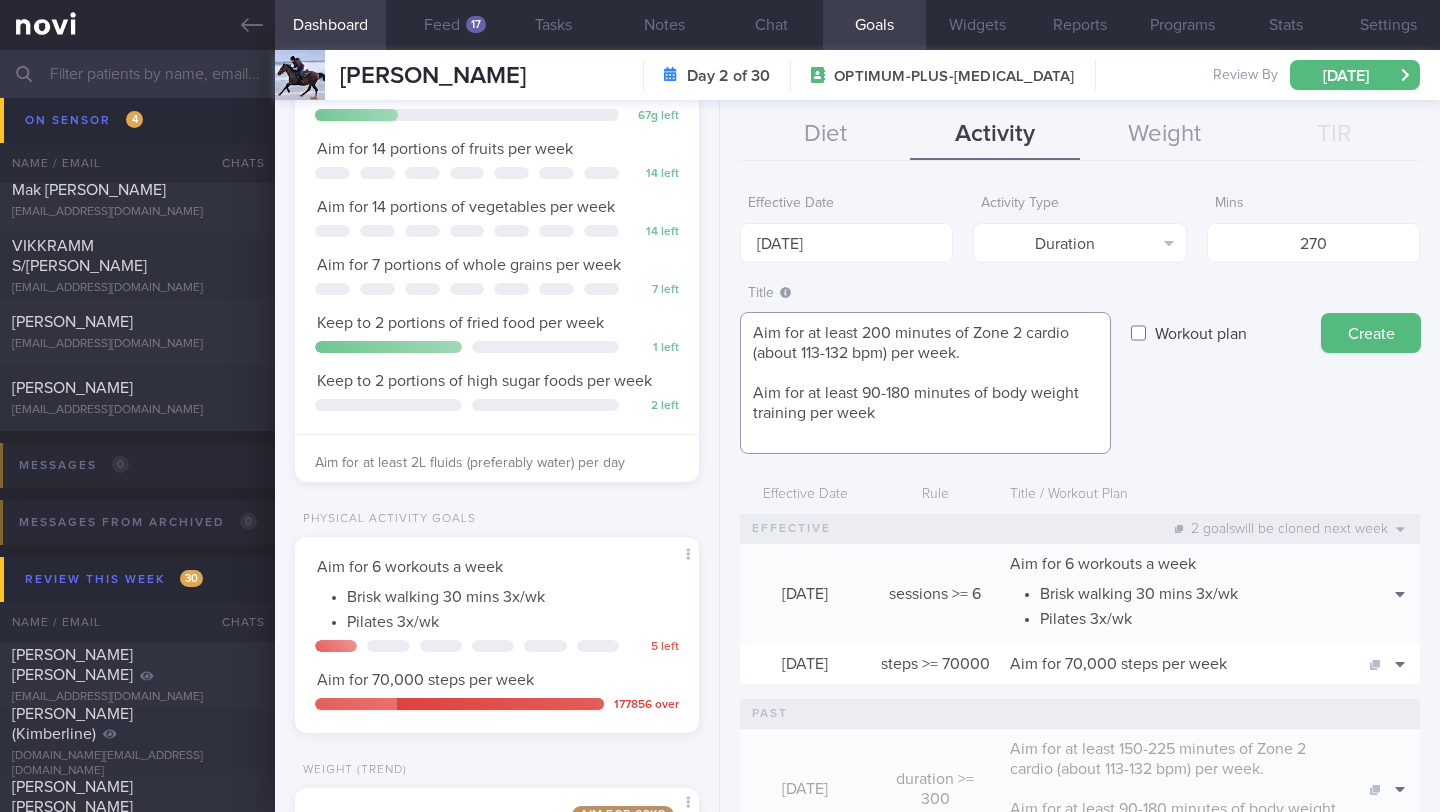 drag, startPoint x: 902, startPoint y: 411, endPoint x: 737, endPoint y: 386, distance: 166.8832 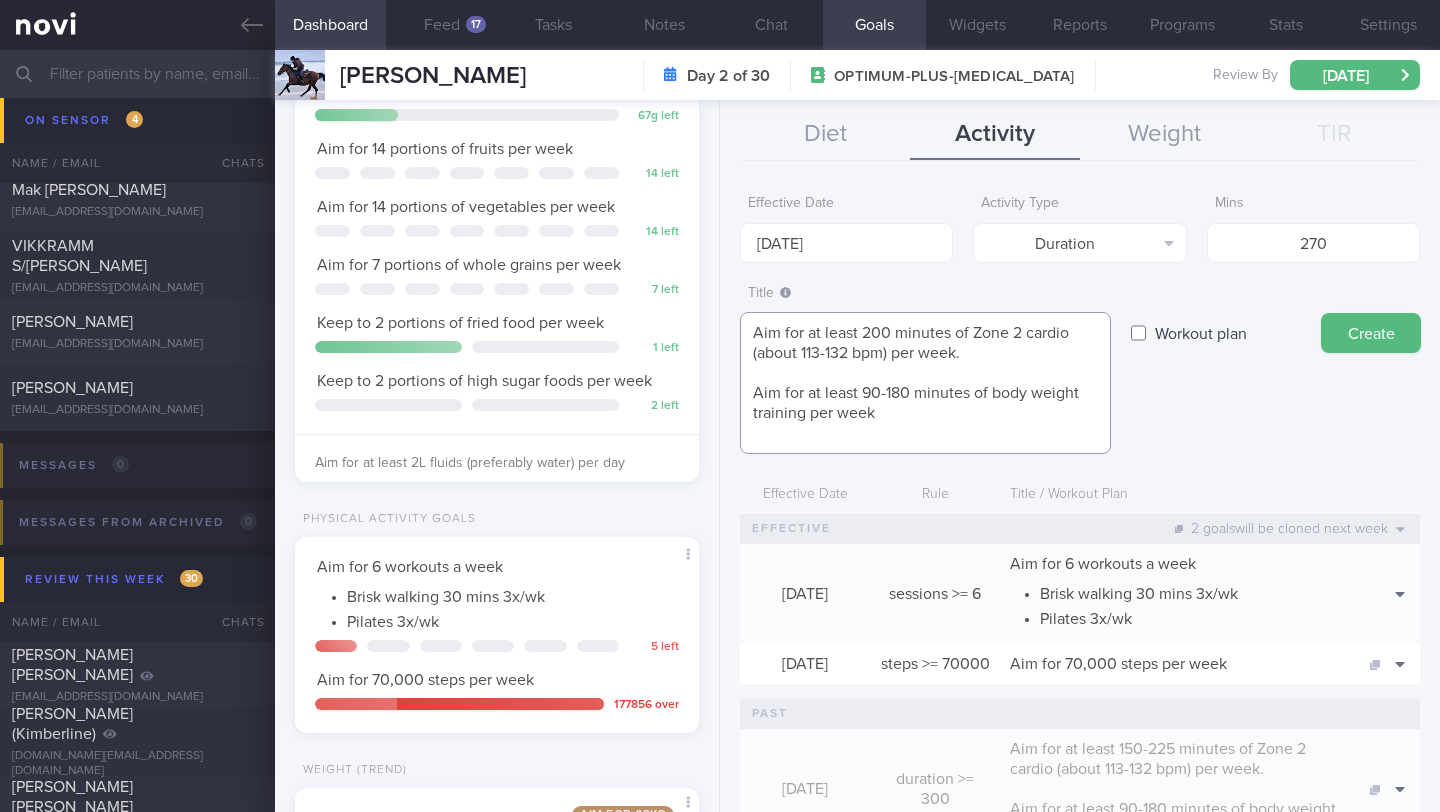 click on "Effective Date
21 Jul 2025
Activity Type
Duration
Select type...
Duration
Sessions
Steps
Mins
270
Title
Aim for at least 200 minutes of Zone 2 cardio (about 113-132 bpm) per week.
Aim for at least 90-180 minutes of body weight training per week Aim for at least 200 minutes of Zone 2 cardio (about 113-132 bpm) per week.
Aim for at least 90-180 minutes of body weight training per week
​
Workout plan
Create" at bounding box center [1080, 491] 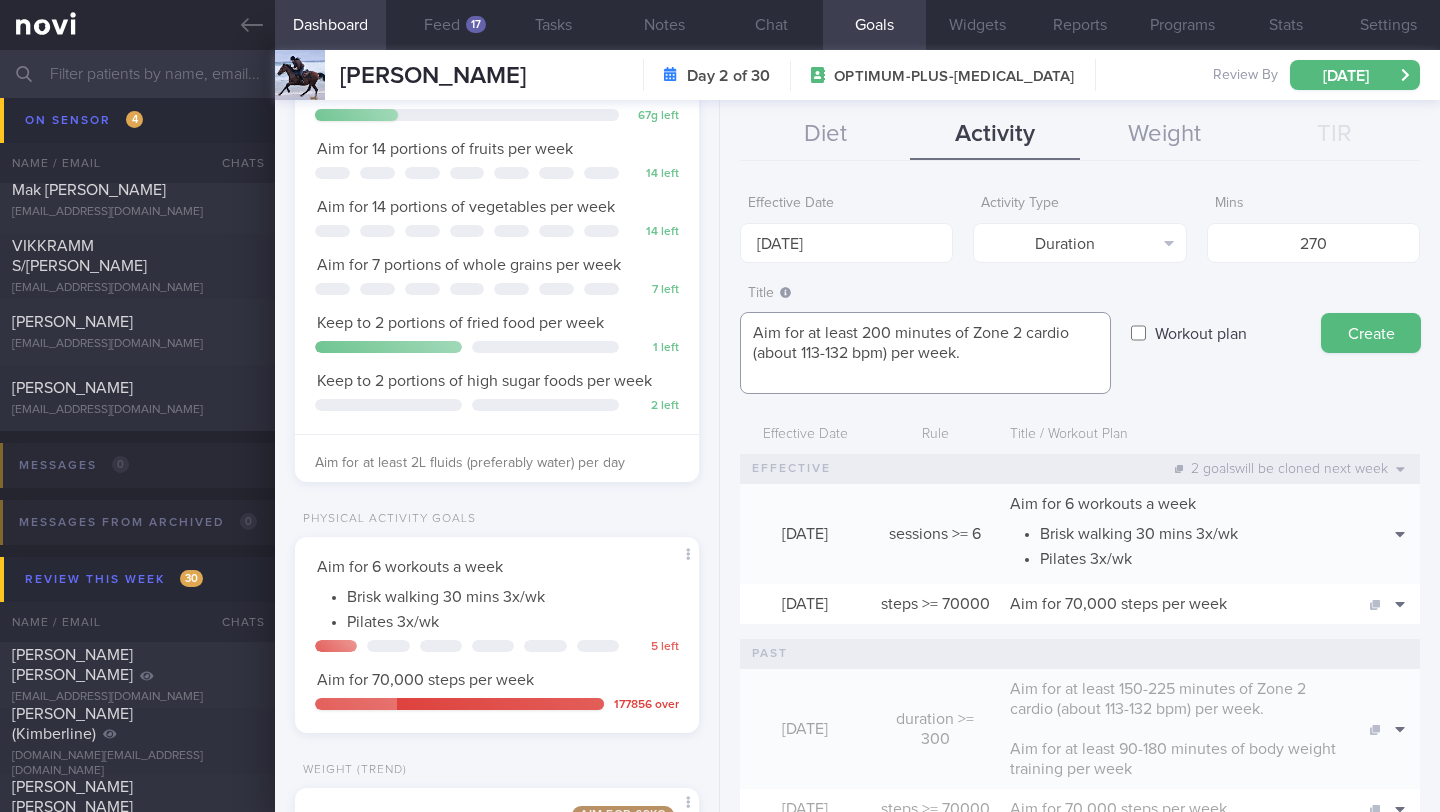 click on "Aim for at least 200 minutes of Zone 2 cardio (about 113-132 bpm) per week." at bounding box center (925, 353) 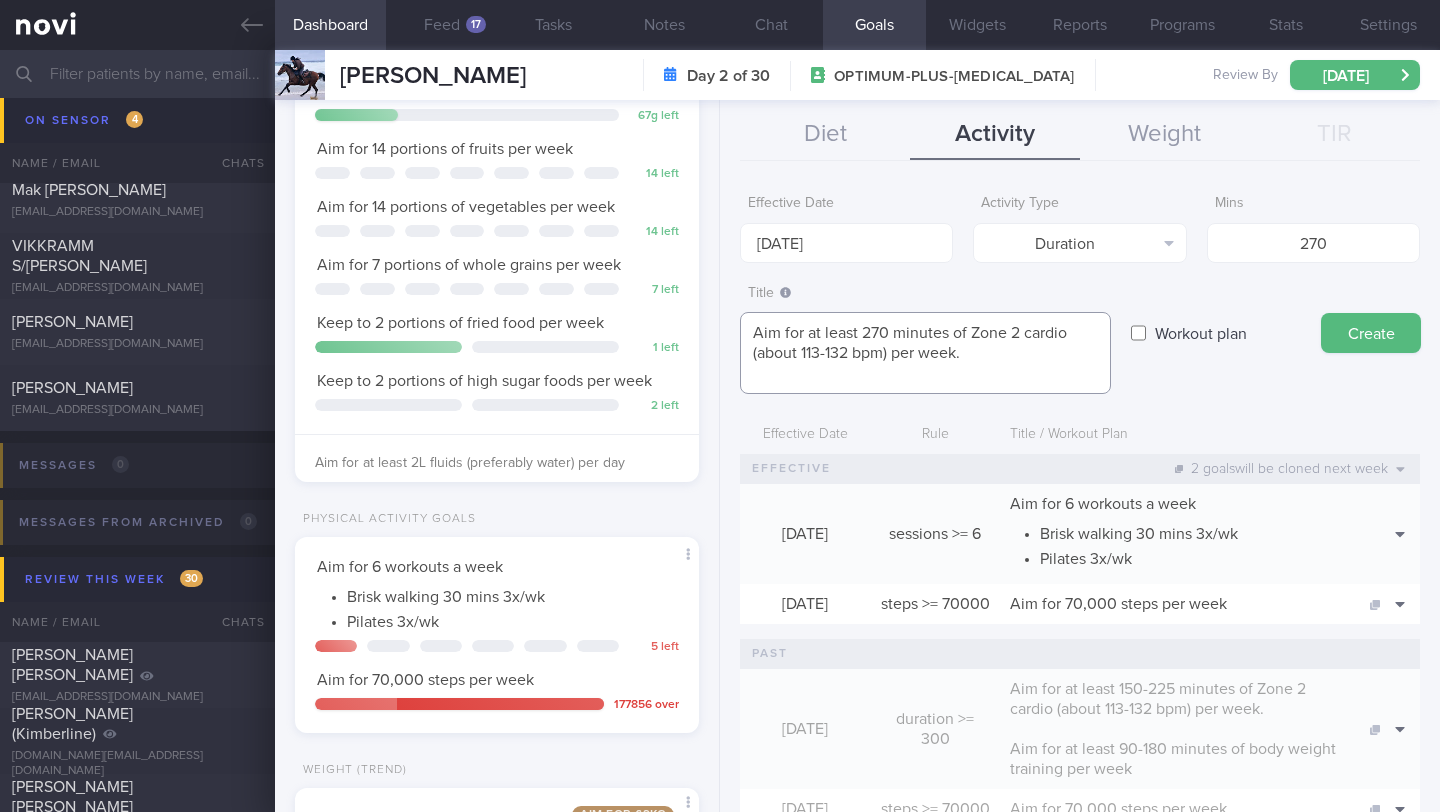 drag, startPoint x: 1069, startPoint y: 331, endPoint x: 997, endPoint y: 330, distance: 72.00694 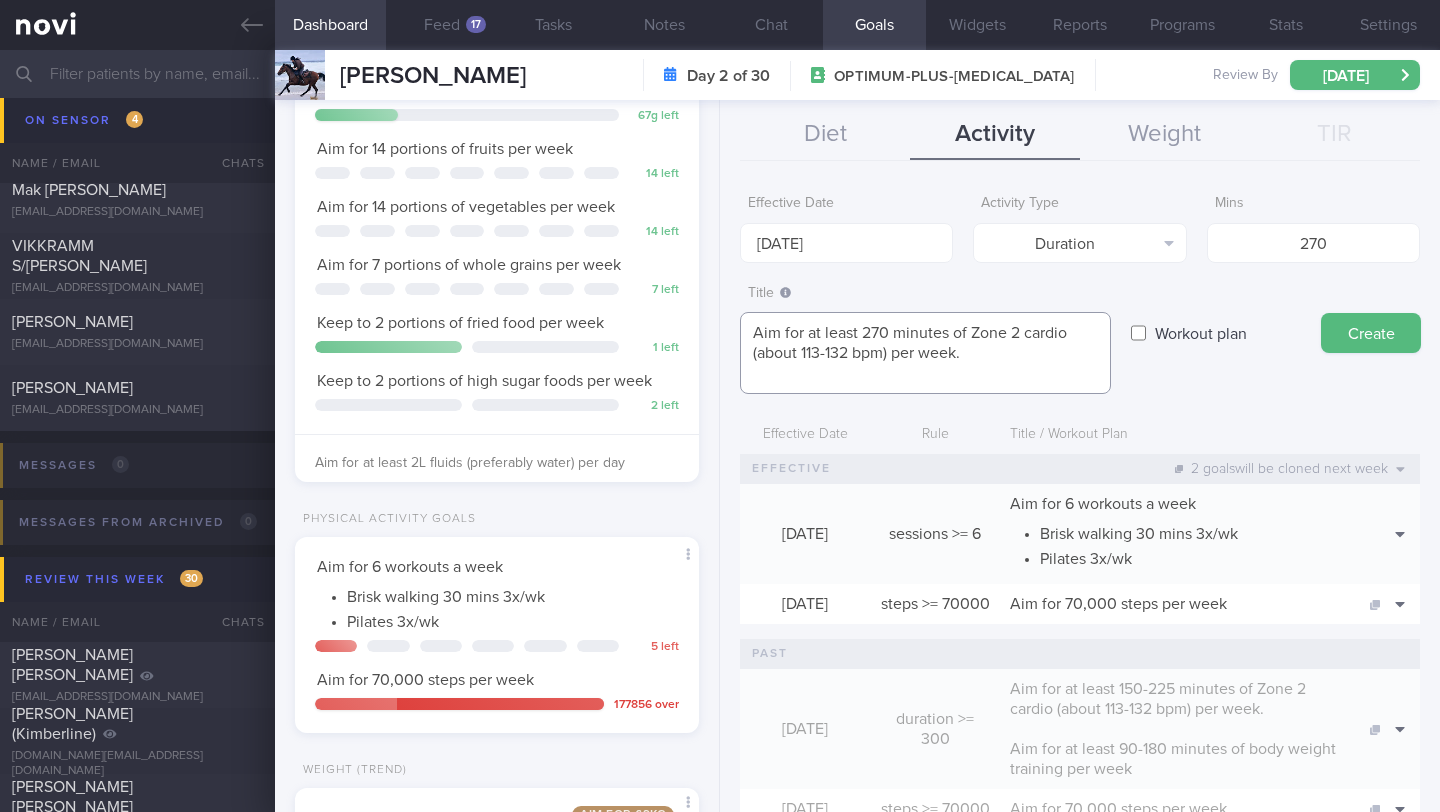 click on "Aim for at least 270 minutes of Zone 2 cardio (about 113-132 bpm) per week." at bounding box center (925, 353) 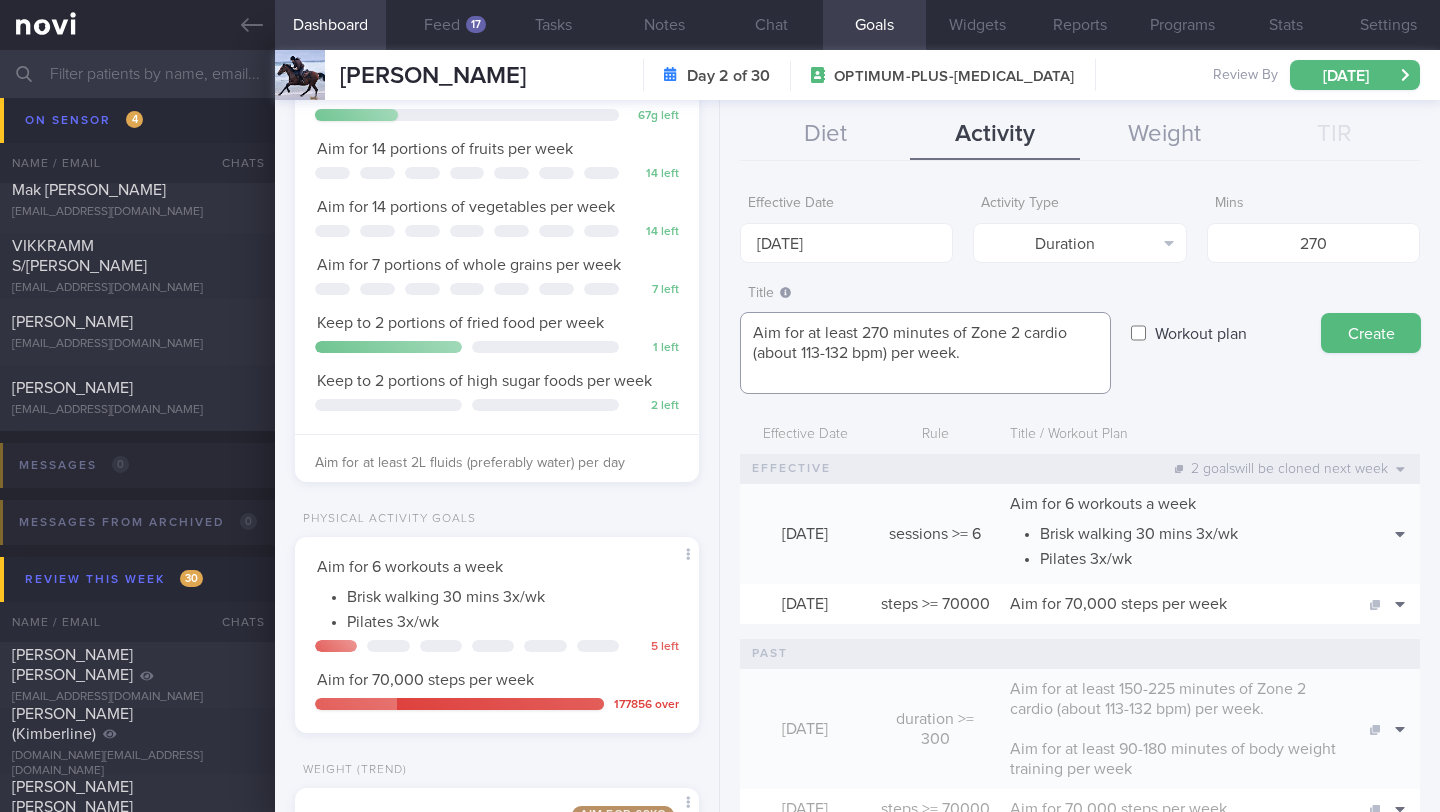 click on "Aim for at least 270 minutes of Zone 2 cardio (about 113-132 bpm) per week." at bounding box center [925, 353] 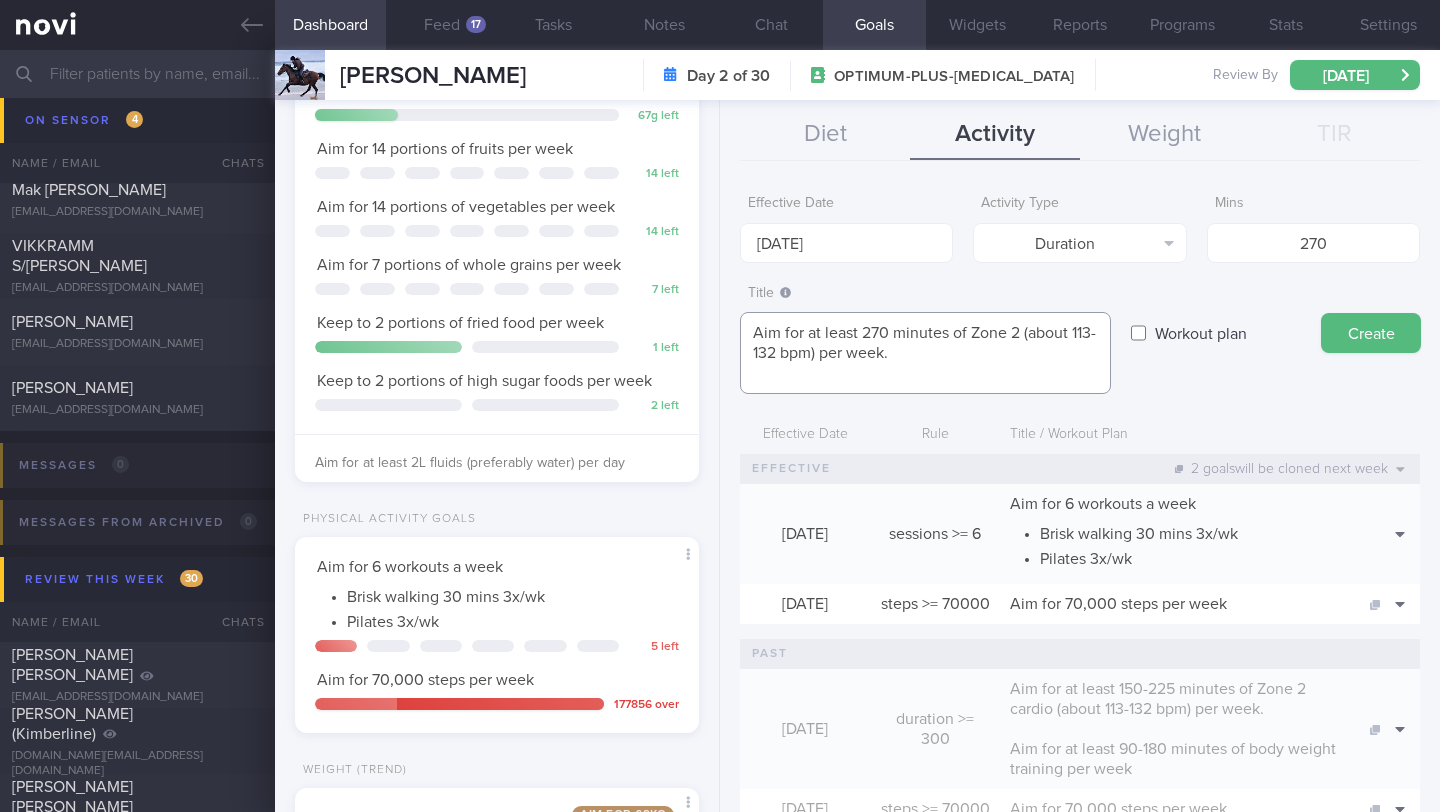 click on "Aim for at least 270 minutes of Zone 2 (about 113-132 bpm) per week." at bounding box center [925, 353] 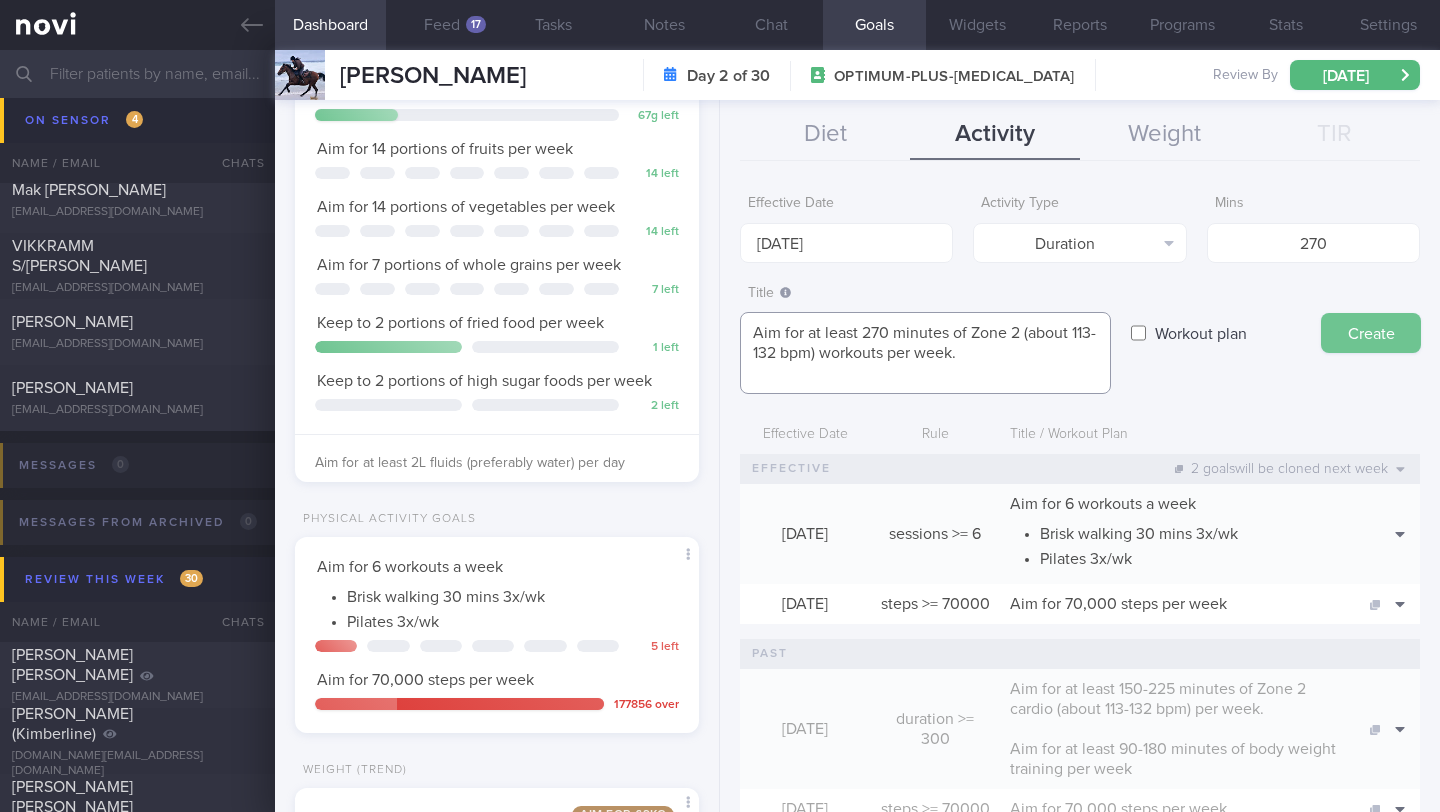 type on "Aim for at least 270 minutes of Zone 2 (about 113-132 bpm) workouts per week." 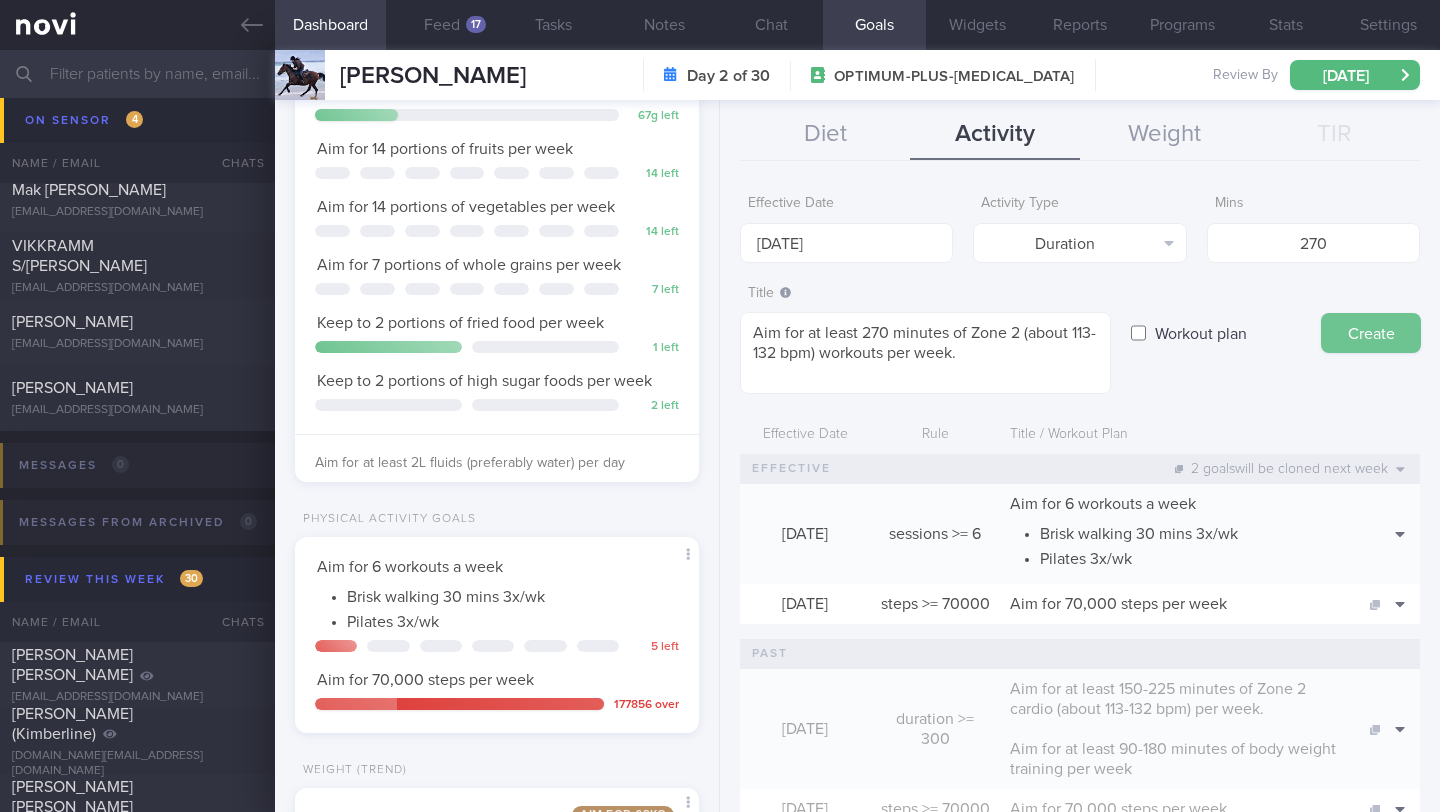 click on "Create" at bounding box center (1371, 333) 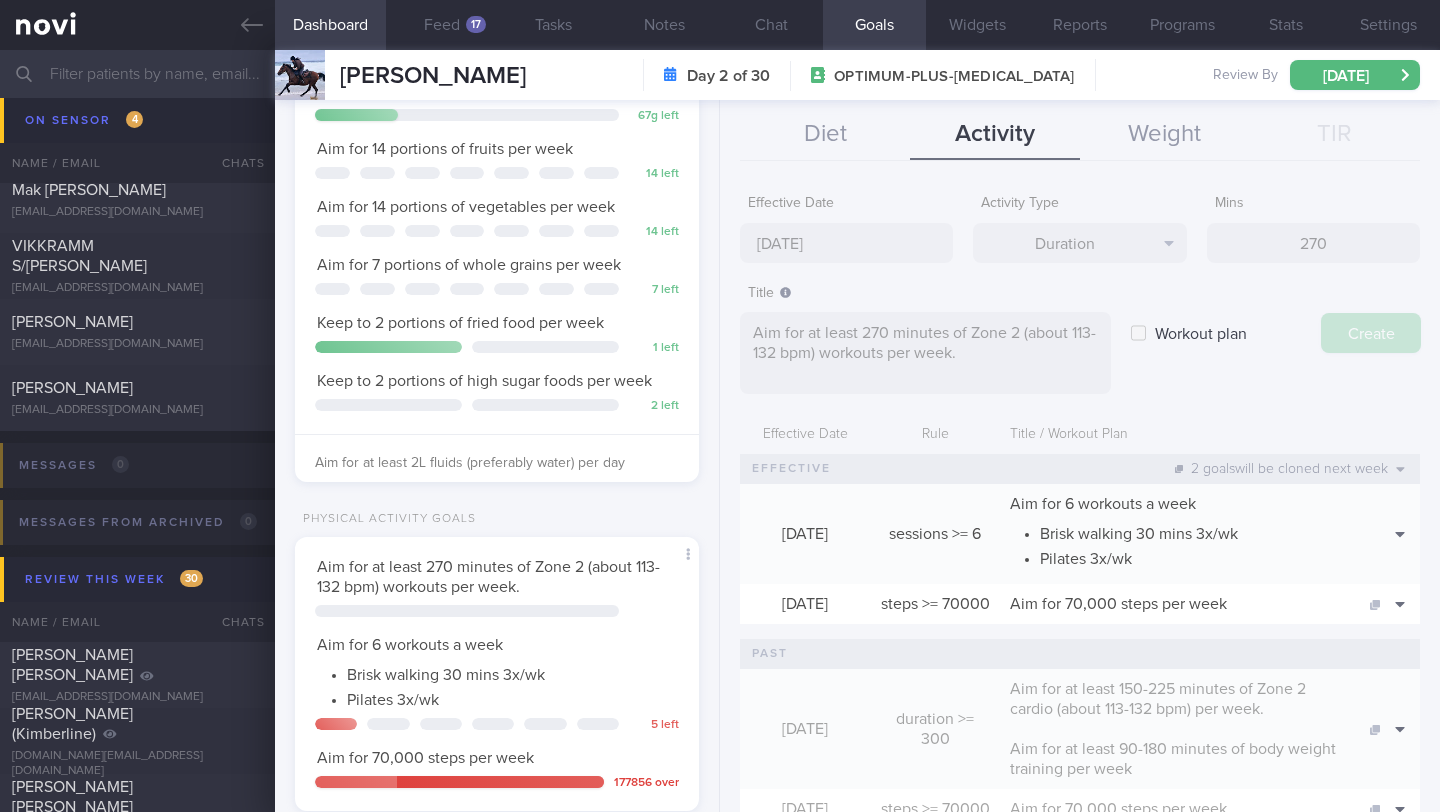 type on "[DATE]" 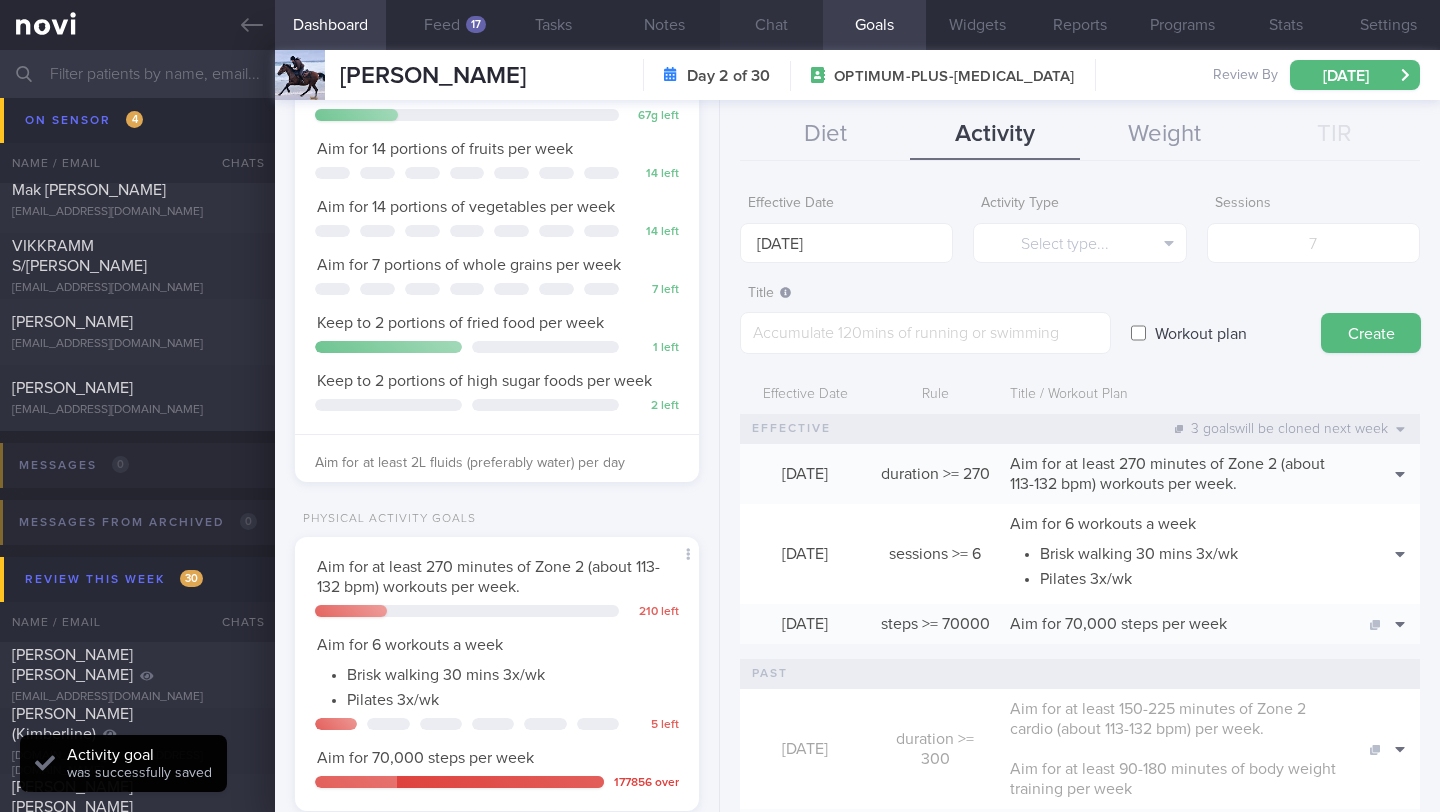 click on "Chat" at bounding box center (771, 25) 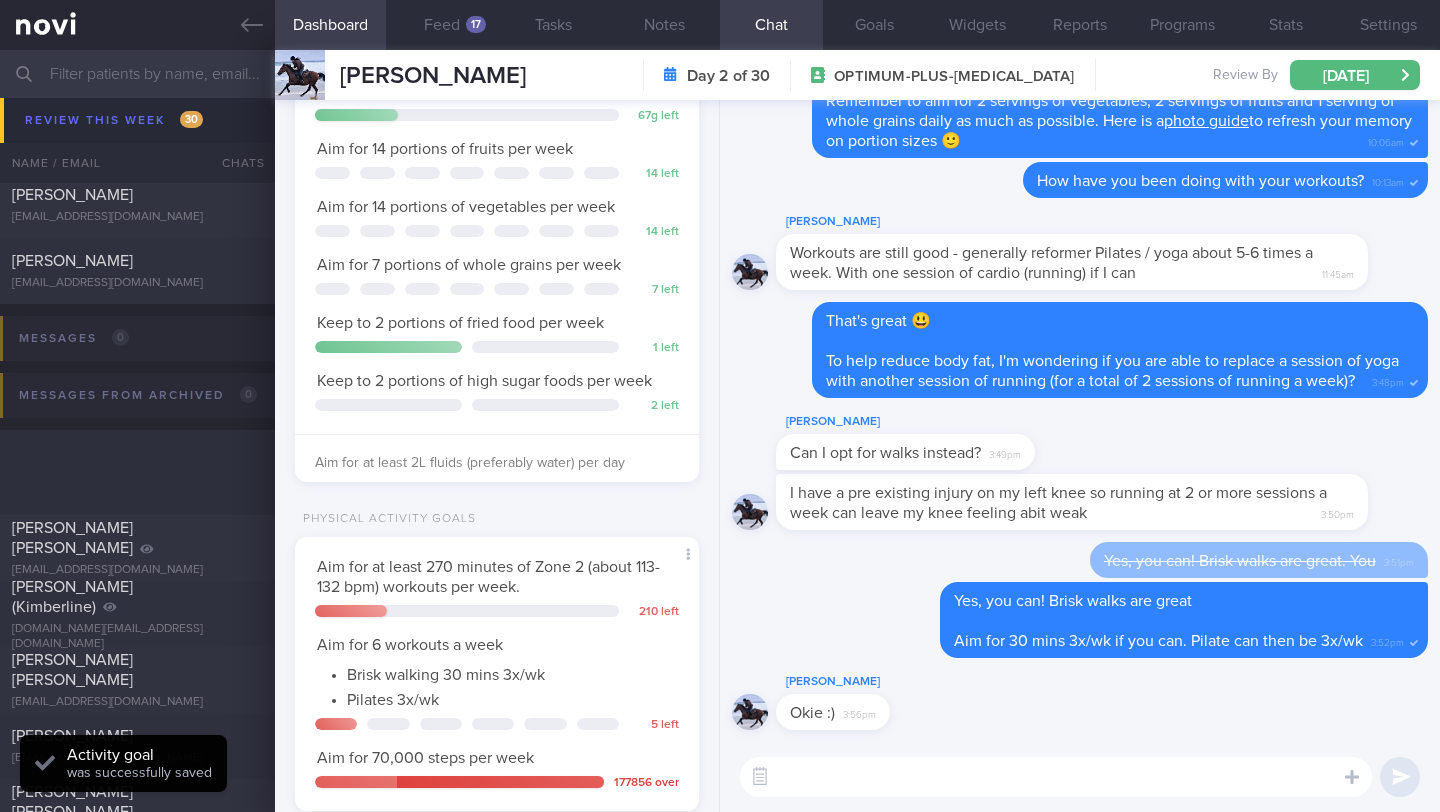 scroll, scrollTop: 9066, scrollLeft: 0, axis: vertical 